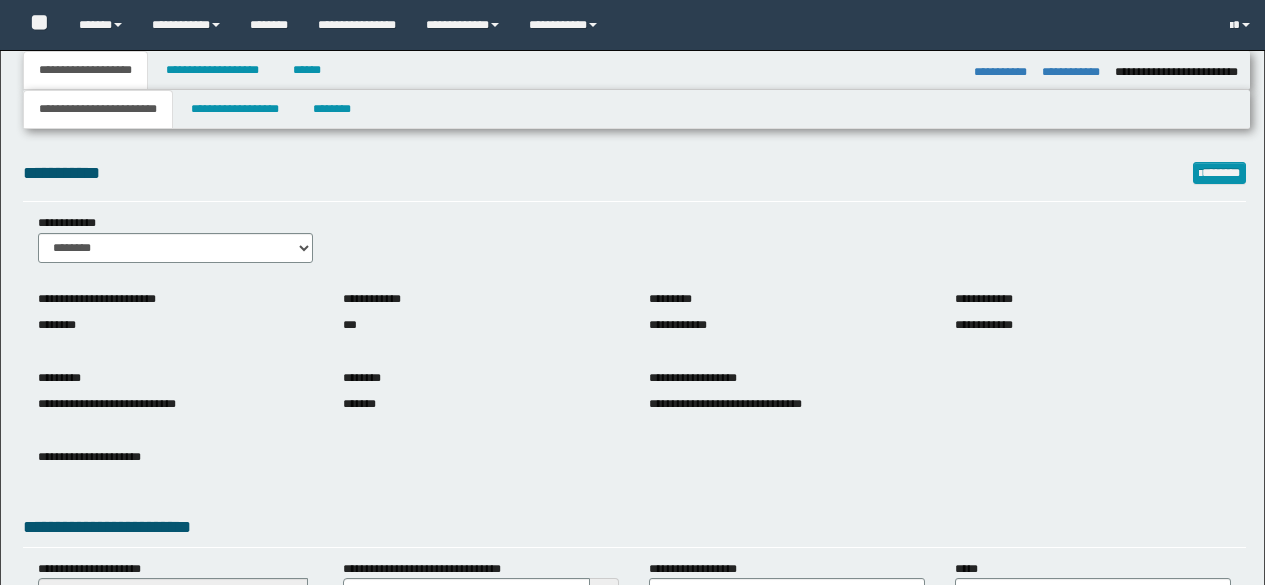 select on "*" 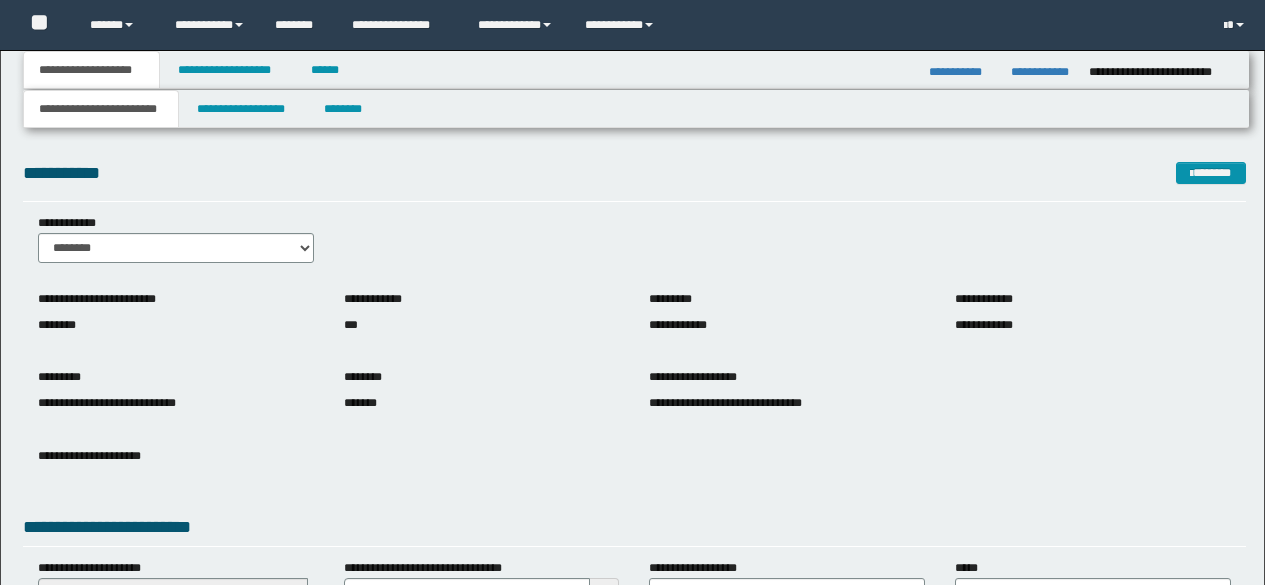 scroll, scrollTop: 0, scrollLeft: 0, axis: both 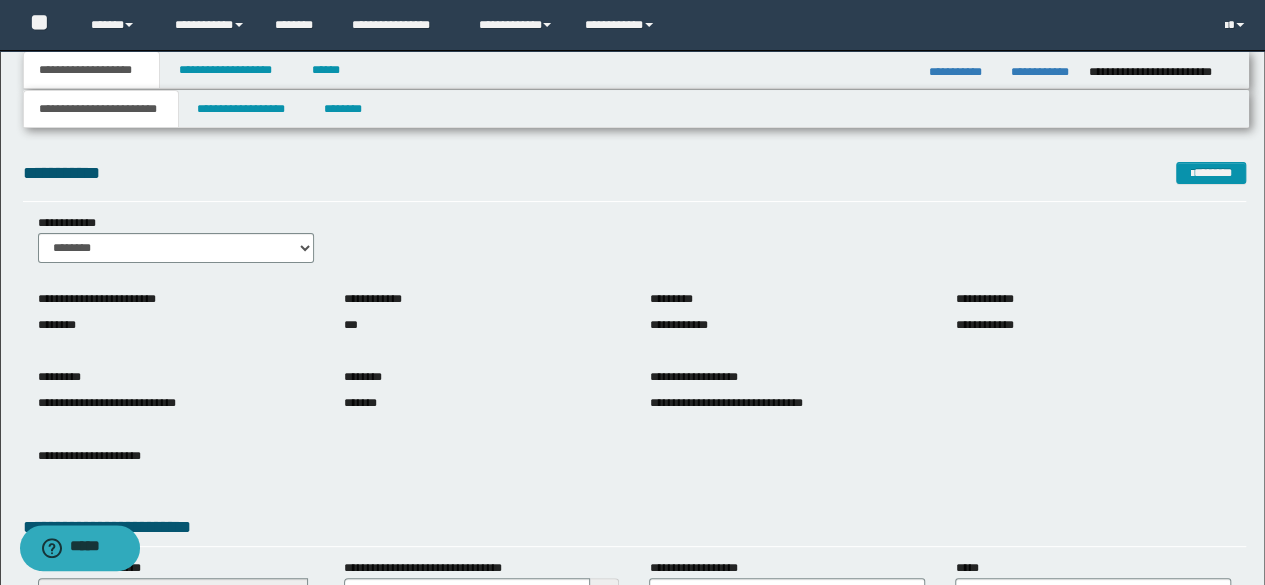 click on "**********" at bounding box center [635, 362] 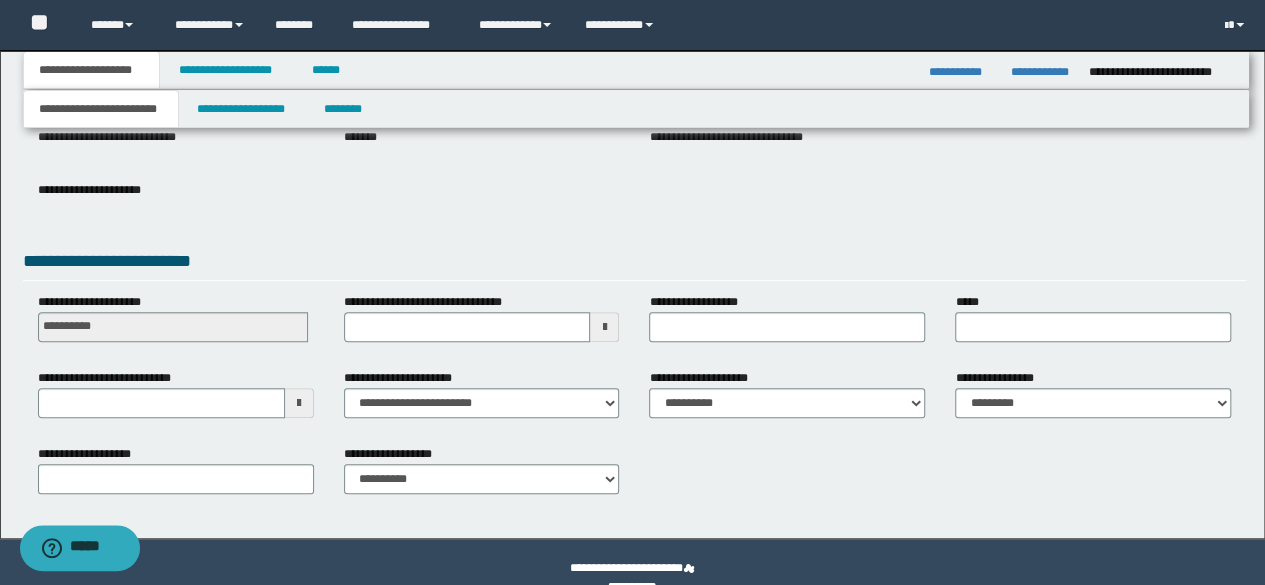 scroll, scrollTop: 297, scrollLeft: 0, axis: vertical 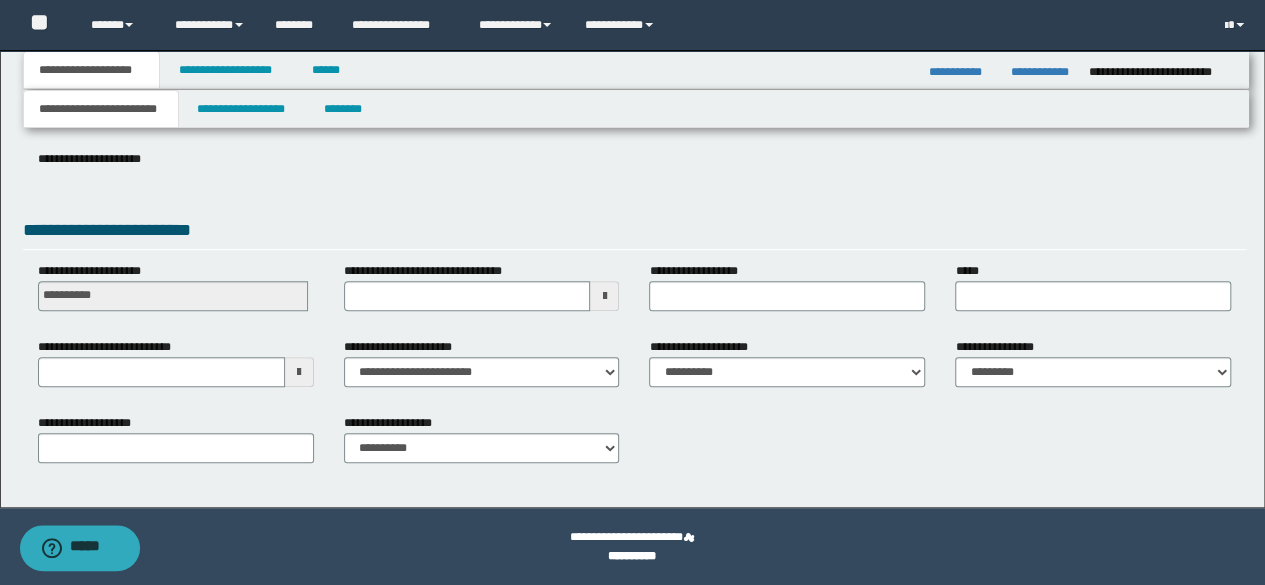 click on "**********" at bounding box center [635, 174] 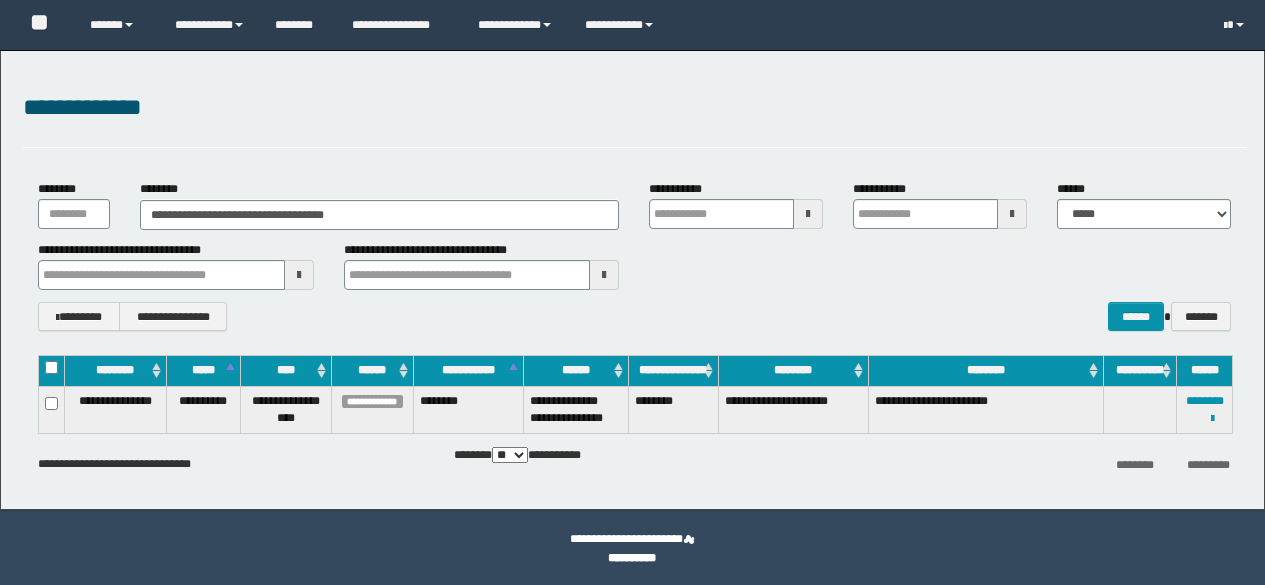 scroll, scrollTop: 0, scrollLeft: 0, axis: both 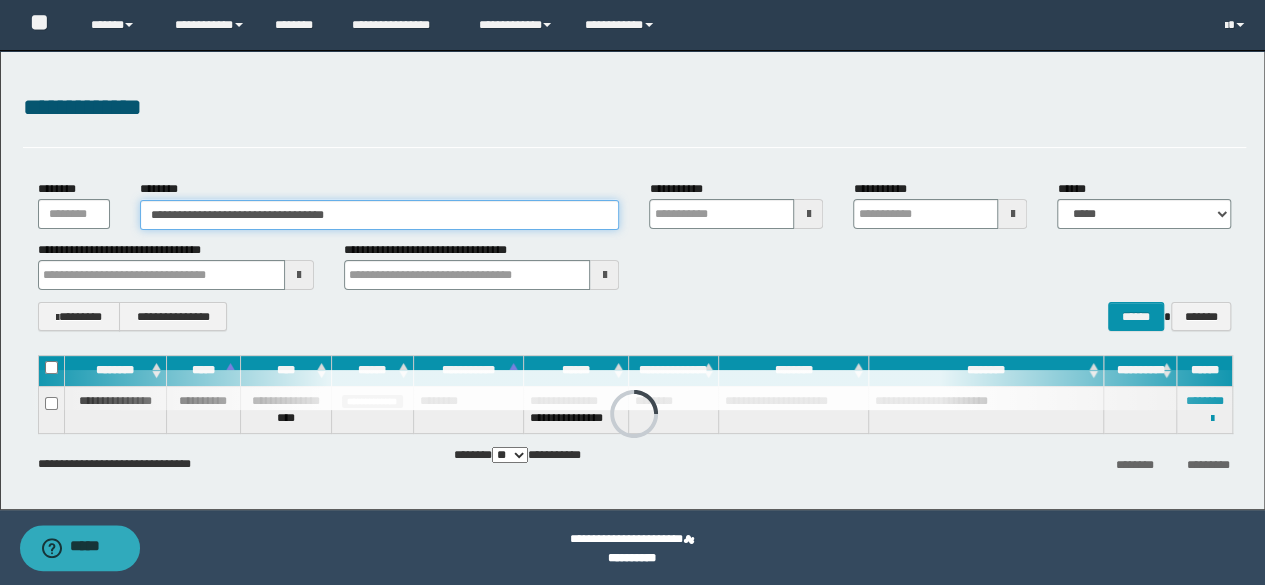 drag, startPoint x: 383, startPoint y: 215, endPoint x: 0, endPoint y: 157, distance: 387.36676 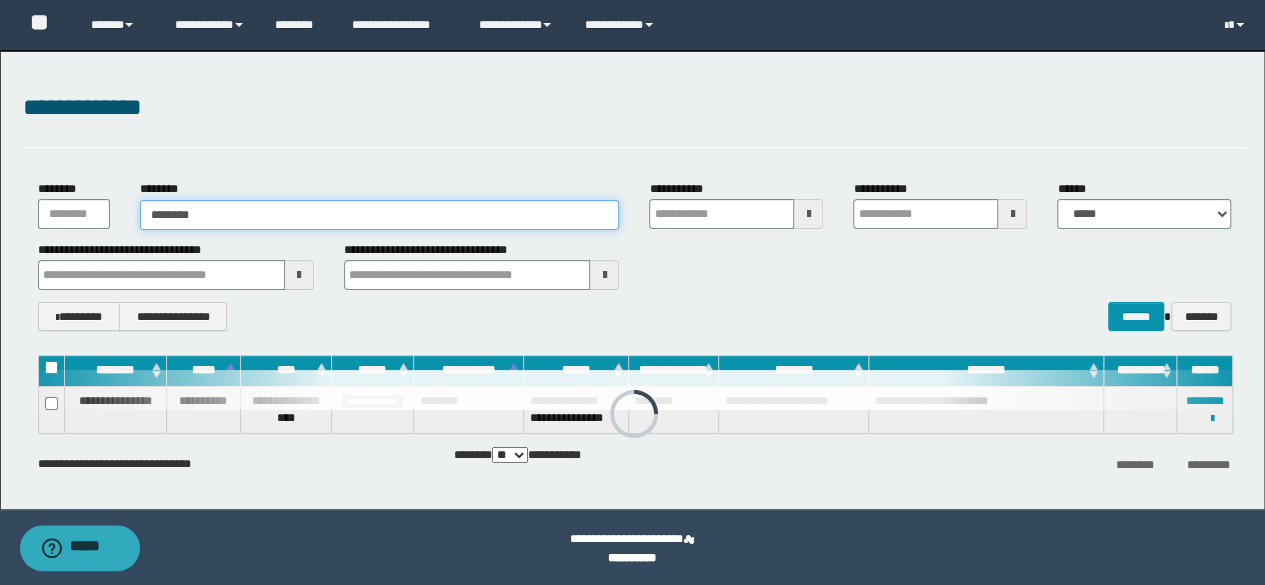 type on "********" 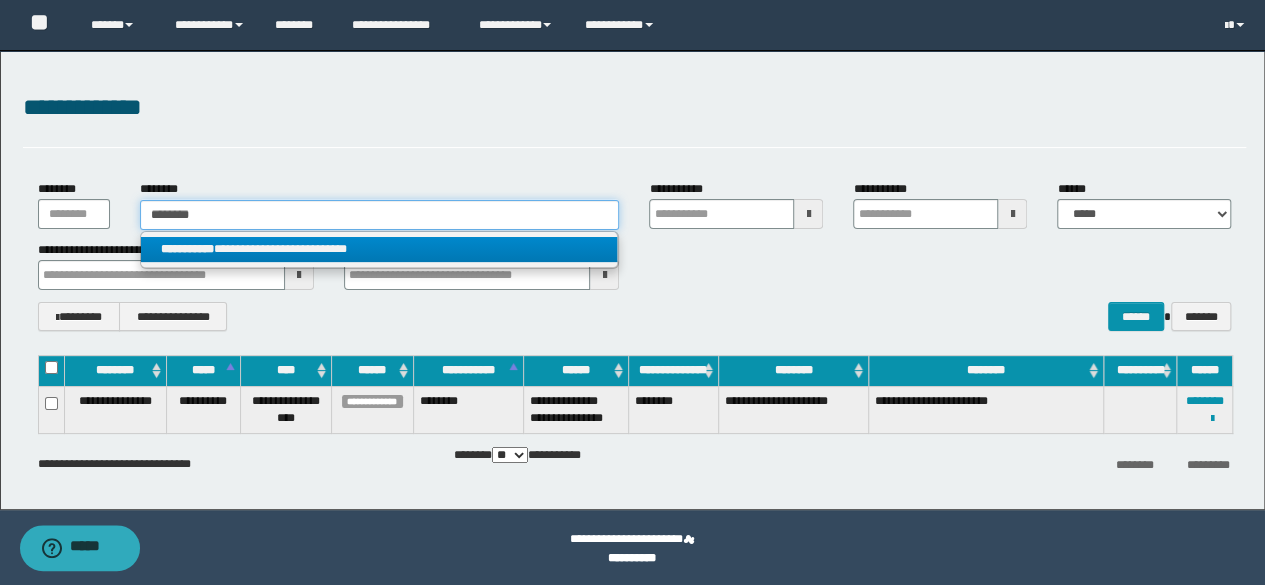 type on "********" 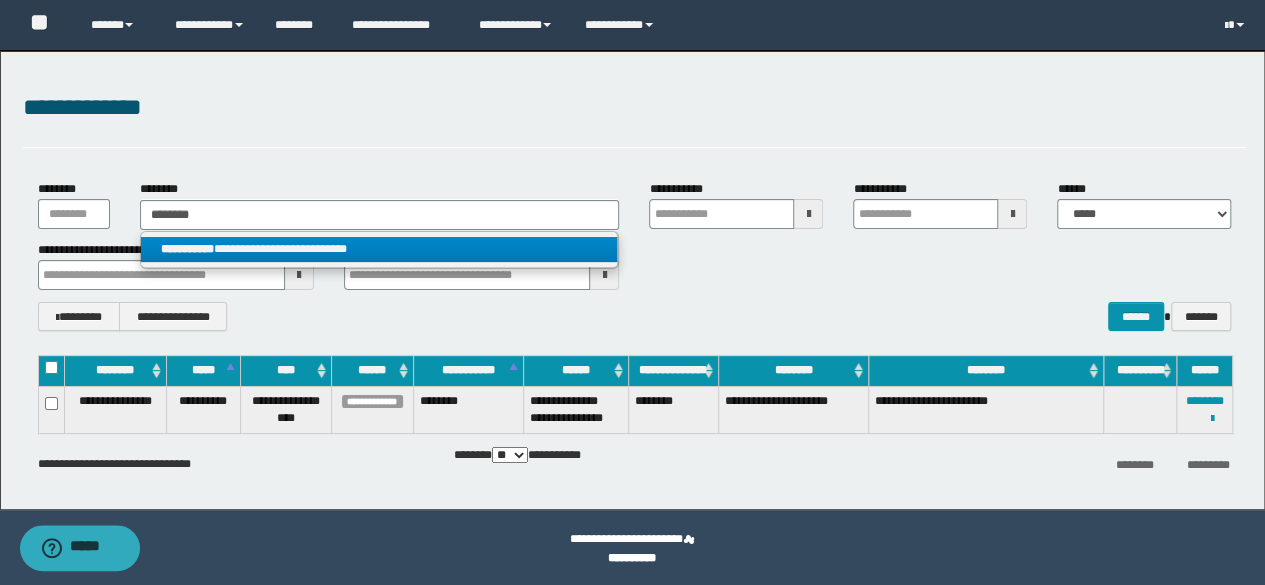 click on "**********" at bounding box center [379, 249] 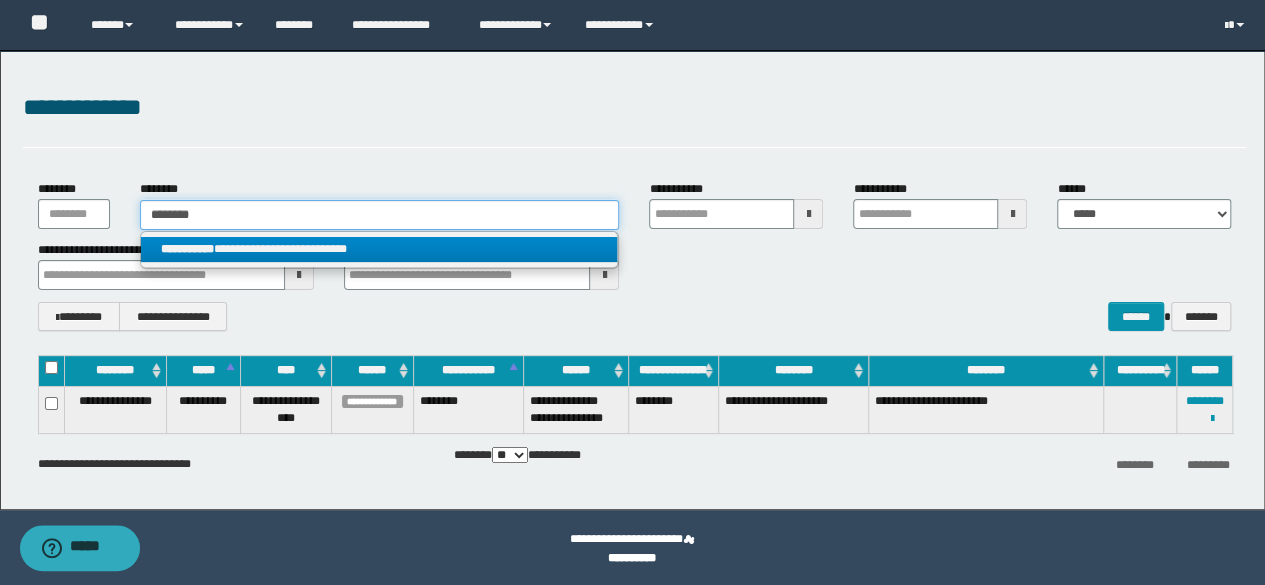 type 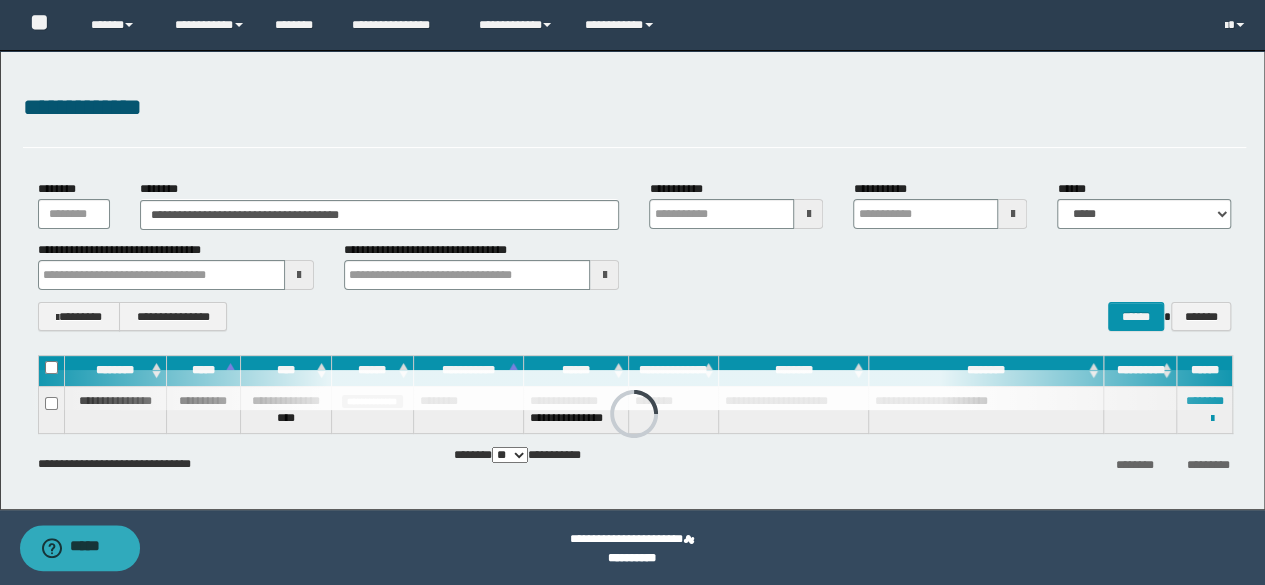 click on "**********" at bounding box center (635, 108) 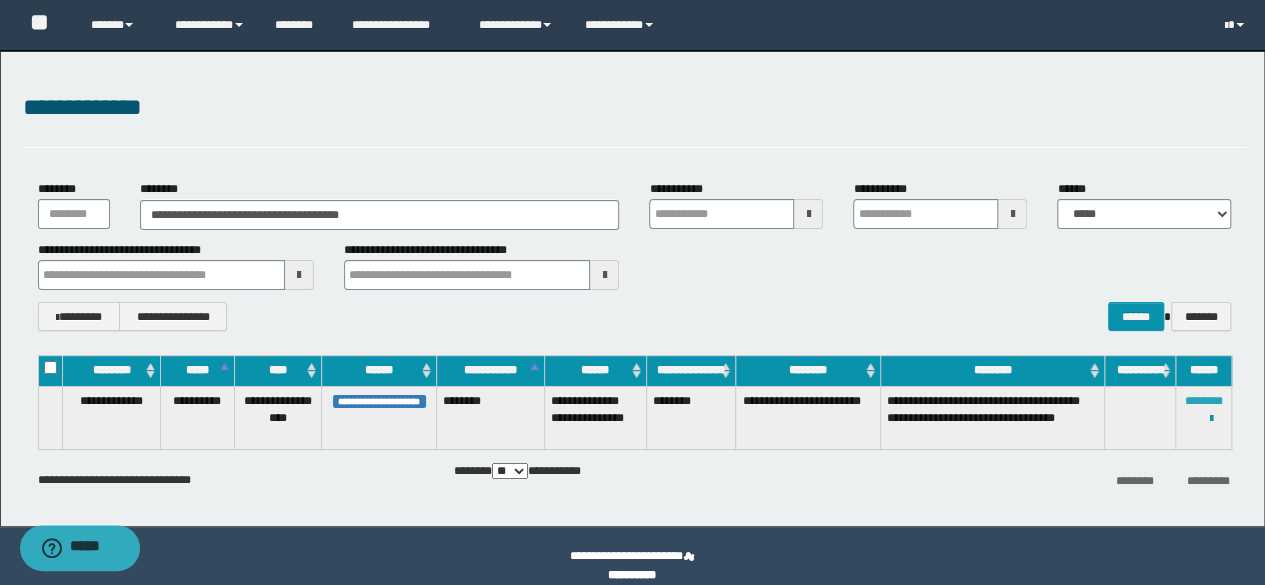click on "********" at bounding box center (1204, 401) 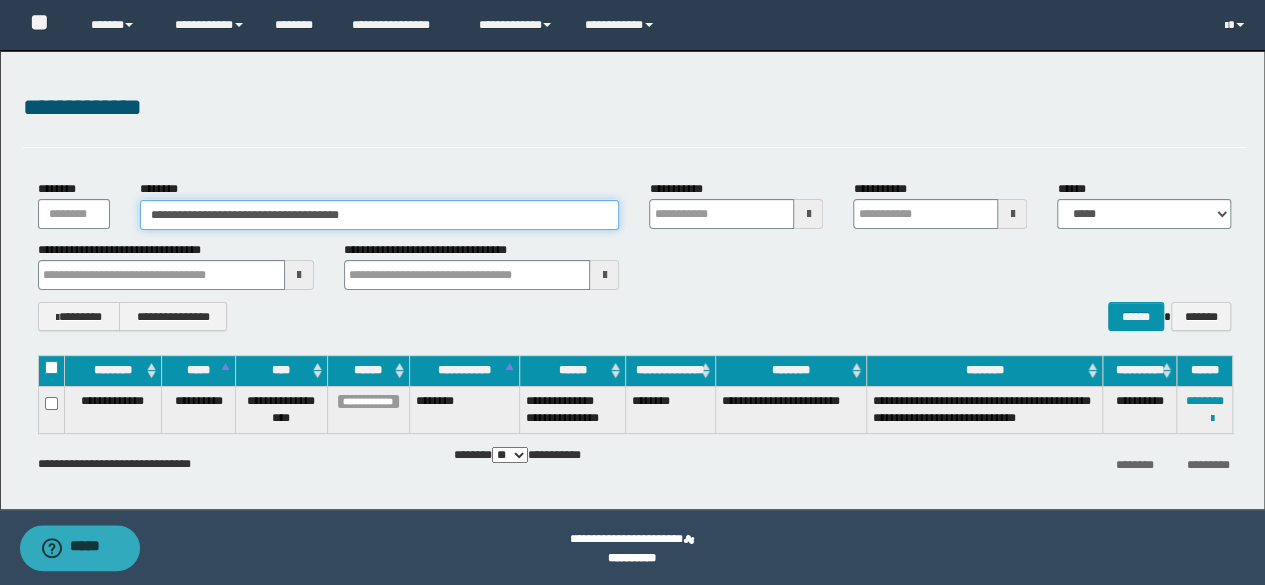 drag, startPoint x: 409, startPoint y: 209, endPoint x: 0, endPoint y: 242, distance: 410.32913 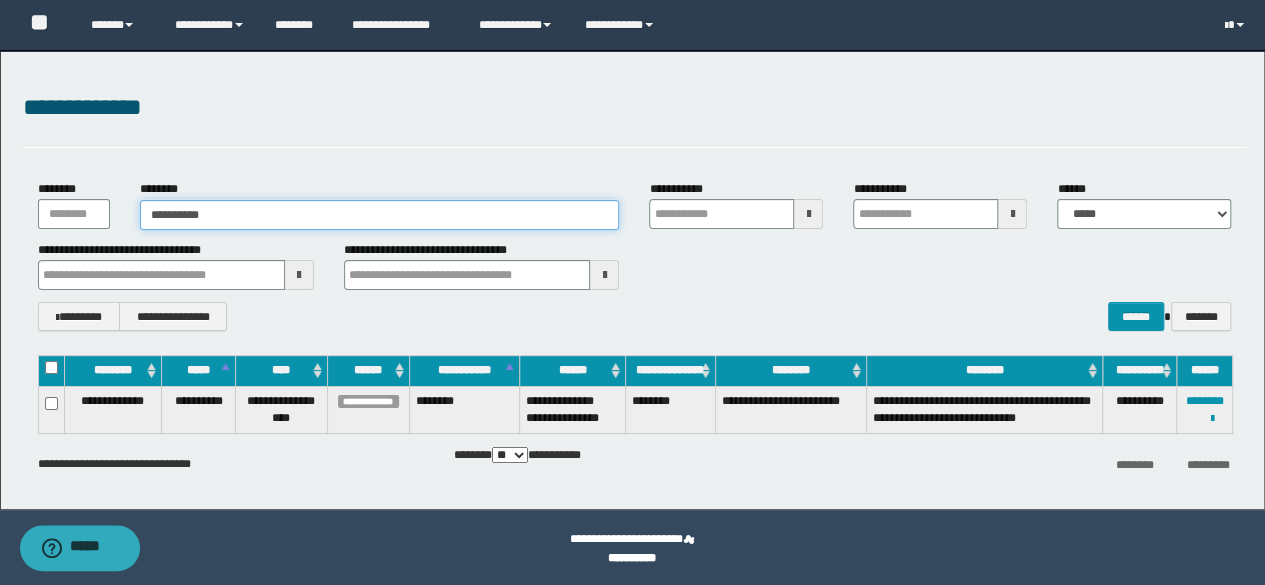 type on "**********" 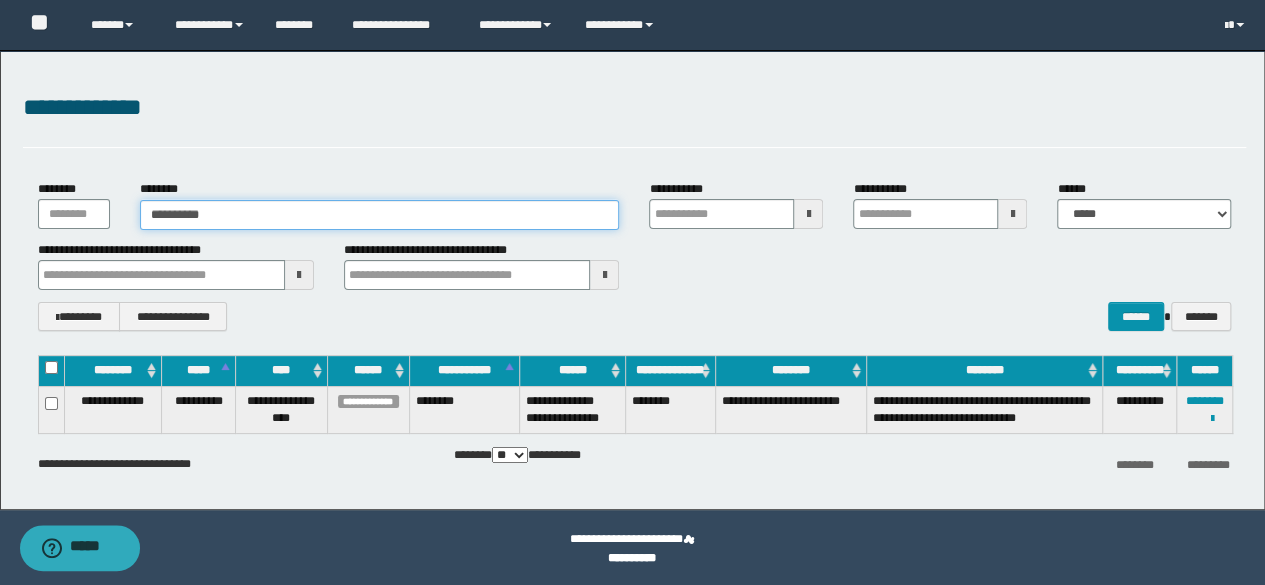type on "**********" 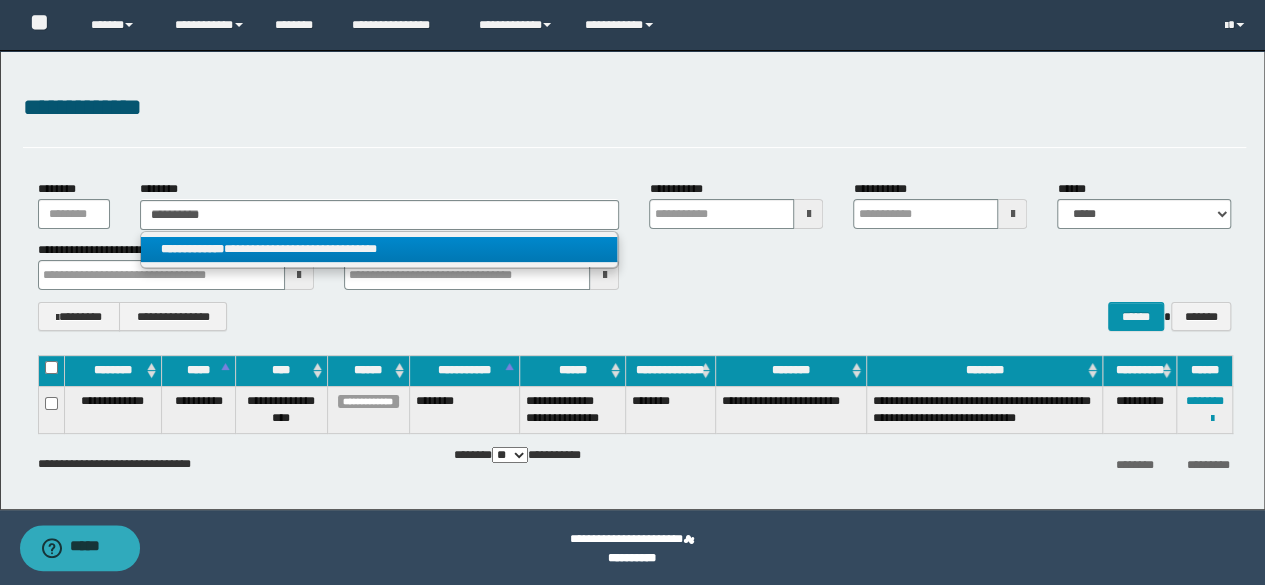 click on "**********" at bounding box center (379, 249) 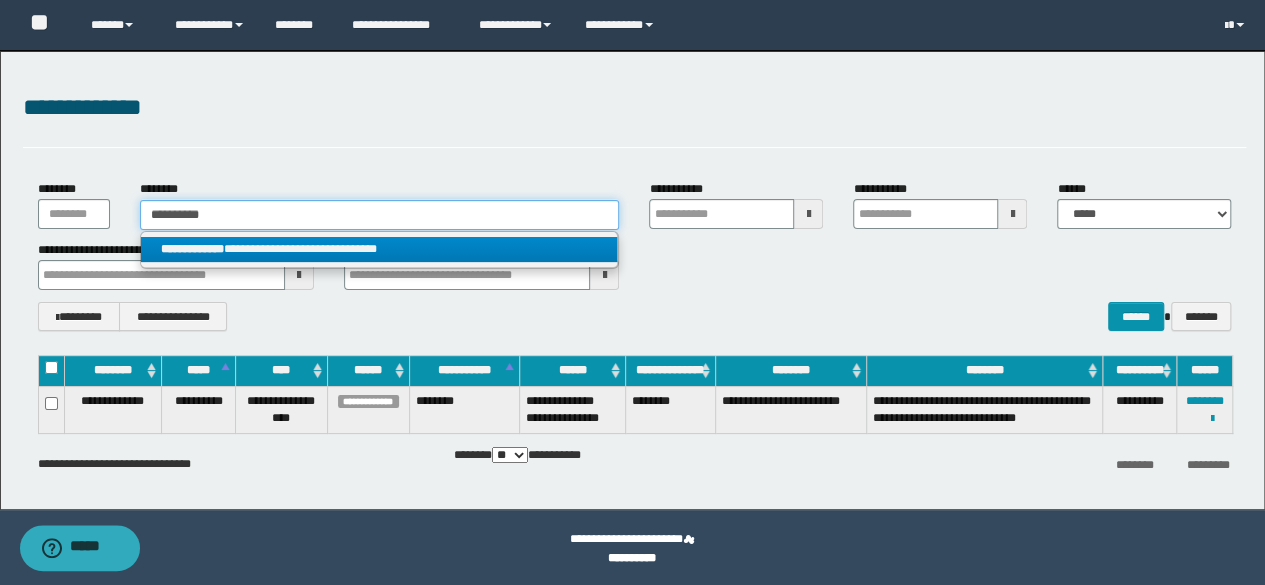 type 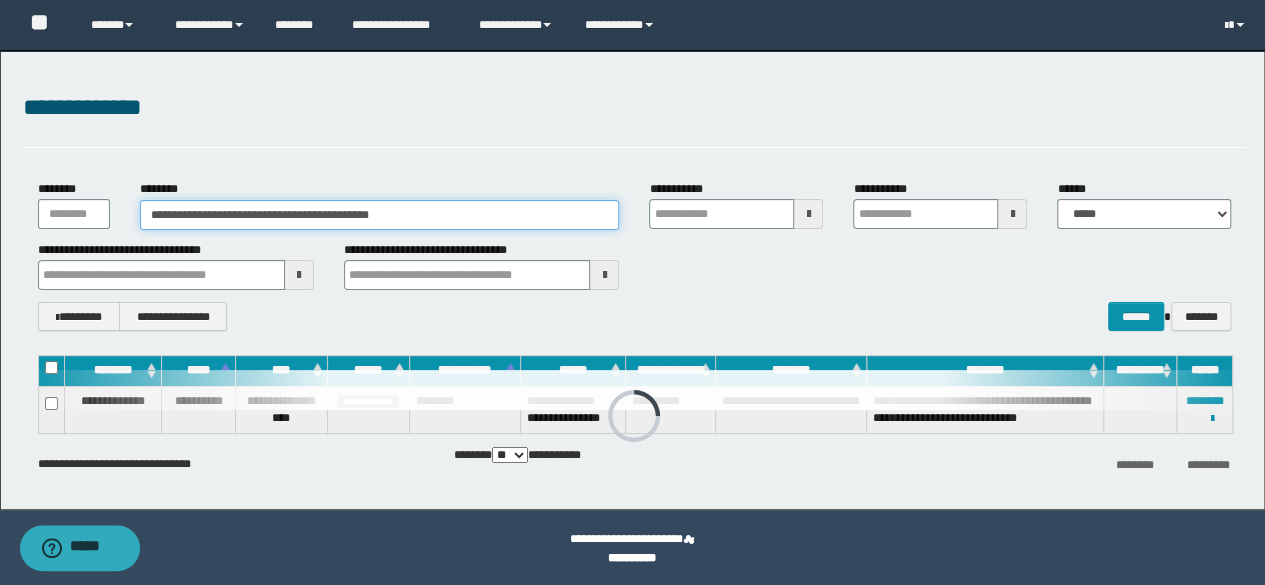 click on "**********" at bounding box center (380, 215) 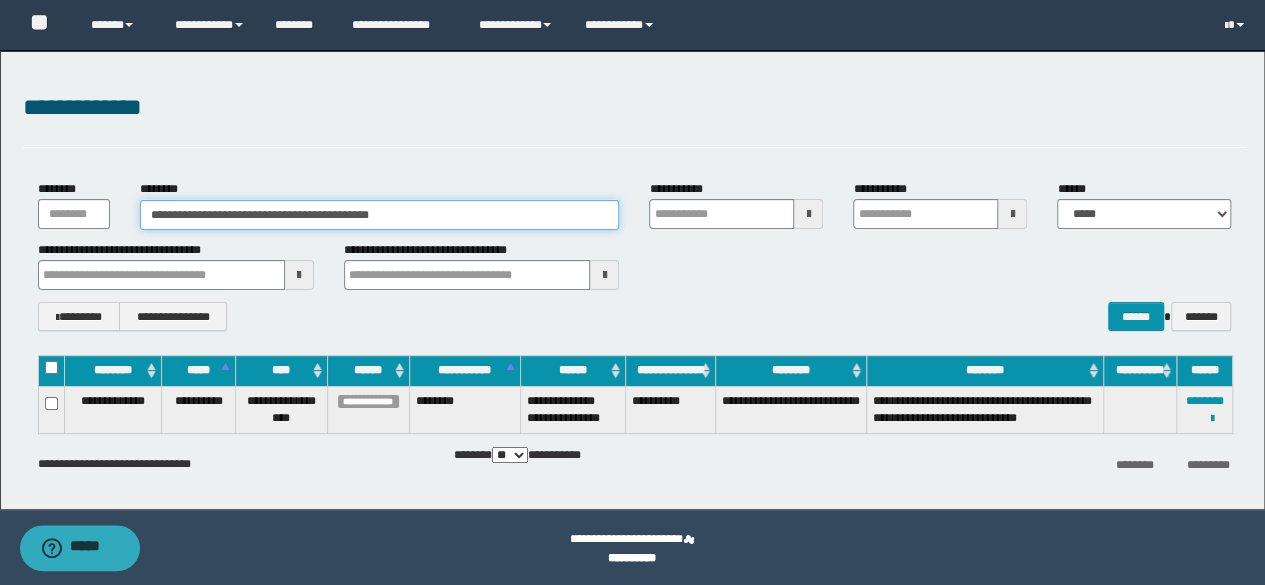 click on "**********" at bounding box center (380, 215) 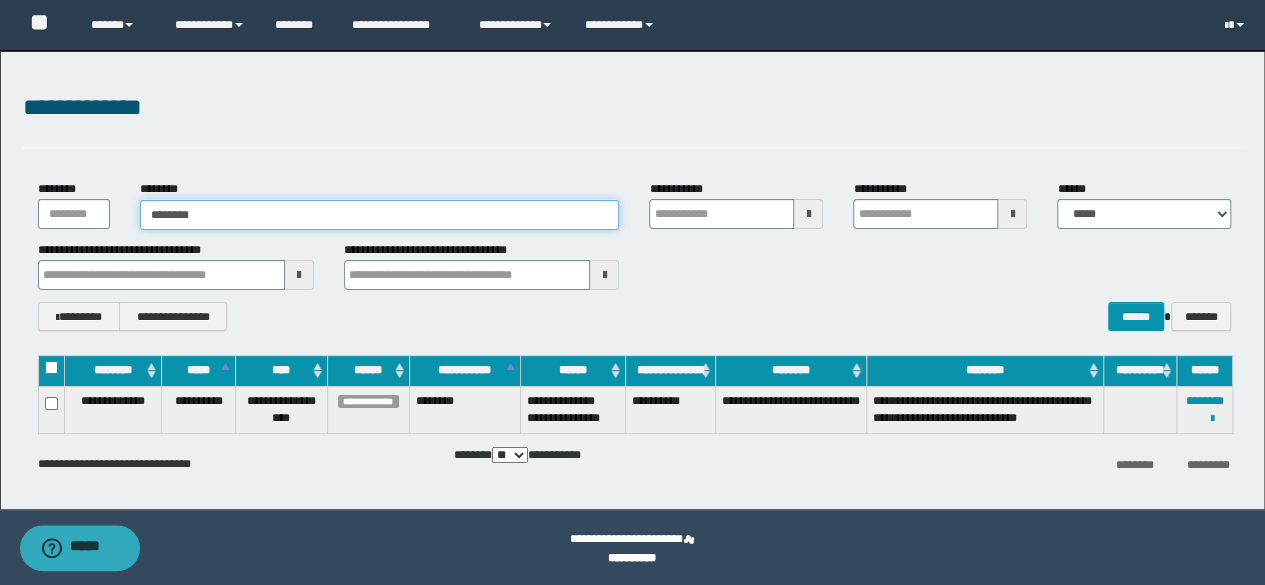 type on "********" 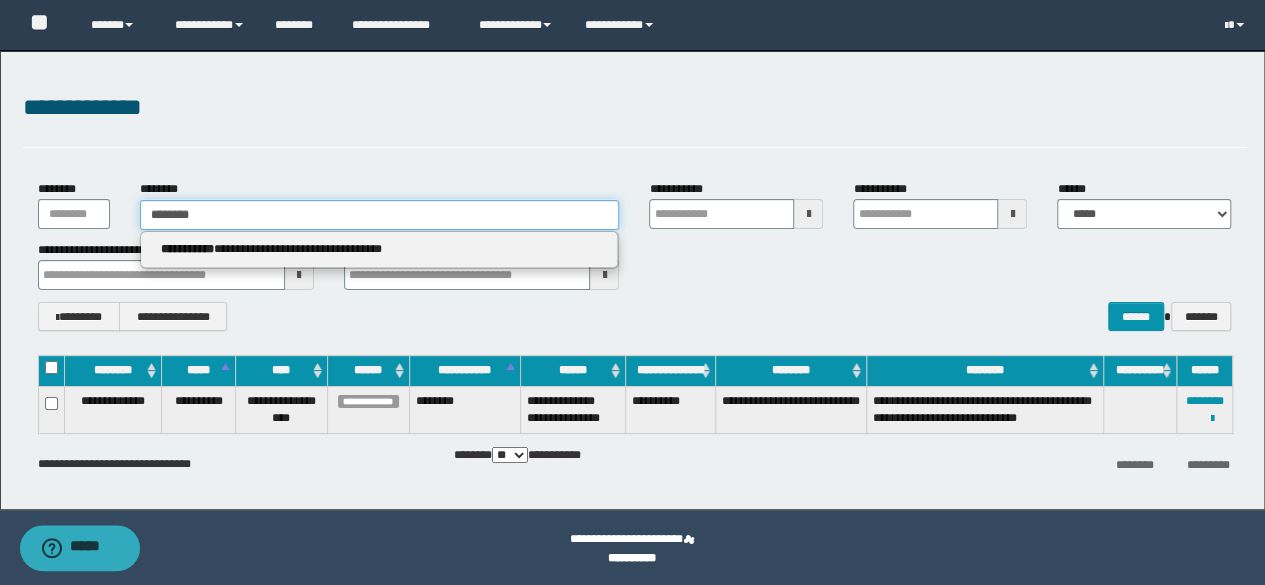 type on "********" 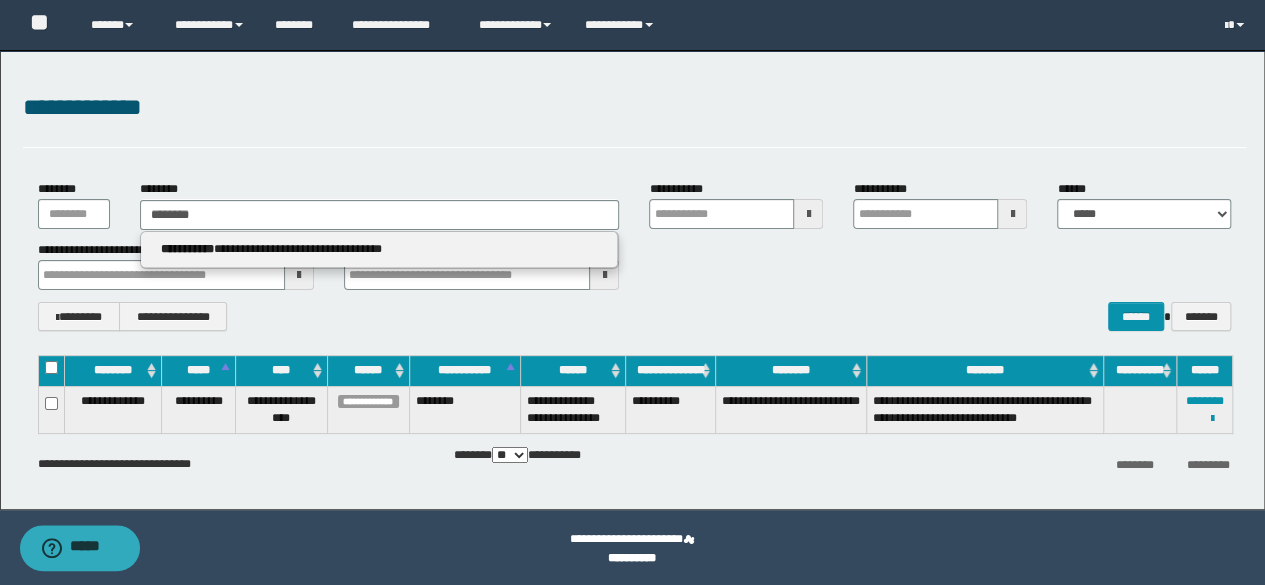 click on "**********" at bounding box center [380, 250] 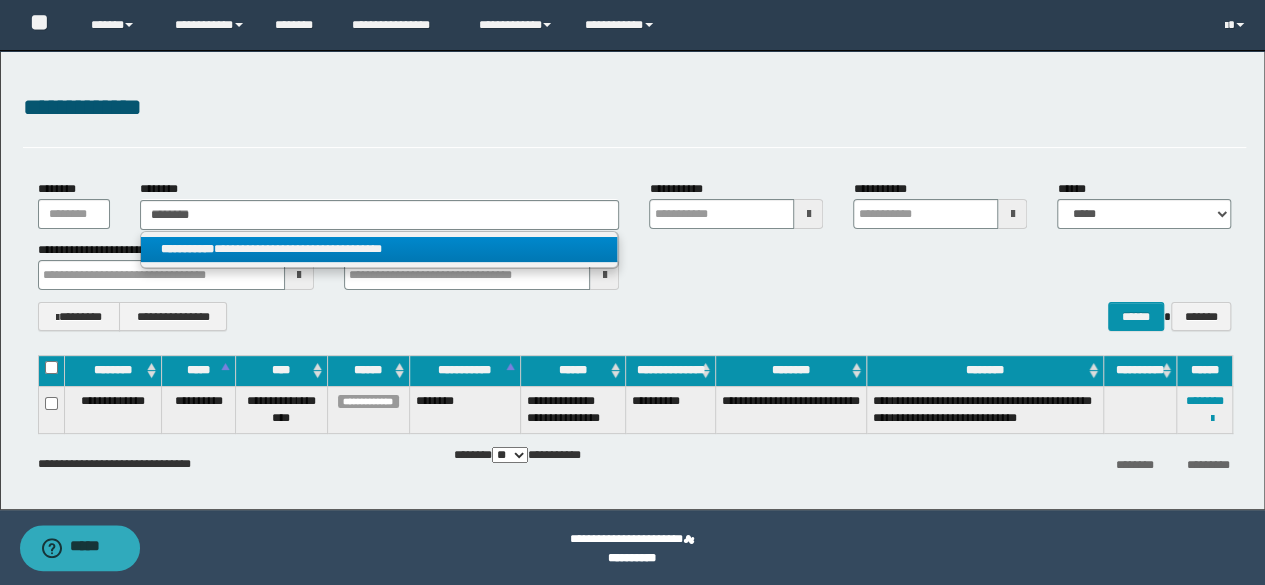click on "**********" at bounding box center (379, 249) 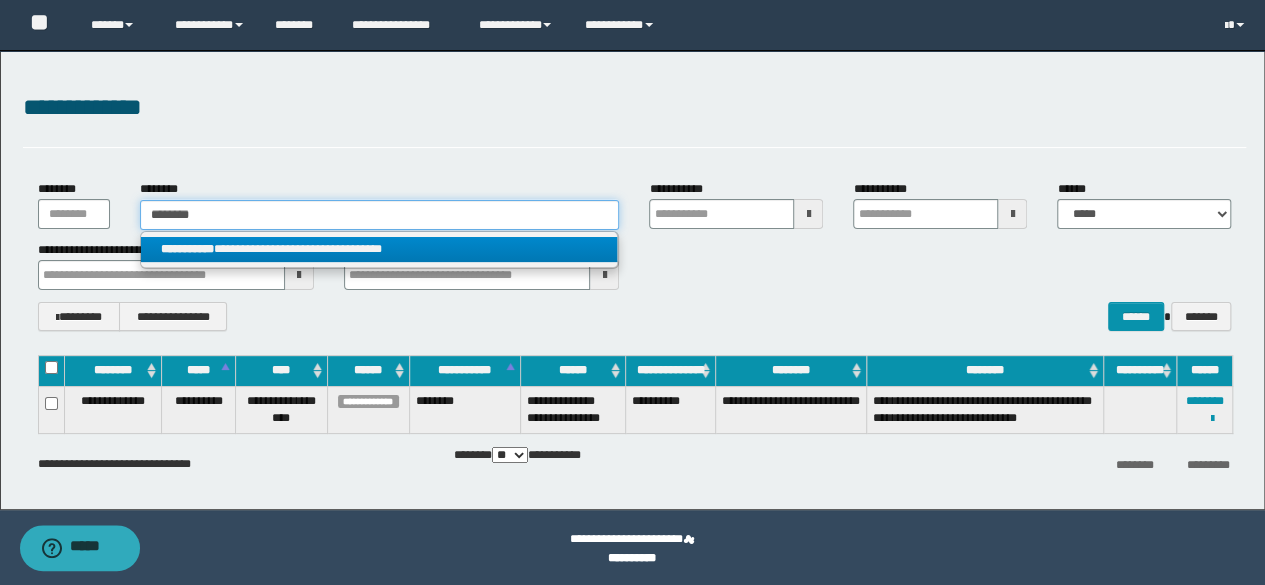 type 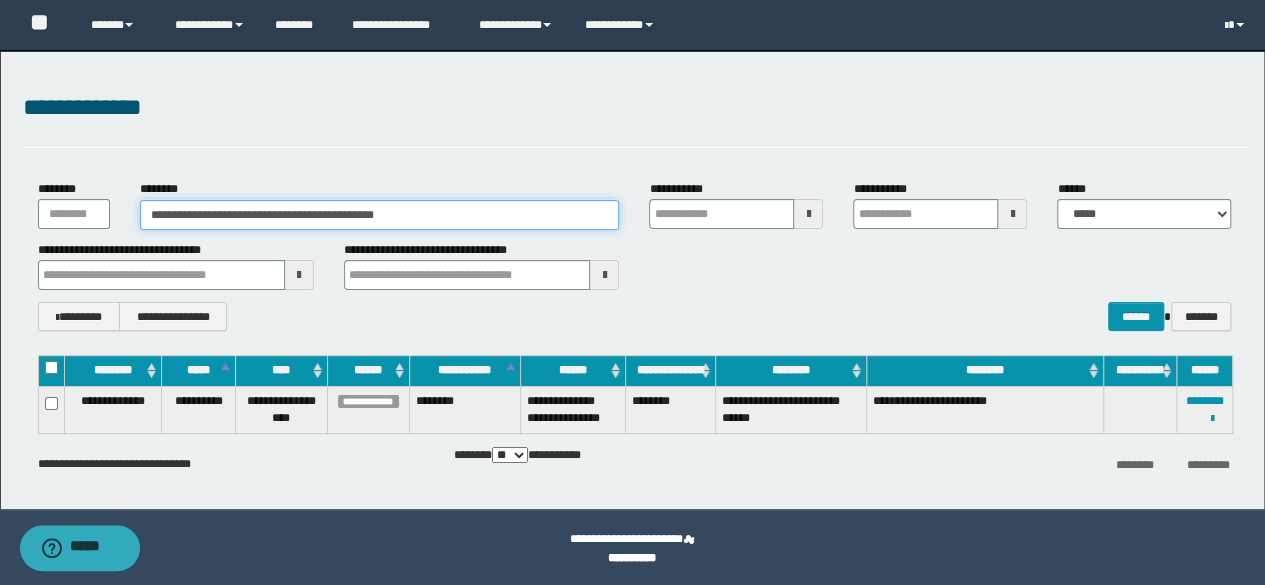 drag, startPoint x: 302, startPoint y: 212, endPoint x: 98, endPoint y: 203, distance: 204.19843 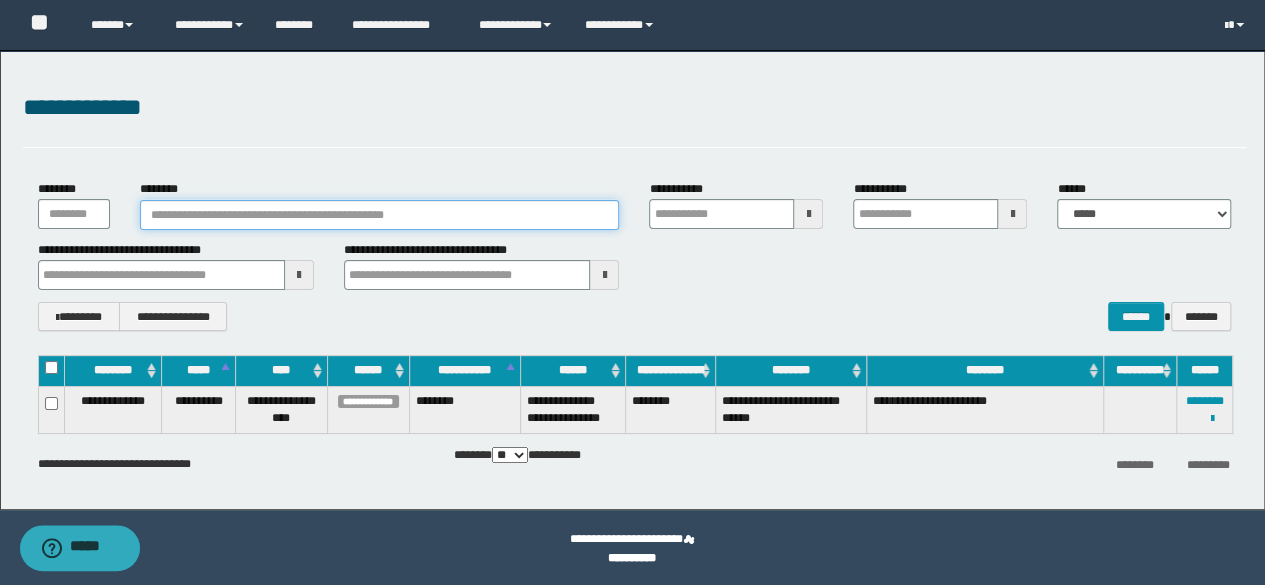 click on "********" at bounding box center [380, 215] 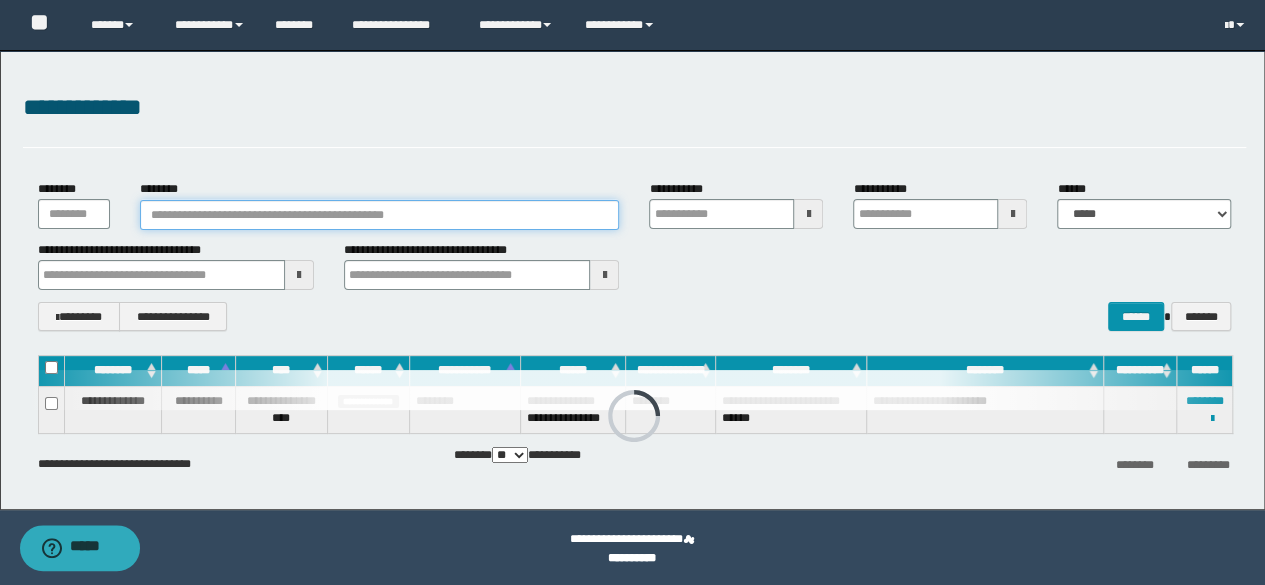 click on "********" at bounding box center [380, 215] 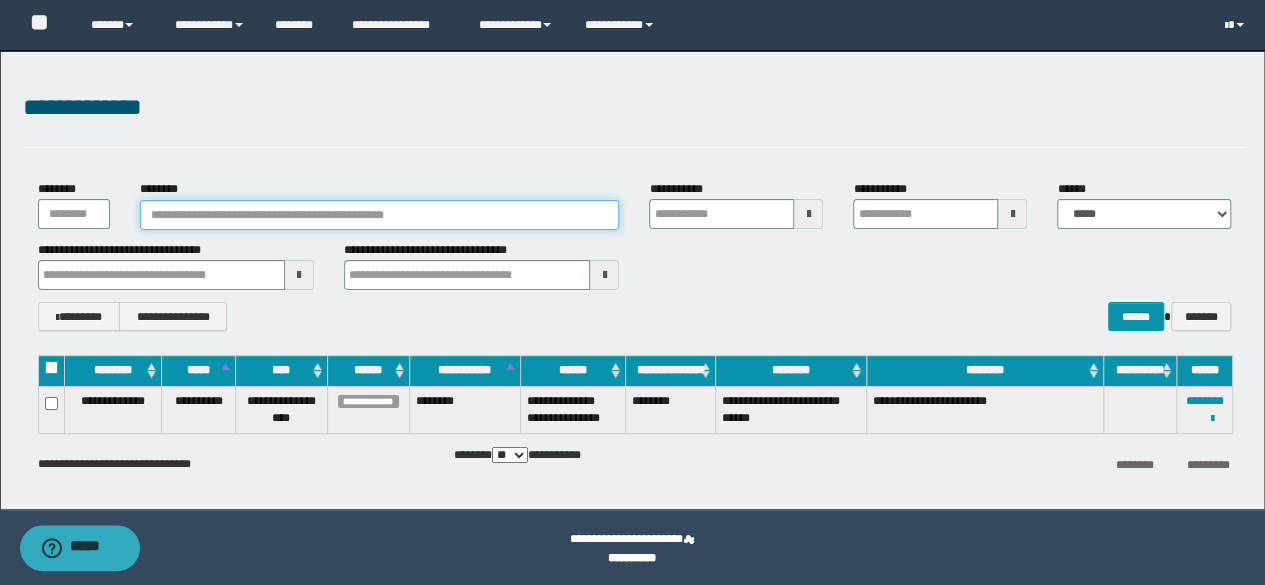 paste on "********" 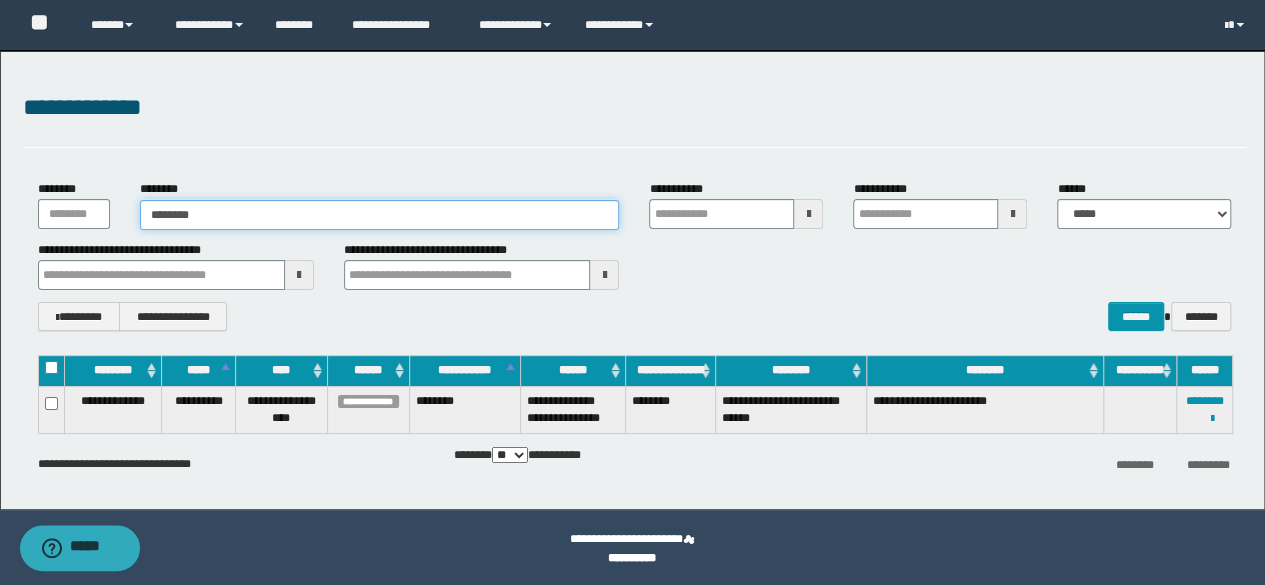 type on "********" 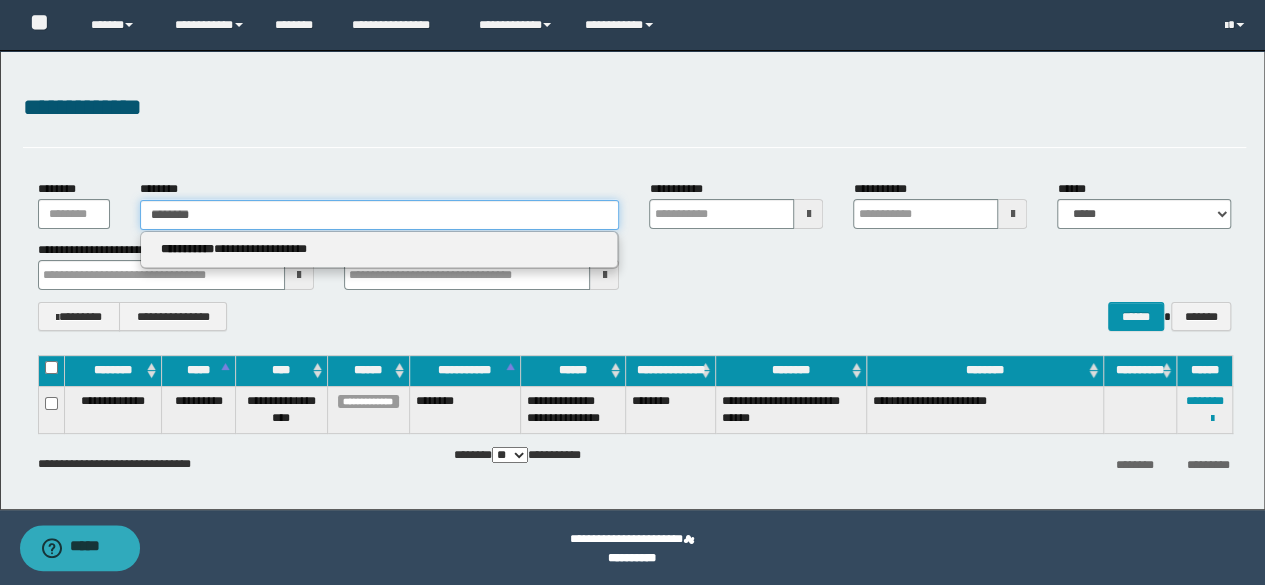 type on "********" 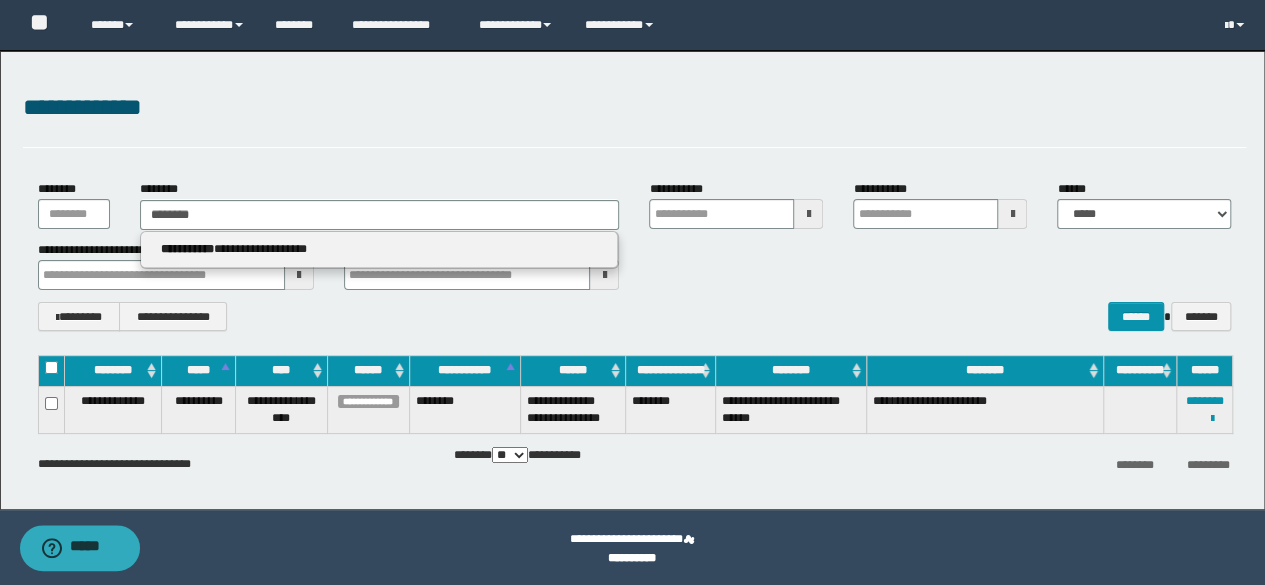 click on "**********" at bounding box center (380, 250) 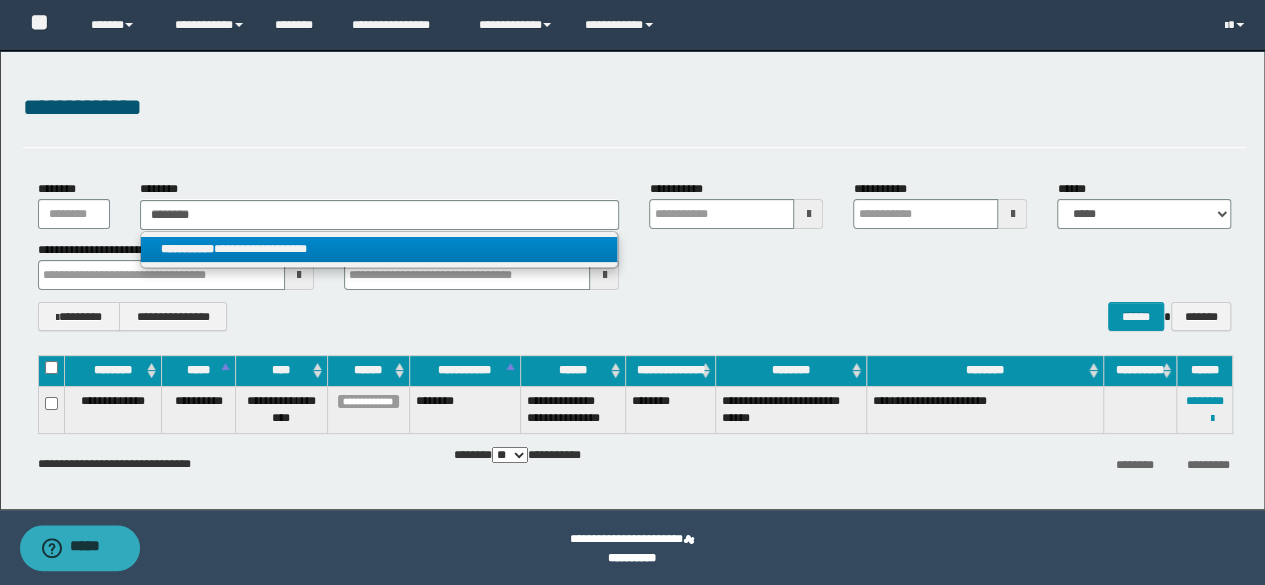 click on "**********" at bounding box center (379, 249) 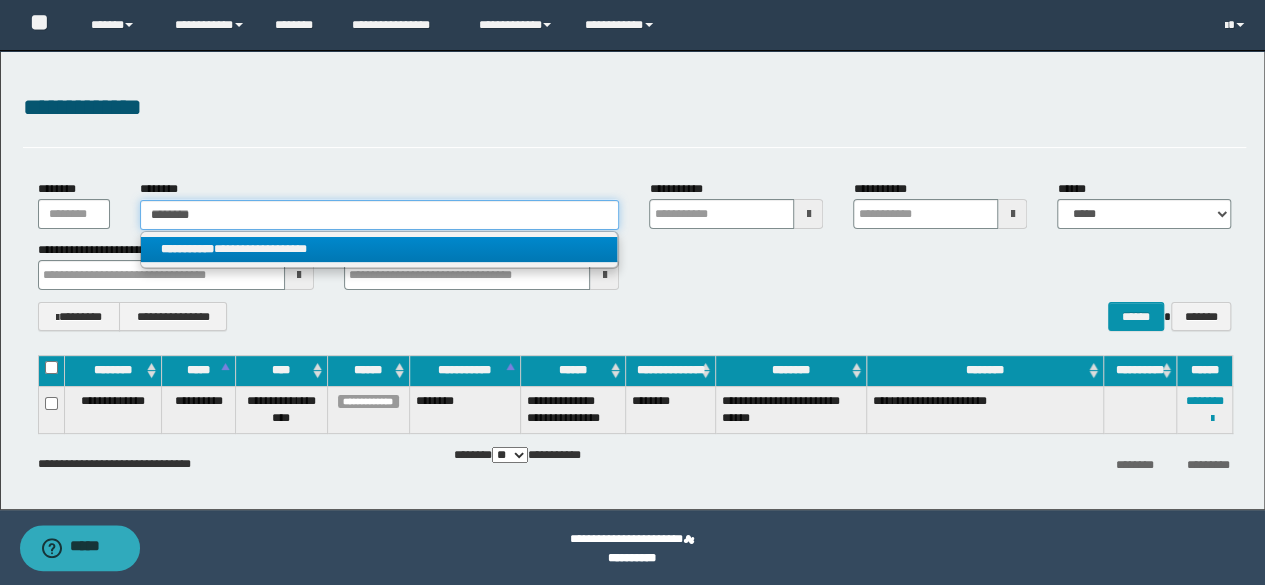 type 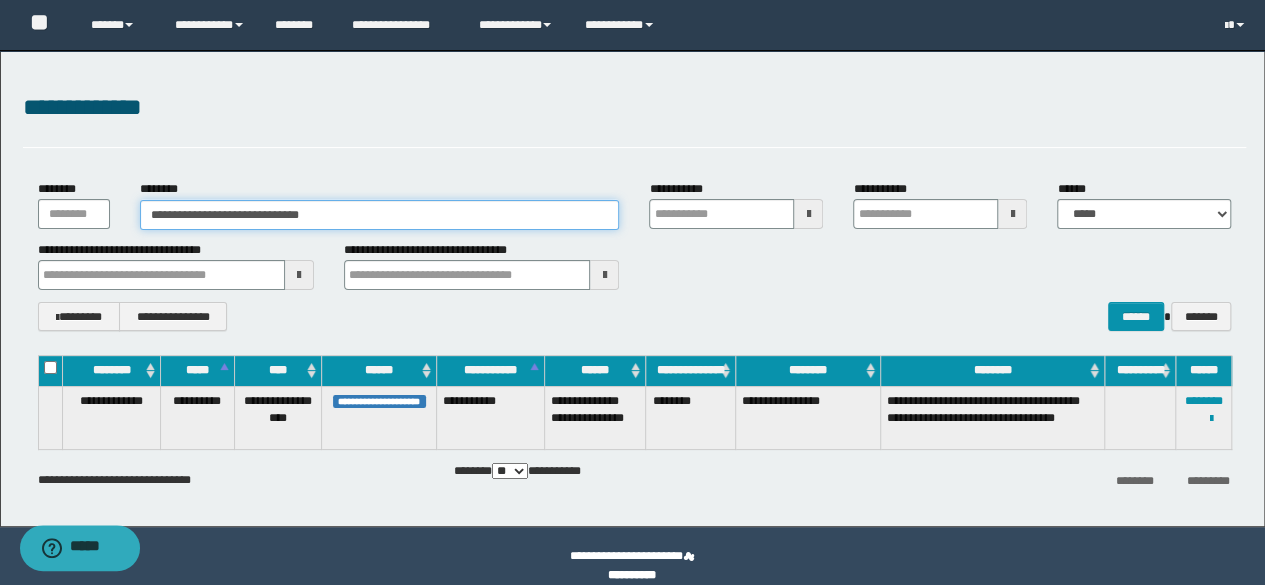 click on "**********" at bounding box center [380, 215] 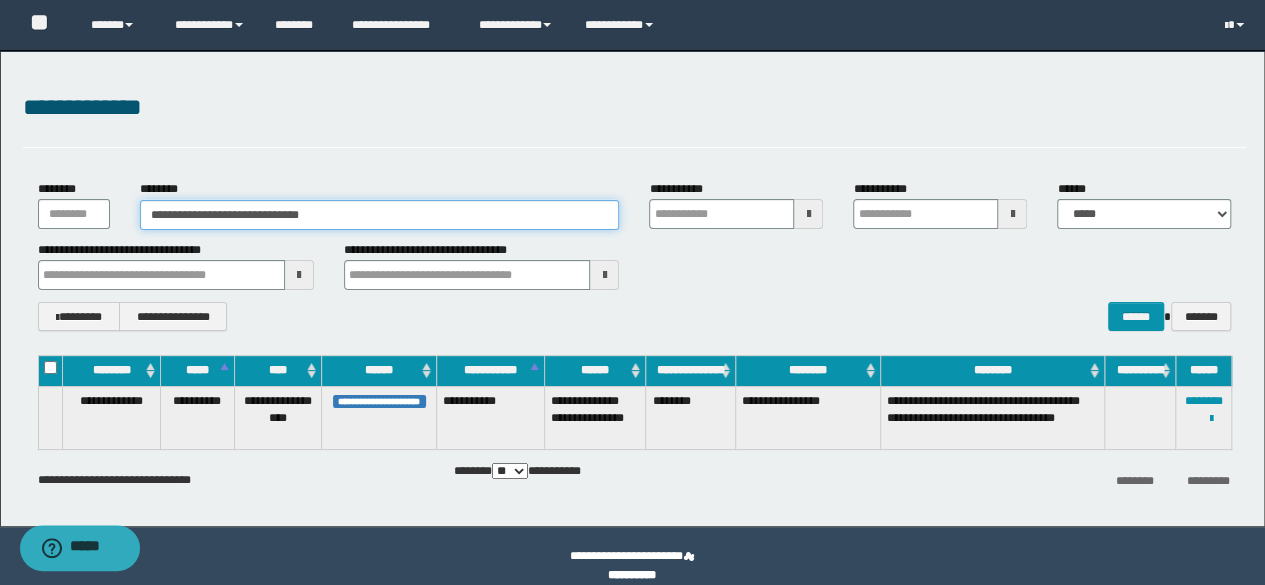 drag, startPoint x: 412, startPoint y: 221, endPoint x: 0, endPoint y: 215, distance: 412.0437 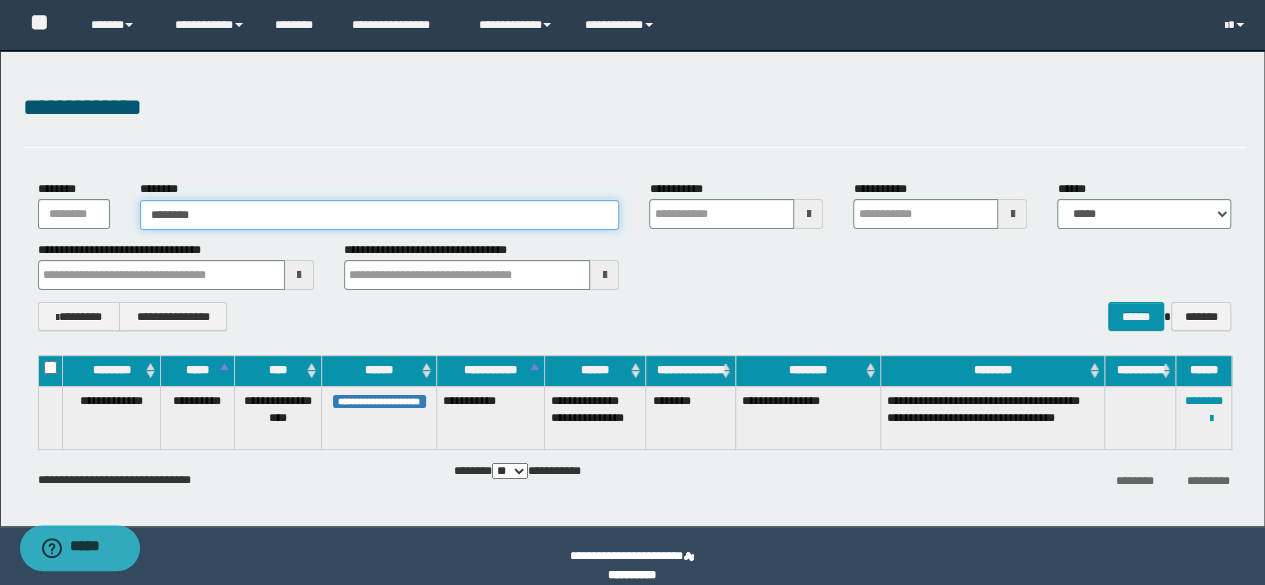 type on "********" 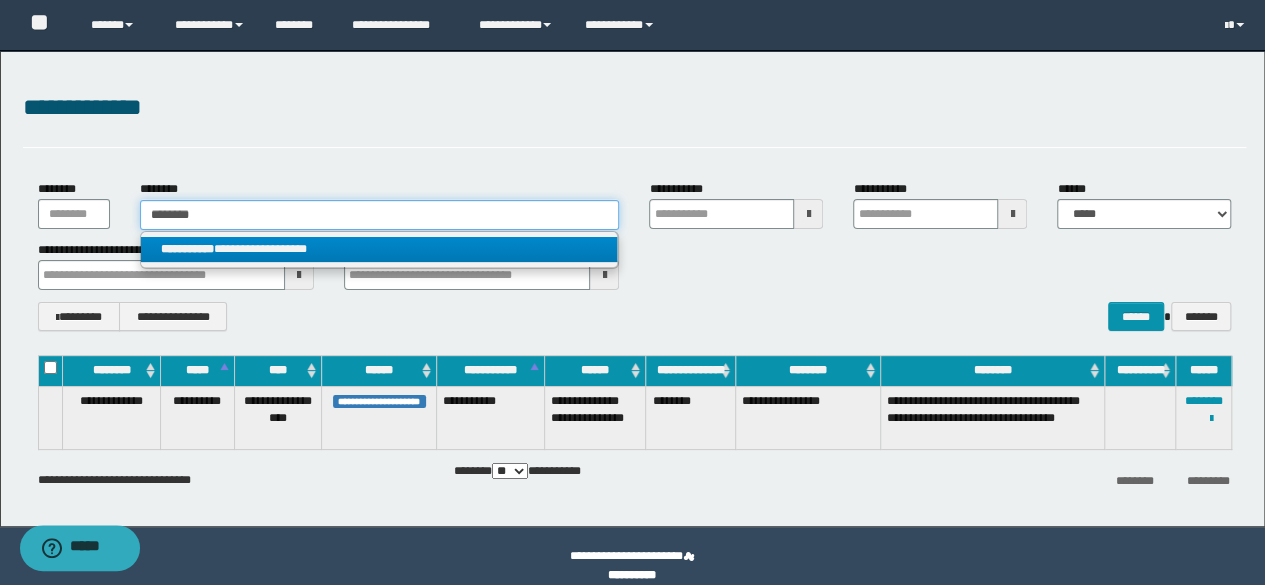 type on "********" 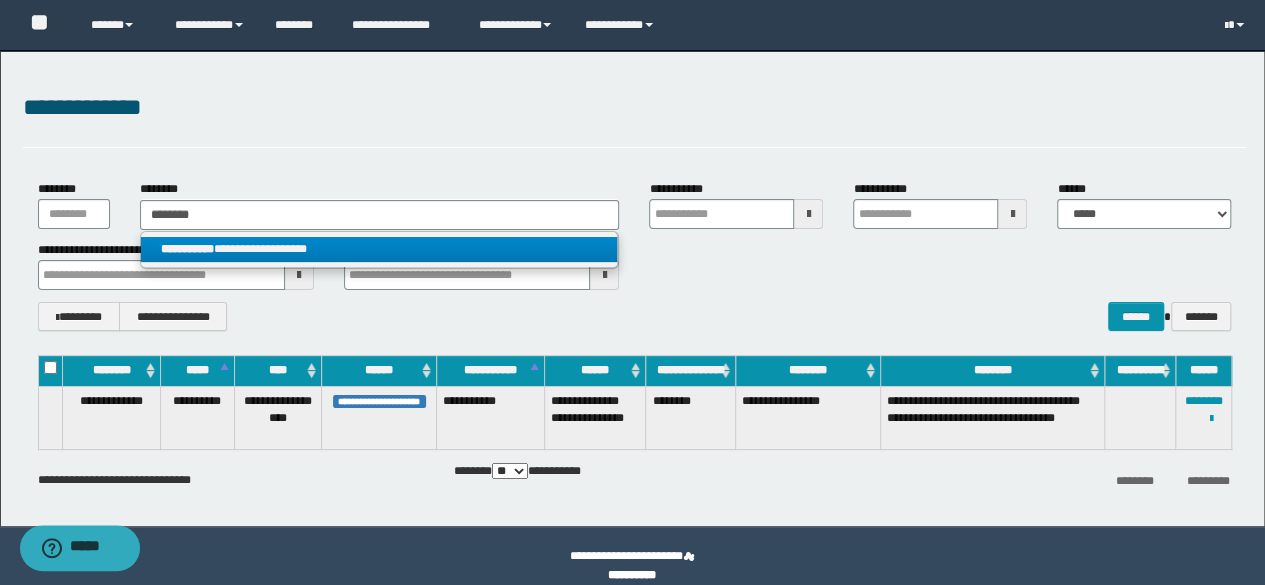 click on "**********" at bounding box center (379, 249) 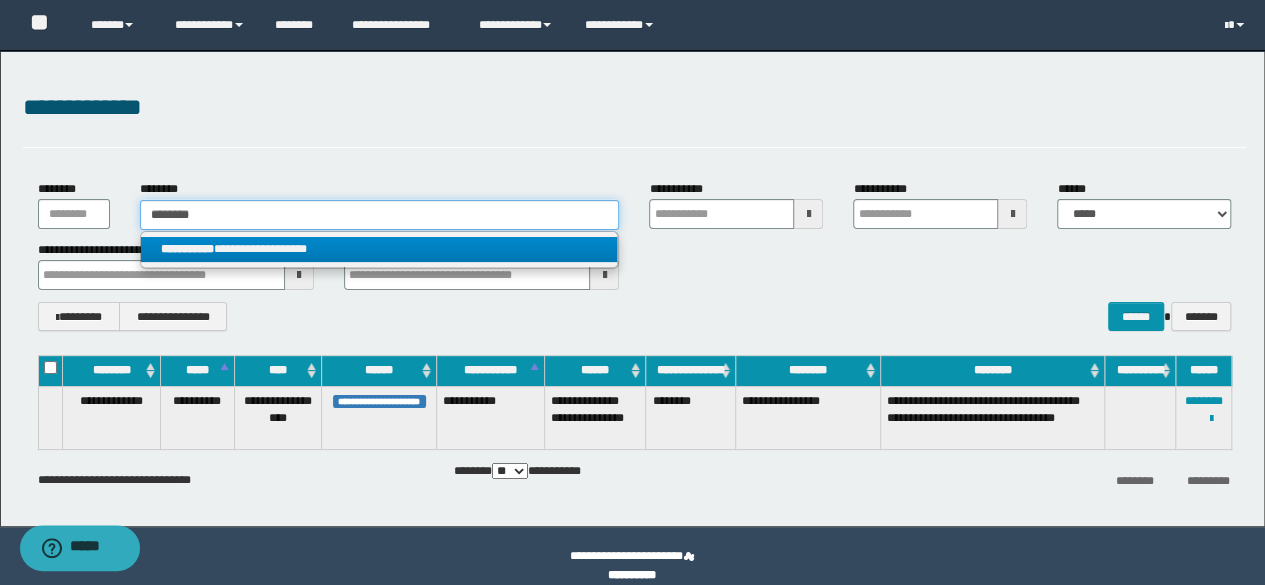 type 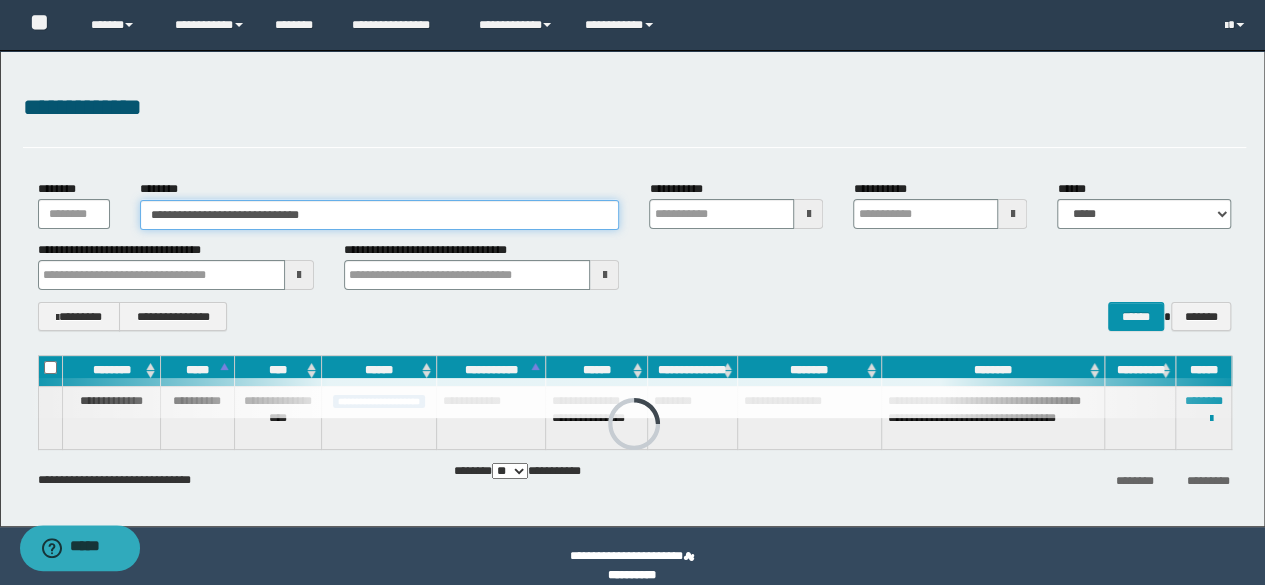 drag, startPoint x: 470, startPoint y: 207, endPoint x: 0, endPoint y: 197, distance: 470.10638 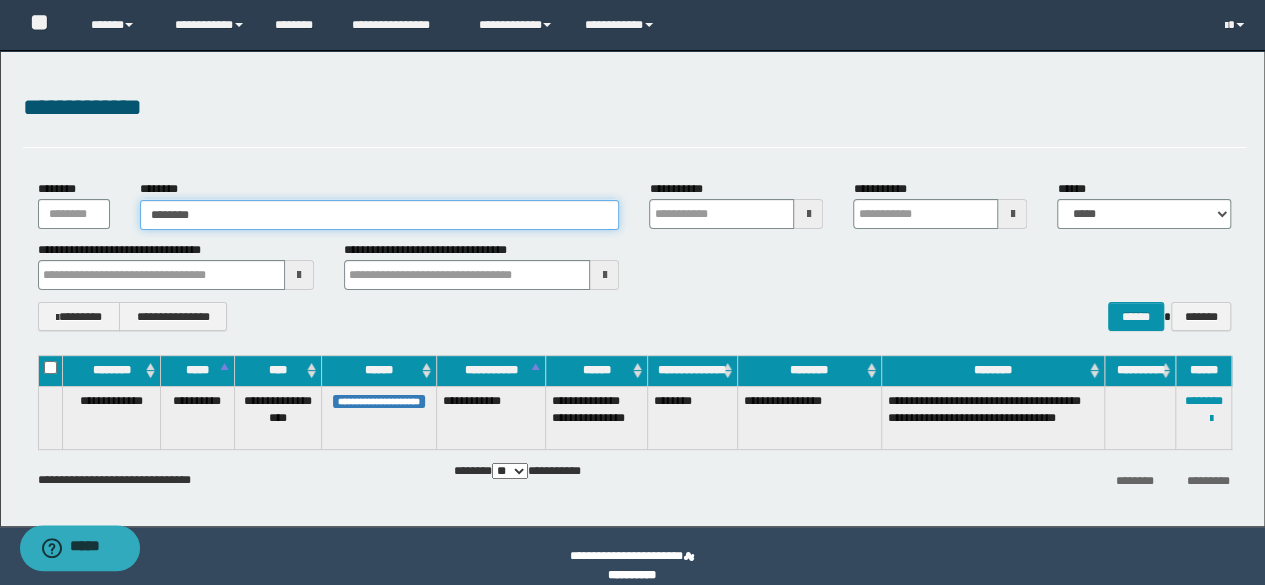 type on "********" 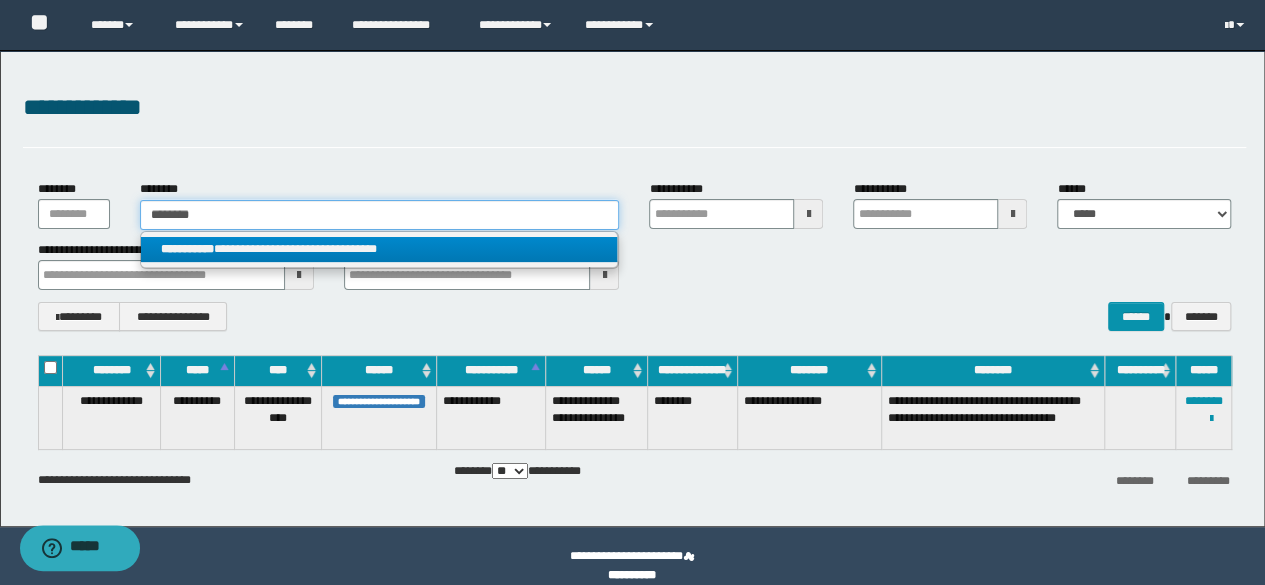 type on "********" 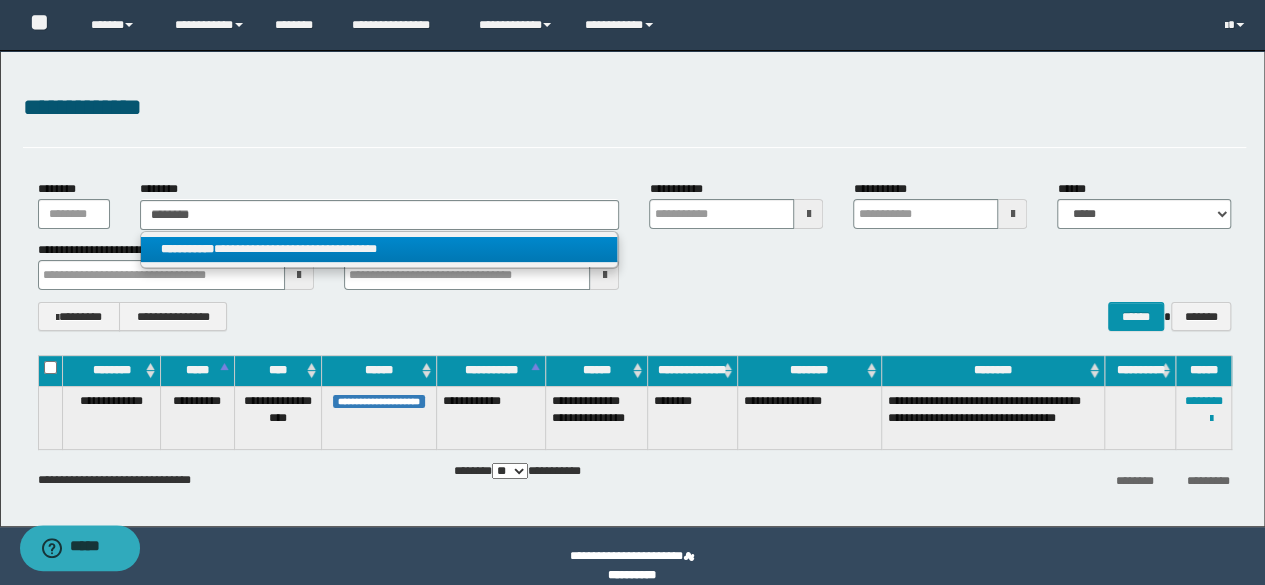 click on "**********" at bounding box center (379, 249) 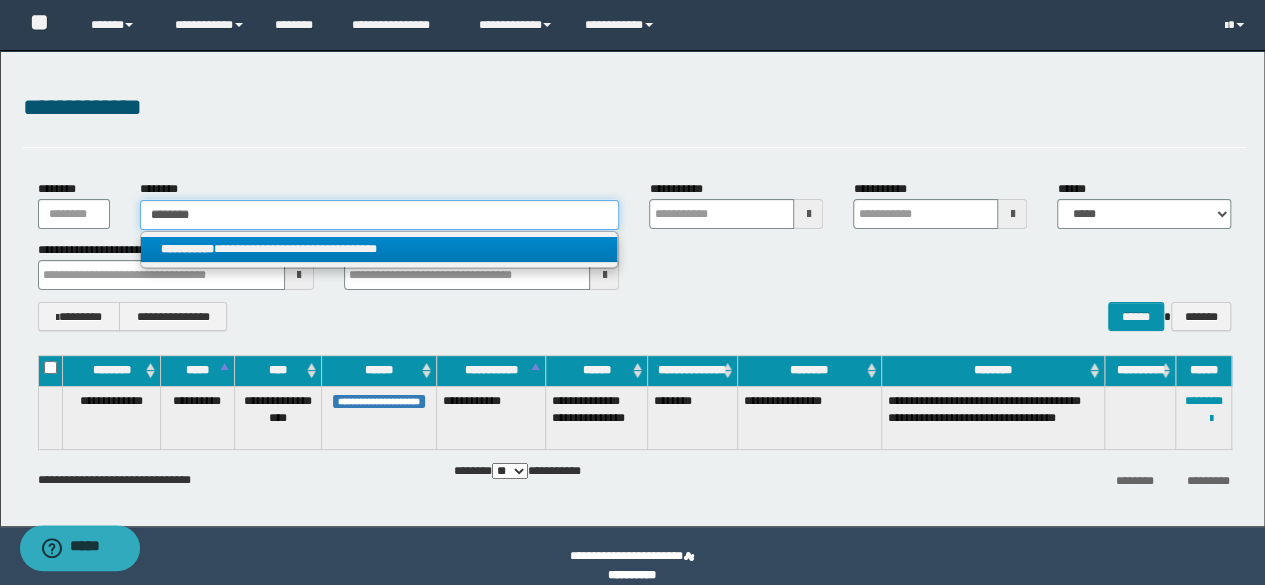 type 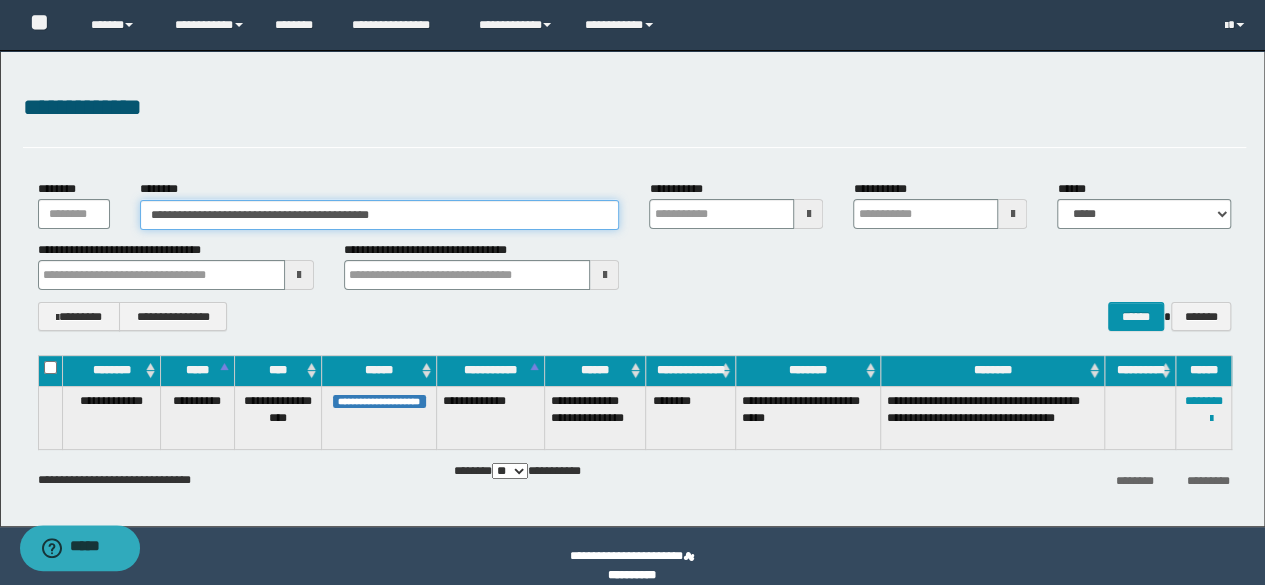 drag, startPoint x: 481, startPoint y: 211, endPoint x: 0, endPoint y: 177, distance: 482.20016 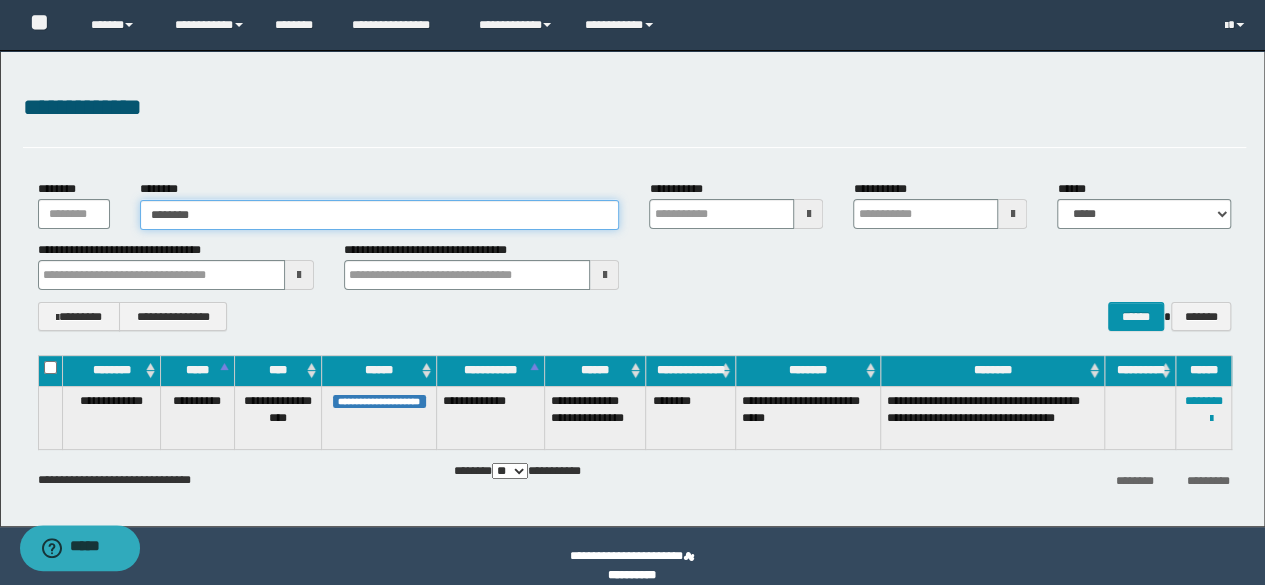 type on "********" 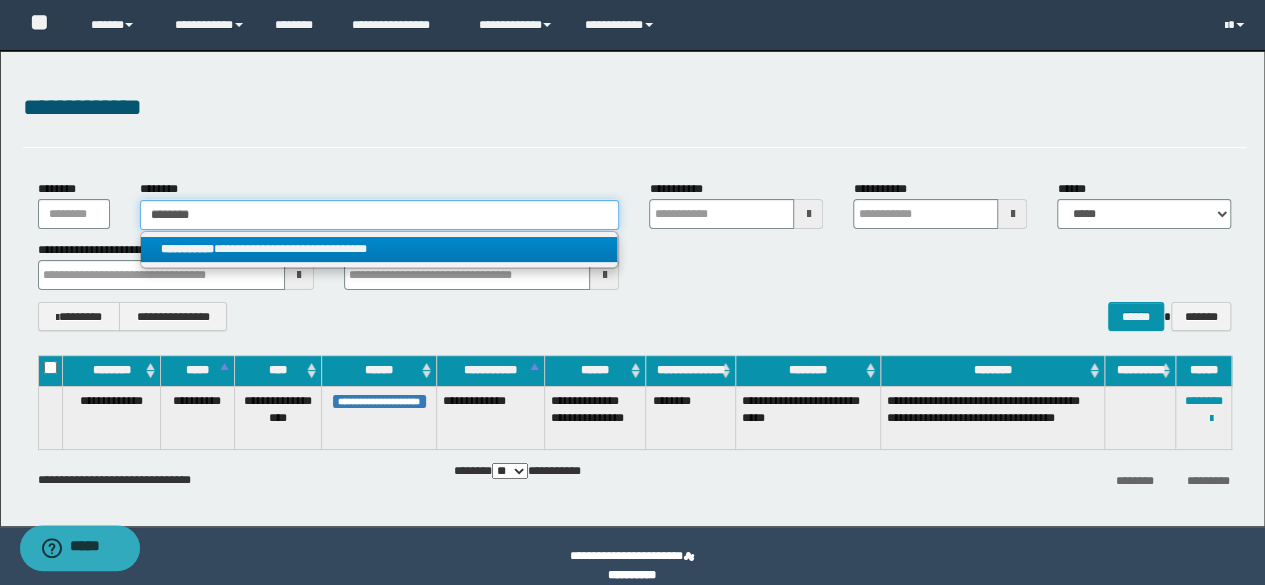 type on "********" 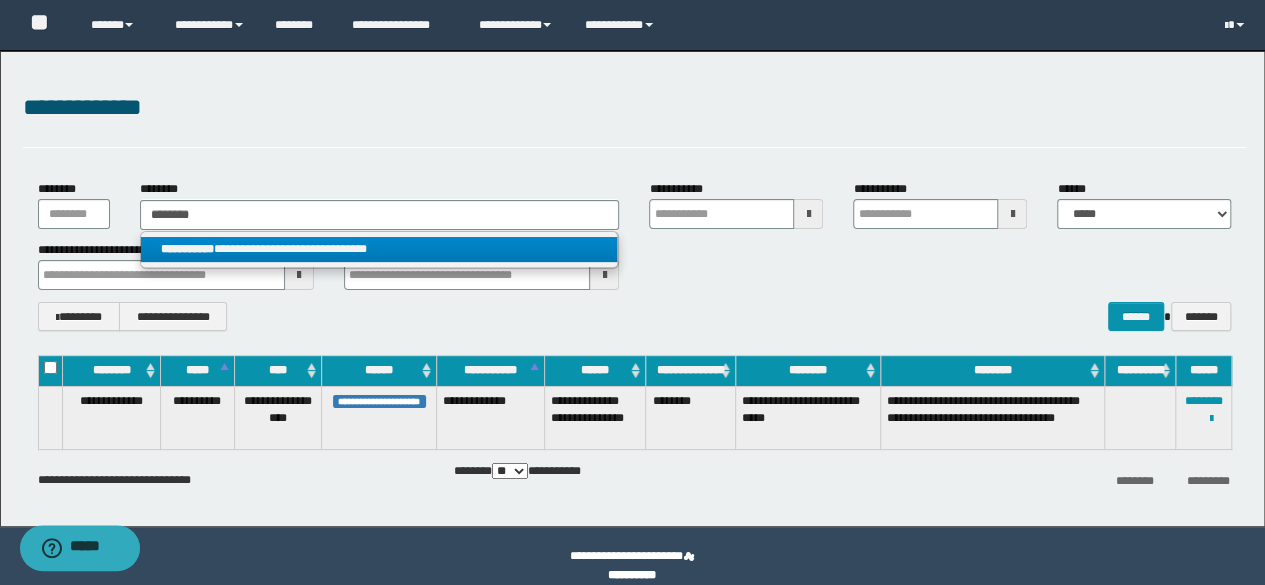 click on "**********" at bounding box center [379, 249] 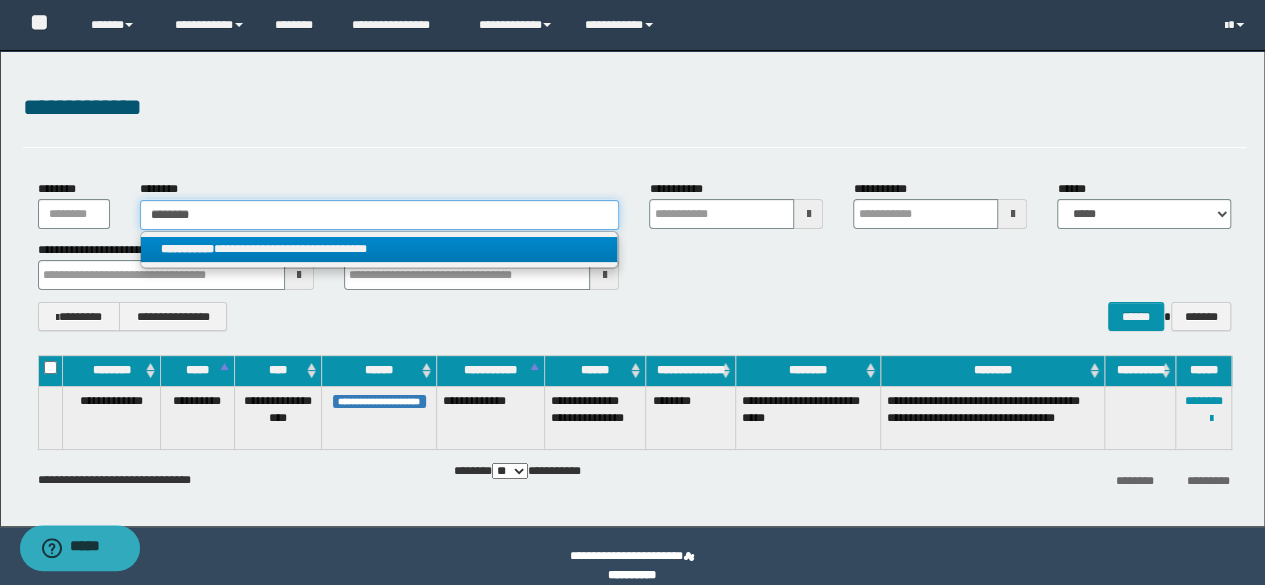 type 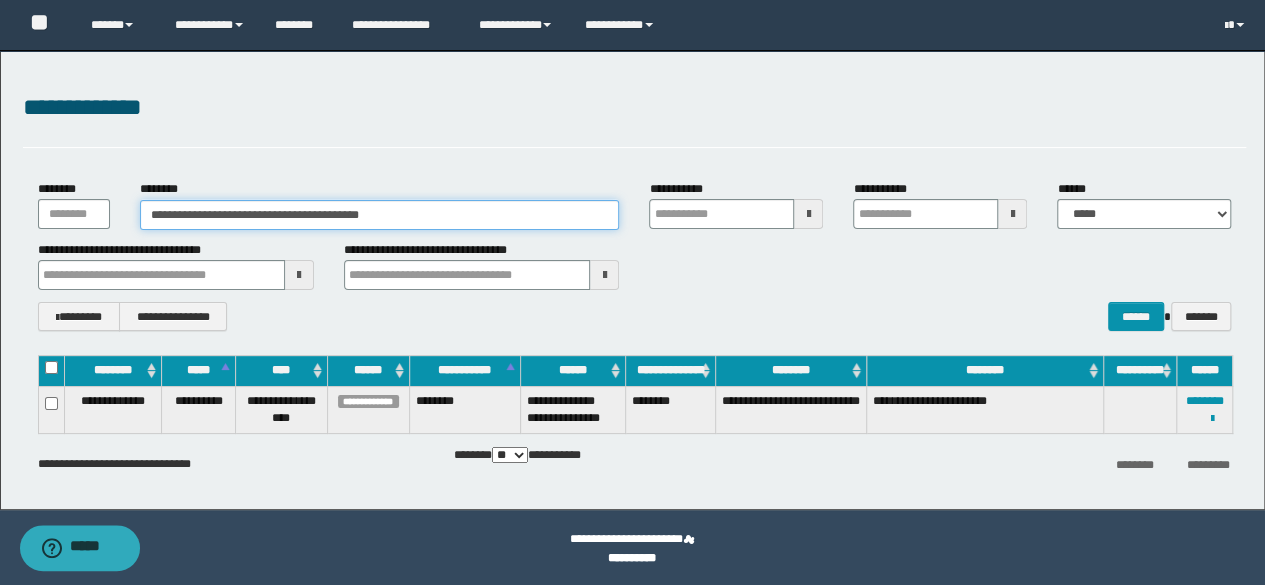 drag, startPoint x: 499, startPoint y: 206, endPoint x: 1, endPoint y: 217, distance: 498.12146 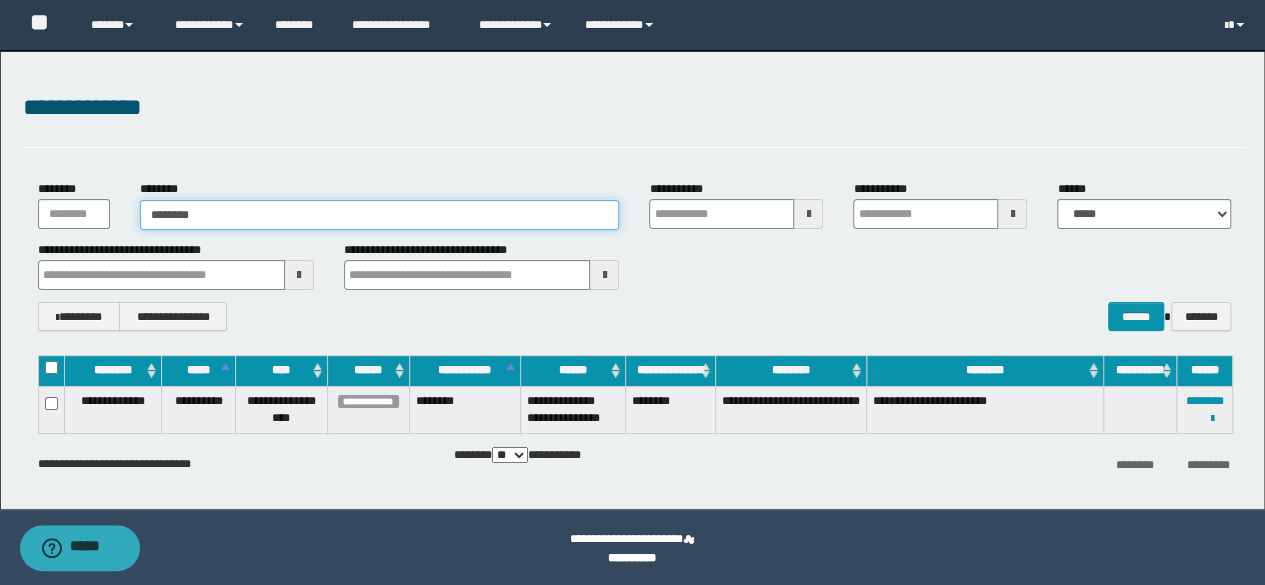 type on "********" 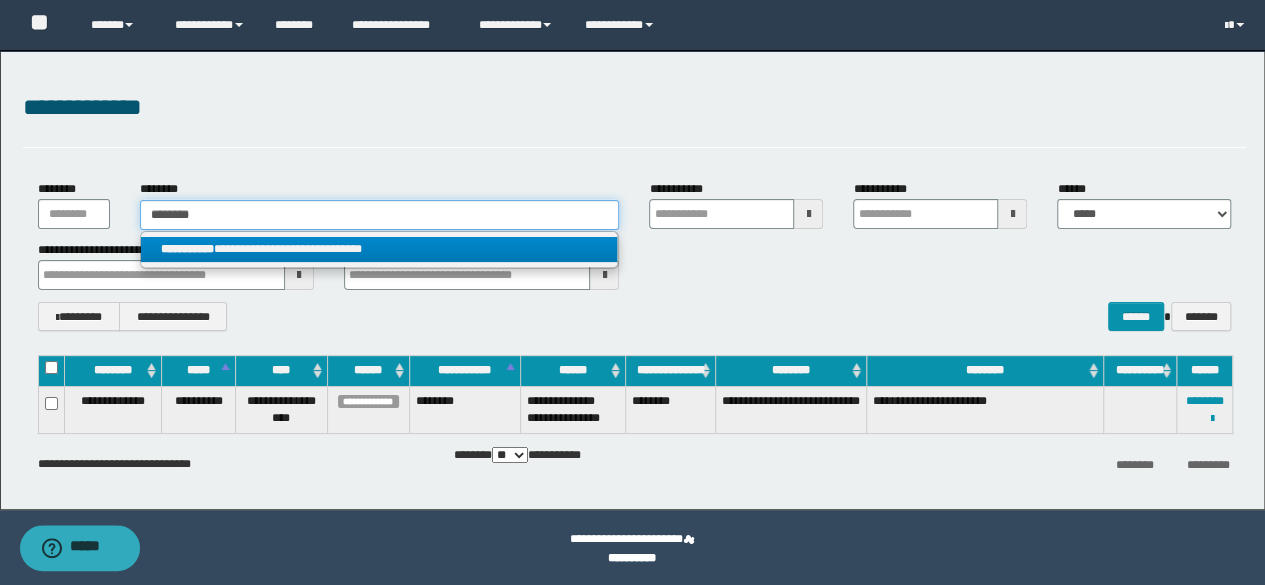 type on "********" 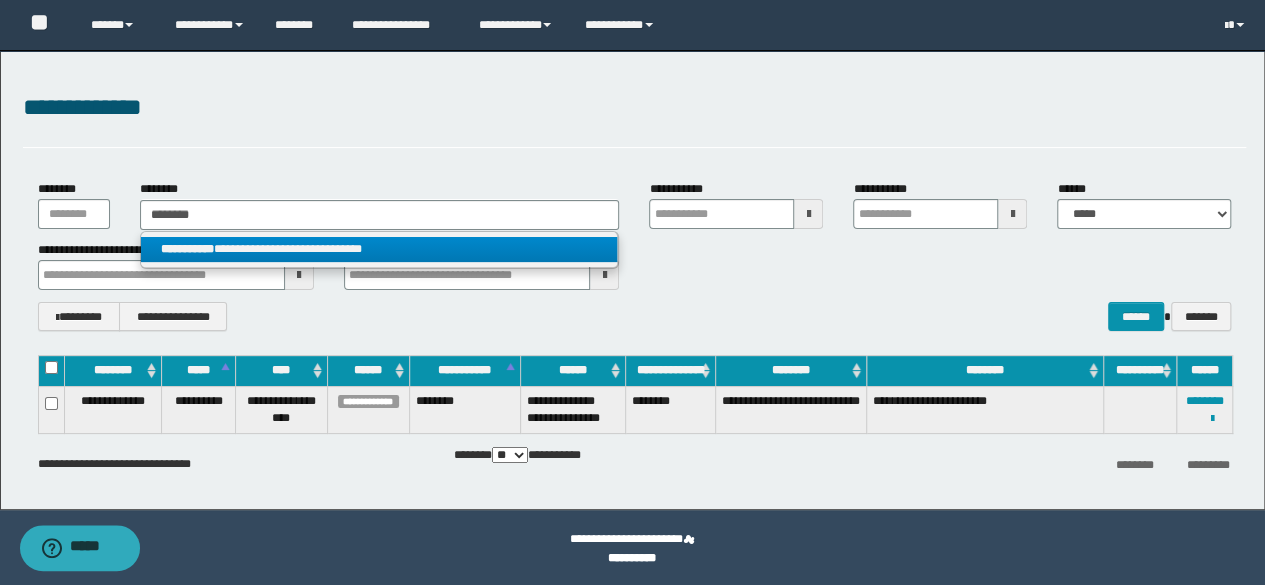 click on "**********" at bounding box center (379, 249) 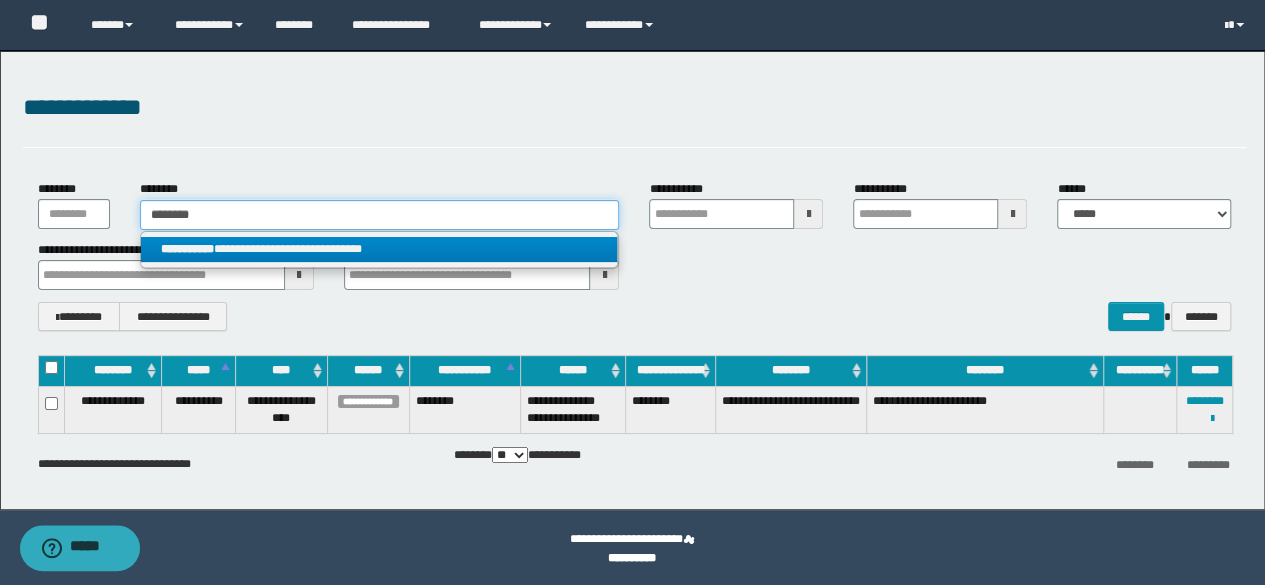 type 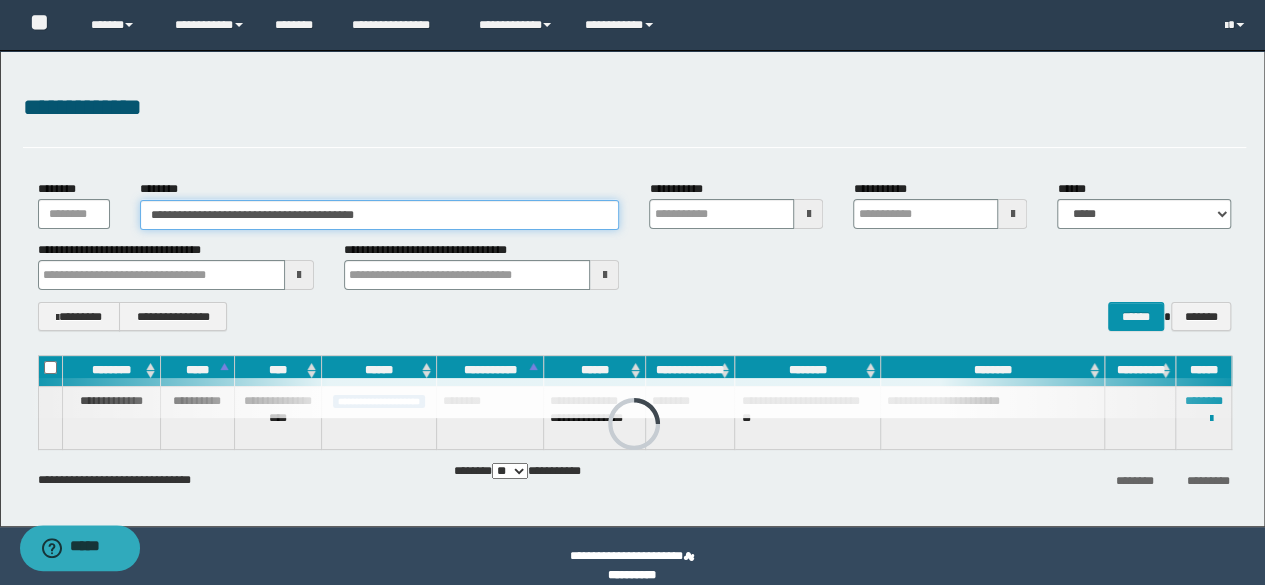 drag, startPoint x: 460, startPoint y: 211, endPoint x: 0, endPoint y: 197, distance: 460.21298 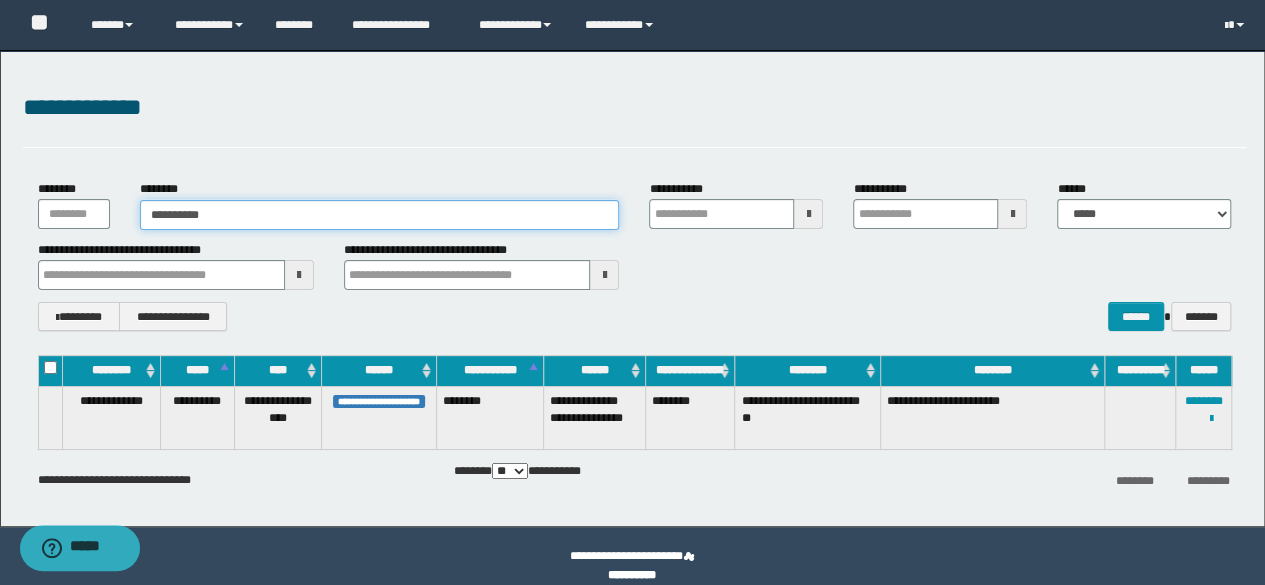type on "**********" 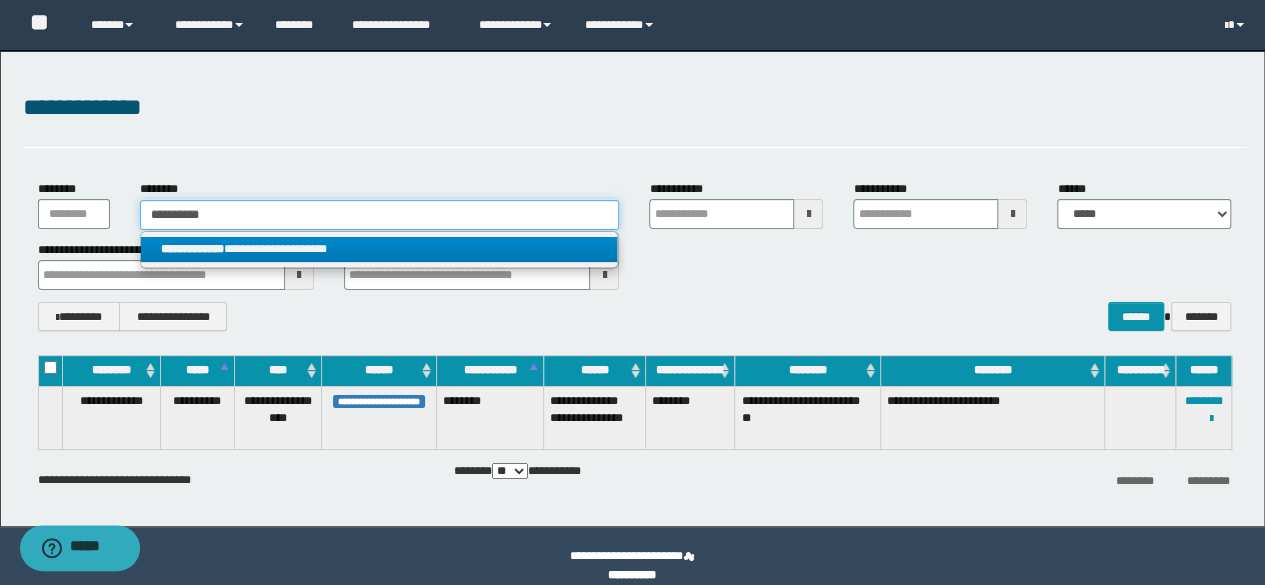 type on "**********" 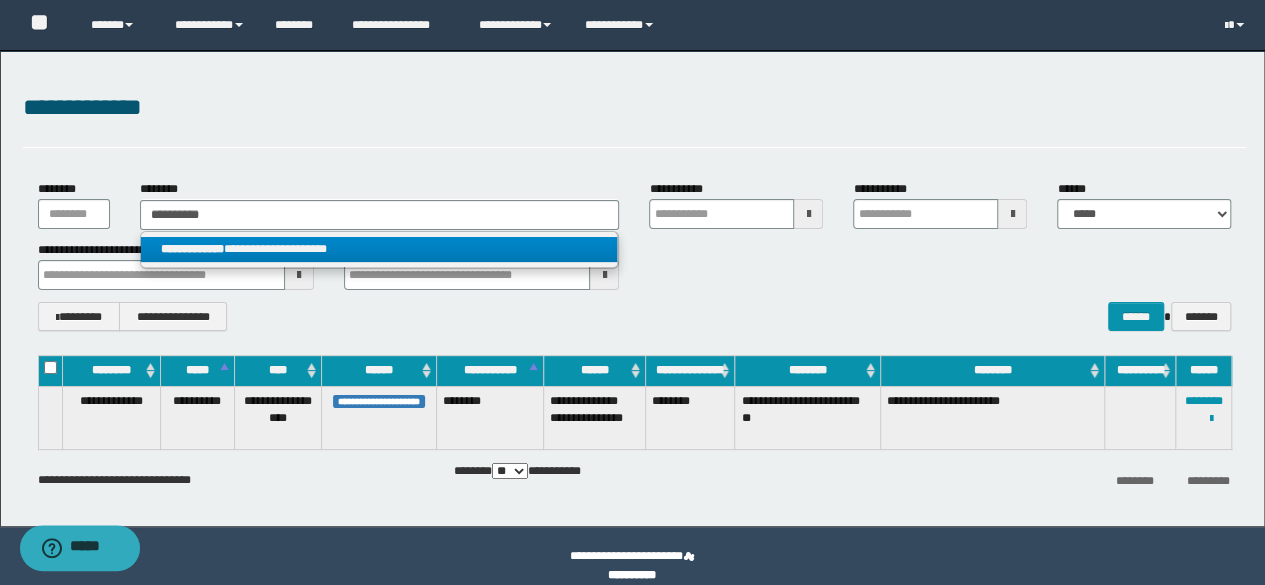 click on "**********" at bounding box center [379, 249] 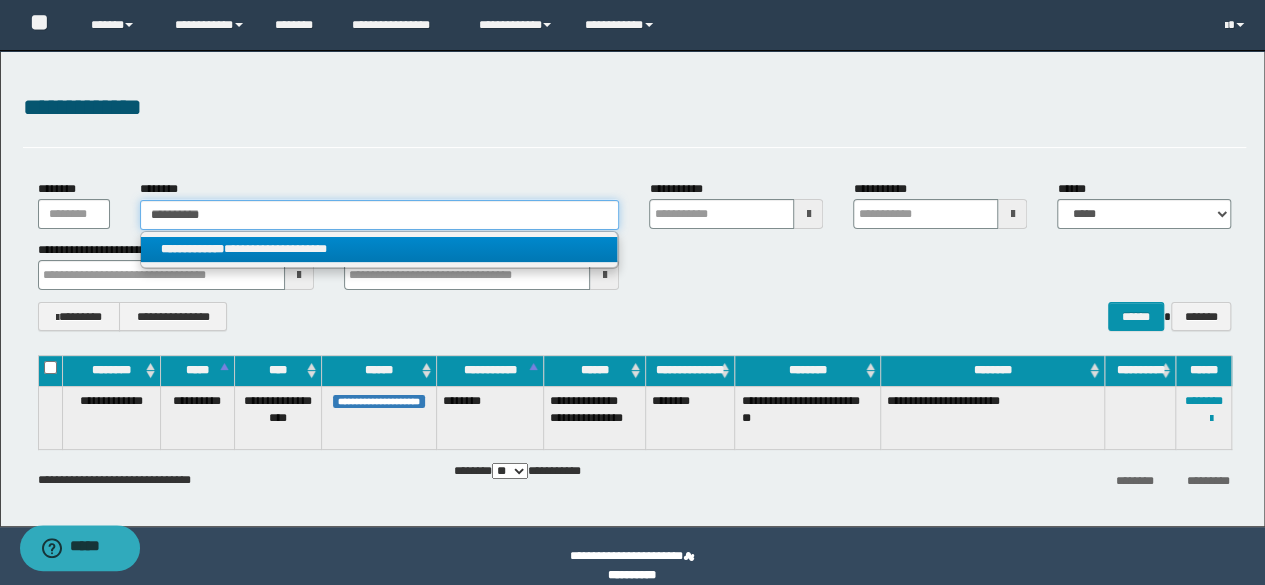 type 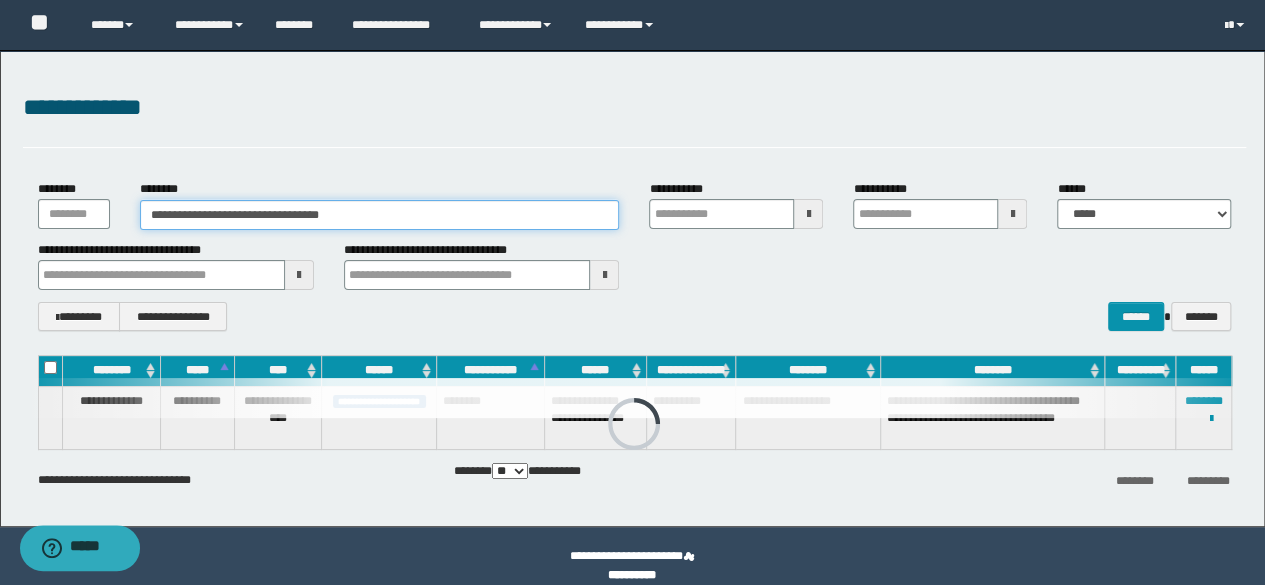 drag, startPoint x: 440, startPoint y: 209, endPoint x: 0, endPoint y: 195, distance: 440.22266 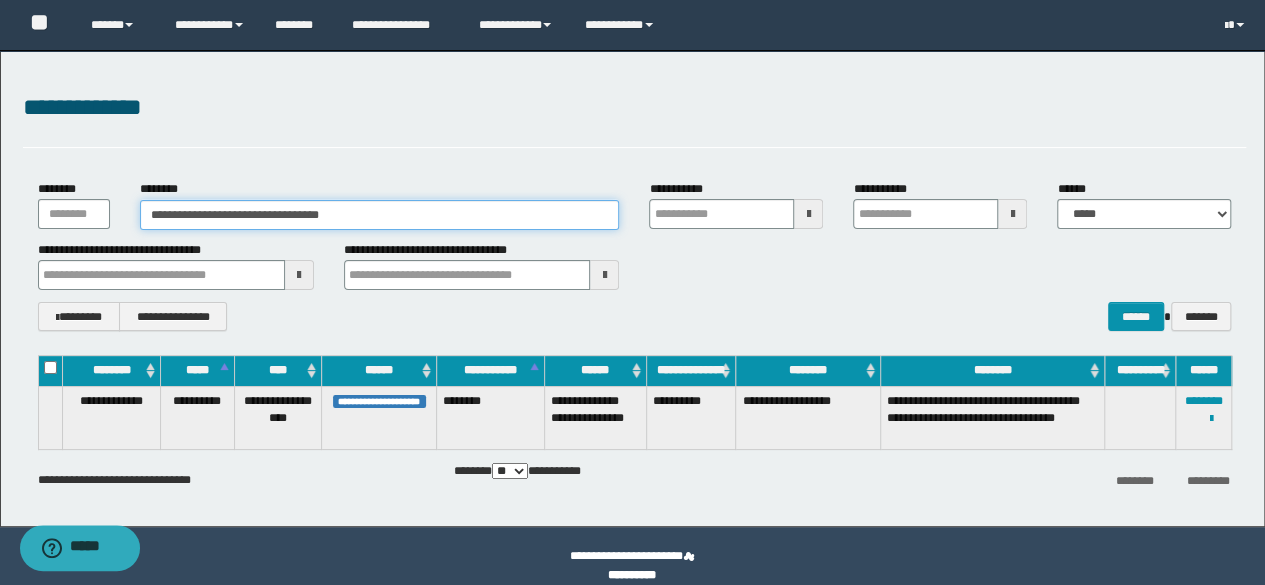 paste 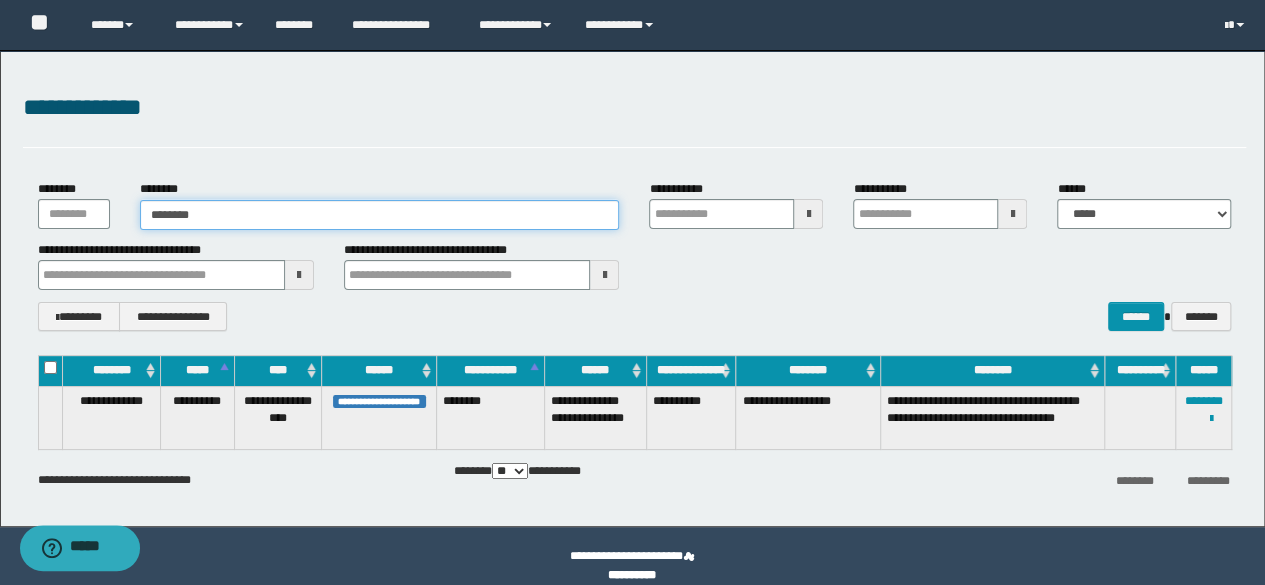 type on "********" 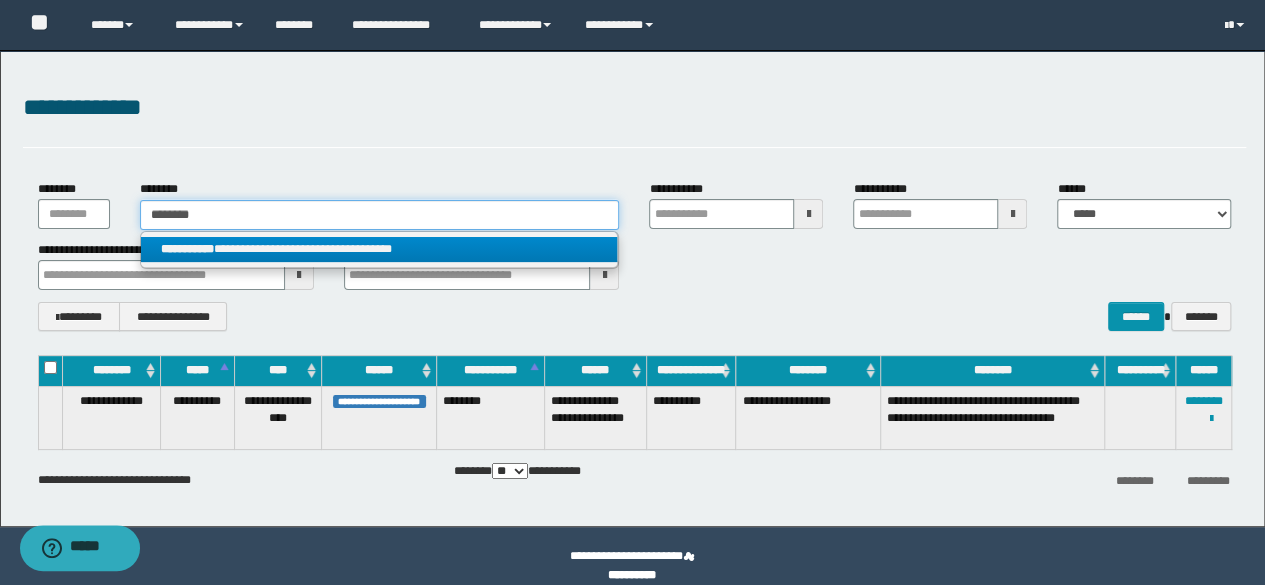 type on "********" 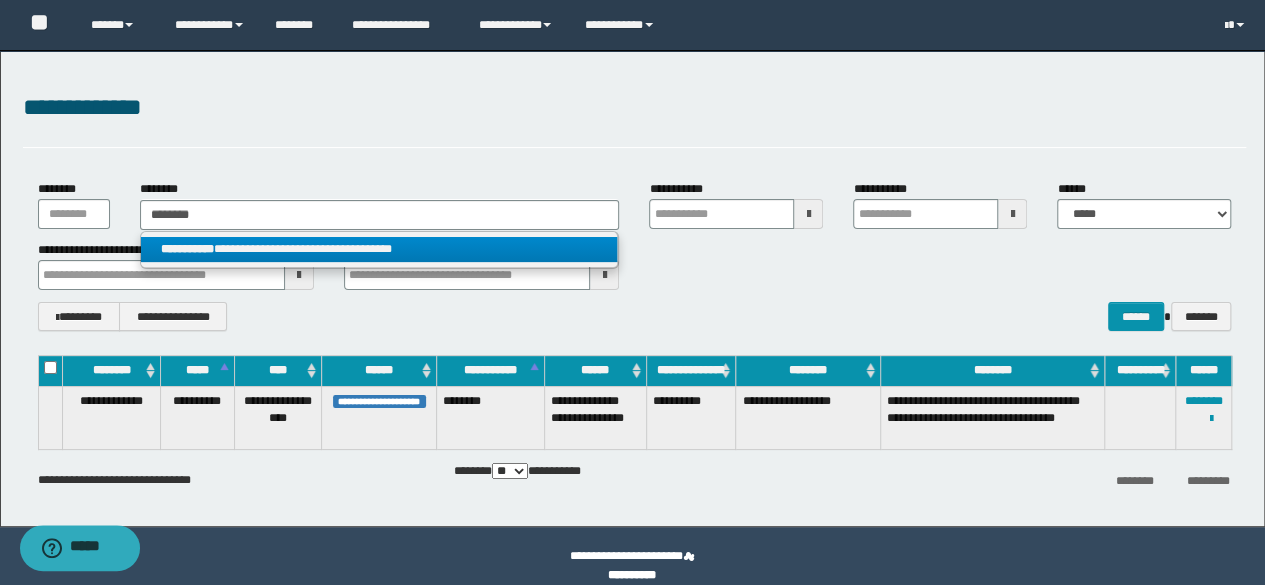 click on "**********" at bounding box center [379, 249] 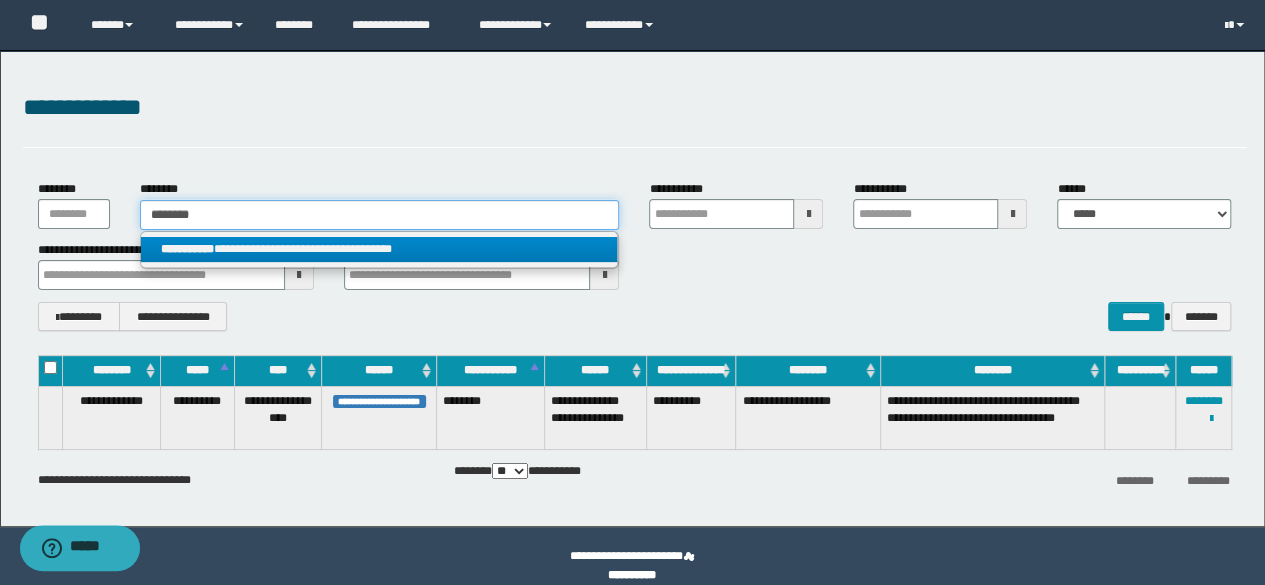 type 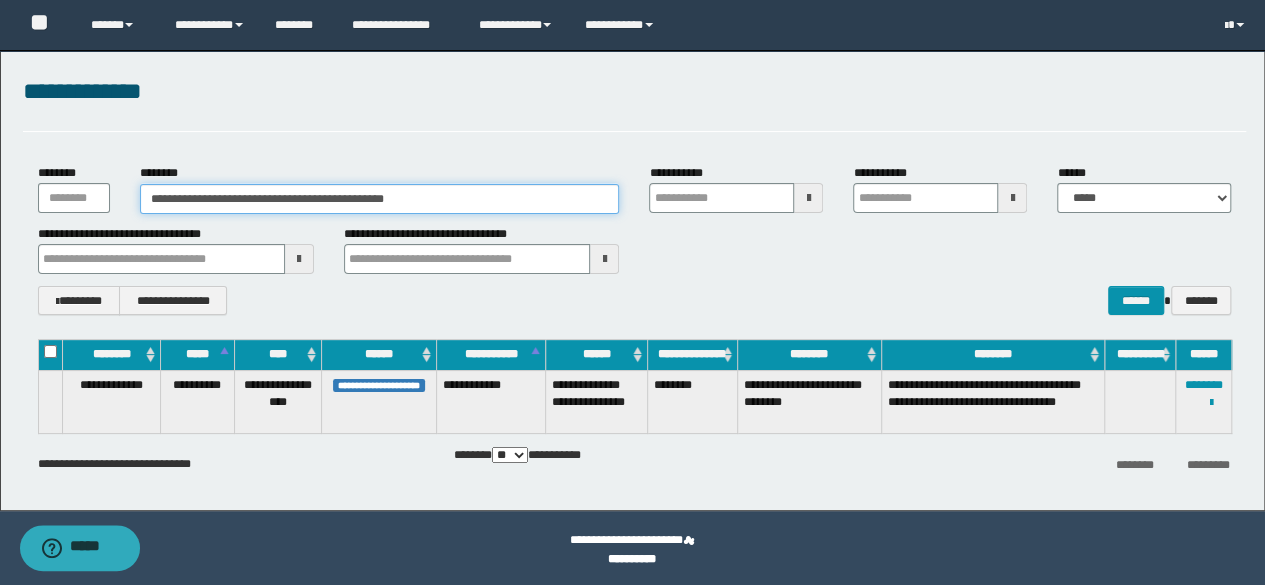 scroll, scrollTop: 20, scrollLeft: 0, axis: vertical 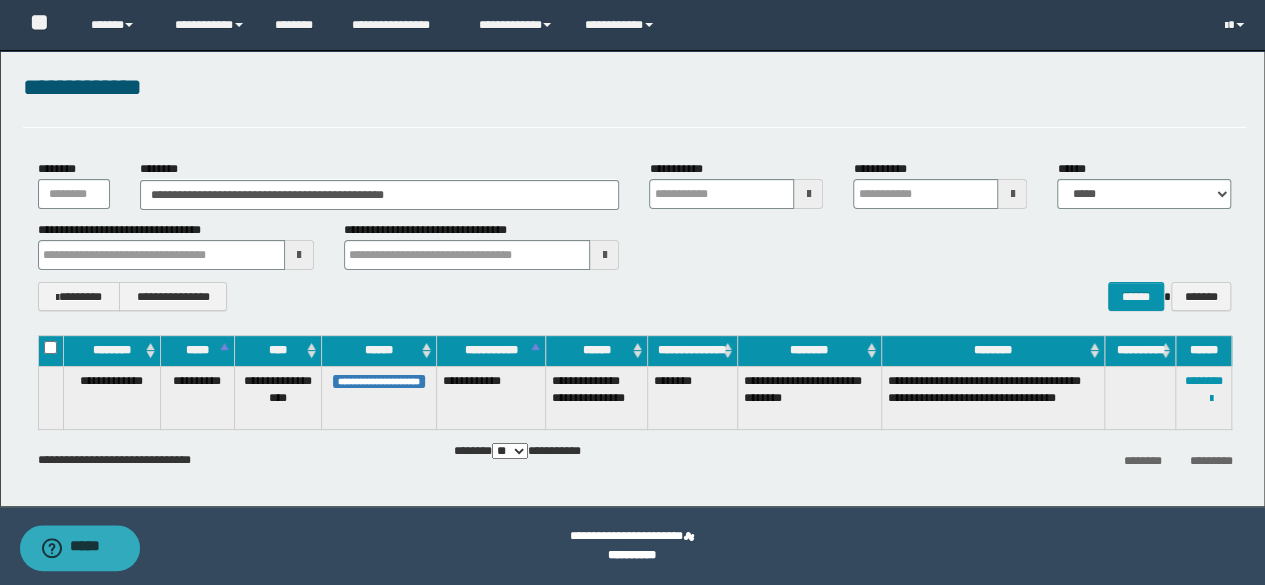 drag, startPoint x: 496, startPoint y: 175, endPoint x: 290, endPoint y: 195, distance: 206.9686 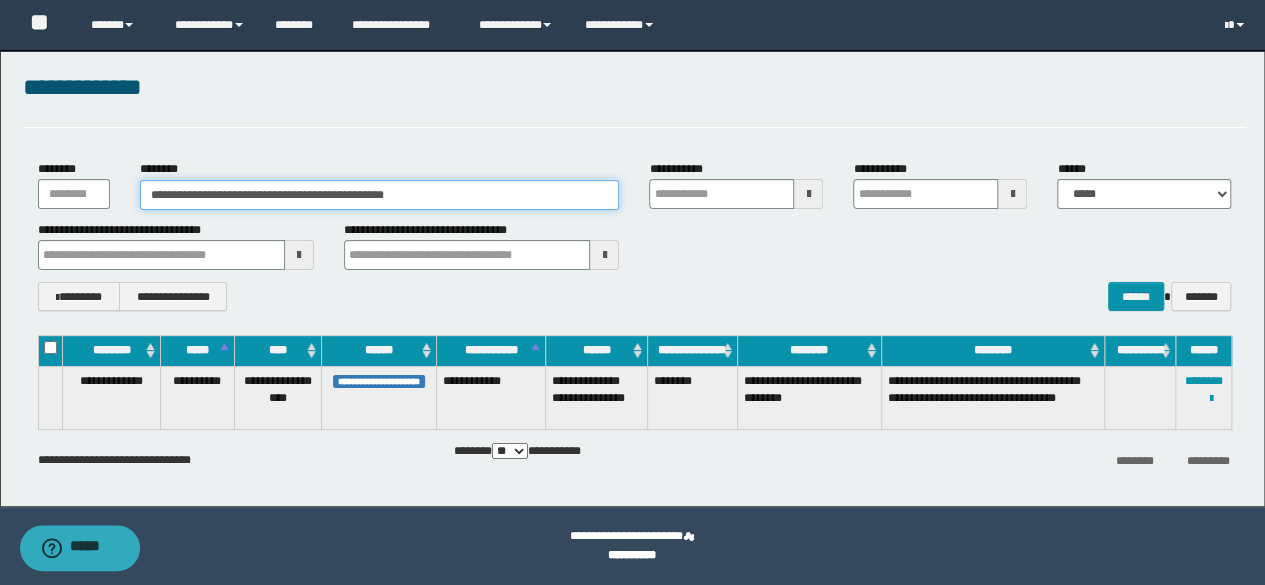 drag, startPoint x: 354, startPoint y: 197, endPoint x: 57, endPoint y: 200, distance: 297.01514 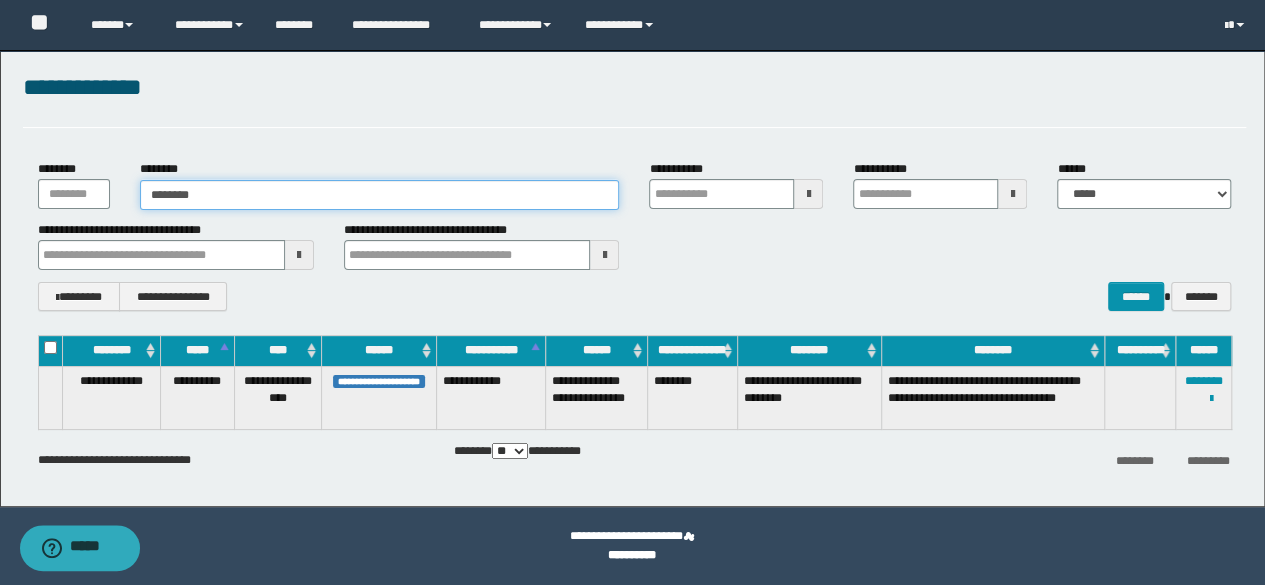 type on "********" 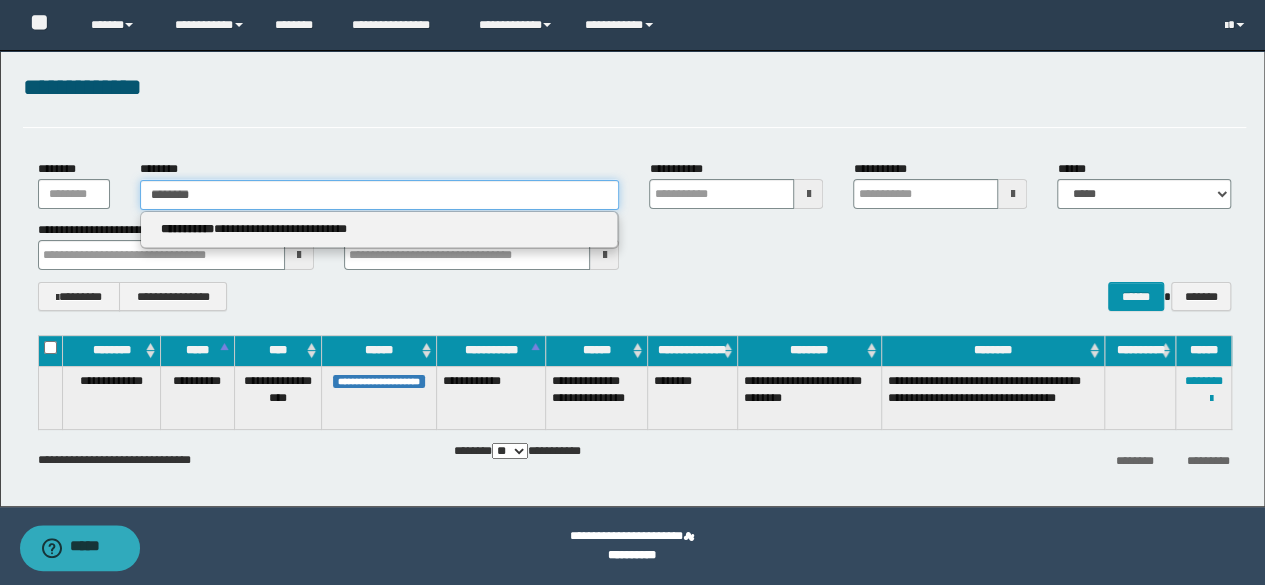 type on "********" 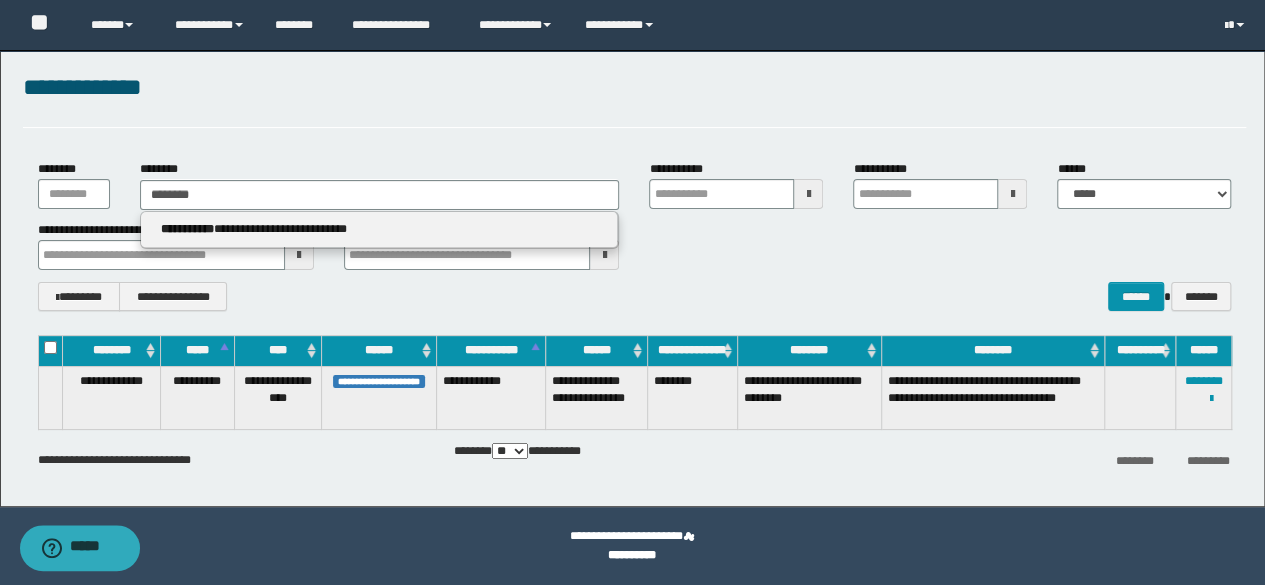 click on "**********" at bounding box center [379, 229] 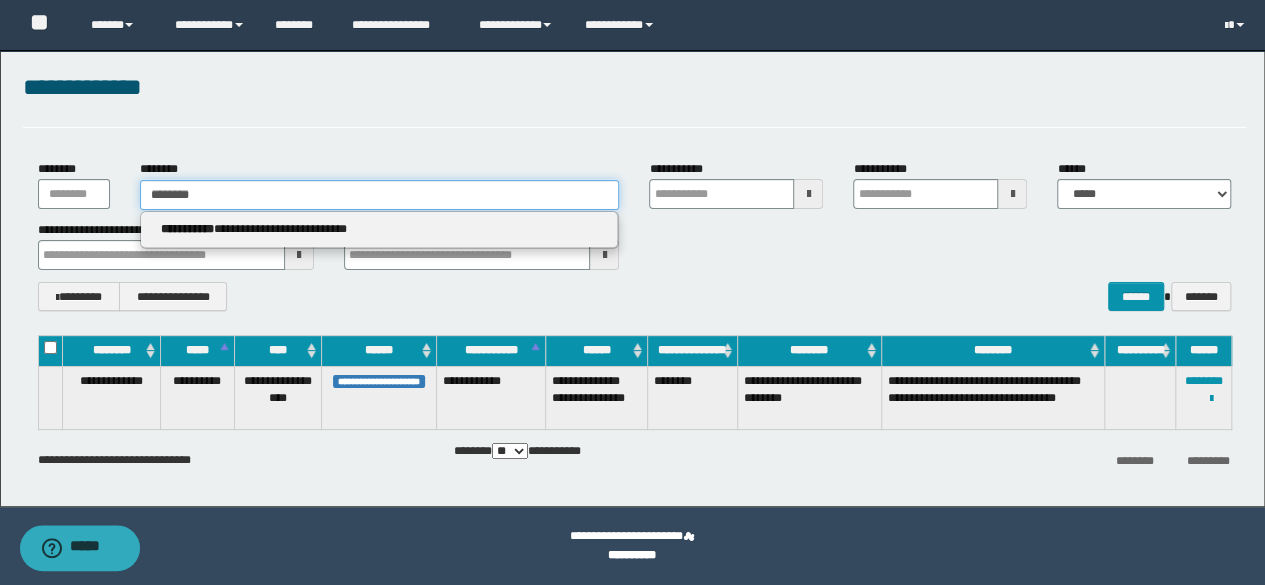 type 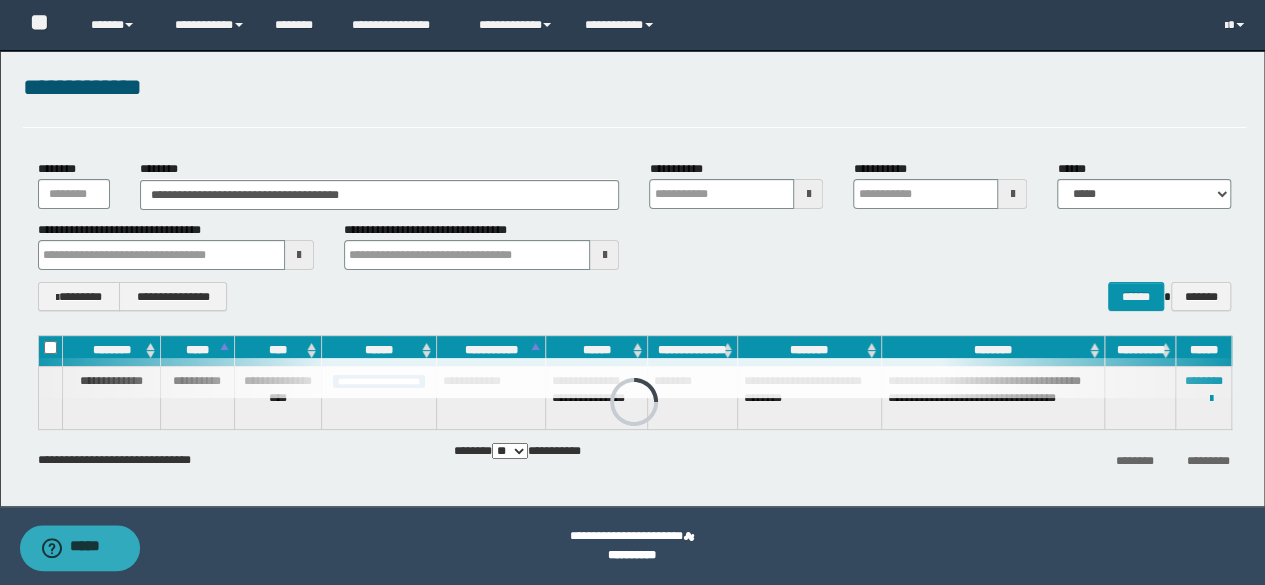 click on "**********" at bounding box center [635, 88] 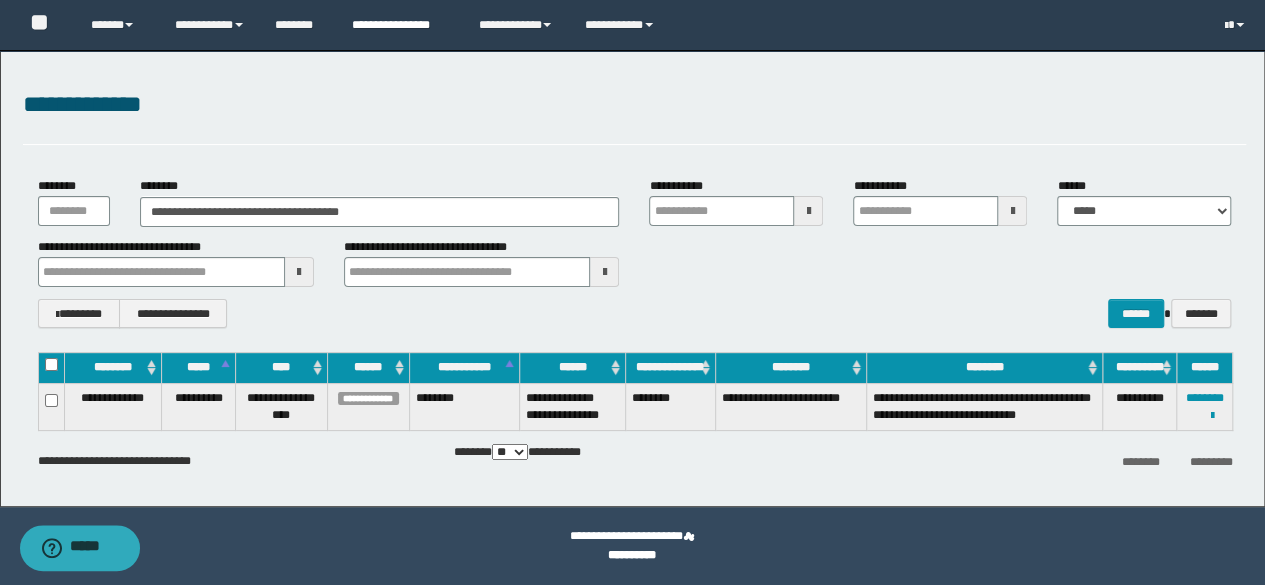 scroll, scrollTop: 2, scrollLeft: 0, axis: vertical 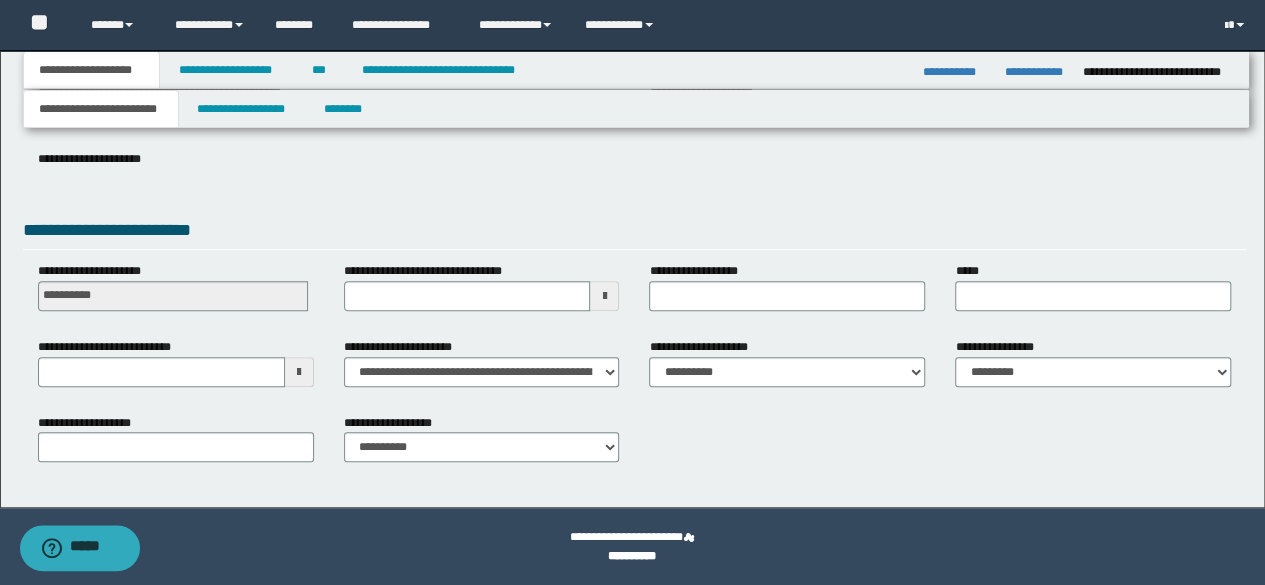 click on "**********" at bounding box center (632, 121) 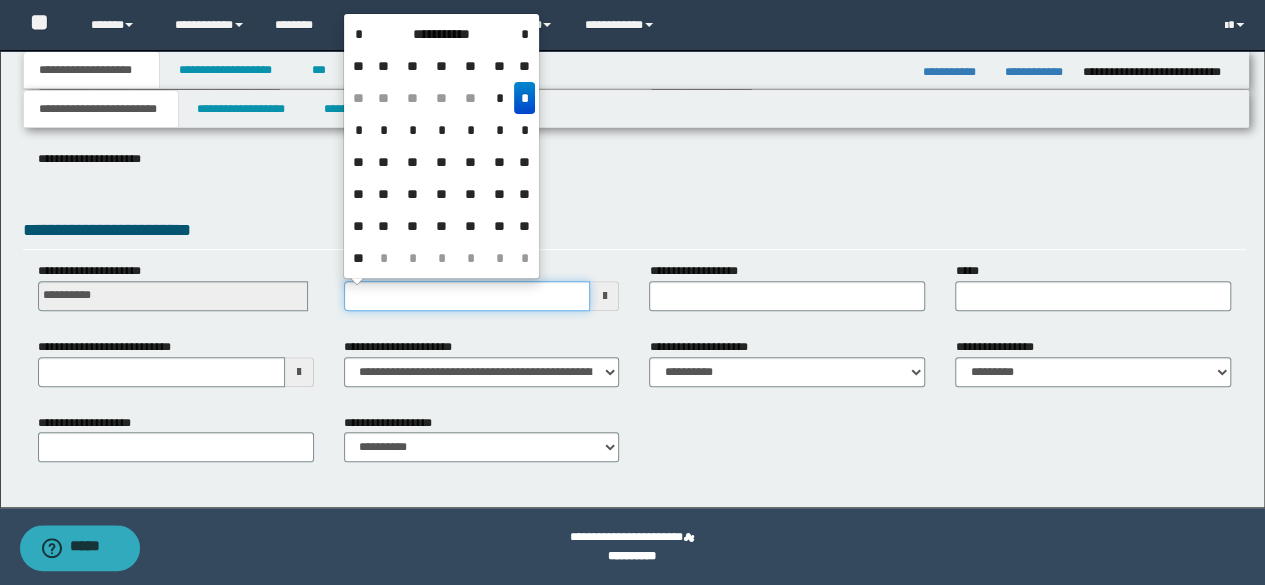 click on "**********" at bounding box center (467, 296) 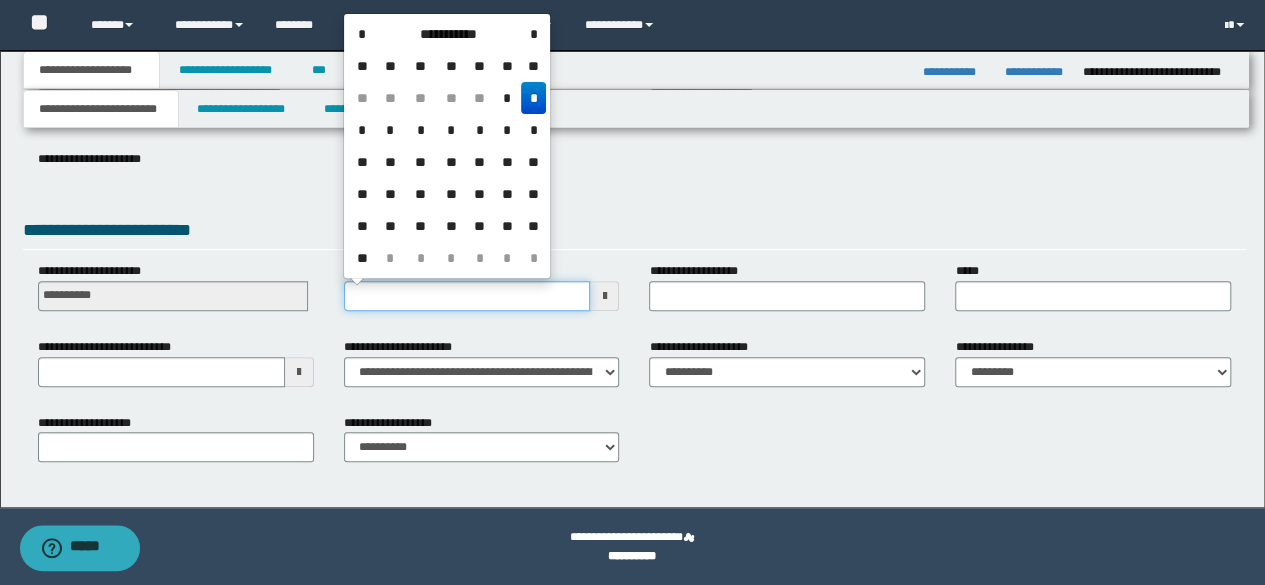 type on "**********" 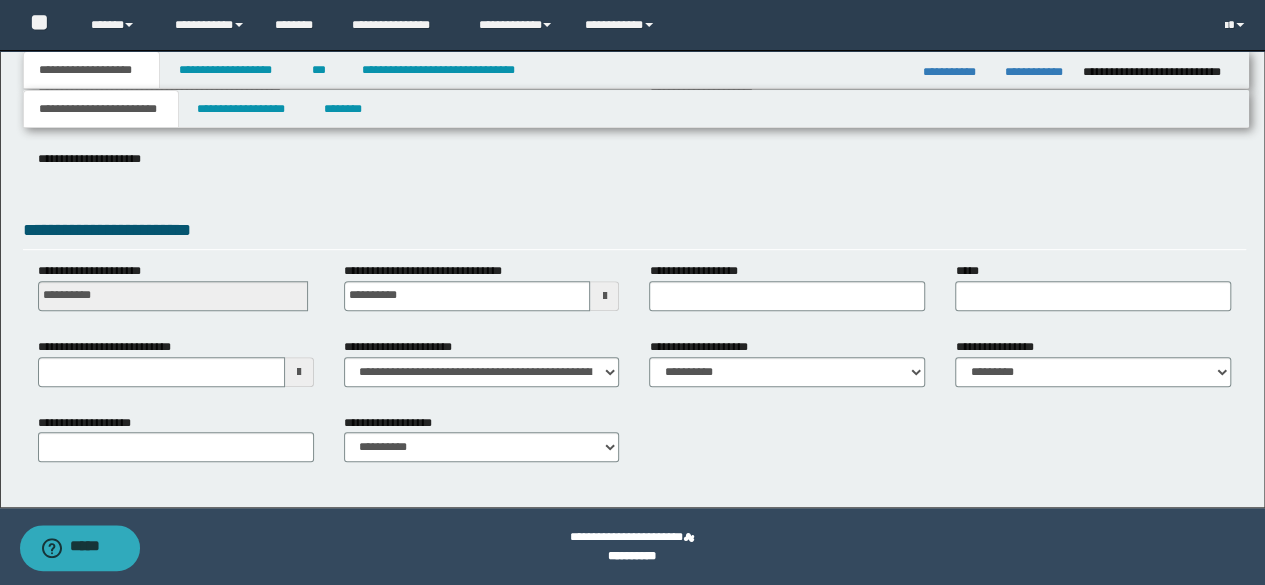 click on "**********" at bounding box center (635, 233) 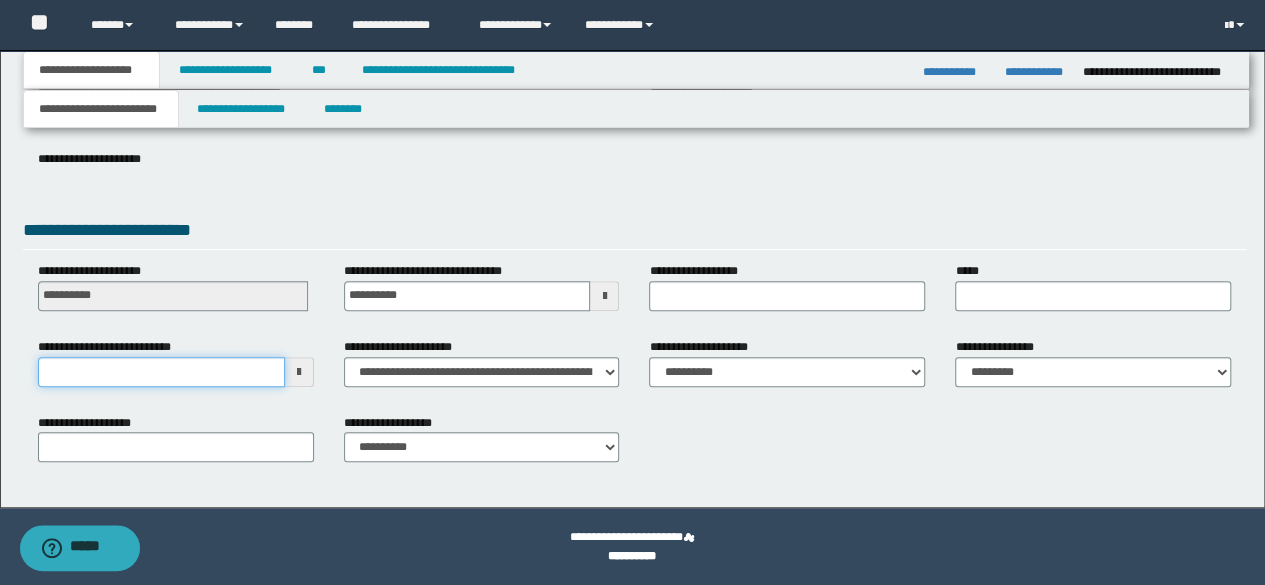 click on "**********" at bounding box center [161, 372] 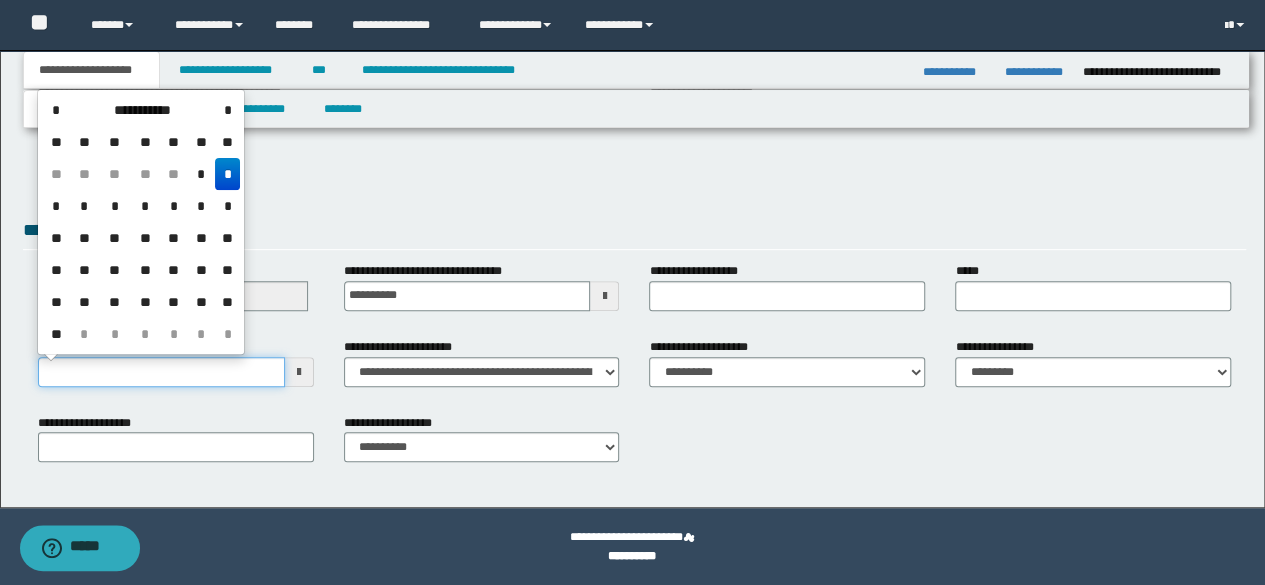 type on "**********" 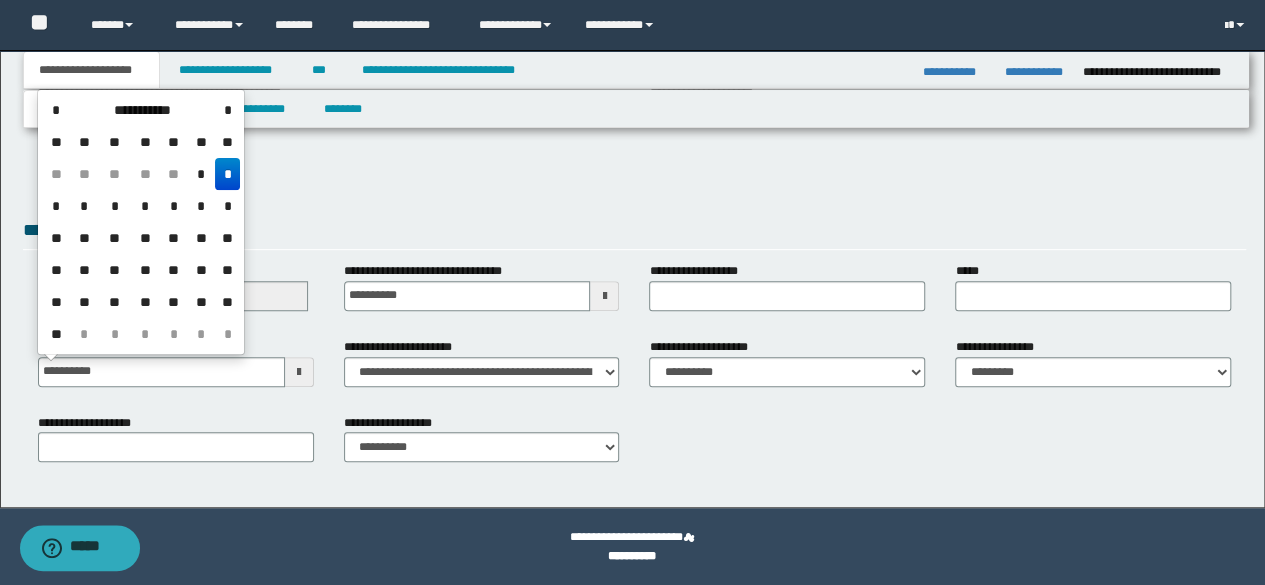 click on "**********" at bounding box center [635, 174] 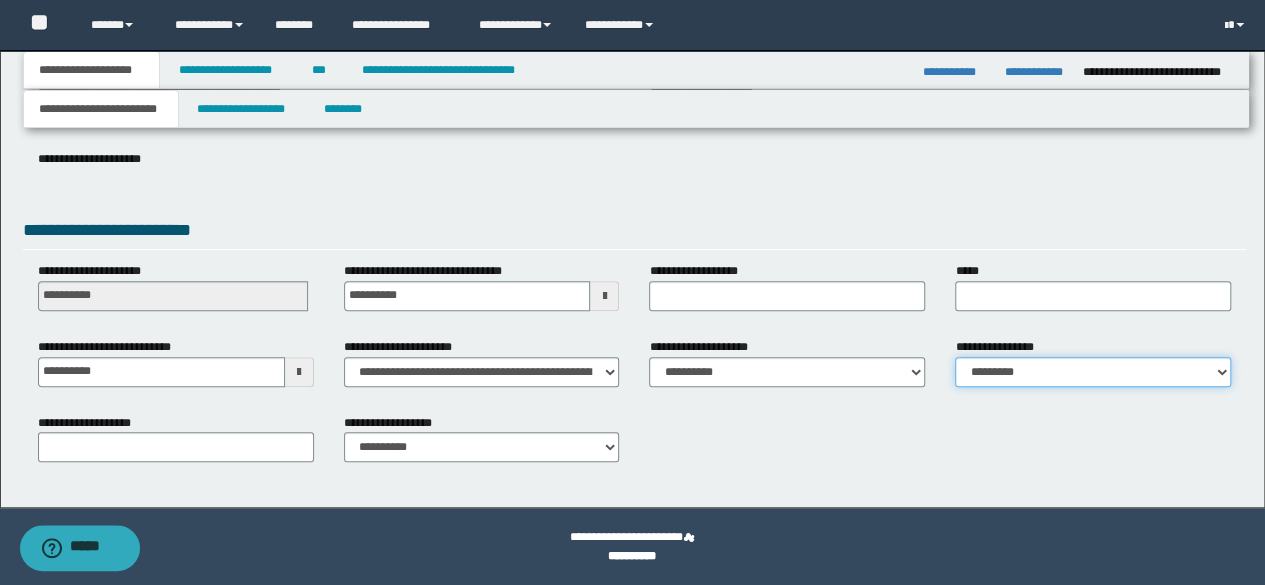 click on "**********" at bounding box center (1093, 372) 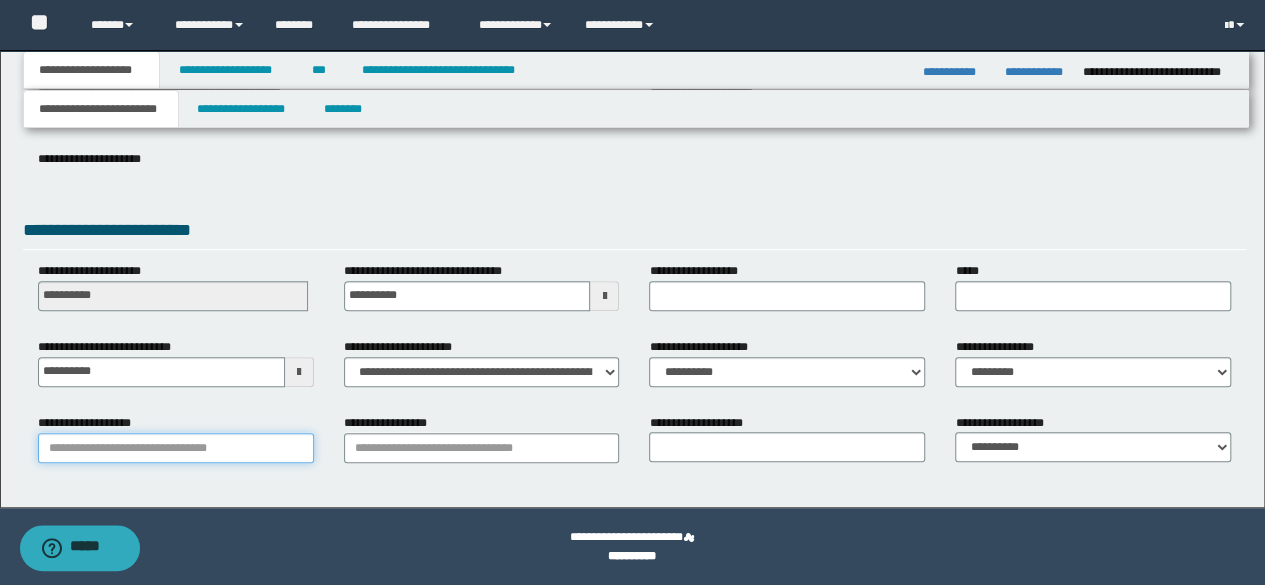 click on "**********" at bounding box center [176, 448] 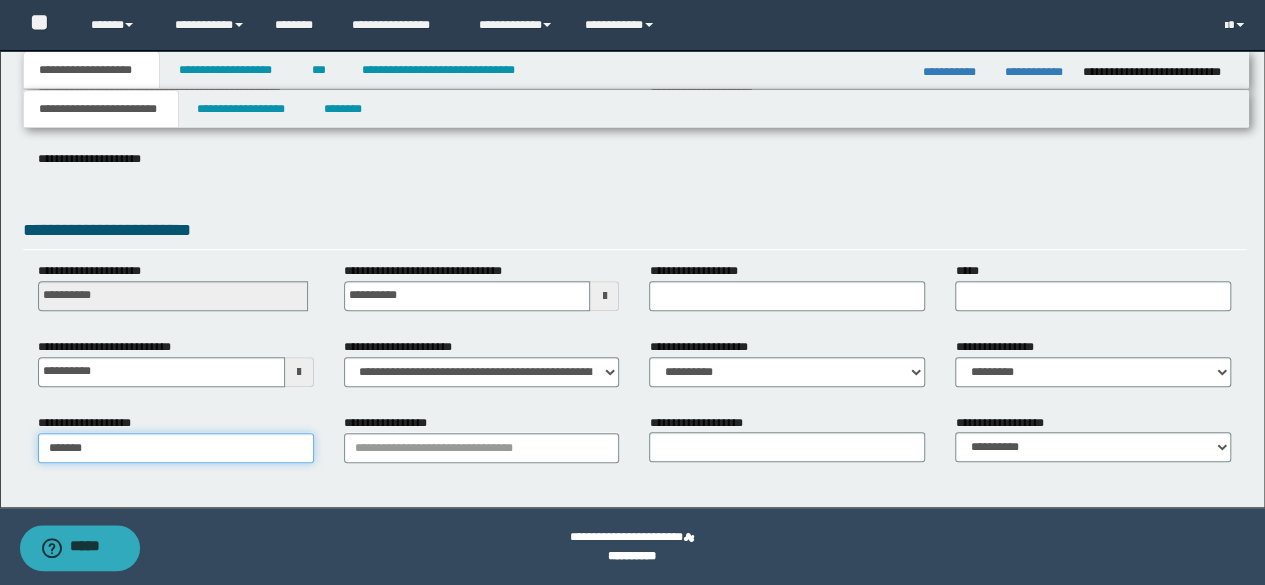 type on "********" 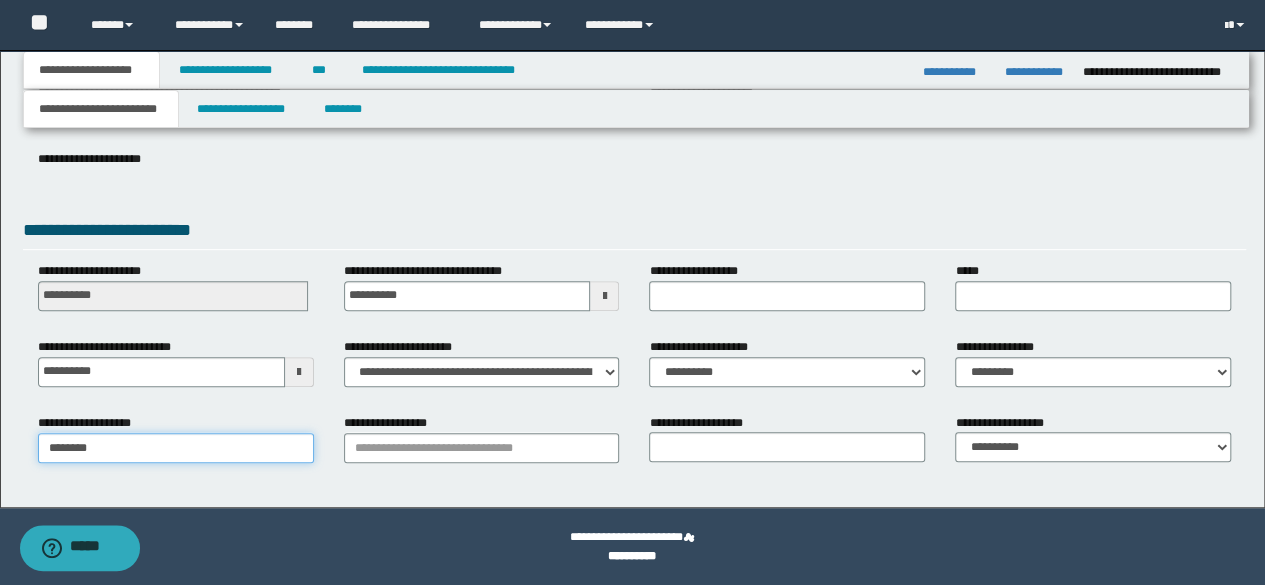 type on "********" 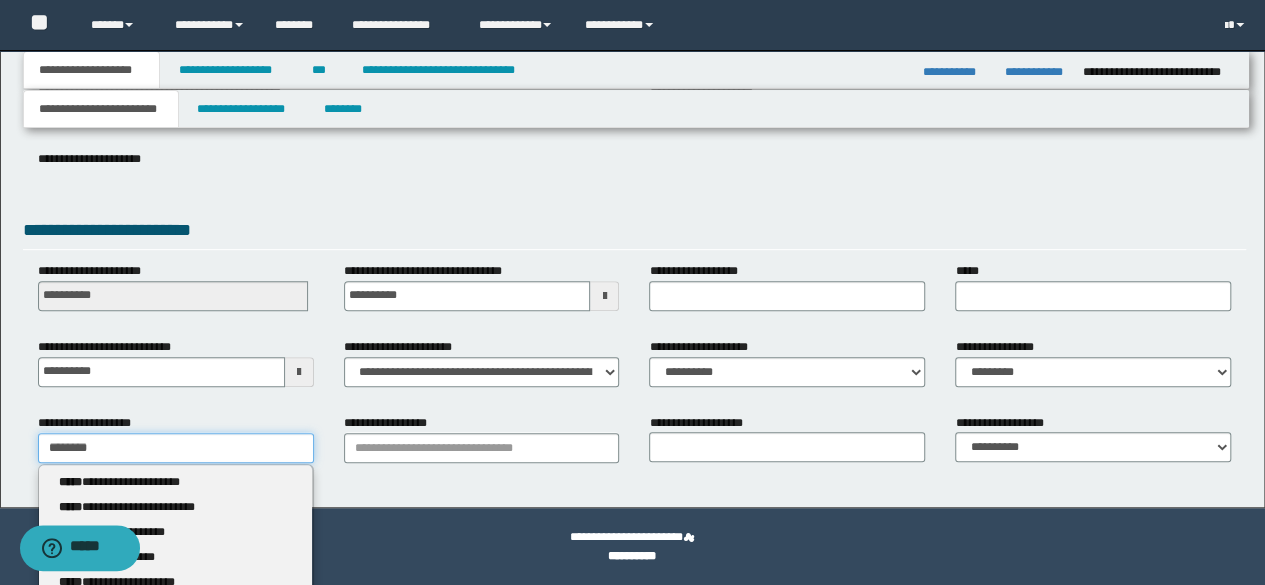 type 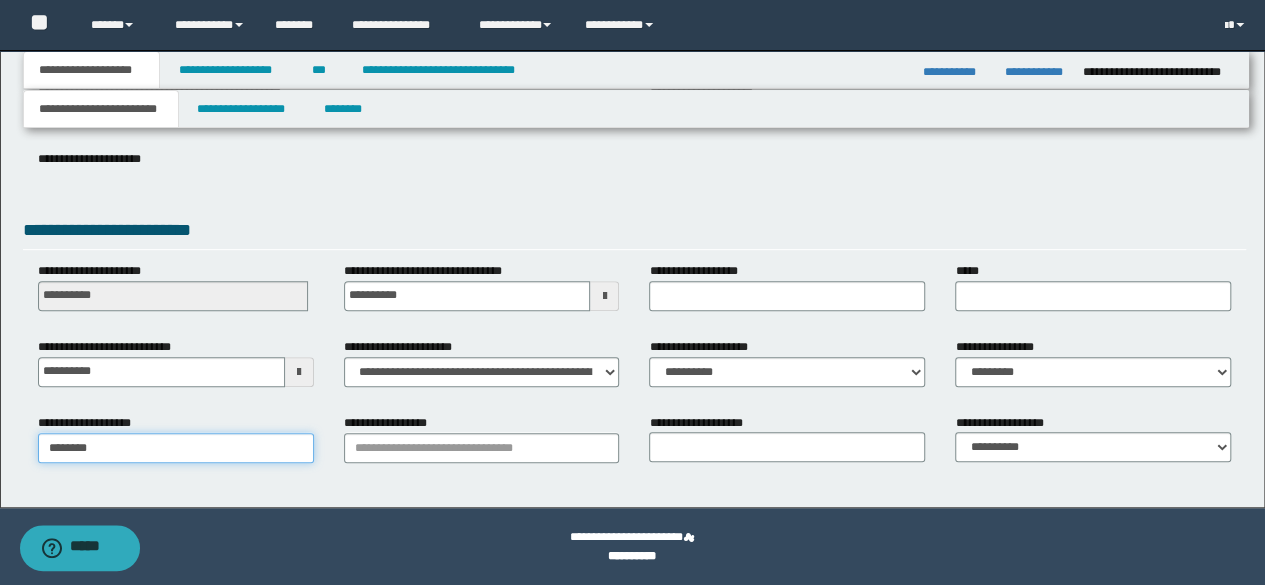 type on "********" 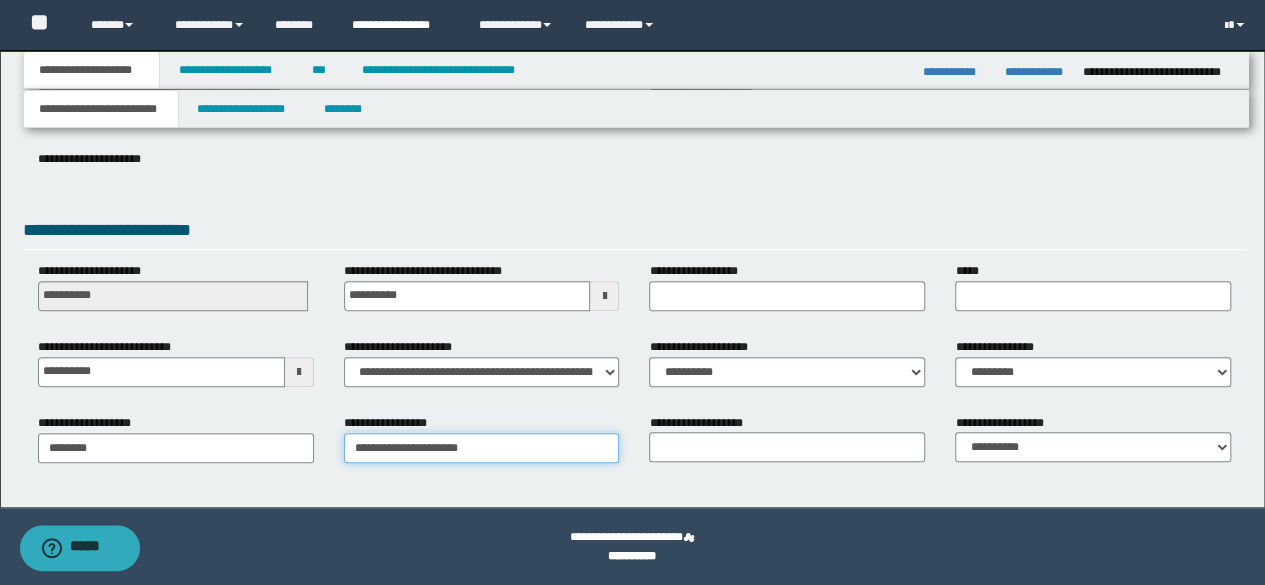 type on "**********" 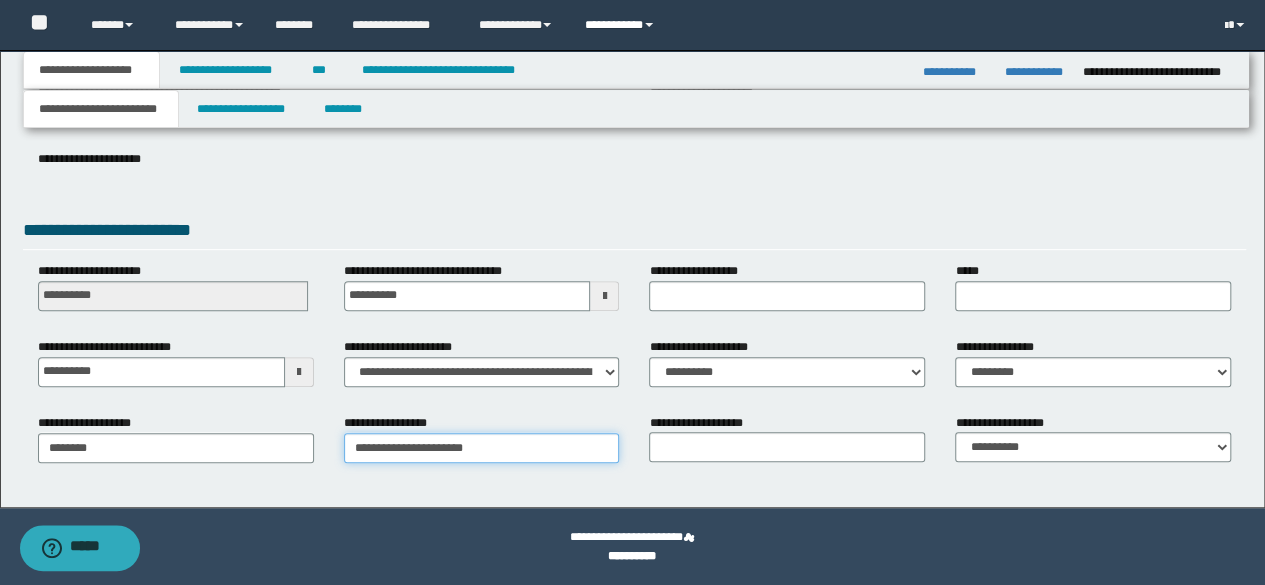 type on "**********" 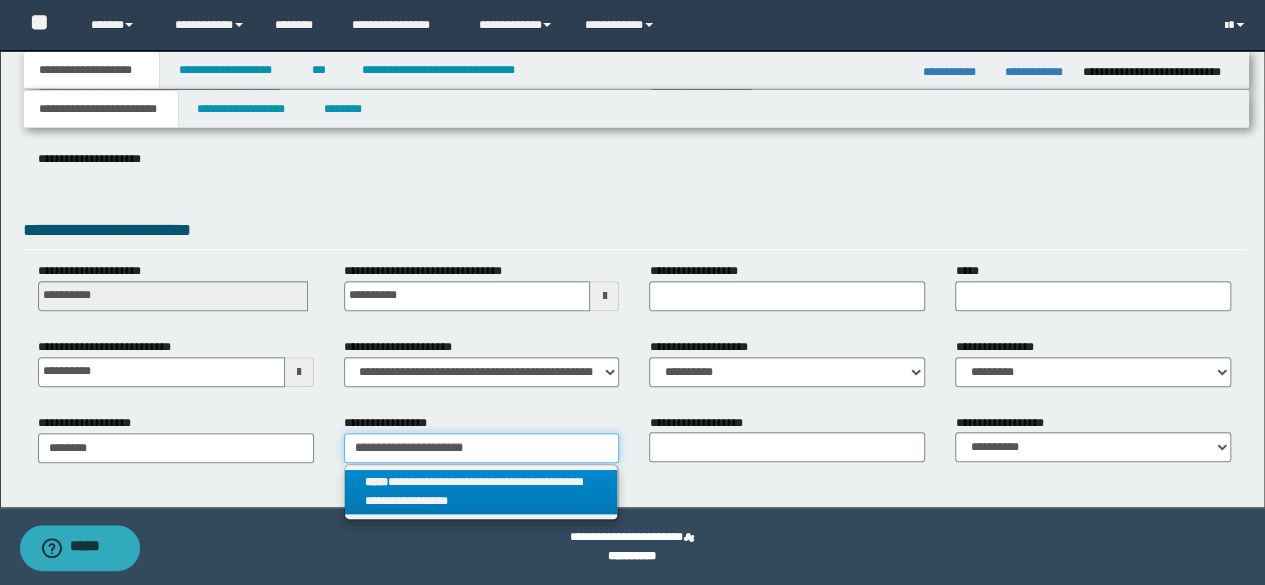 type on "**********" 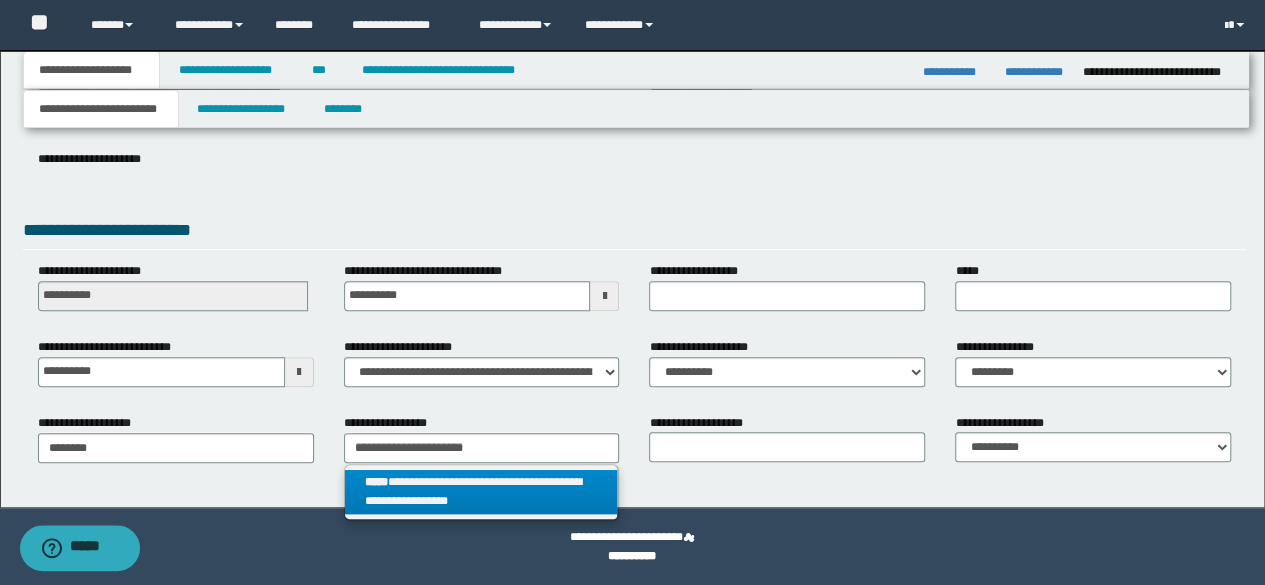 click on "**********" at bounding box center (481, 492) 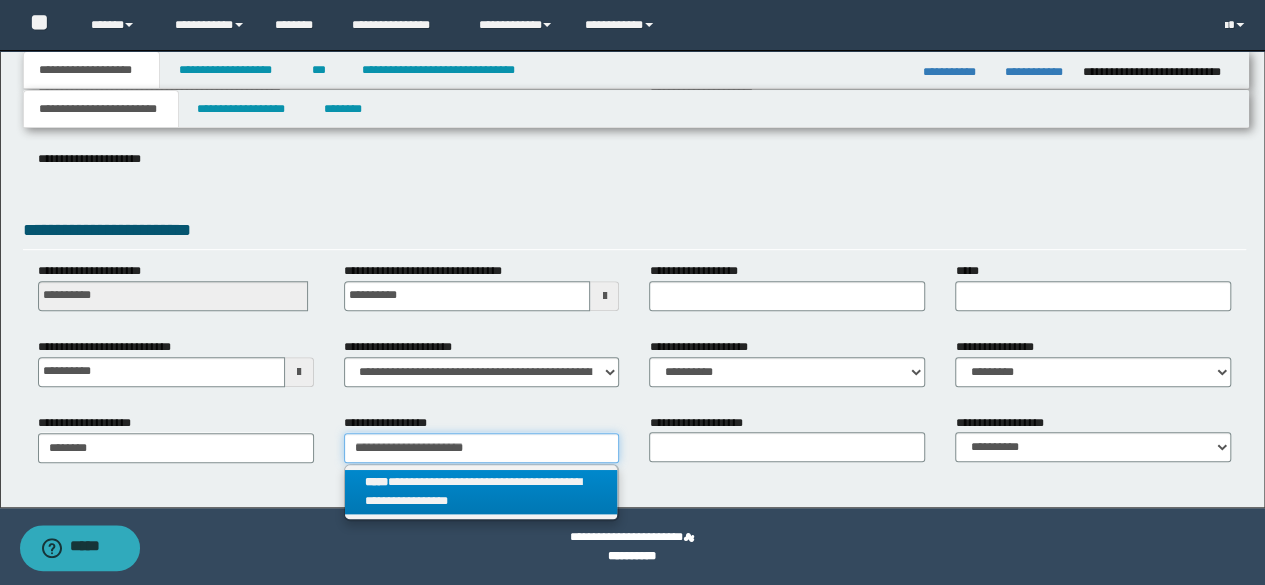 type 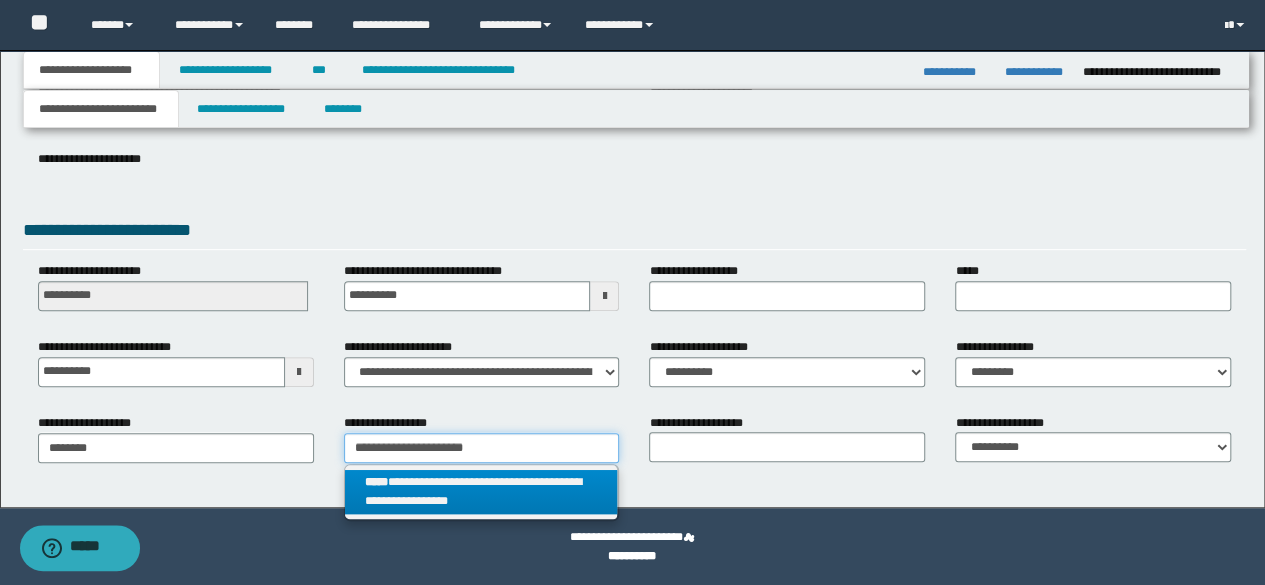 type on "**********" 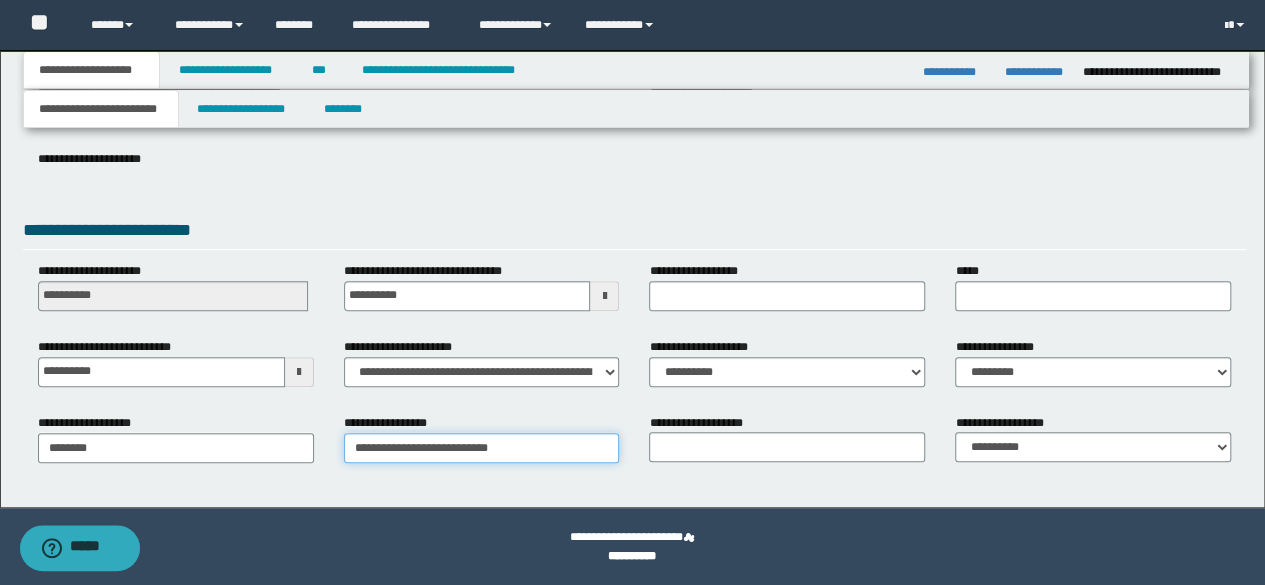 type on "**********" 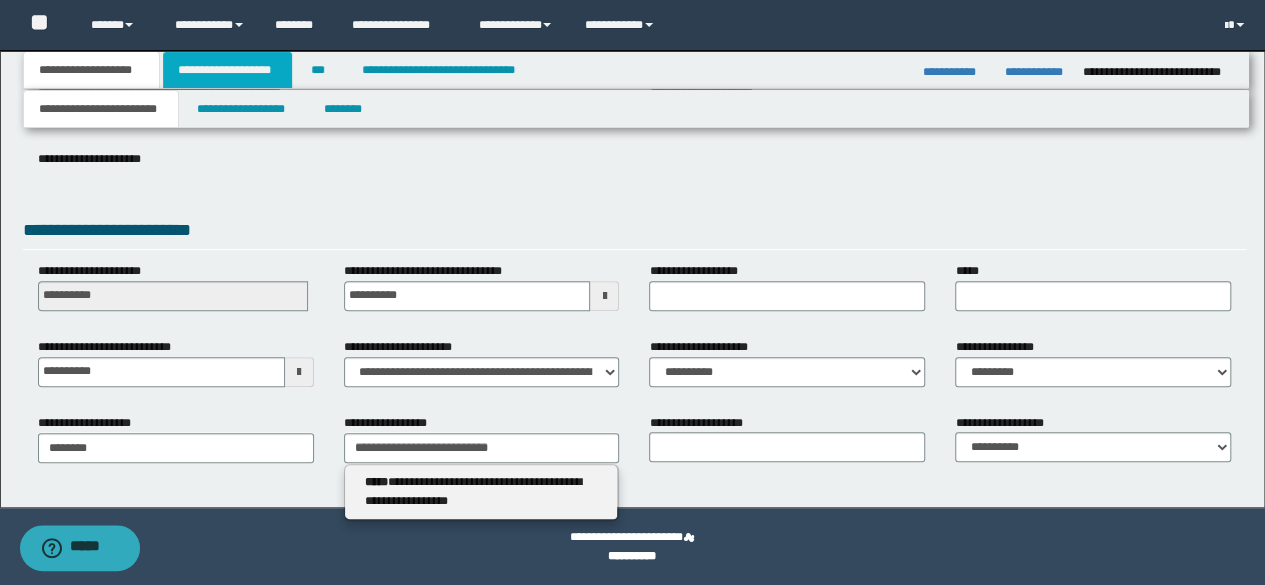 type 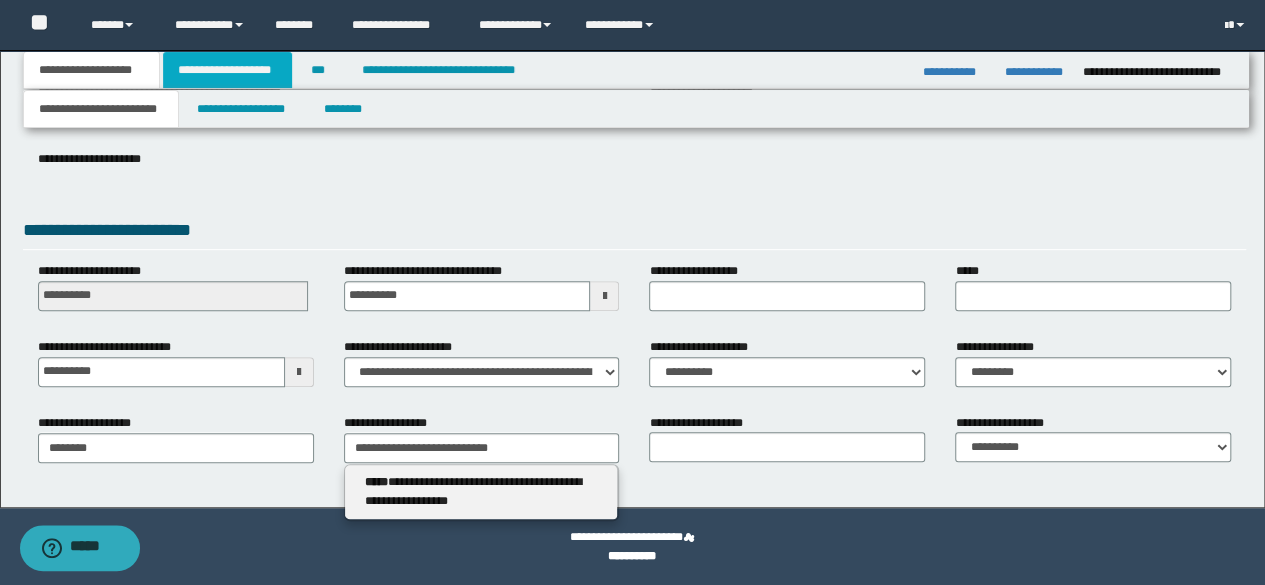 click on "**********" at bounding box center [227, 70] 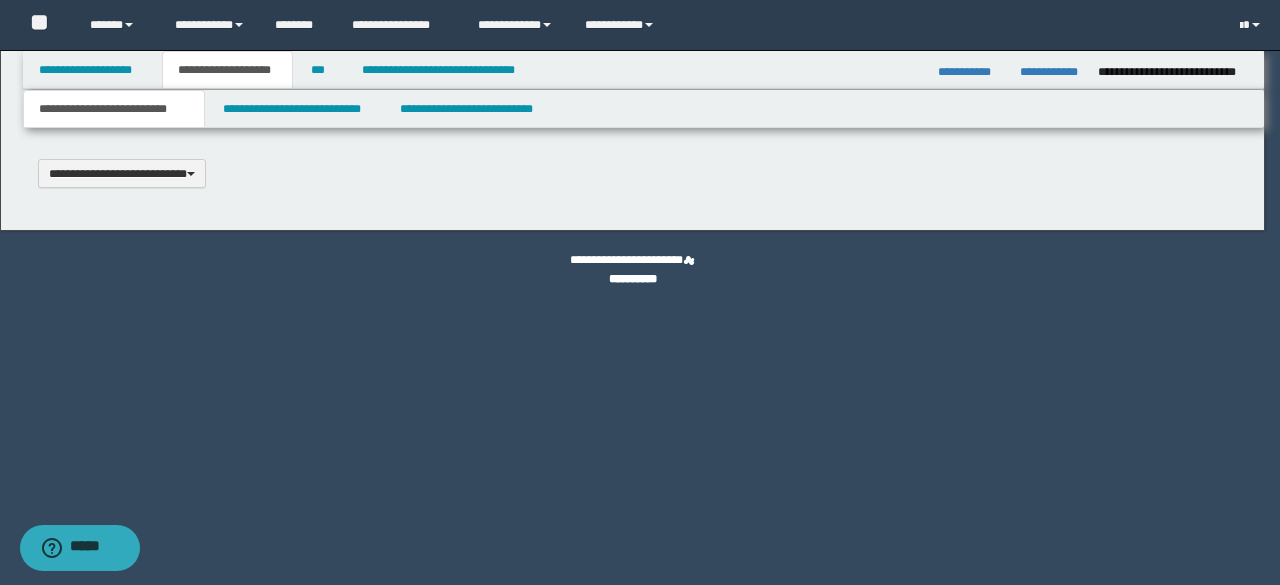 scroll, scrollTop: 0, scrollLeft: 0, axis: both 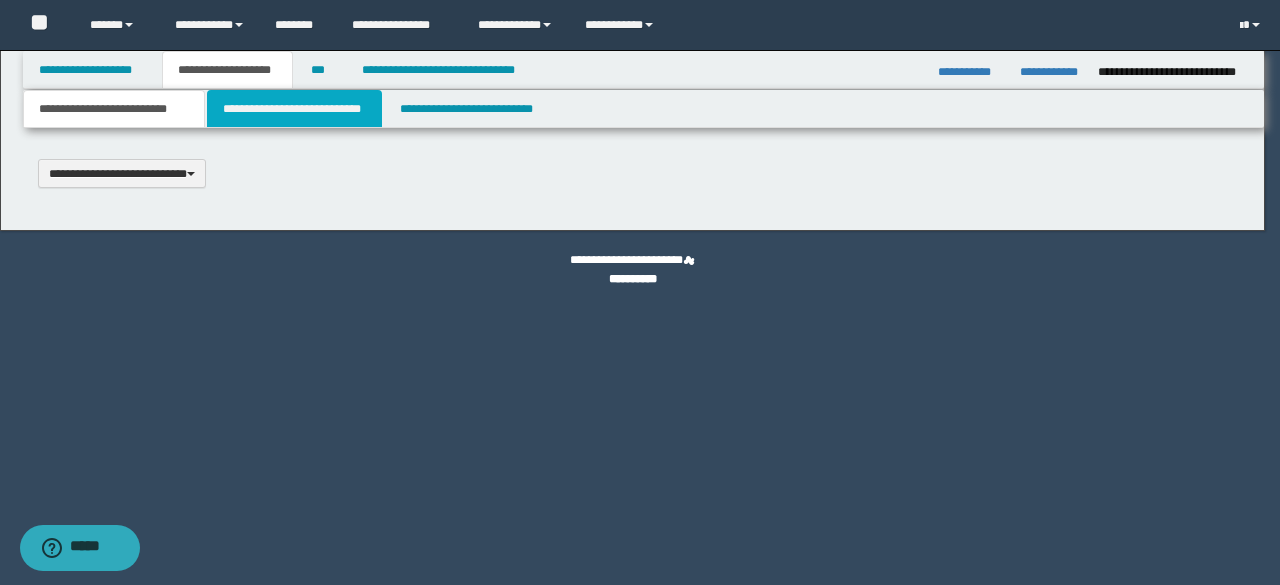 select on "*" 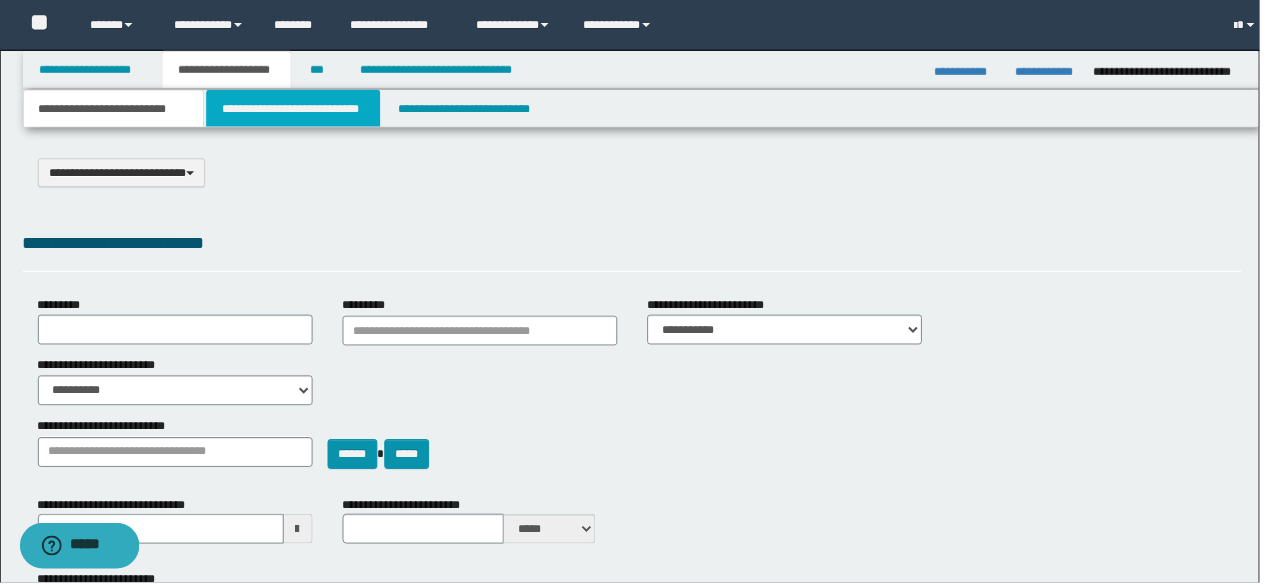 click on "**********" at bounding box center [294, 109] 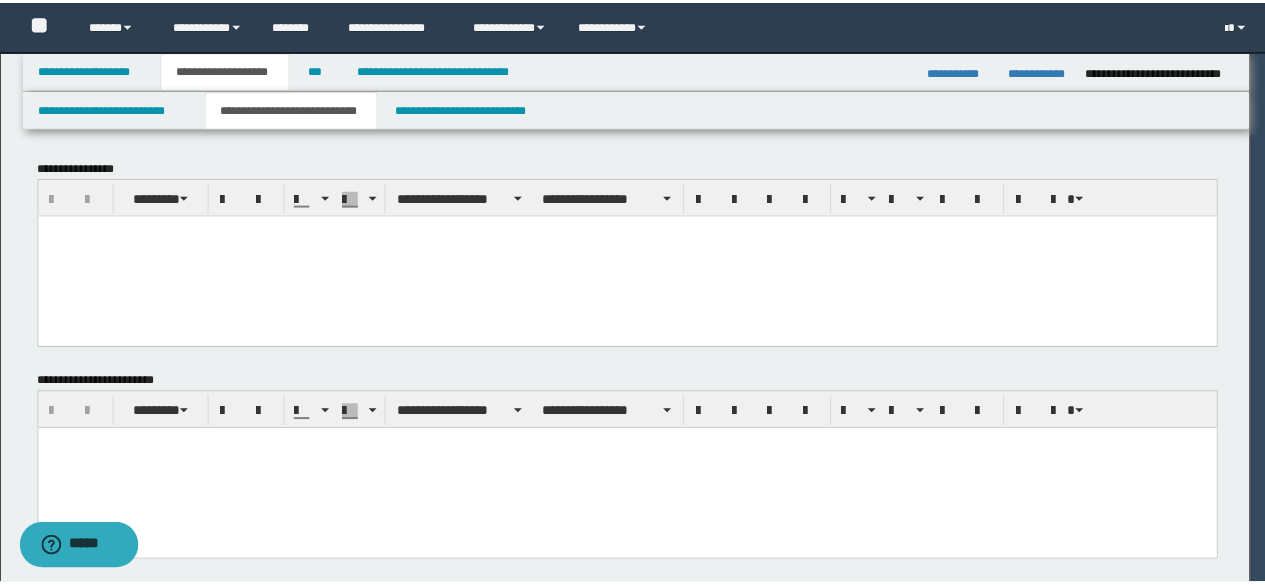 scroll, scrollTop: 0, scrollLeft: 0, axis: both 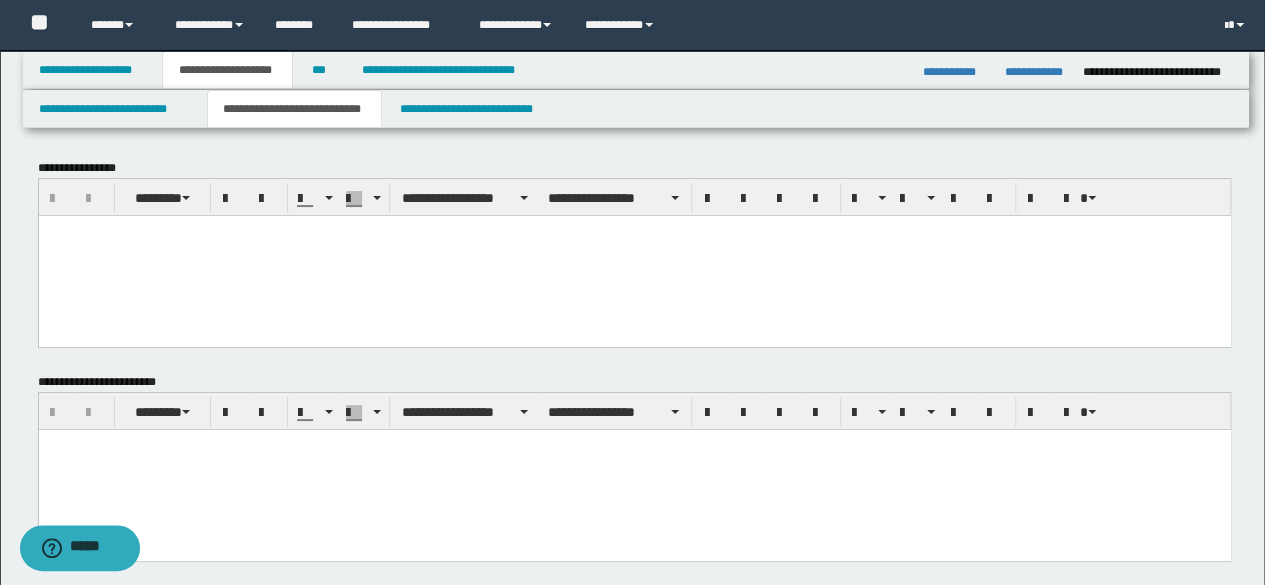 click at bounding box center (634, 255) 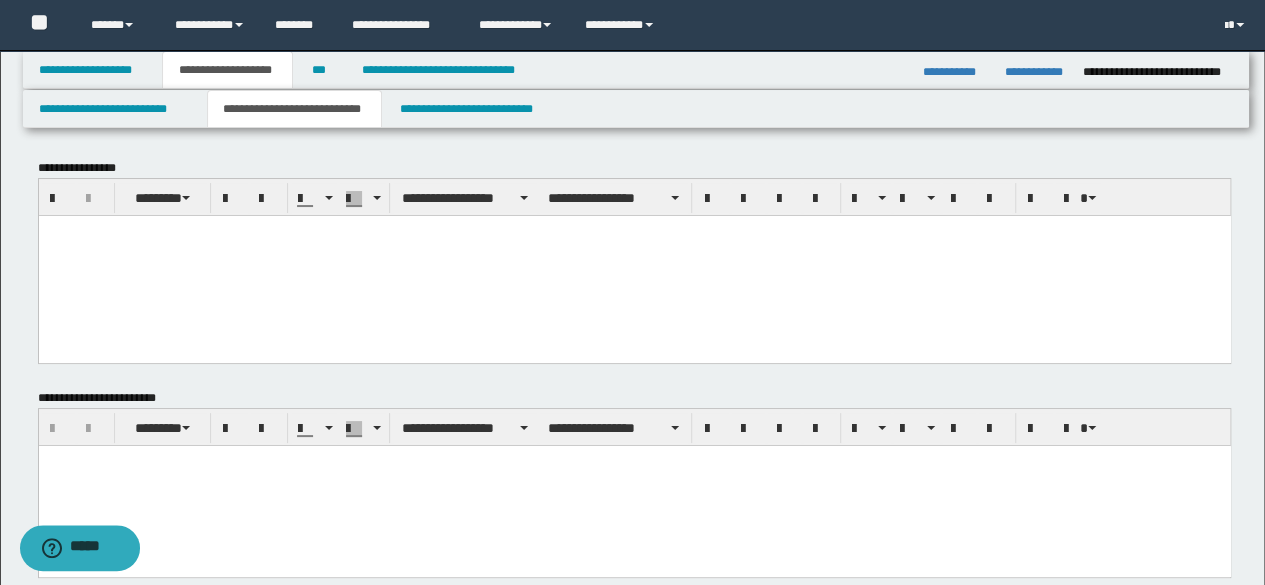 paste 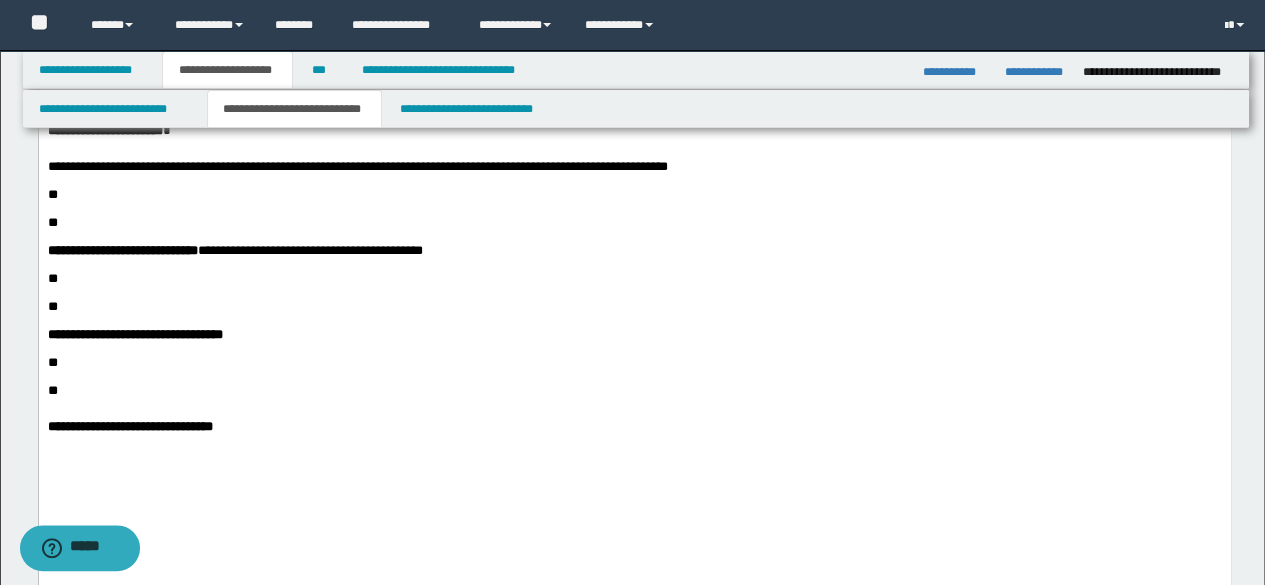 scroll, scrollTop: 900, scrollLeft: 0, axis: vertical 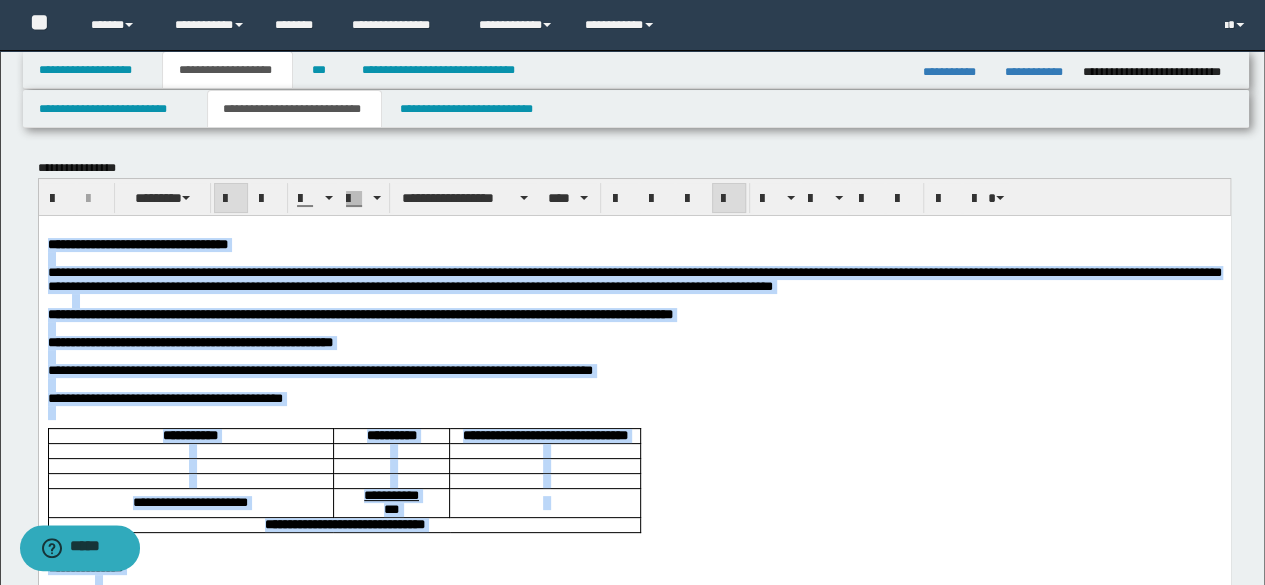 drag, startPoint x: 354, startPoint y: 1161, endPoint x: 62, endPoint y: 460, distance: 759.38464 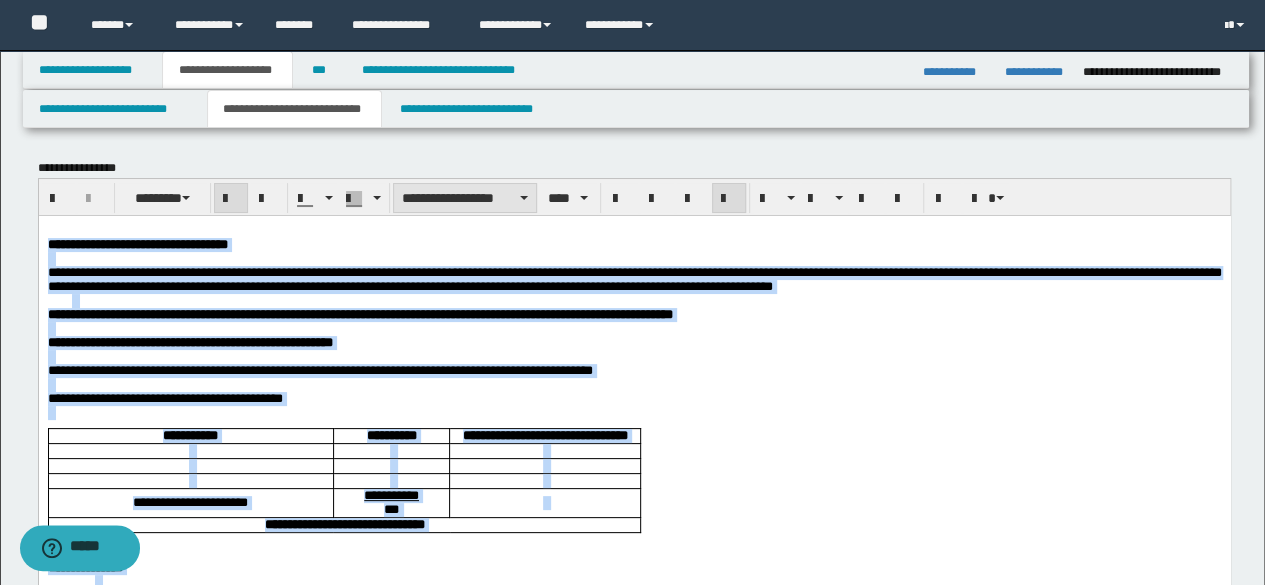 click on "**********" at bounding box center (465, 198) 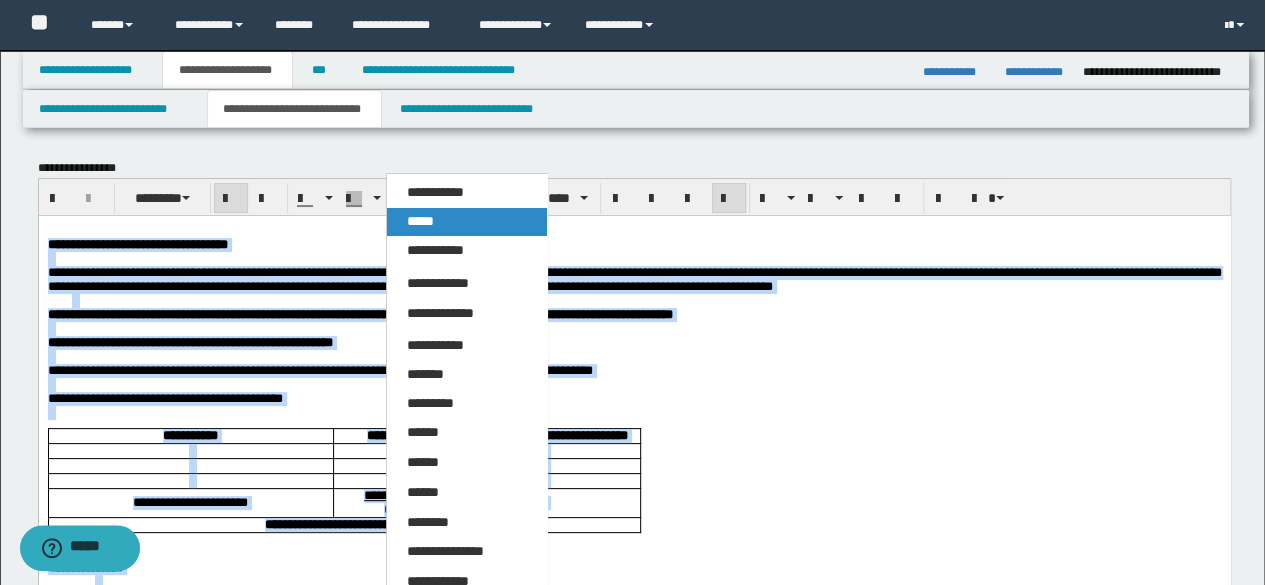 click on "*****" at bounding box center (466, 222) 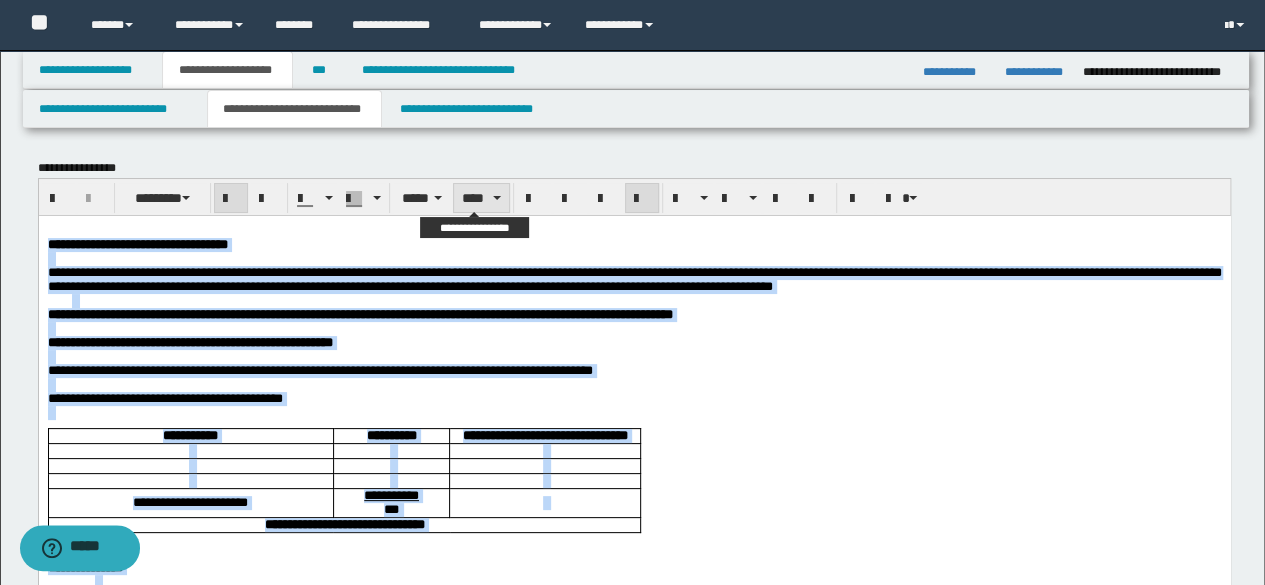 click at bounding box center (497, 198) 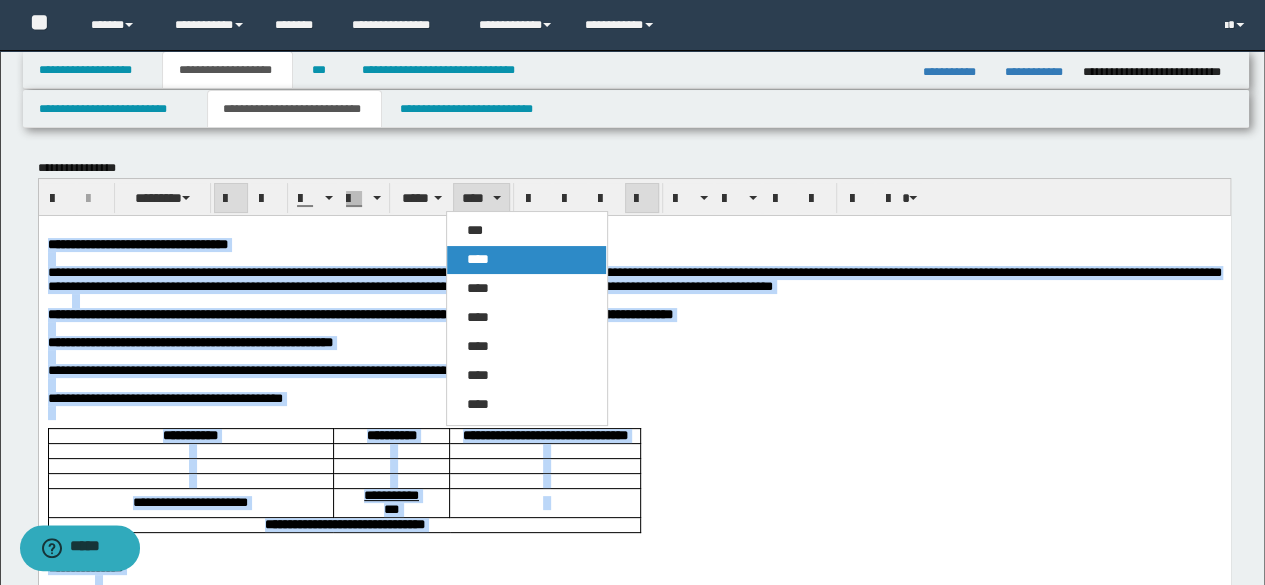 click on "****" at bounding box center [526, 260] 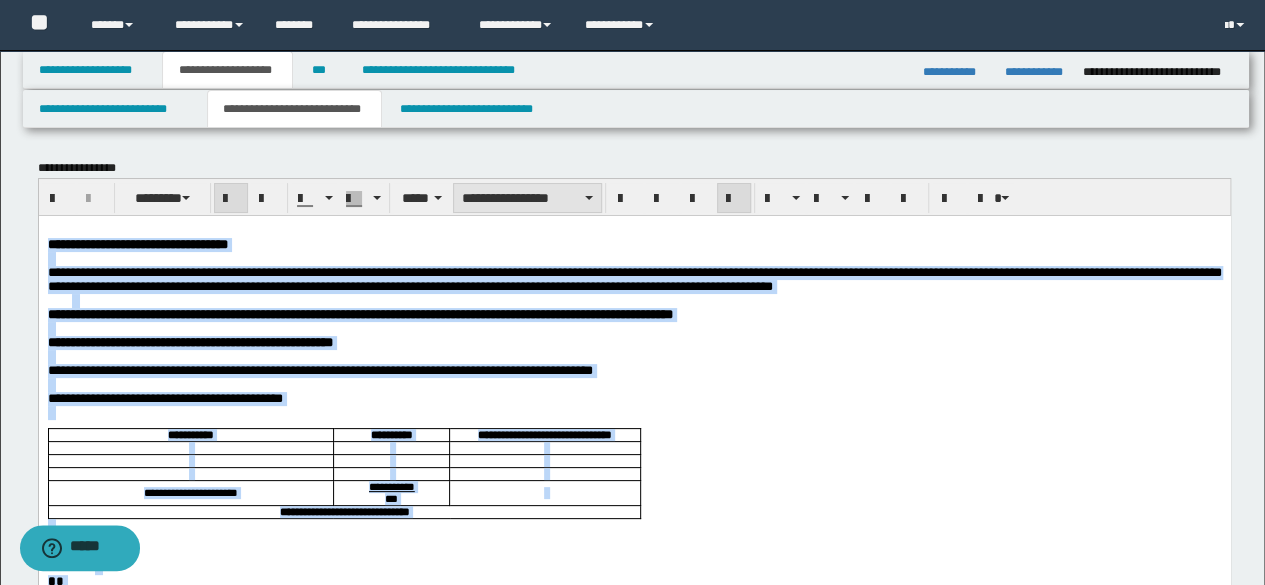 click on "**********" at bounding box center [527, 198] 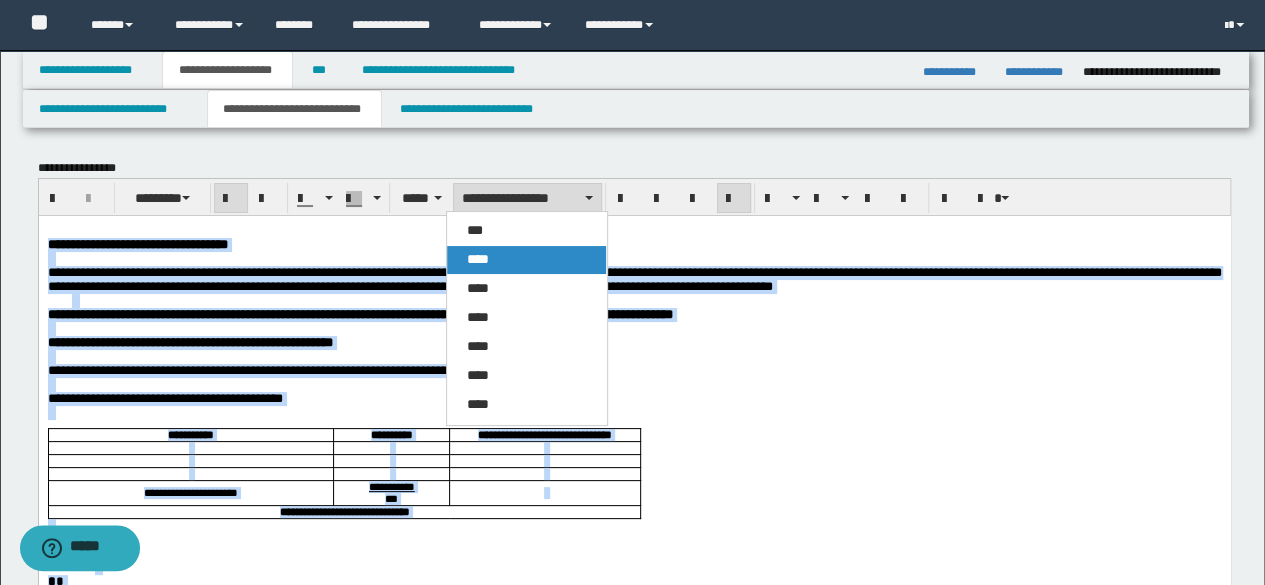 drag, startPoint x: 528, startPoint y: 256, endPoint x: 590, endPoint y: 17, distance: 246.91092 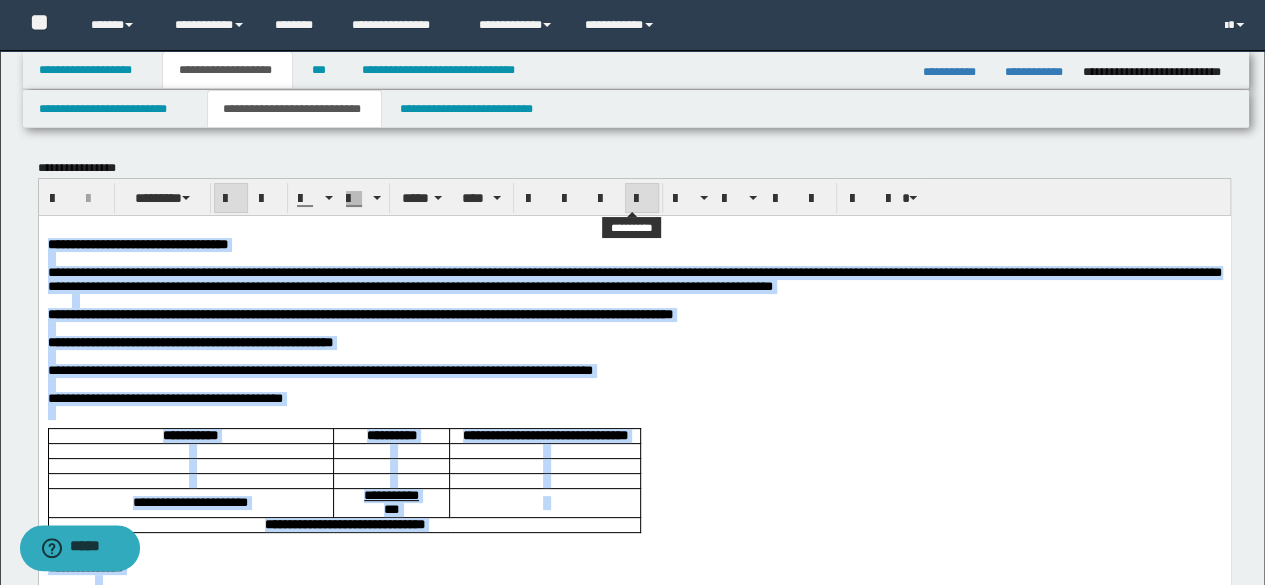 click at bounding box center (642, 199) 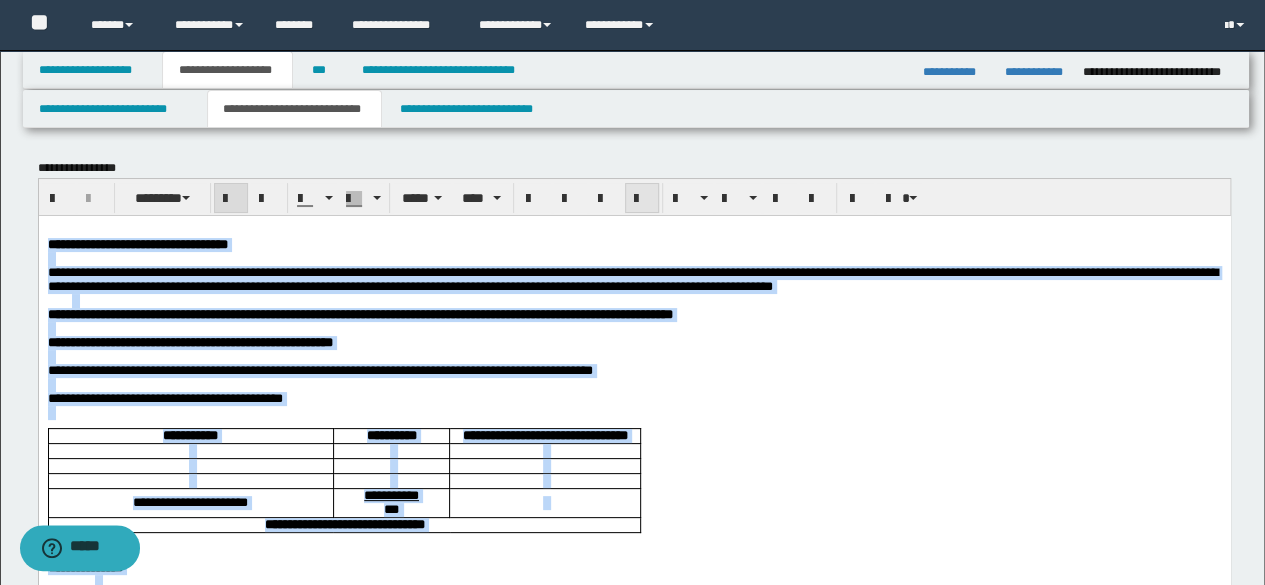 click at bounding box center [642, 199] 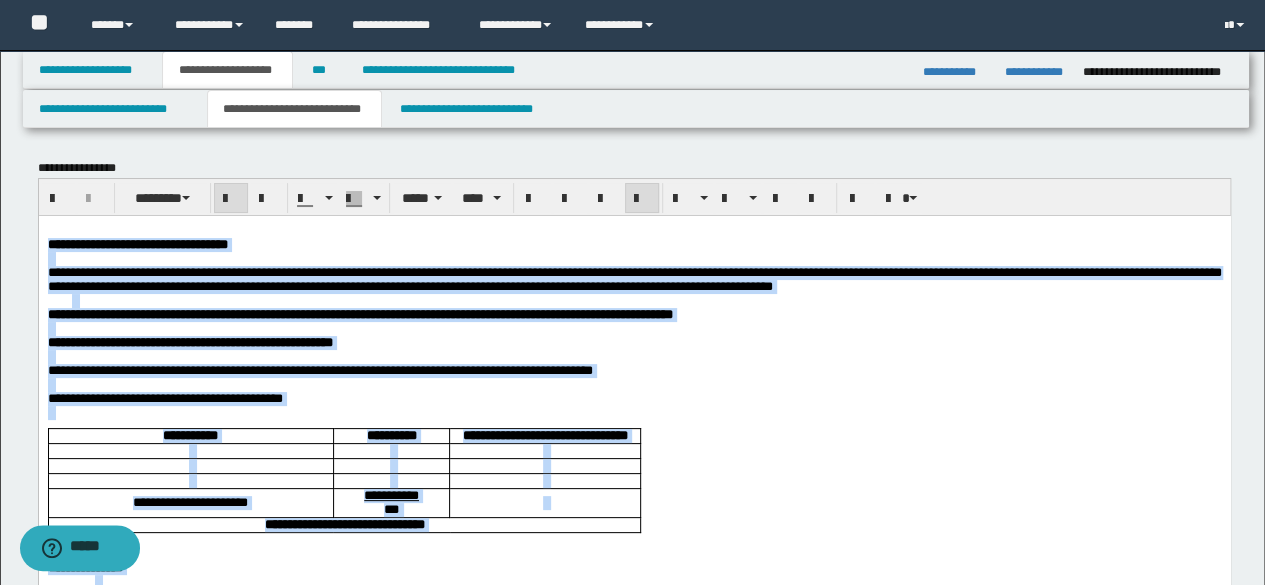 drag, startPoint x: 602, startPoint y: 291, endPoint x: 584, endPoint y: 409, distance: 119.36499 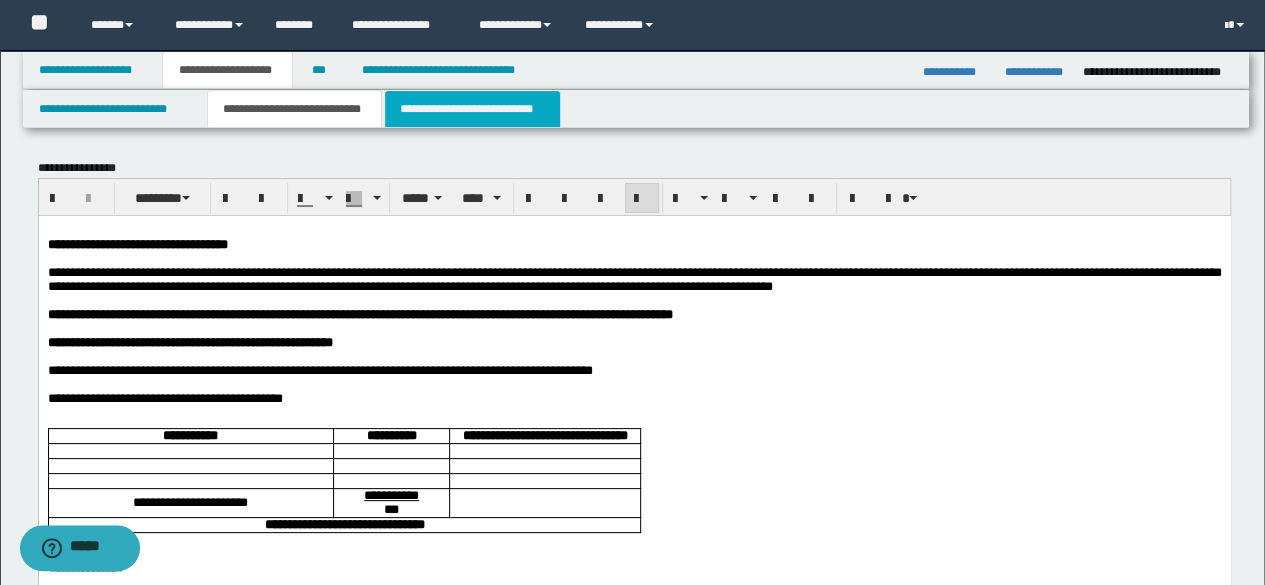 click on "**********" at bounding box center [472, 109] 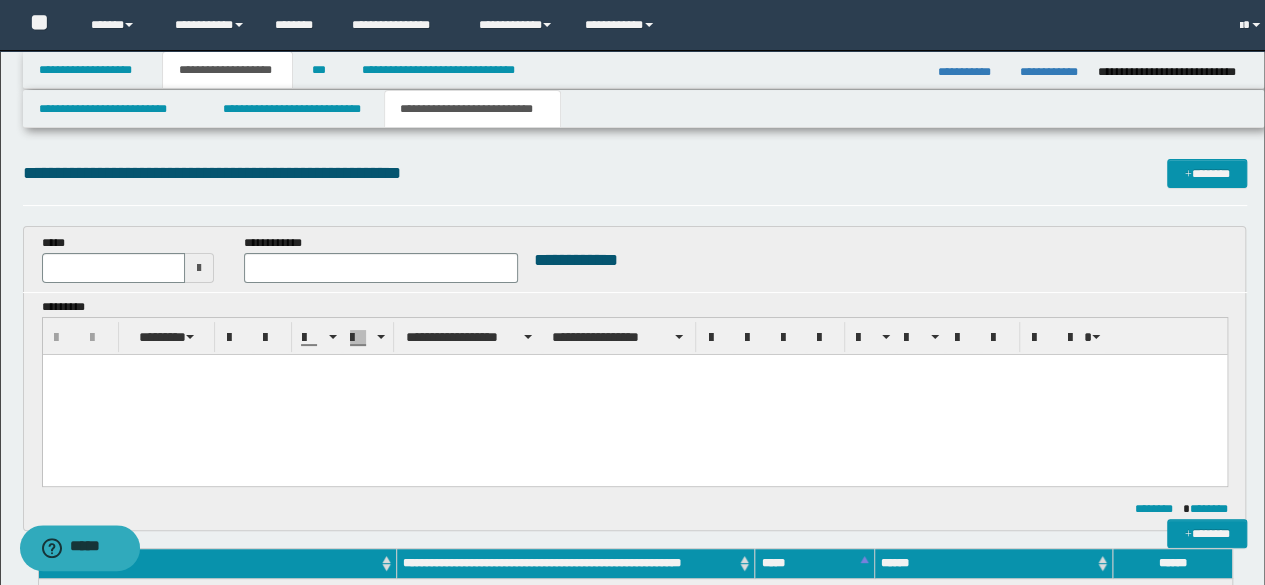 scroll, scrollTop: 0, scrollLeft: 0, axis: both 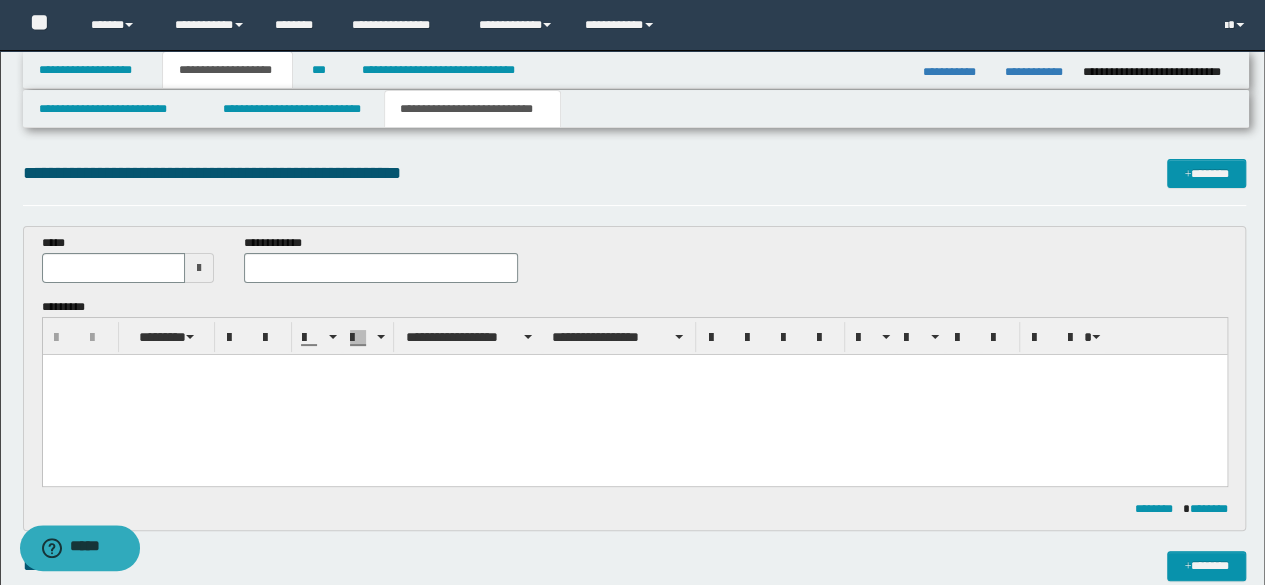click at bounding box center [634, 394] 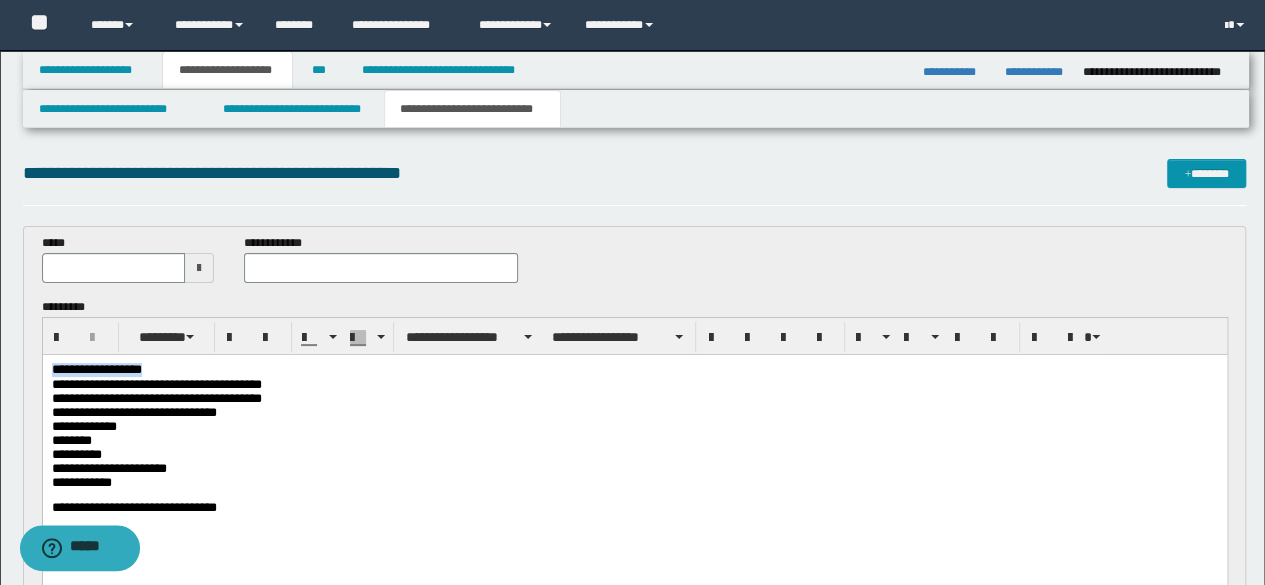 drag, startPoint x: 170, startPoint y: 370, endPoint x: 70, endPoint y: 720, distance: 364.0055 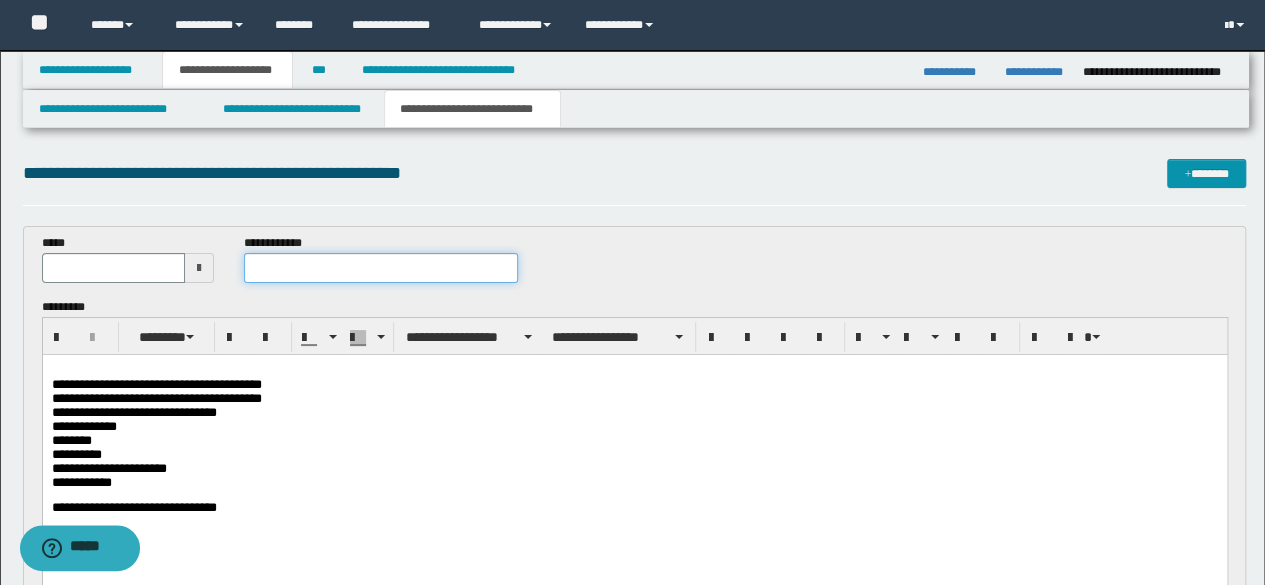 click at bounding box center (381, 268) 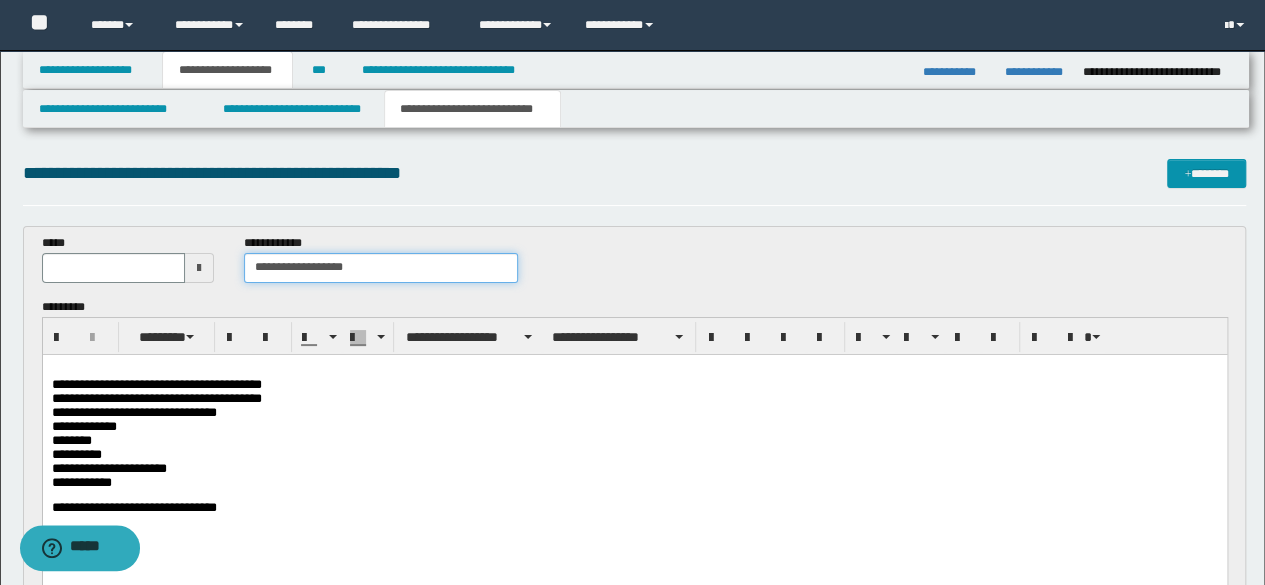 type 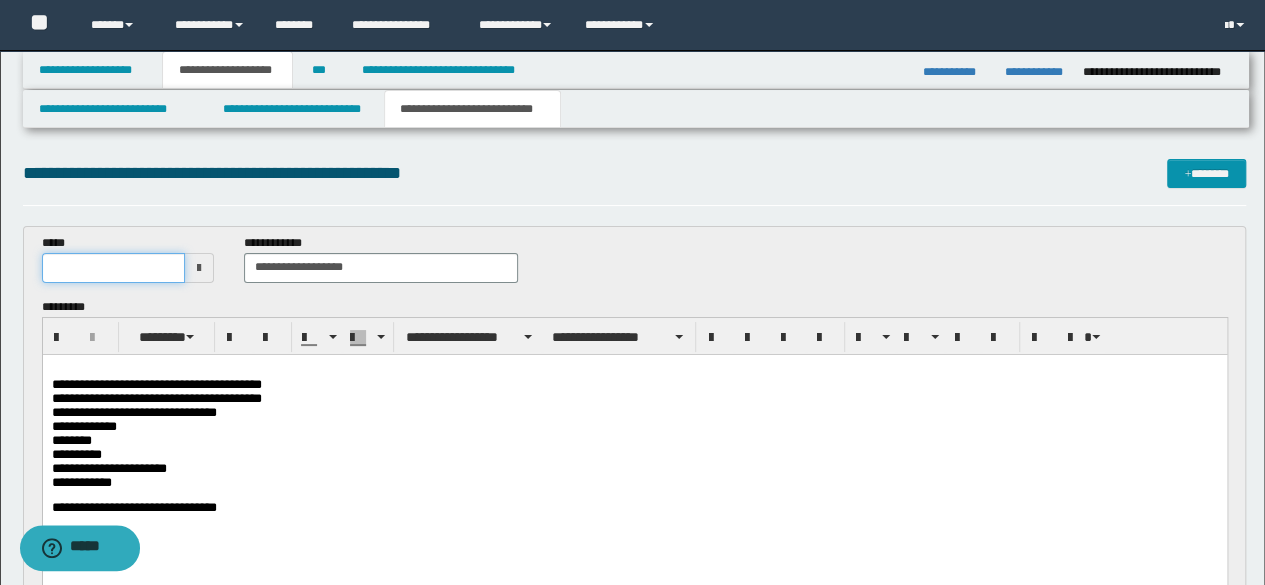 click at bounding box center (114, 268) 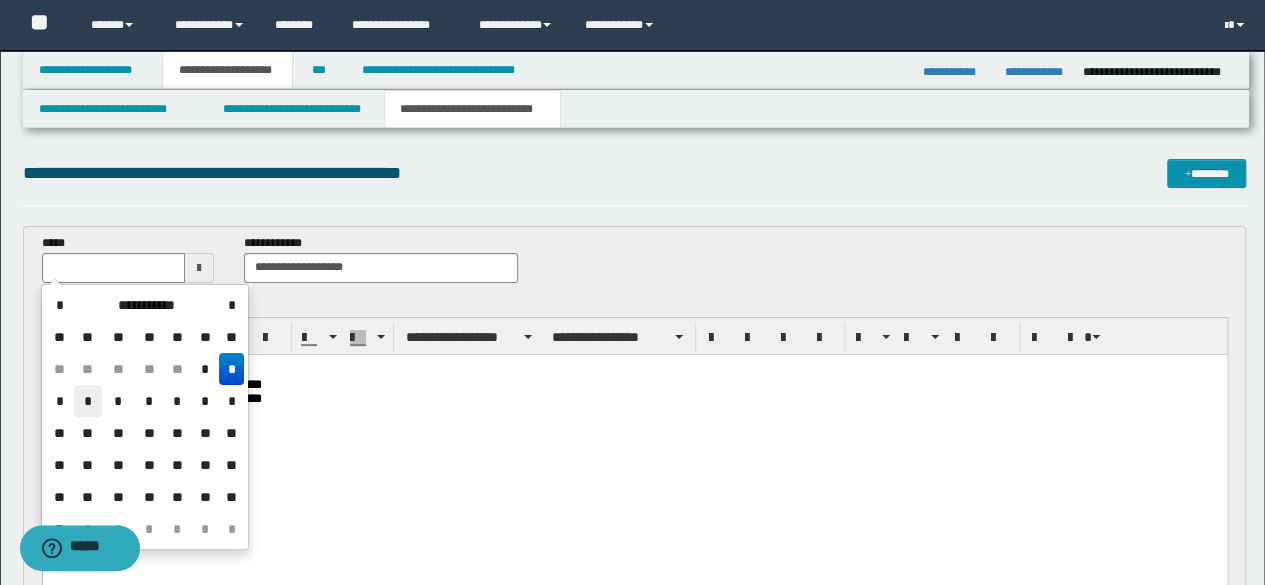 drag, startPoint x: 75, startPoint y: 407, endPoint x: 159, endPoint y: 56, distance: 360.91135 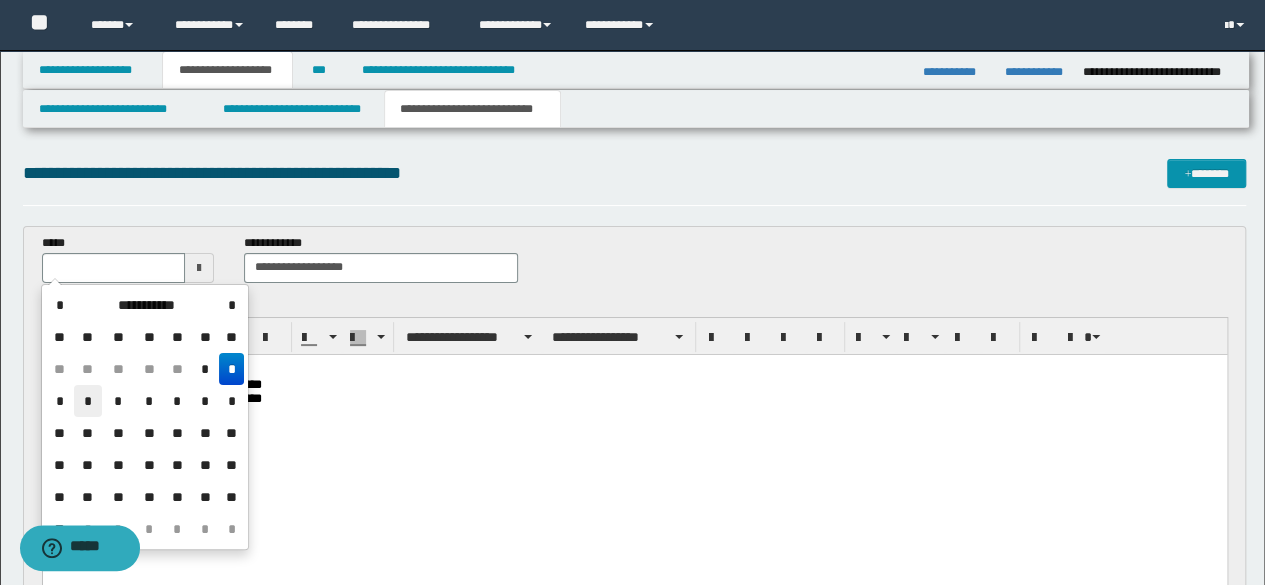 click on "*" at bounding box center [88, 401] 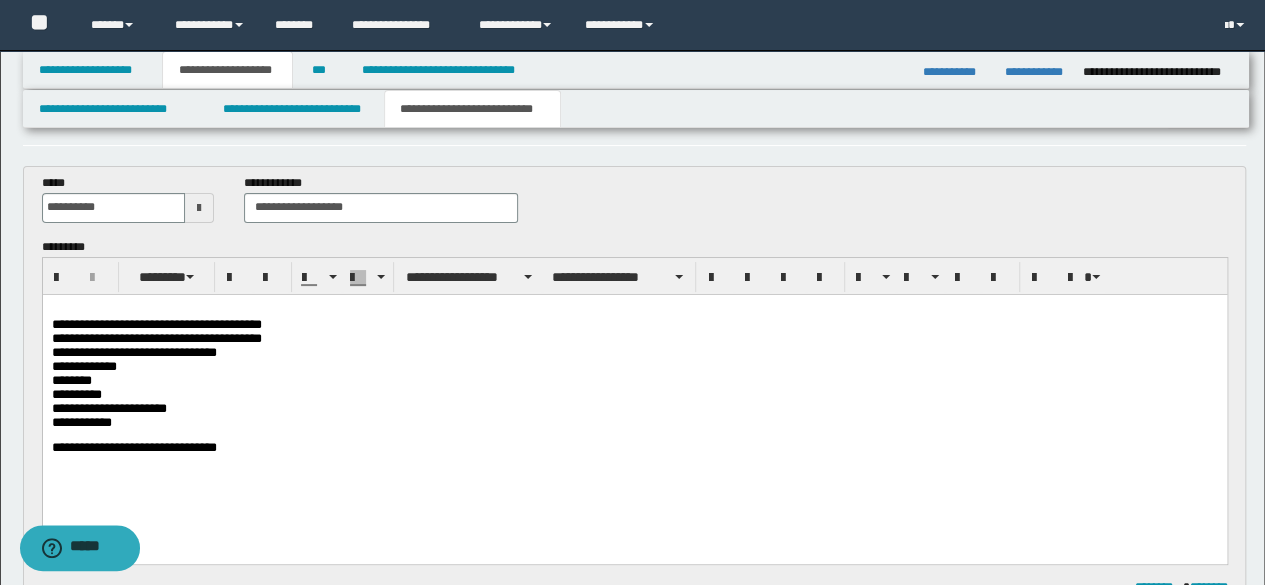 scroll, scrollTop: 100, scrollLeft: 0, axis: vertical 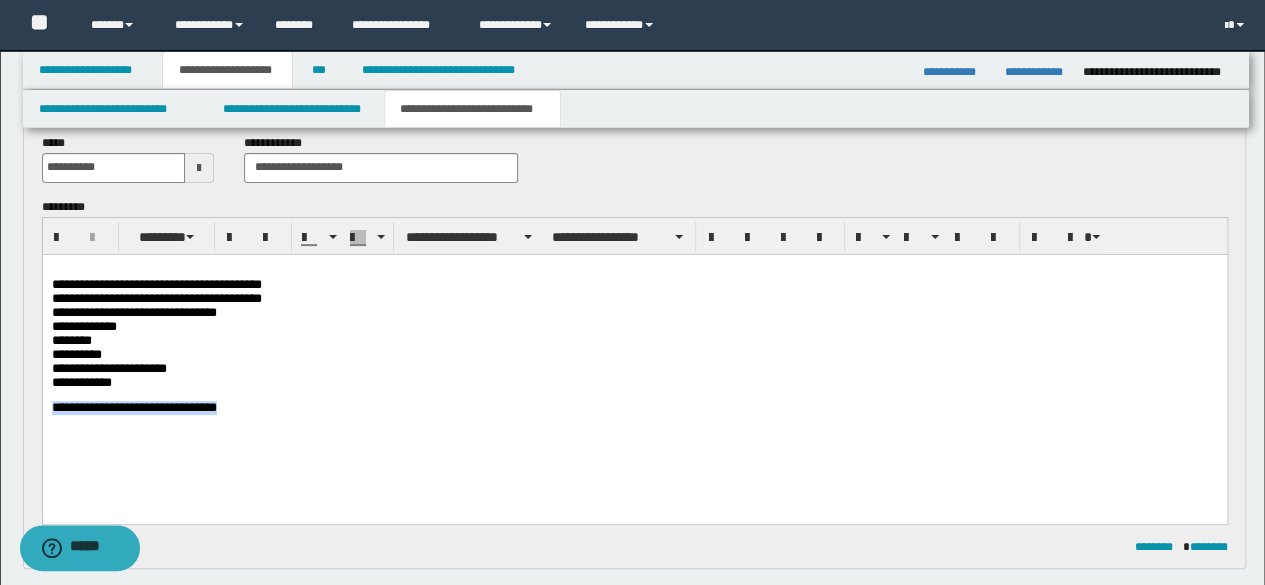 drag, startPoint x: 264, startPoint y: 454, endPoint x: 0, endPoint y: 469, distance: 264.42578 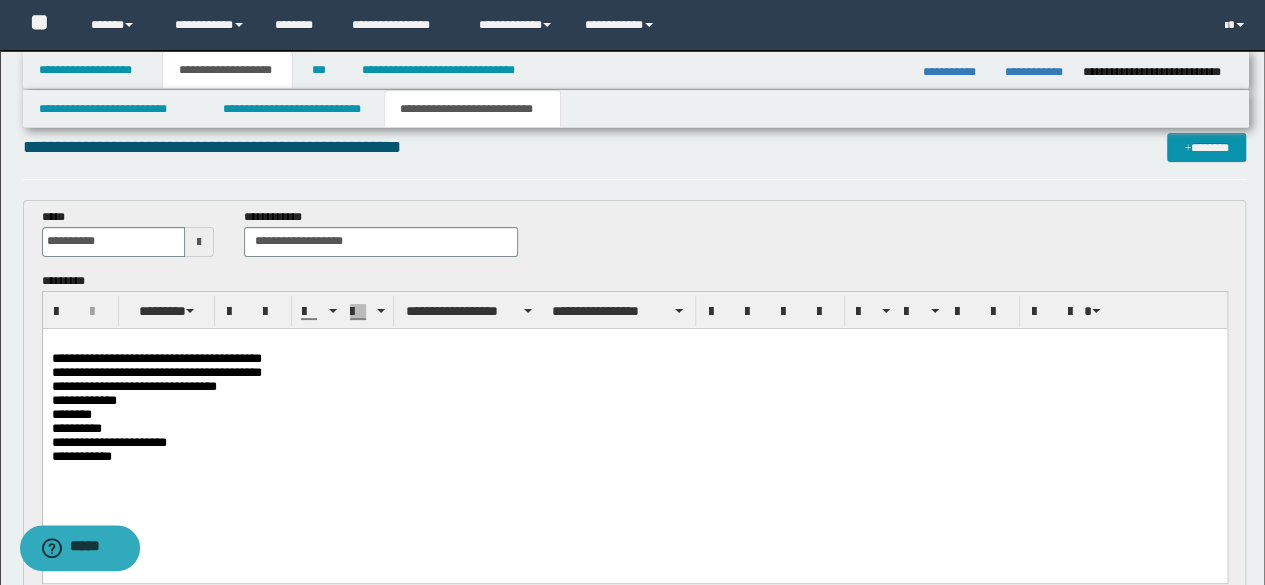 scroll, scrollTop: 0, scrollLeft: 0, axis: both 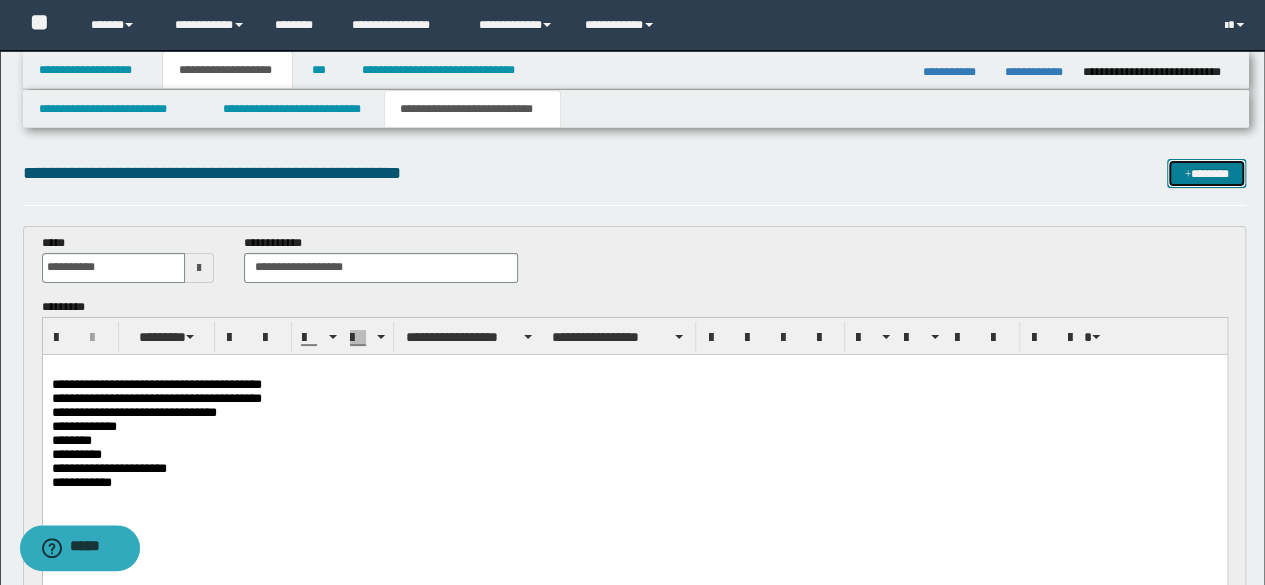 click on "*******" at bounding box center (1206, 173) 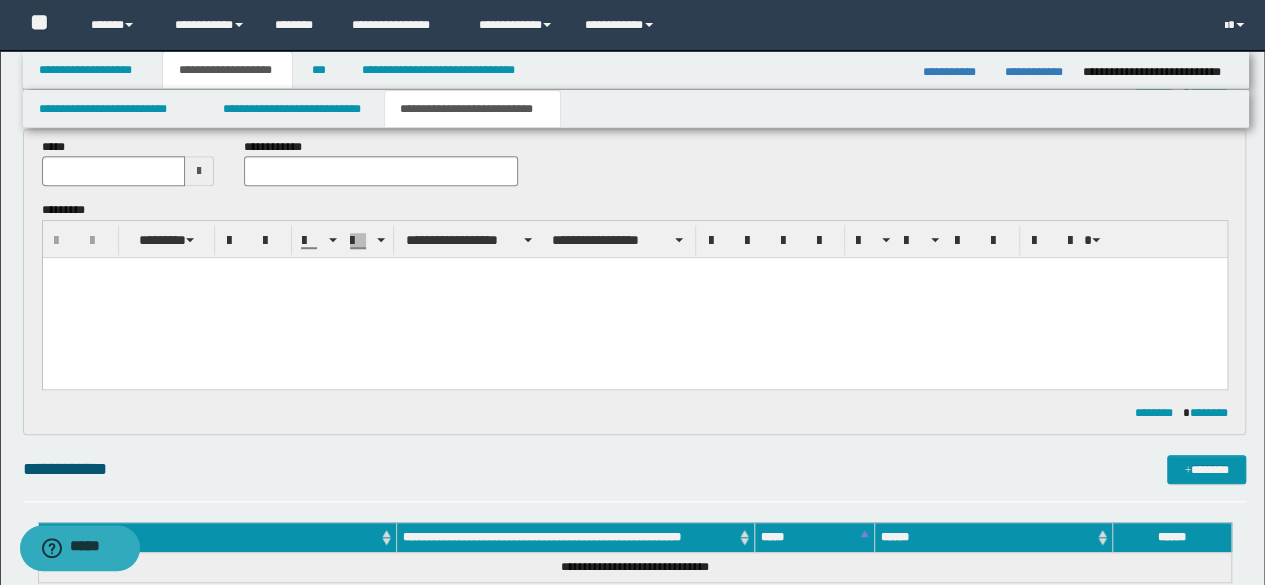 scroll, scrollTop: 500, scrollLeft: 0, axis: vertical 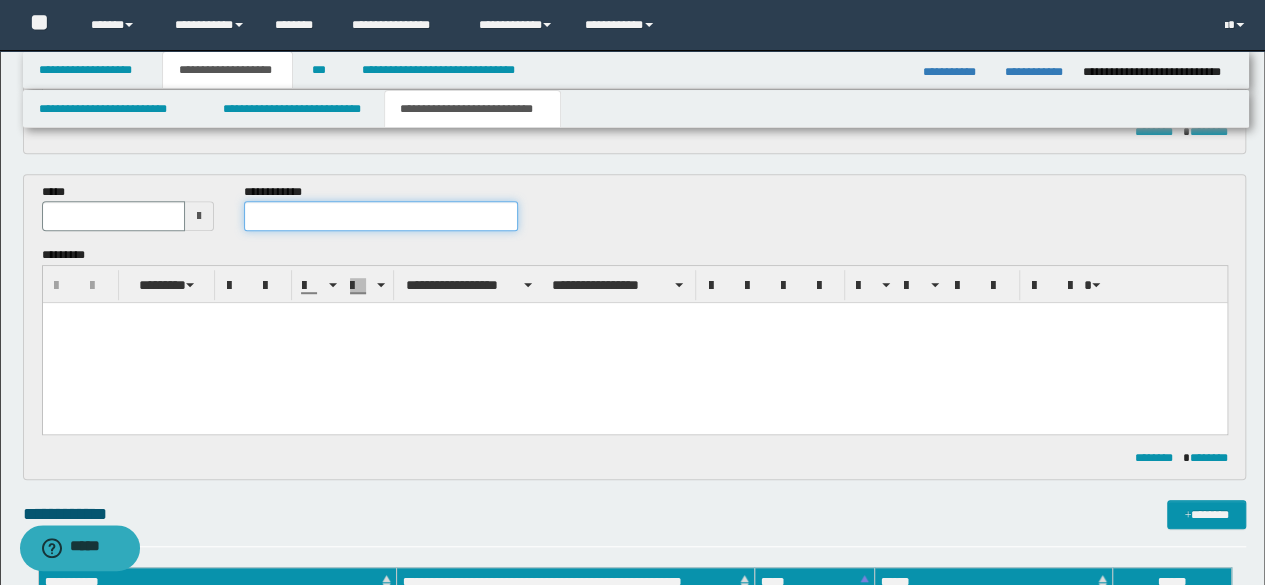 drag, startPoint x: 278, startPoint y: 225, endPoint x: 244, endPoint y: 226, distance: 34.0147 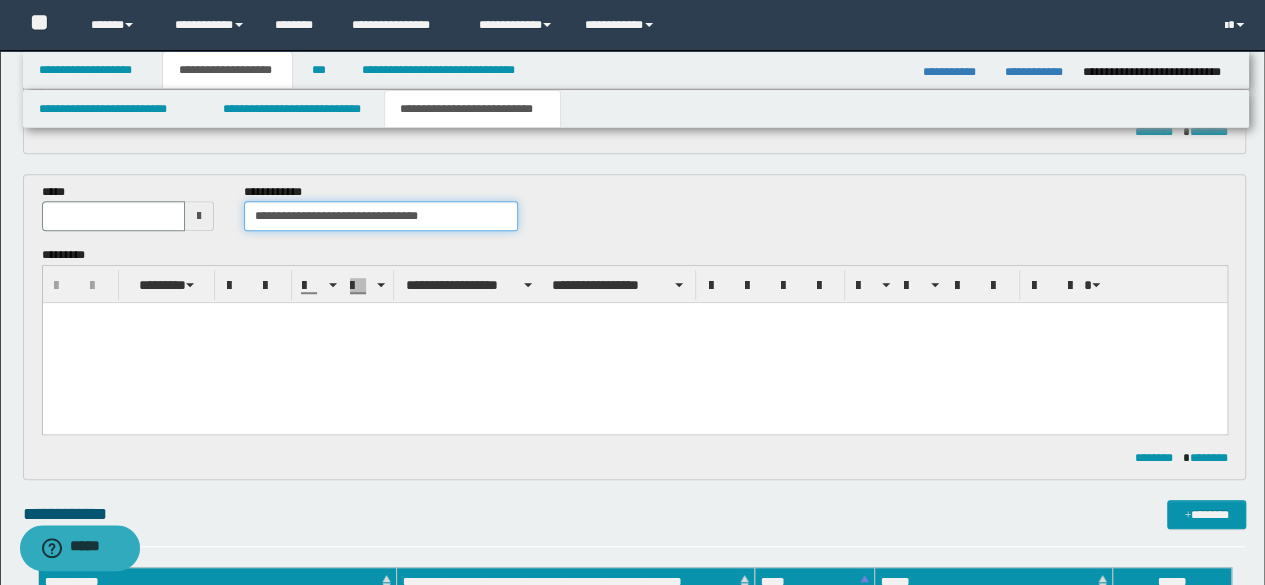 type on "**********" 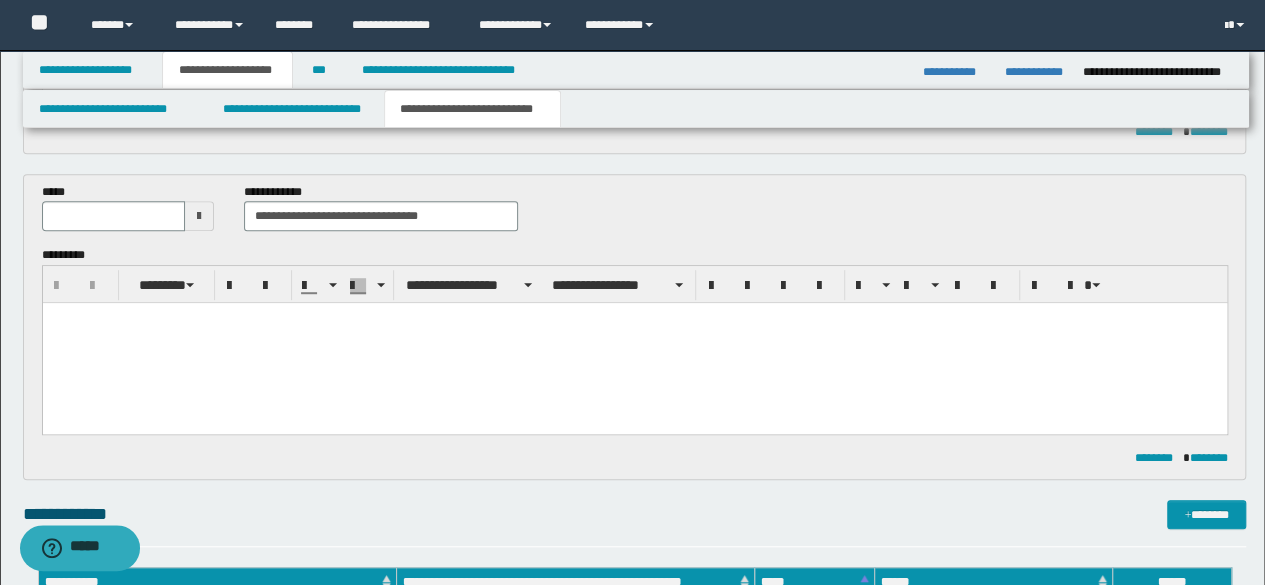 click at bounding box center [199, 216] 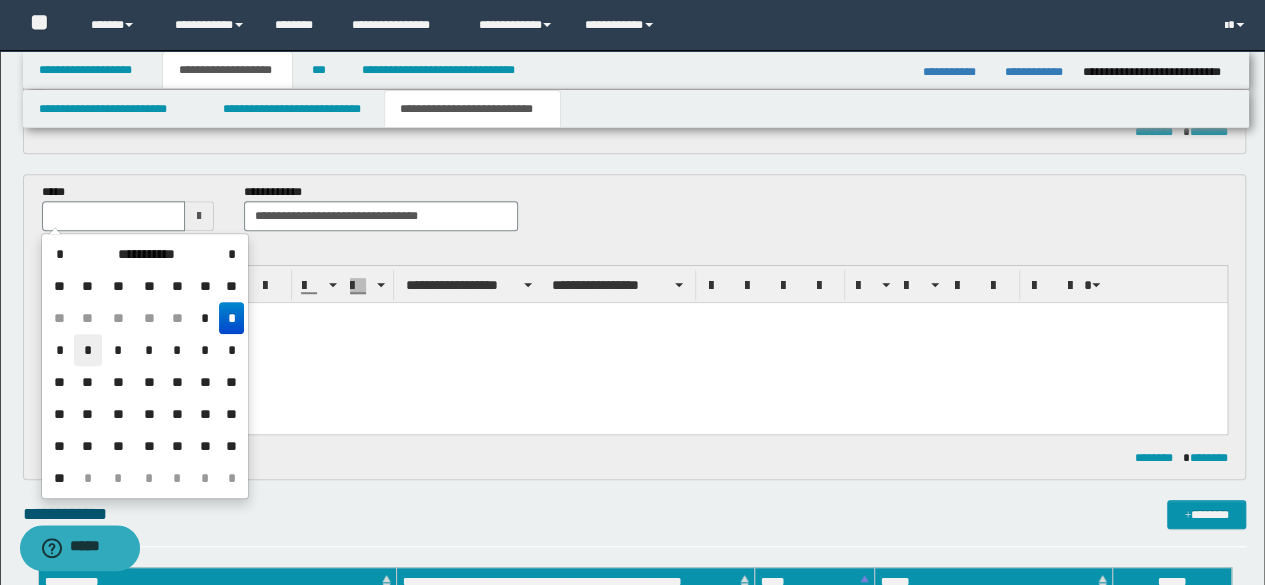 click on "*" at bounding box center (88, 350) 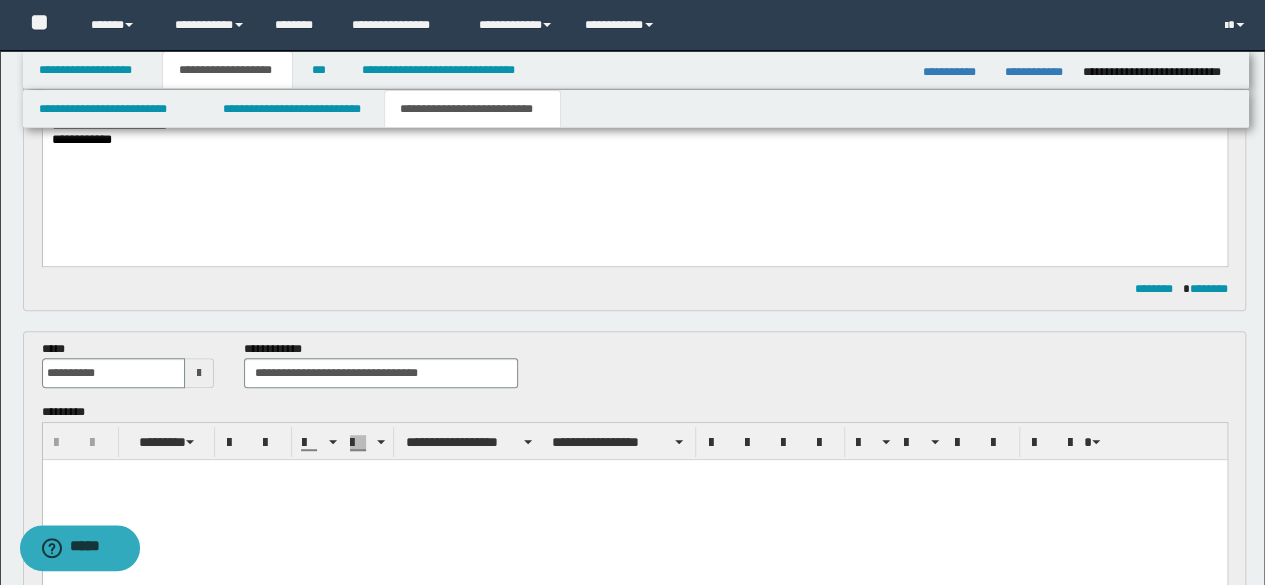 scroll, scrollTop: 100, scrollLeft: 0, axis: vertical 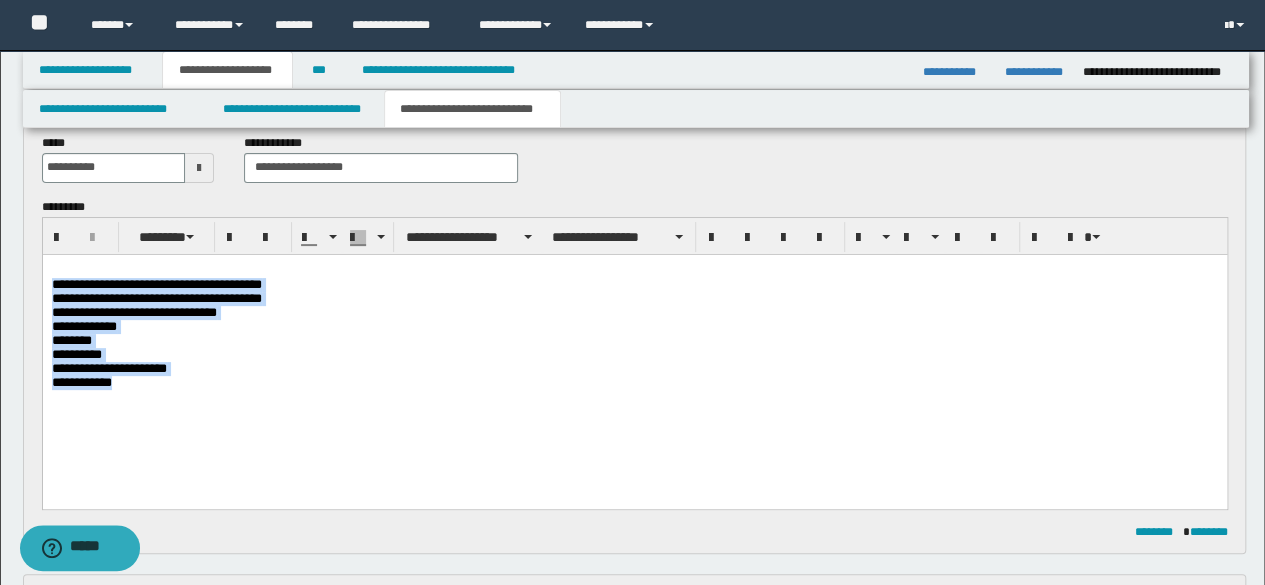 drag, startPoint x: 205, startPoint y: 394, endPoint x: 47, endPoint y: 282, distance: 193.66982 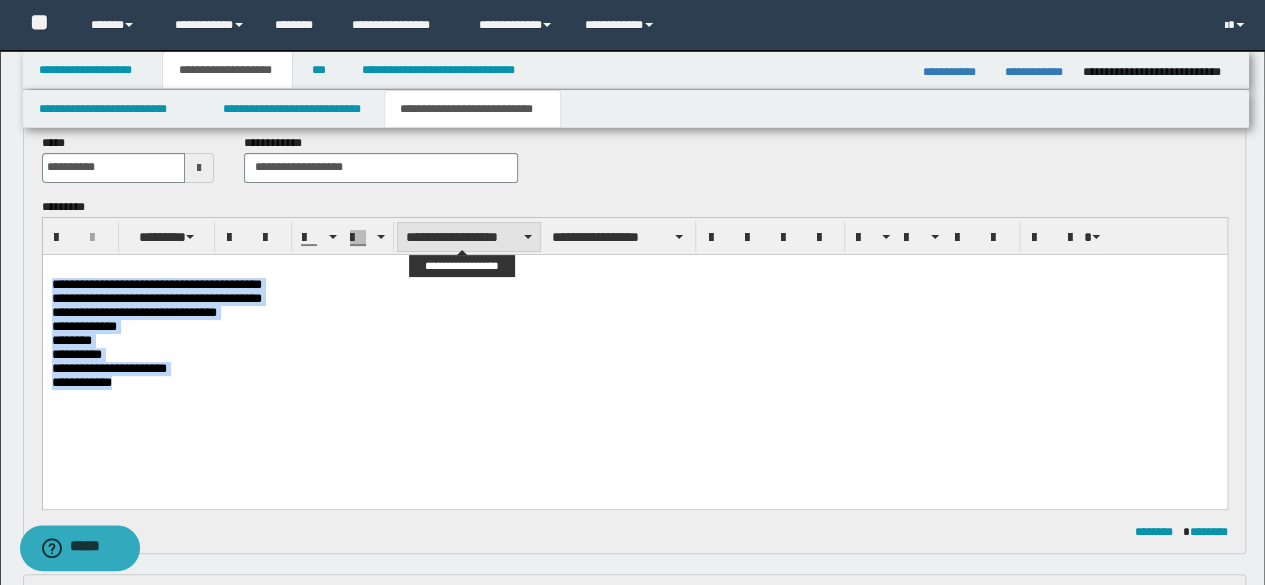 click on "**********" at bounding box center [469, 237] 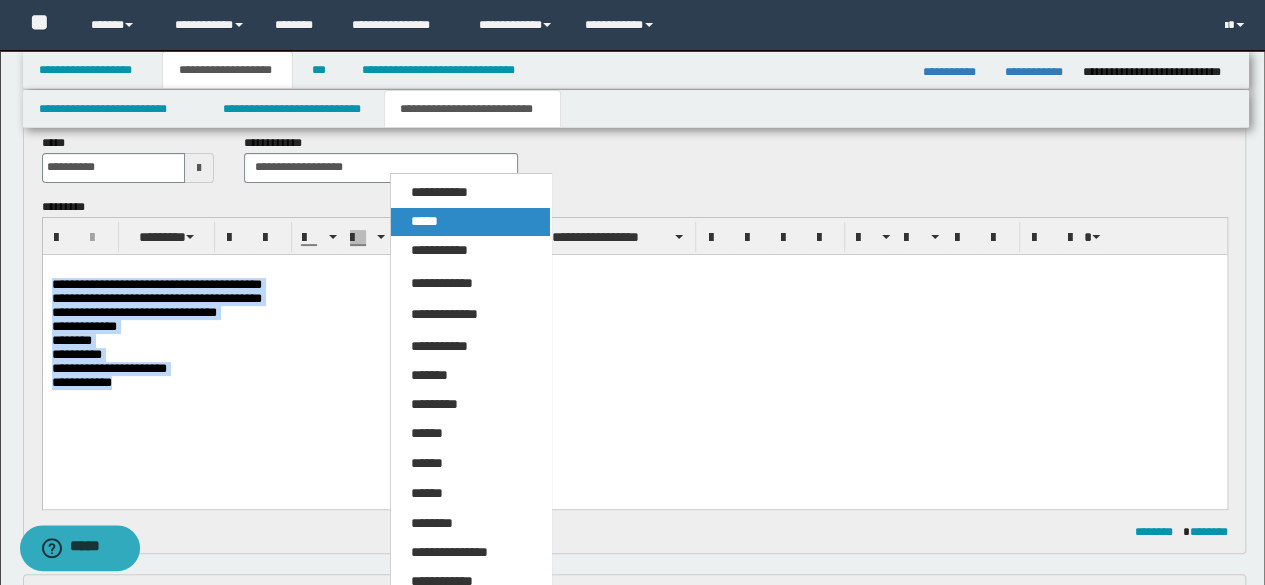click on "*****" at bounding box center [470, 222] 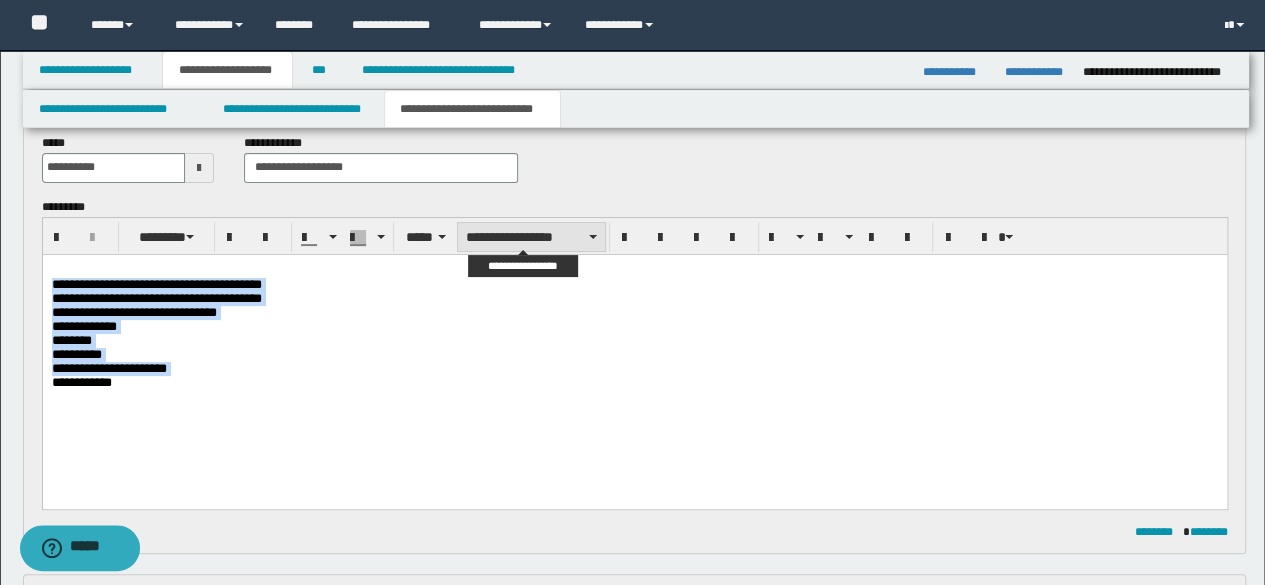 click on "**********" at bounding box center (531, 237) 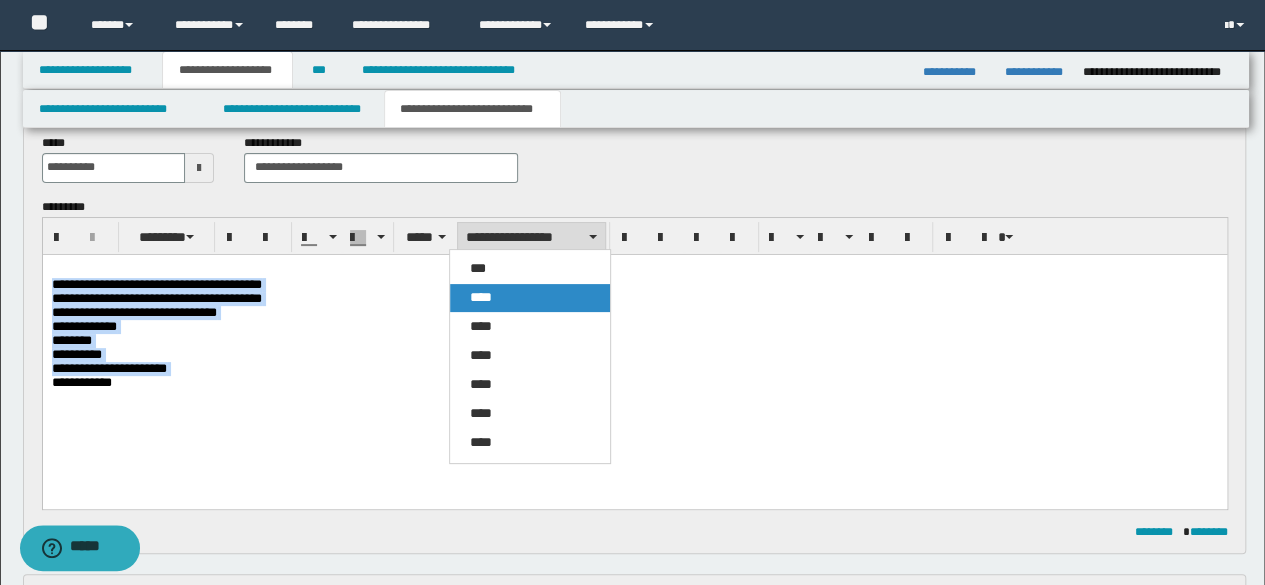 click on "****" at bounding box center [481, 297] 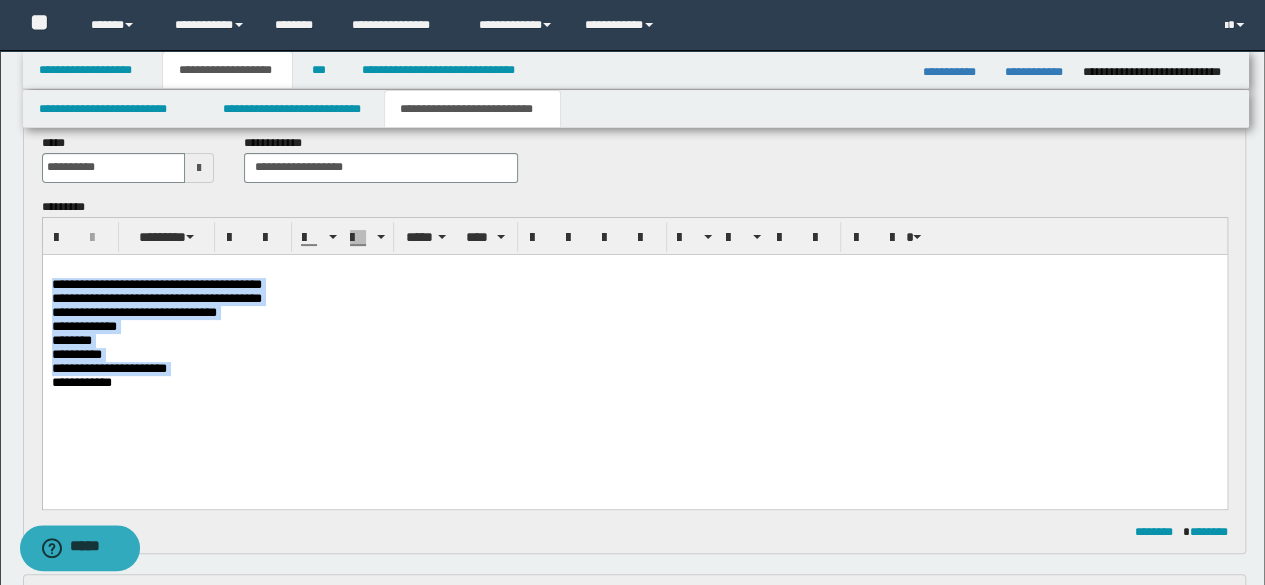 click on "**********" at bounding box center (634, 338) 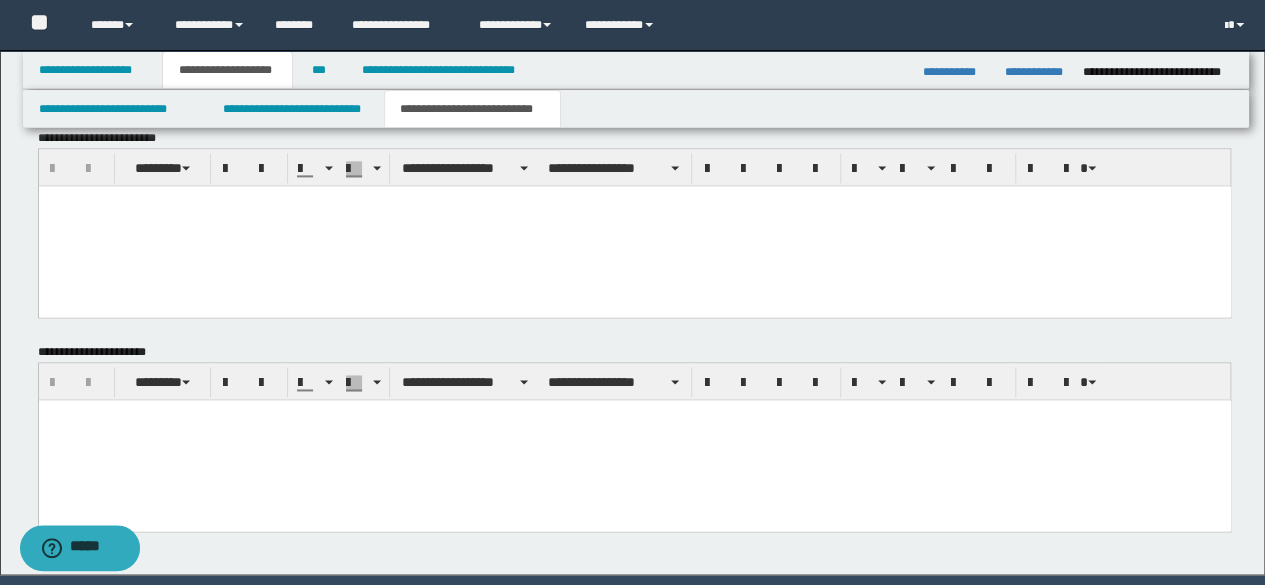 scroll, scrollTop: 1367, scrollLeft: 0, axis: vertical 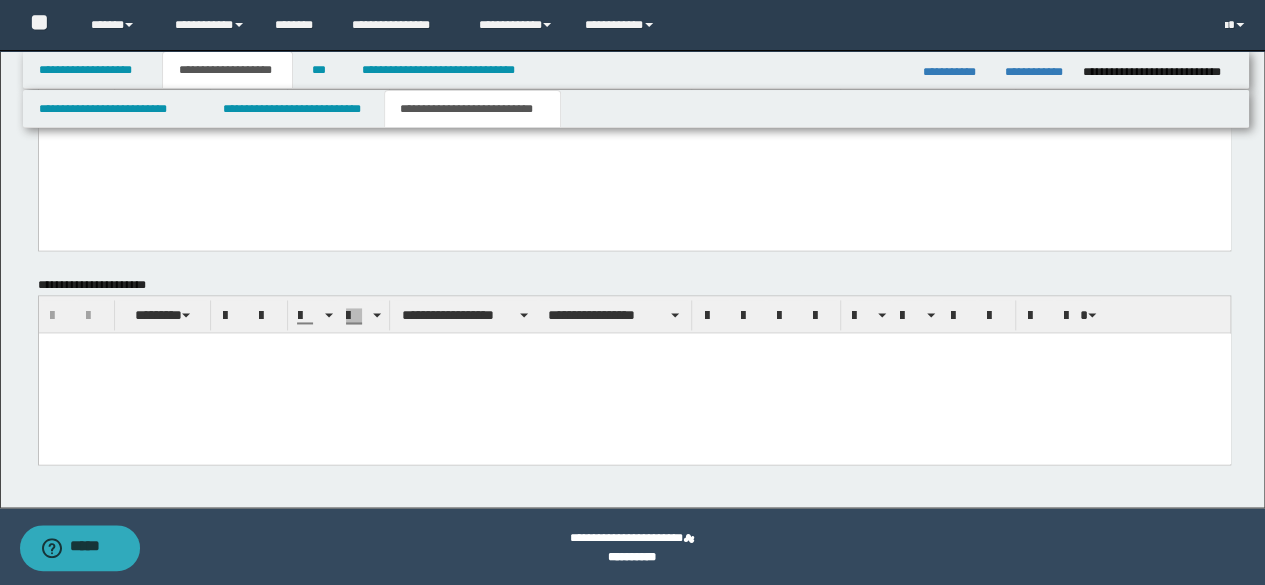 drag, startPoint x: 232, startPoint y: 412, endPoint x: 258, endPoint y: 343, distance: 73.736015 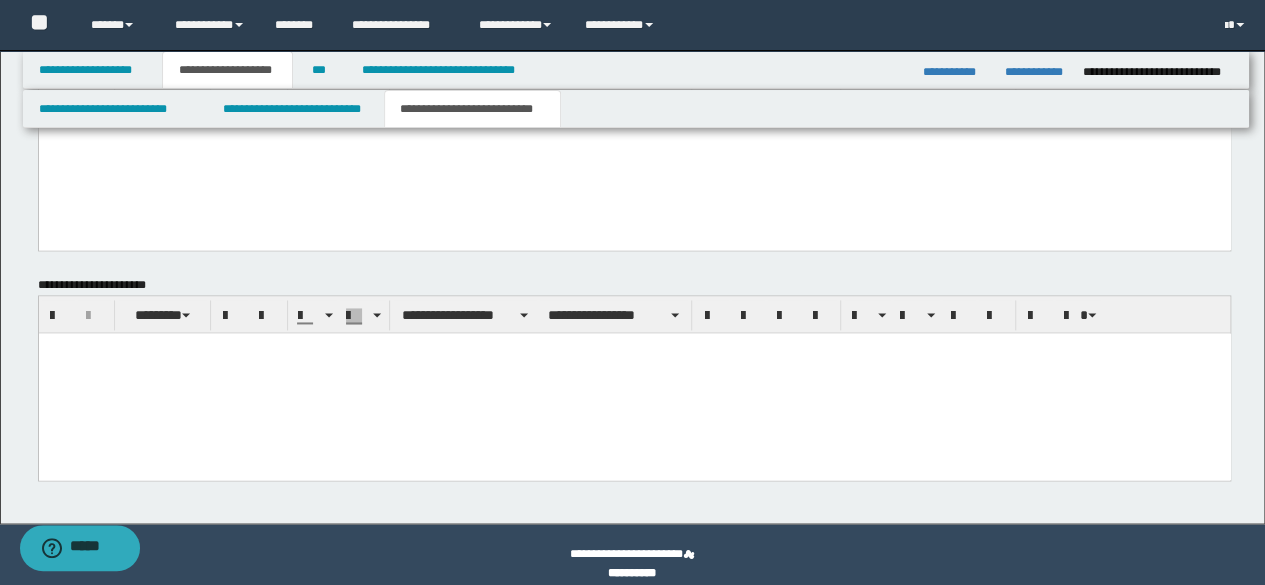 paste 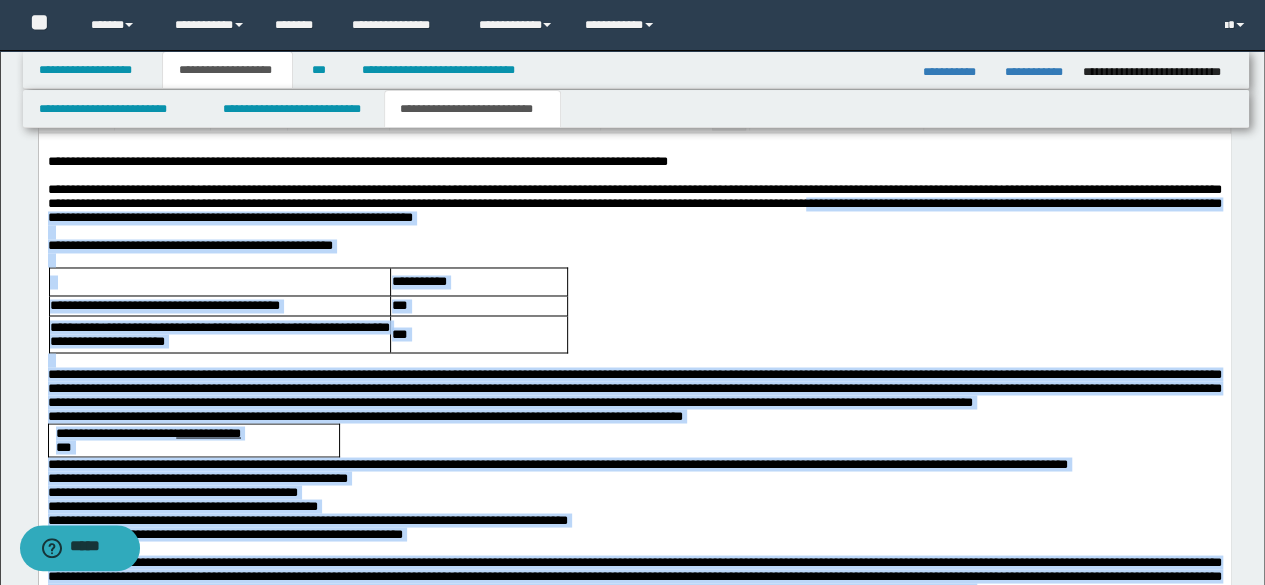 scroll, scrollTop: 1467, scrollLeft: 0, axis: vertical 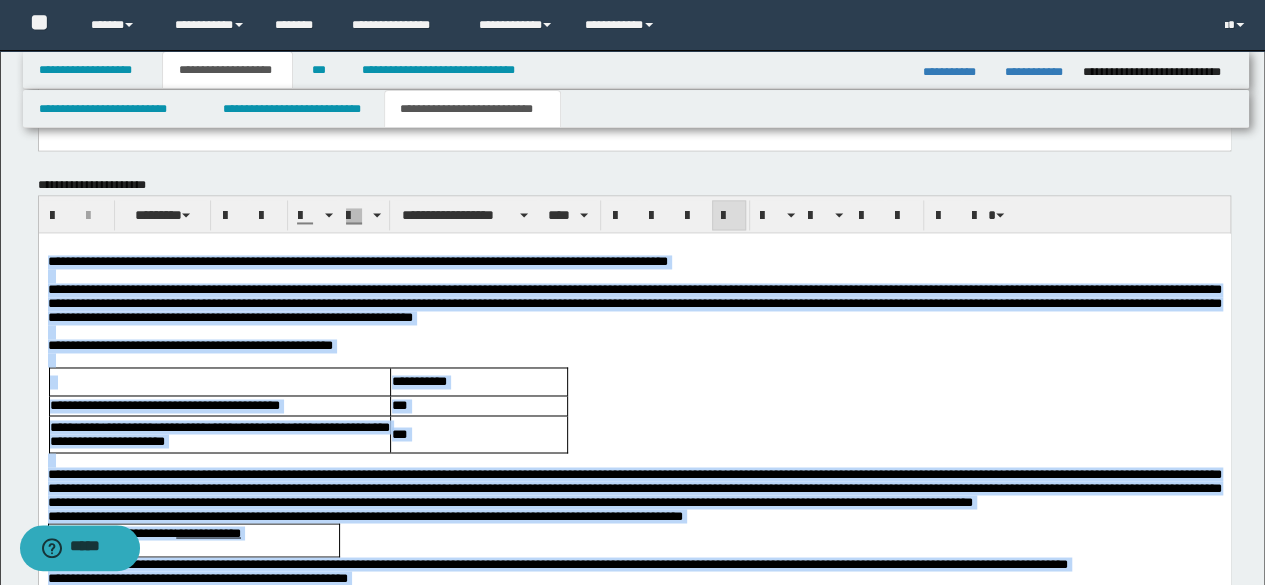 drag, startPoint x: 279, startPoint y: 1128, endPoint x: 20, endPoint y: 258, distance: 907.734 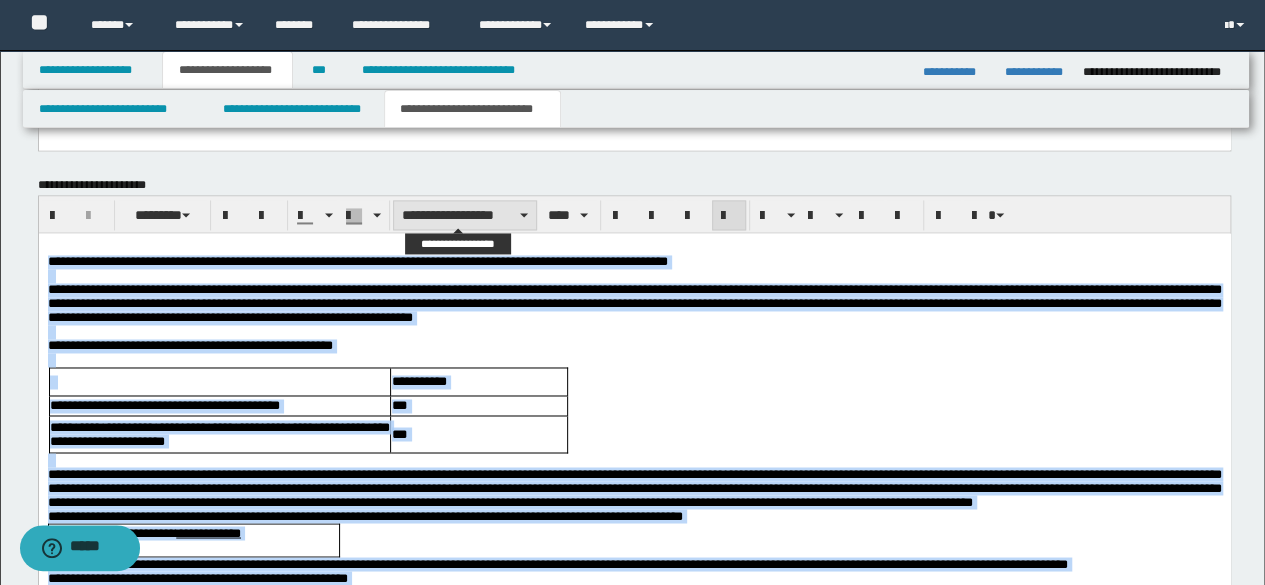 click on "**********" at bounding box center [465, 215] 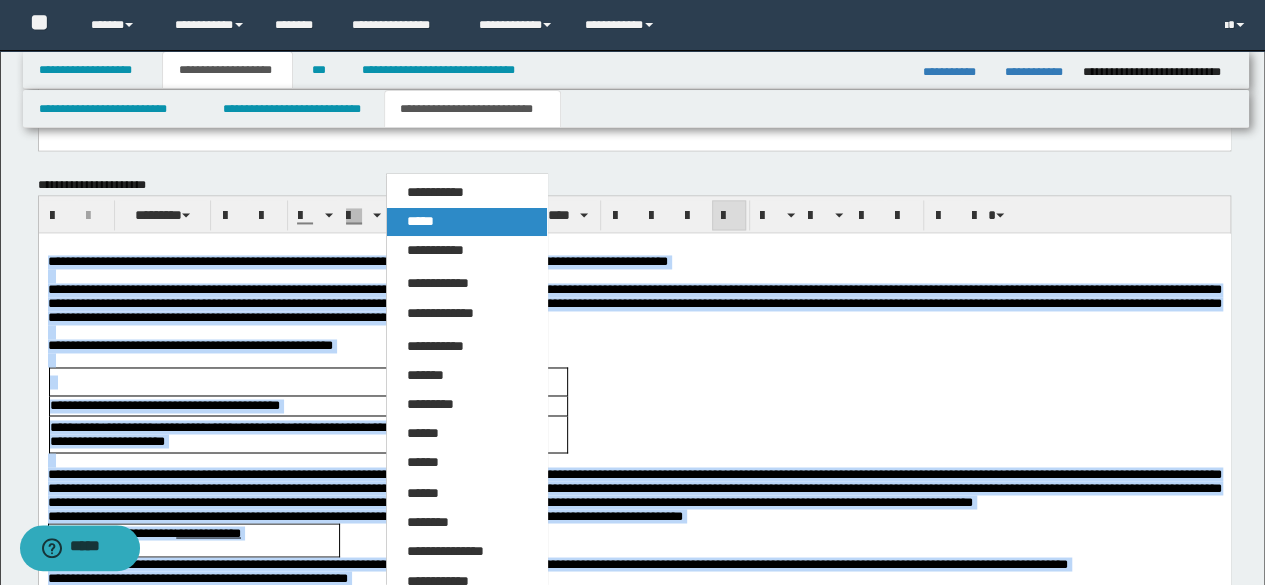 click on "*****" at bounding box center (466, 222) 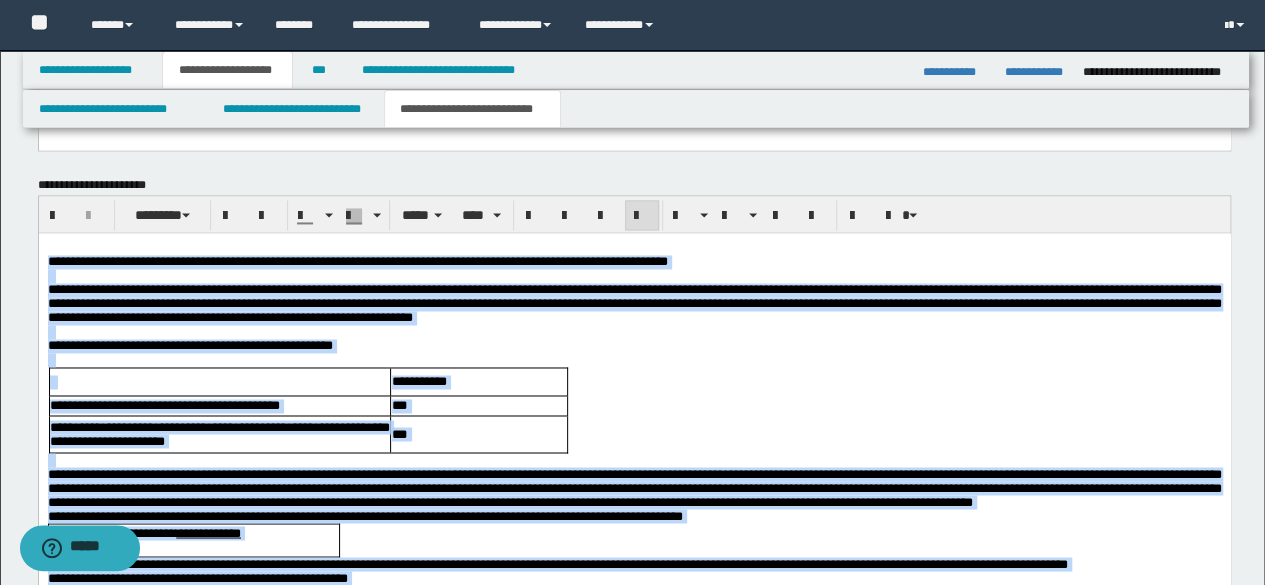 click on "**********" at bounding box center (634, 303) 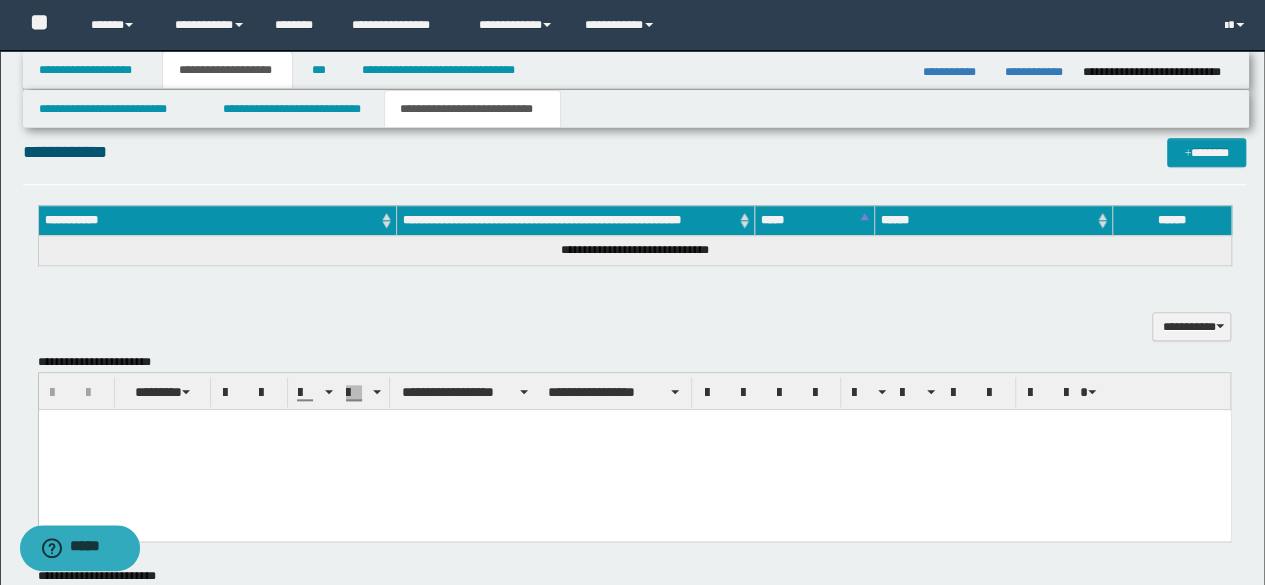 scroll, scrollTop: 967, scrollLeft: 0, axis: vertical 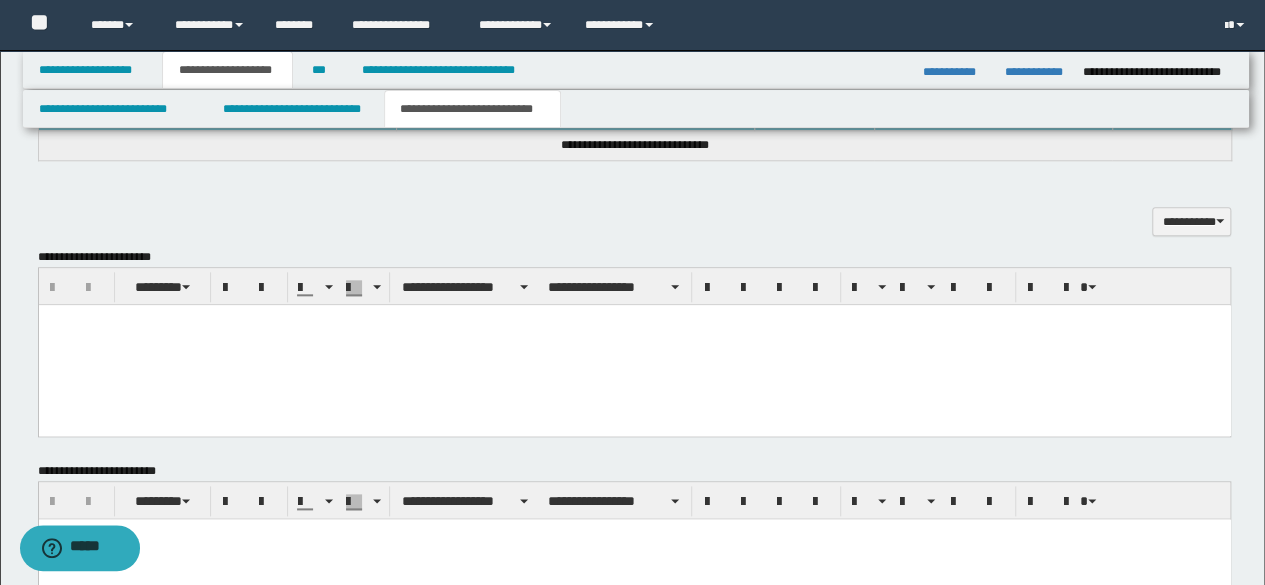 drag, startPoint x: 262, startPoint y: 367, endPoint x: 326, endPoint y: 350, distance: 66.21933 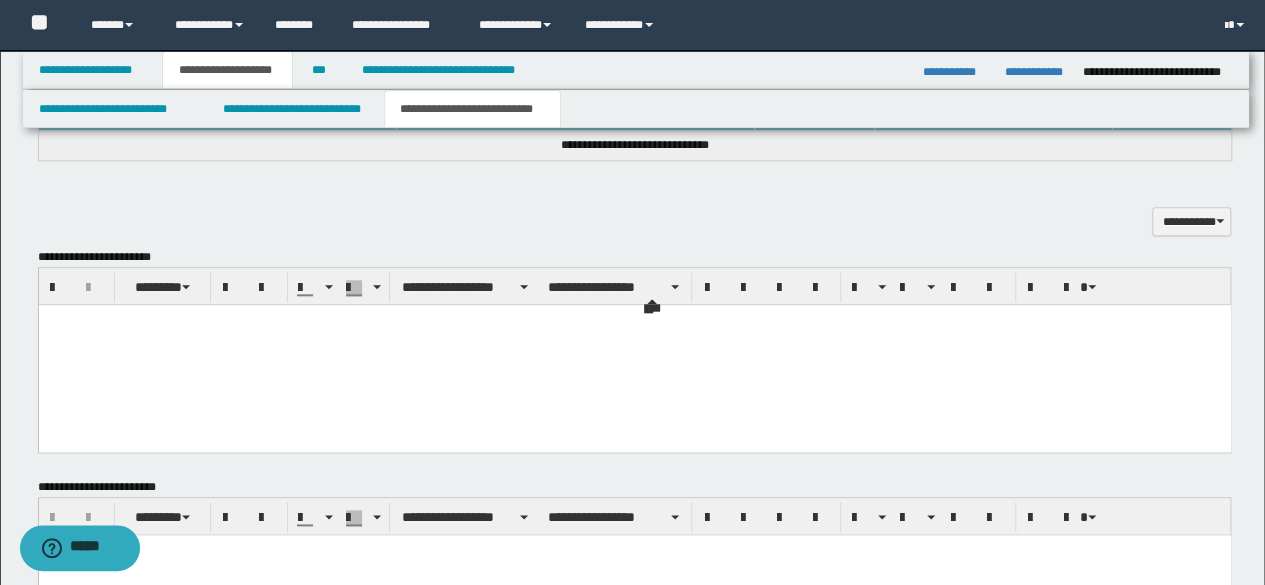 paste 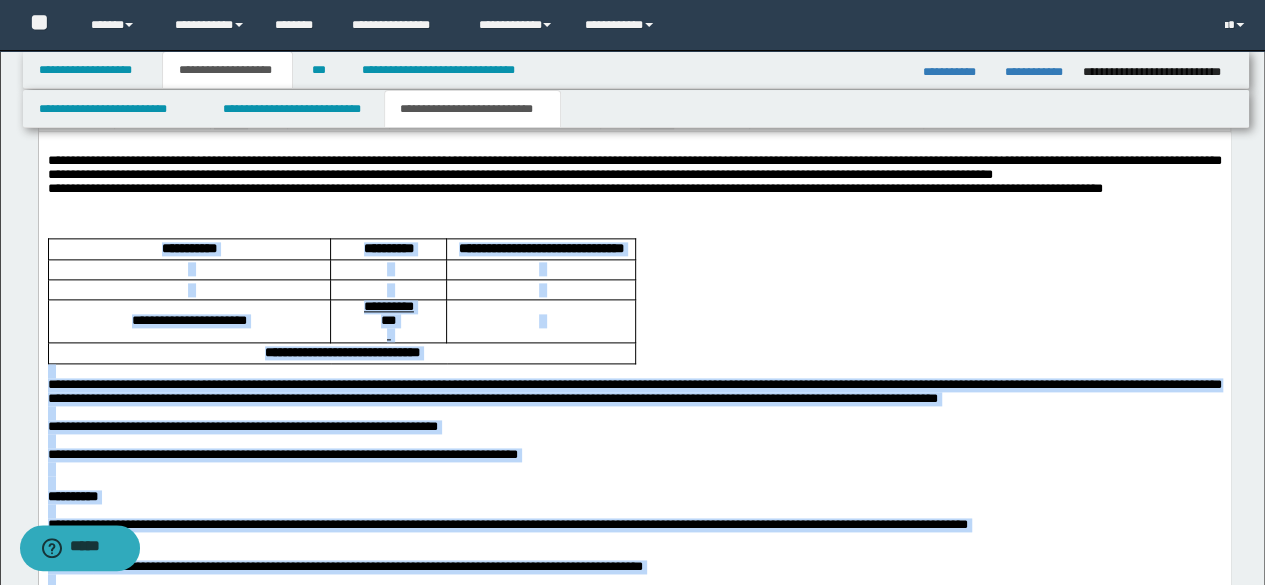 scroll, scrollTop: 1067, scrollLeft: 0, axis: vertical 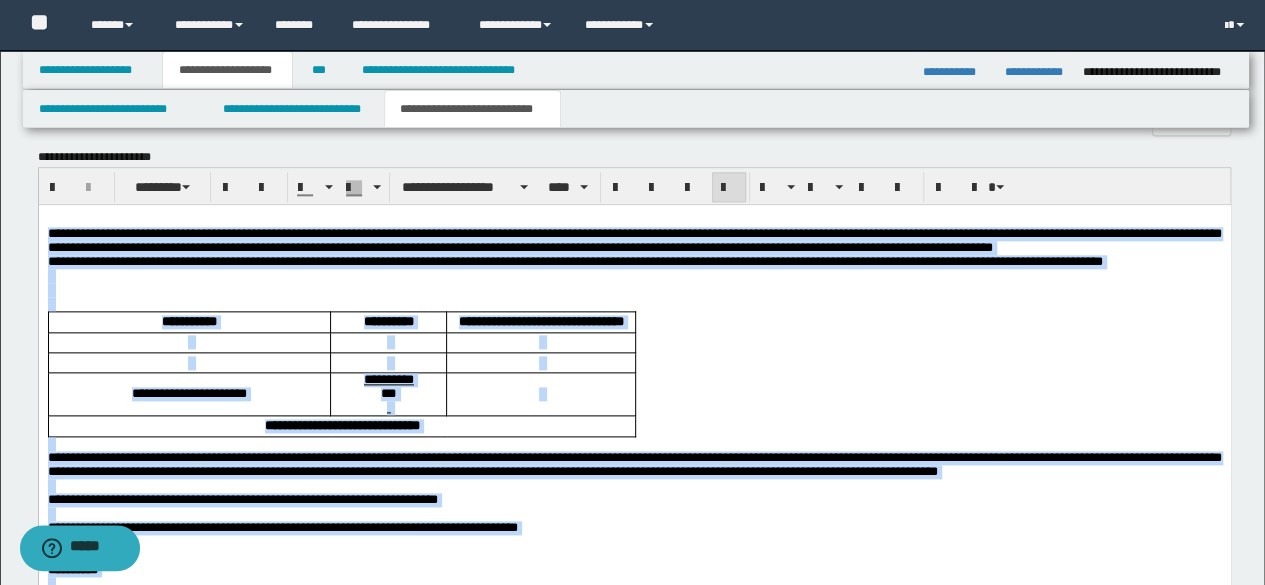 drag, startPoint x: 71, startPoint y: 943, endPoint x: 58, endPoint y: 434, distance: 509.166 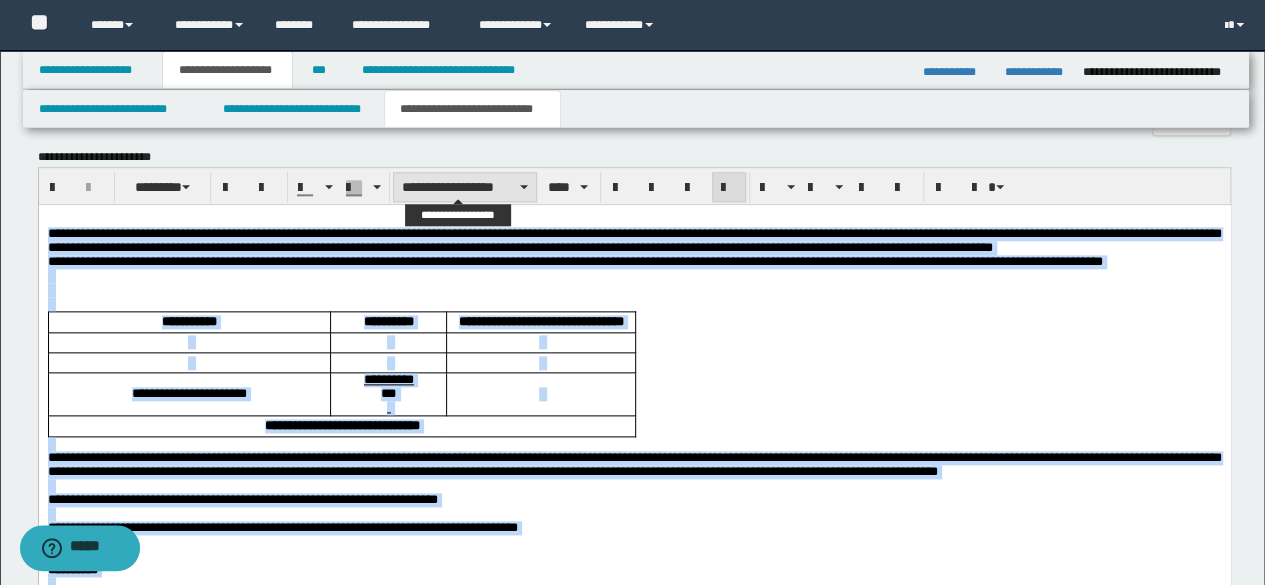 click on "**********" at bounding box center [465, 187] 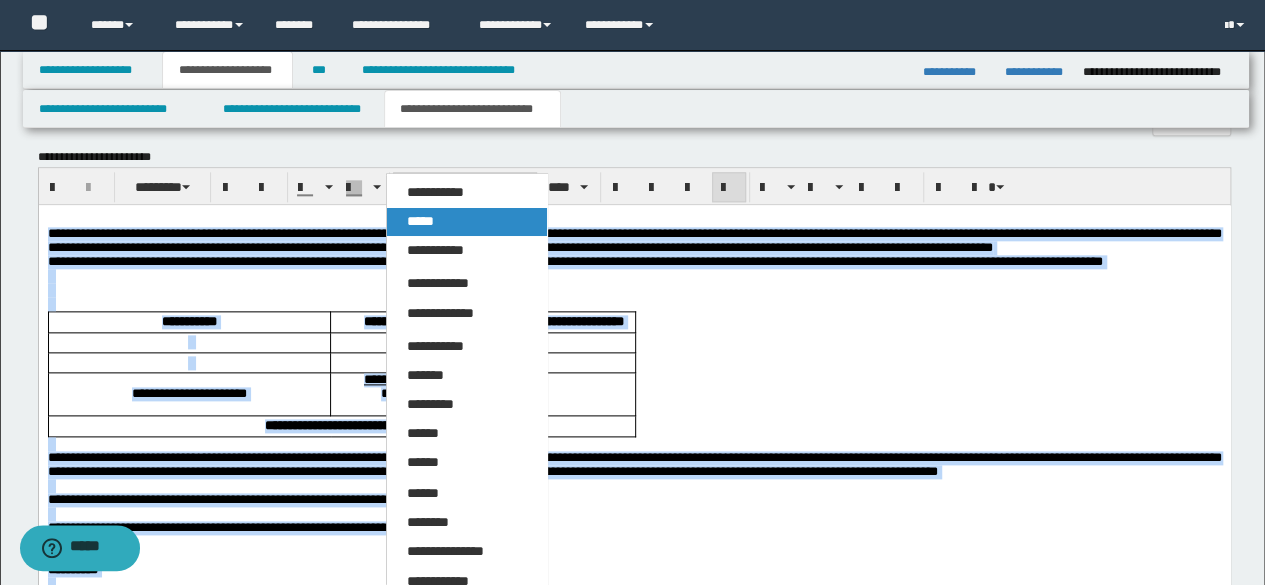 drag, startPoint x: 440, startPoint y: 215, endPoint x: 398, endPoint y: 19, distance: 200.4495 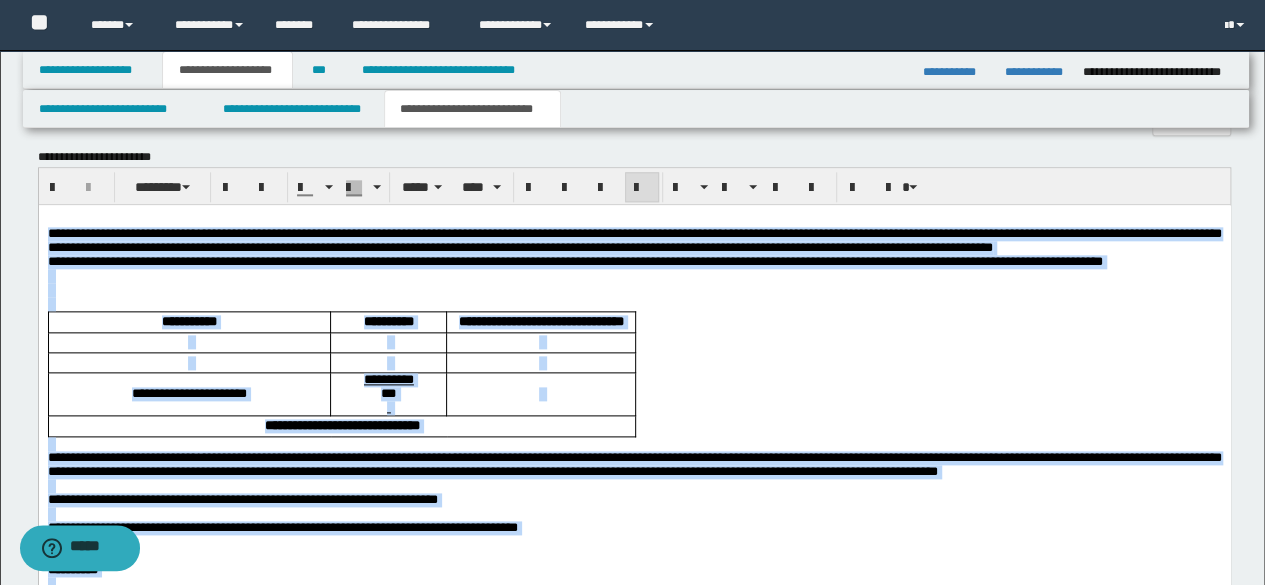 click on "**********" at bounding box center (634, 240) 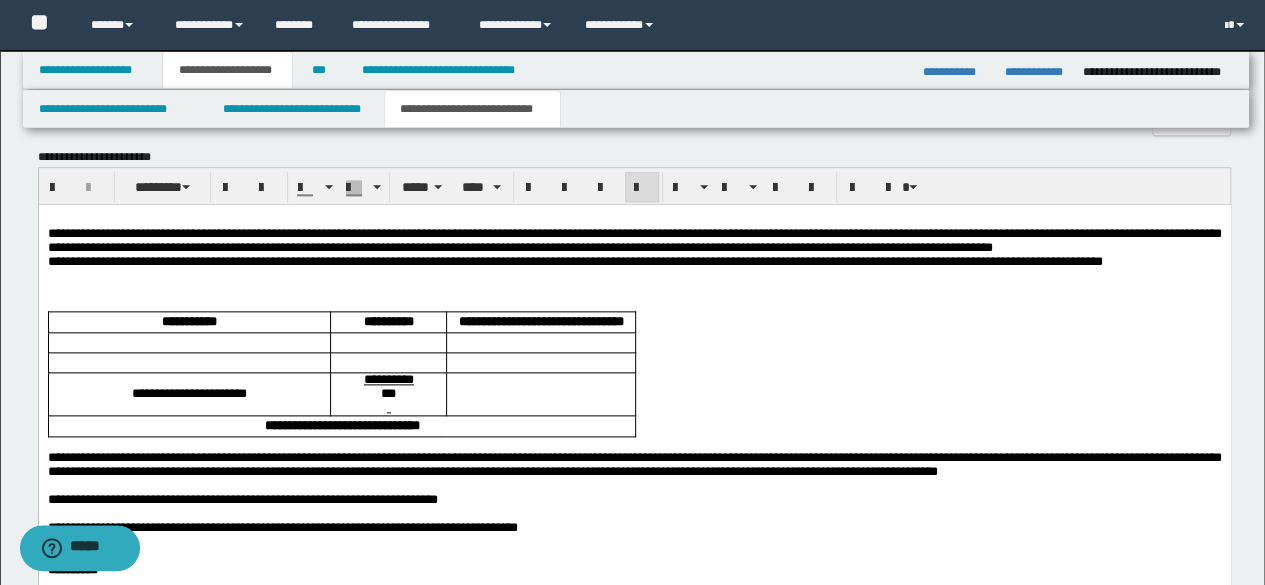 click on "**********" at bounding box center [634, 240] 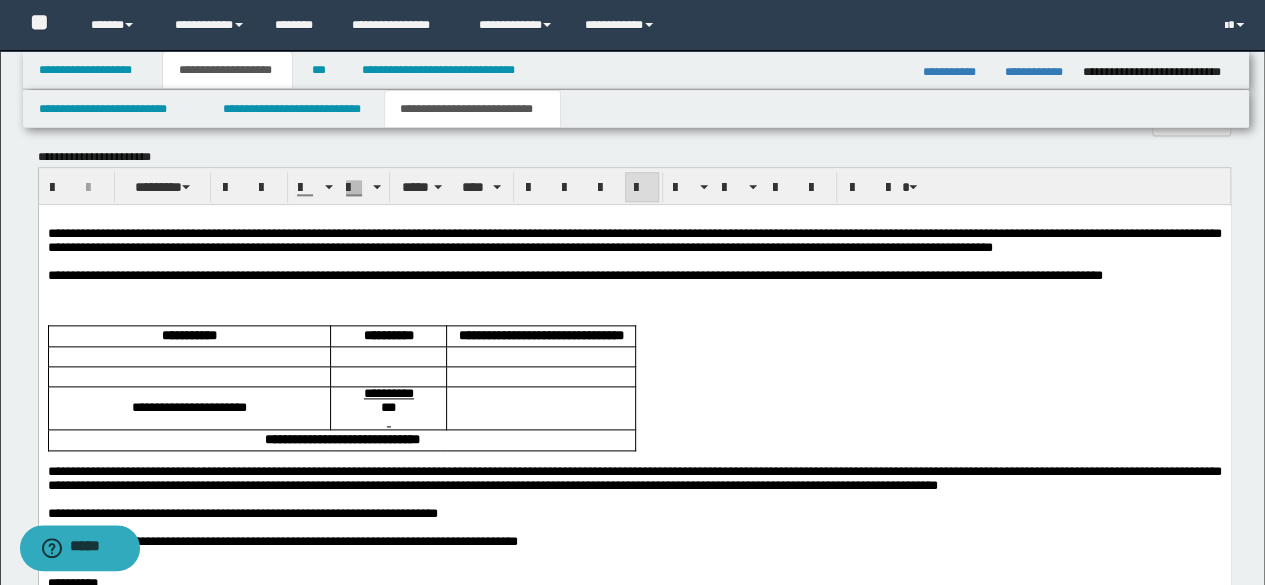 click at bounding box center (634, 303) 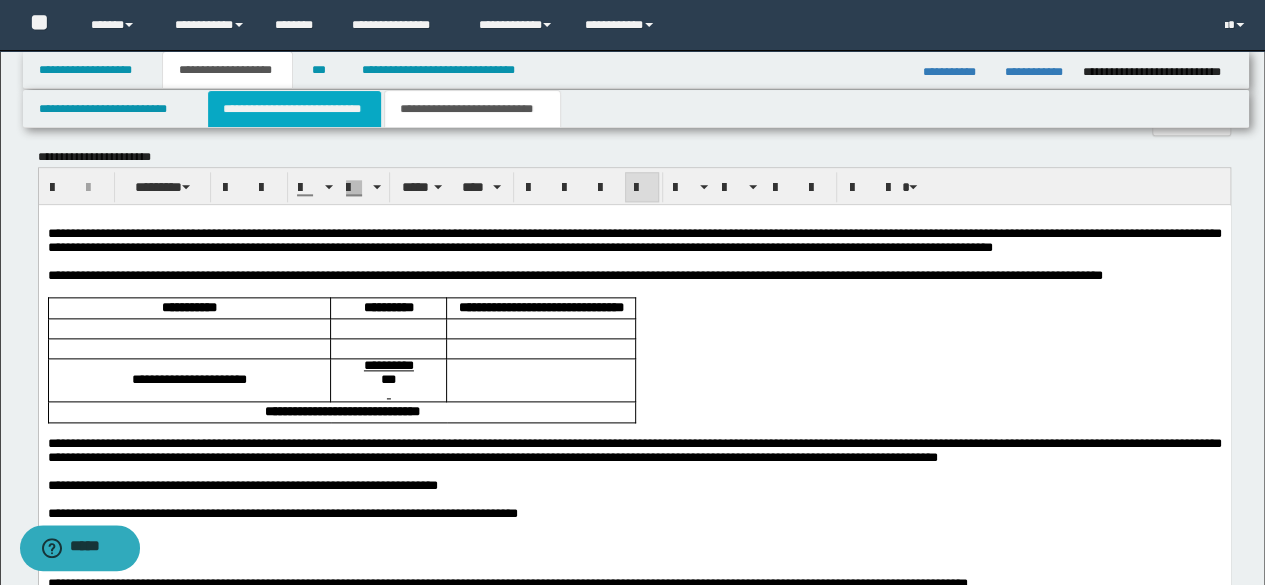 click on "**********" at bounding box center [294, 109] 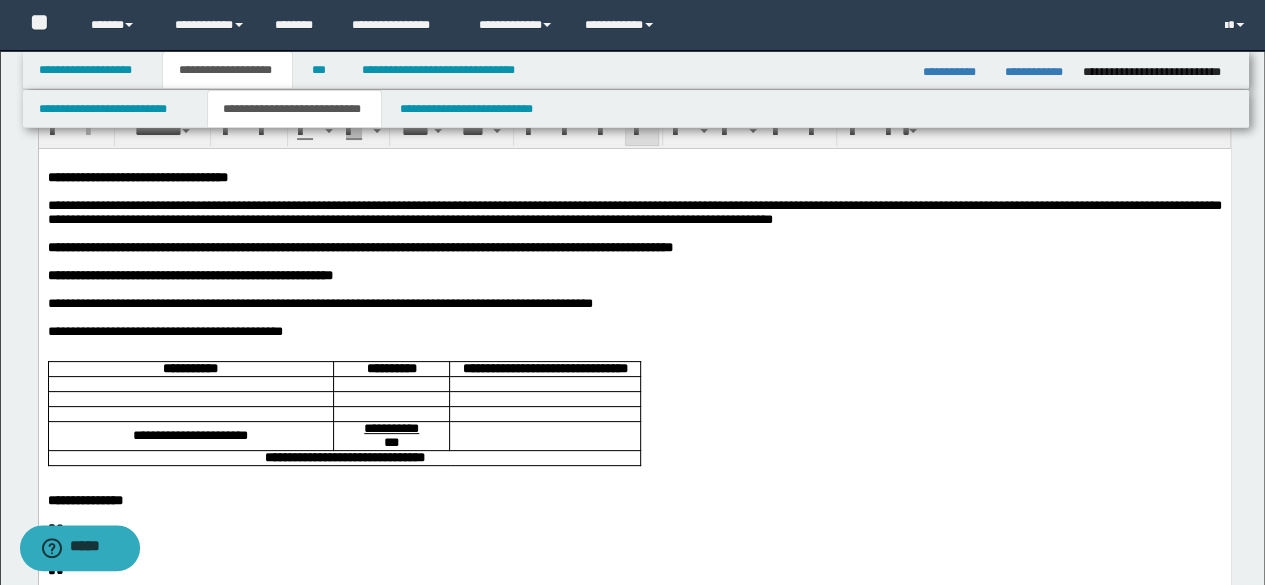 scroll, scrollTop: 0, scrollLeft: 0, axis: both 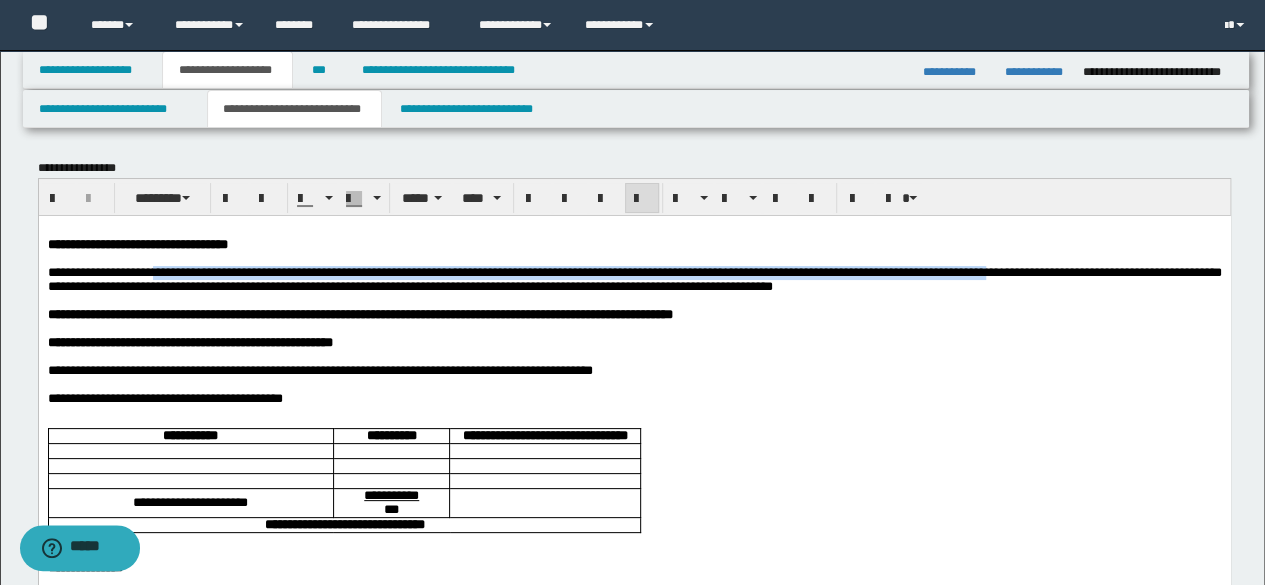 drag, startPoint x: 184, startPoint y: 277, endPoint x: 5, endPoint y: 284, distance: 179.13683 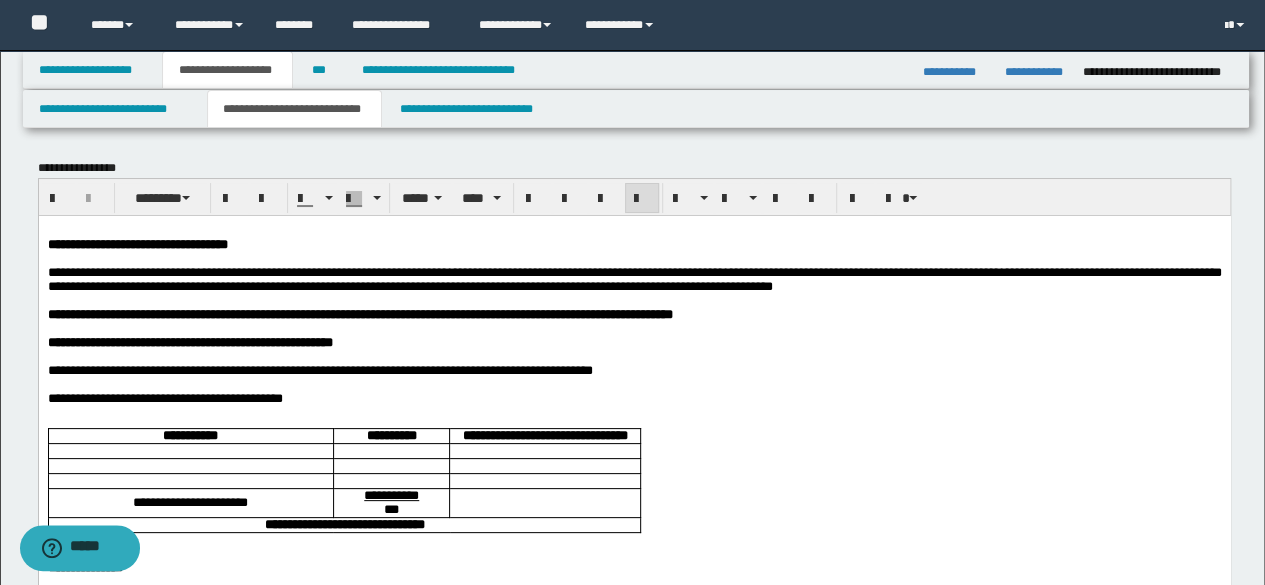 click on "**********" at bounding box center [634, 278] 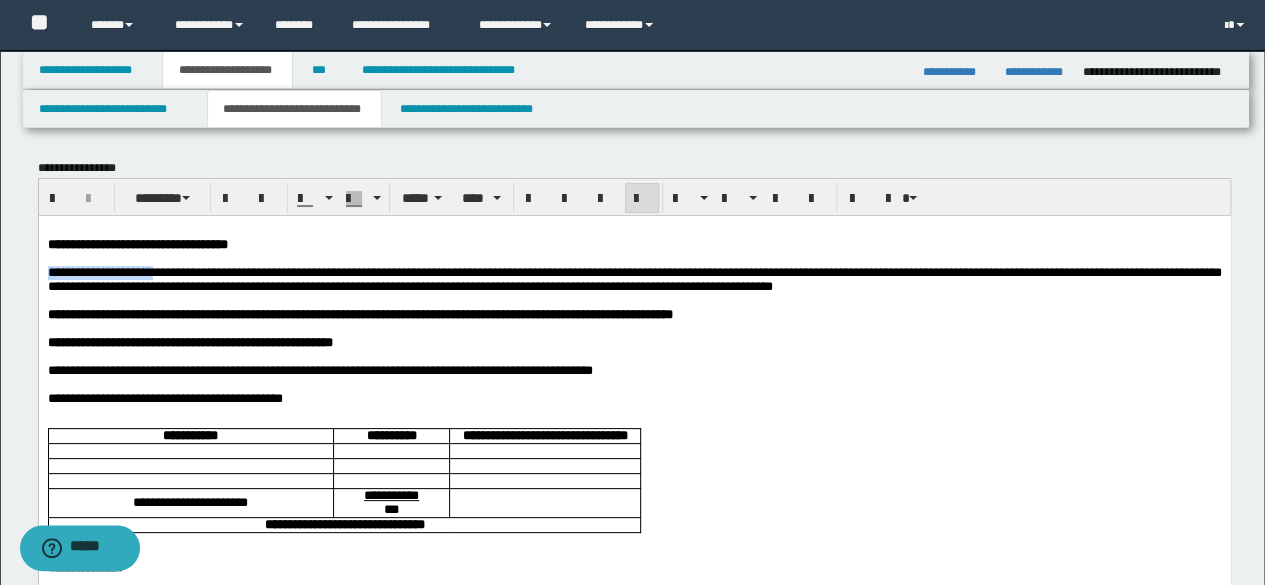 drag, startPoint x: 182, startPoint y: 280, endPoint x: 7, endPoint y: 280, distance: 175 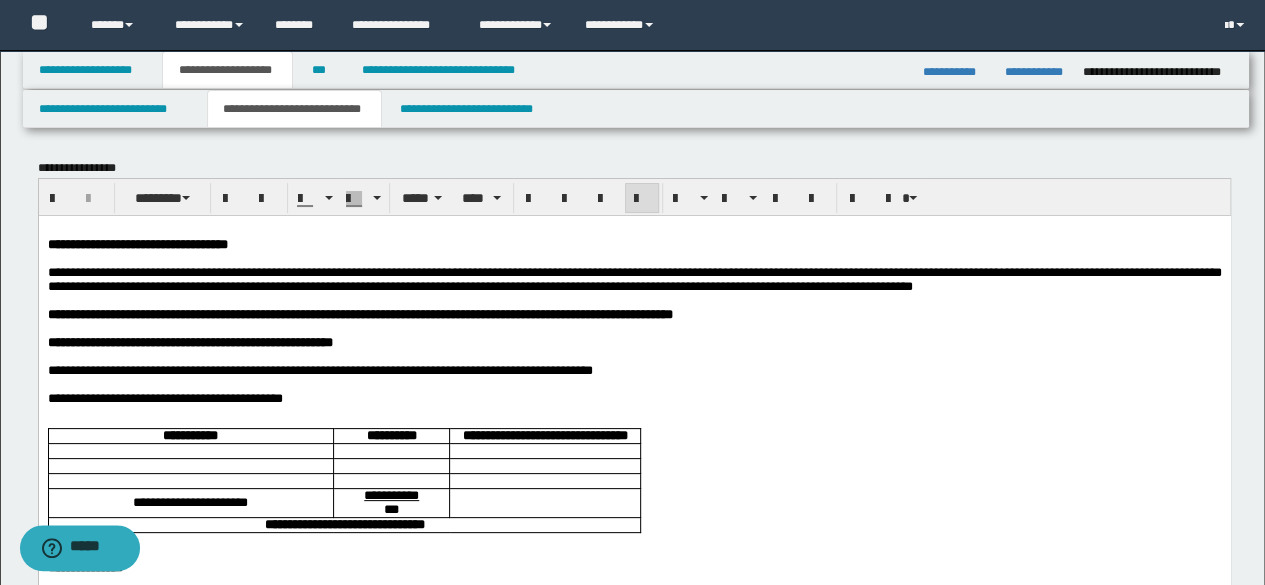 click on "**********" at bounding box center (634, 278) 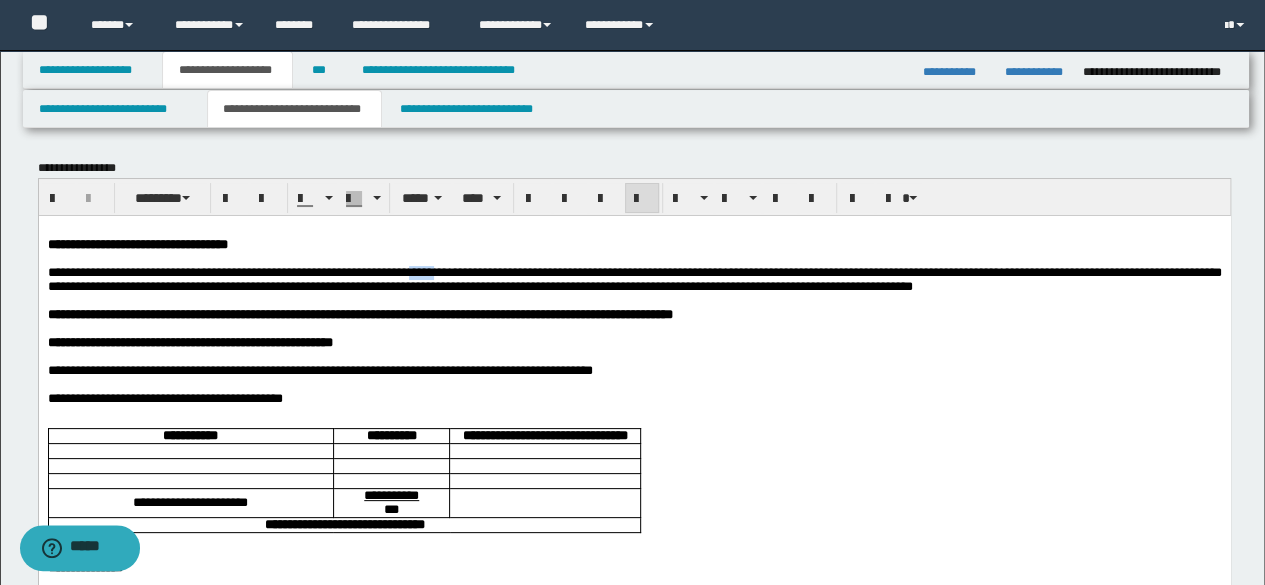 click on "**********" at bounding box center [634, 278] 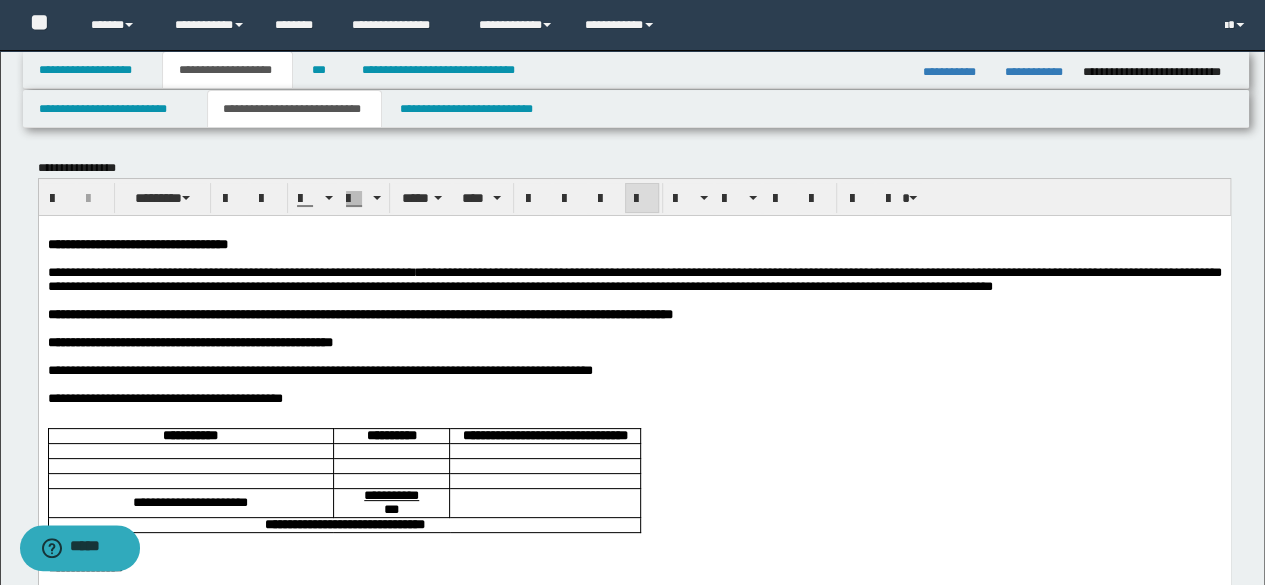 click on "**********" at bounding box center (634, 278) 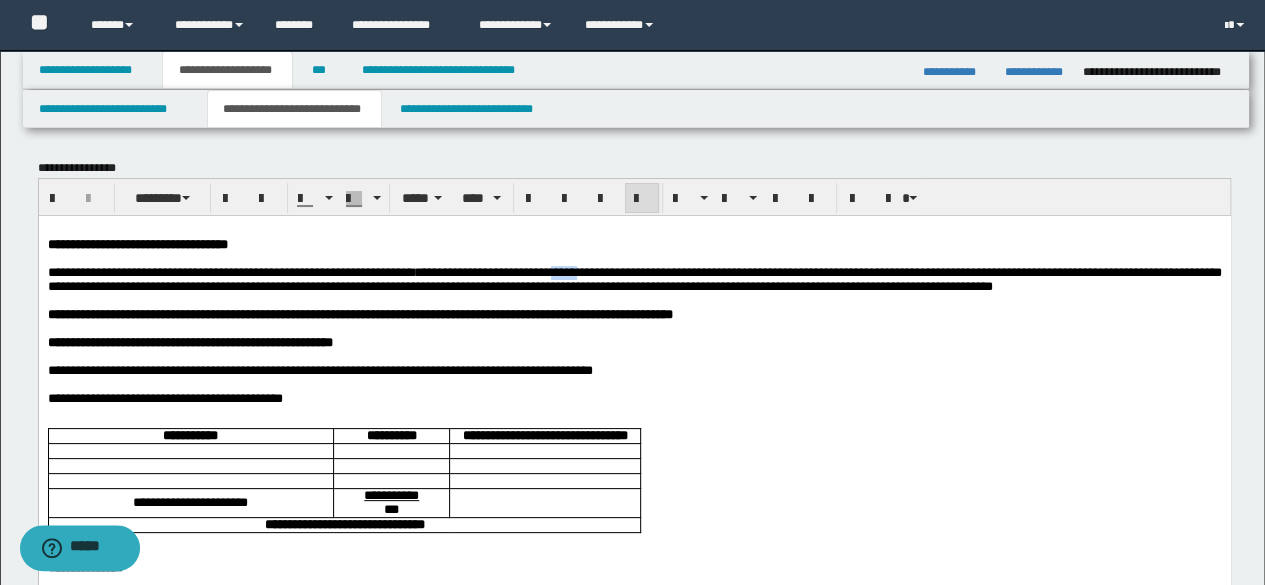 click on "**********" at bounding box center (634, 278) 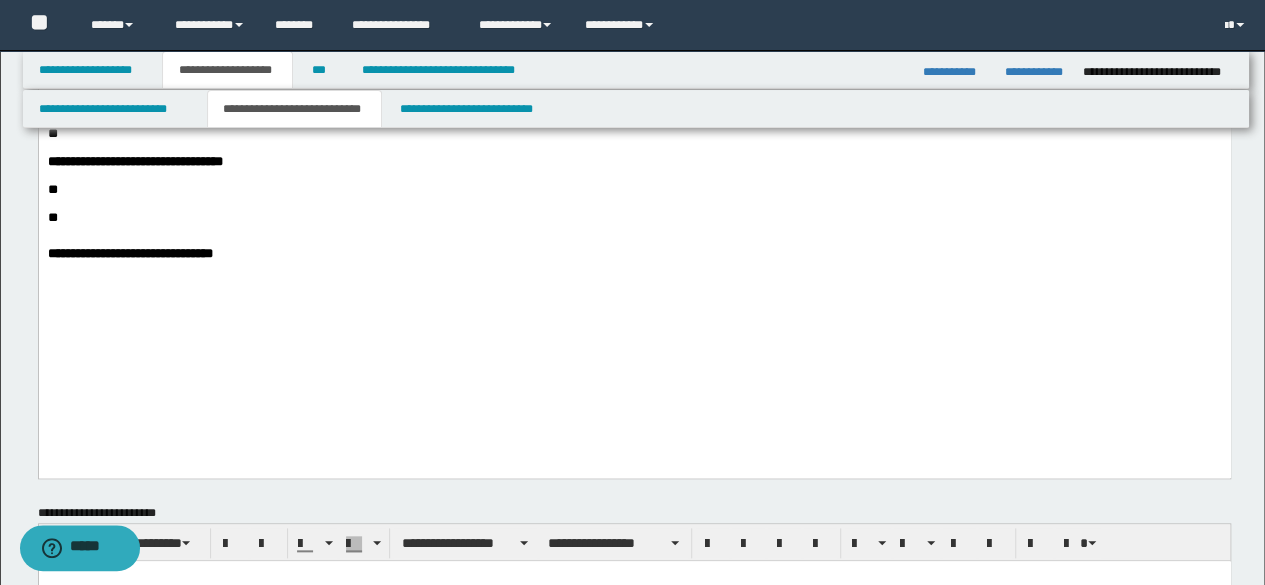 scroll, scrollTop: 1100, scrollLeft: 0, axis: vertical 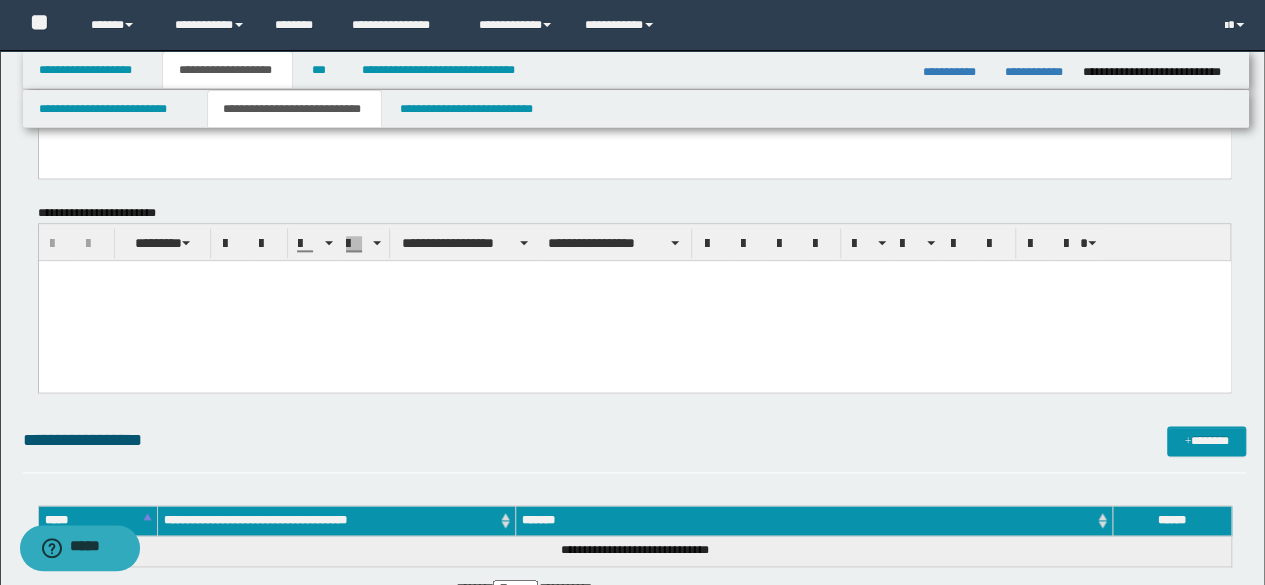 click at bounding box center (634, 301) 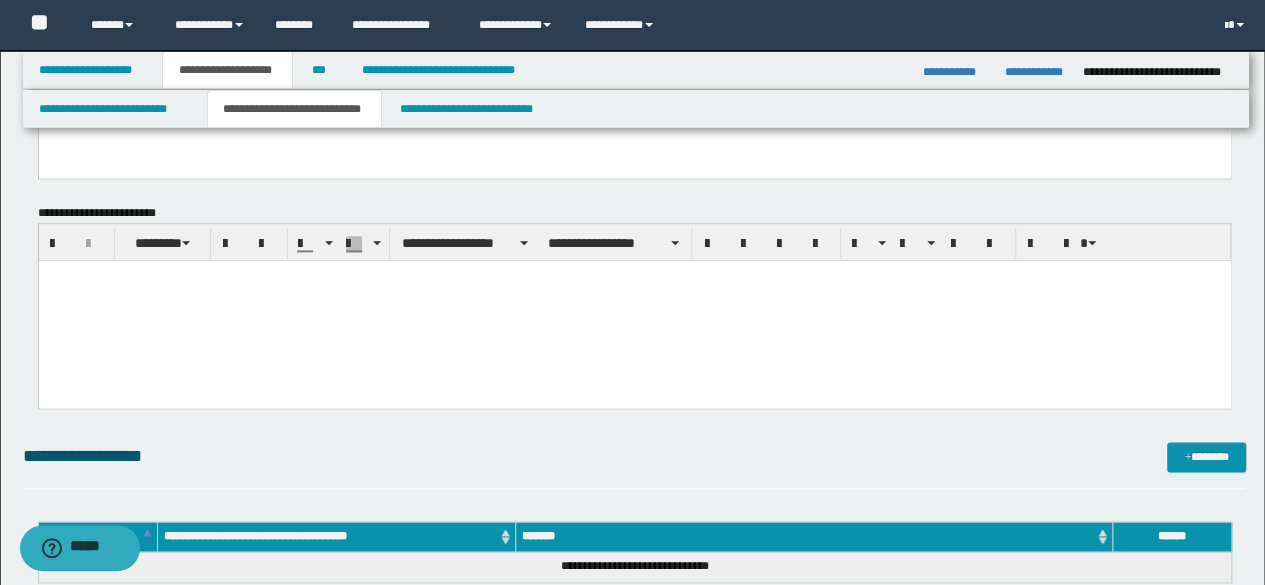 type 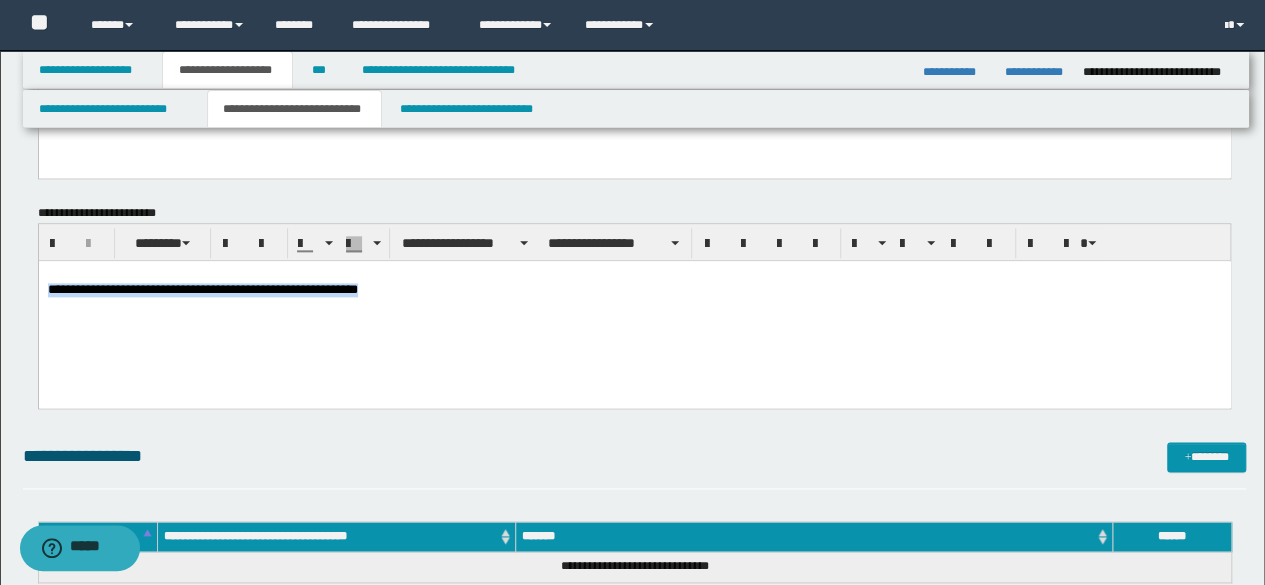 drag, startPoint x: 358, startPoint y: 311, endPoint x: 0, endPoint y: 343, distance: 359.4273 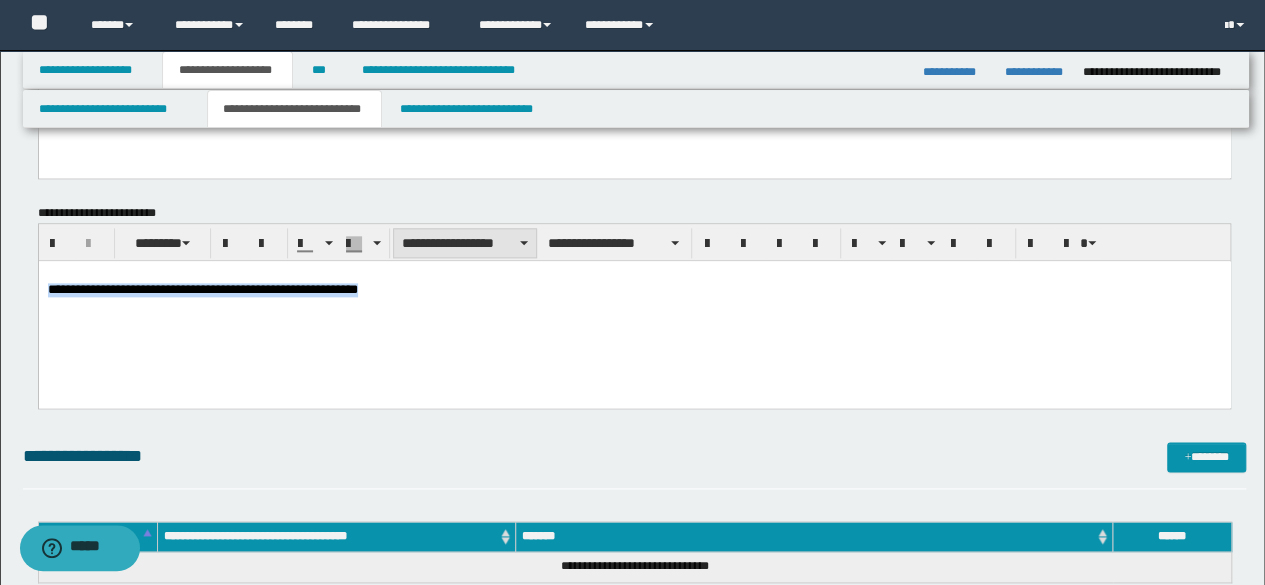 click on "**********" at bounding box center (465, 243) 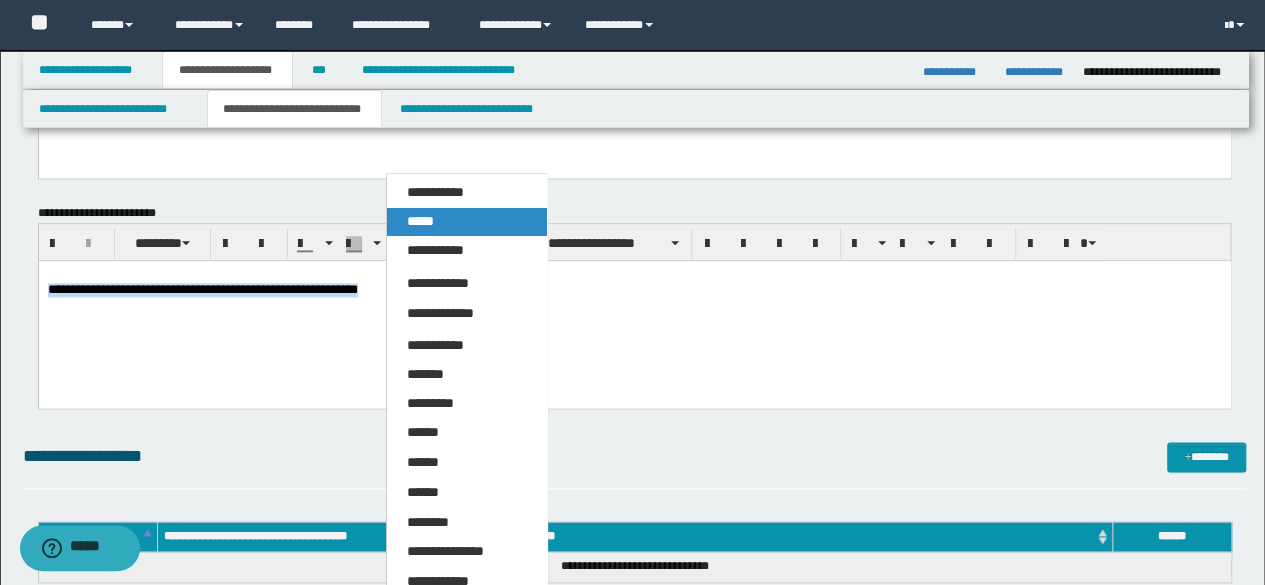 click on "*****" at bounding box center (466, 222) 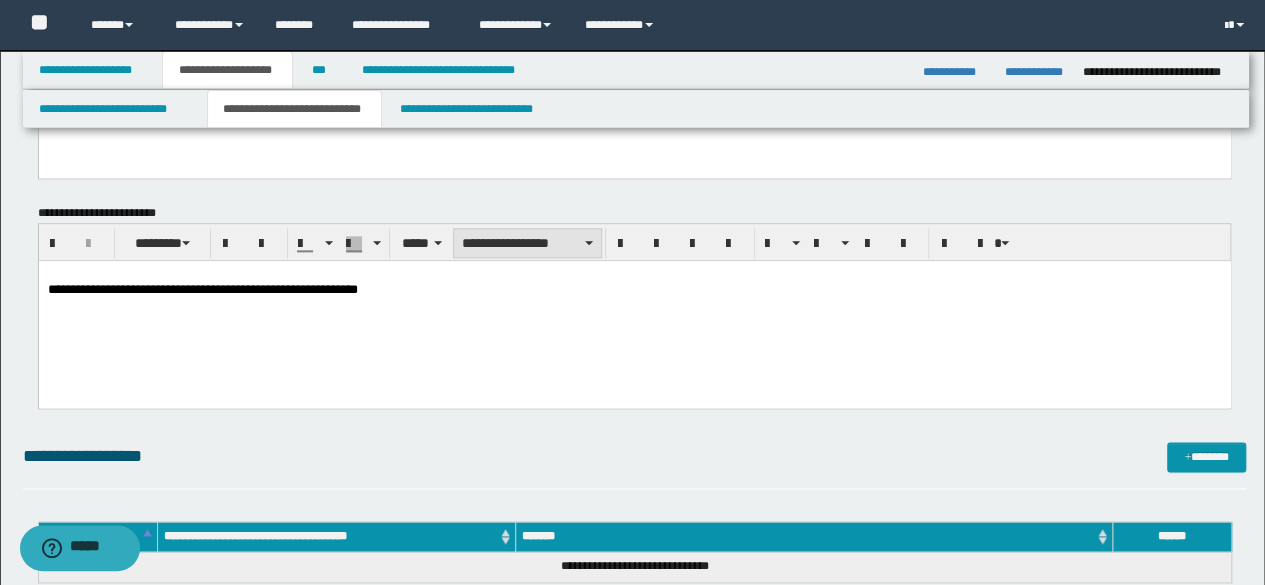 click on "**********" at bounding box center [527, 243] 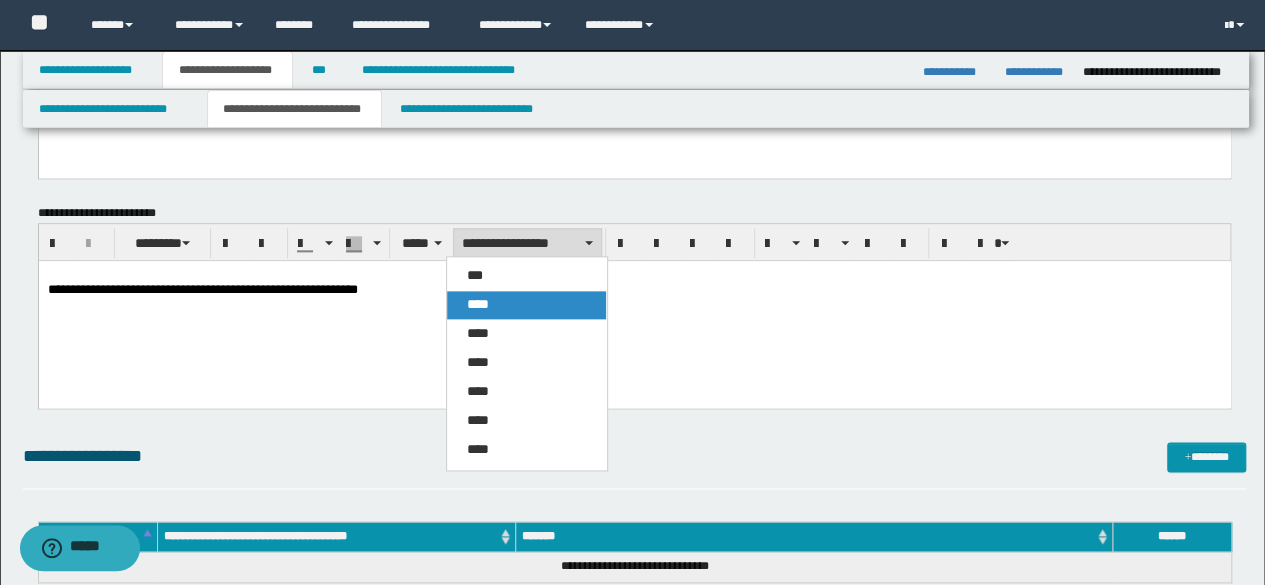 click on "****" at bounding box center (478, 304) 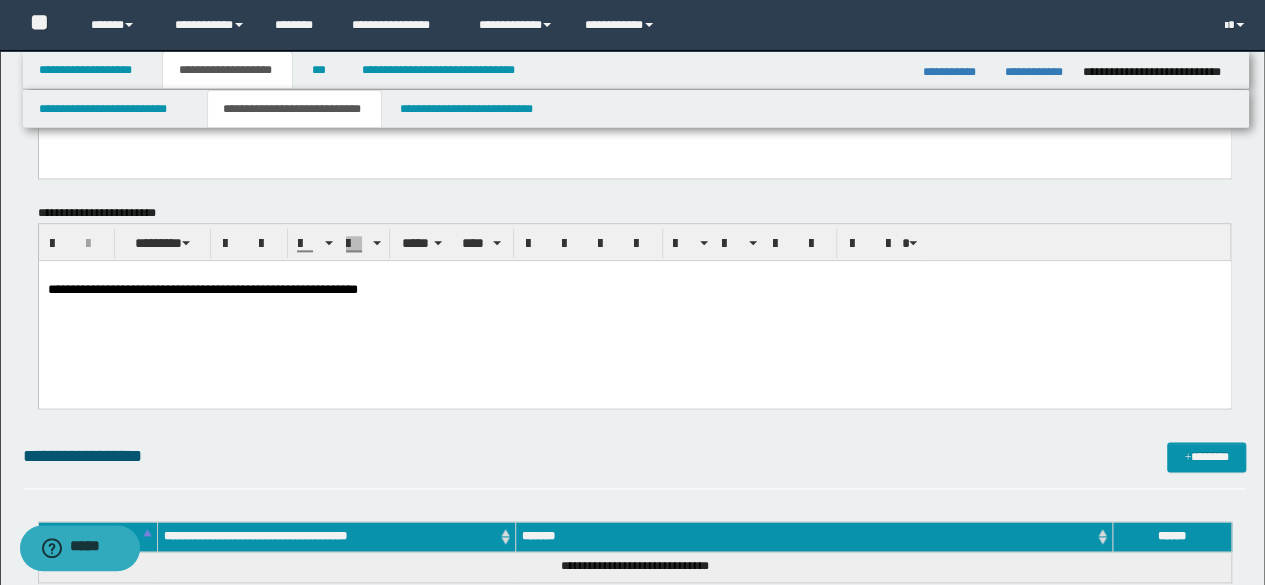 click on "**********" at bounding box center (634, 308) 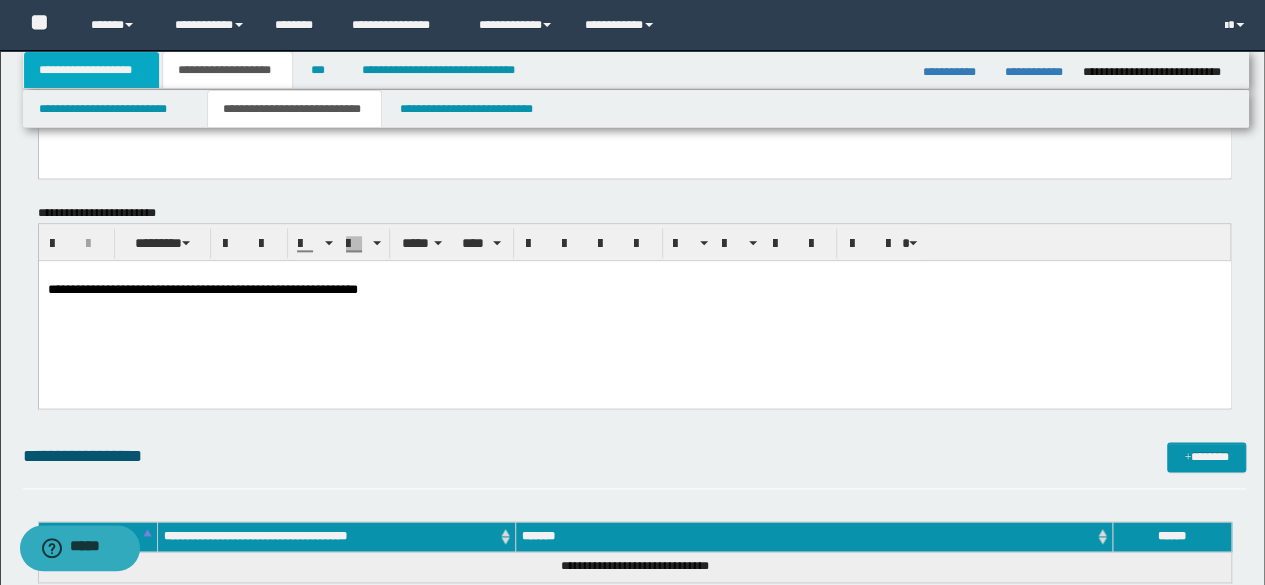 click on "**********" at bounding box center (92, 70) 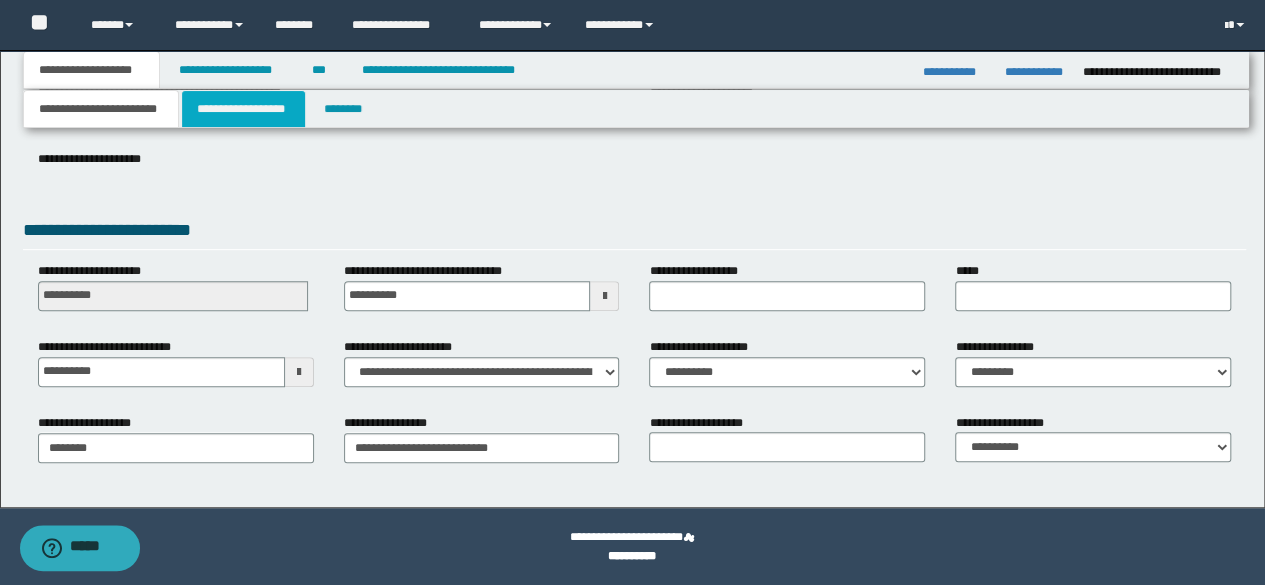 scroll, scrollTop: 316, scrollLeft: 0, axis: vertical 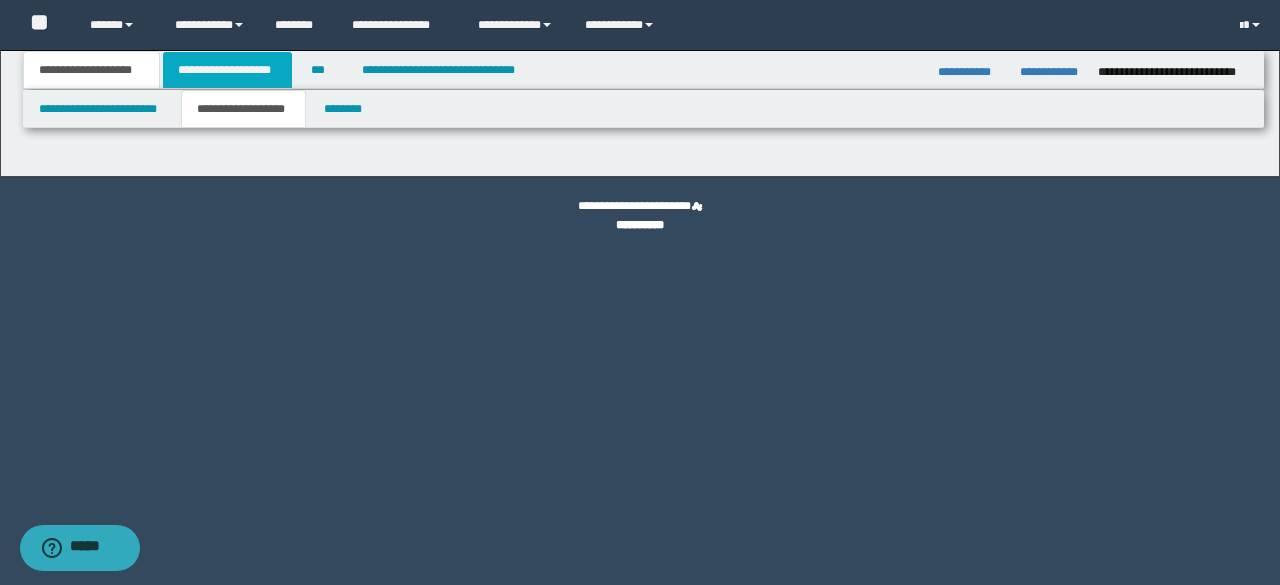 type on "********" 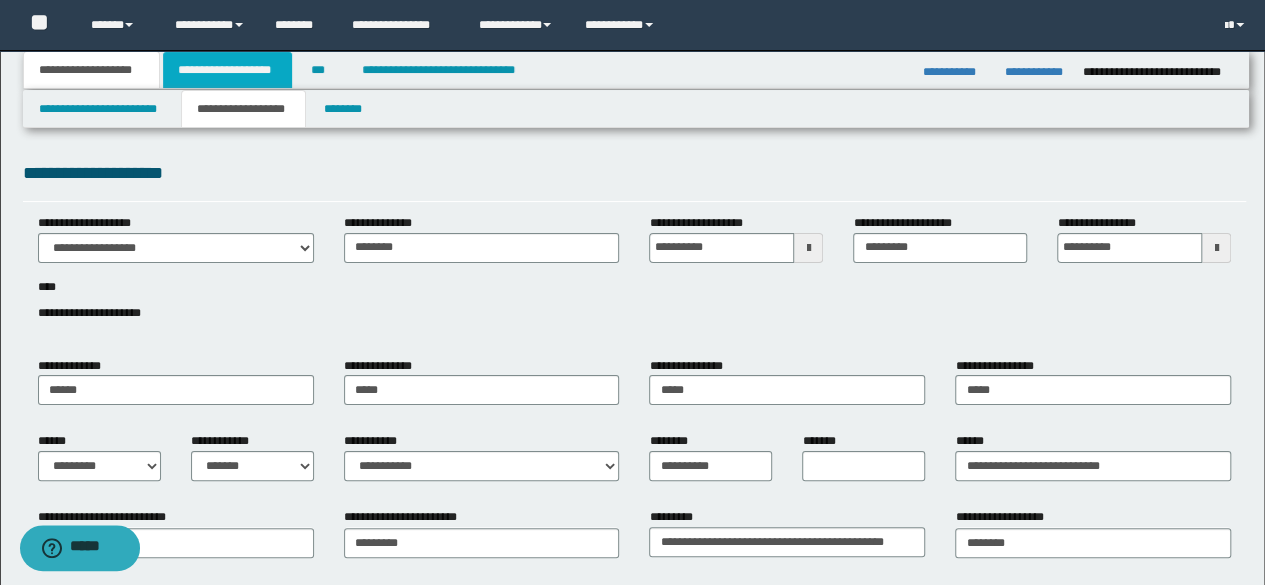 click on "**********" at bounding box center [227, 70] 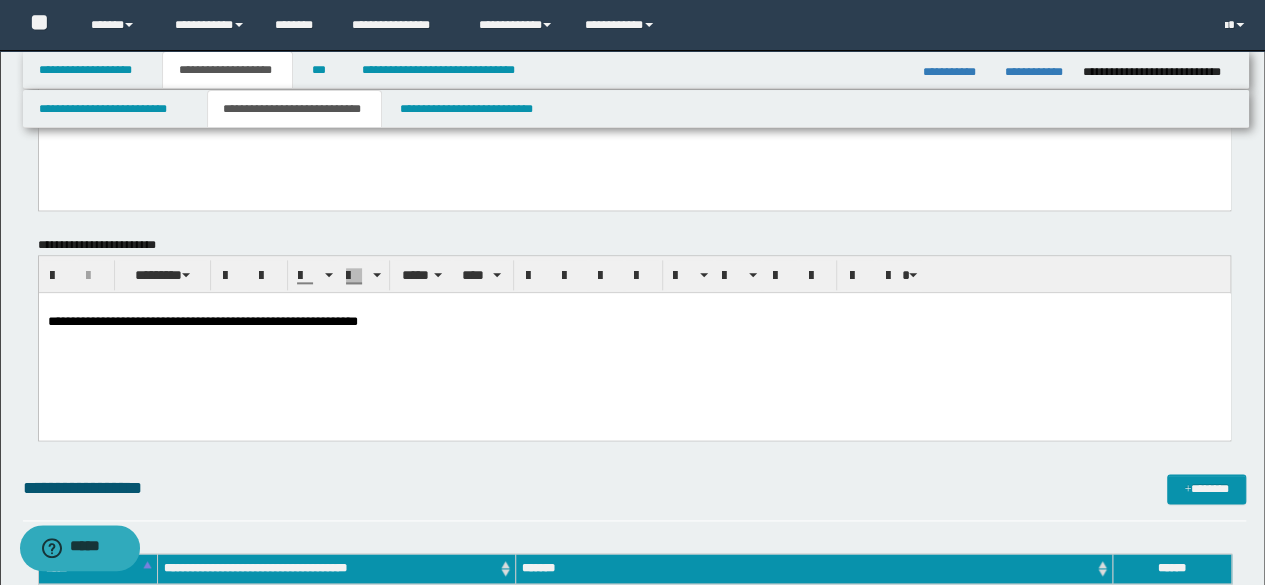 scroll, scrollTop: 1100, scrollLeft: 0, axis: vertical 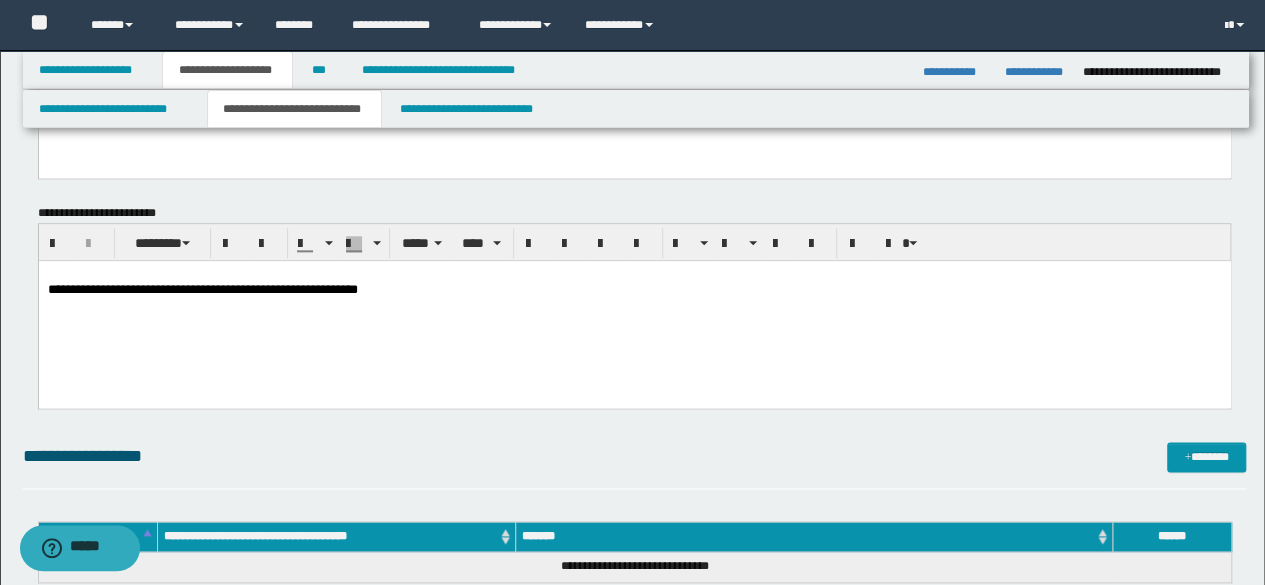 click on "**********" at bounding box center (634, 308) 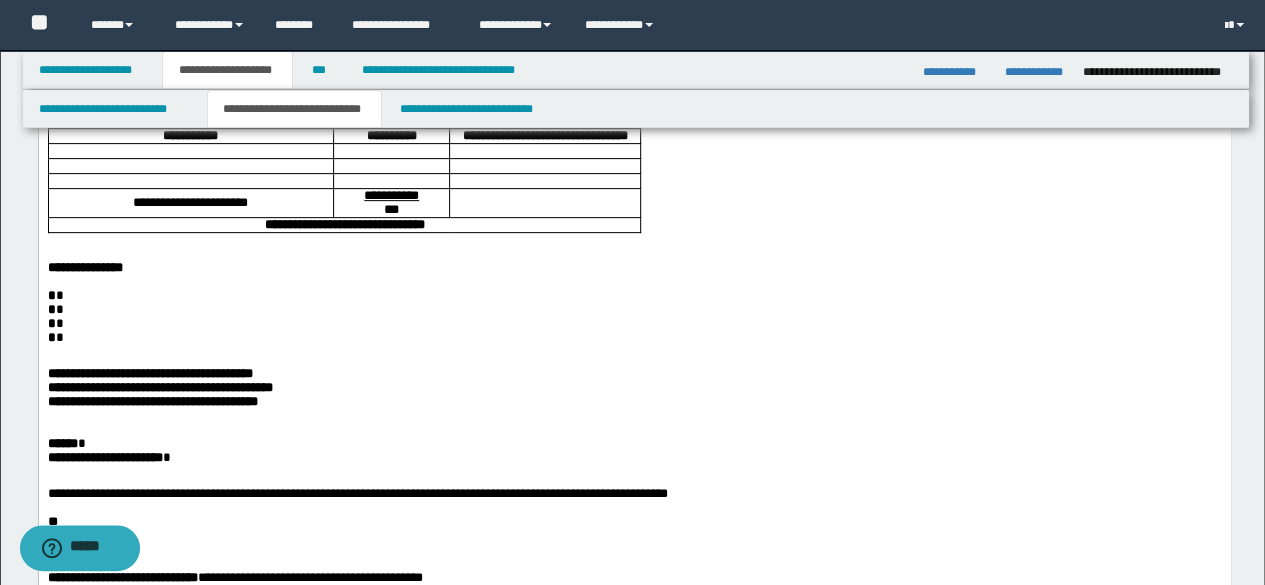 scroll, scrollTop: 0, scrollLeft: 0, axis: both 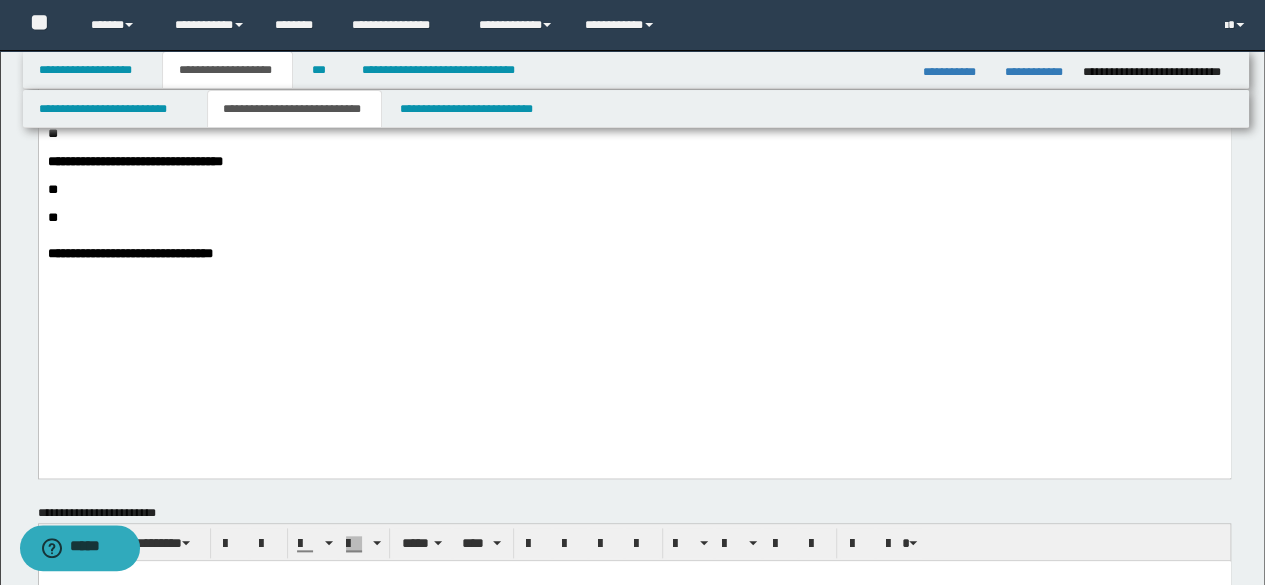 click on "**********" at bounding box center [634, 254] 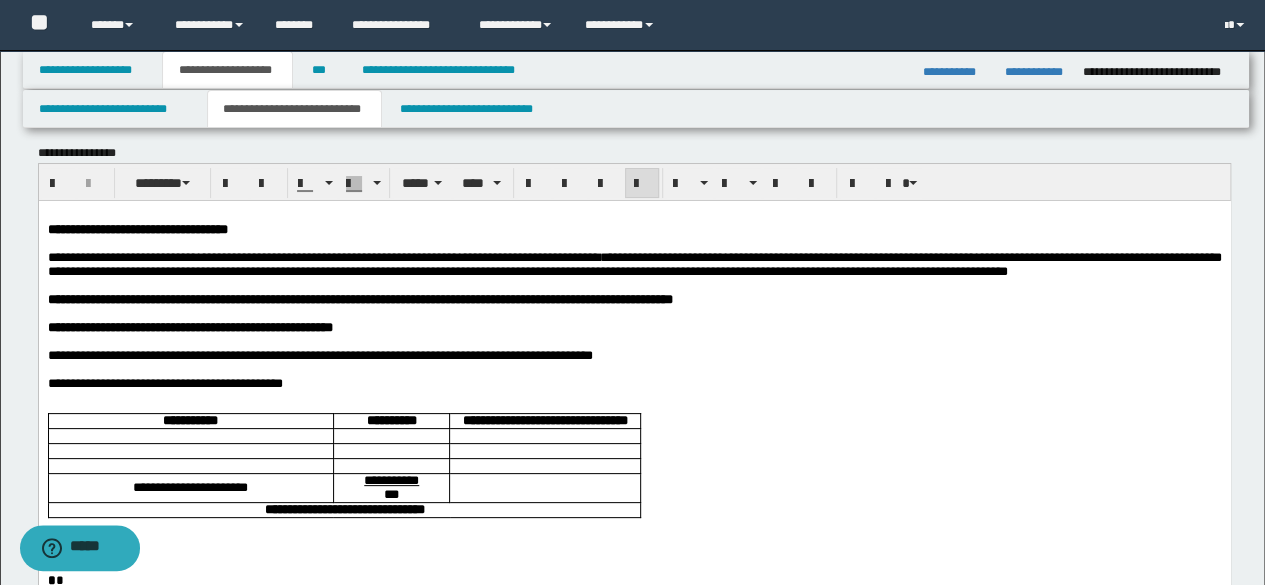 scroll, scrollTop: 0, scrollLeft: 0, axis: both 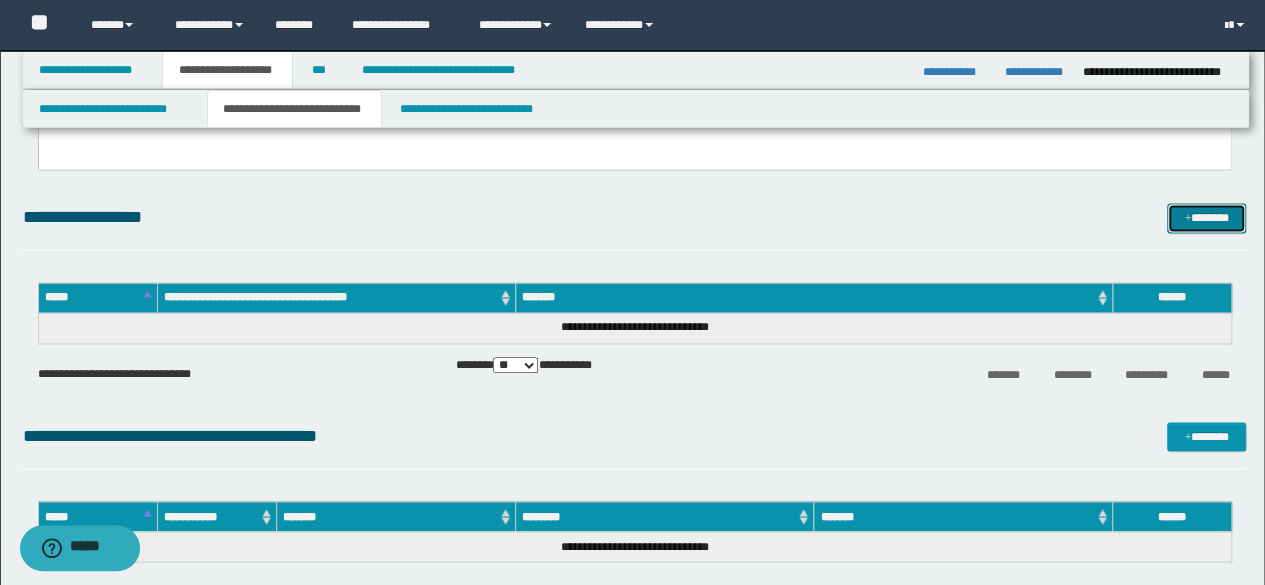 click at bounding box center [1187, 219] 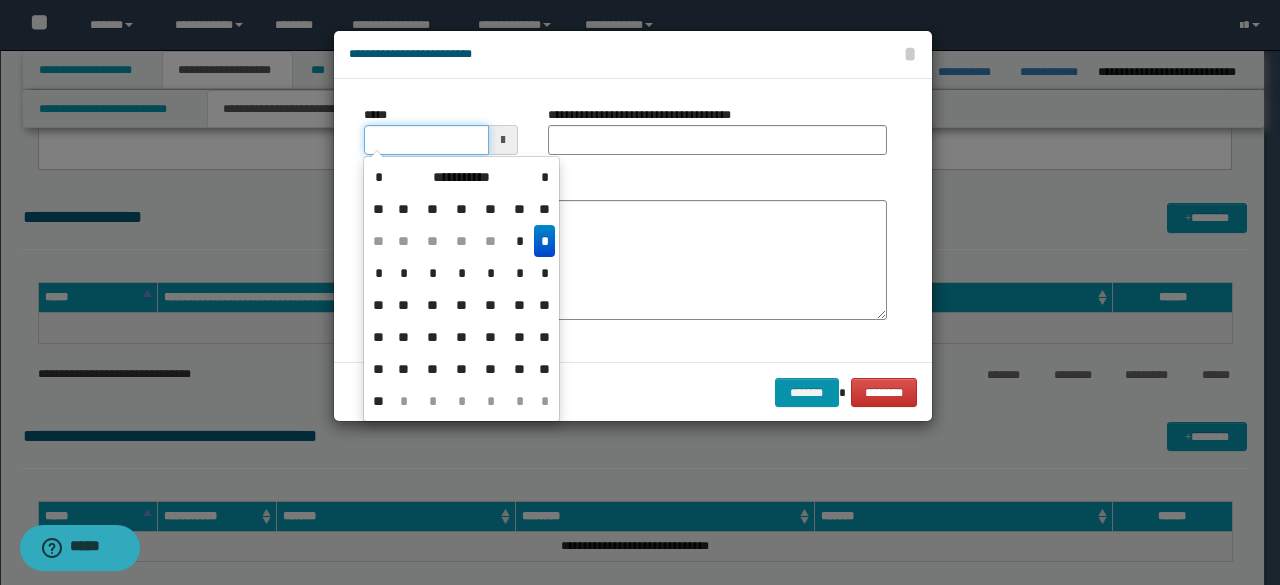 click on "*****" at bounding box center (426, 140) 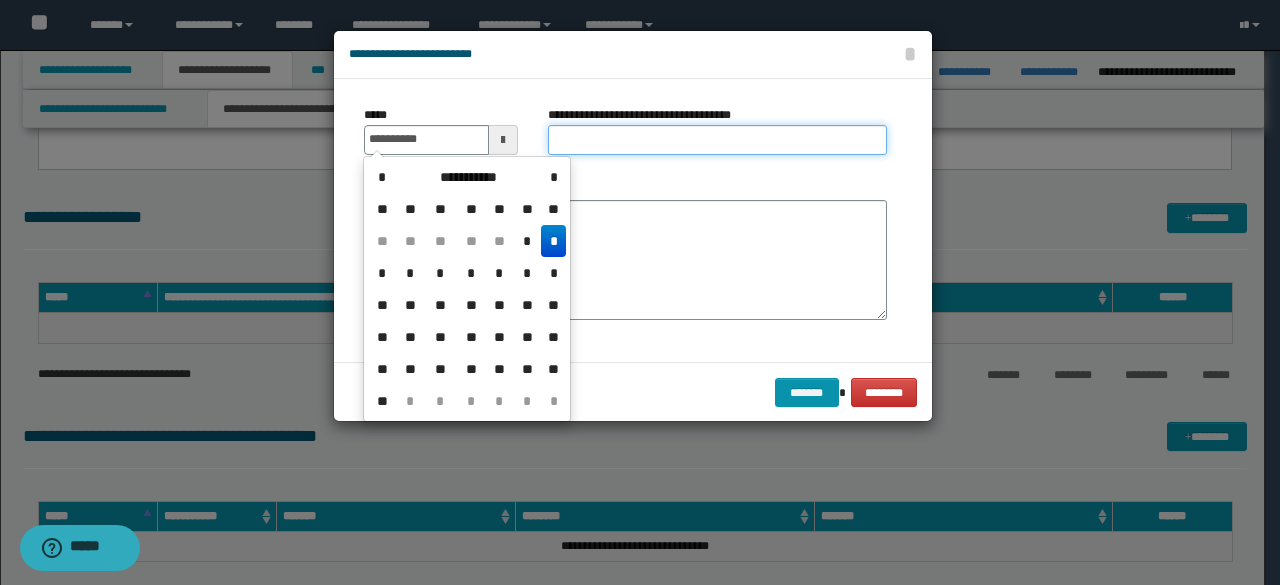 type on "**********" 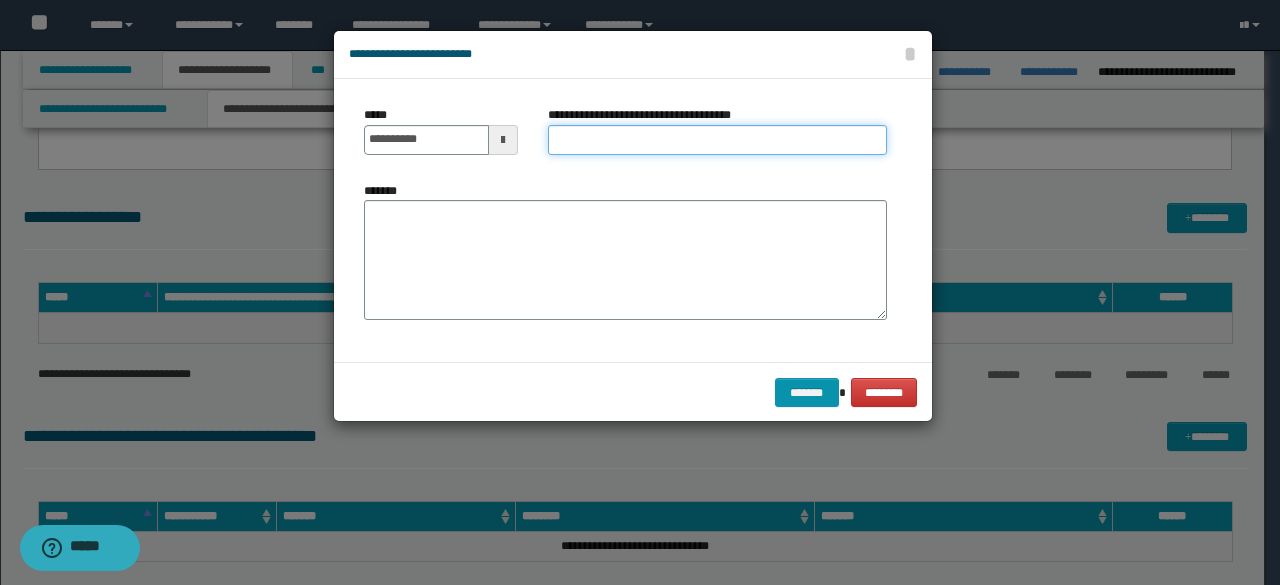 click on "**********" at bounding box center (717, 140) 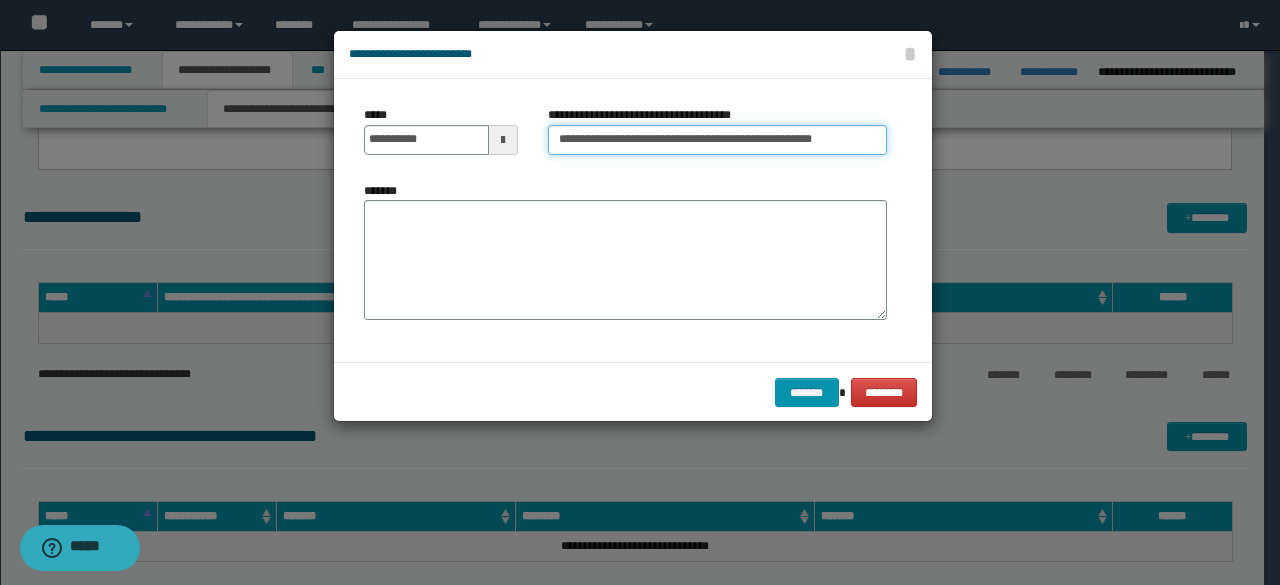 click on "**********" at bounding box center [717, 140] 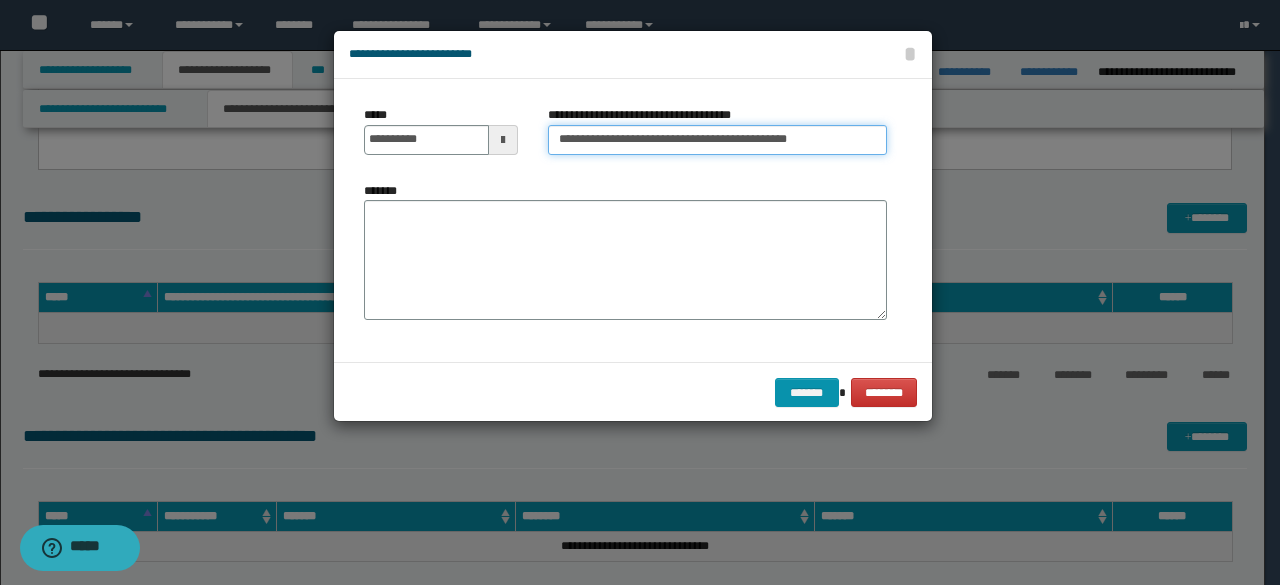 type on "**********" 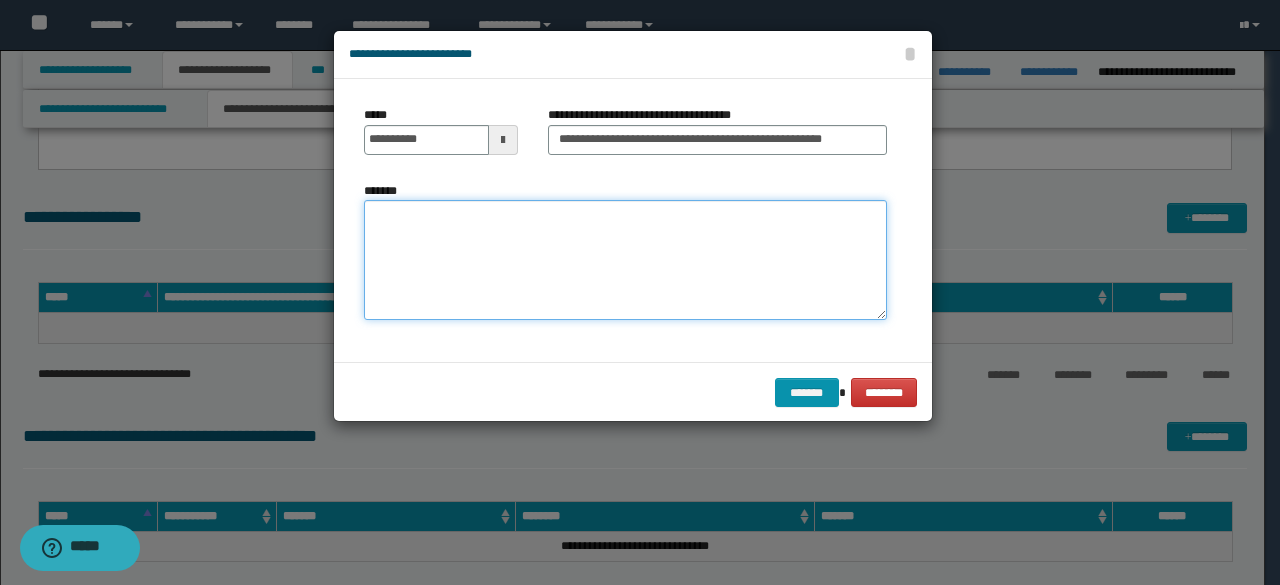 click on "*******" at bounding box center (625, 260) 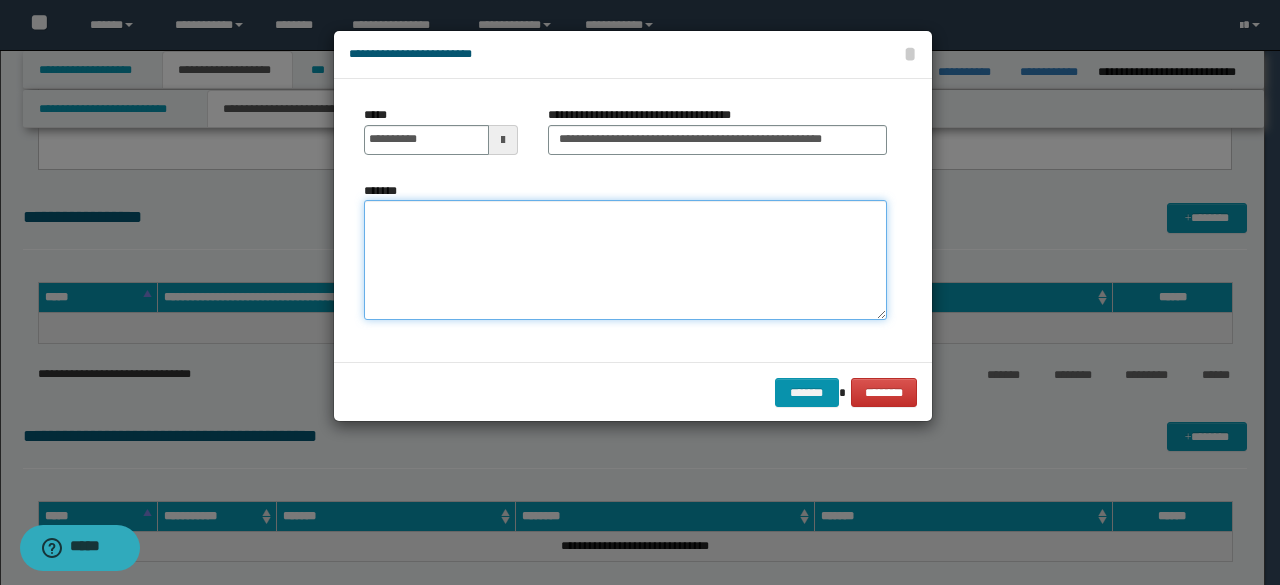 paste on "**********" 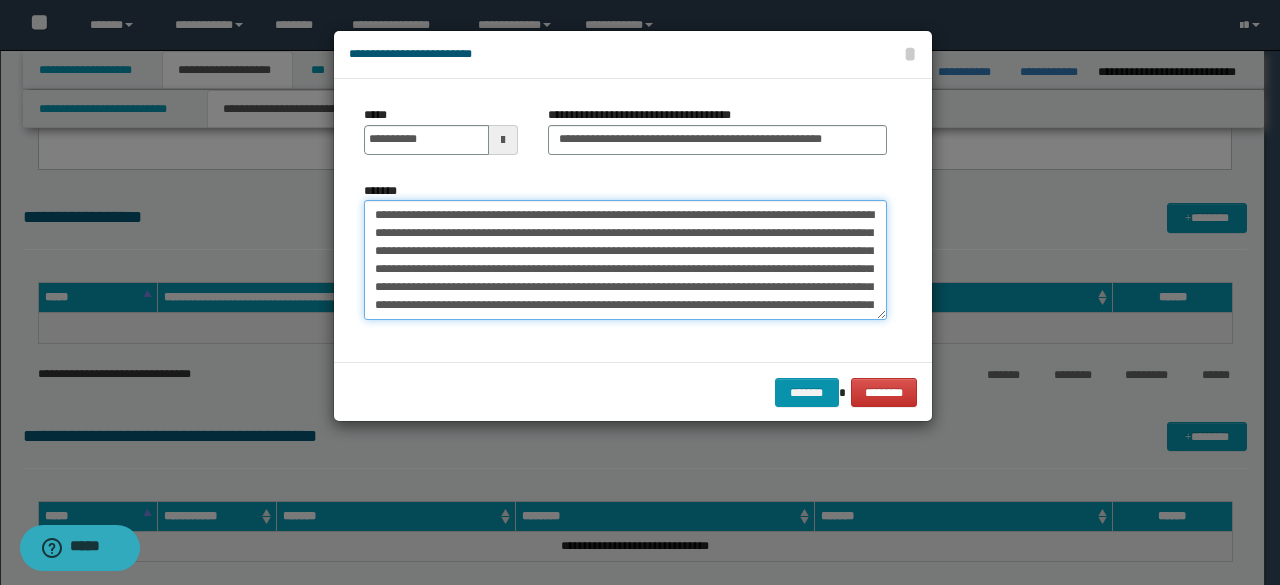 scroll, scrollTop: 30, scrollLeft: 0, axis: vertical 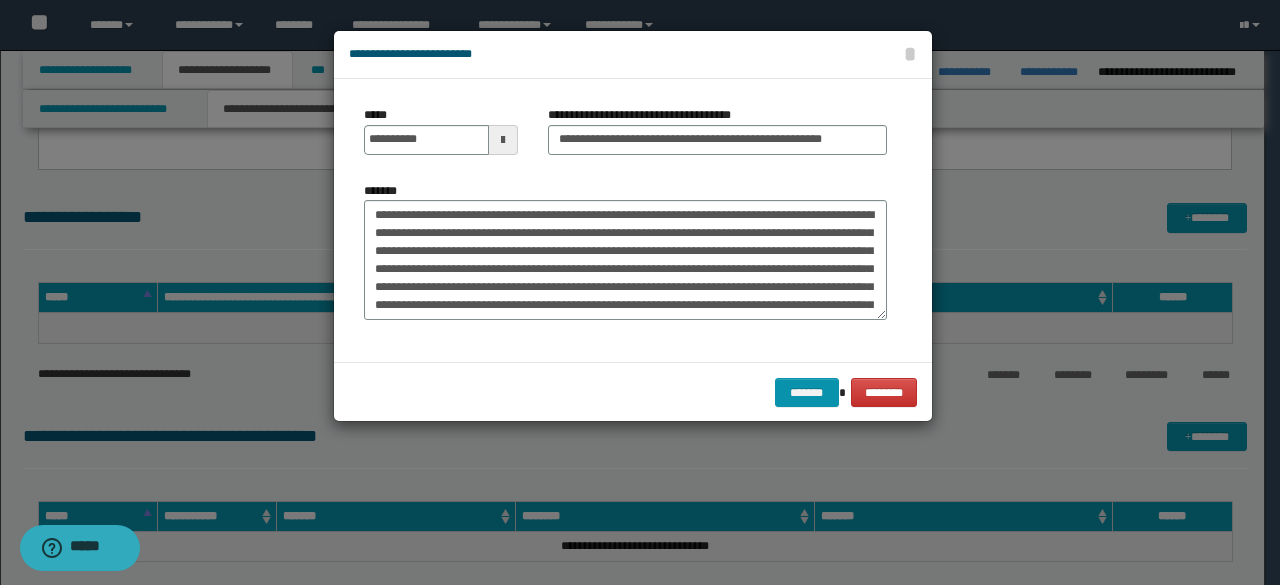 drag, startPoint x: 412, startPoint y: 211, endPoint x: 496, endPoint y: 201, distance: 84.59315 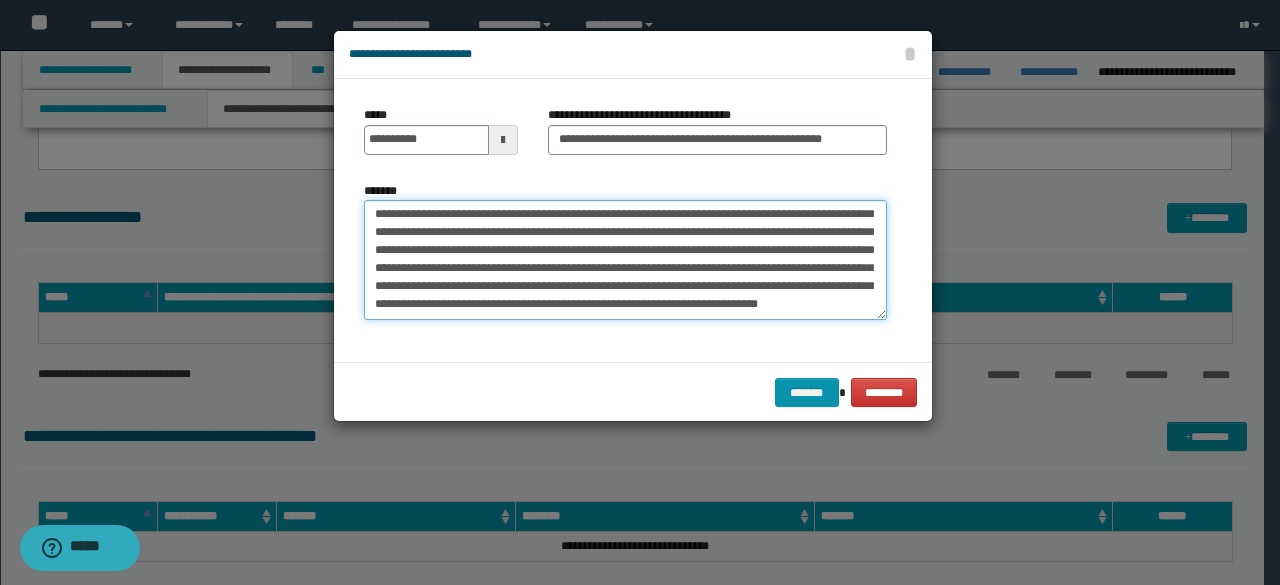 scroll, scrollTop: 36, scrollLeft: 0, axis: vertical 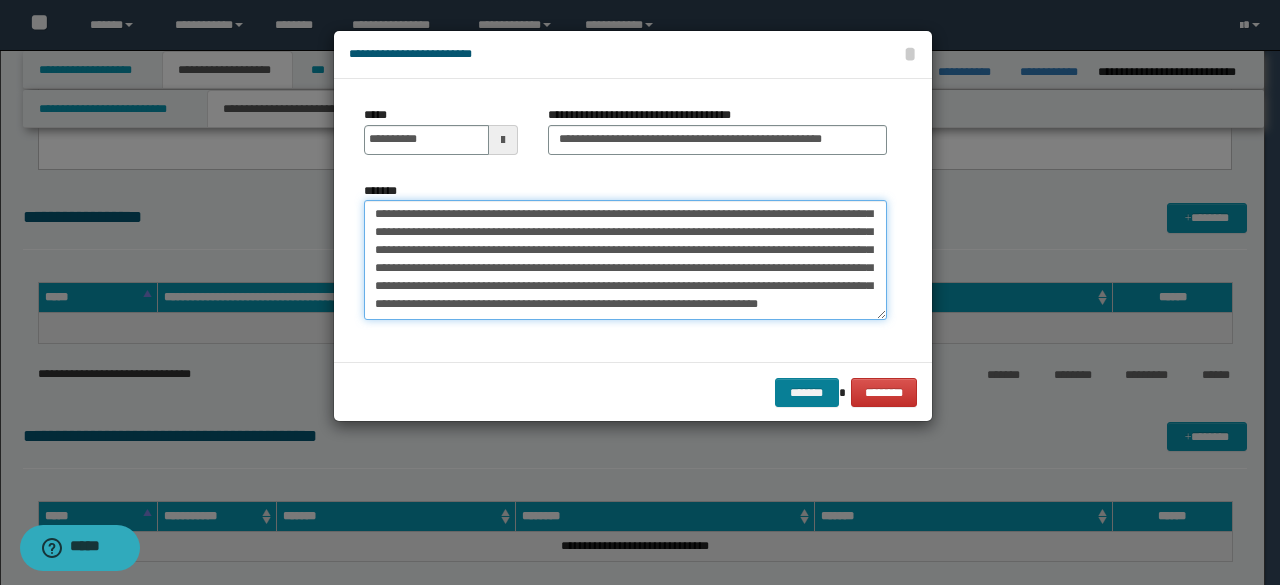 type on "**********" 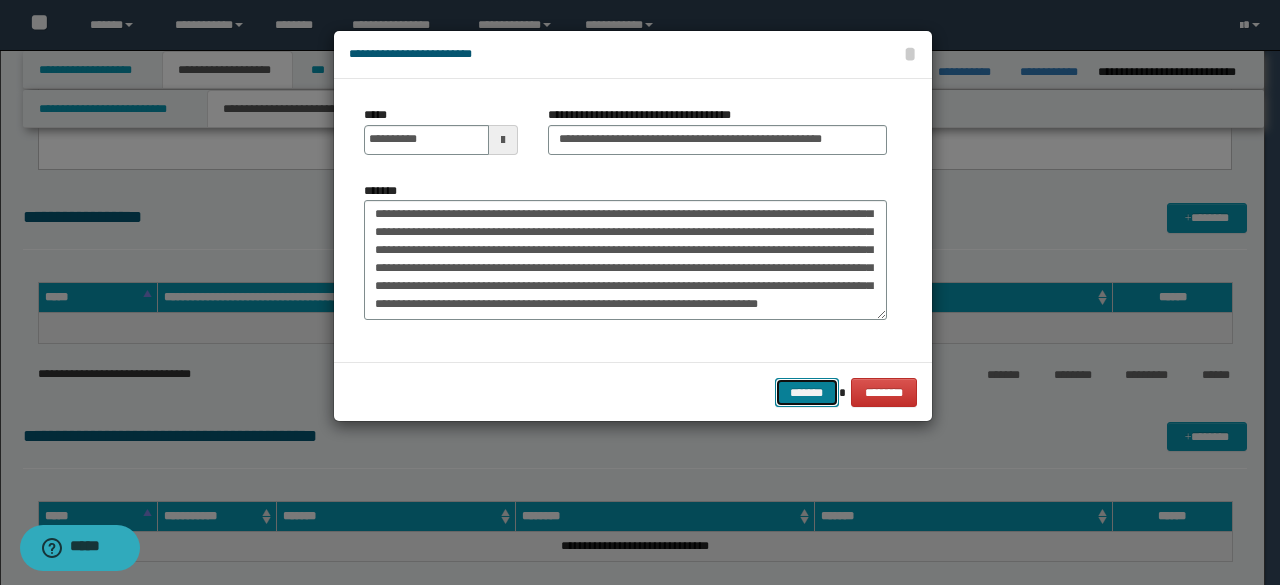 click on "*******" at bounding box center (807, 392) 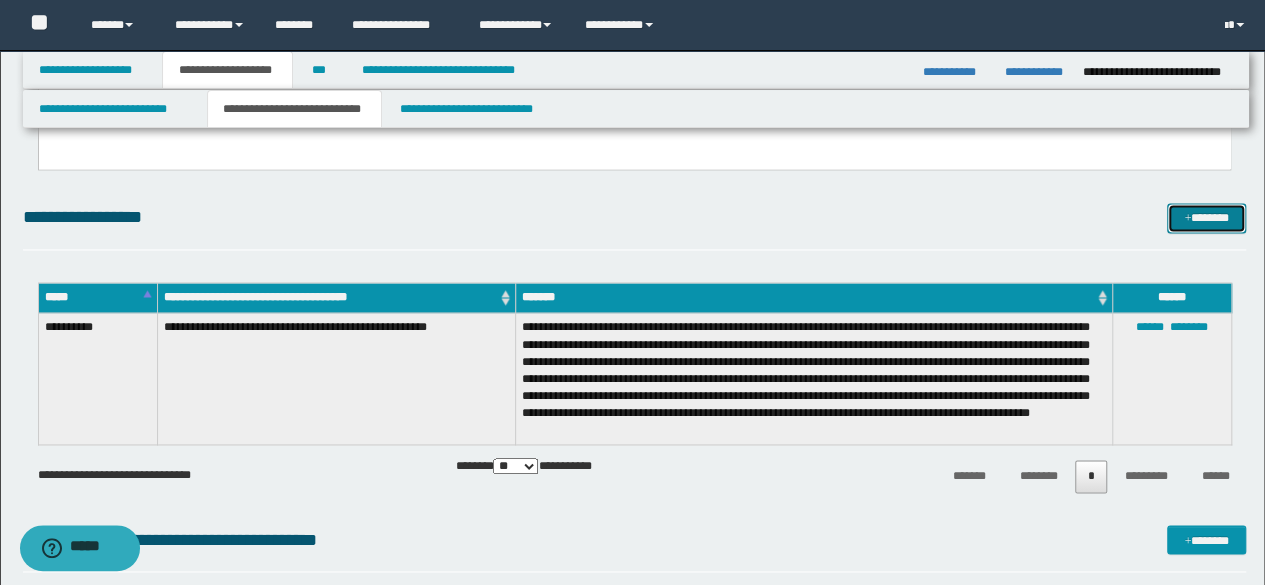 click on "*******" at bounding box center (1206, 217) 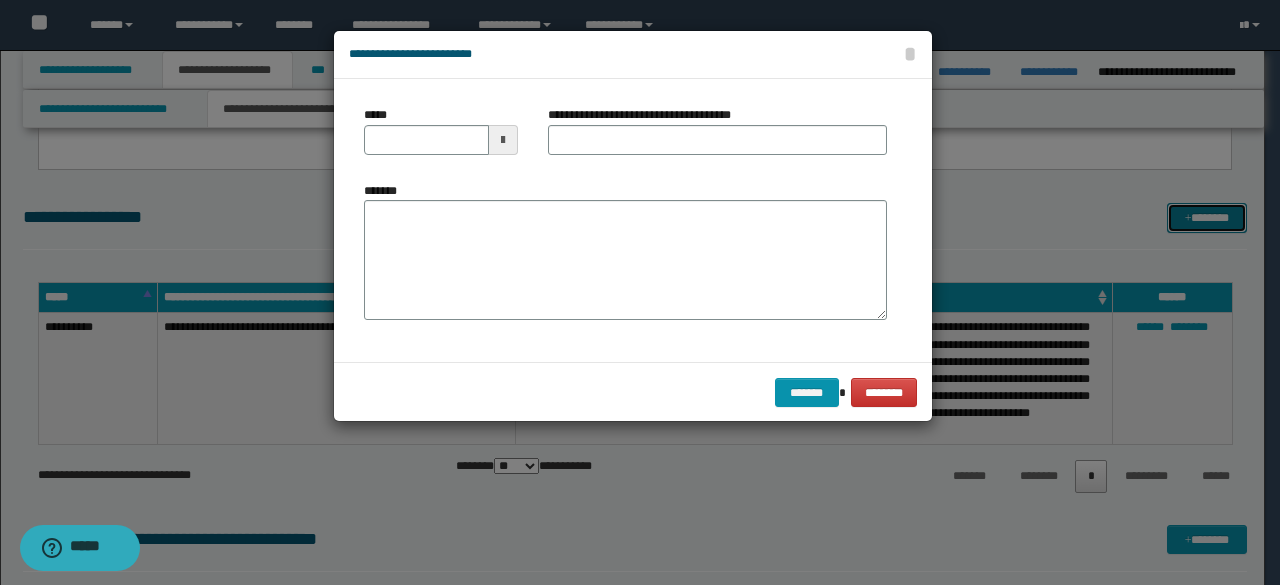 scroll, scrollTop: 0, scrollLeft: 0, axis: both 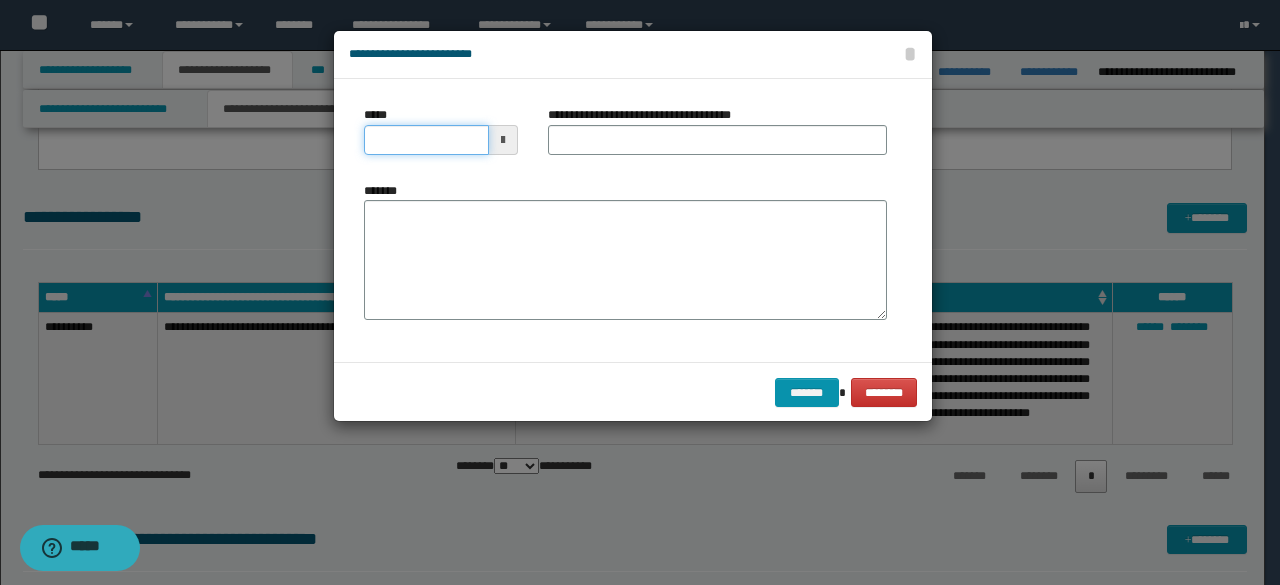 click on "*****" at bounding box center [426, 140] 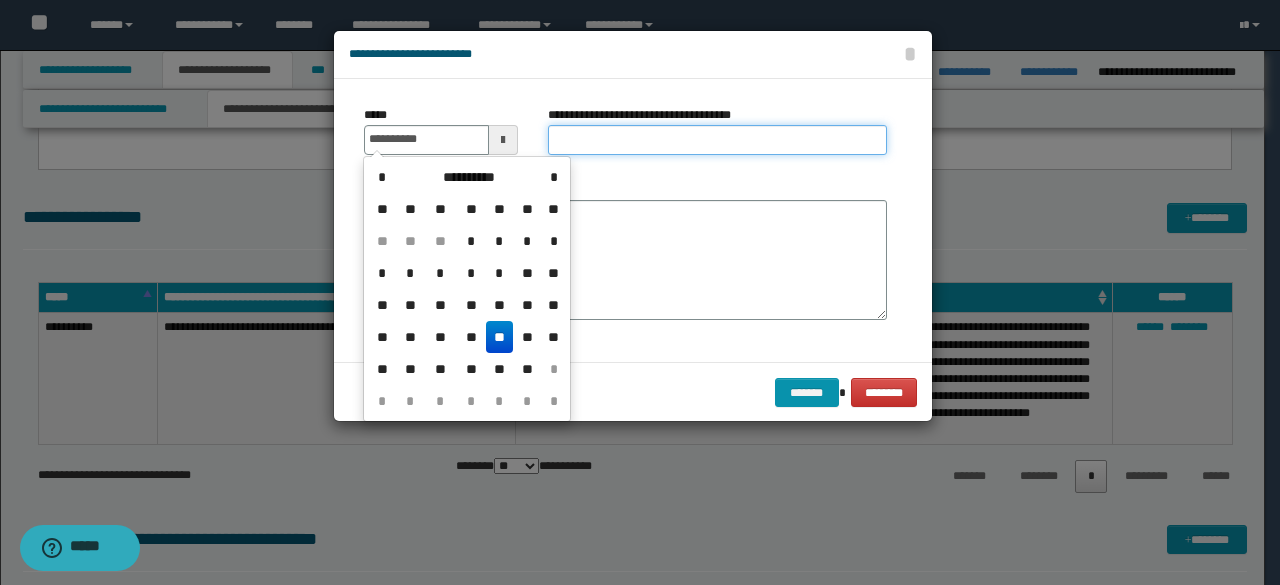 type on "**********" 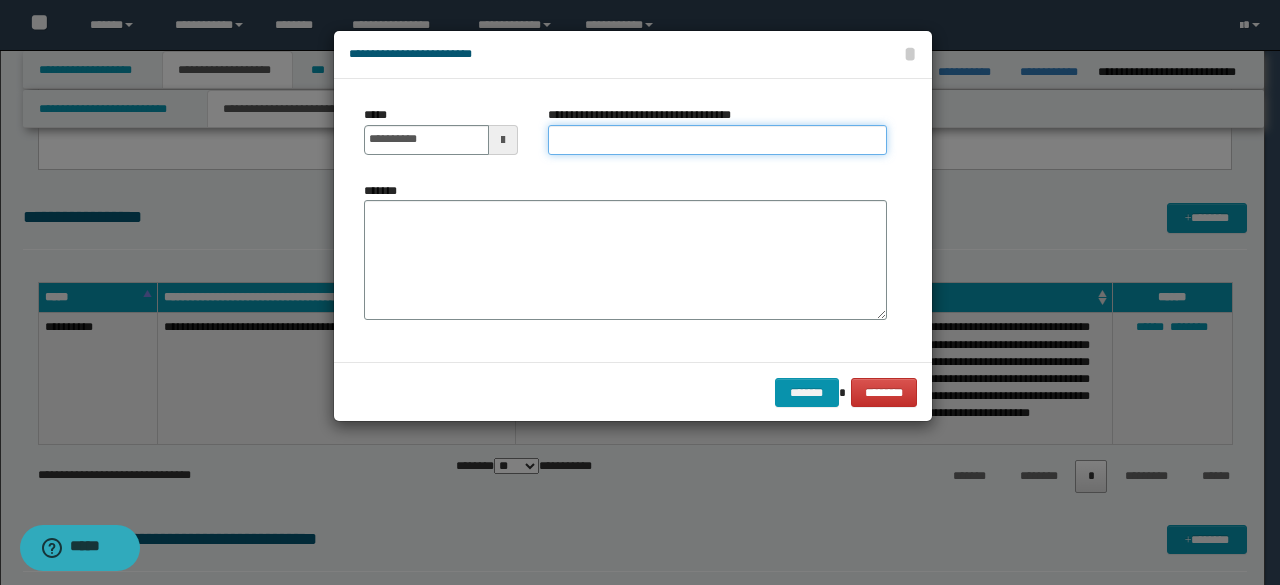 click on "**********" at bounding box center (717, 140) 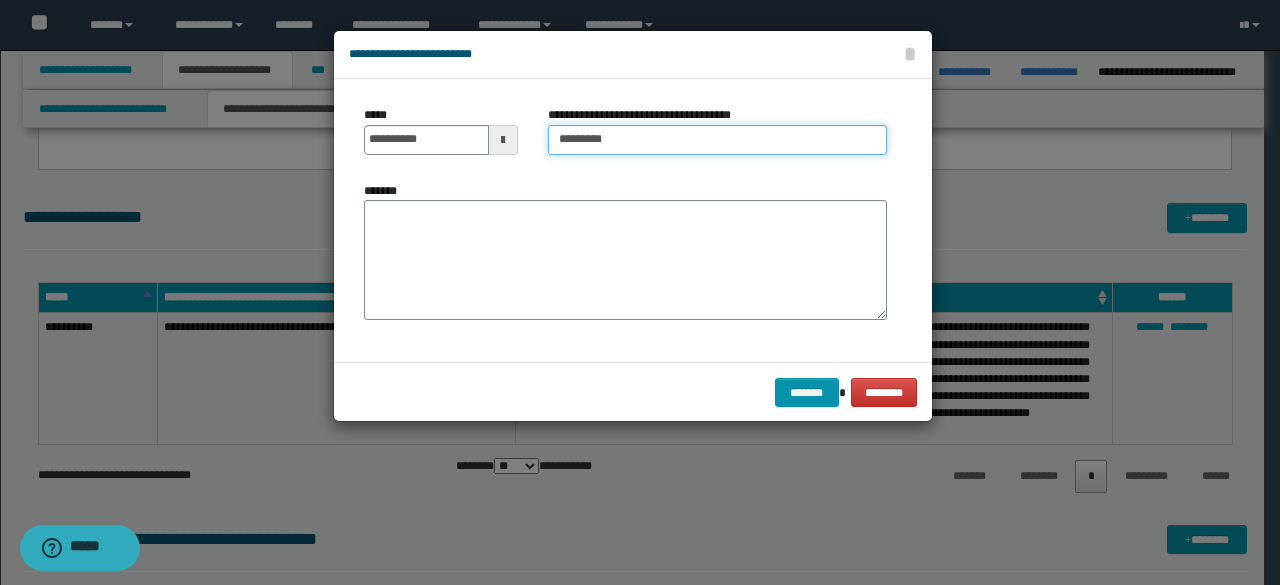 type on "**********" 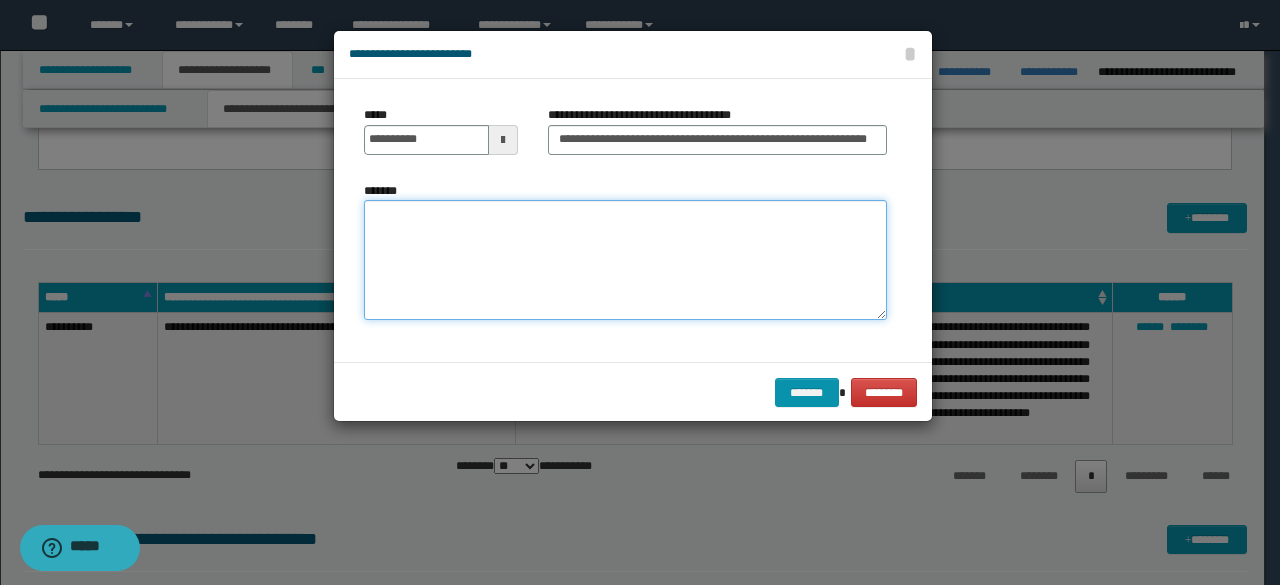 click on "*******" at bounding box center (625, 259) 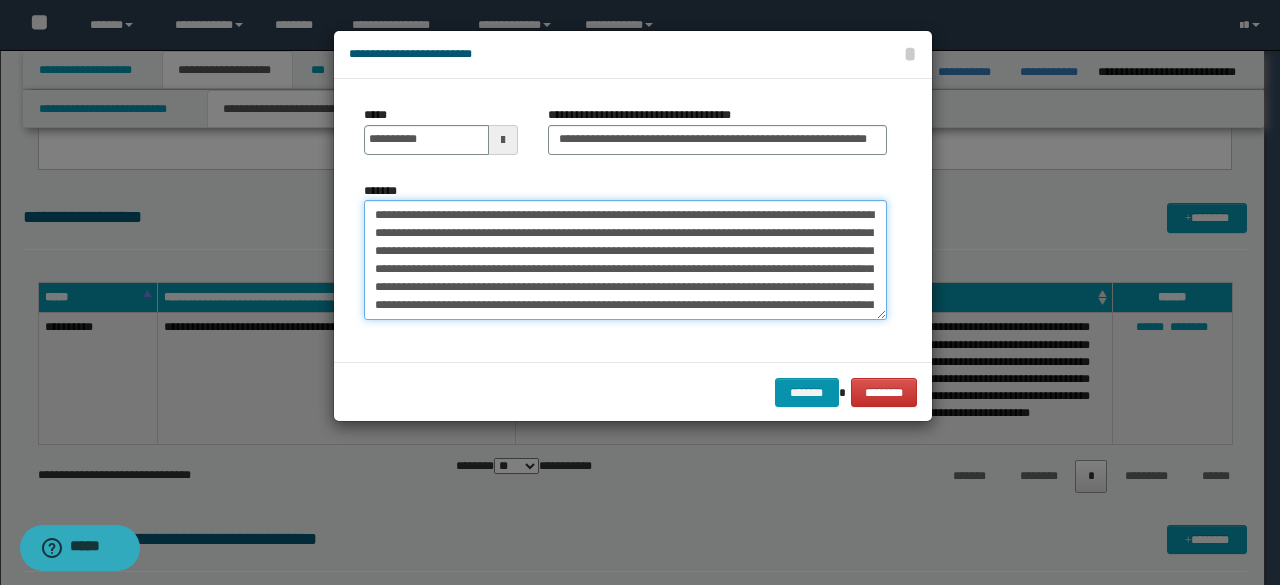 scroll, scrollTop: 138, scrollLeft: 0, axis: vertical 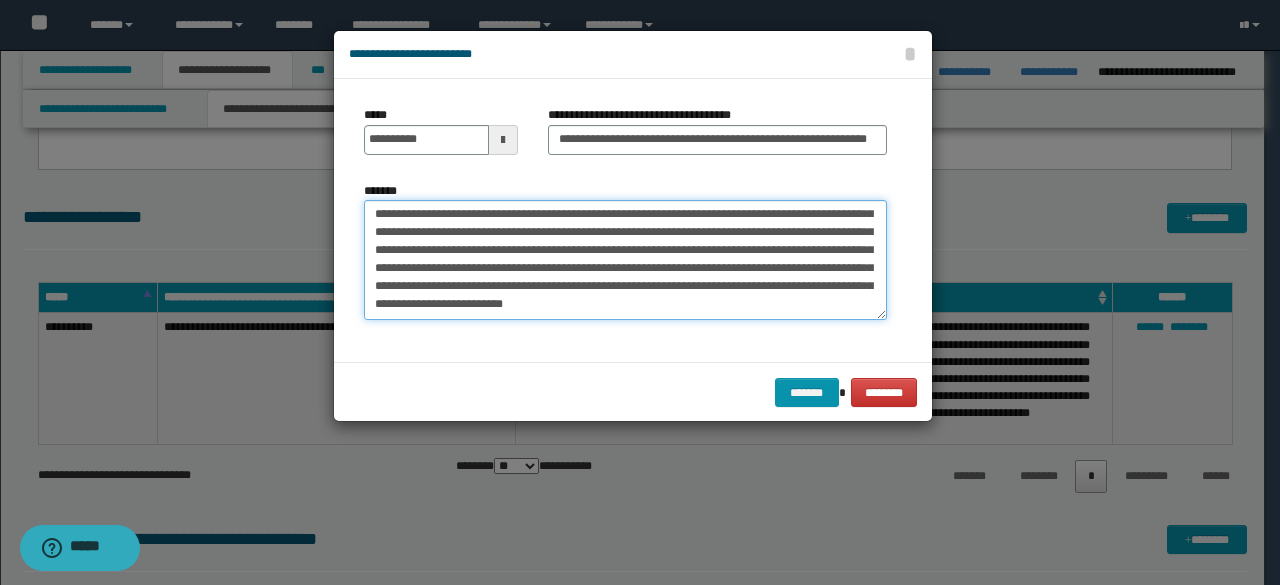 click on "*******" at bounding box center (625, 259) 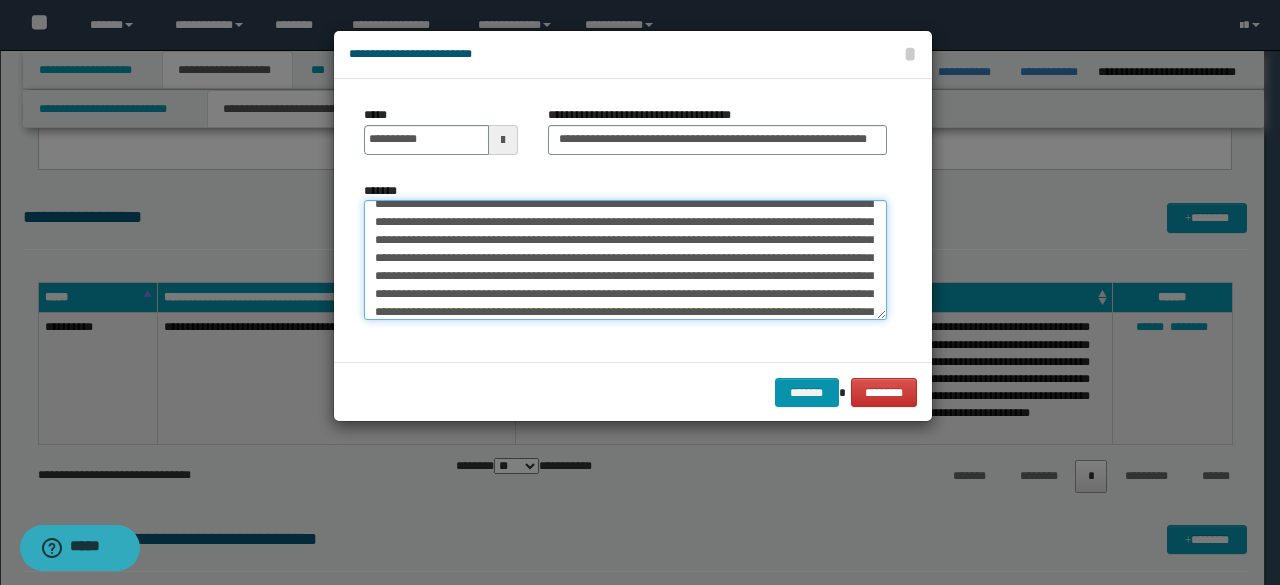 scroll, scrollTop: 44, scrollLeft: 0, axis: vertical 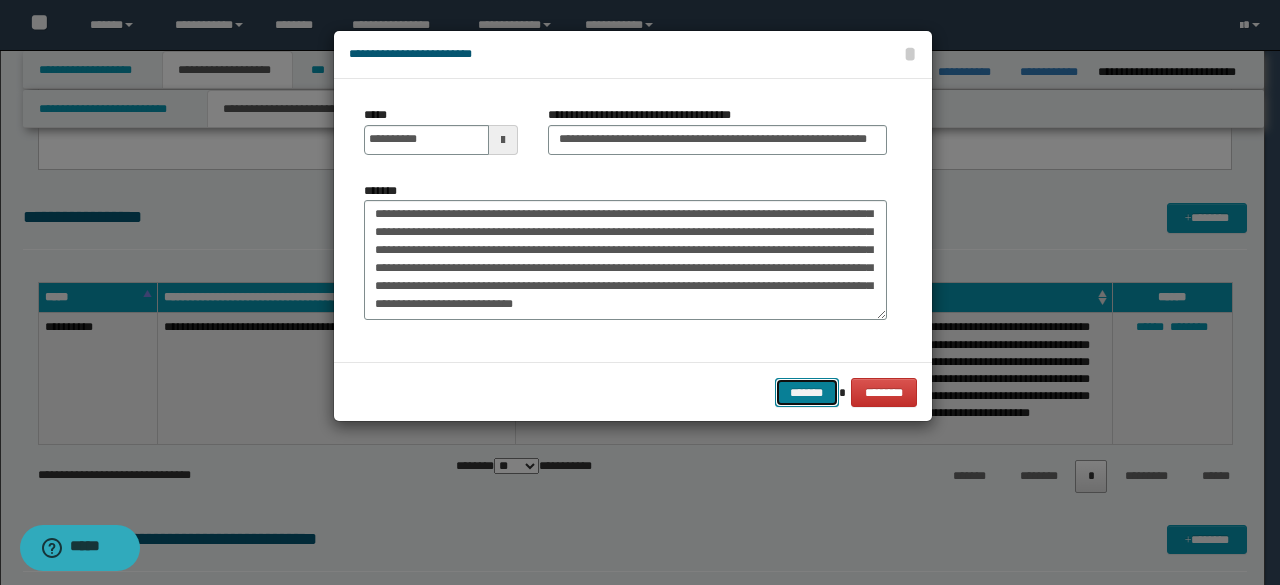 click on "*******" at bounding box center (807, 392) 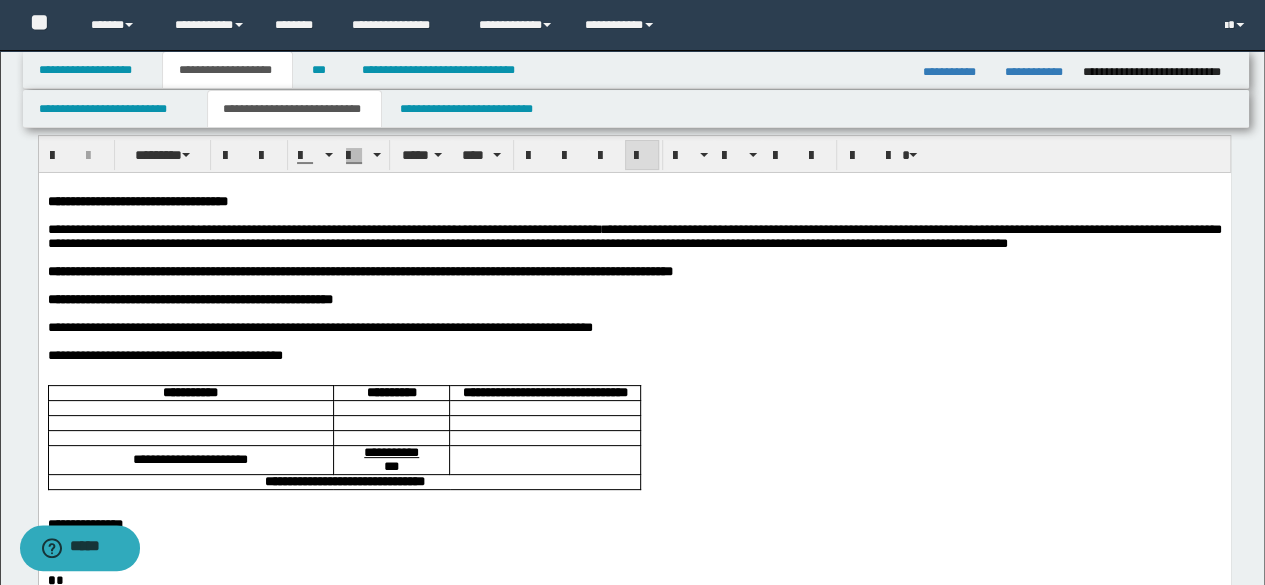 scroll, scrollTop: 0, scrollLeft: 0, axis: both 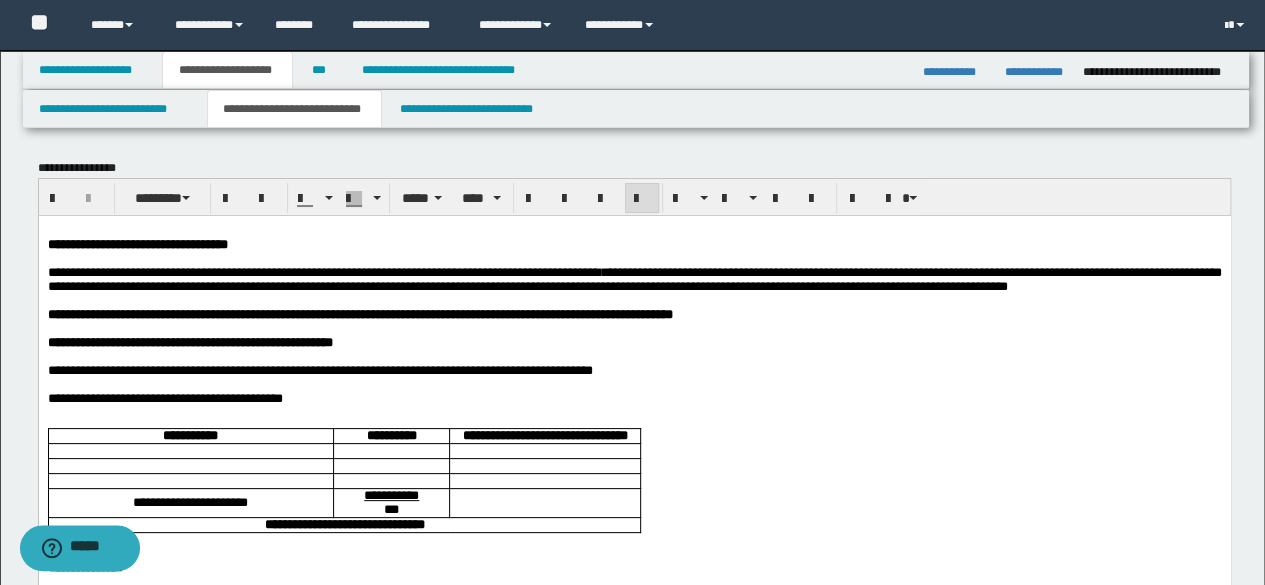 click on "**********" at bounding box center (634, 278) 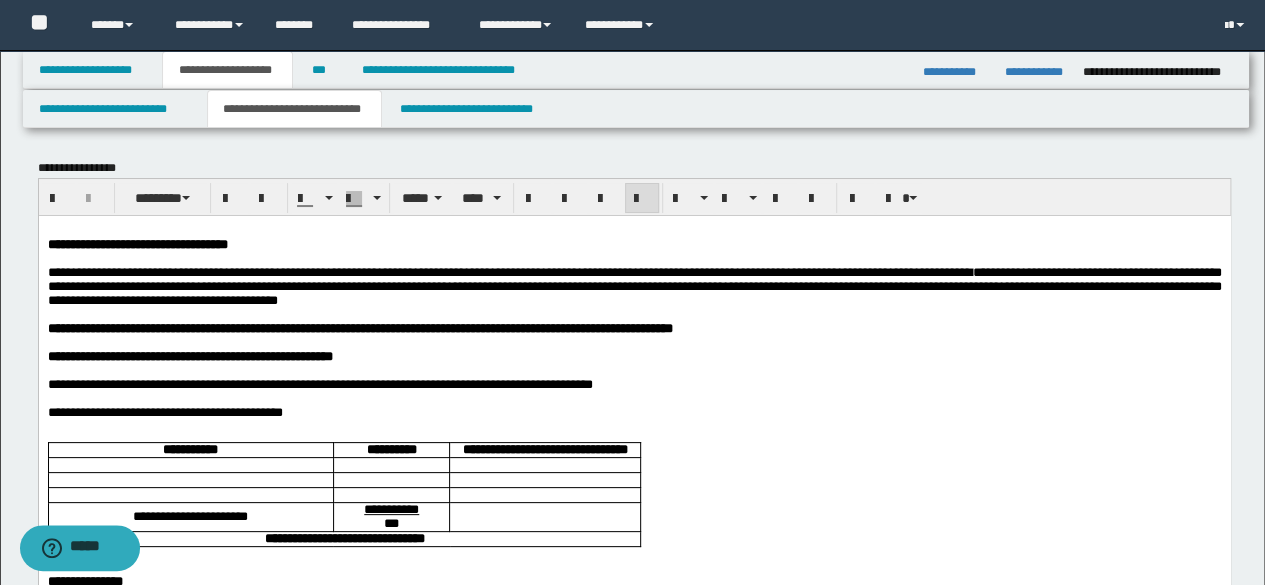 click on "**********" at bounding box center (634, 285) 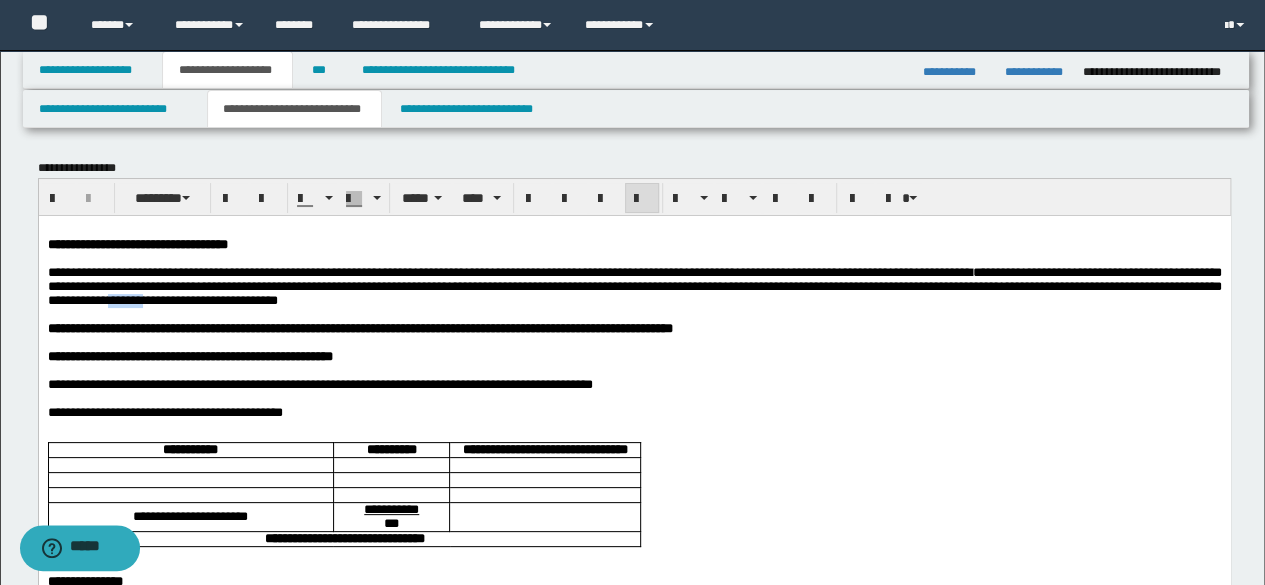 click on "**********" at bounding box center [634, 285] 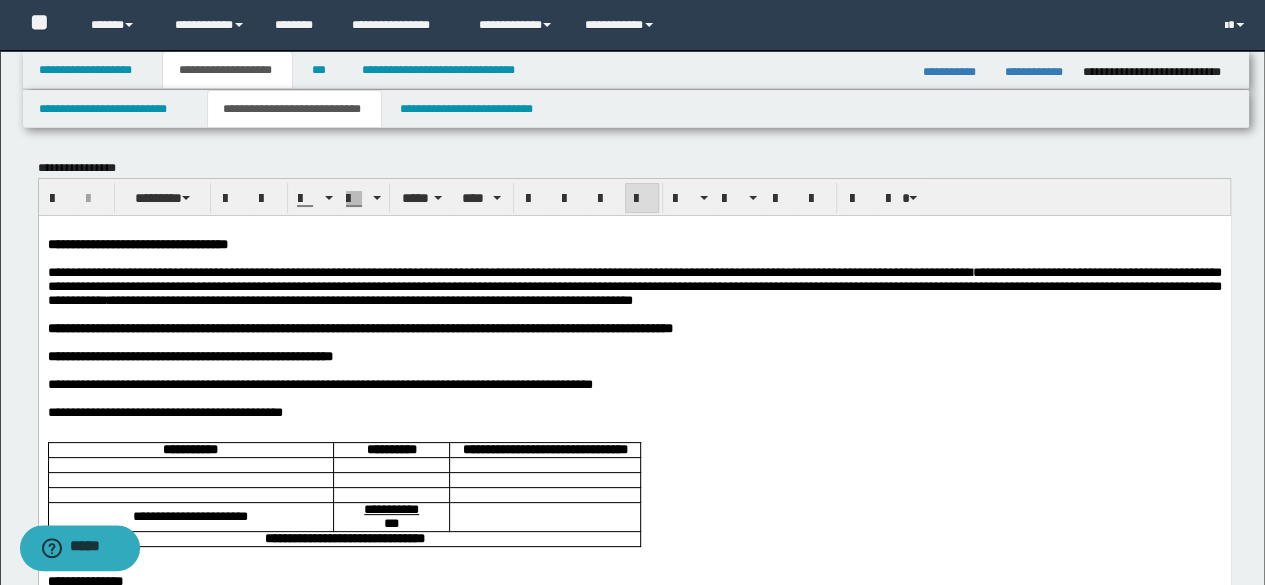 click on "**********" at bounding box center [634, 285] 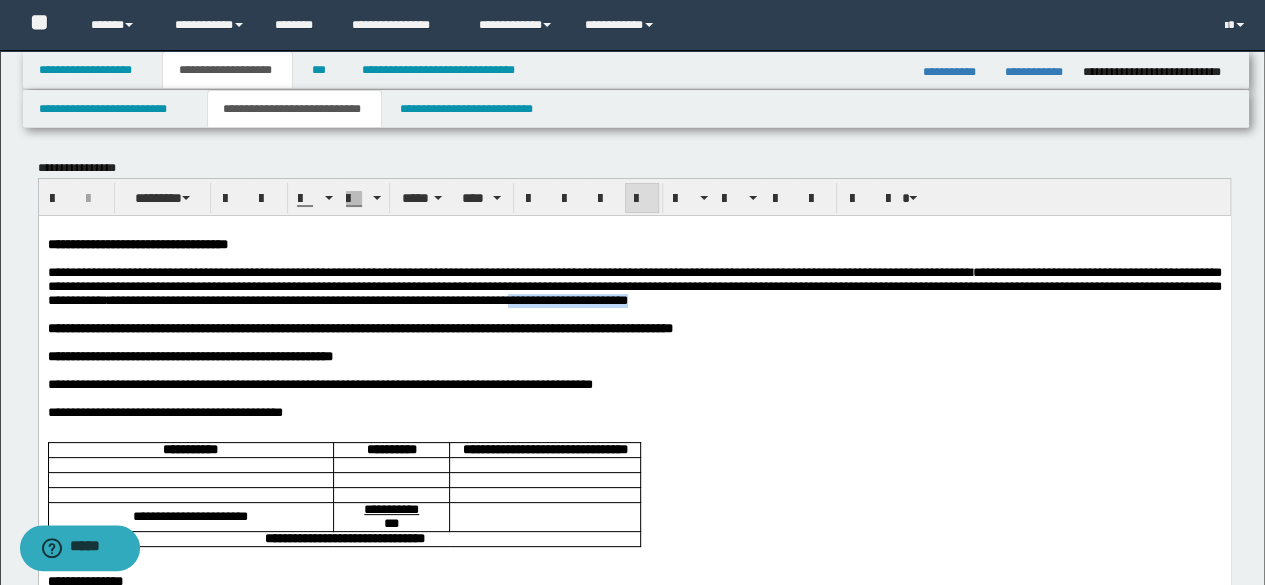 drag, startPoint x: 1217, startPoint y: 307, endPoint x: 1224, endPoint y: 319, distance: 13.892444 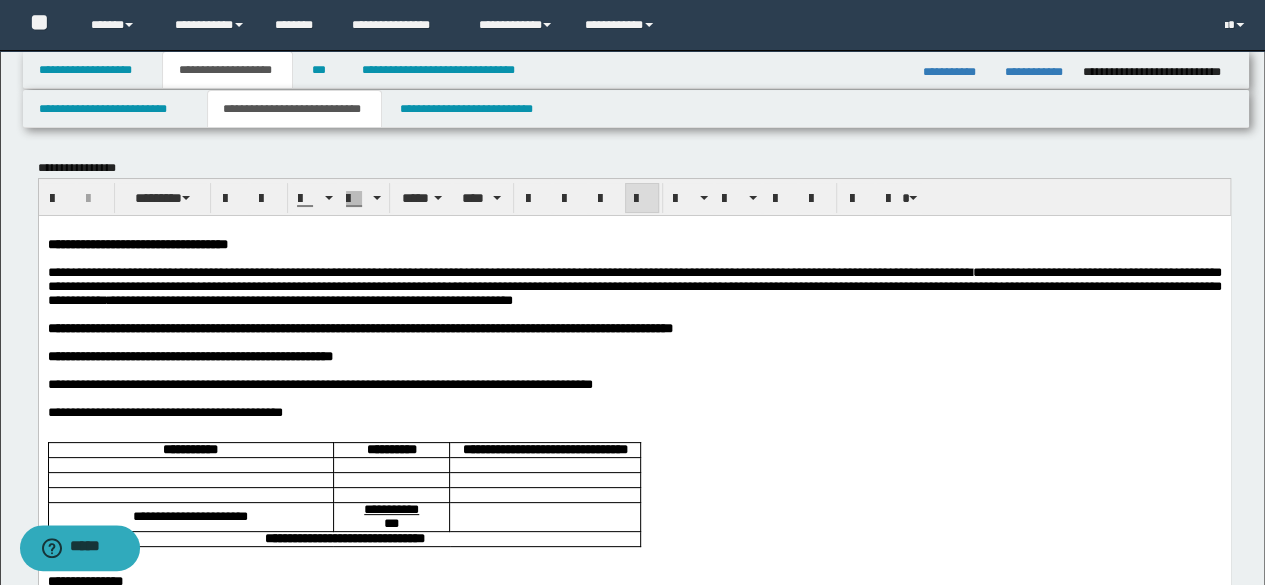 click on "**********" at bounding box center (634, 285) 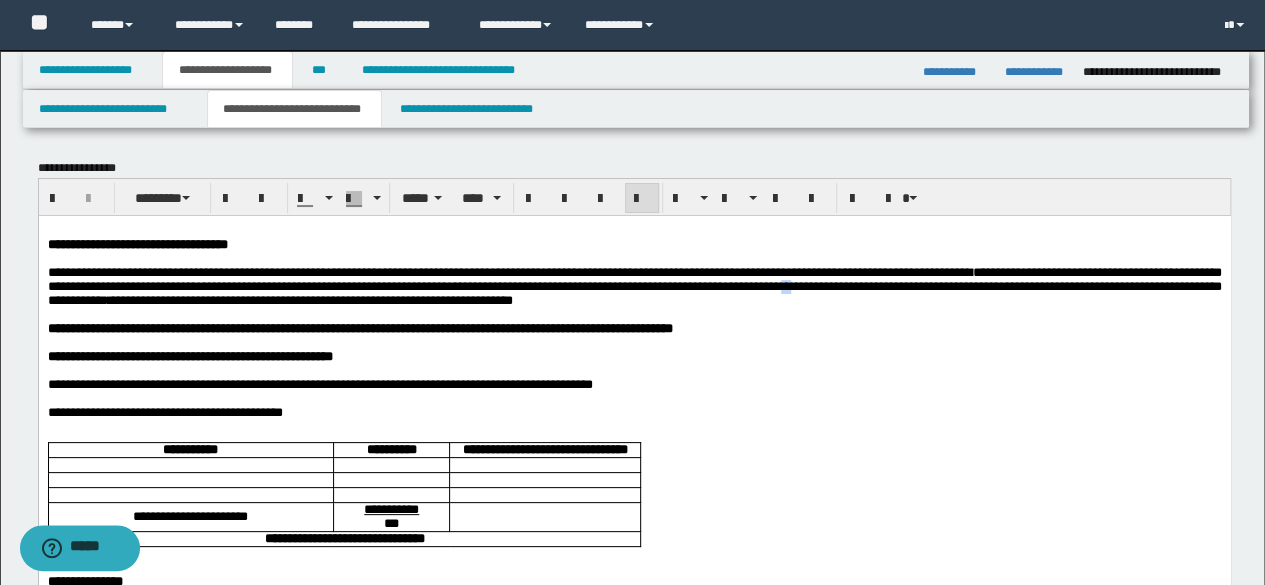 click on "**********" at bounding box center (634, 285) 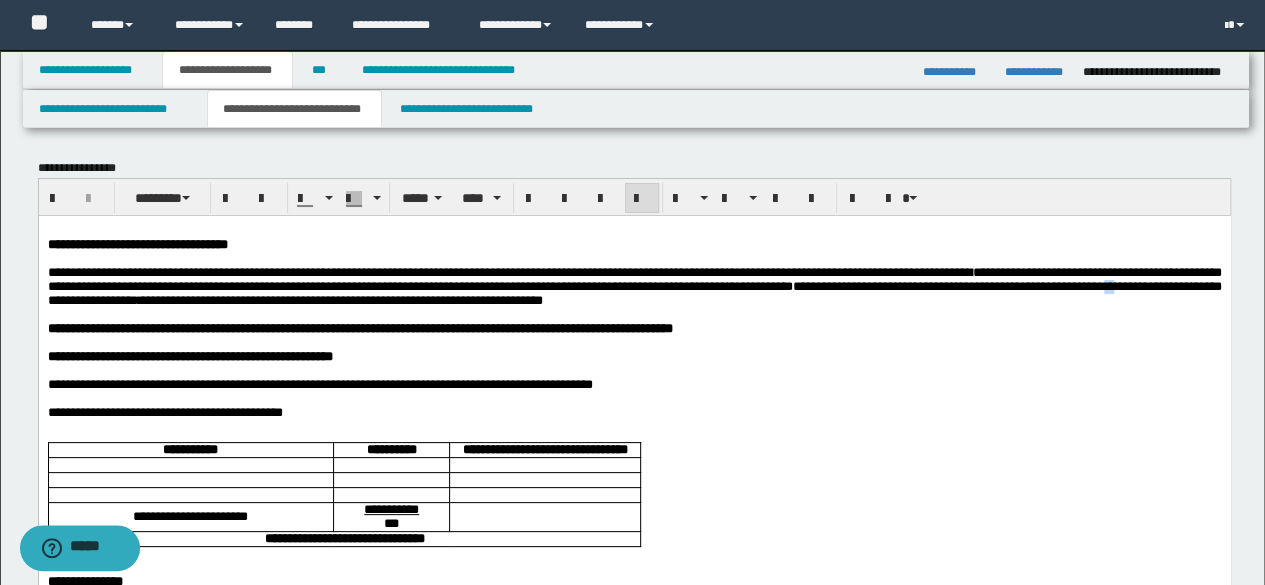 drag, startPoint x: 482, startPoint y: 308, endPoint x: 500, endPoint y: 308, distance: 18 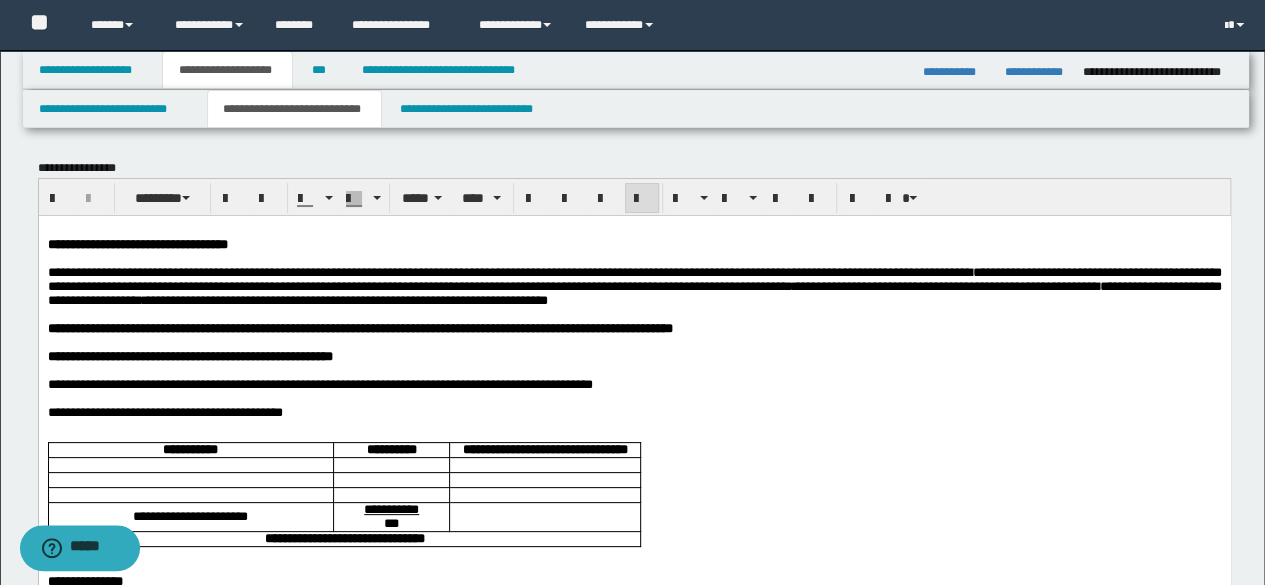 click on "**********" at bounding box center (634, 285) 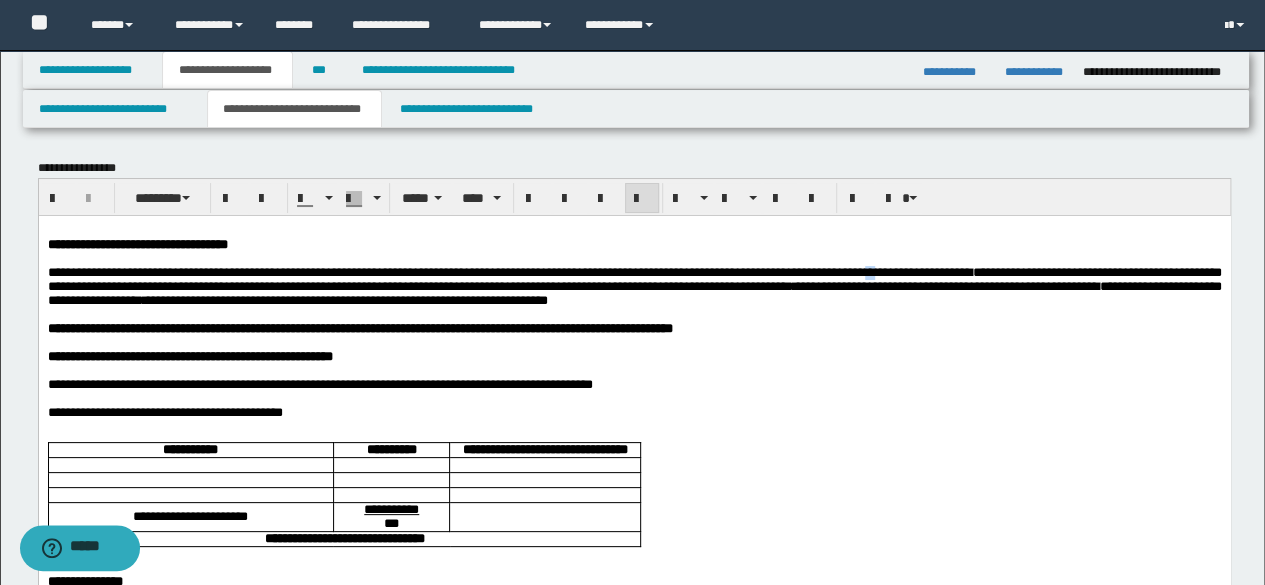 click on "**********" at bounding box center (634, 285) 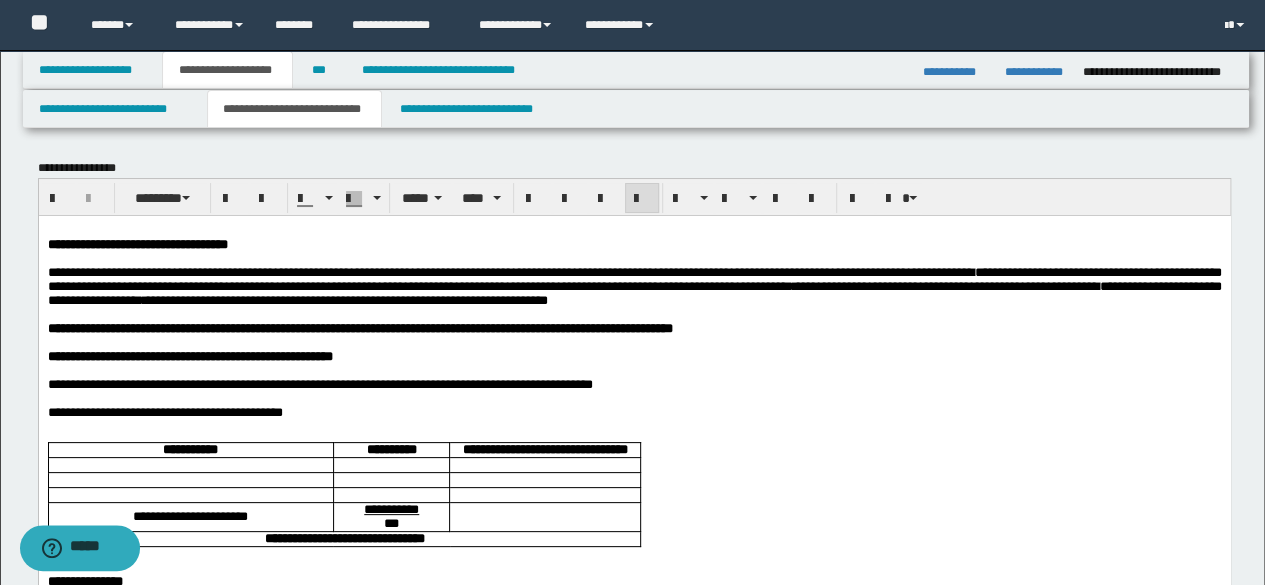 click on "**********" at bounding box center [634, 285] 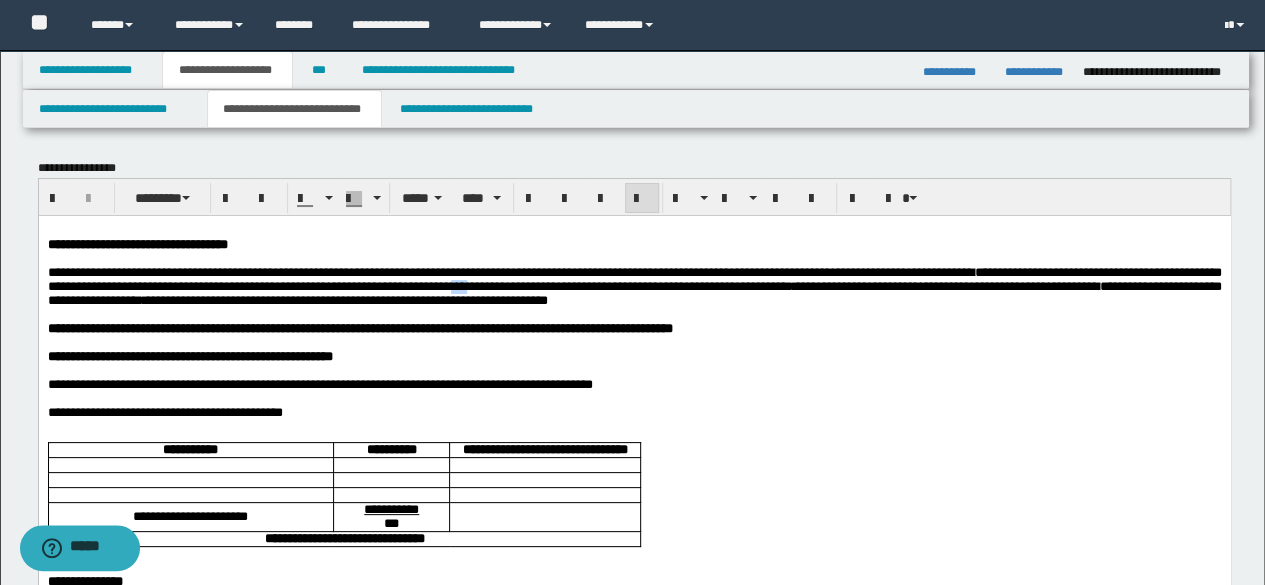 click on "**********" at bounding box center [634, 285] 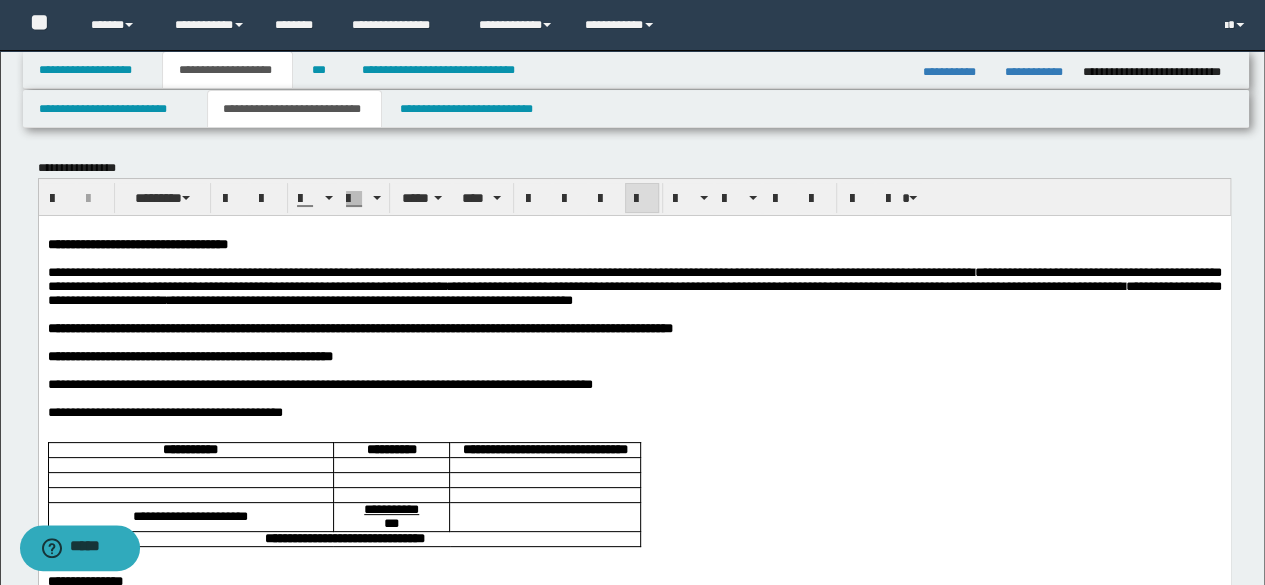 click on "**********" at bounding box center [634, 285] 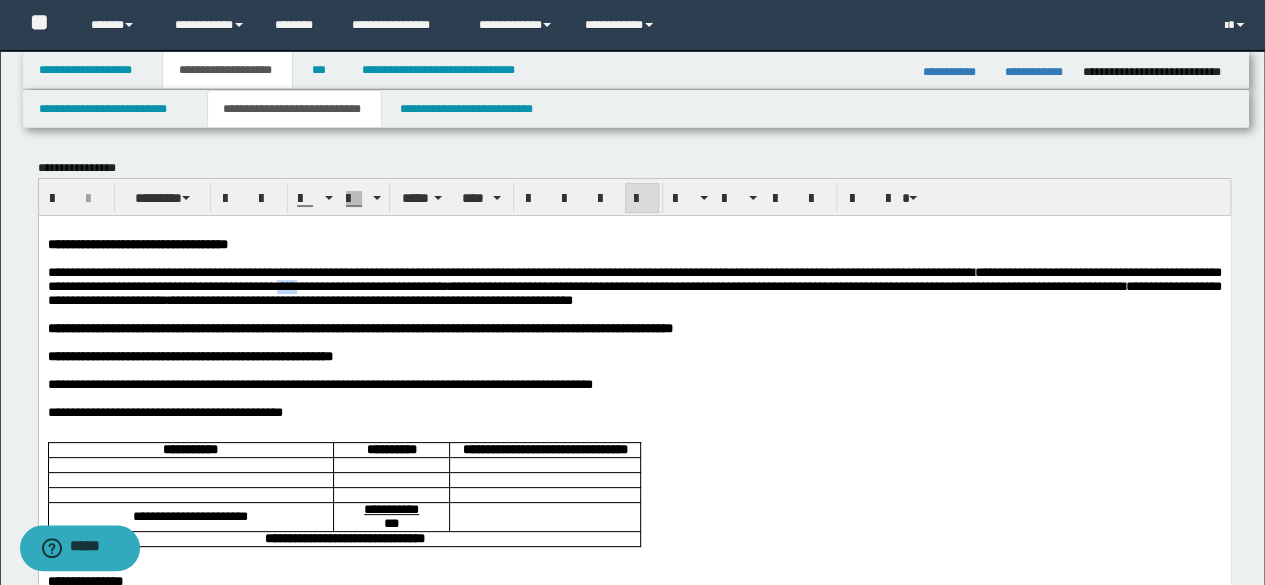 click on "**********" at bounding box center (634, 285) 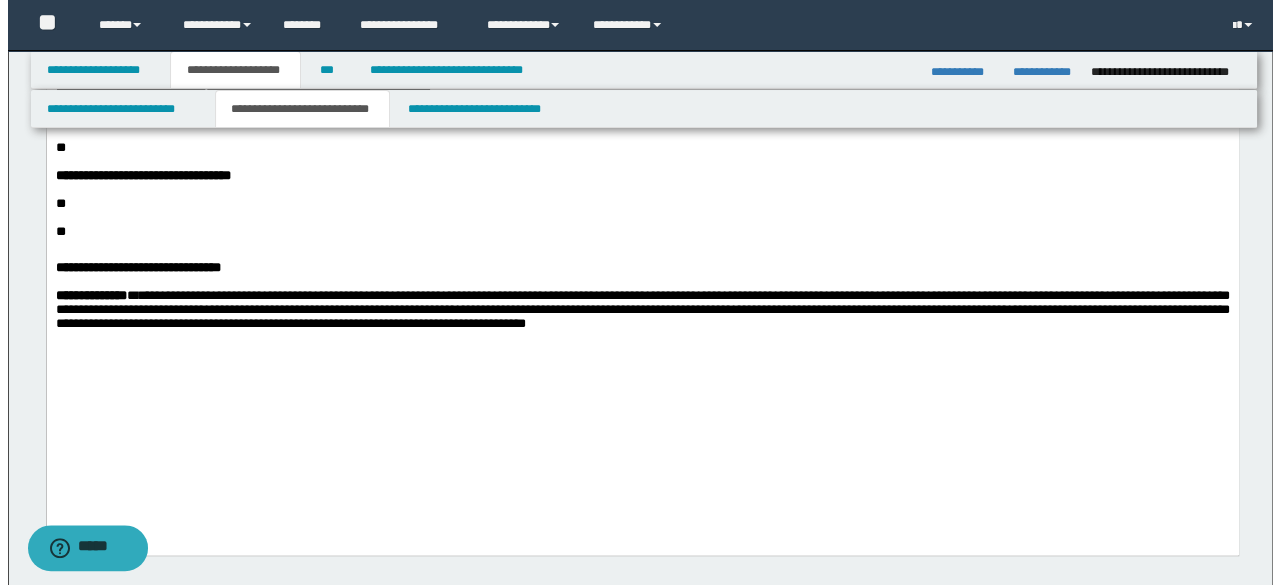 scroll, scrollTop: 1200, scrollLeft: 0, axis: vertical 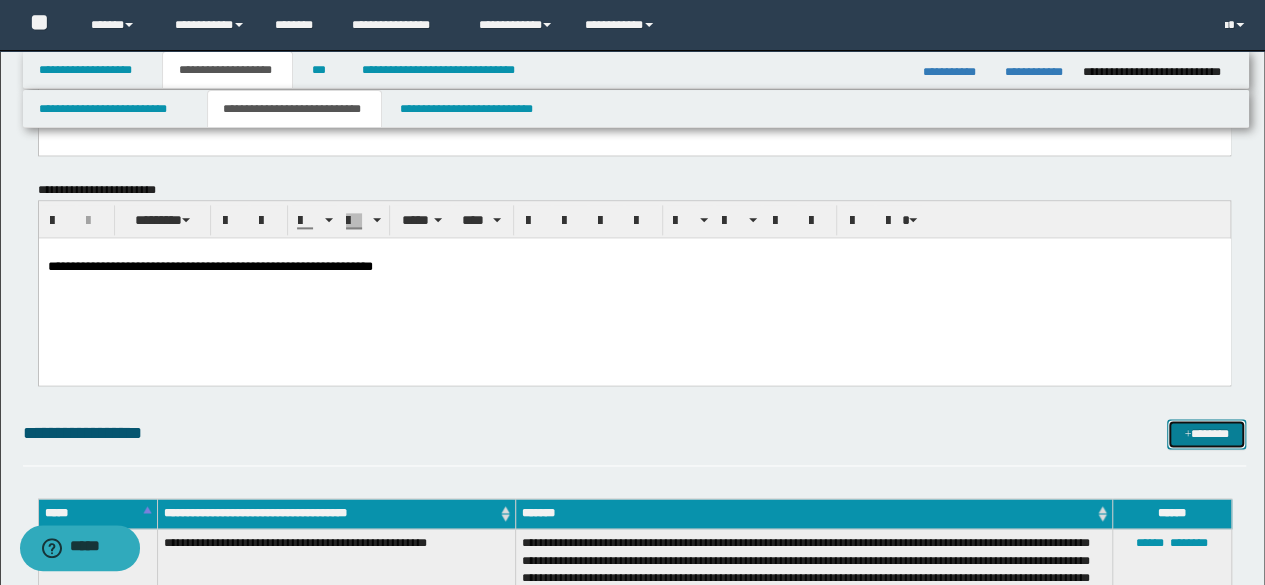 click on "*******" at bounding box center (1206, 433) 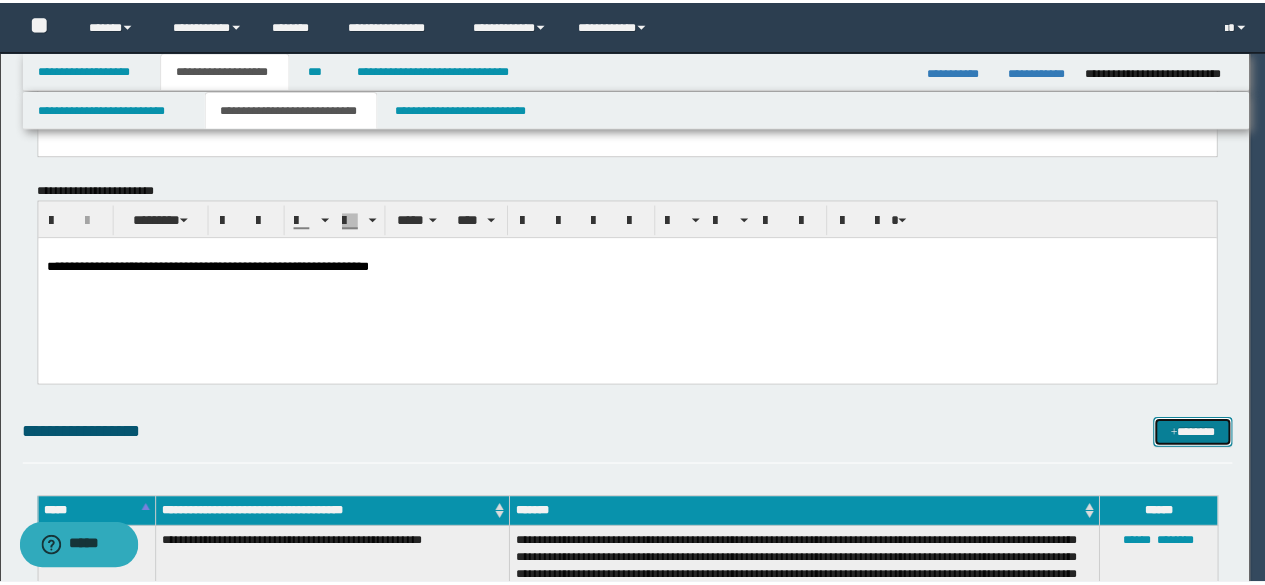 scroll, scrollTop: 0, scrollLeft: 0, axis: both 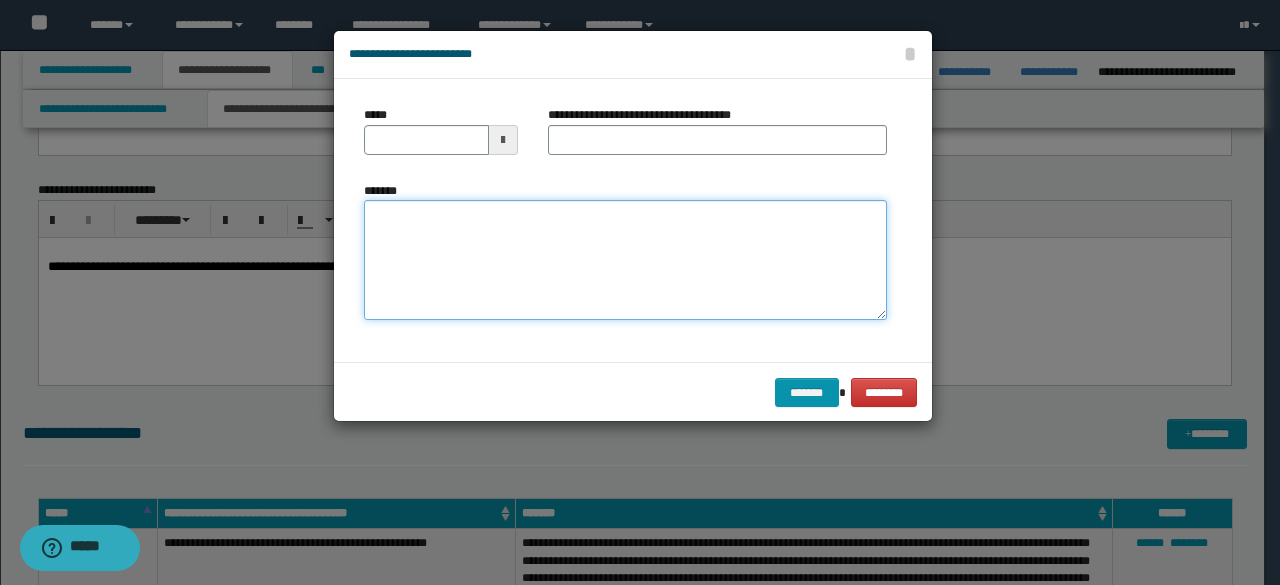 click on "*******" at bounding box center (625, 259) 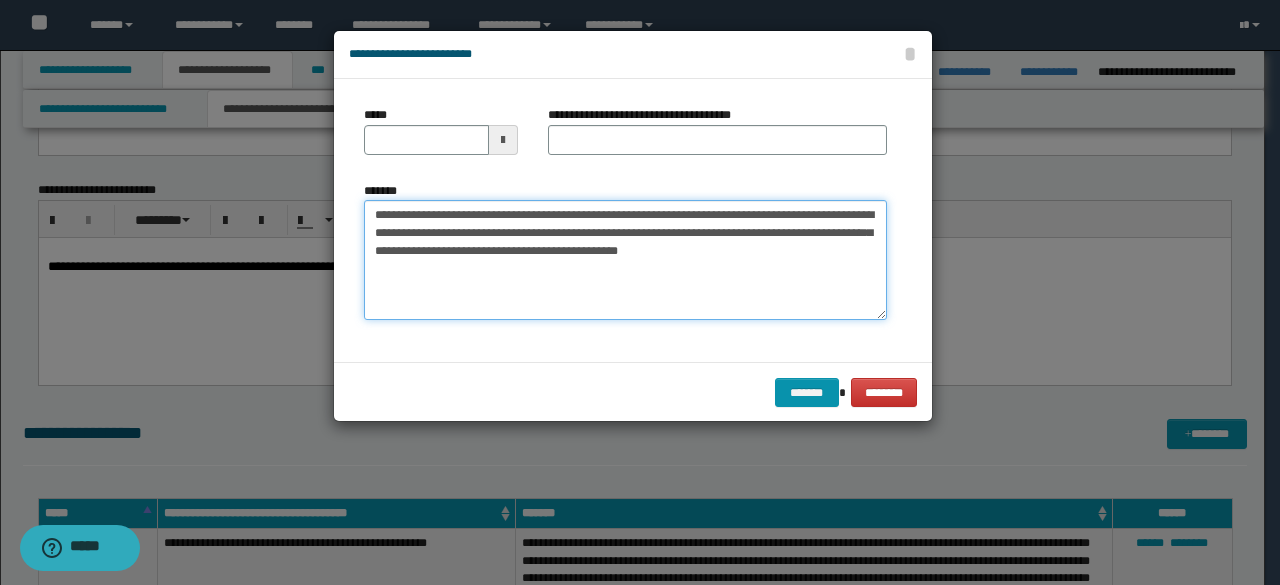 type on "**********" 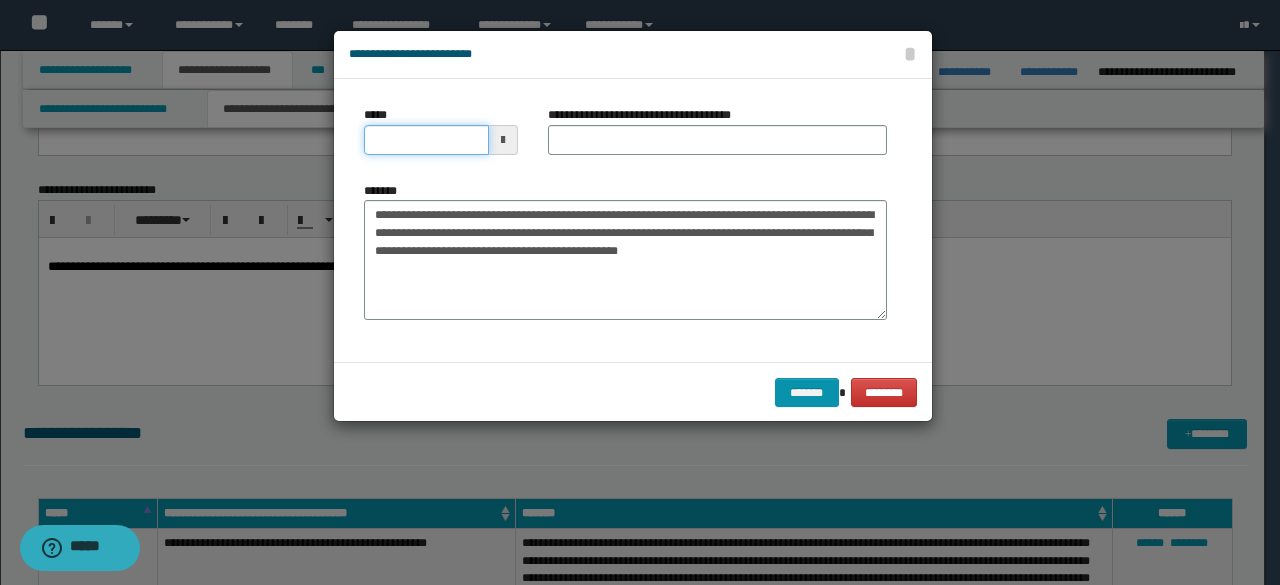 click on "*****" at bounding box center (426, 140) 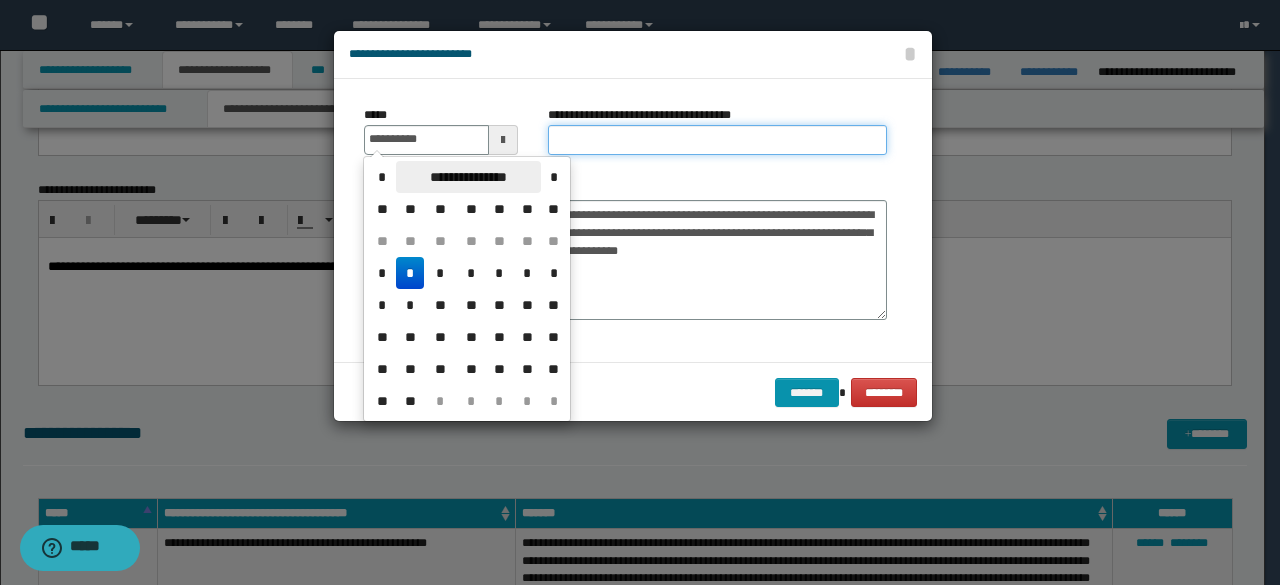 type on "**********" 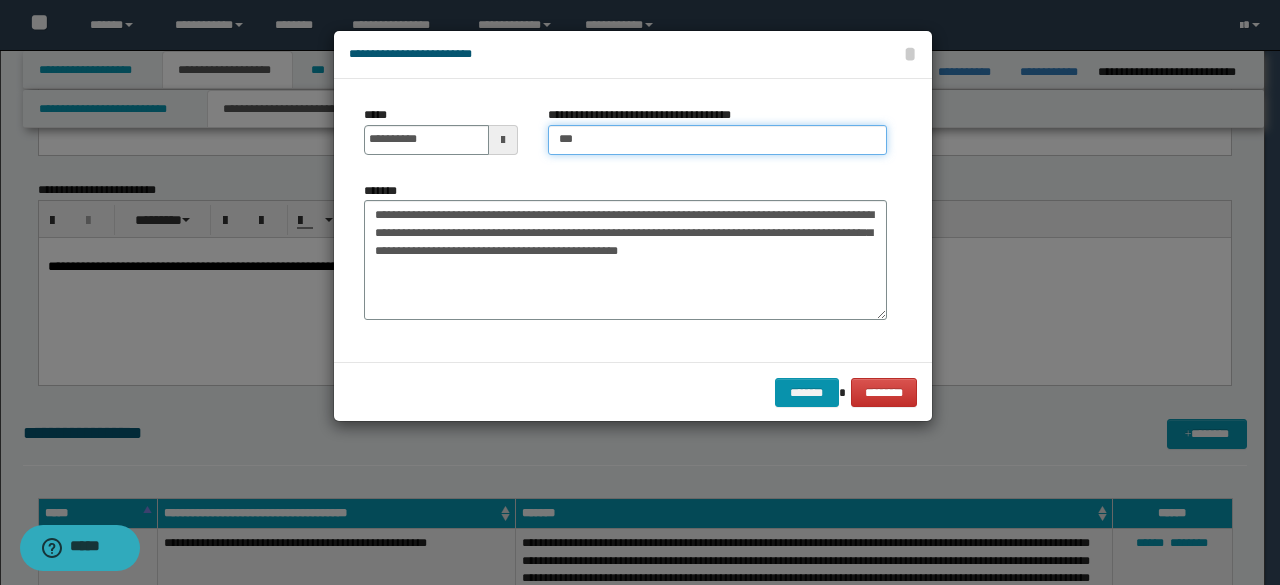 type on "*****" 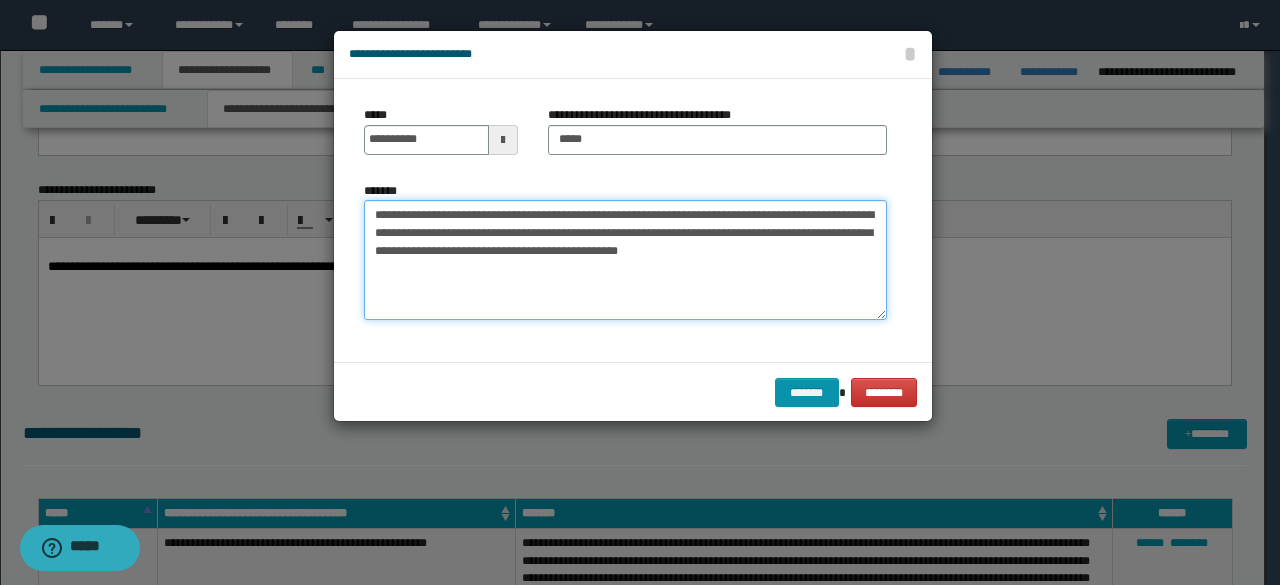 click on "**********" at bounding box center [625, 259] 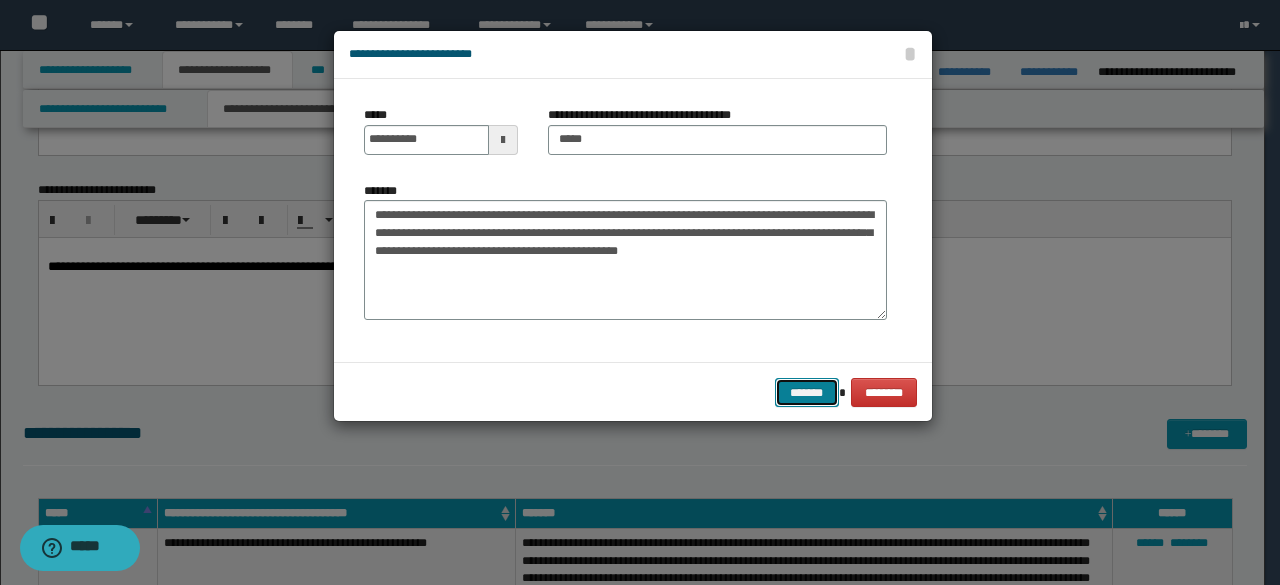 click on "*******" at bounding box center [807, 392] 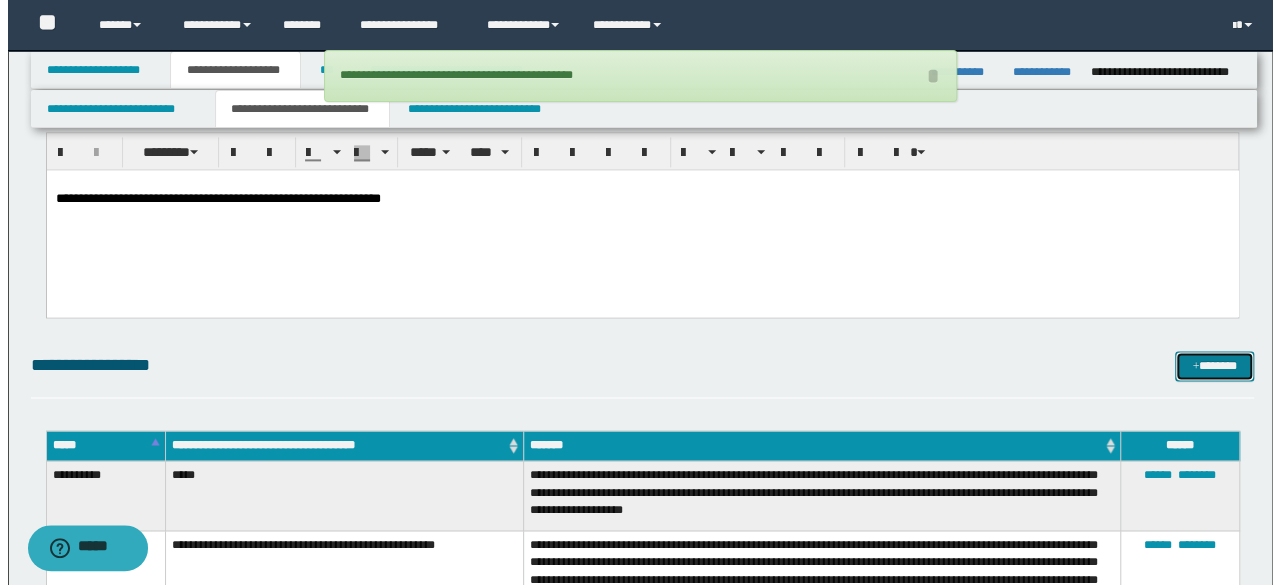 scroll, scrollTop: 1300, scrollLeft: 0, axis: vertical 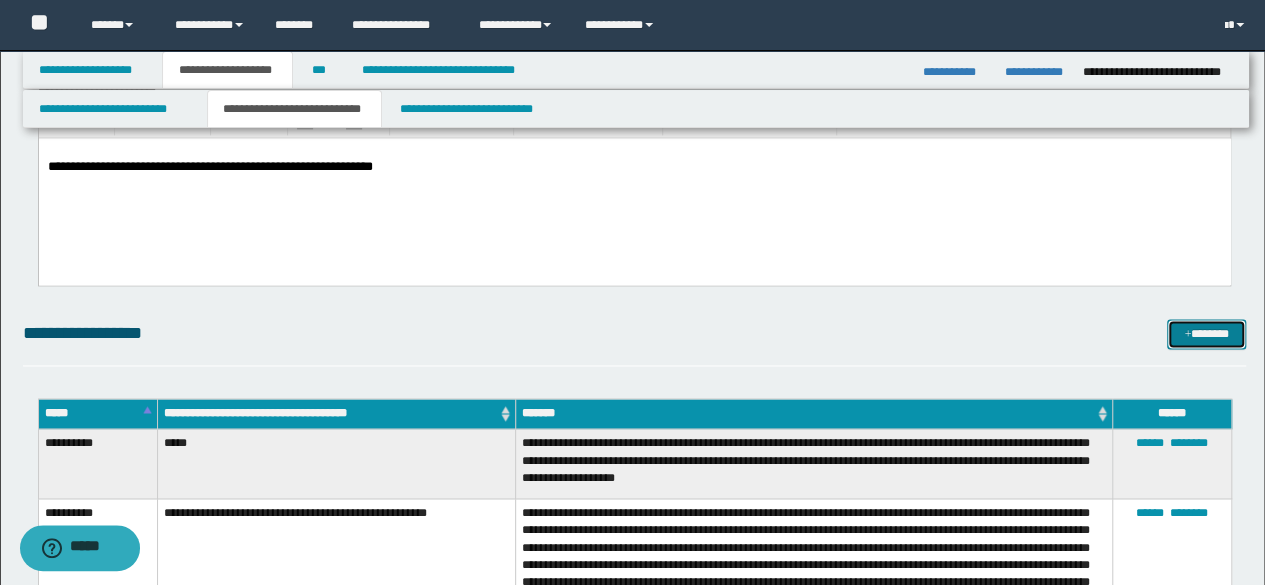 click on "*******" at bounding box center [1206, 333] 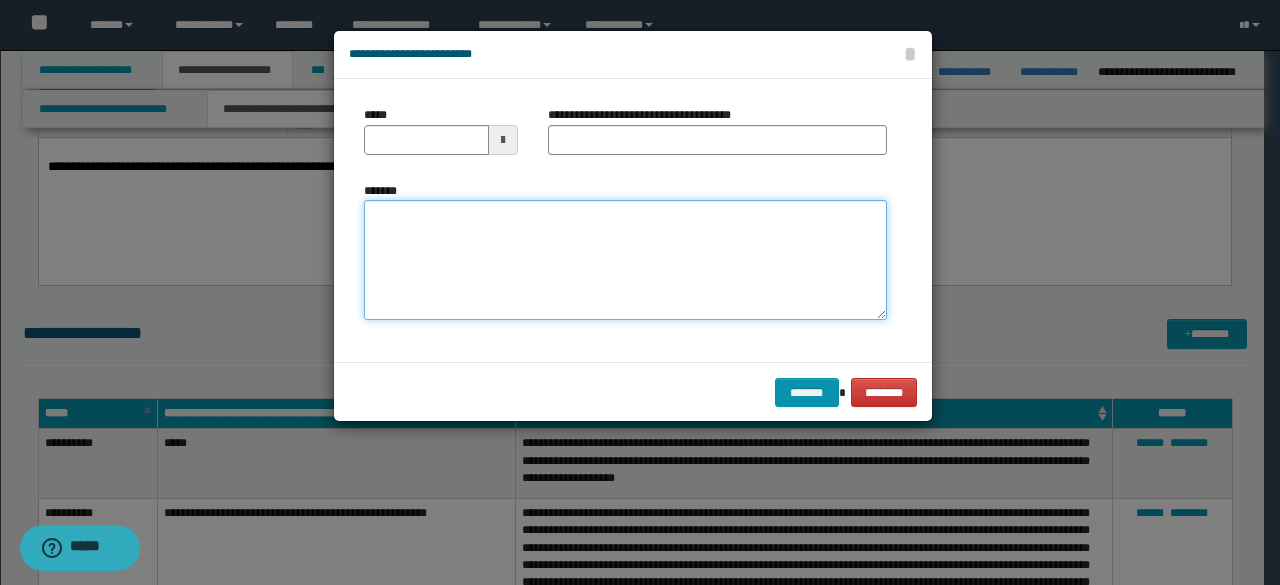 click on "*******" at bounding box center (625, 259) 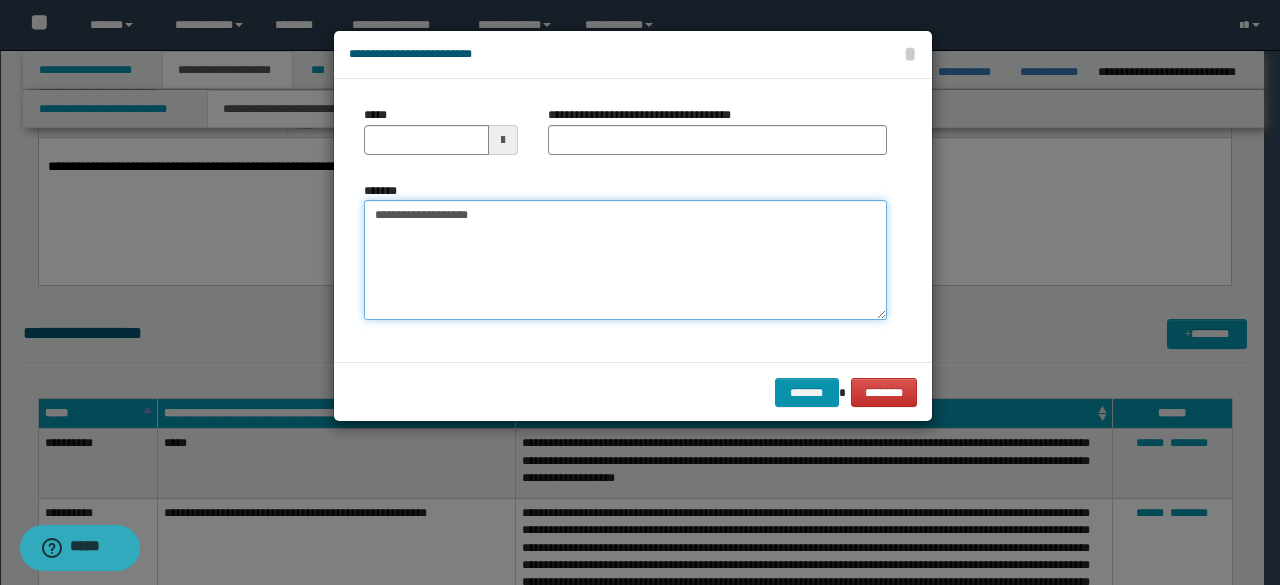 paste on "**********" 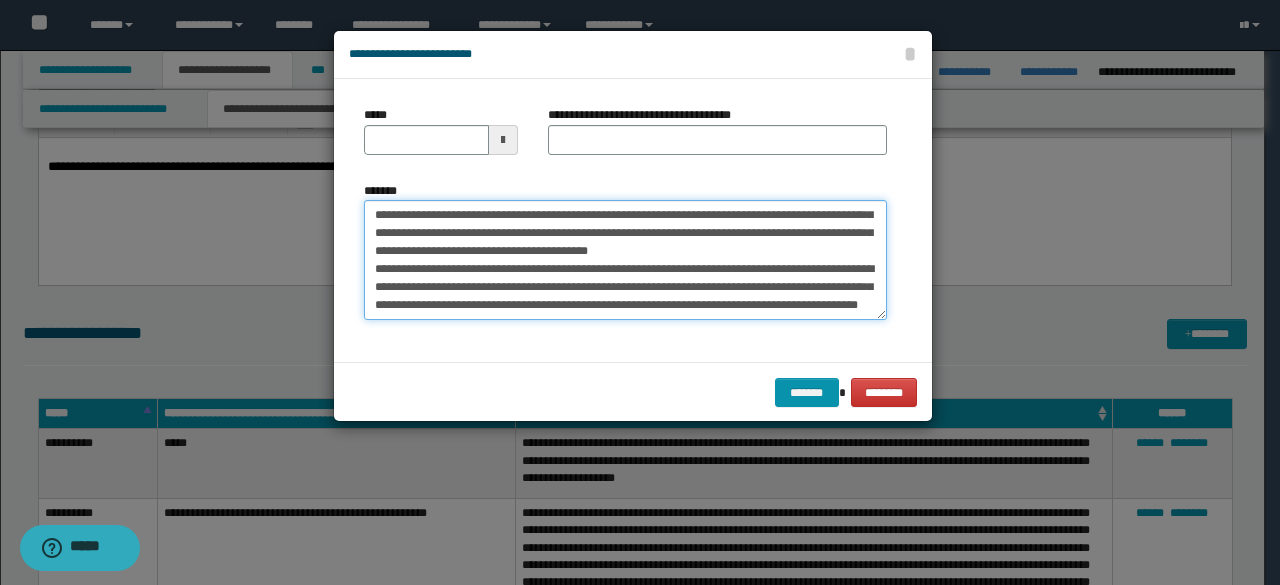 scroll, scrollTop: 0, scrollLeft: 0, axis: both 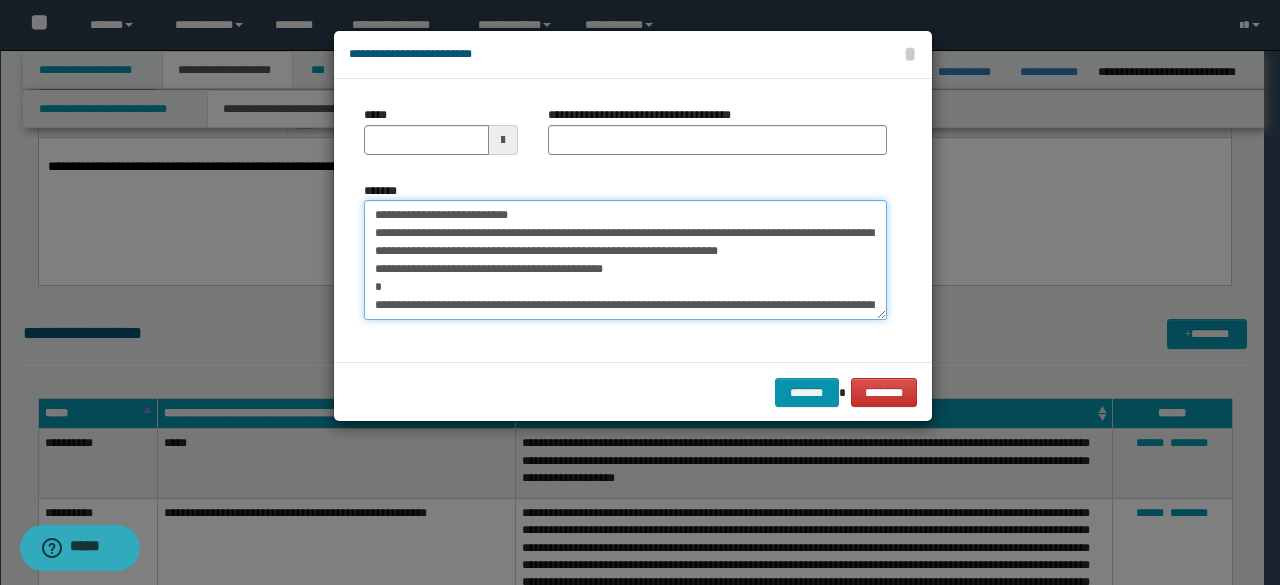 click on "*******" at bounding box center (625, 259) 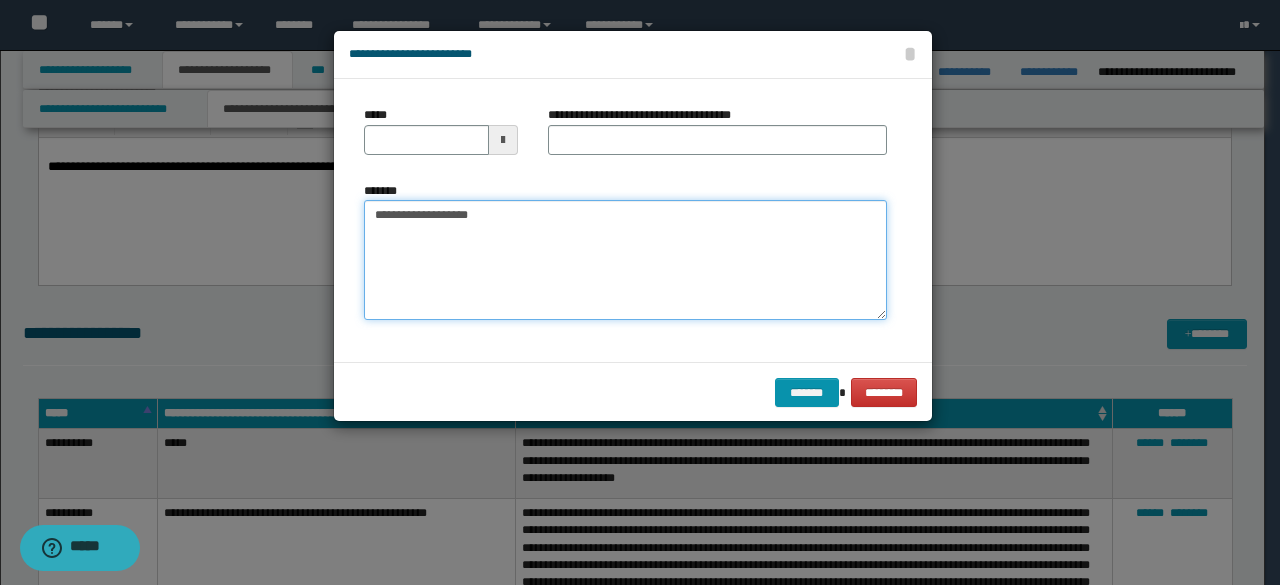paste on "**********" 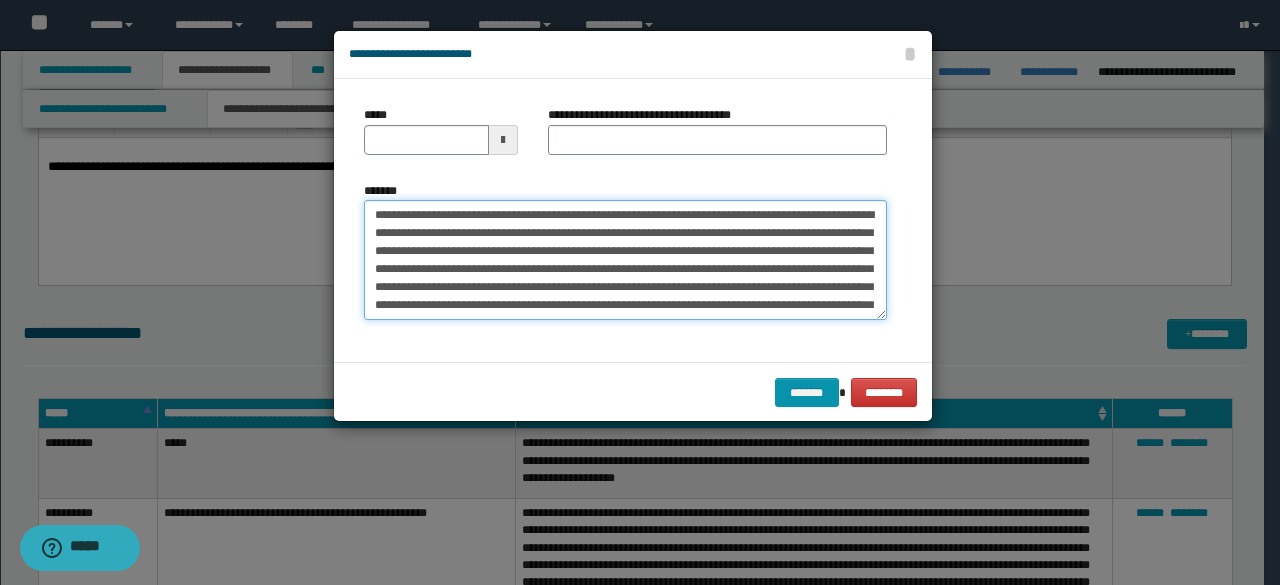 scroll, scrollTop: 264, scrollLeft: 0, axis: vertical 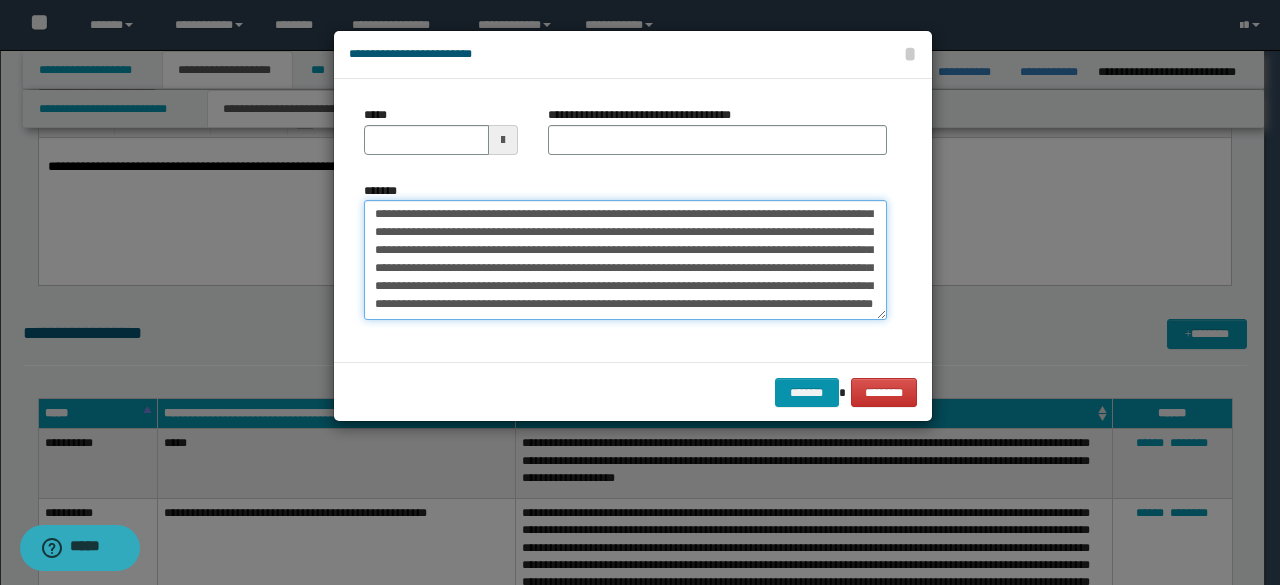 paste on "**********" 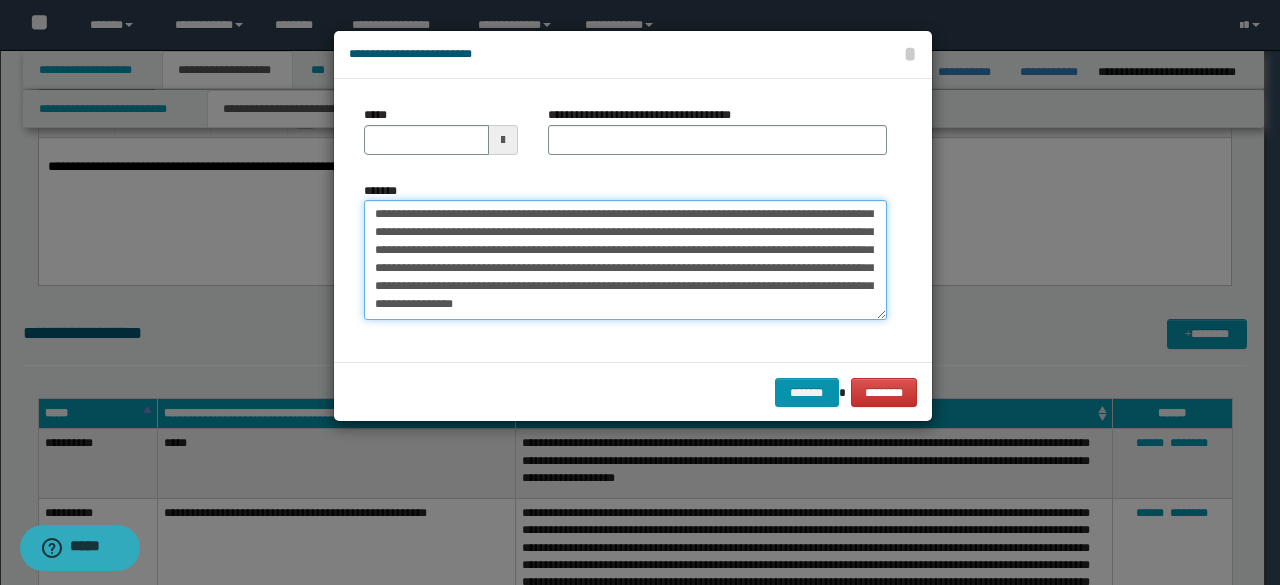 paste on "**********" 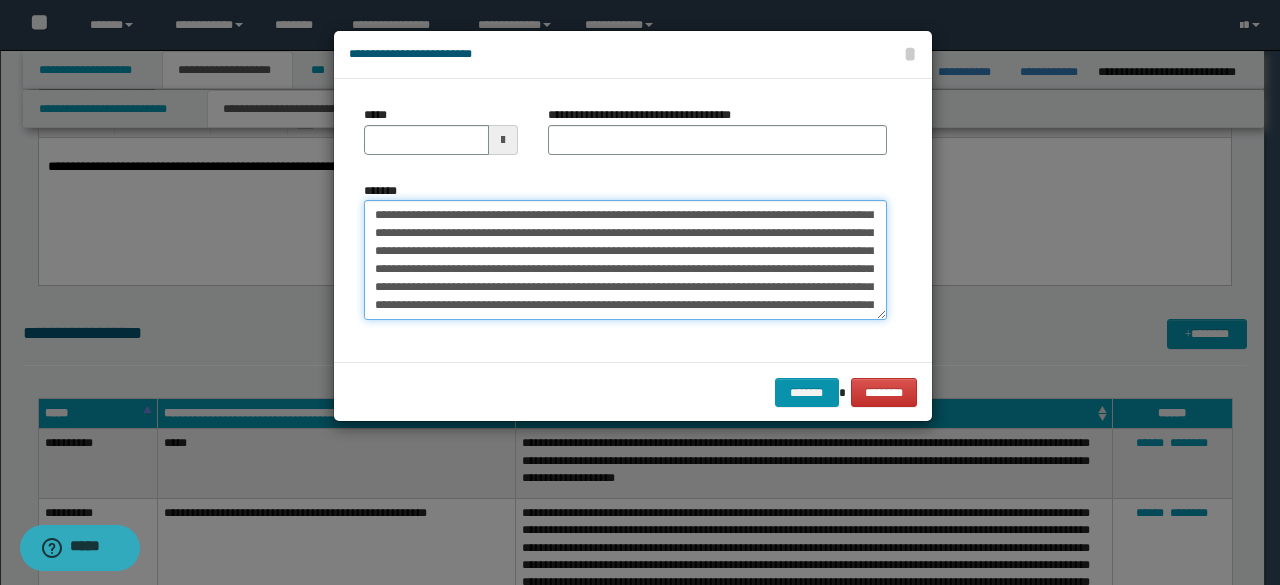 scroll, scrollTop: 324, scrollLeft: 0, axis: vertical 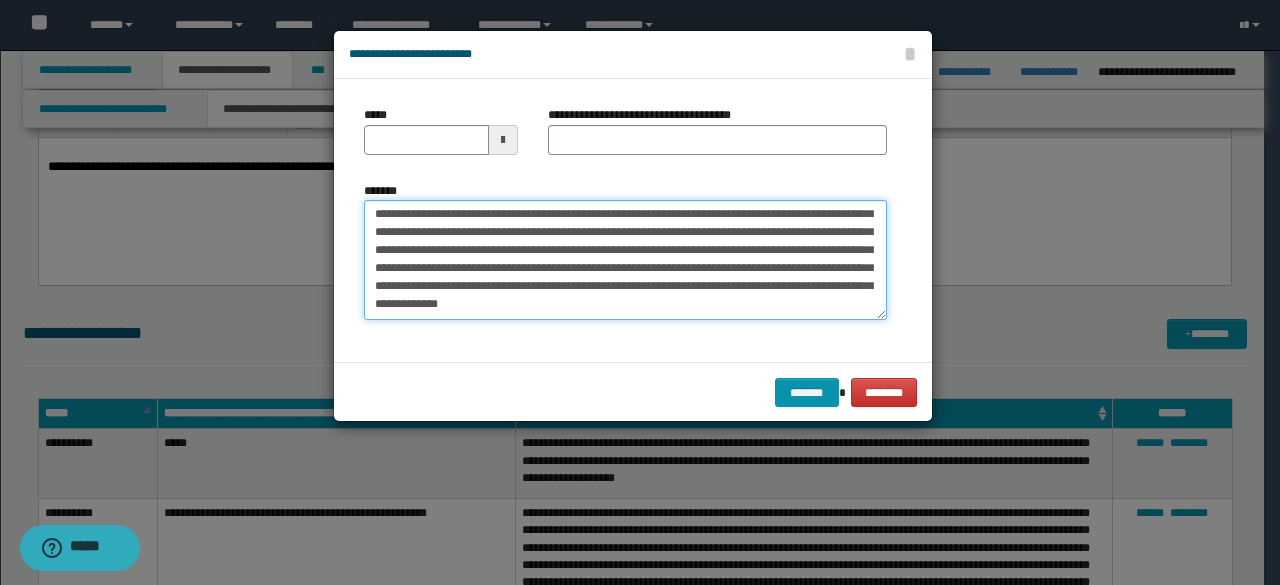 type on "**********" 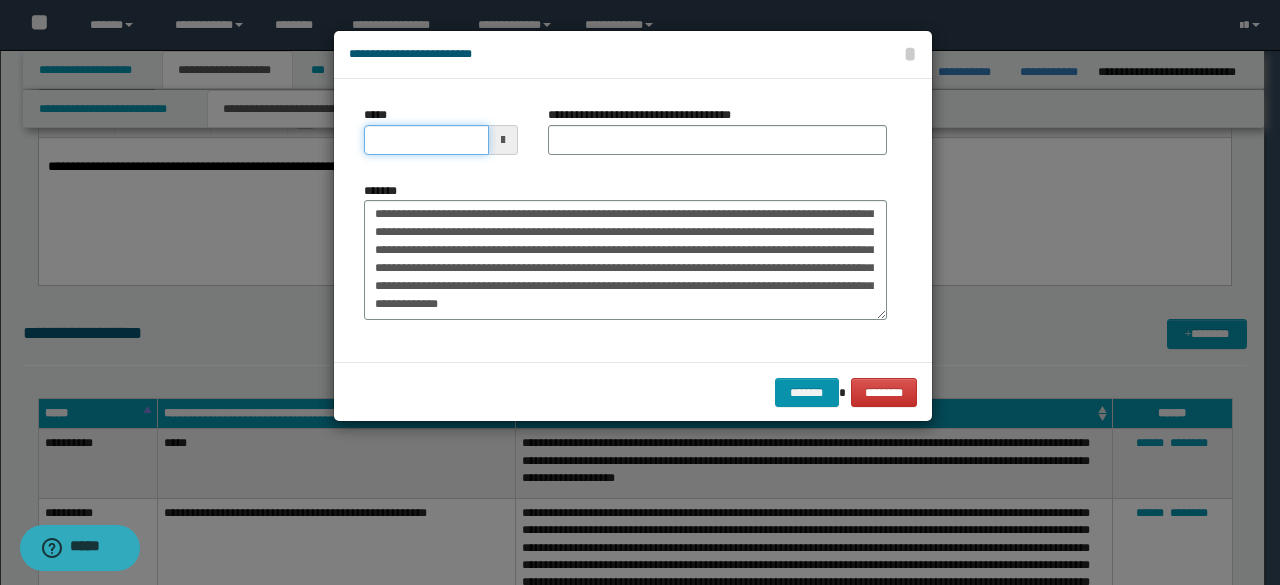 click on "*****" at bounding box center (426, 140) 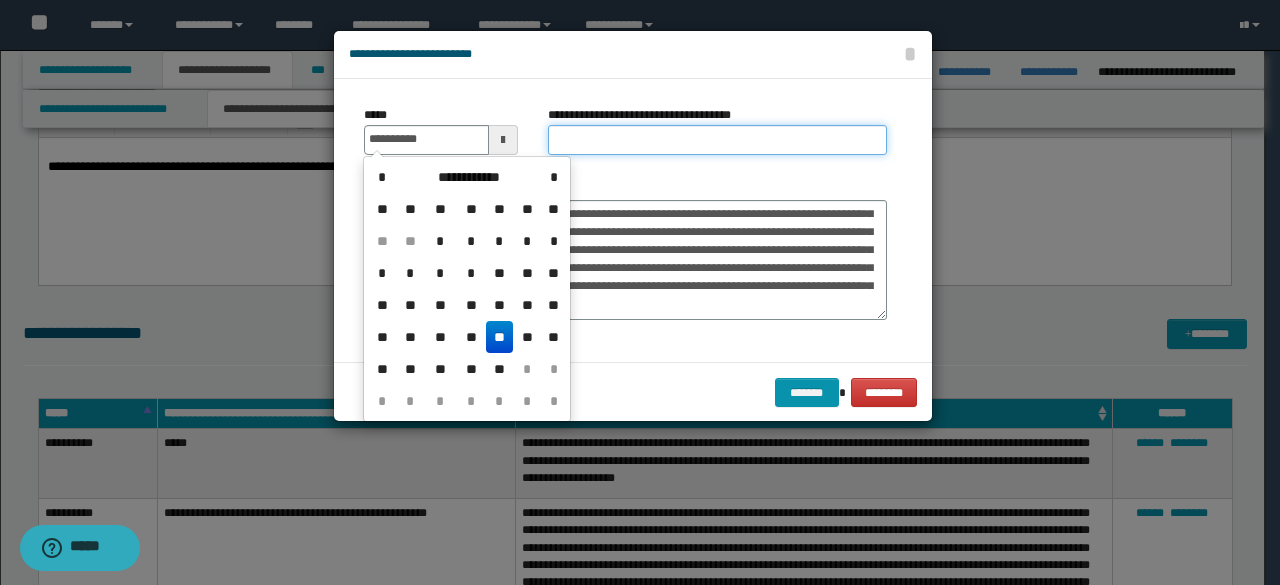 type on "**********" 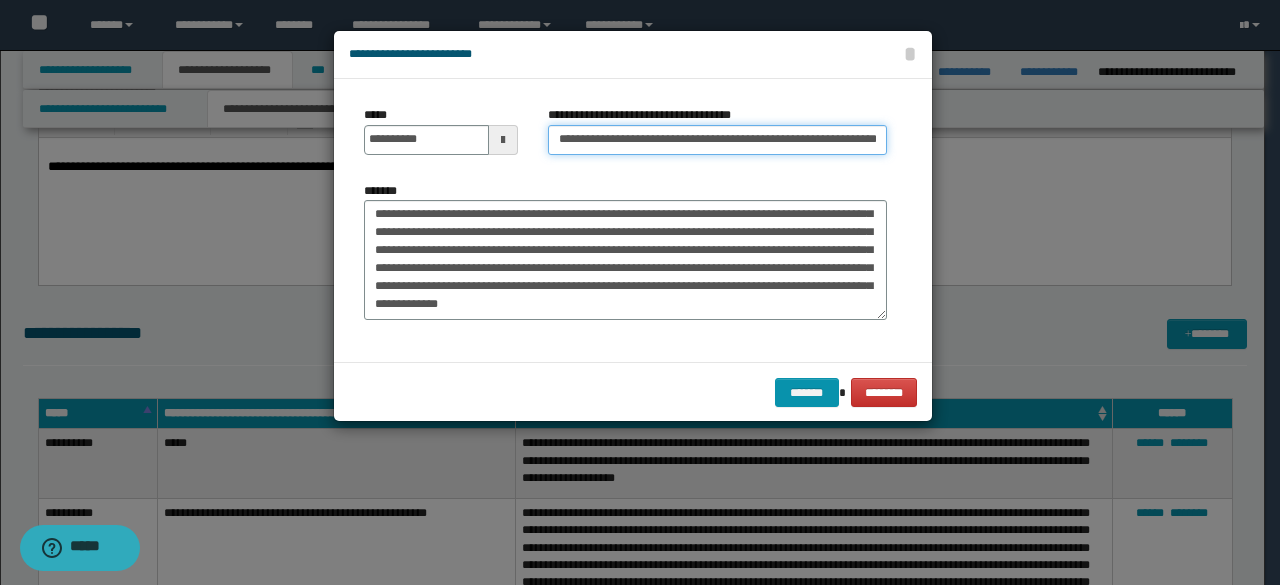 scroll, scrollTop: 0, scrollLeft: 36, axis: horizontal 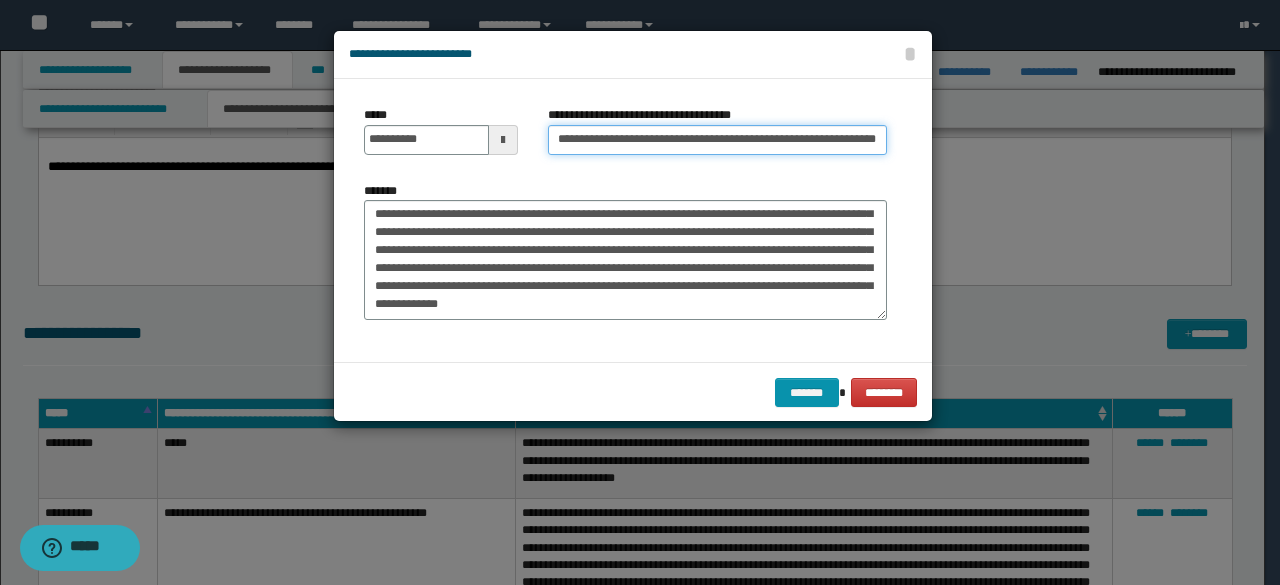 drag, startPoint x: 755, startPoint y: 144, endPoint x: 1279, endPoint y: 169, distance: 524.596 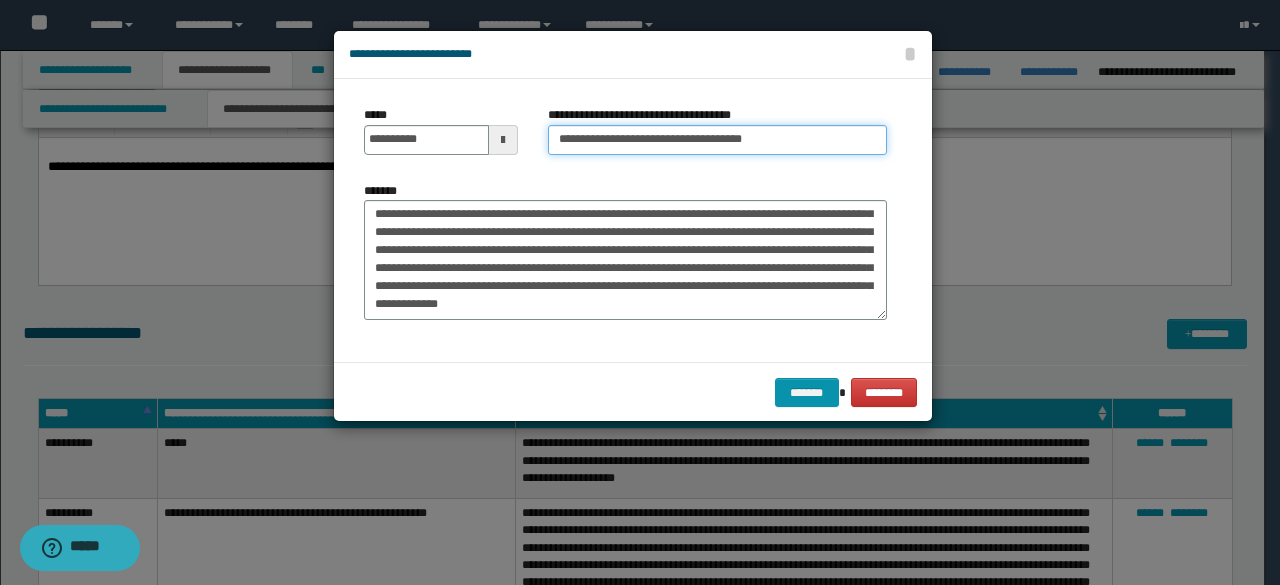 scroll, scrollTop: 0, scrollLeft: 0, axis: both 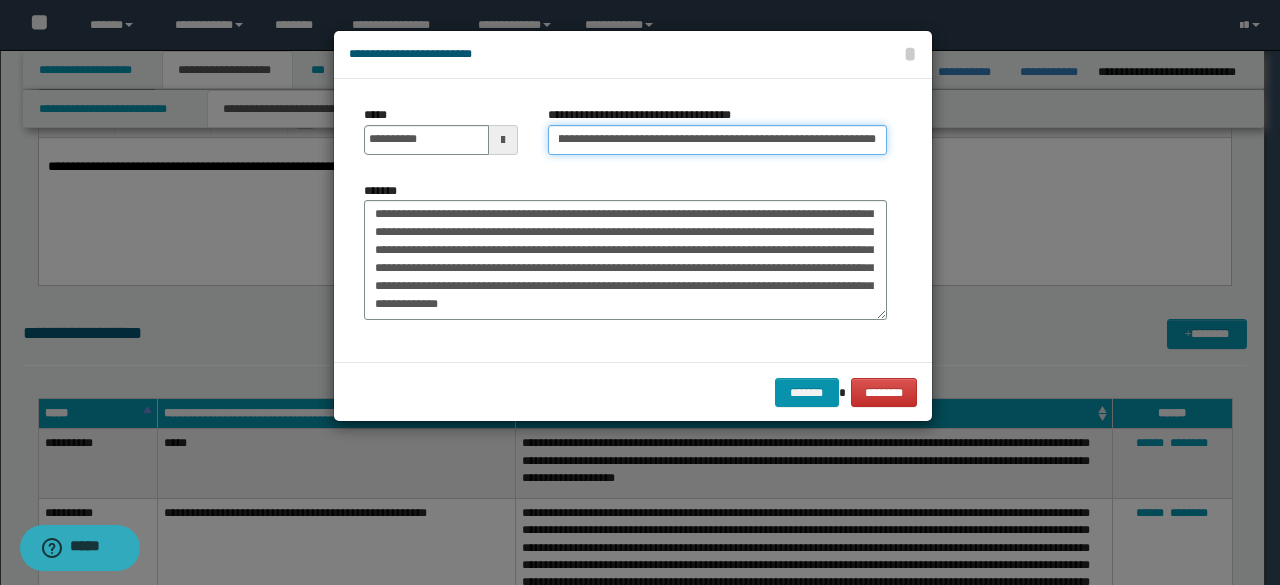 type on "**********" 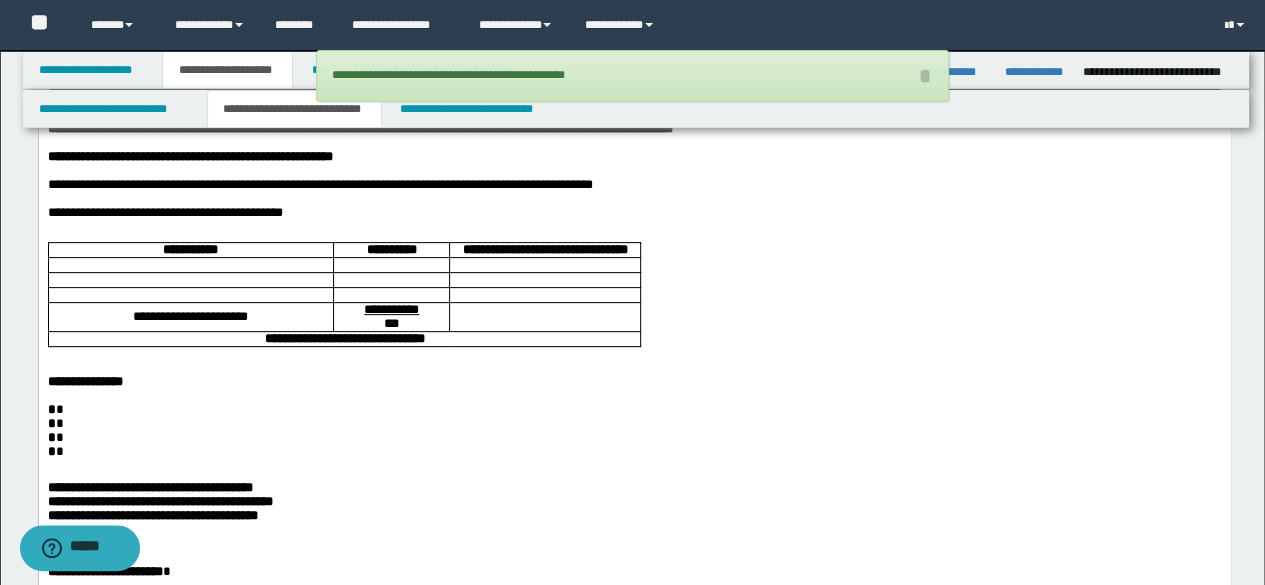 scroll, scrollTop: 0, scrollLeft: 0, axis: both 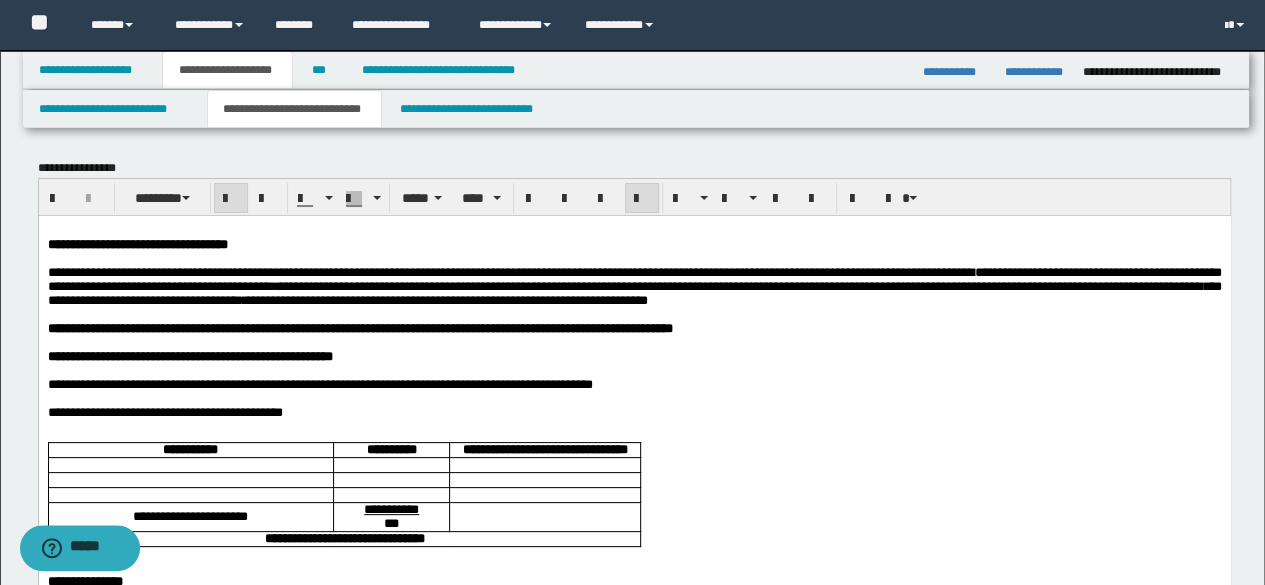 click on "**********" at bounding box center (359, 327) 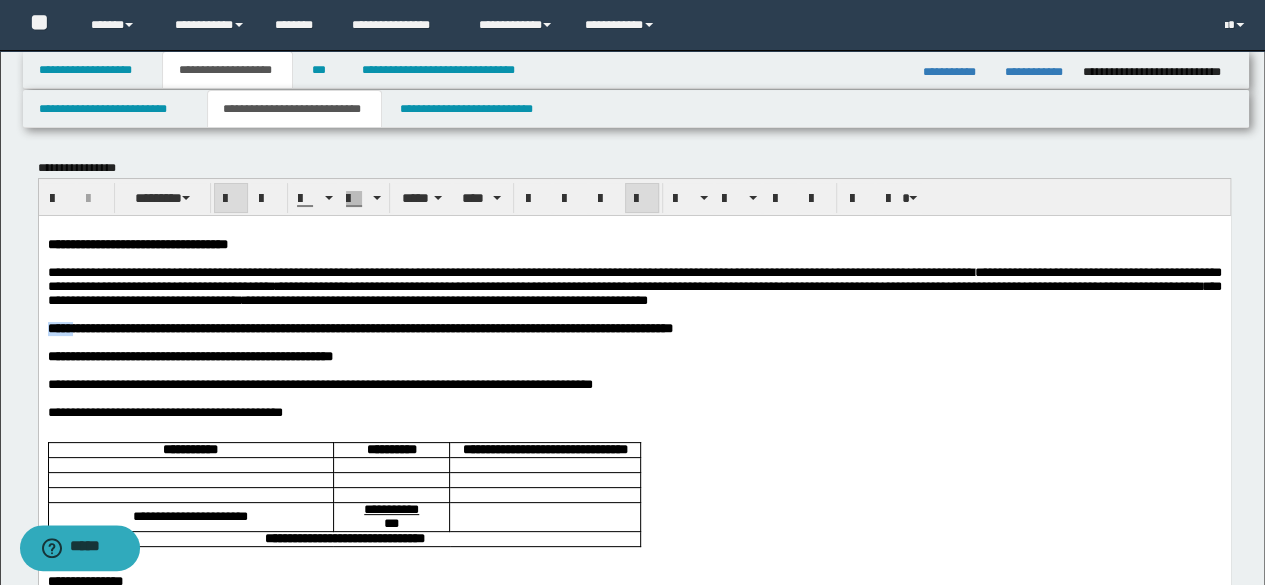 drag, startPoint x: 58, startPoint y: 346, endPoint x: 74, endPoint y: 379, distance: 36.67424 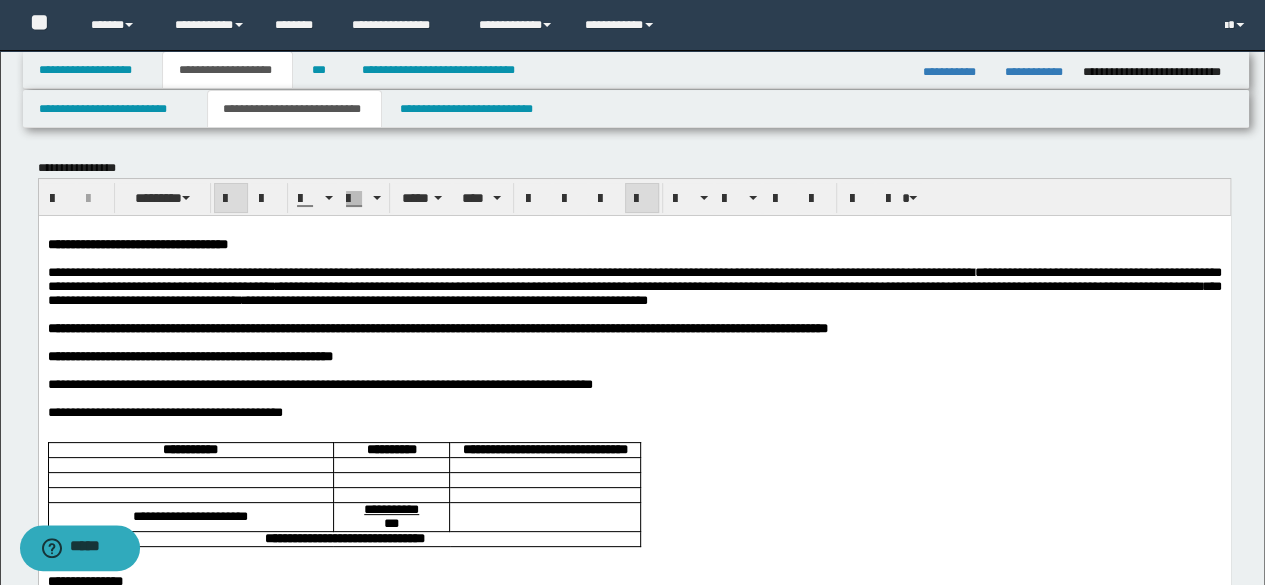 click on "**********" at bounding box center [437, 327] 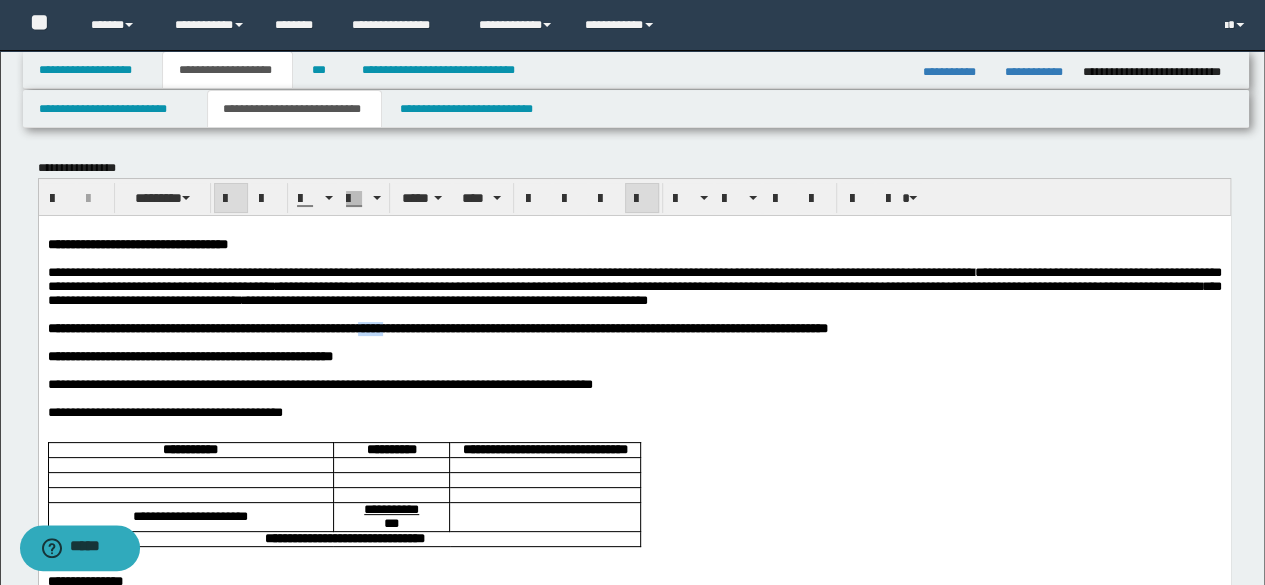 click on "**********" at bounding box center (437, 327) 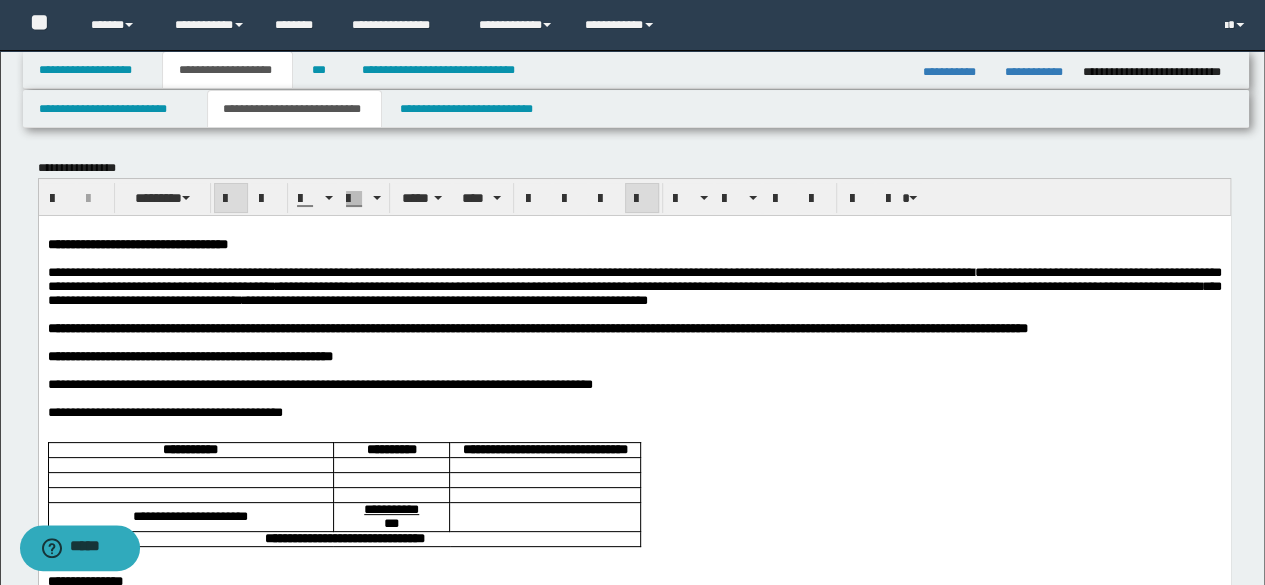 click on "**********" at bounding box center (319, 383) 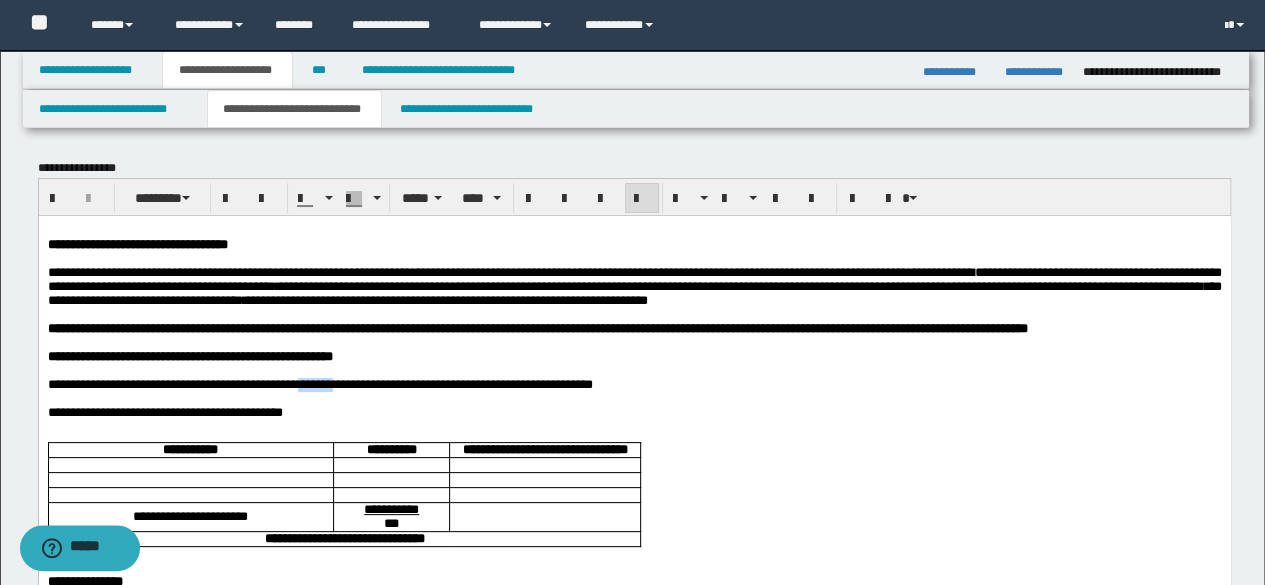 click on "**********" at bounding box center (319, 383) 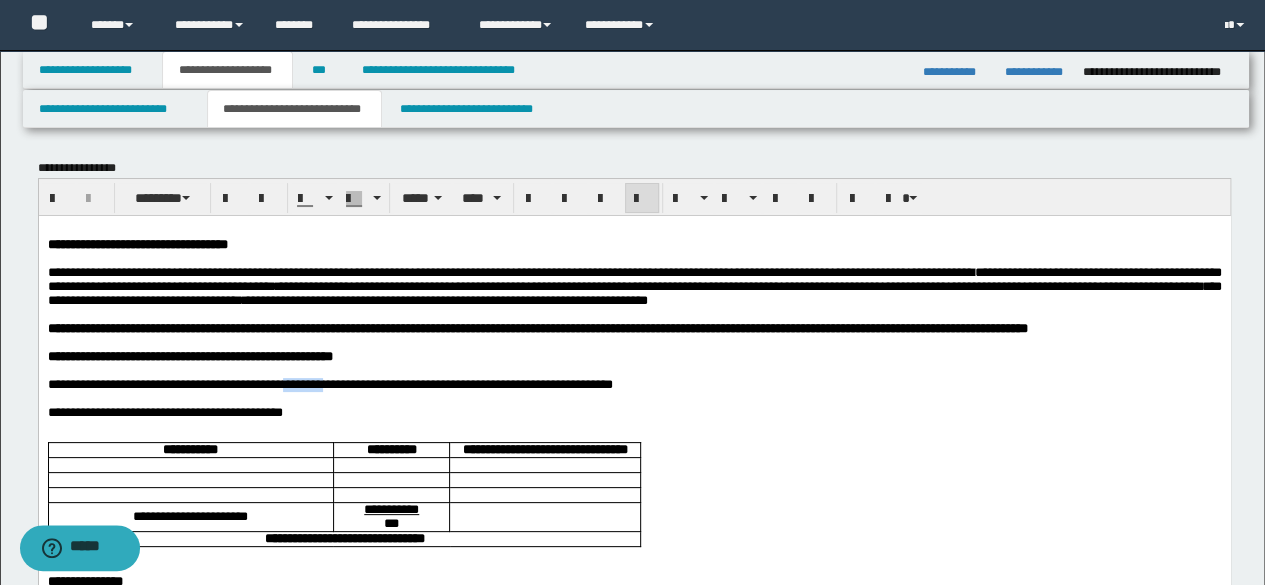 drag, startPoint x: 324, startPoint y: 429, endPoint x: 376, endPoint y: 432, distance: 52.086468 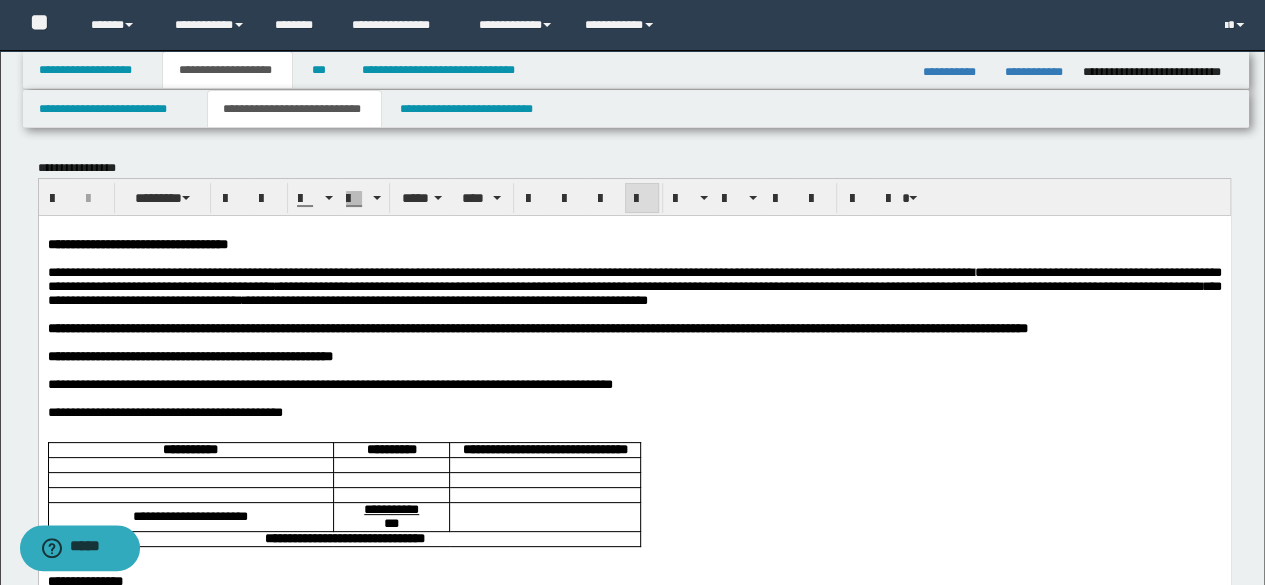 click at bounding box center (634, 398) 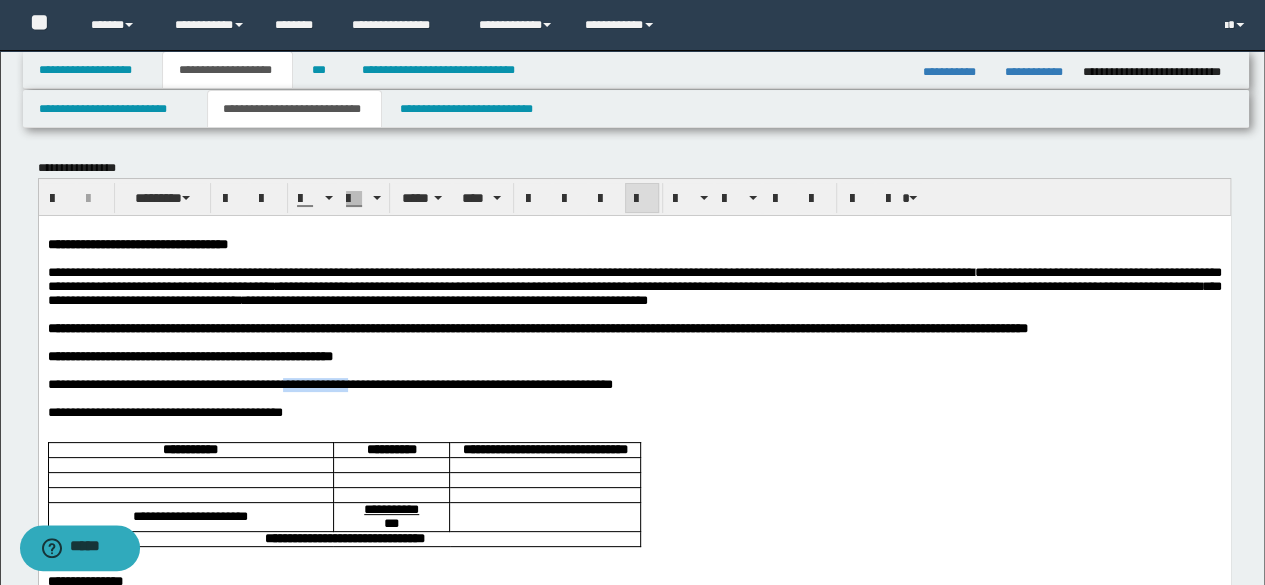 drag, startPoint x: 324, startPoint y: 429, endPoint x: 408, endPoint y: 427, distance: 84.0238 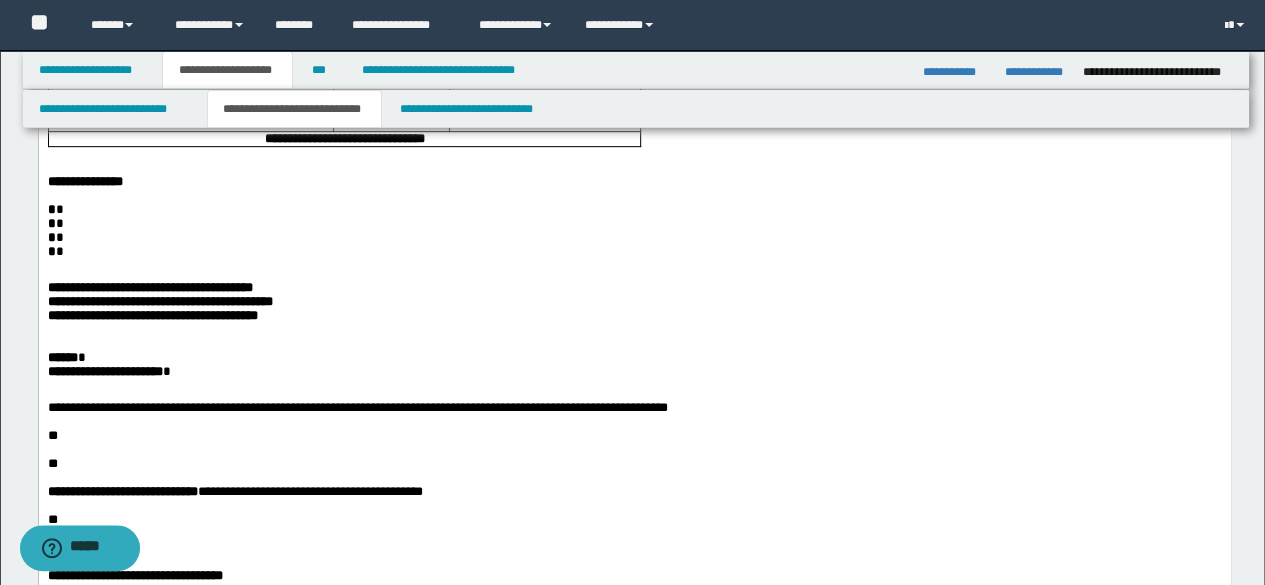 click at bounding box center [634, 422] 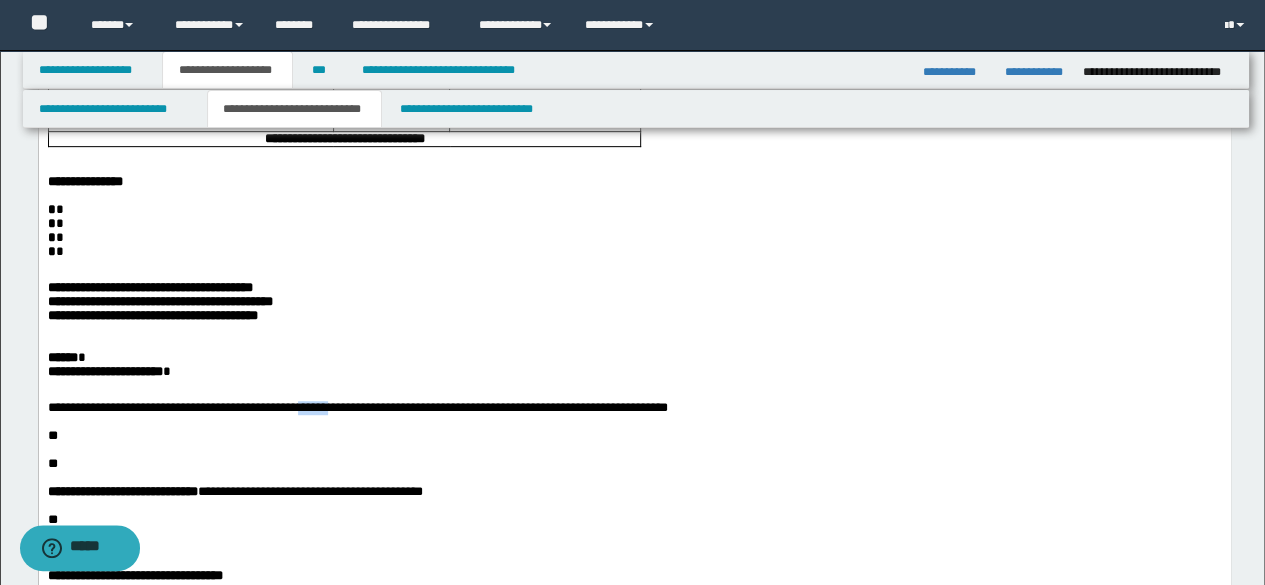 click on "**********" at bounding box center [357, 407] 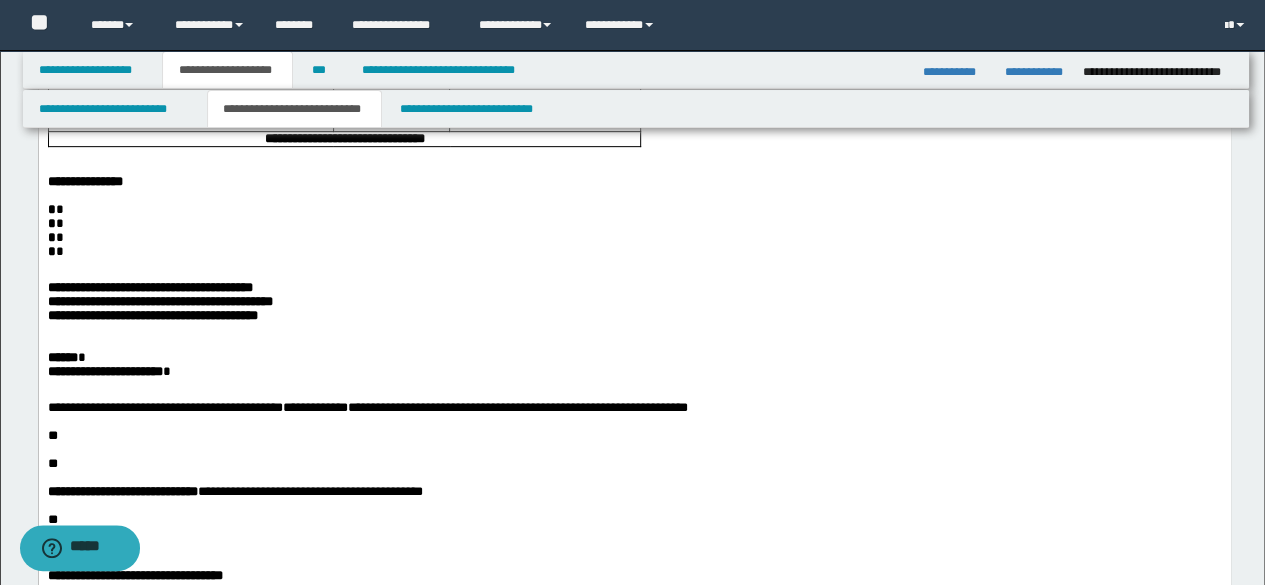 scroll, scrollTop: 0, scrollLeft: 0, axis: both 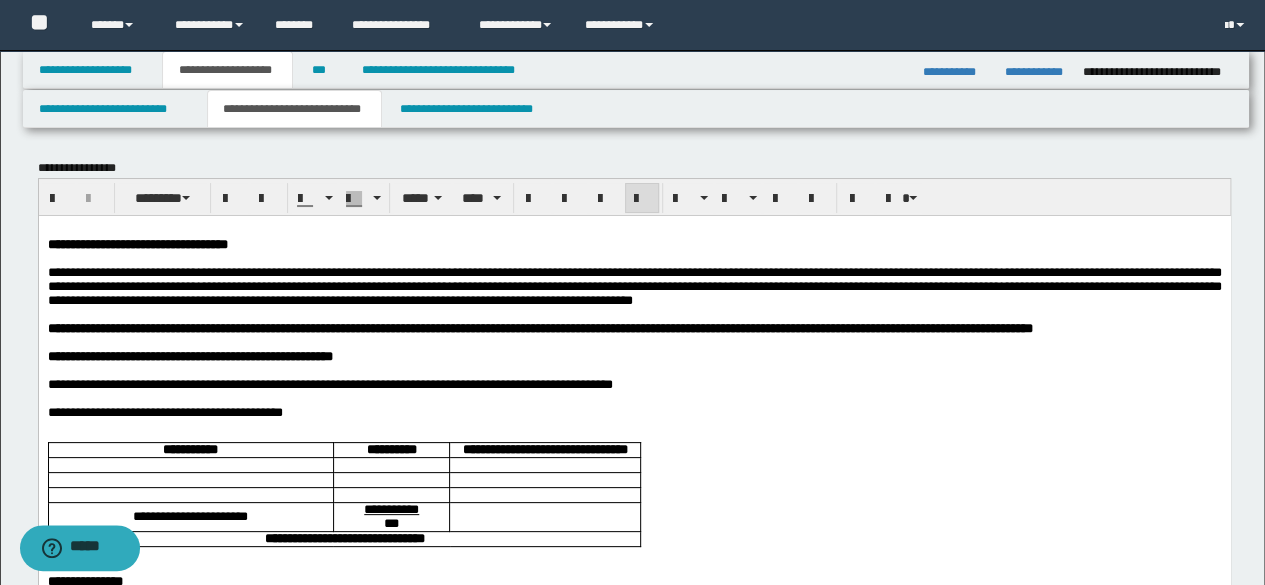 click on "**********" at bounding box center (329, 383) 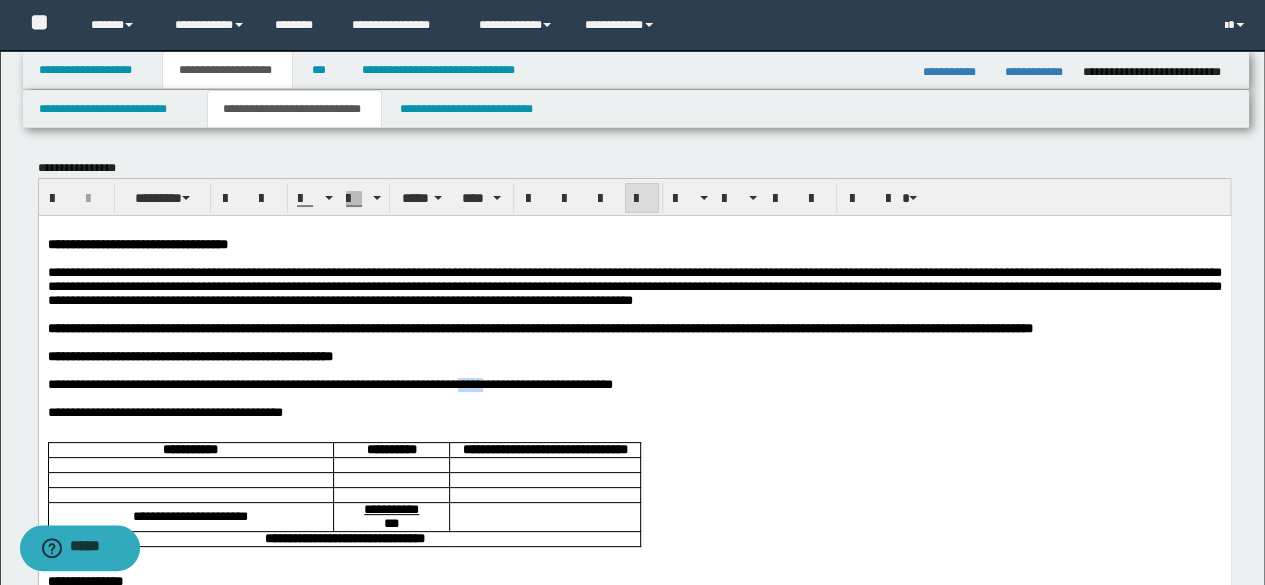 click on "**********" at bounding box center (329, 383) 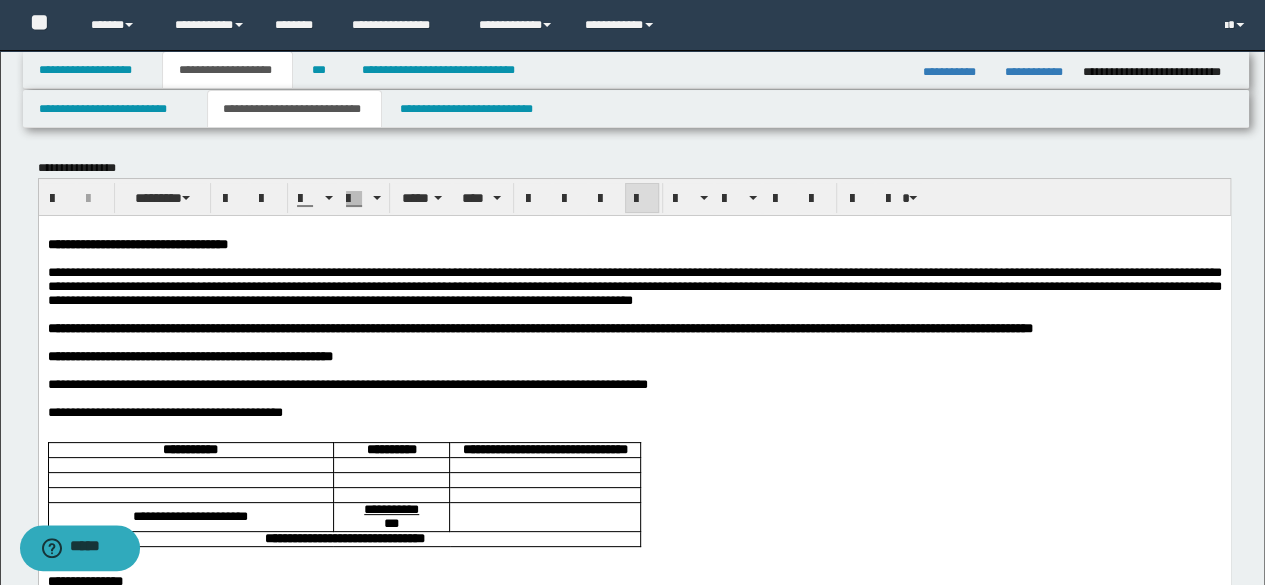 click on "**********" at bounding box center [347, 383] 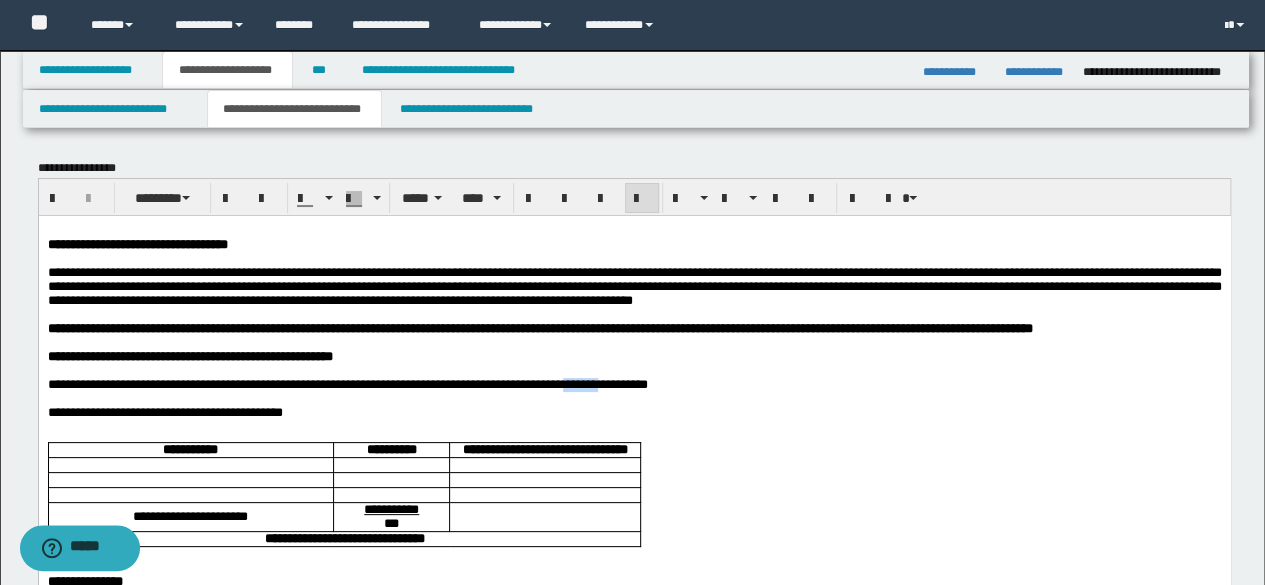 click on "**********" at bounding box center [347, 383] 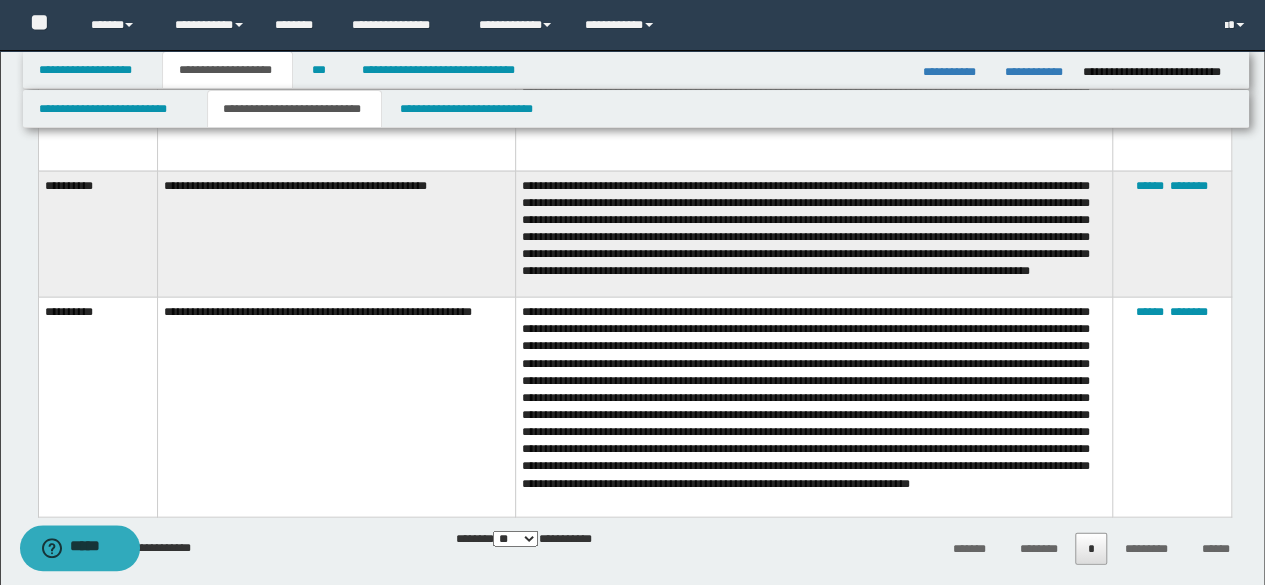 scroll, scrollTop: 1900, scrollLeft: 0, axis: vertical 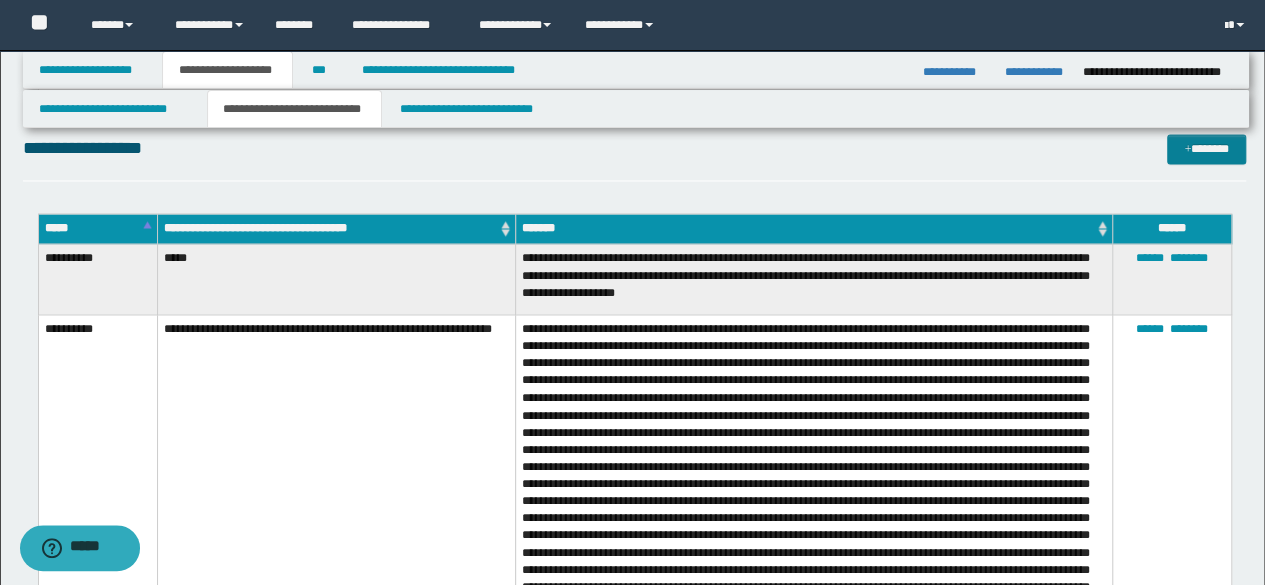 click on "*******" at bounding box center (1206, 148) 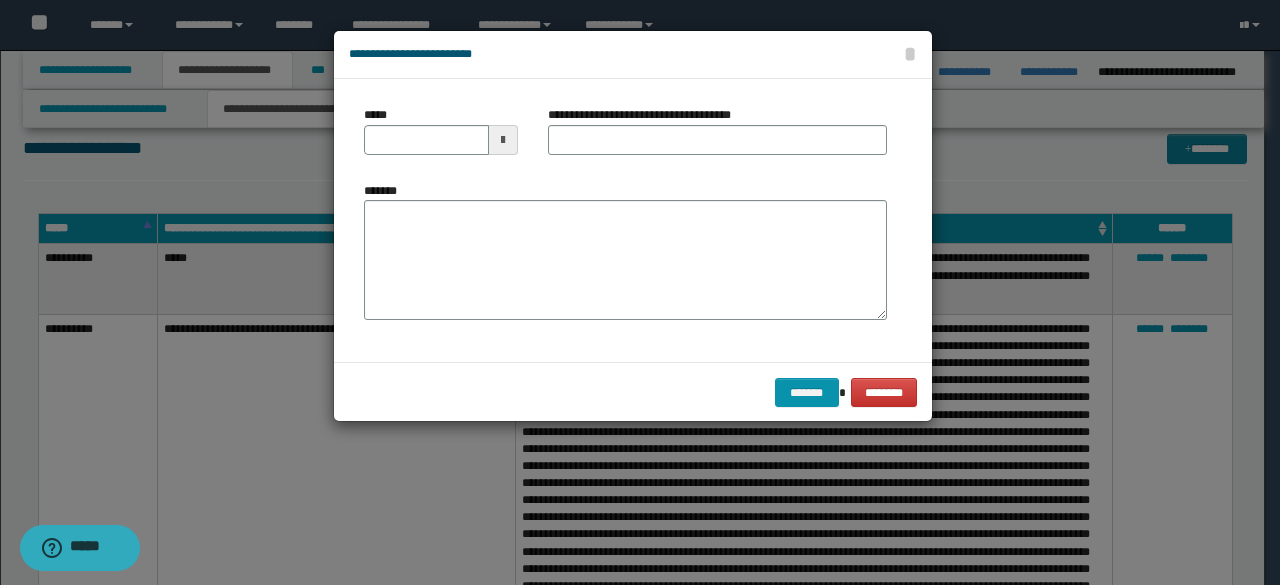 scroll, scrollTop: 0, scrollLeft: 0, axis: both 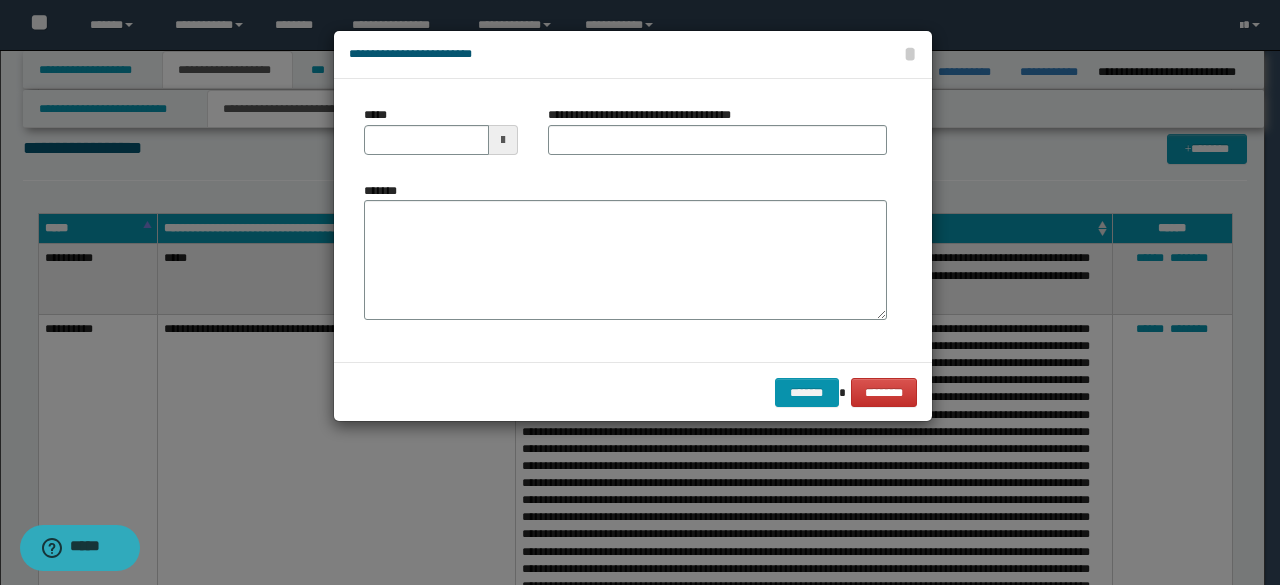 type 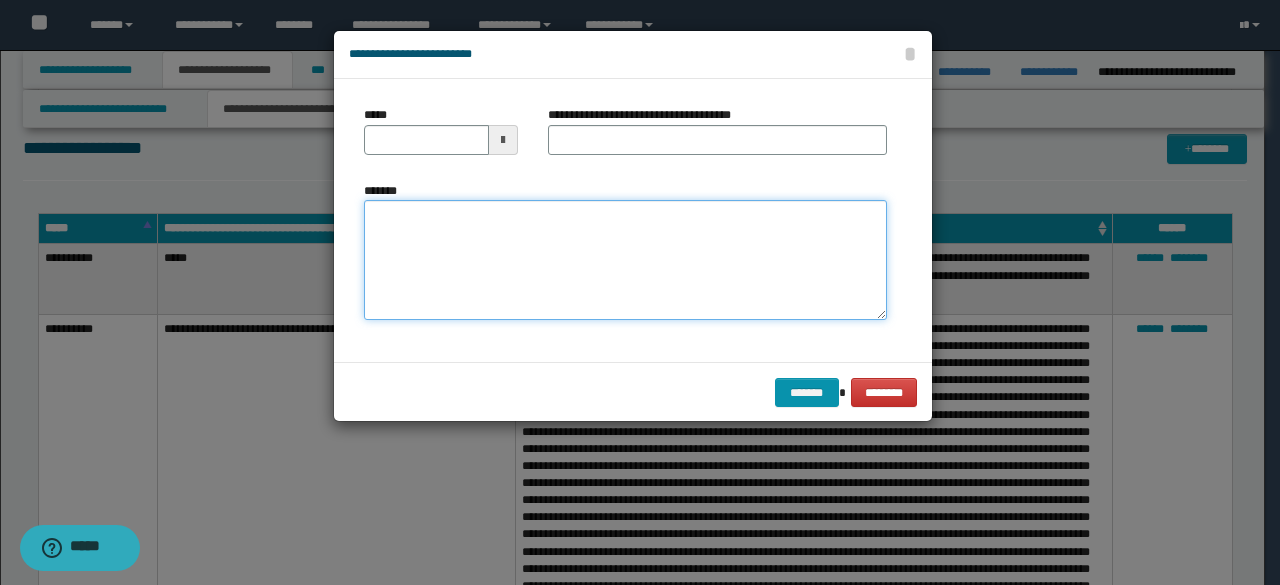 drag, startPoint x: 496, startPoint y: 247, endPoint x: 544, endPoint y: 273, distance: 54.589375 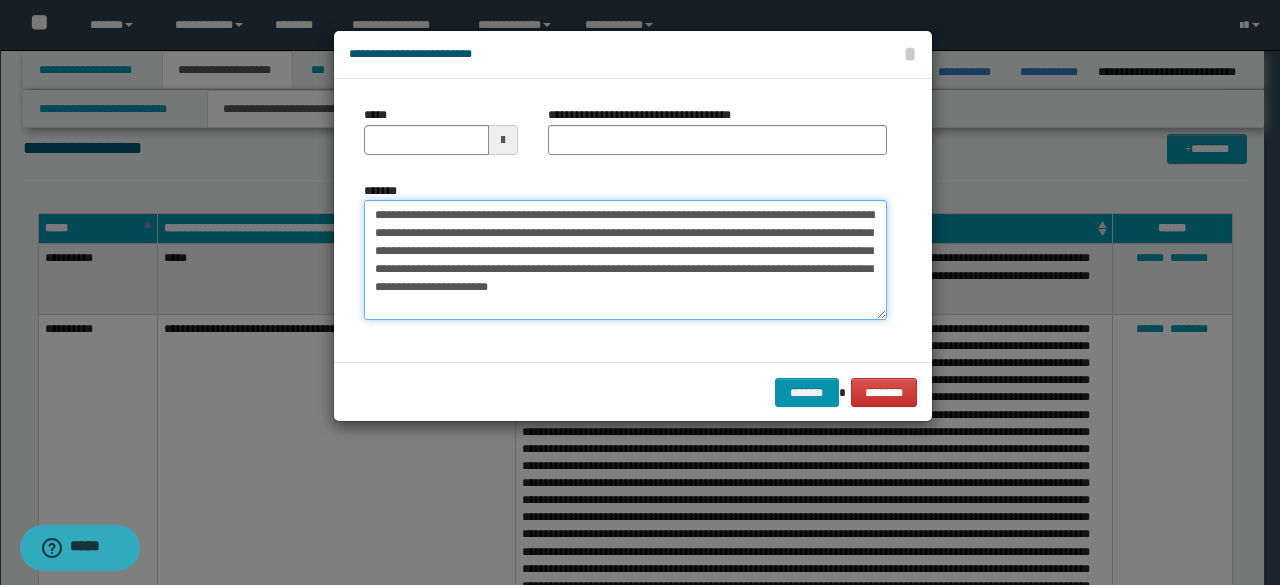type on "**********" 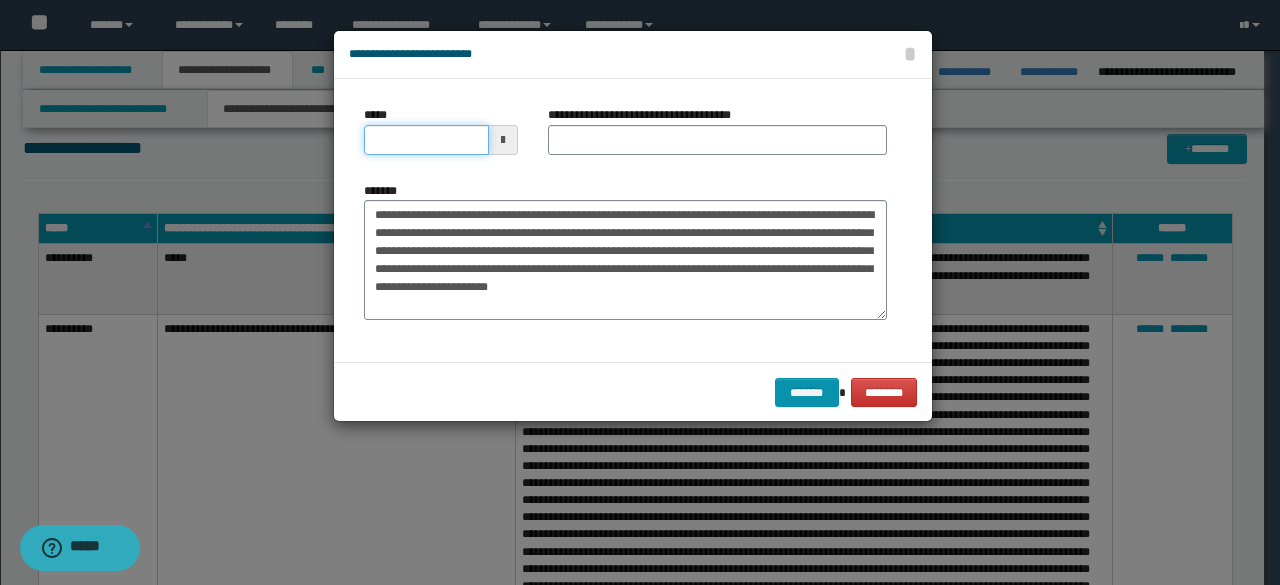 click on "*****" at bounding box center [426, 140] 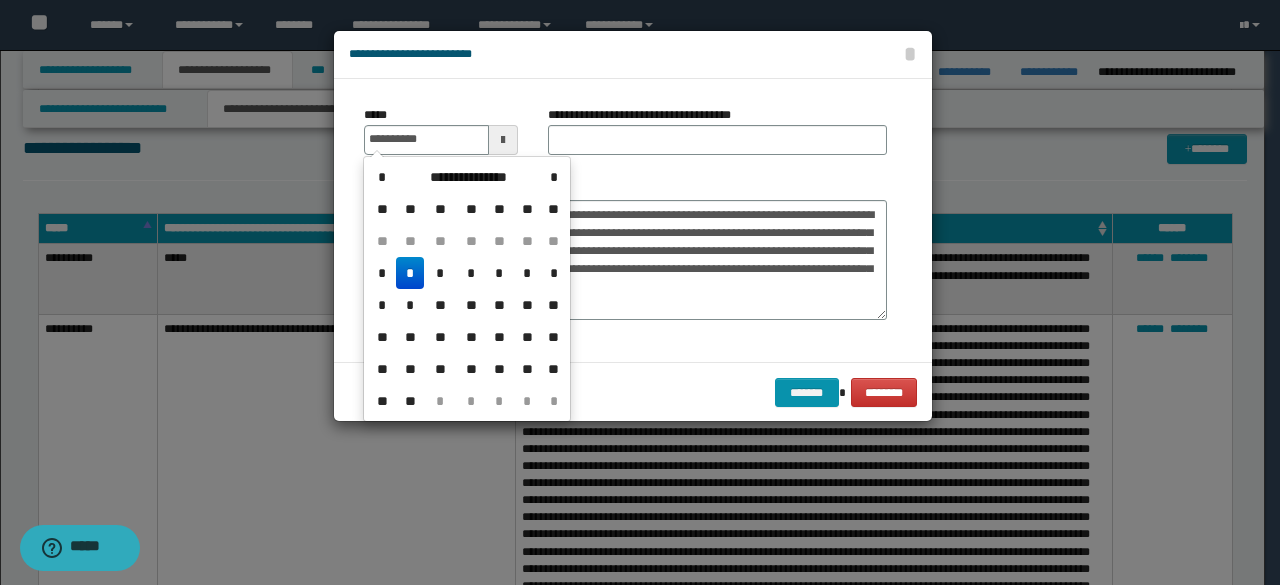 type on "**********" 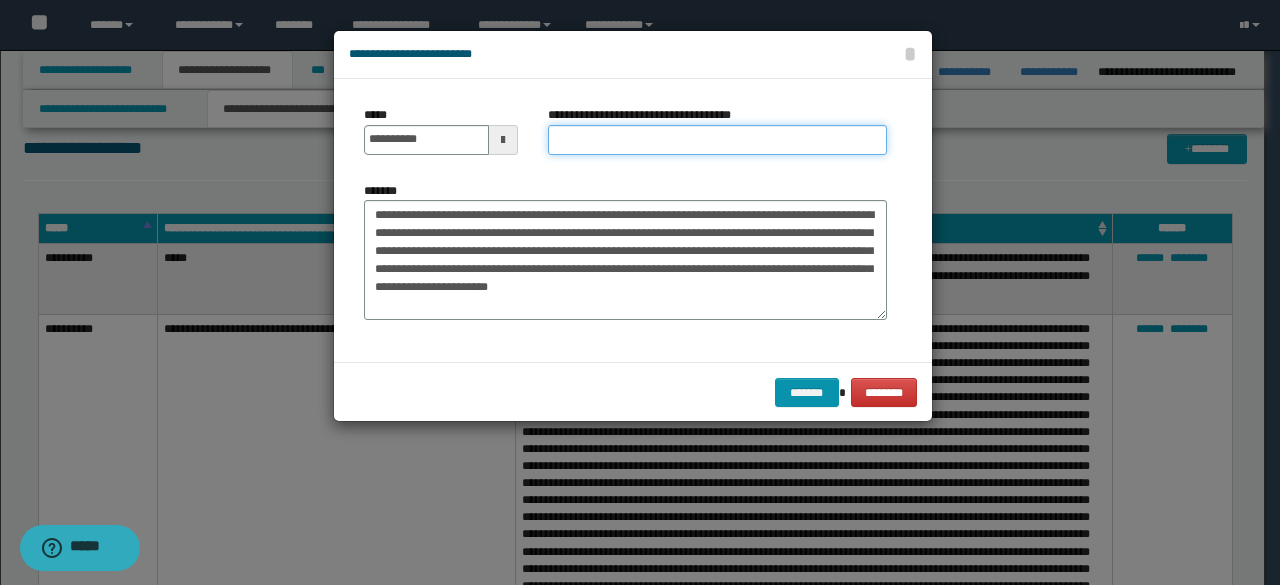 click on "**********" at bounding box center [717, 140] 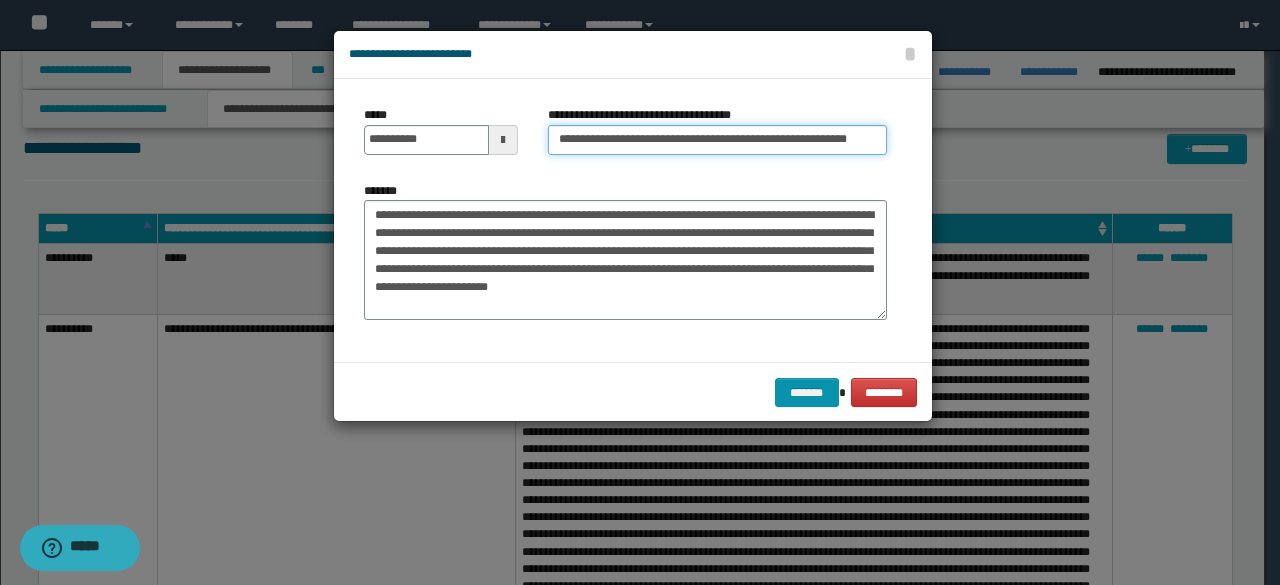 click on "**********" at bounding box center [717, 140] 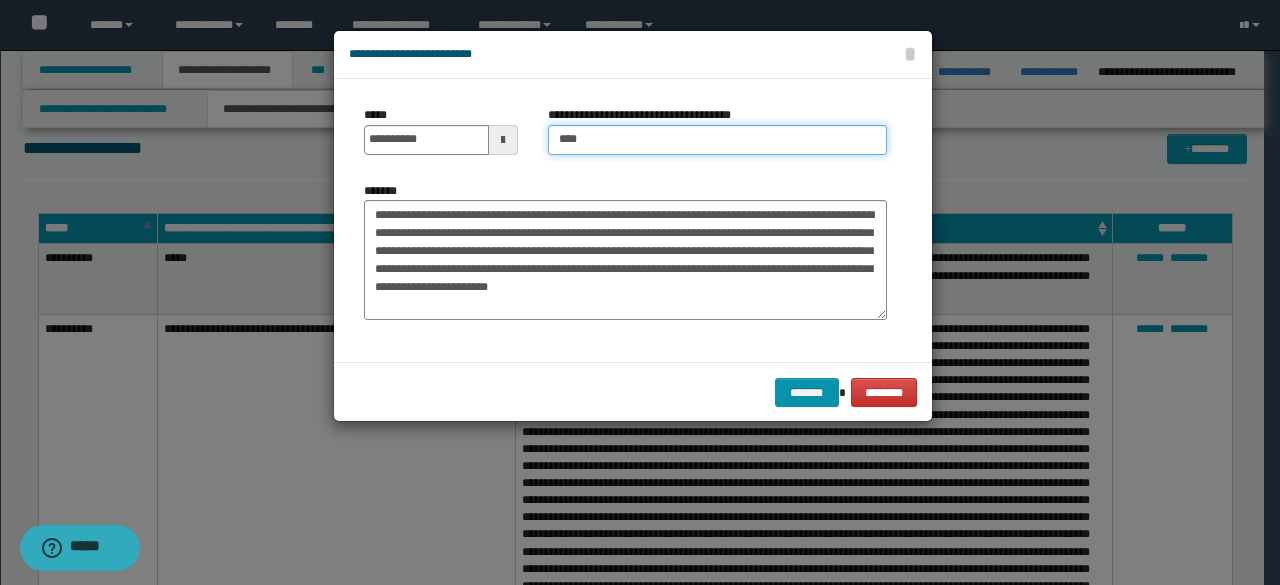 type on "**********" 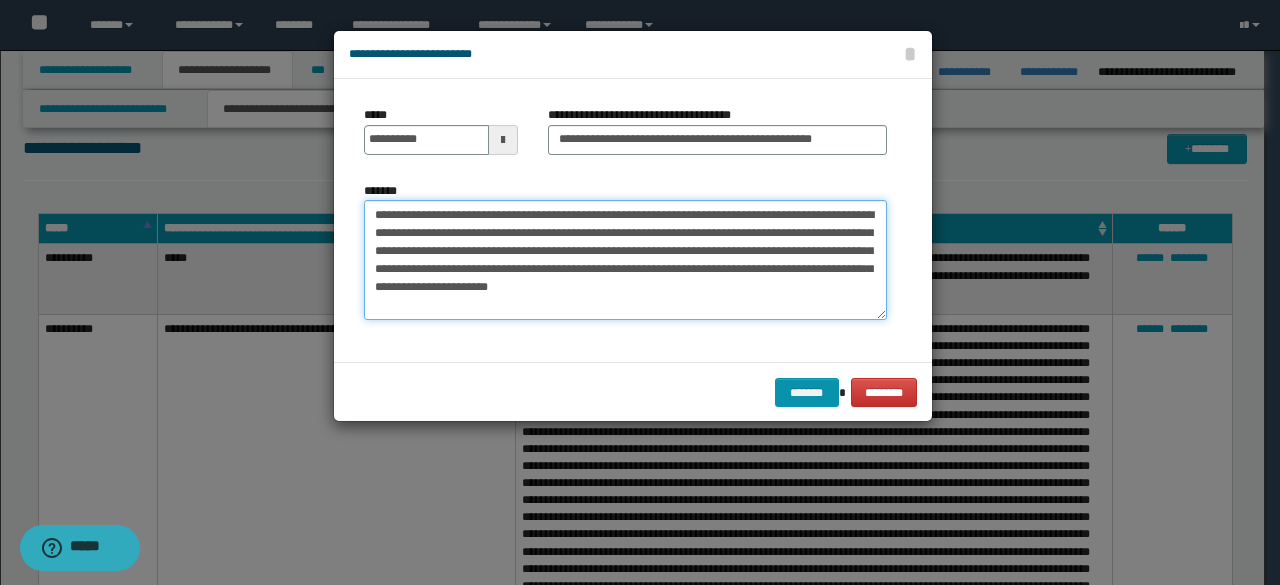 click on "**********" at bounding box center (625, 259) 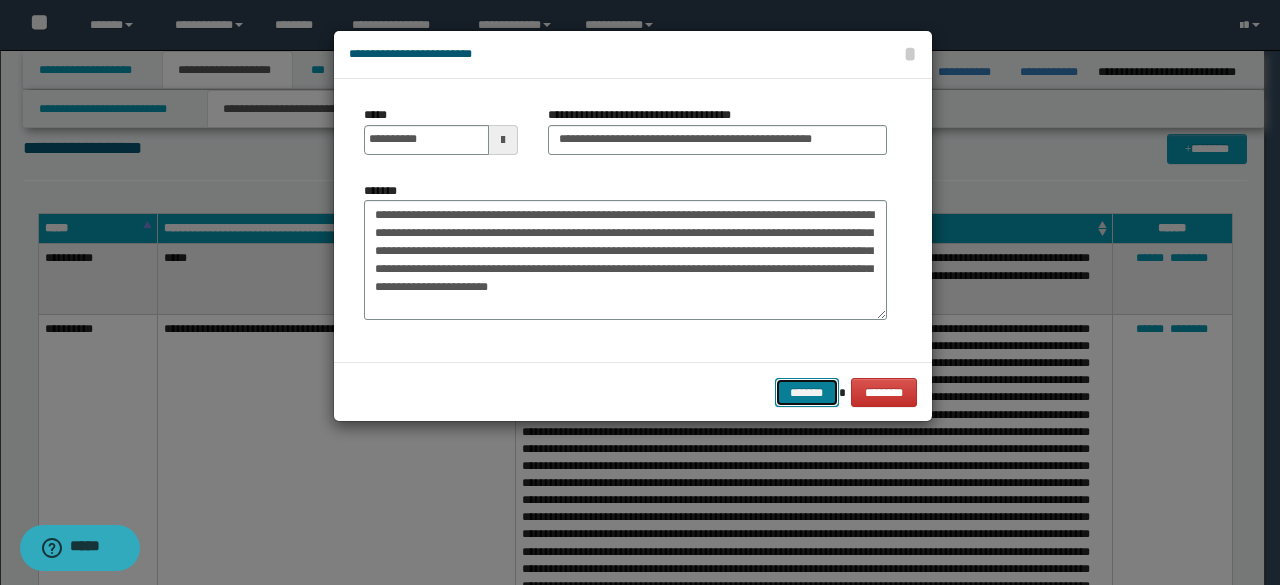 click on "*******" at bounding box center (807, 392) 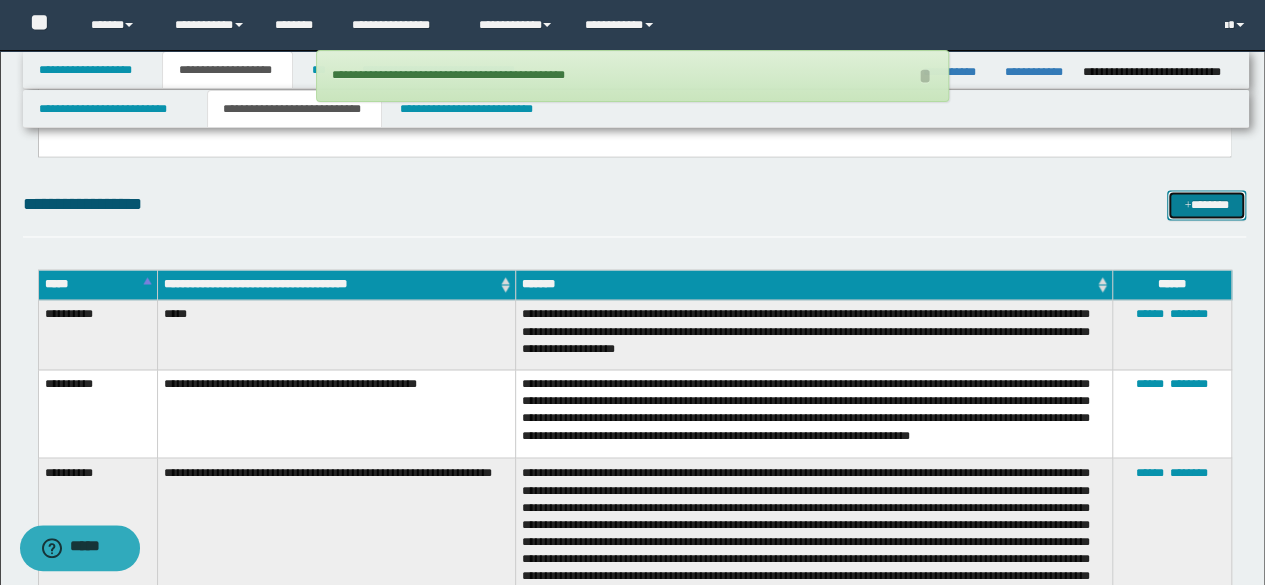 scroll, scrollTop: 1400, scrollLeft: 0, axis: vertical 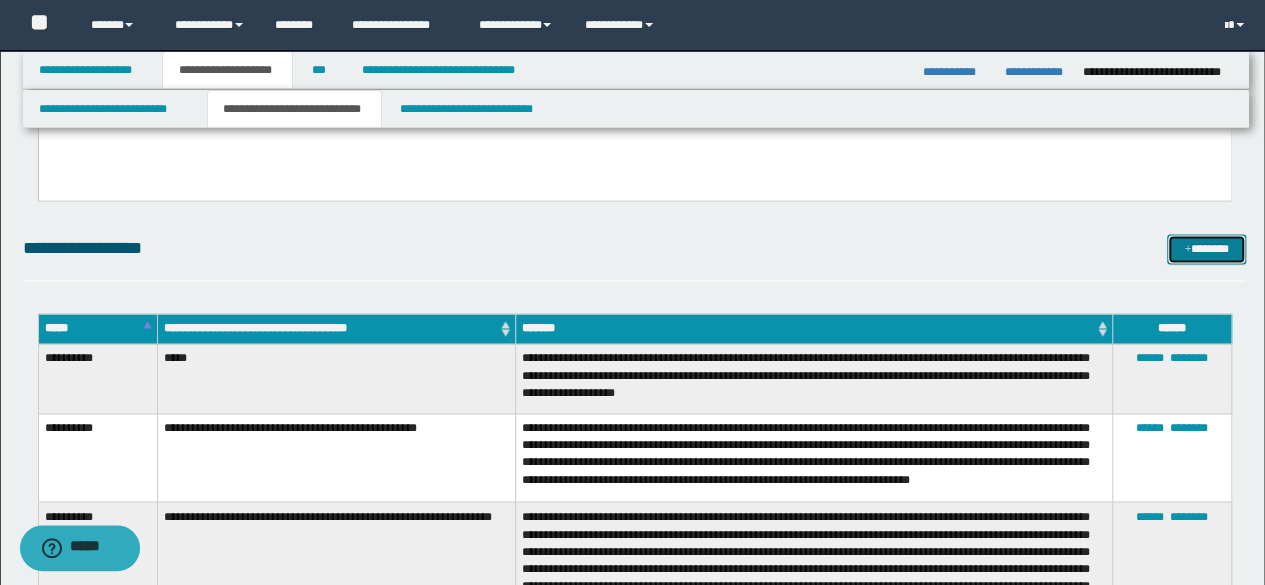 click on "*******" at bounding box center [1206, 248] 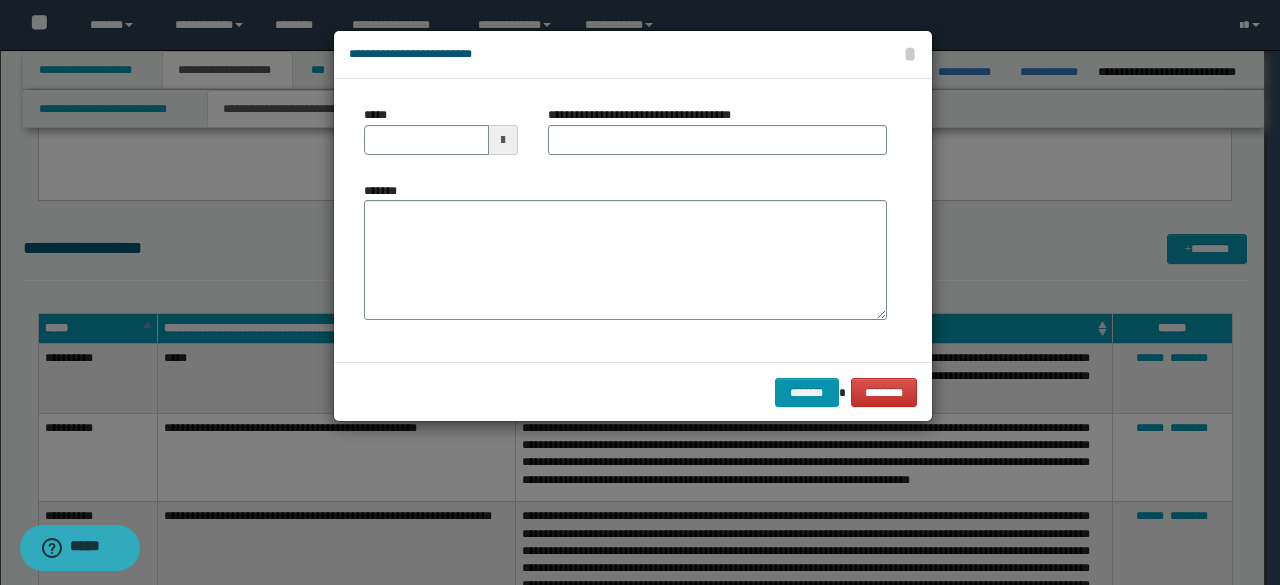 click on "*****" at bounding box center (441, 130) 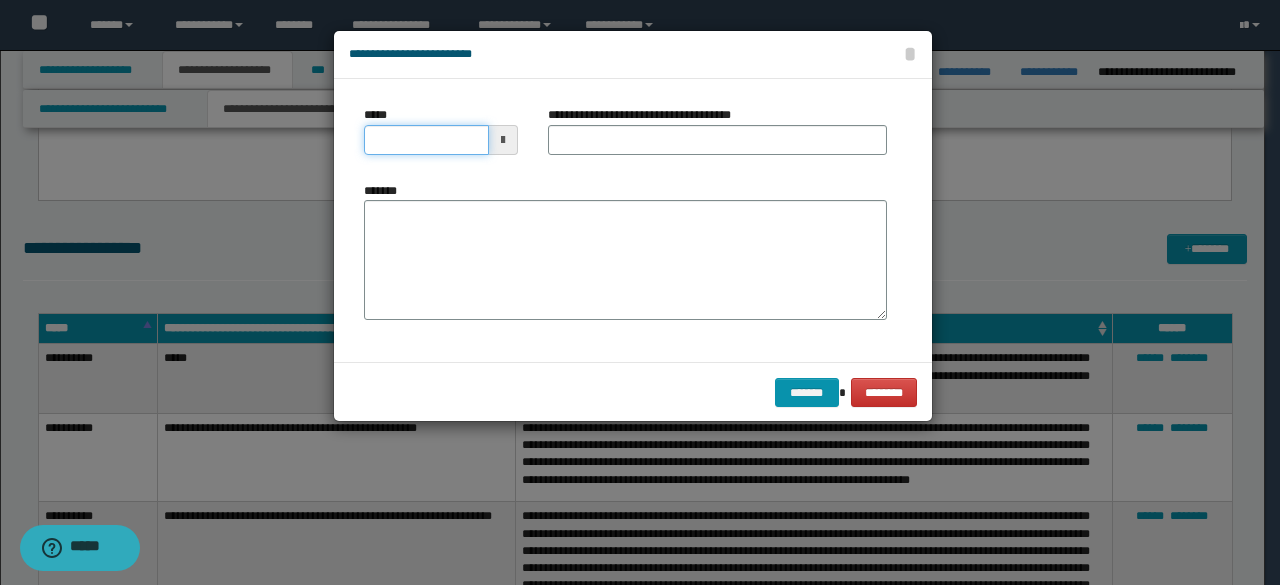 click on "*****" at bounding box center [426, 140] 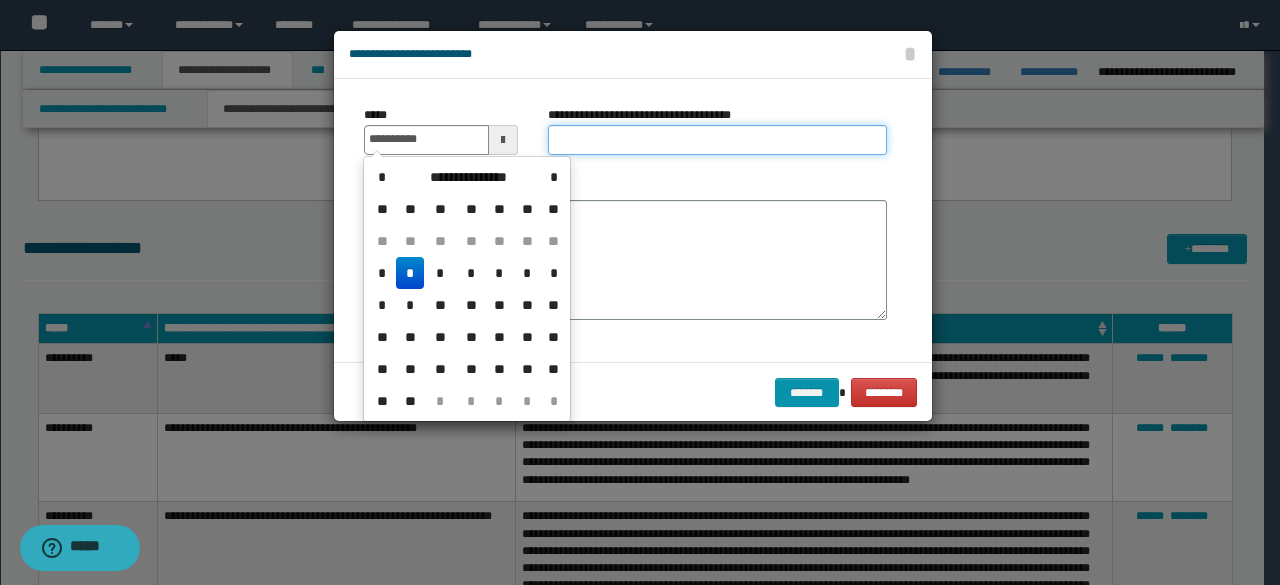 type on "**********" 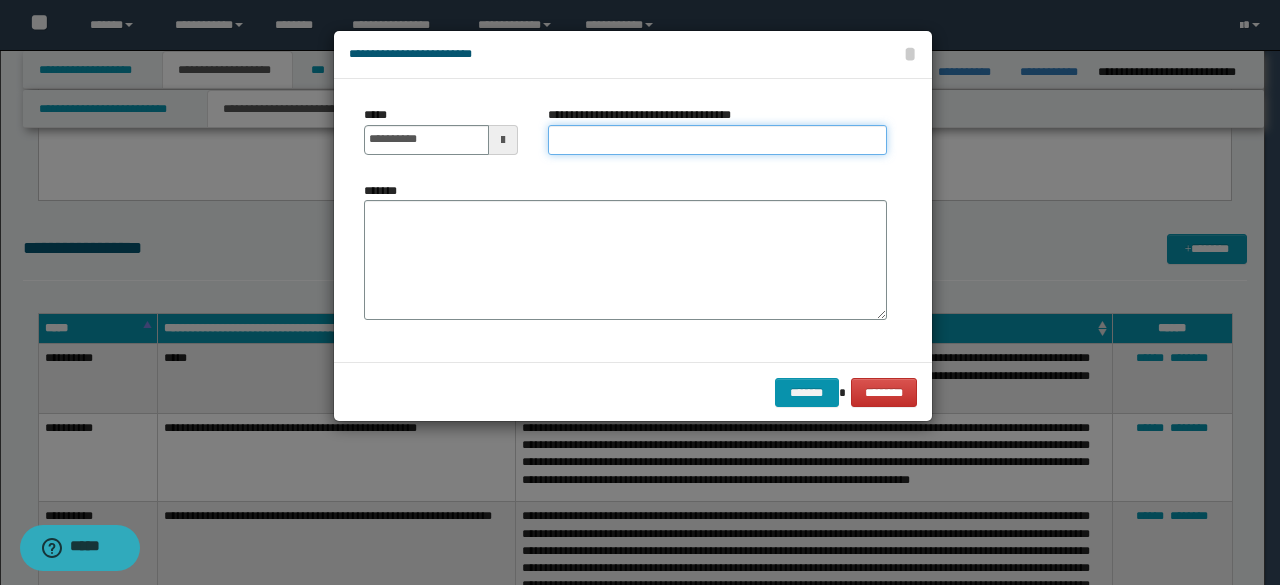 click on "**********" at bounding box center [717, 140] 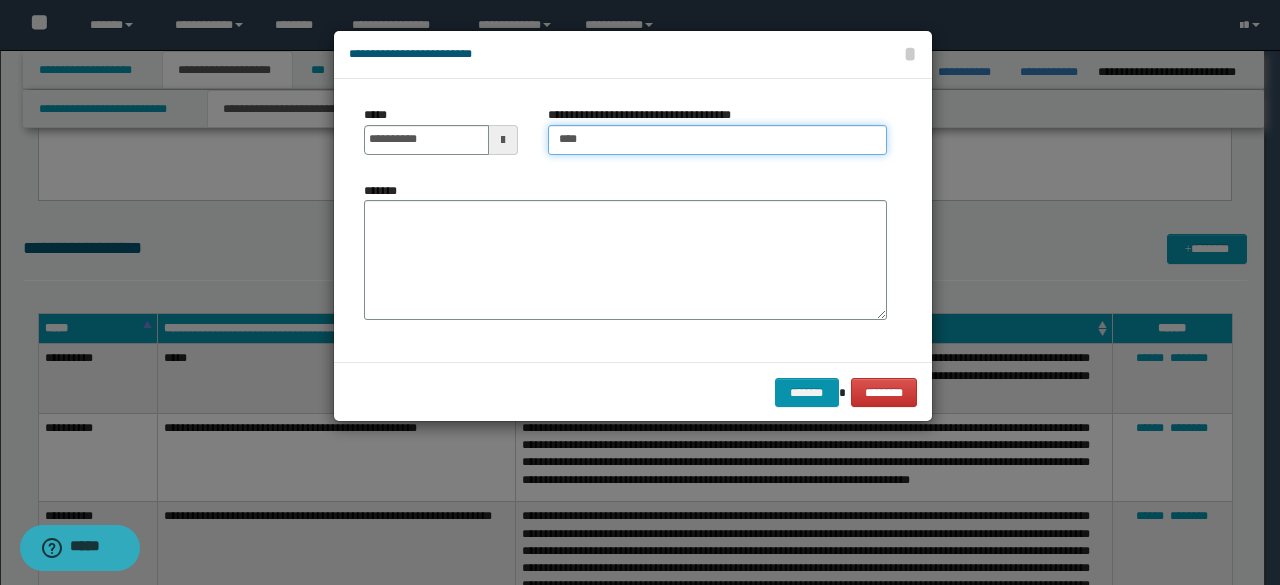 type on "**********" 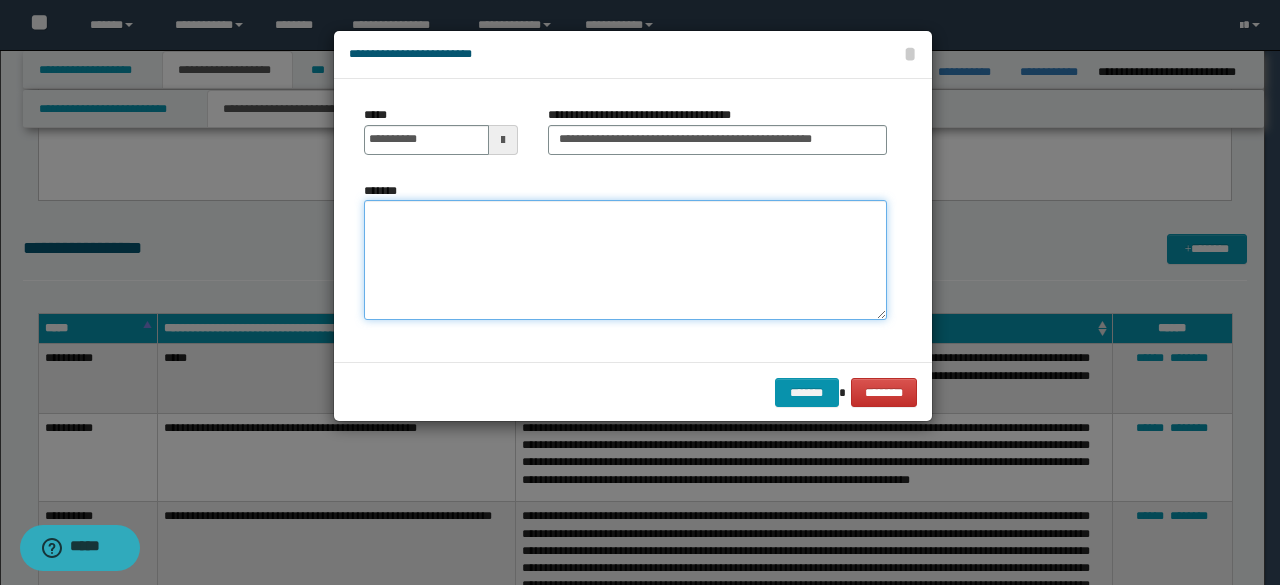 drag, startPoint x: 642, startPoint y: 157, endPoint x: 660, endPoint y: 250, distance: 94.72592 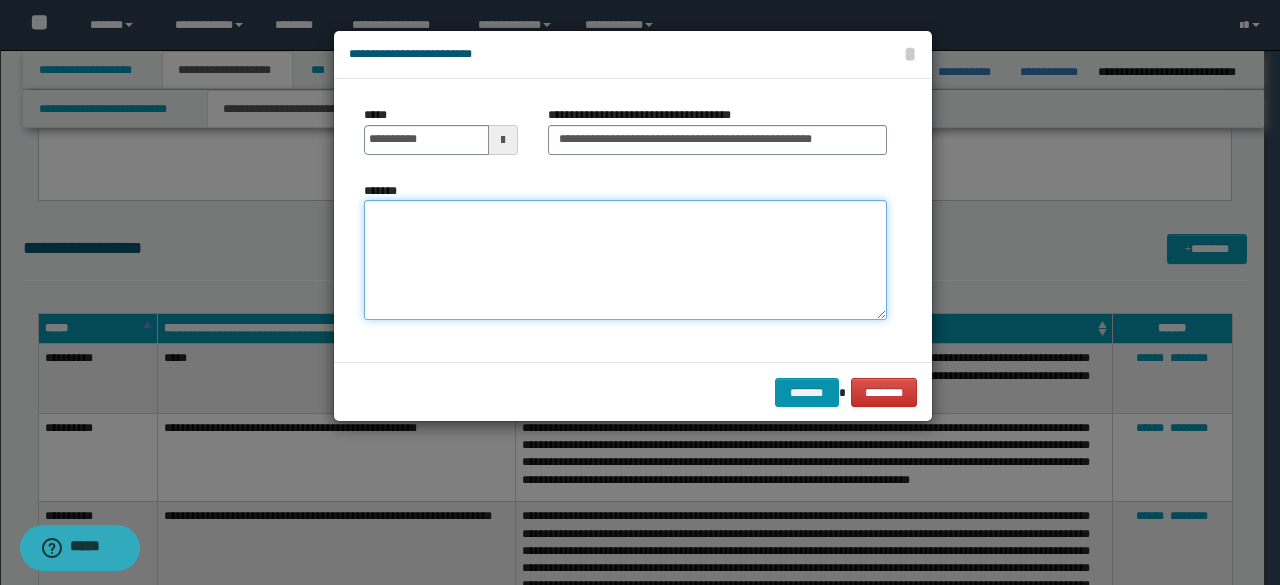 paste on "**********" 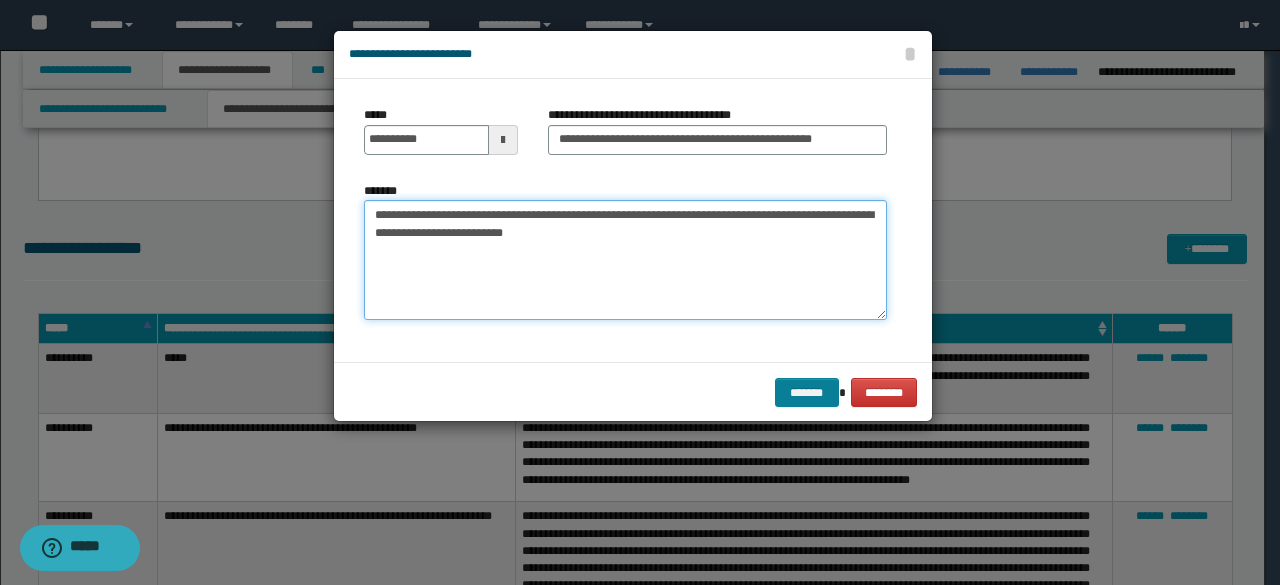 type on "**********" 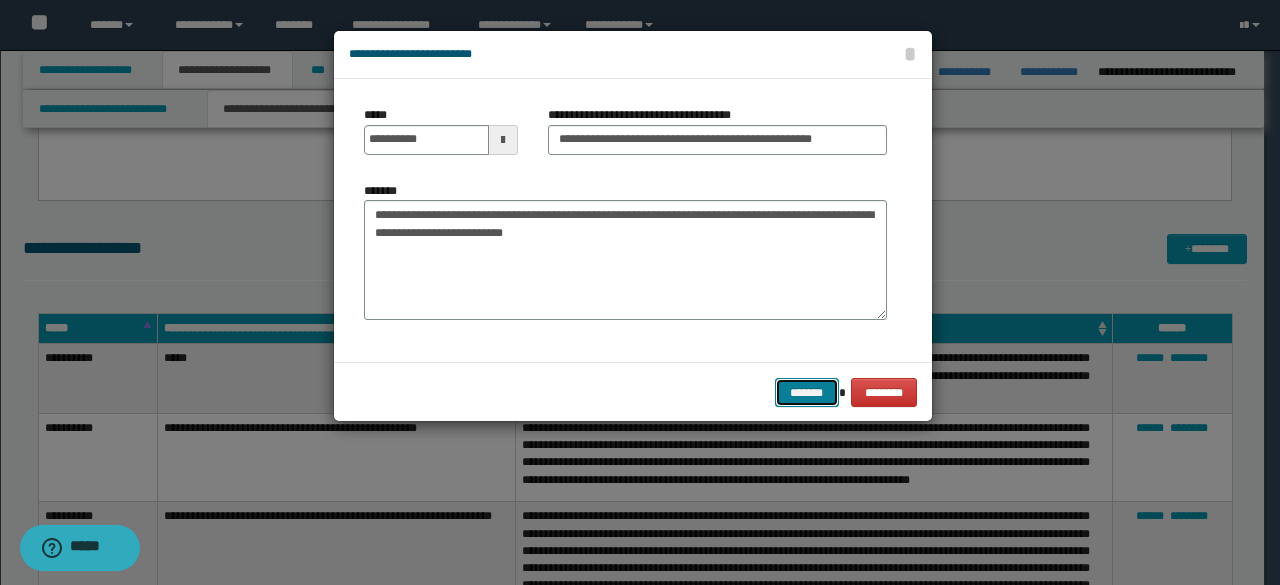 click on "*******" at bounding box center [807, 392] 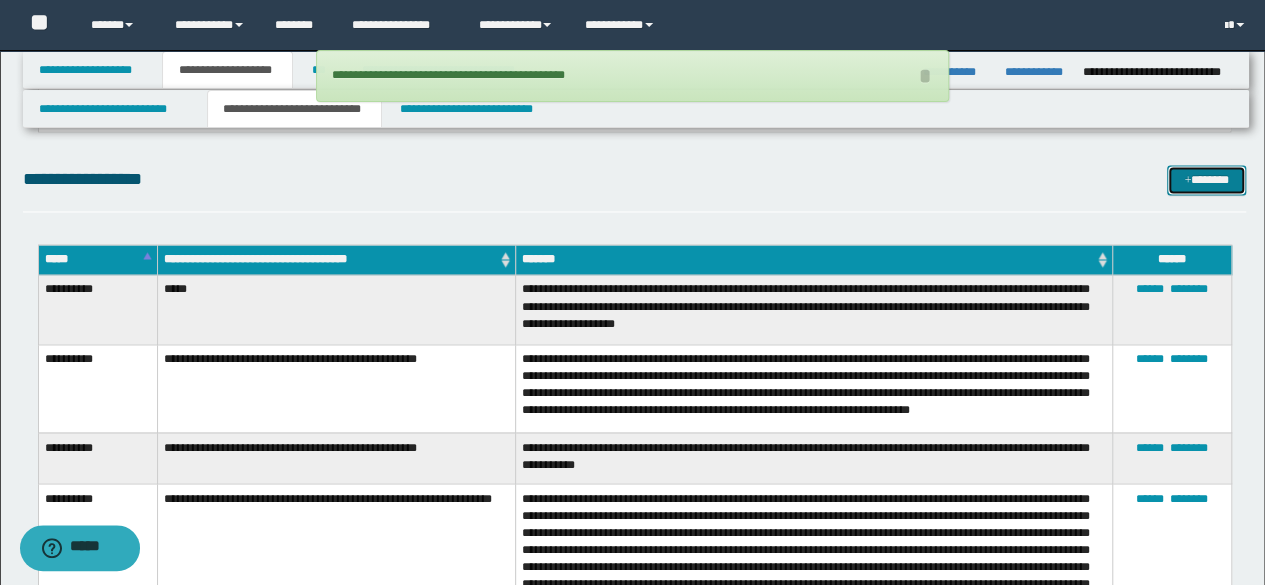 scroll, scrollTop: 1500, scrollLeft: 0, axis: vertical 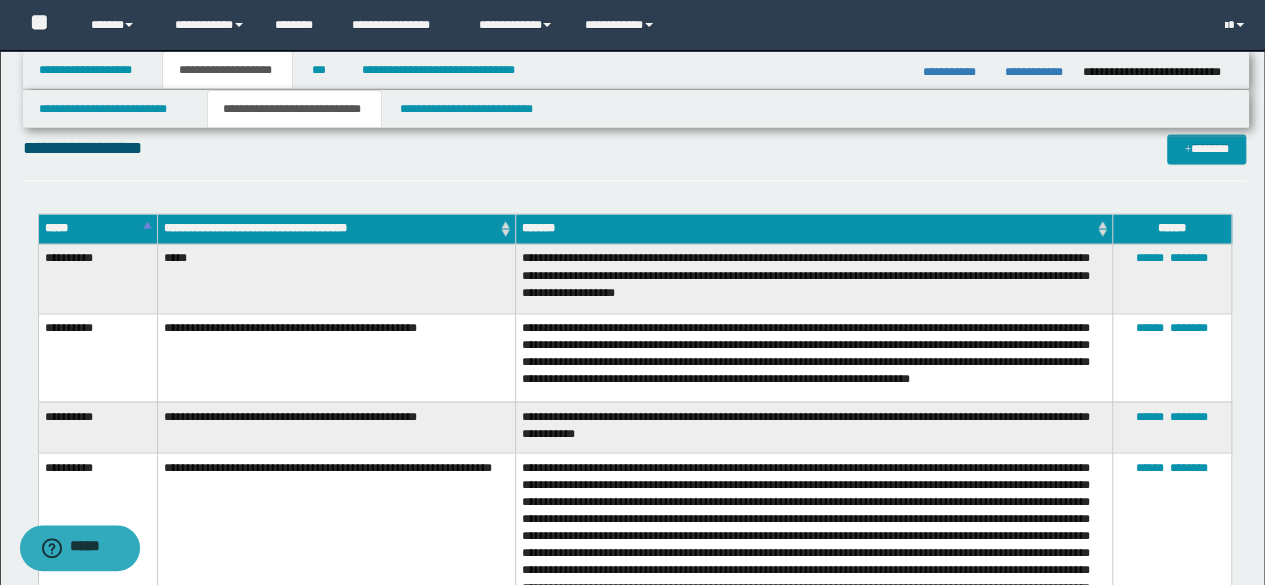 click on "**********" at bounding box center (635, 157) 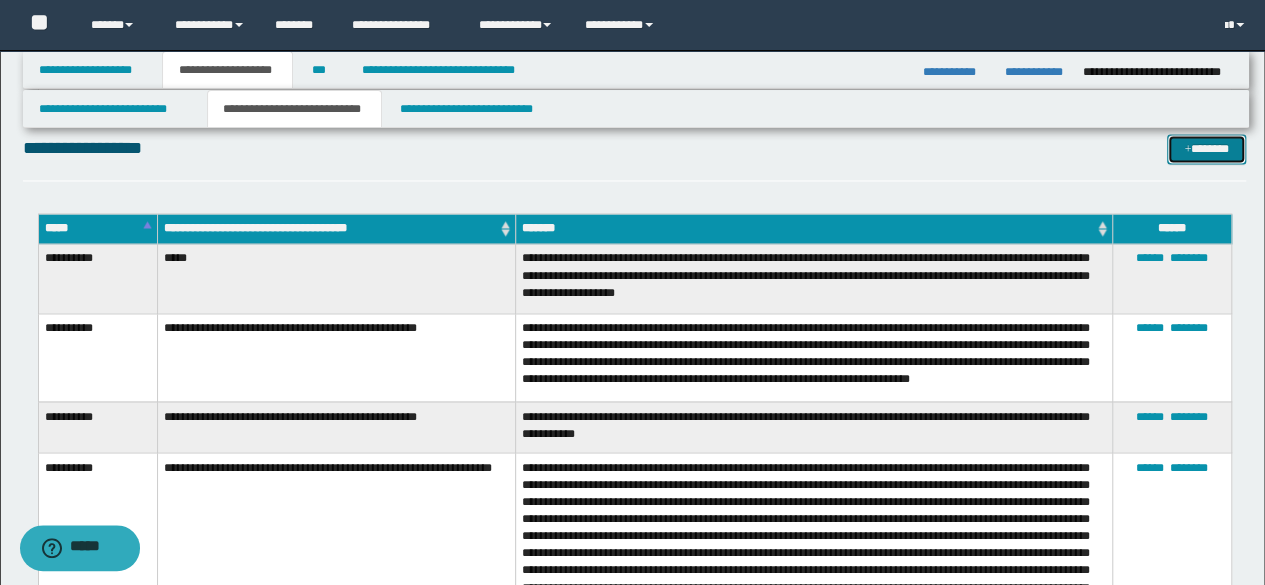 click on "*******" at bounding box center (1206, 148) 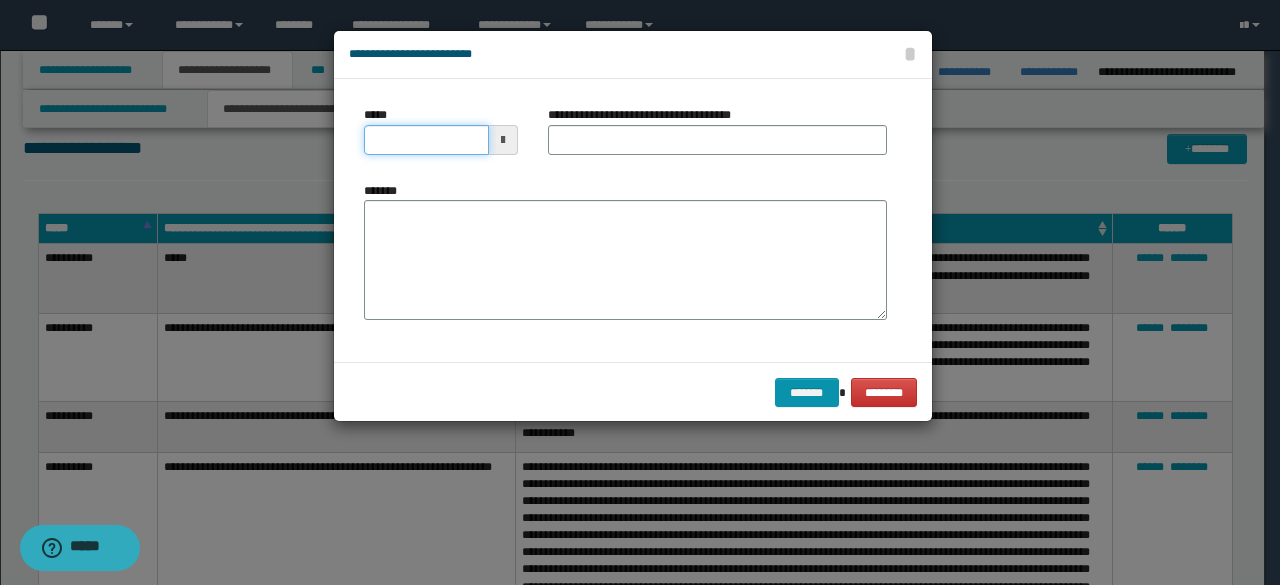 click on "*****" at bounding box center [426, 140] 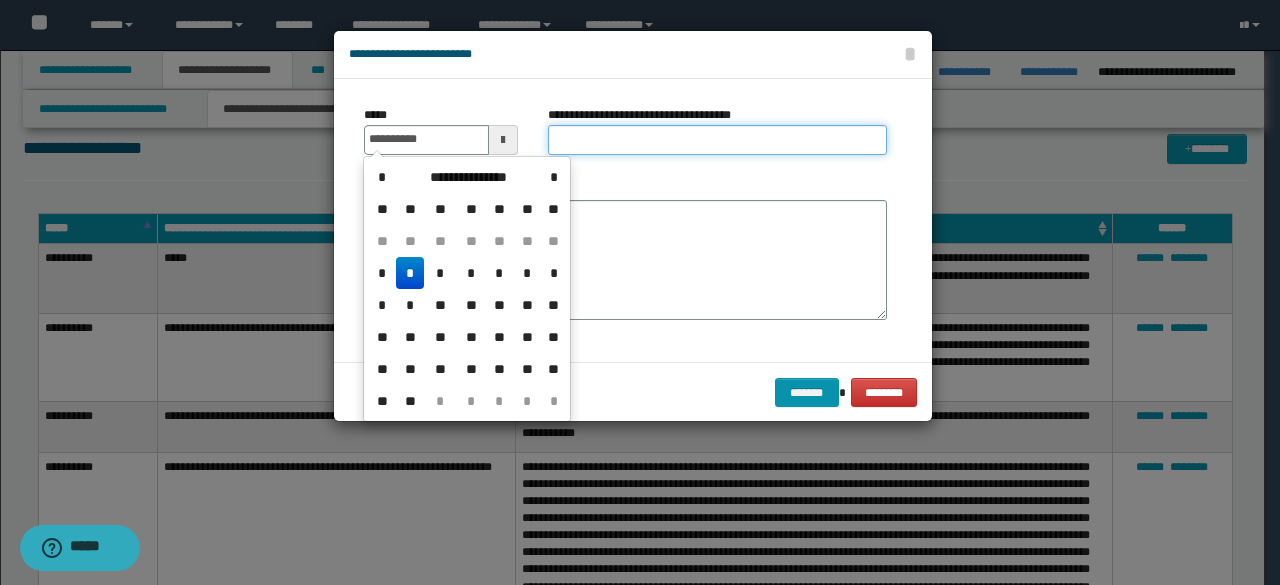 type on "**********" 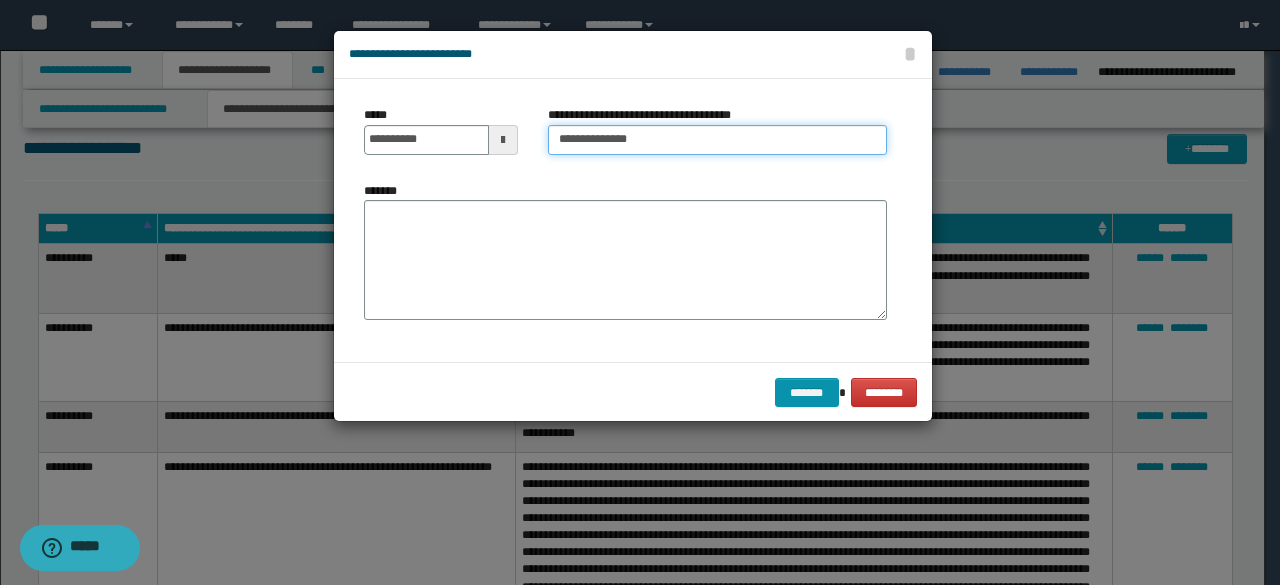 type on "**********" 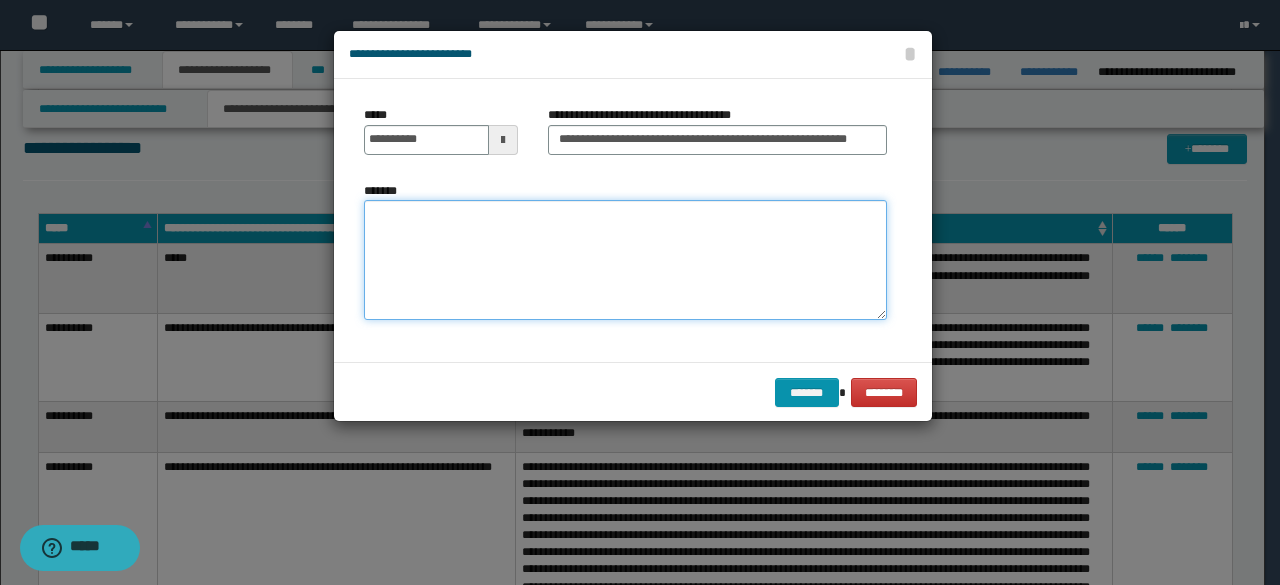 drag, startPoint x: 911, startPoint y: 308, endPoint x: 739, endPoint y: 267, distance: 176.81912 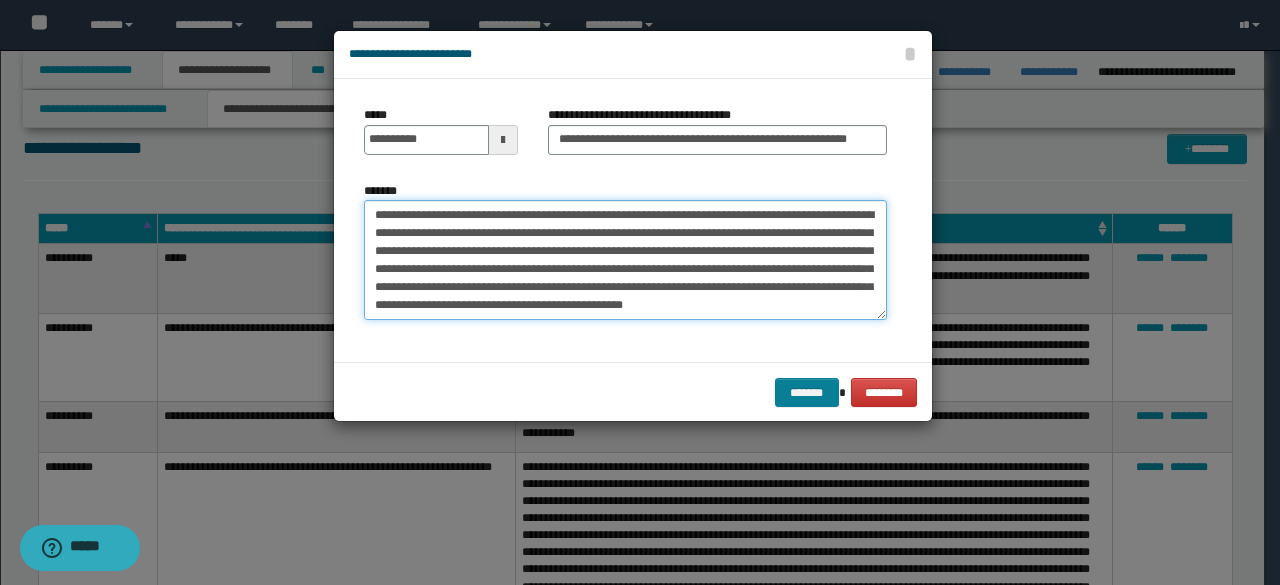 type on "**********" 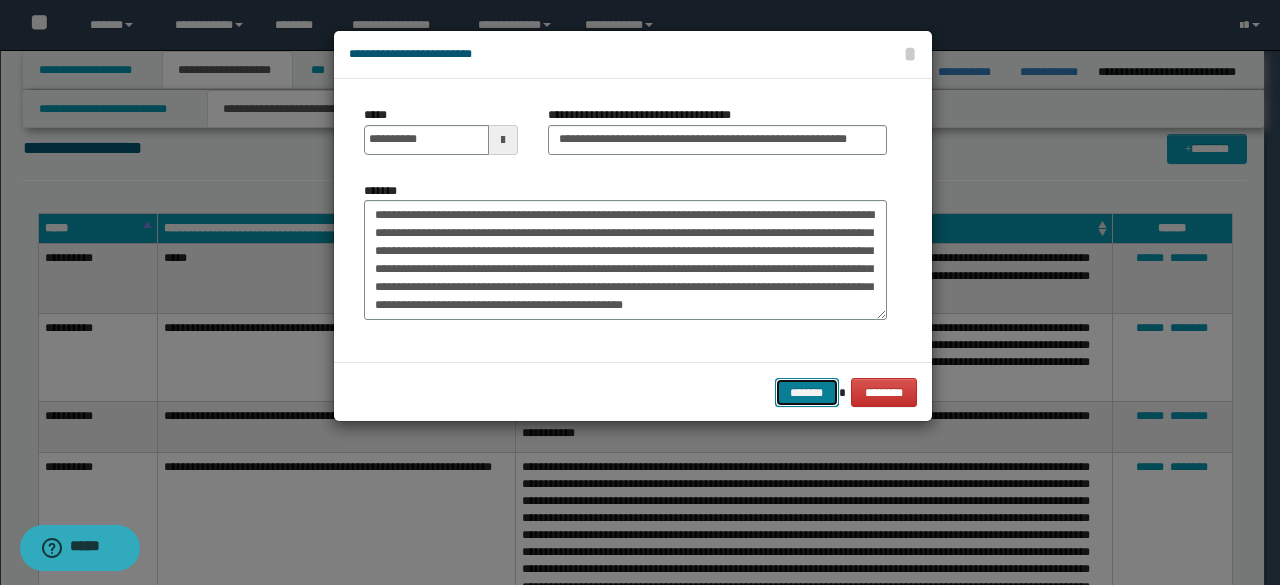 click on "*******" at bounding box center [807, 392] 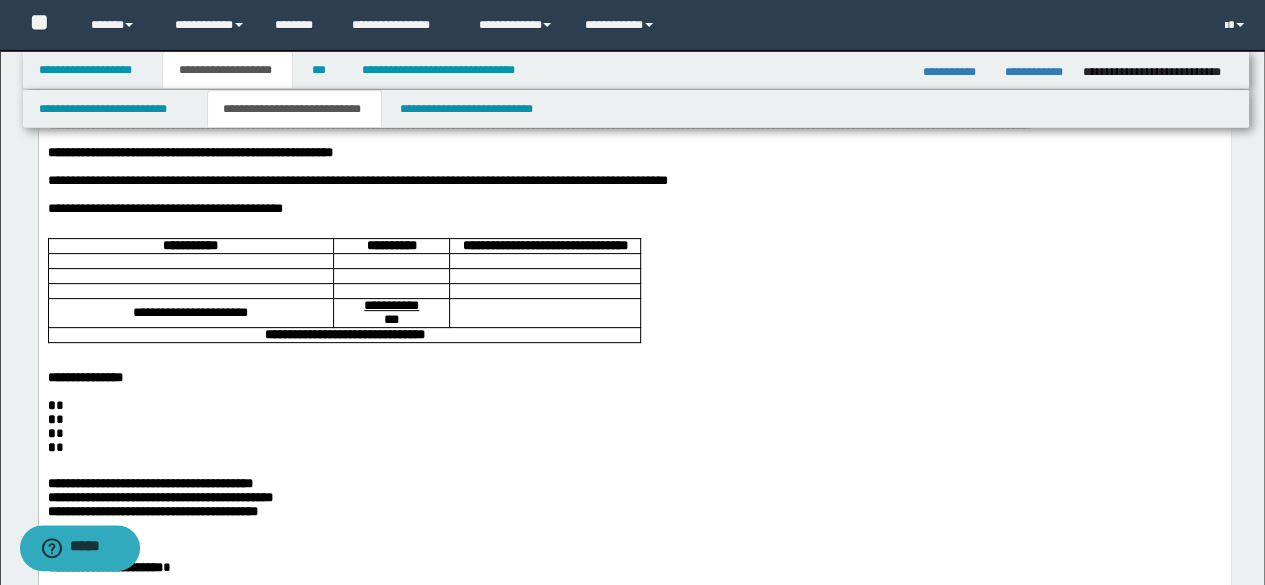 scroll, scrollTop: 100, scrollLeft: 0, axis: vertical 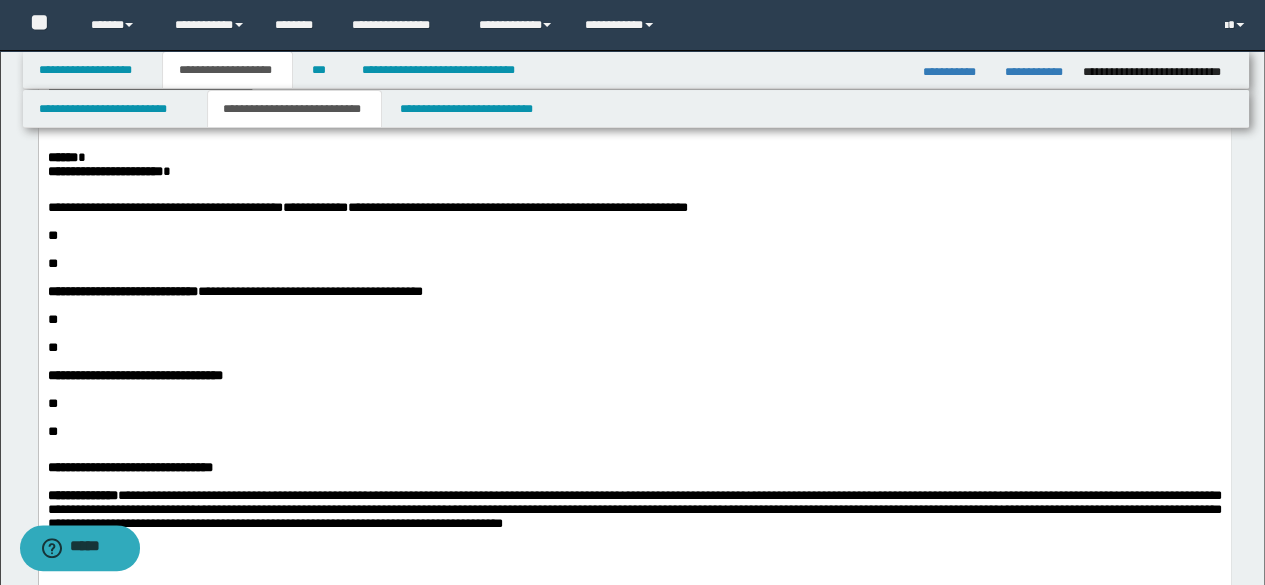 click on "**" at bounding box center (634, 236) 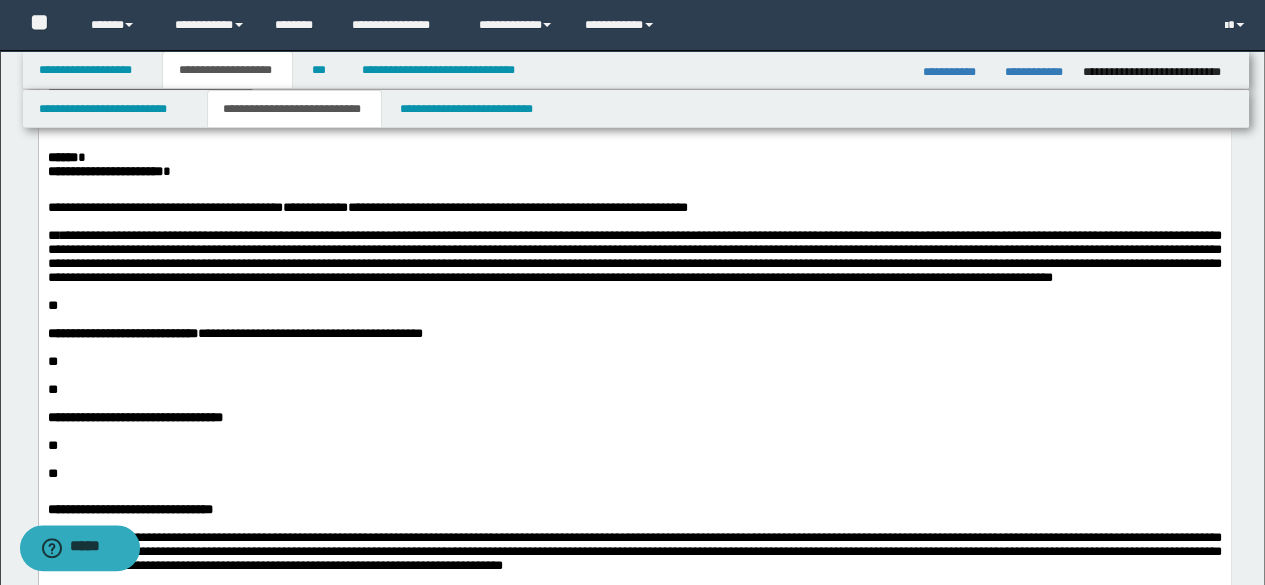 click on "**********" at bounding box center (634, 256) 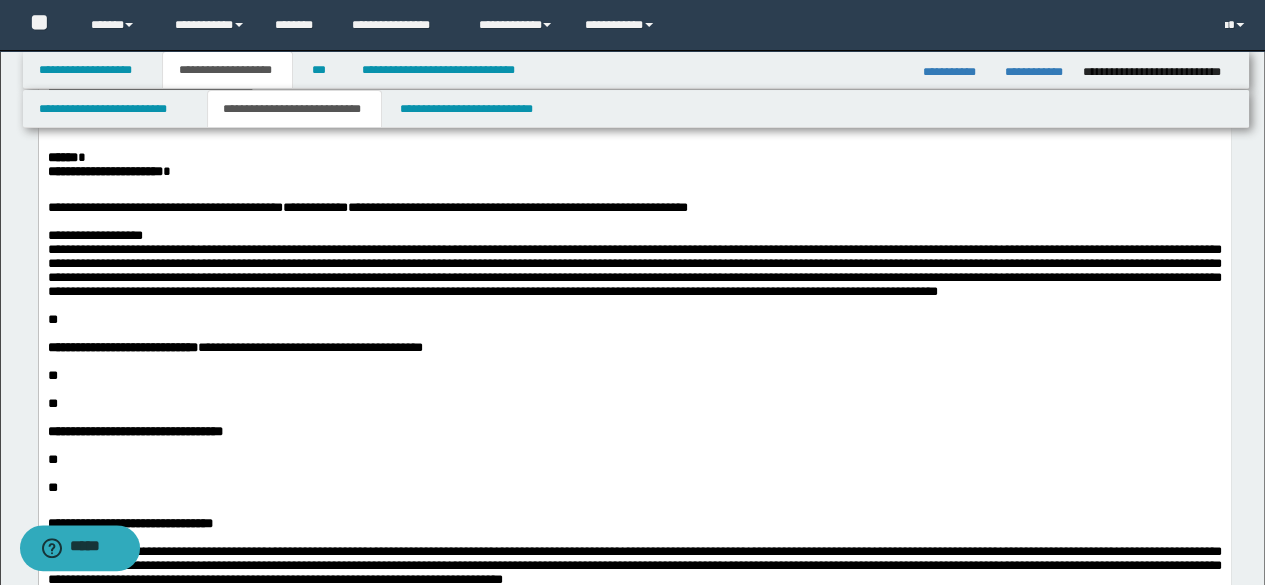 click on "**********" at bounding box center (634, 270) 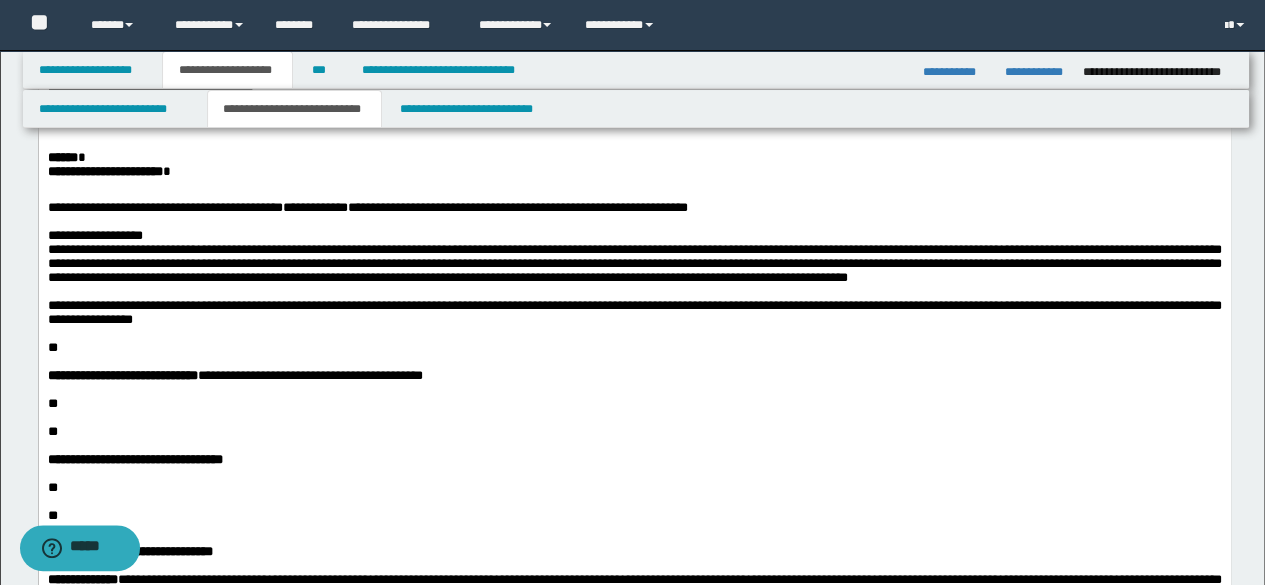 click on "**********" at bounding box center [634, 312] 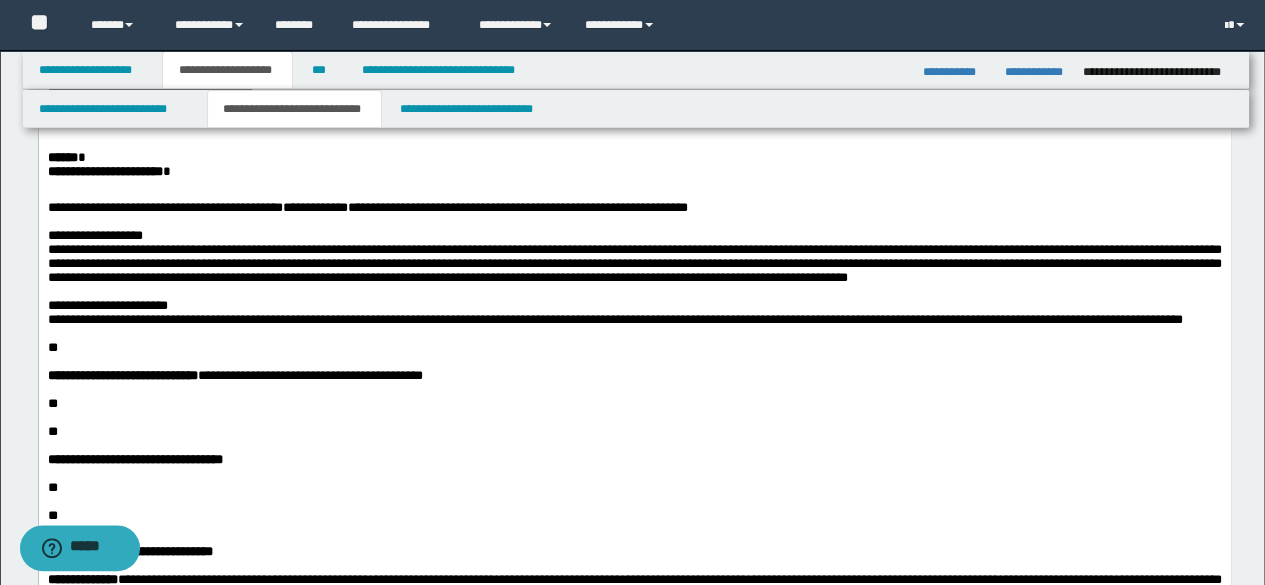 click on "**********" at bounding box center [614, 319] 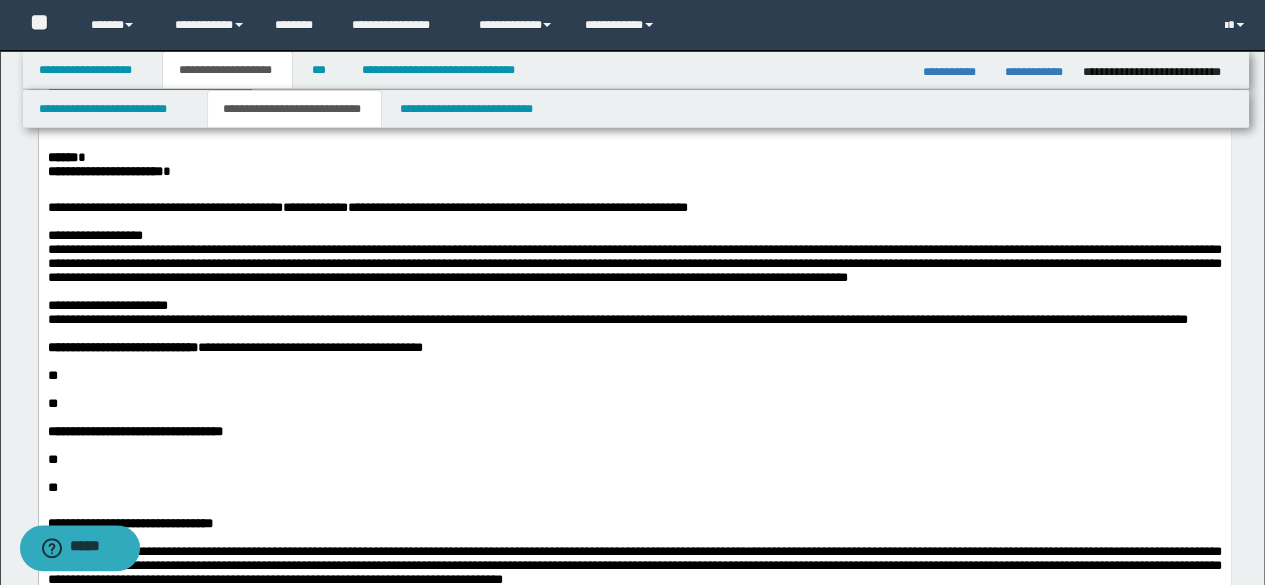 scroll, scrollTop: 300, scrollLeft: 0, axis: vertical 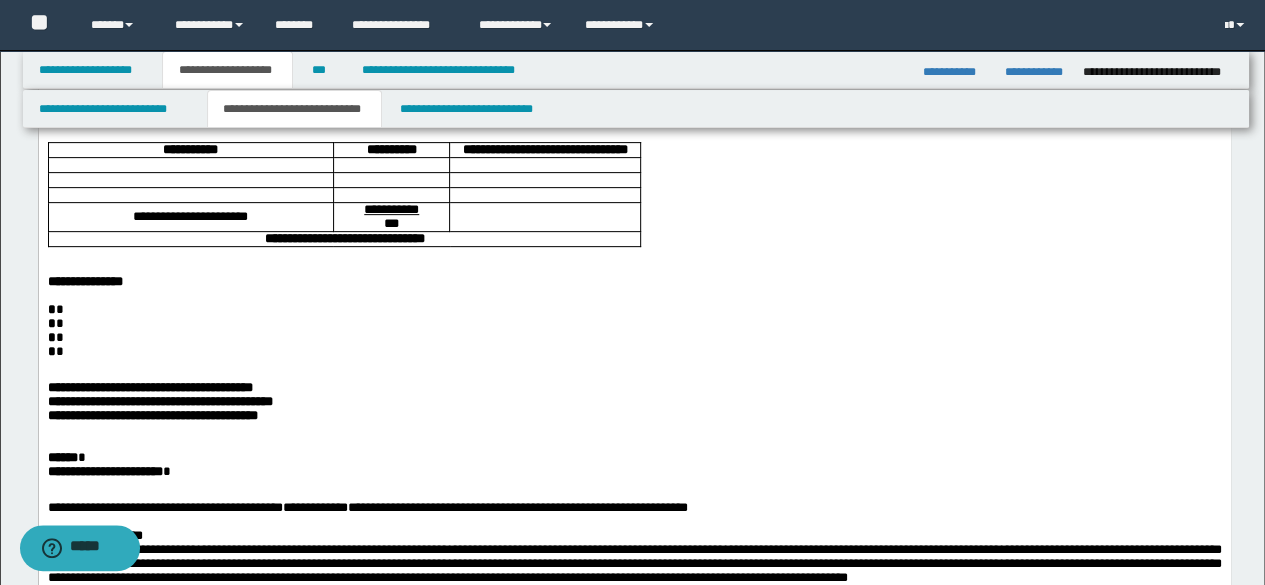click on "* *" at bounding box center [634, 310] 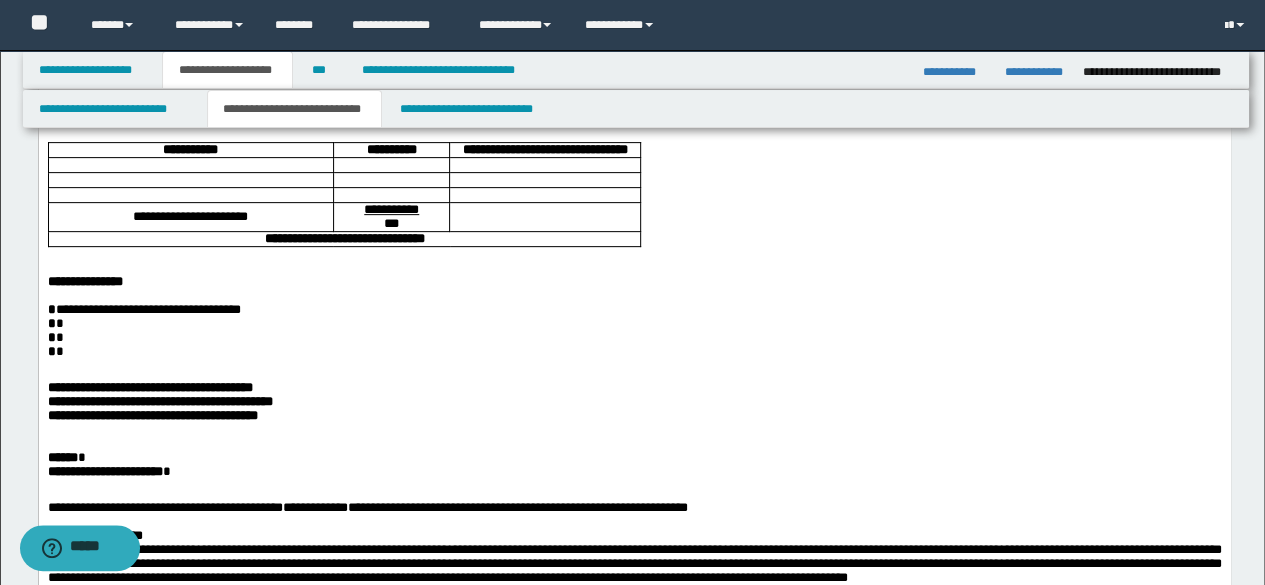 click on "**********" at bounding box center [634, 310] 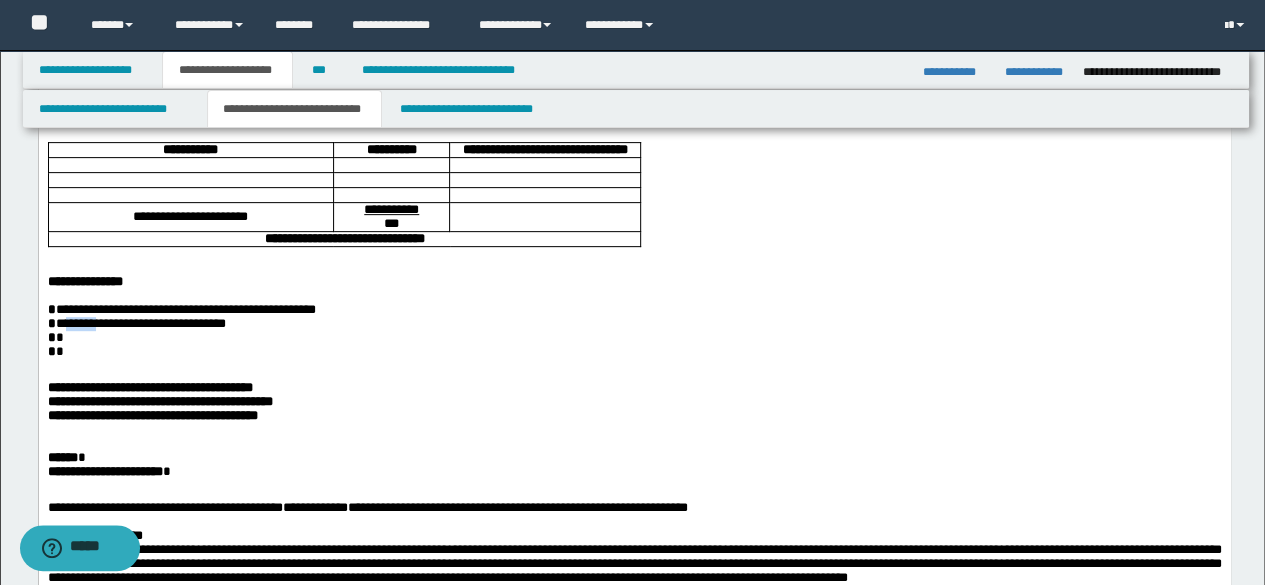 click on "**********" at bounding box center (136, 323) 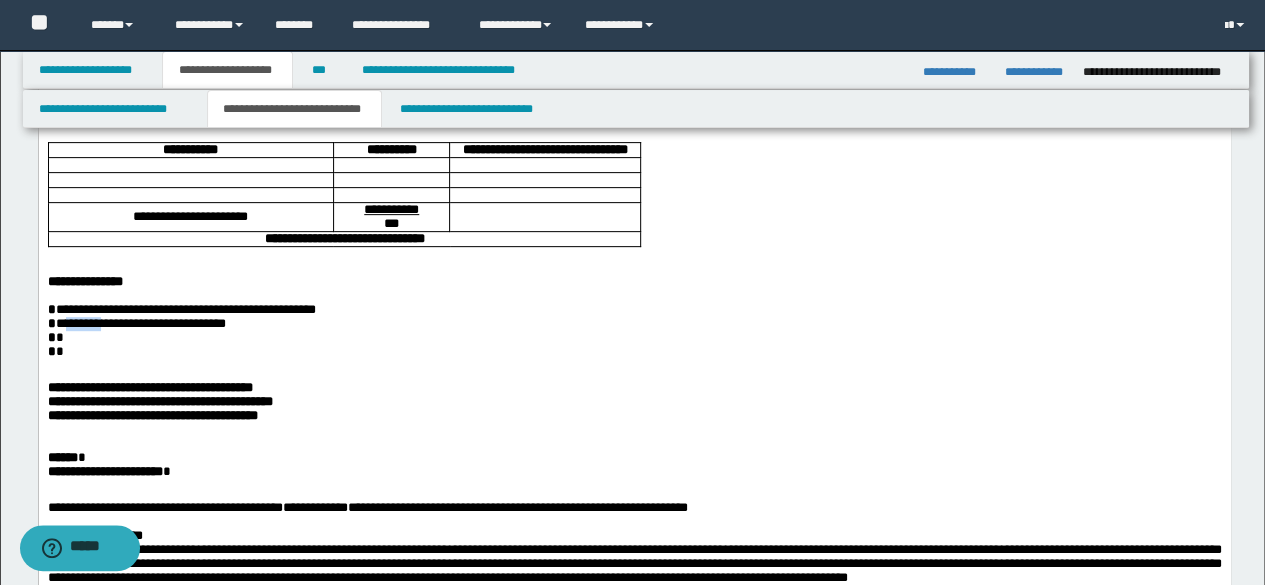 click on "**********" at bounding box center (136, 323) 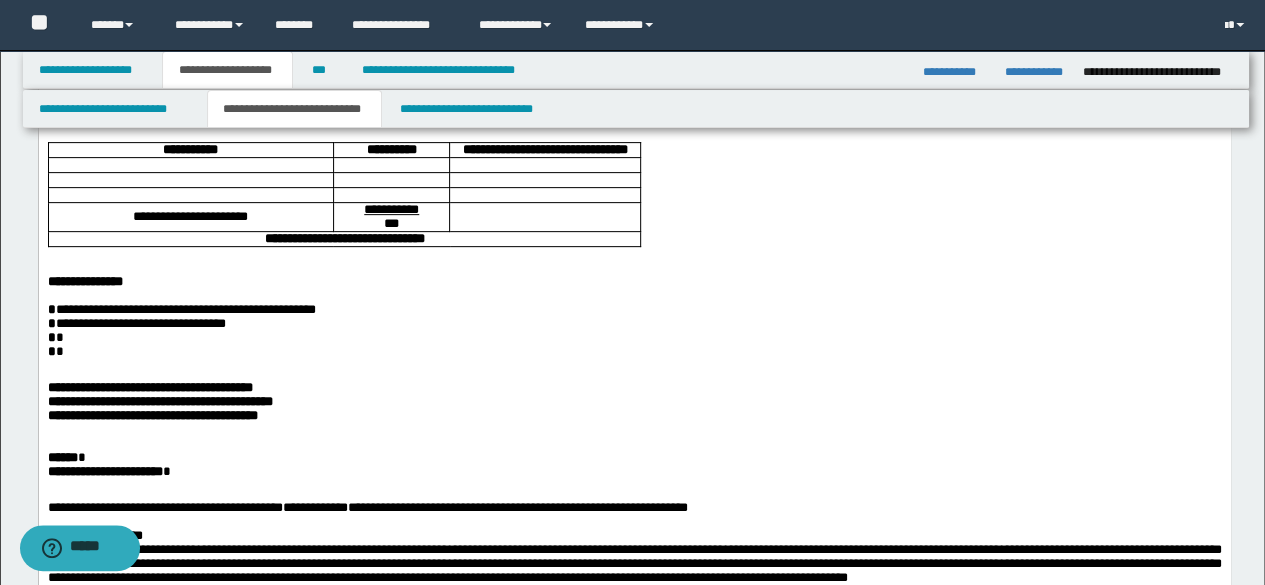 click at bounding box center (634, 268) 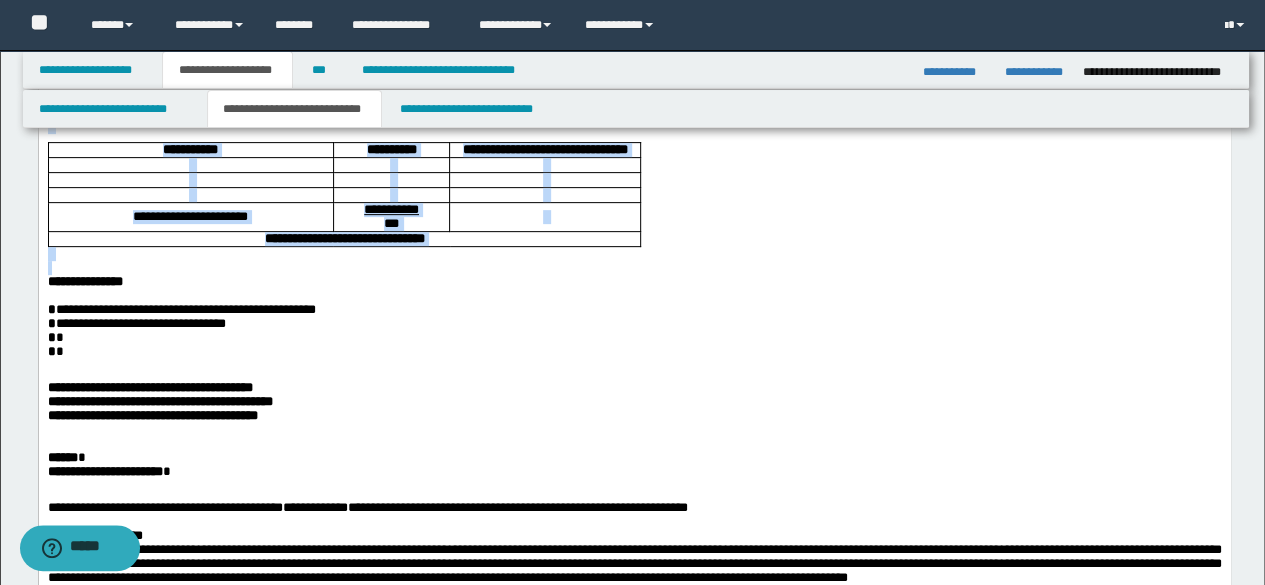 drag, startPoint x: 74, startPoint y: 342, endPoint x: 43, endPoint y: 233, distance: 113.32255 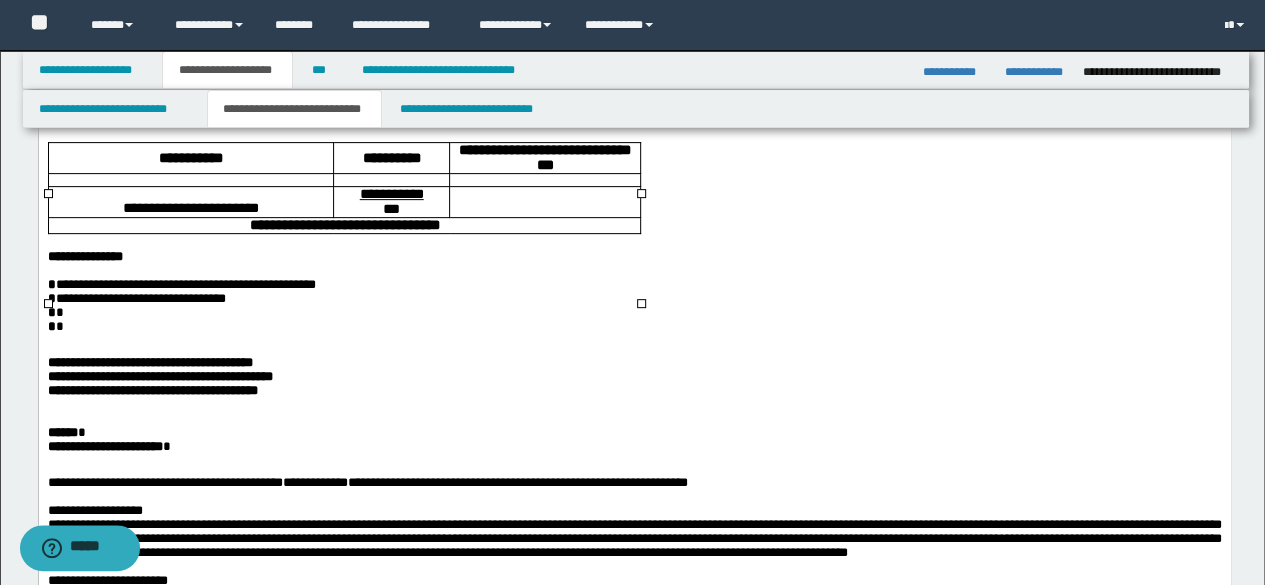 click at bounding box center (190, 180) 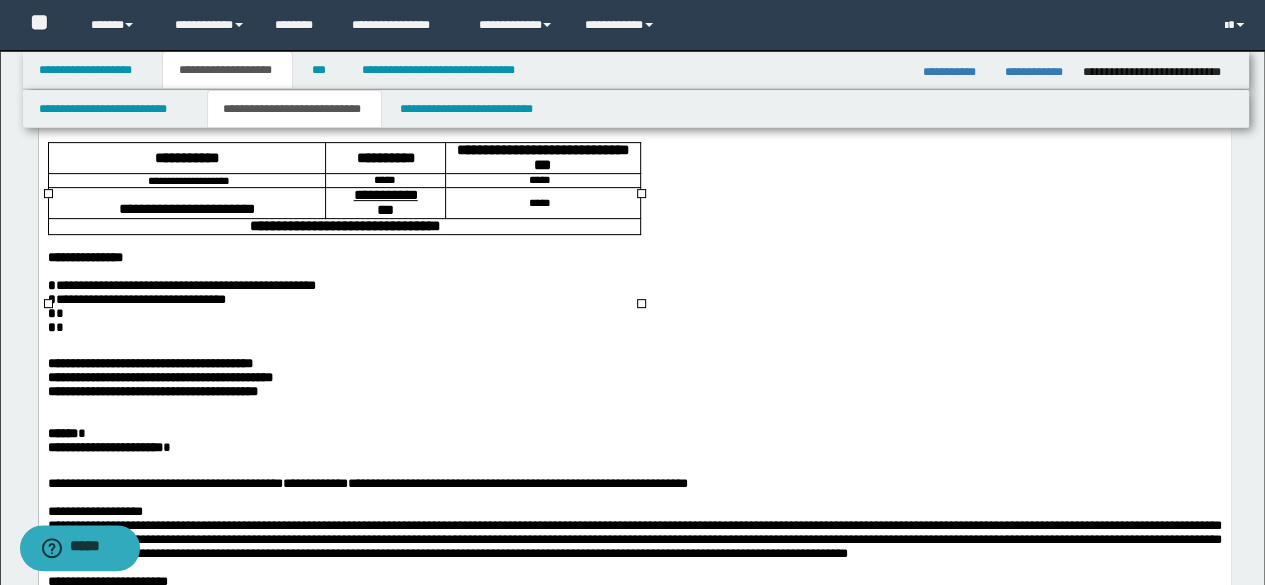 click on "**********" at bounding box center (344, 226) 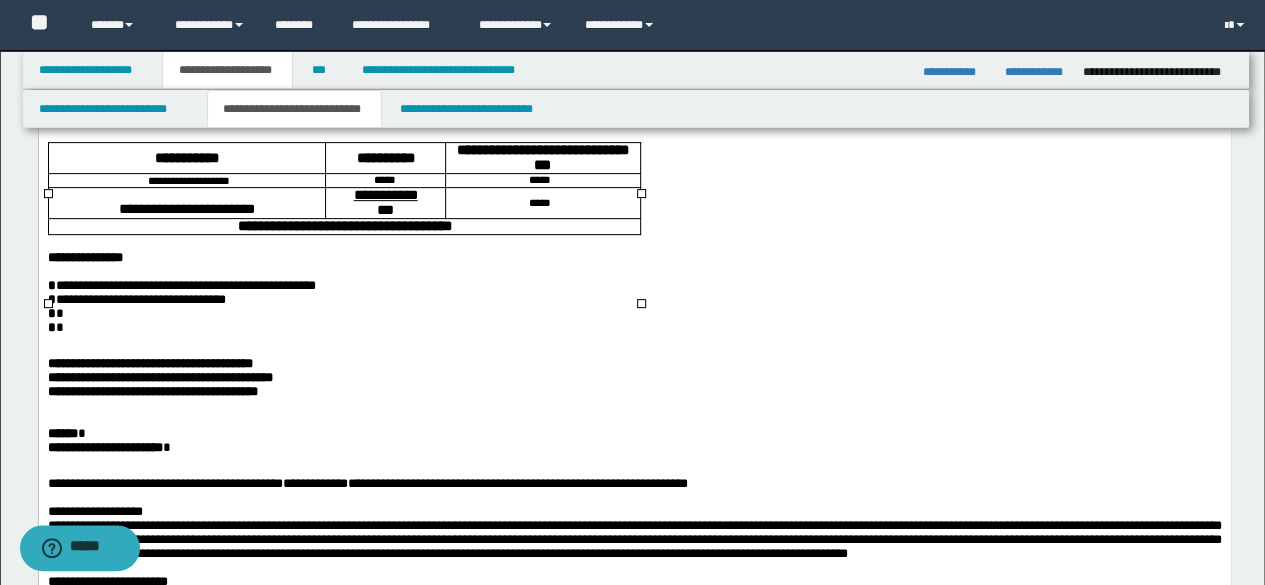 click on "*****" at bounding box center (539, 180) 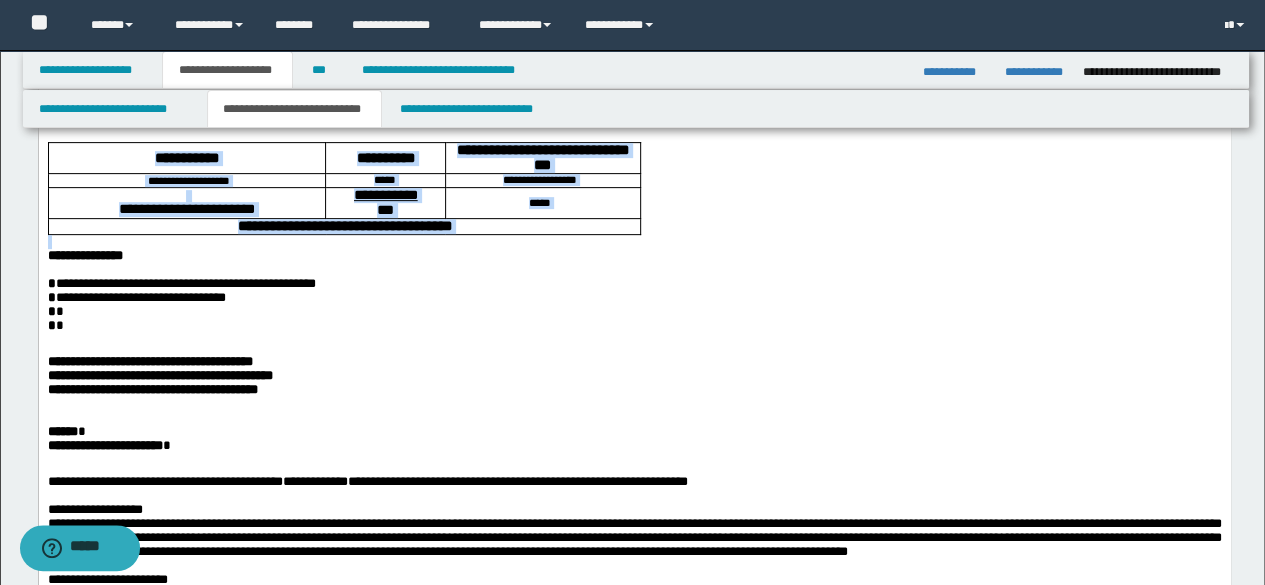 drag, startPoint x: 108, startPoint y: 306, endPoint x: 74, endPoint y: 216, distance: 96.20811 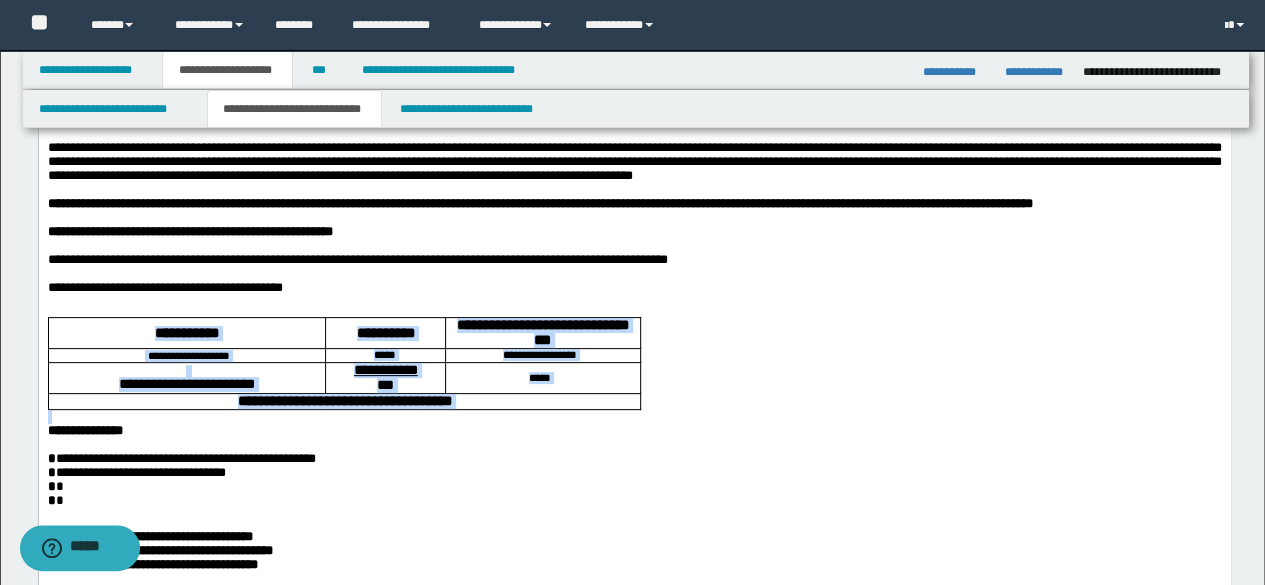 scroll, scrollTop: 0, scrollLeft: 0, axis: both 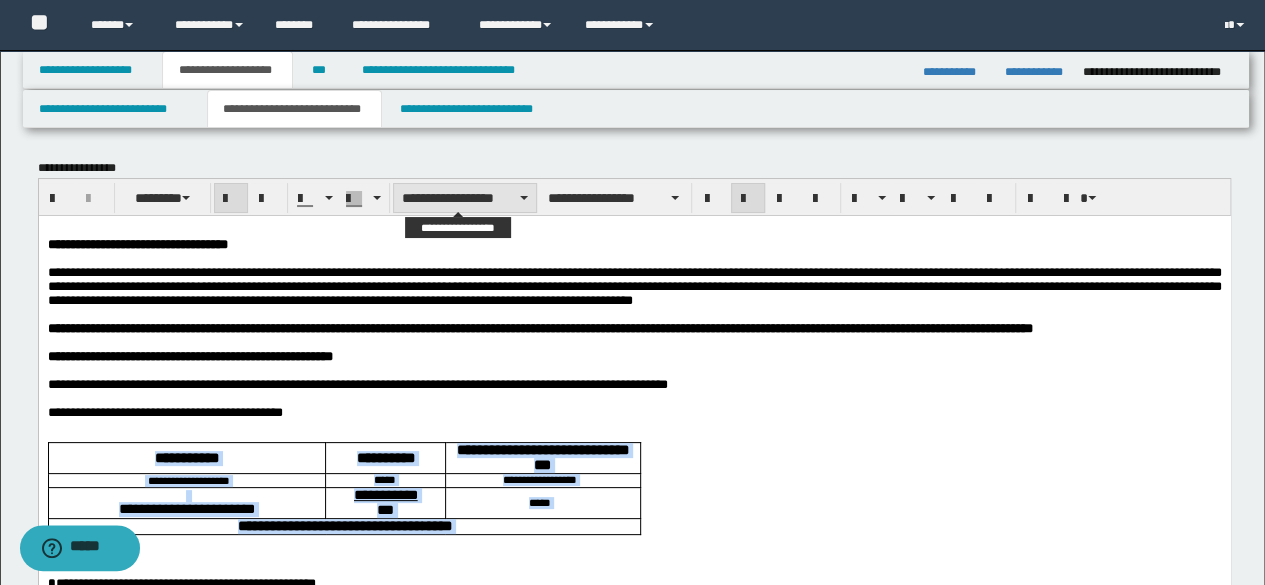 click on "**********" at bounding box center (465, 198) 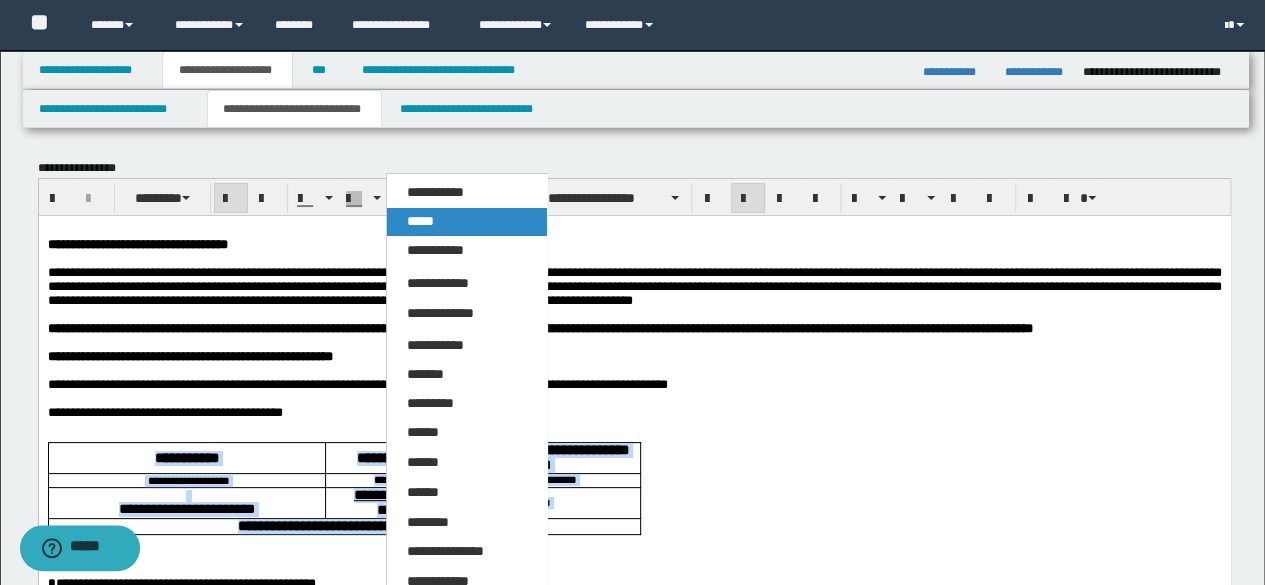 click on "*****" at bounding box center [466, 222] 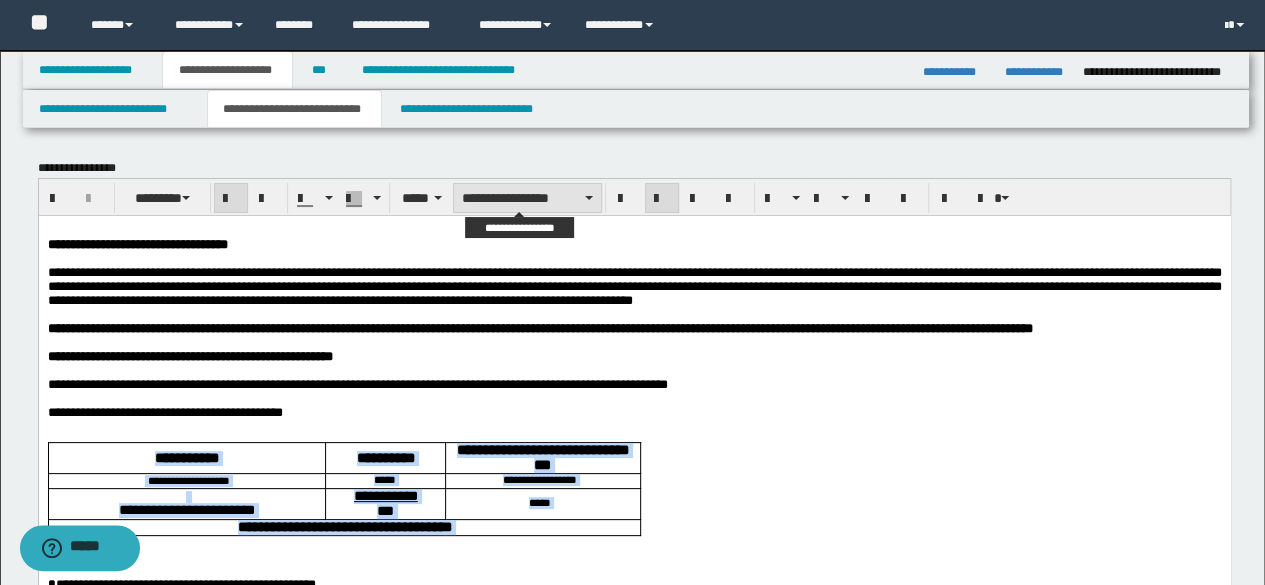 click on "**********" at bounding box center (527, 198) 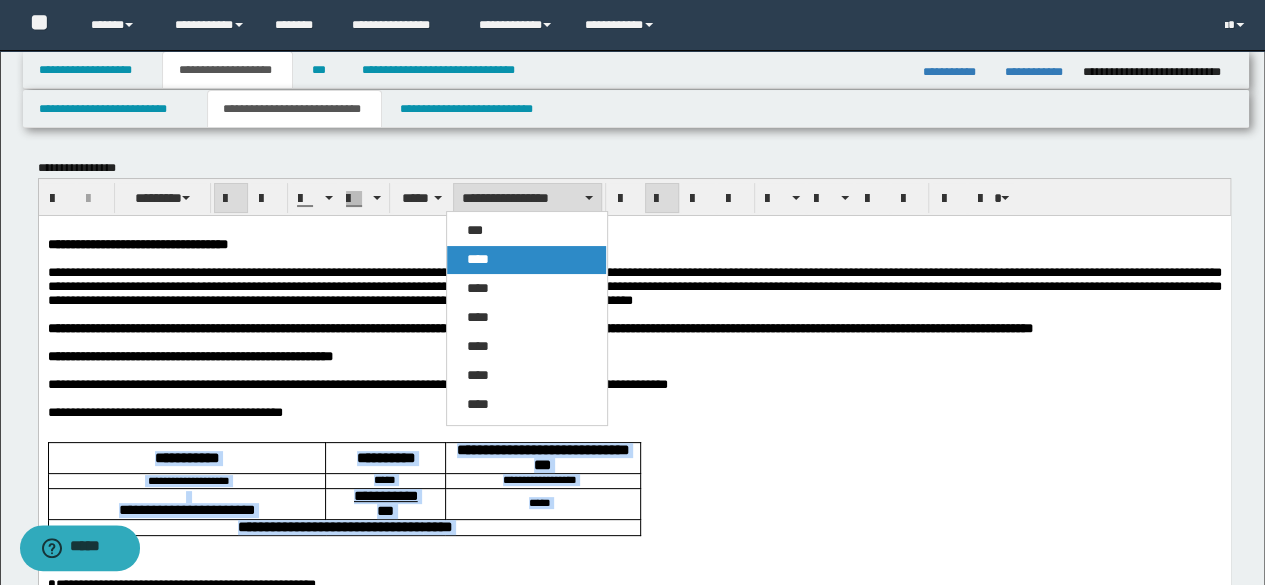 drag, startPoint x: 472, startPoint y: 255, endPoint x: 580, endPoint y: 138, distance: 159.22626 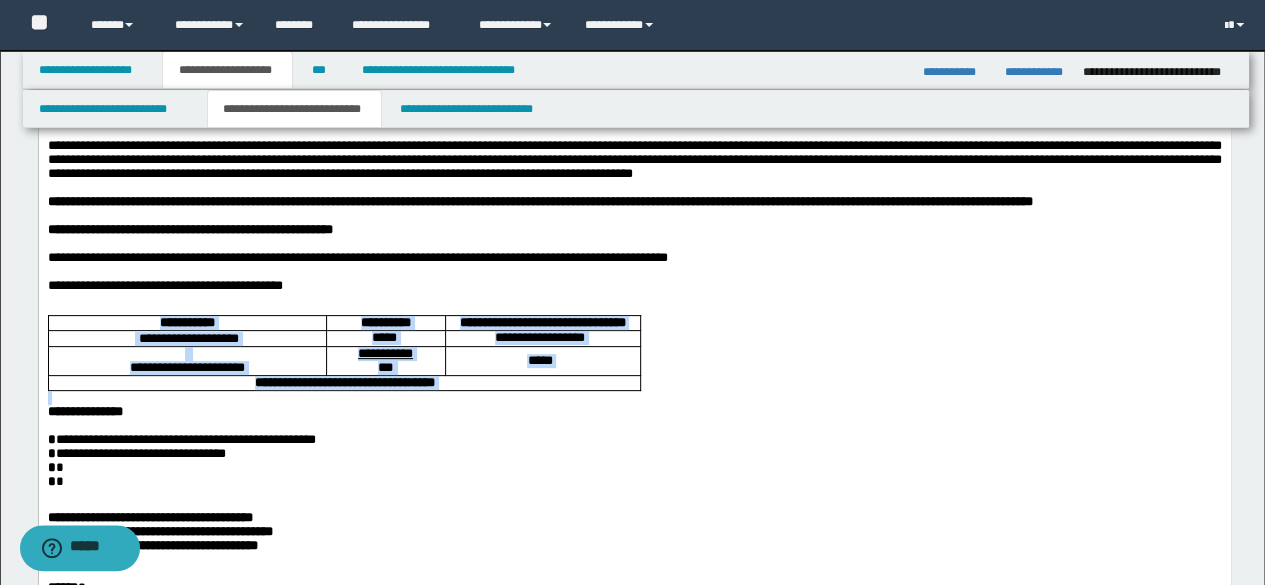 scroll, scrollTop: 200, scrollLeft: 0, axis: vertical 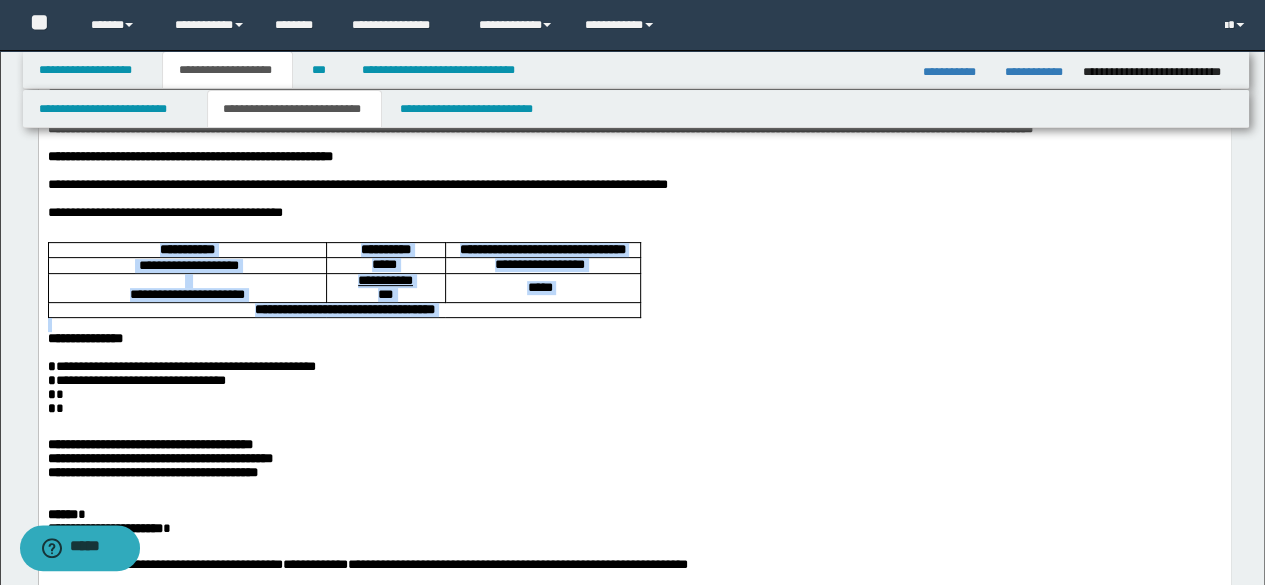 click on "**********" at bounding box center (634, 508) 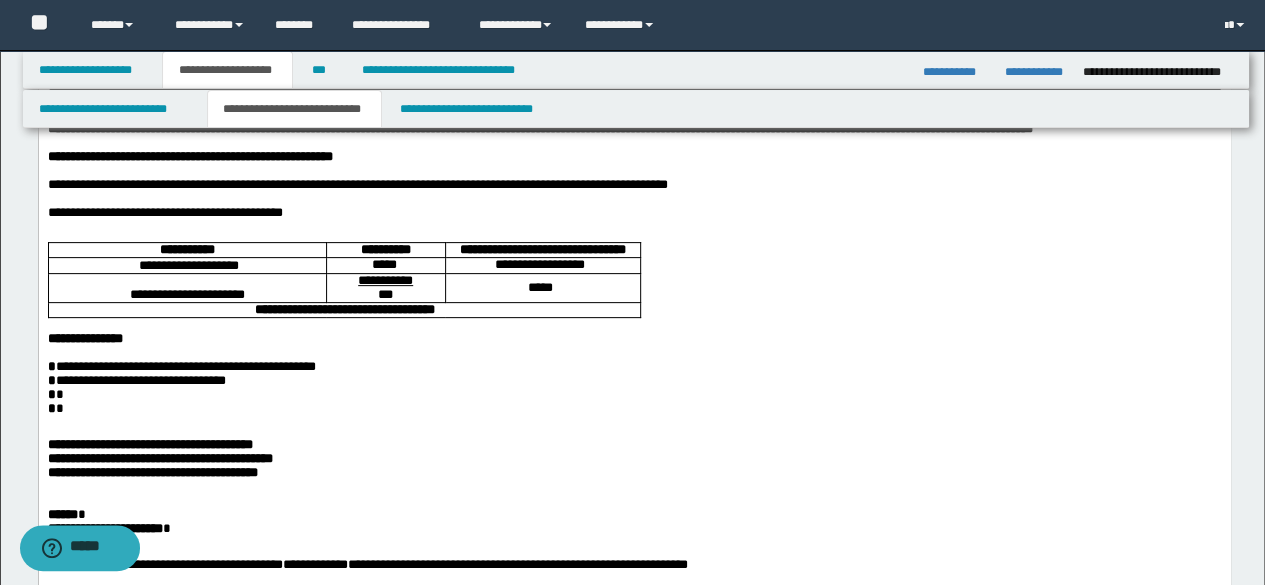 drag, startPoint x: 588, startPoint y: 314, endPoint x: 619, endPoint y: 304, distance: 32.572994 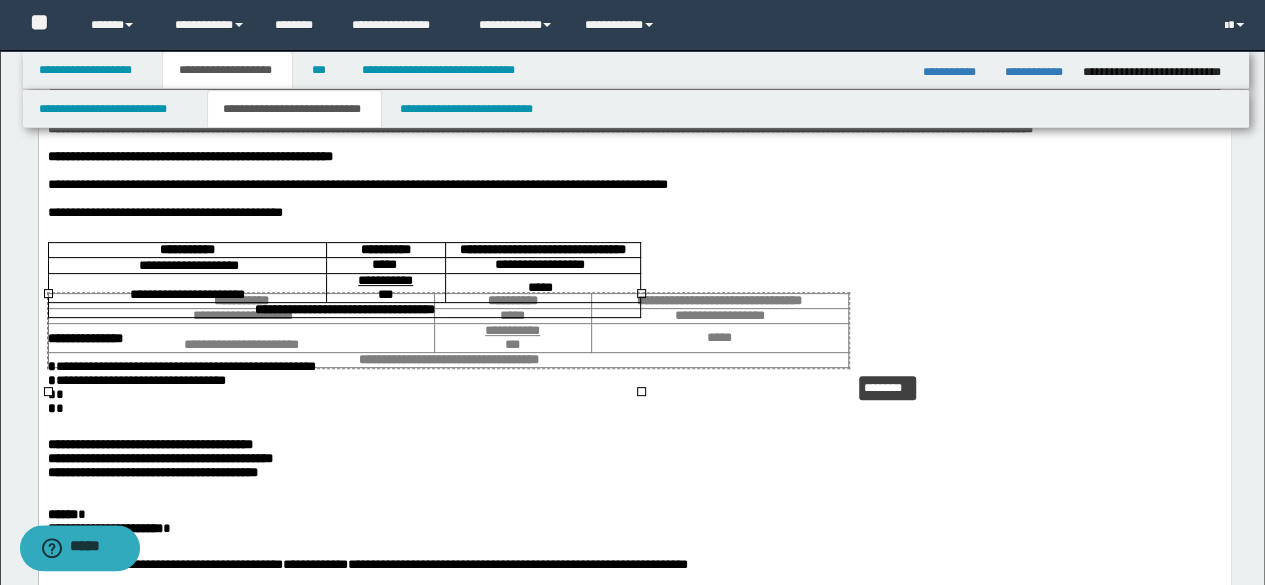 drag, startPoint x: 640, startPoint y: 294, endPoint x: 848, endPoint y: 371, distance: 221.79495 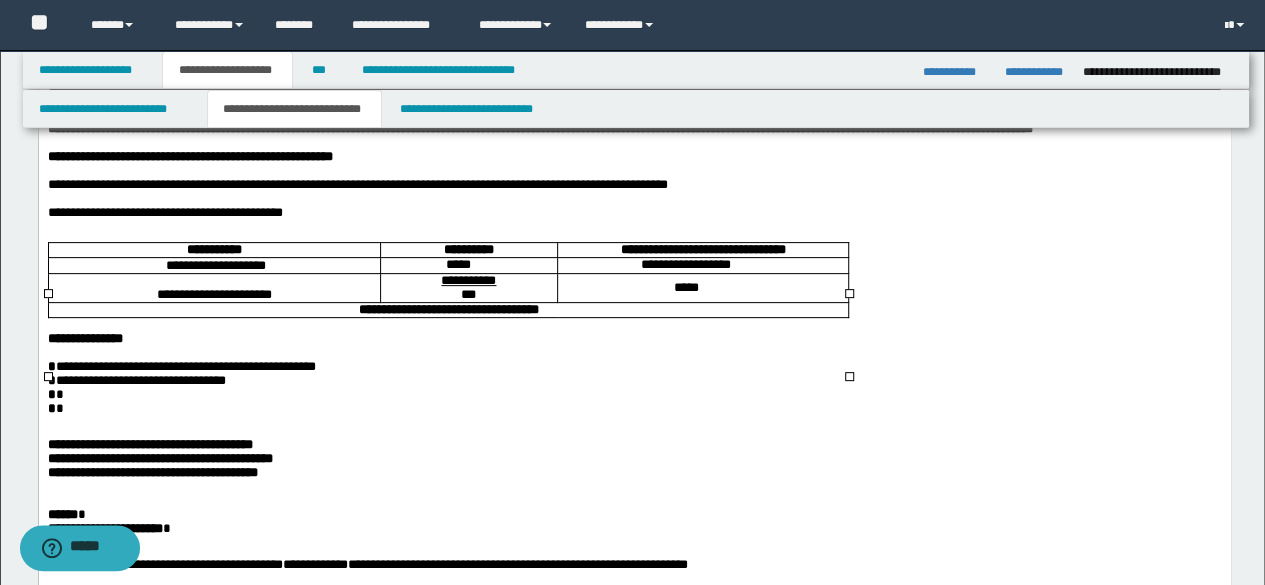 click on "**********" at bounding box center (634, 338) 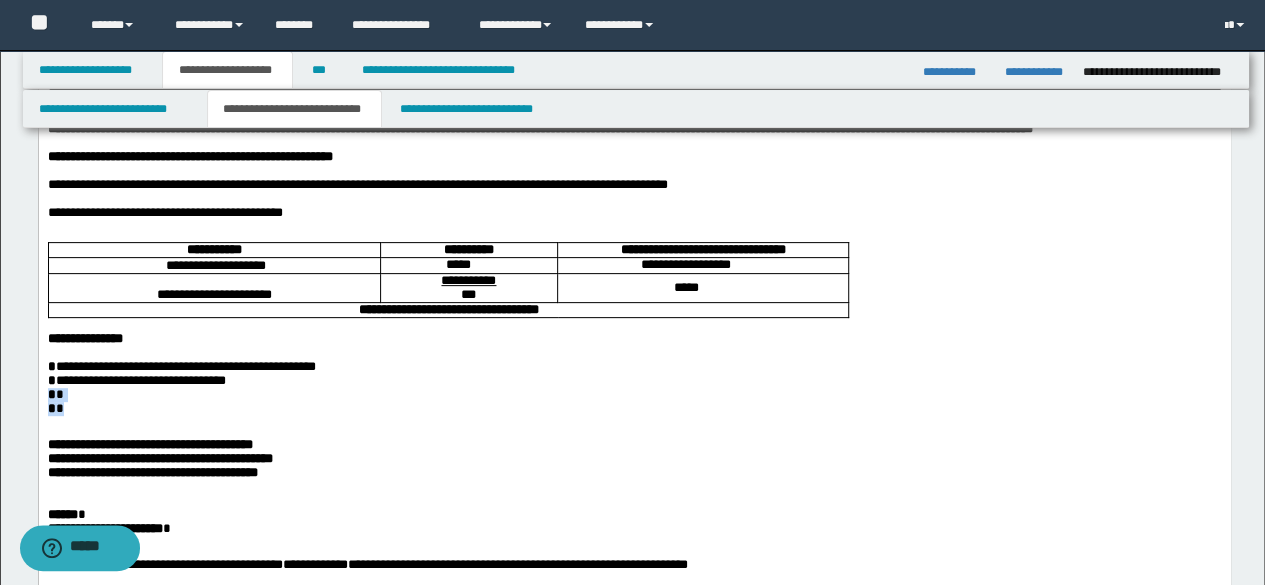 drag, startPoint x: 75, startPoint y: 473, endPoint x: 30, endPoint y: 460, distance: 46.840153 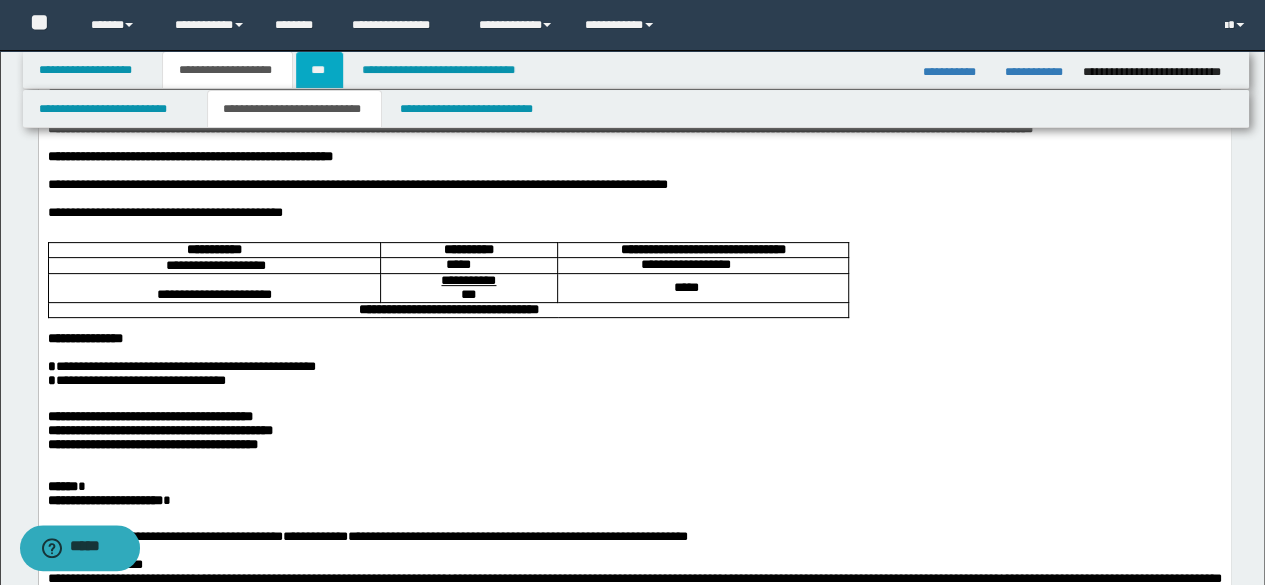 click on "***" at bounding box center [319, 70] 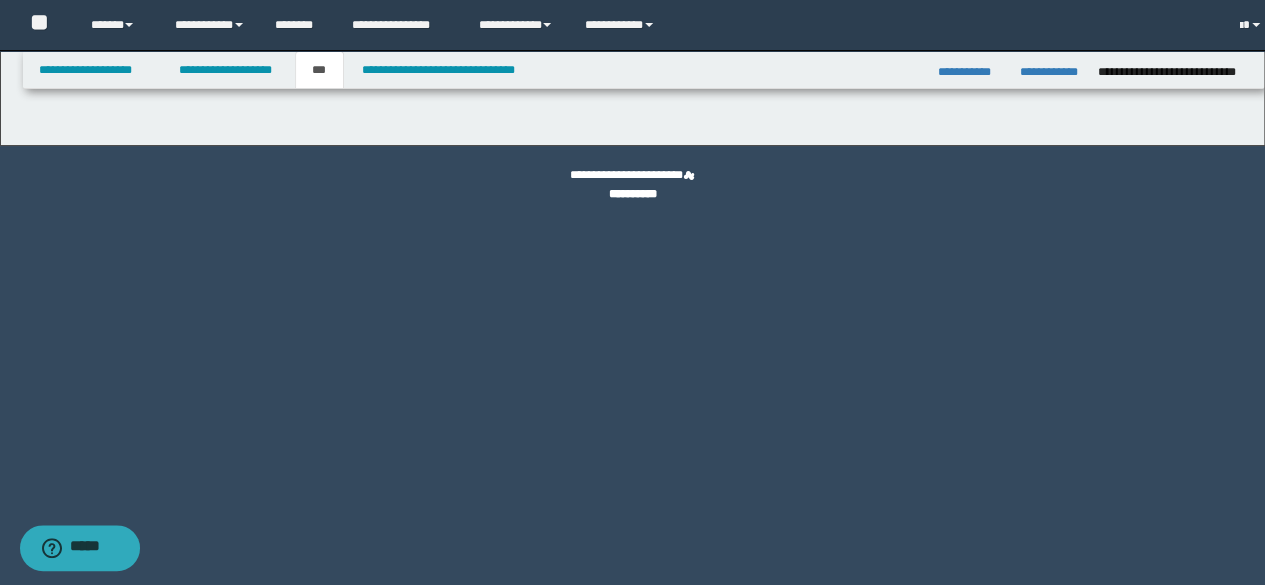 scroll, scrollTop: 0, scrollLeft: 0, axis: both 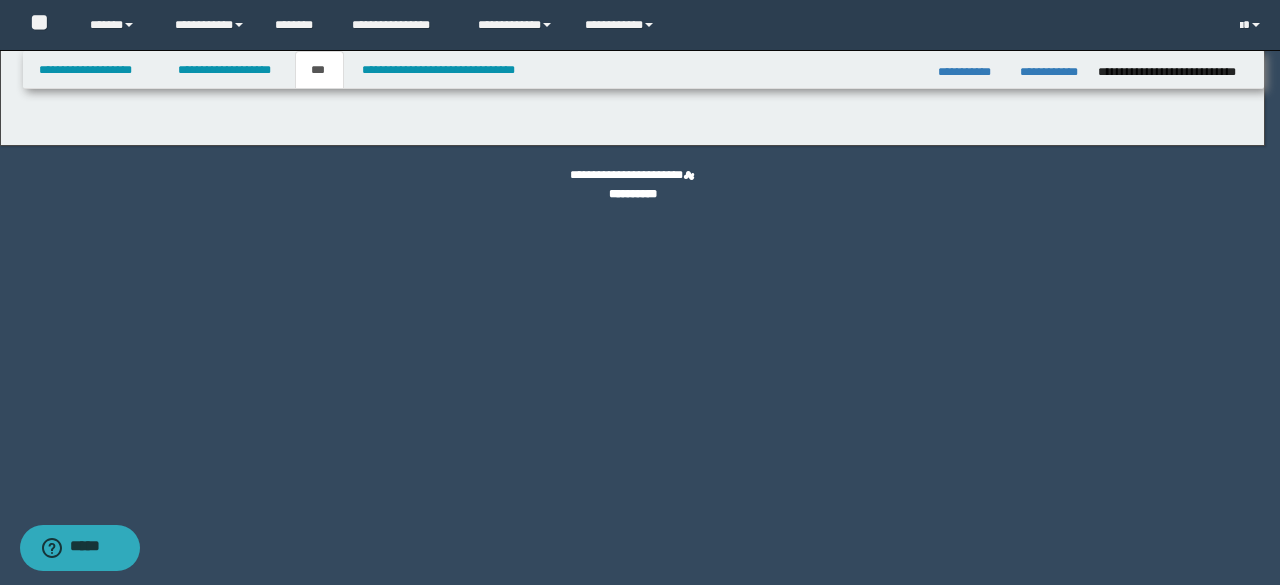 select on "*" 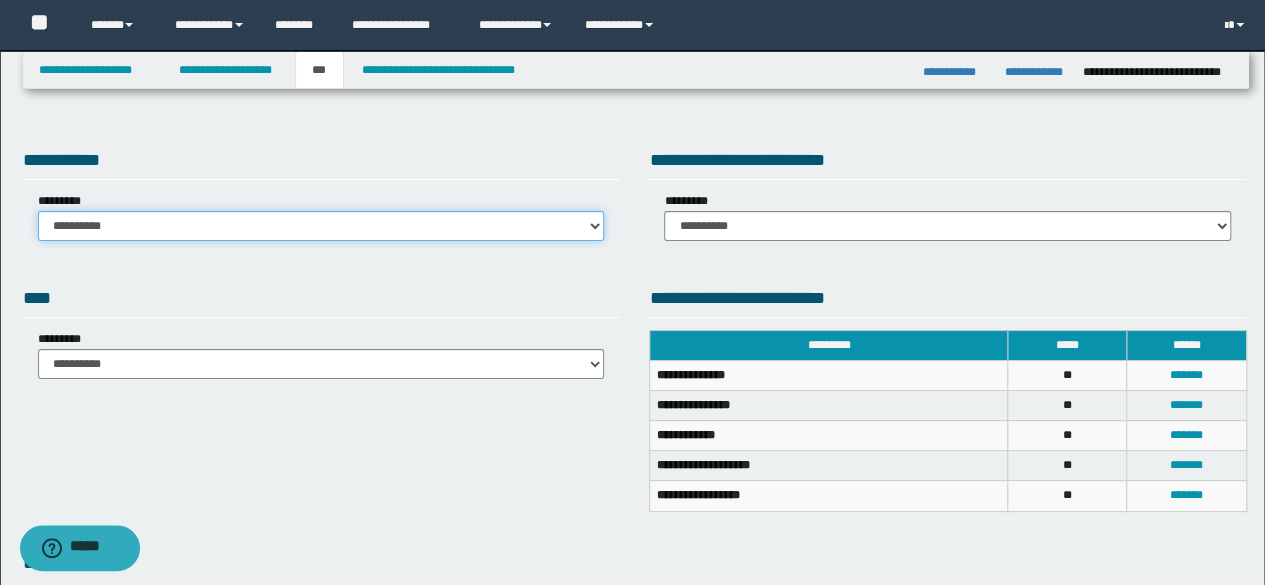 click on "**********" at bounding box center [321, 226] 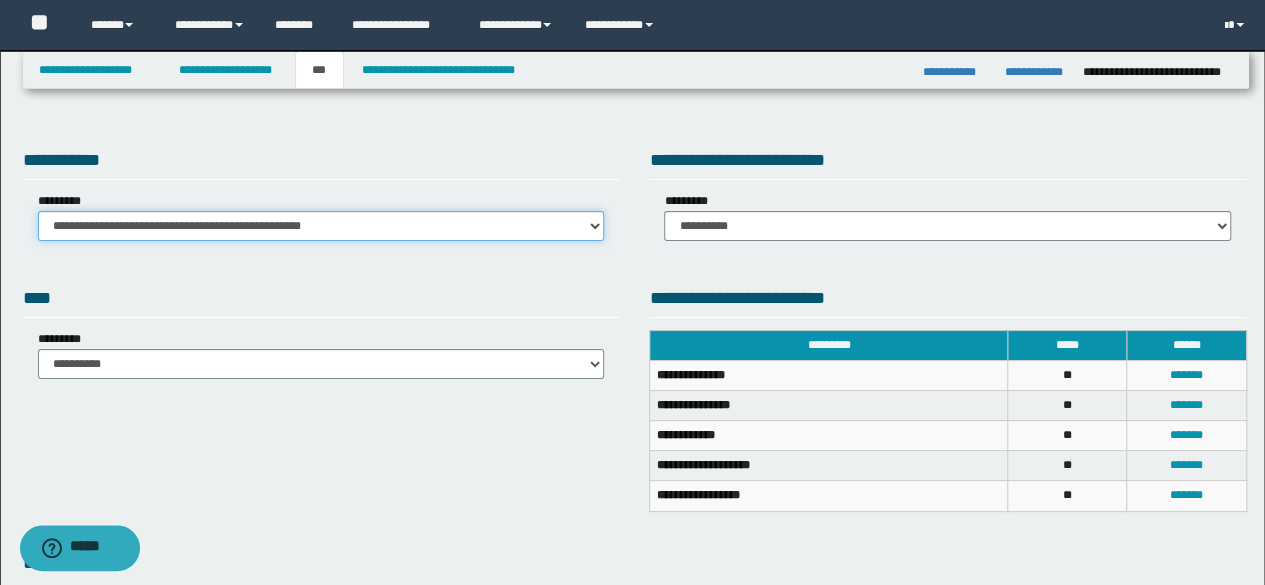 click on "**********" at bounding box center (321, 226) 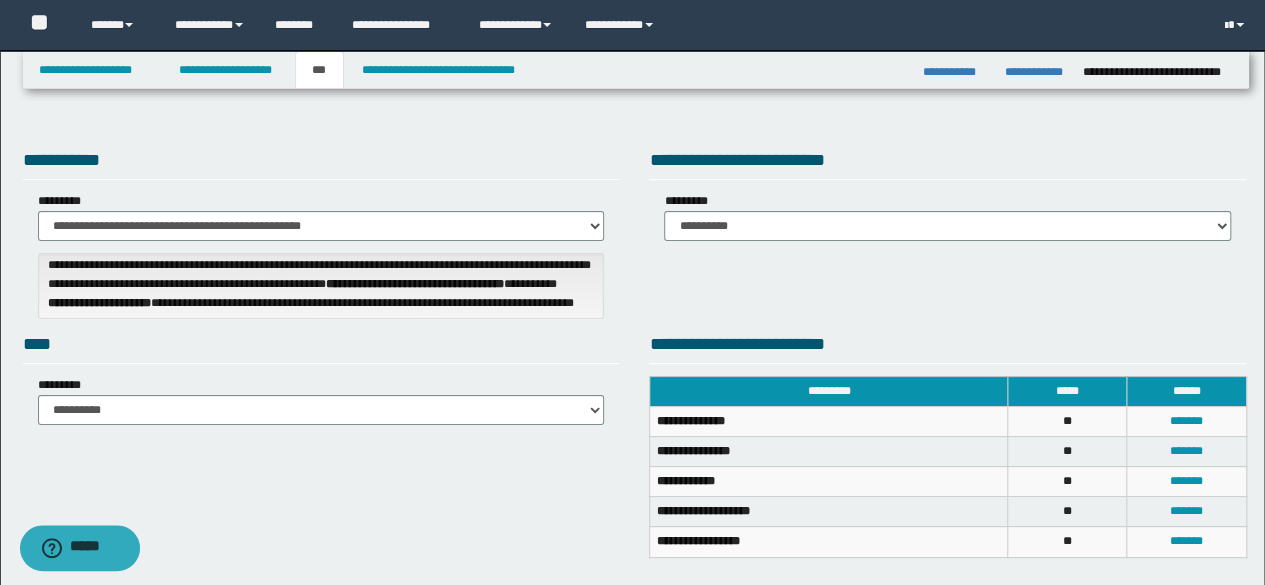 click on "**********" at bounding box center (947, 197) 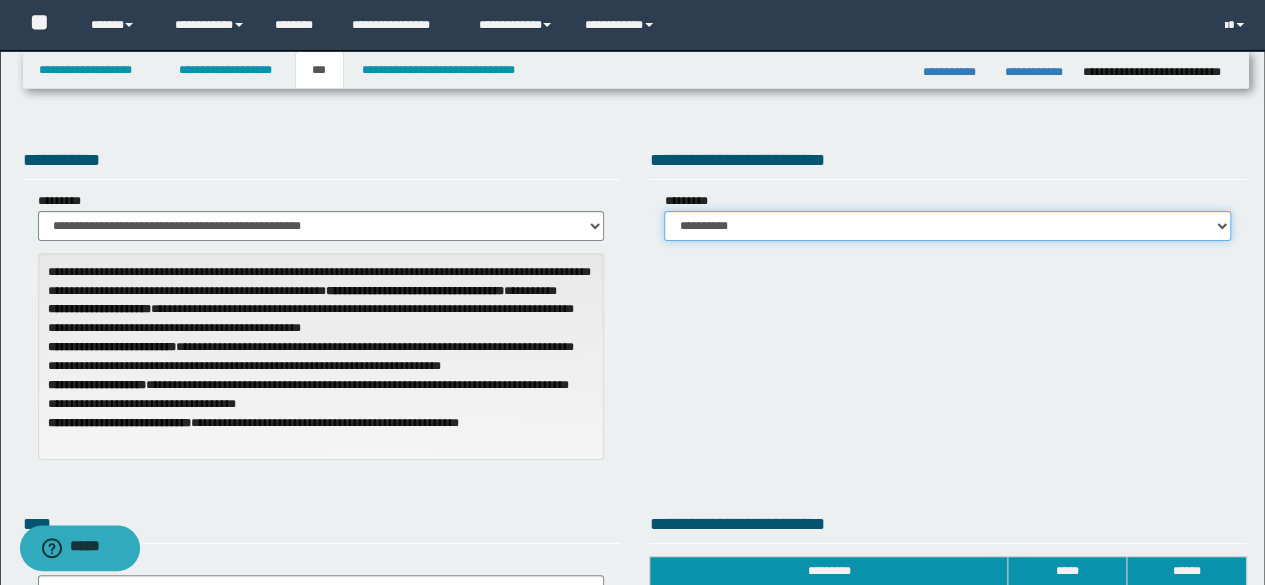 click on "**********" at bounding box center (947, 226) 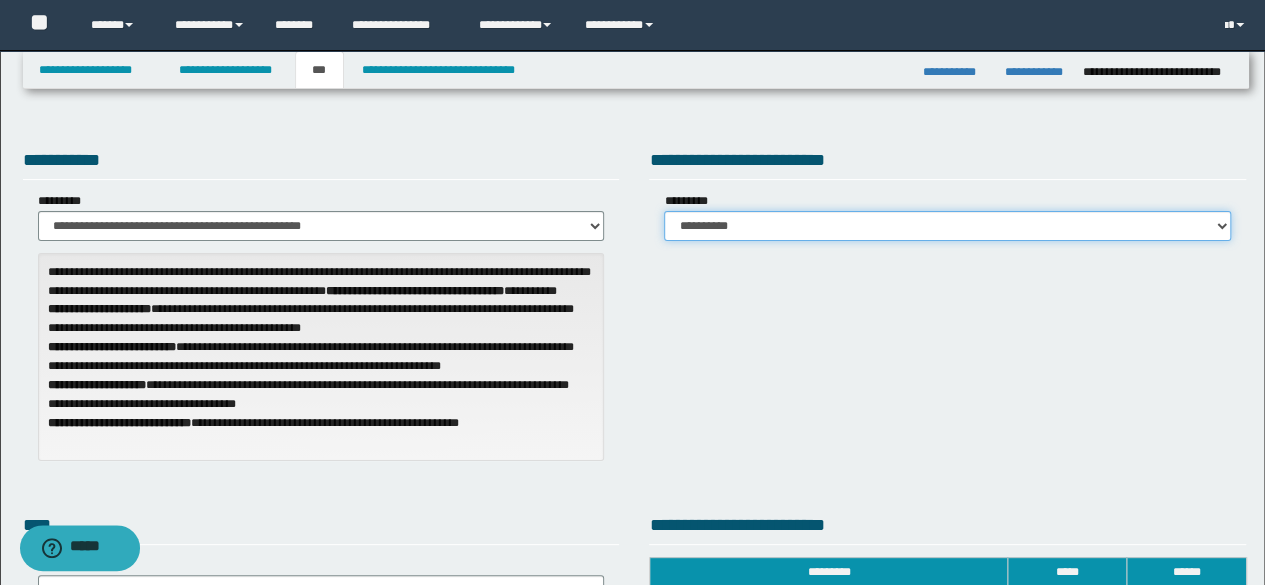 select on "*" 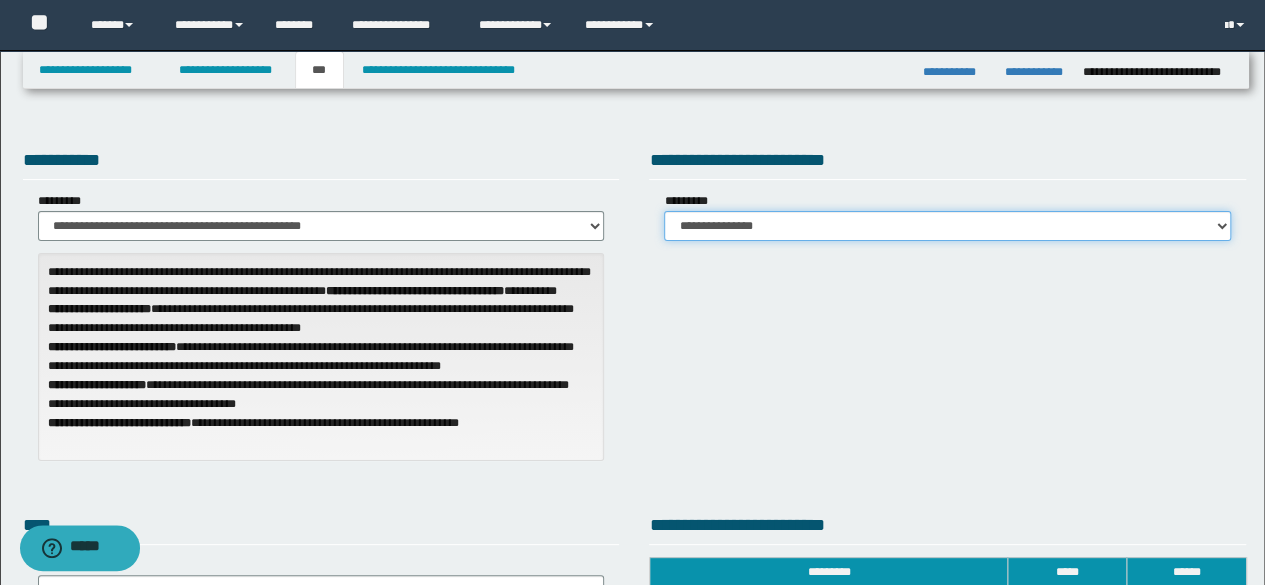 click on "**********" at bounding box center [947, 226] 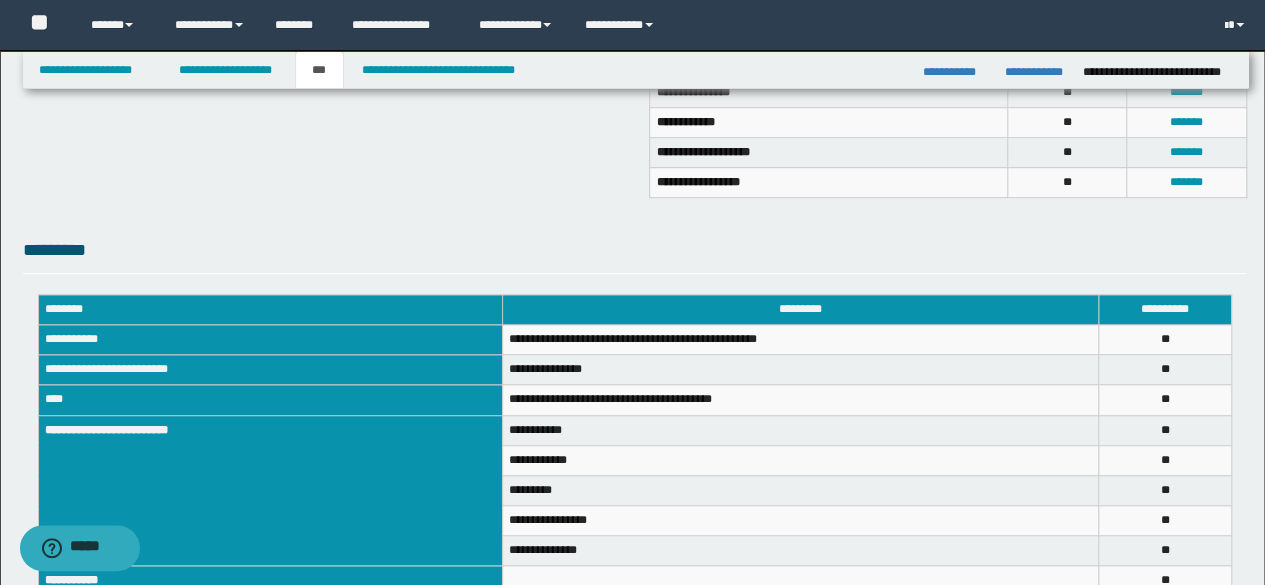 scroll, scrollTop: 541, scrollLeft: 0, axis: vertical 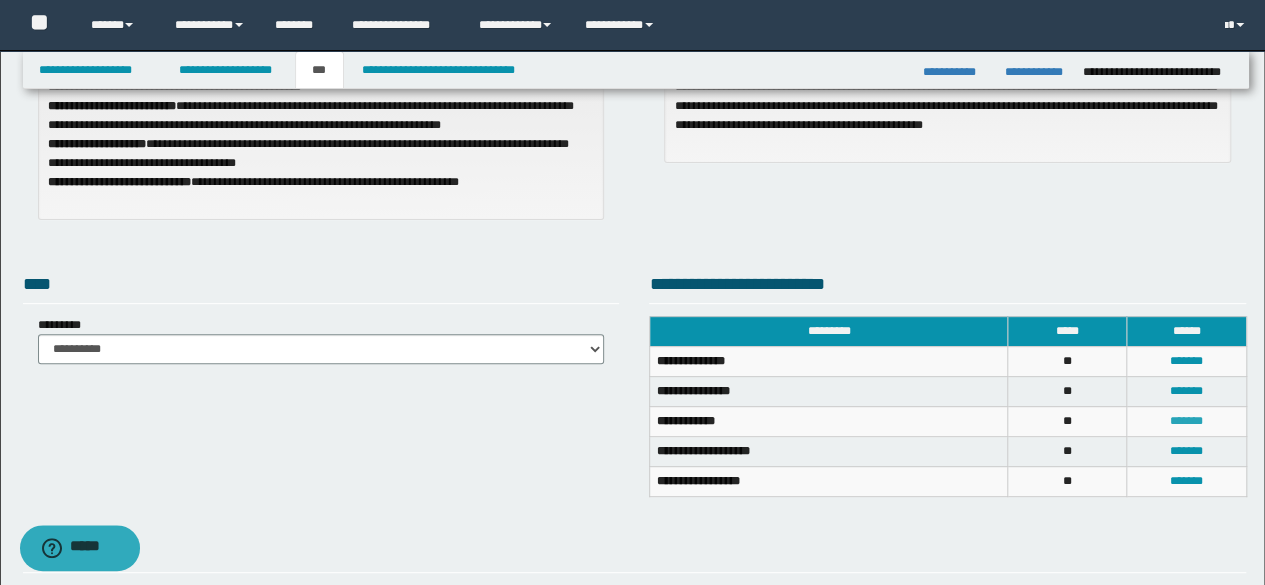 click on "*******" at bounding box center (1186, 421) 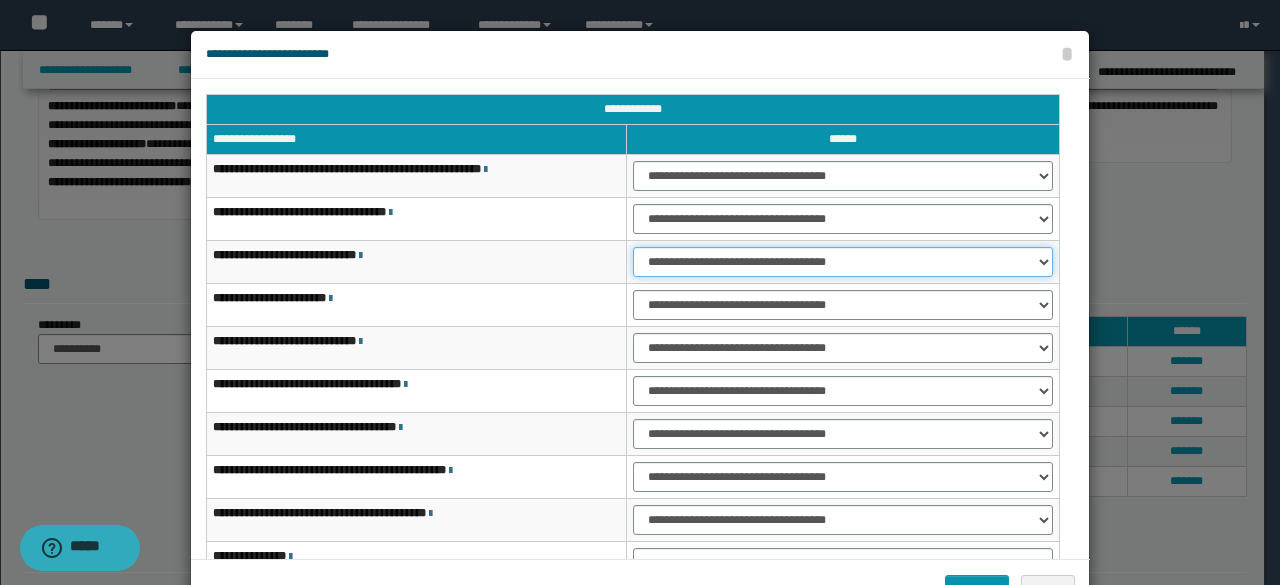 drag, startPoint x: 650, startPoint y: 255, endPoint x: 658, endPoint y: 271, distance: 17.888544 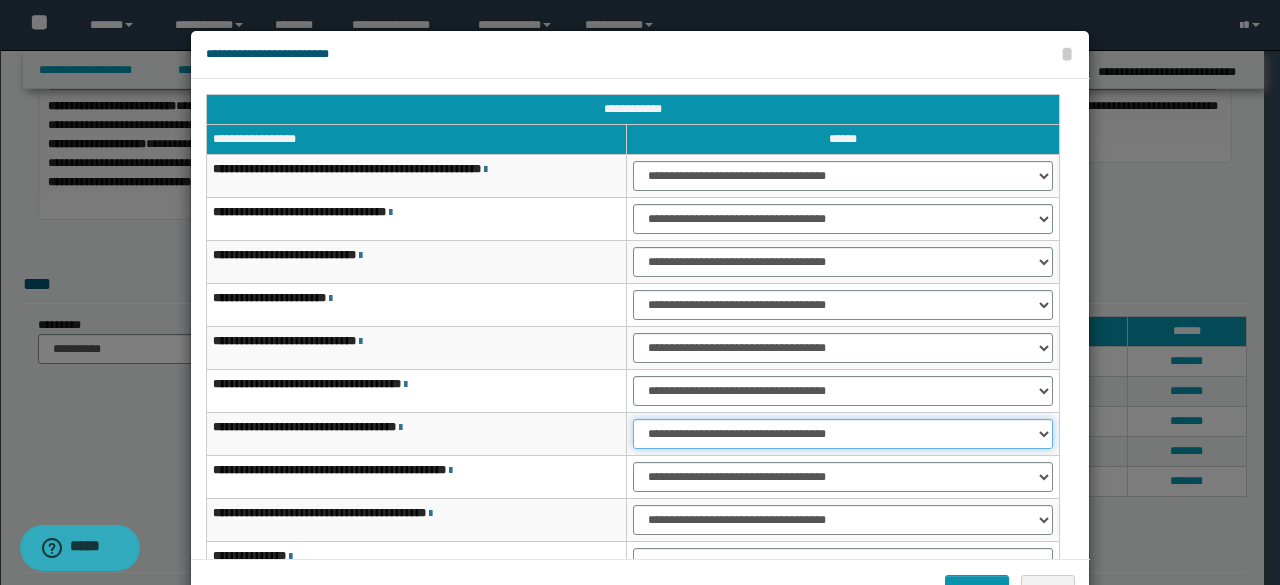 click on "**********" at bounding box center (843, 434) 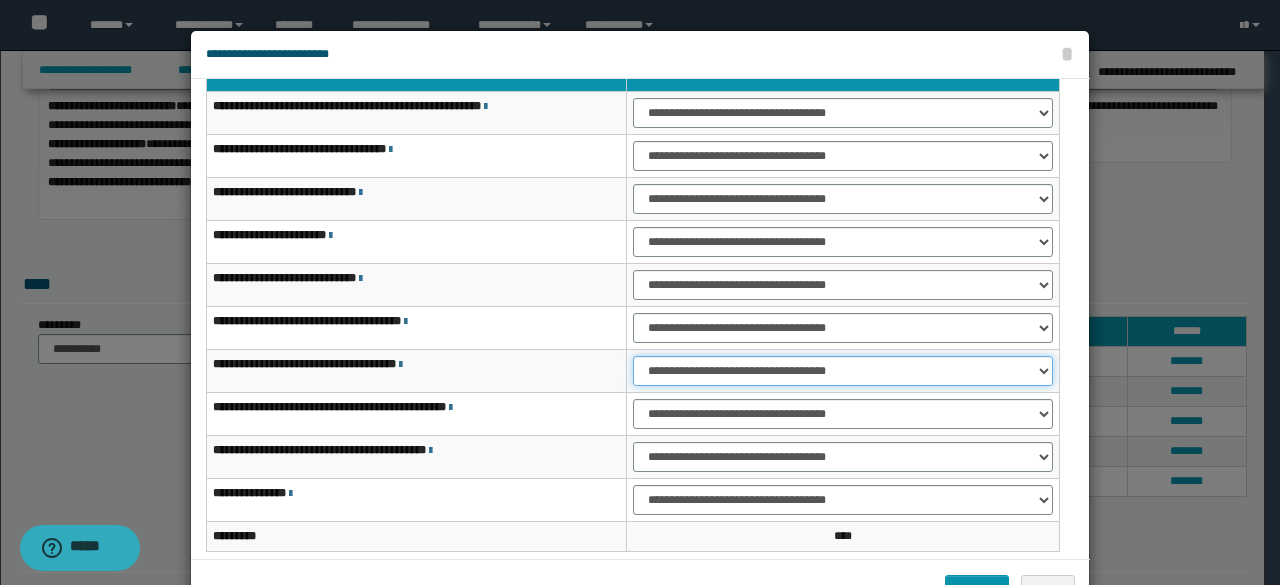 scroll, scrollTop: 116, scrollLeft: 0, axis: vertical 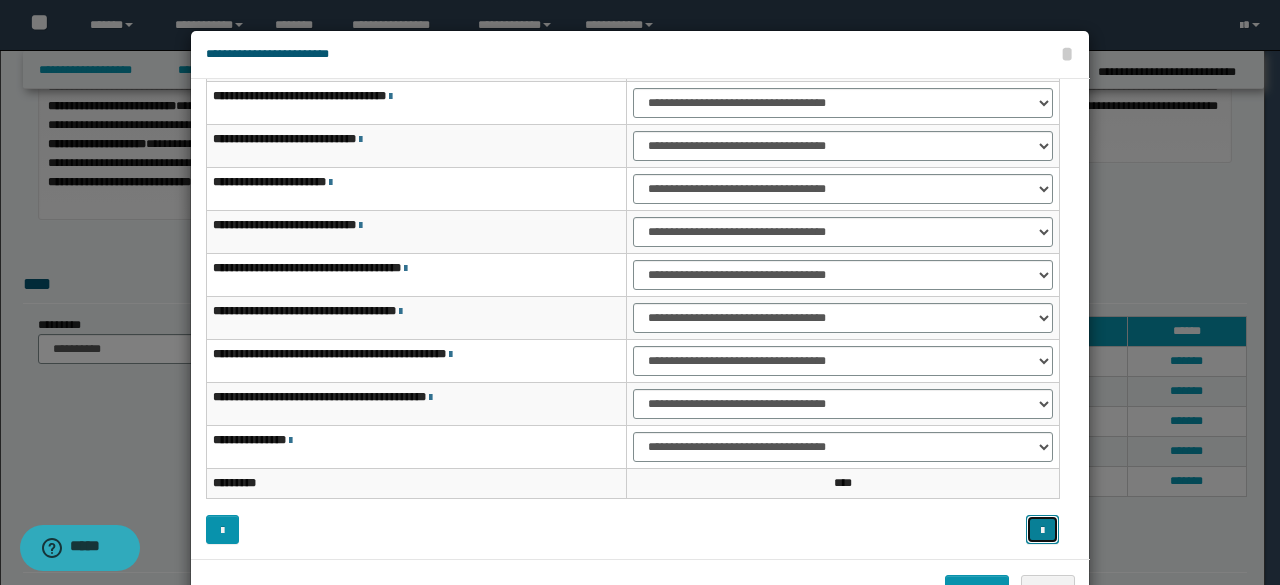 click at bounding box center (1042, 529) 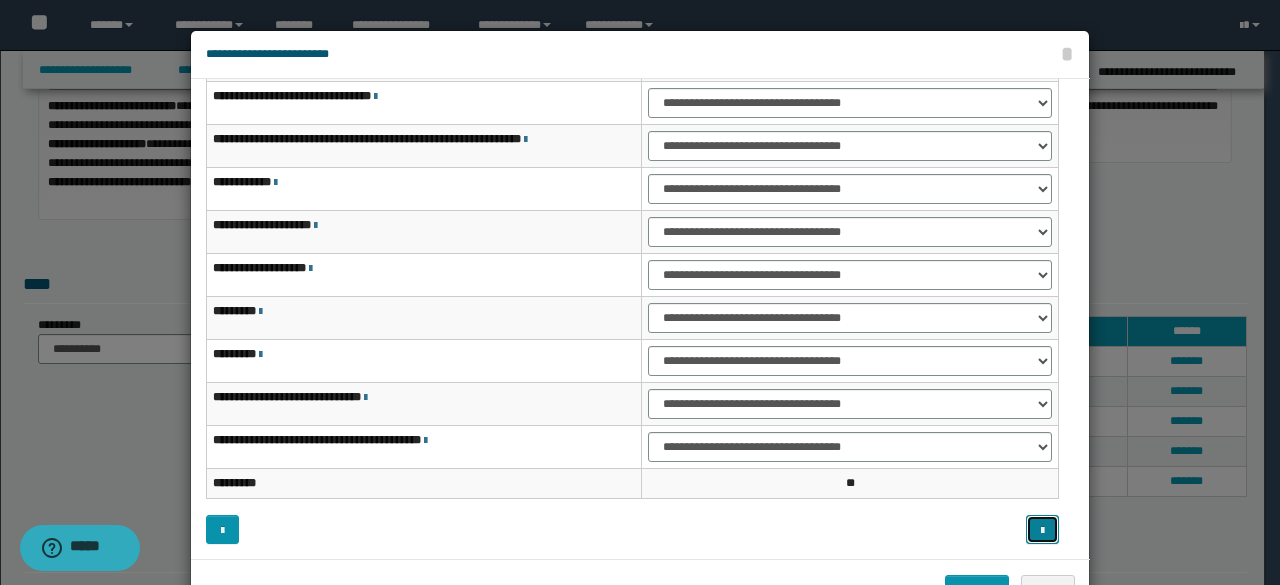 type 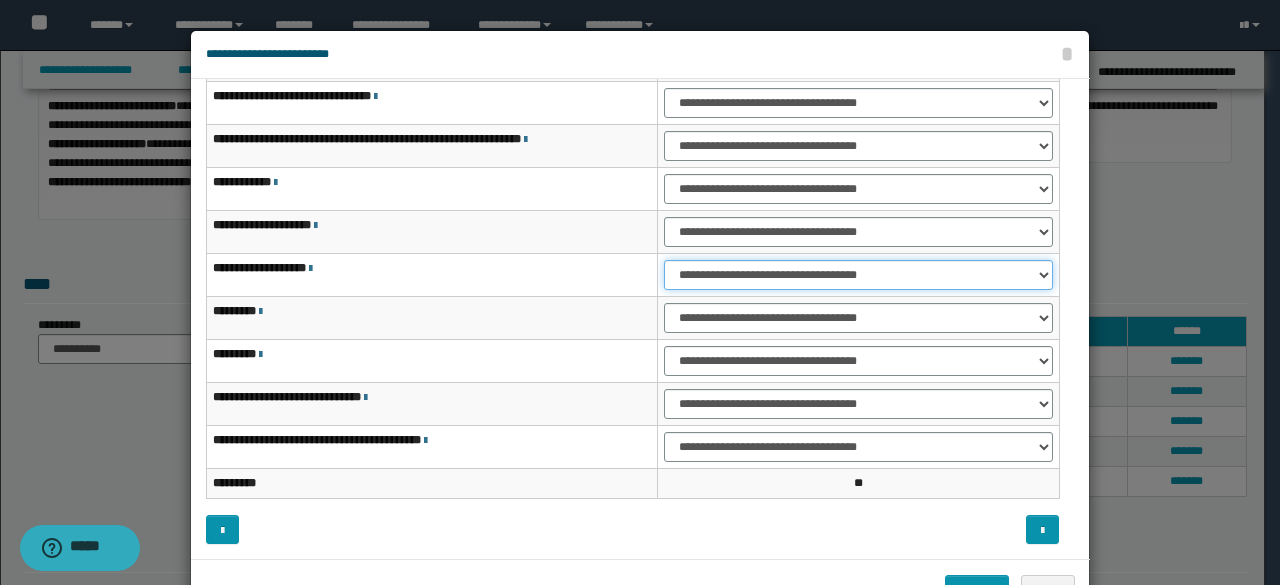 drag, startPoint x: 684, startPoint y: 267, endPoint x: 688, endPoint y: 285, distance: 18.439089 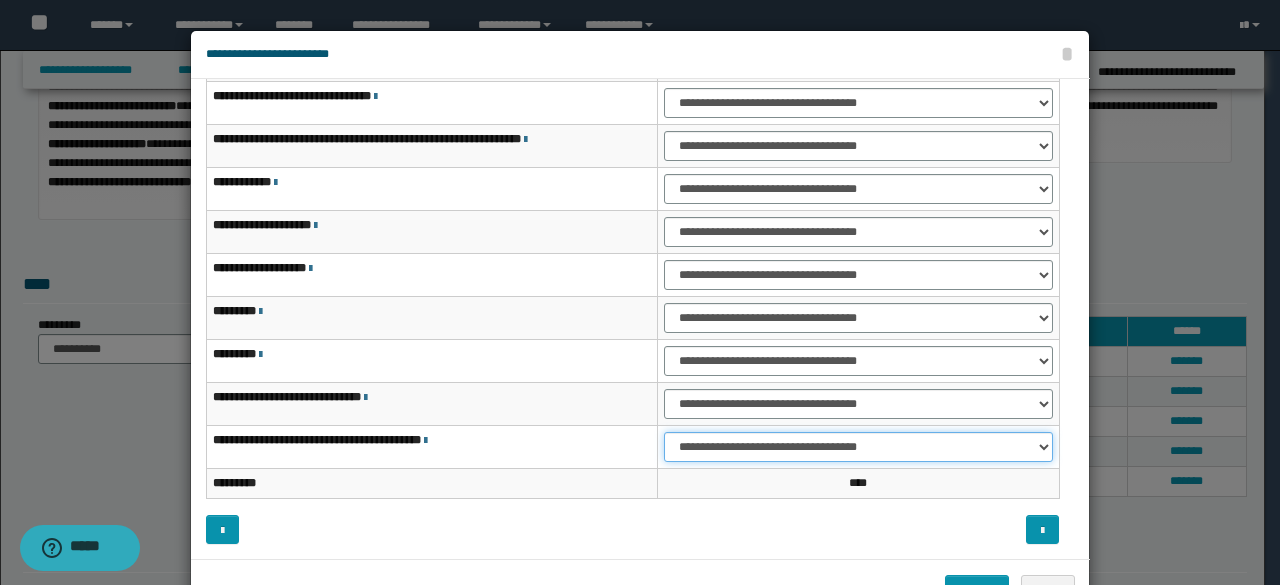 drag, startPoint x: 666, startPoint y: 447, endPoint x: 688, endPoint y: 447, distance: 22 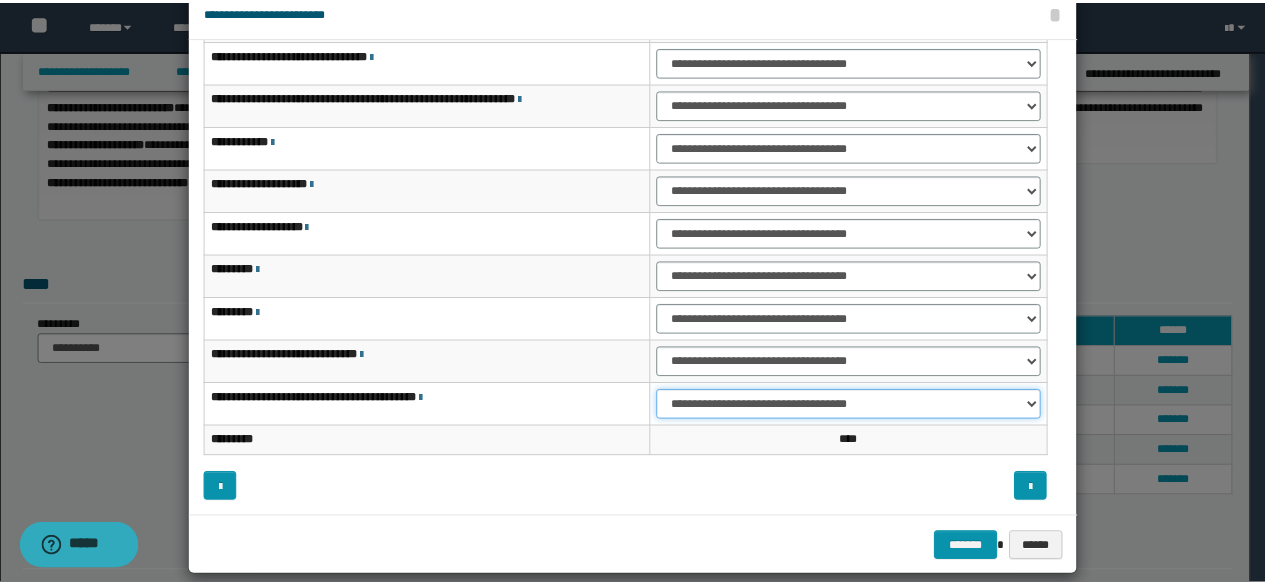 scroll, scrollTop: 64, scrollLeft: 0, axis: vertical 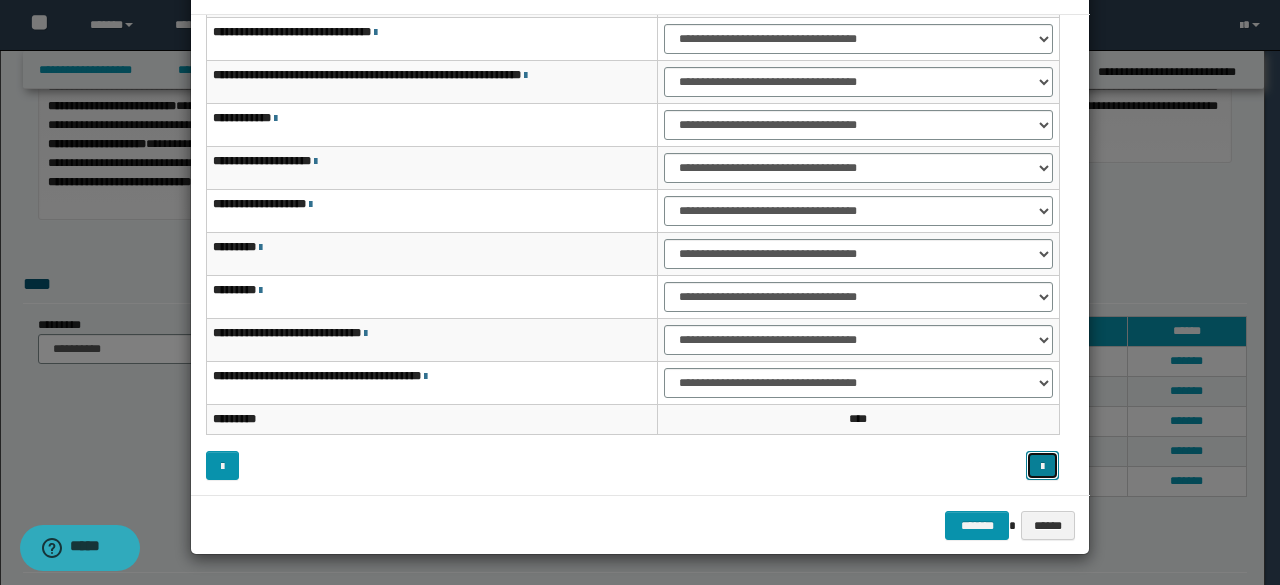 click at bounding box center (1042, 465) 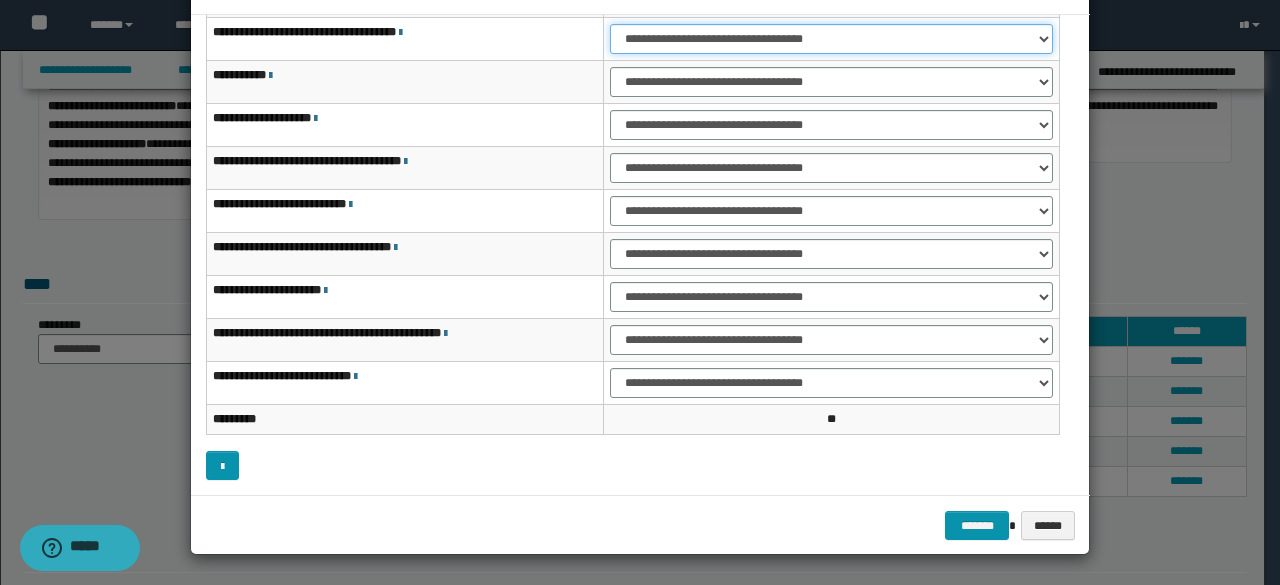 click on "**********" at bounding box center [831, 39] 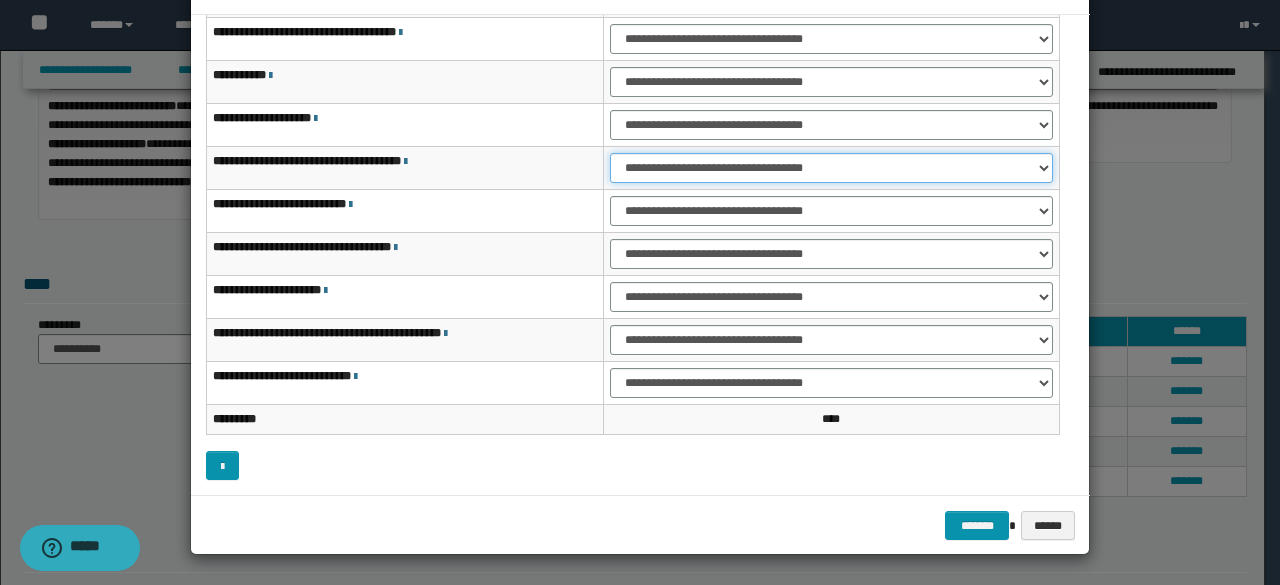 click on "**********" at bounding box center (831, 168) 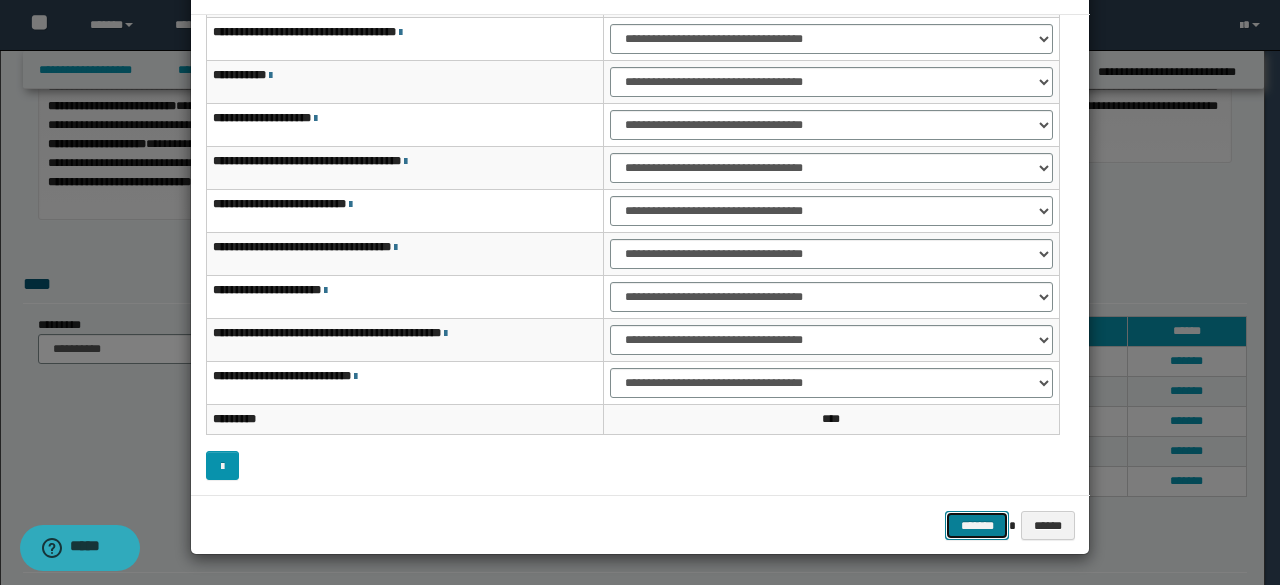 click on "*******" at bounding box center [977, 525] 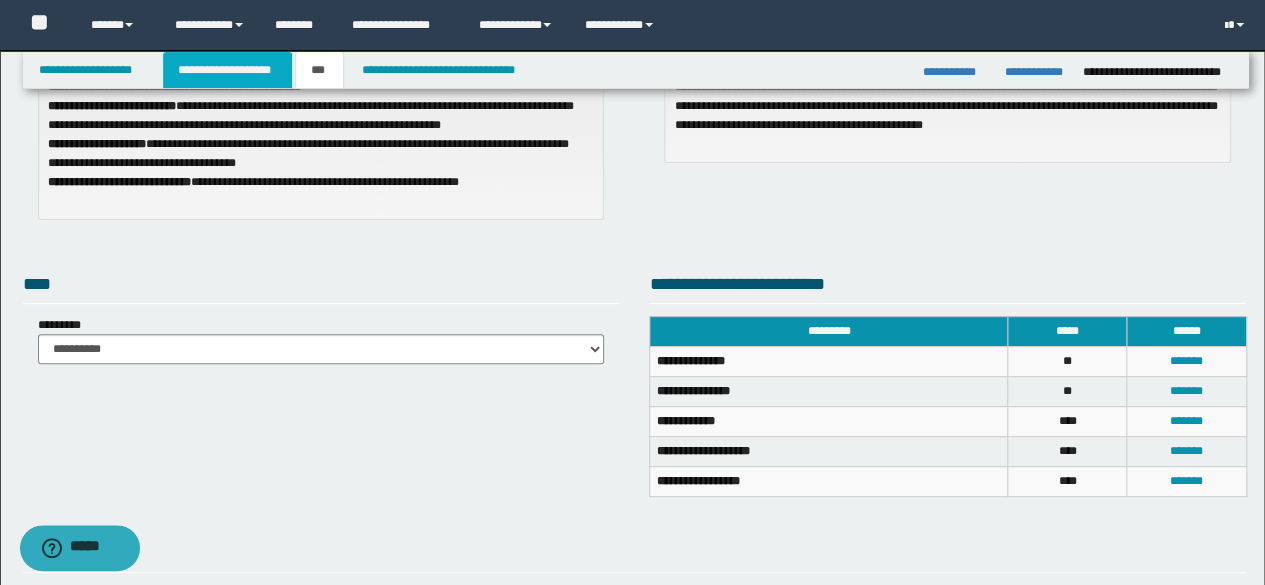 click on "**********" at bounding box center (227, 70) 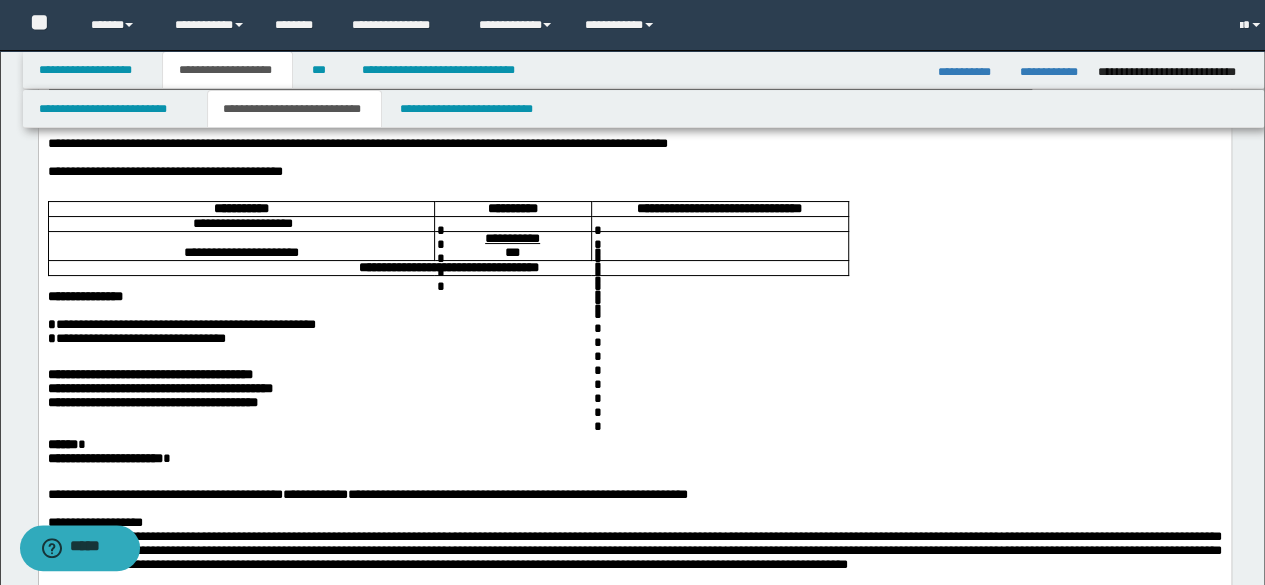 scroll, scrollTop: 272, scrollLeft: 0, axis: vertical 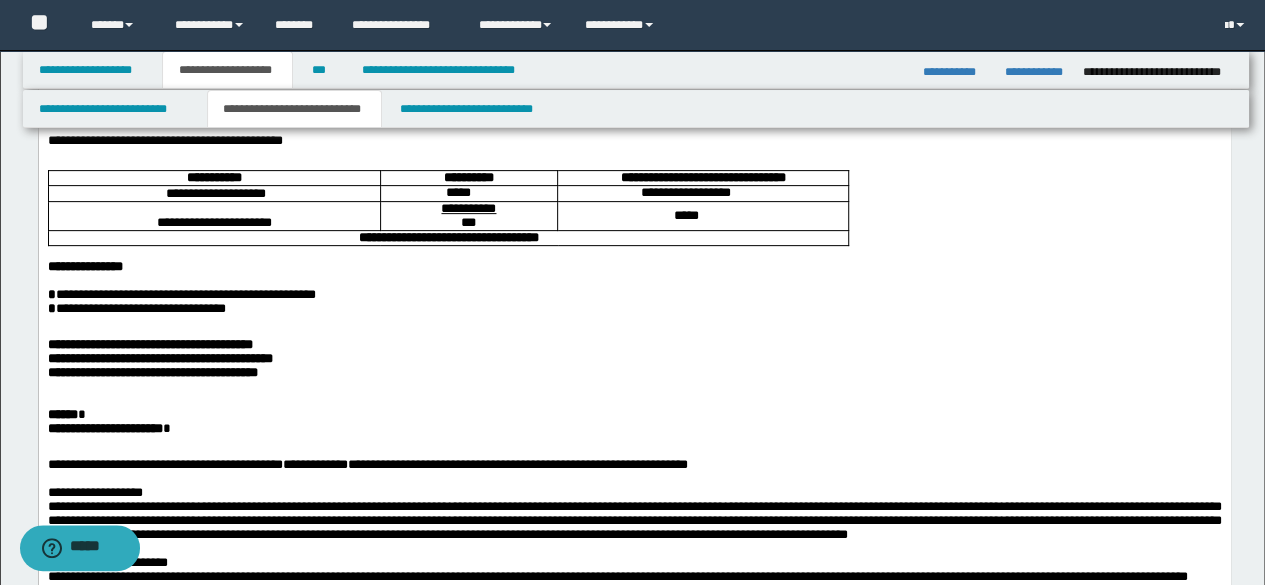 click on "**********" at bounding box center [149, 344] 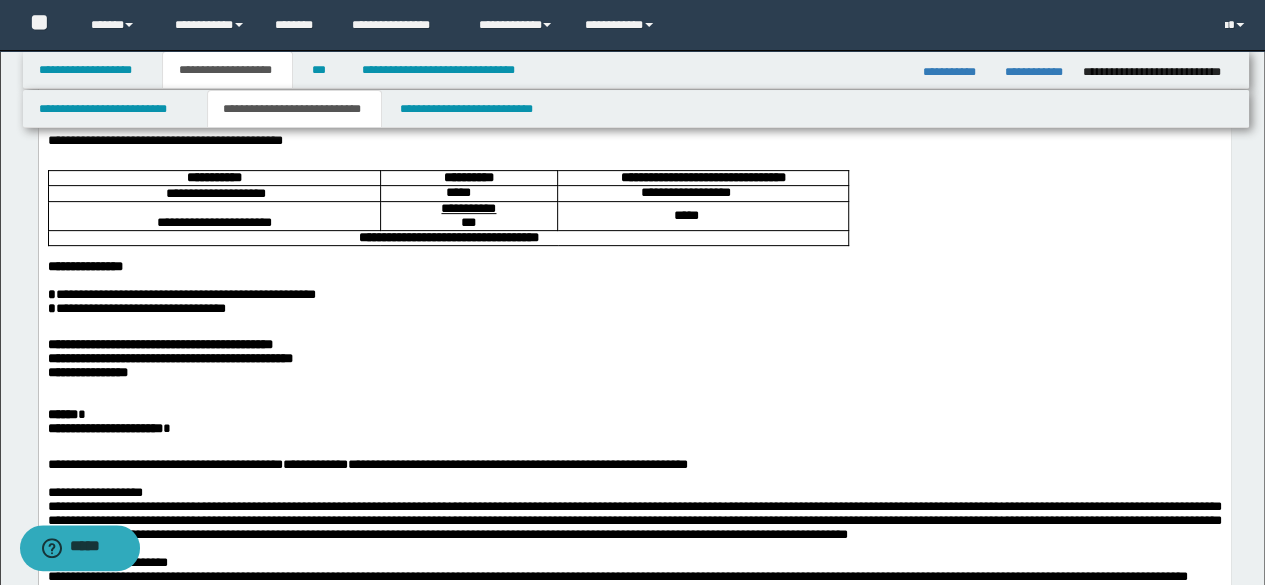 click on "**********" at bounding box center (634, 429) 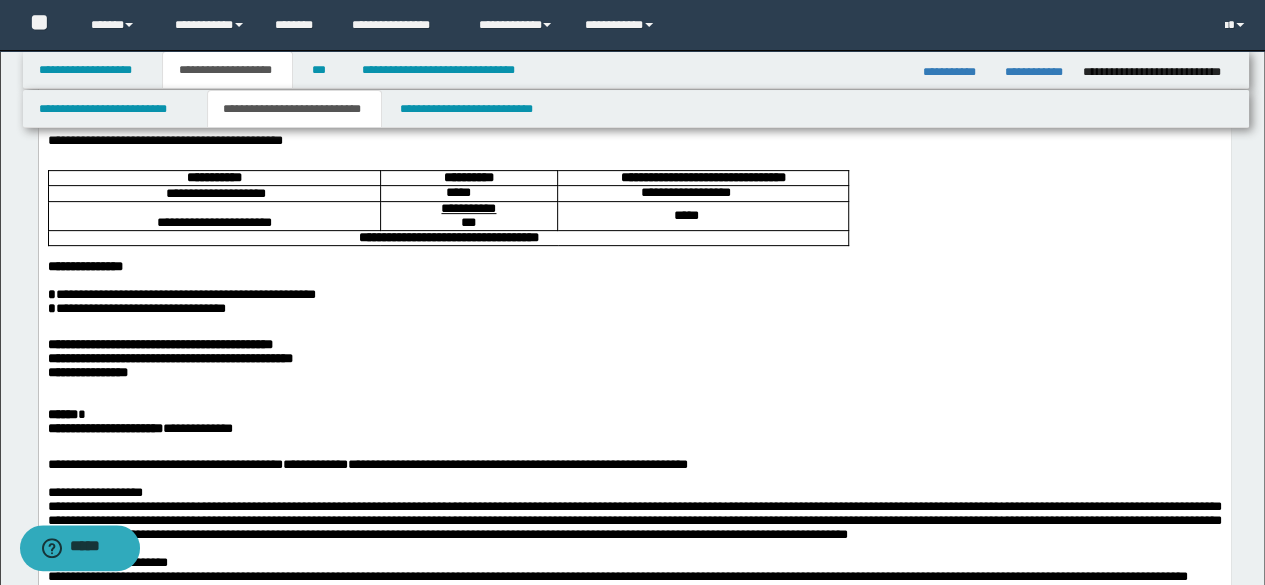 click on "****** *" at bounding box center (634, 415) 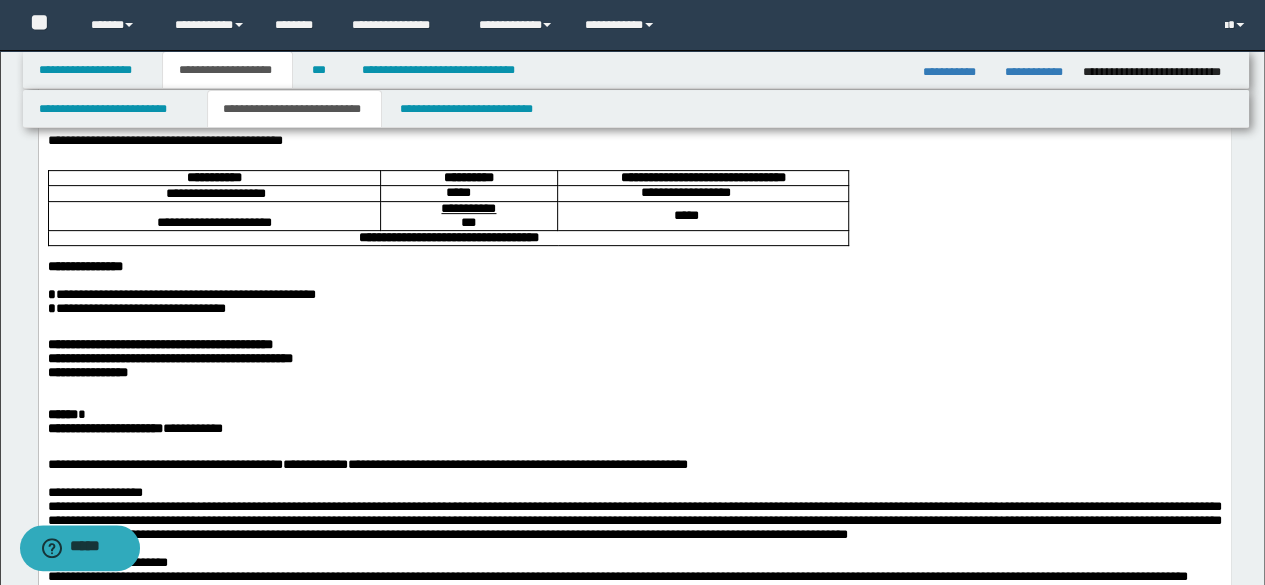 click on "****** *" at bounding box center (634, 415) 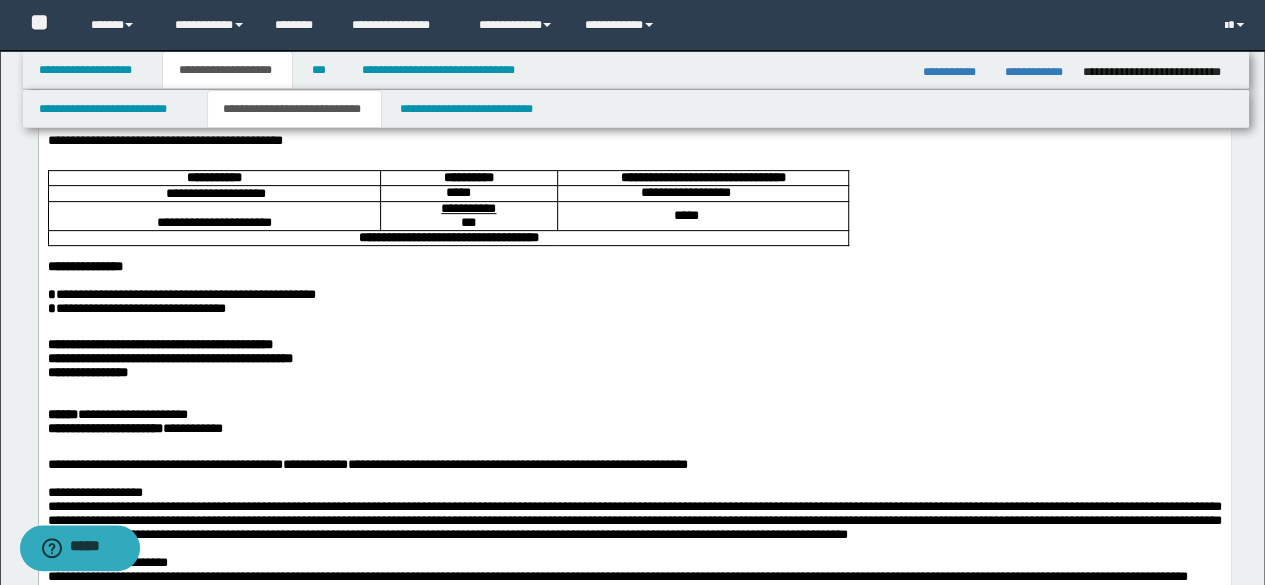 click at bounding box center [657, 401] 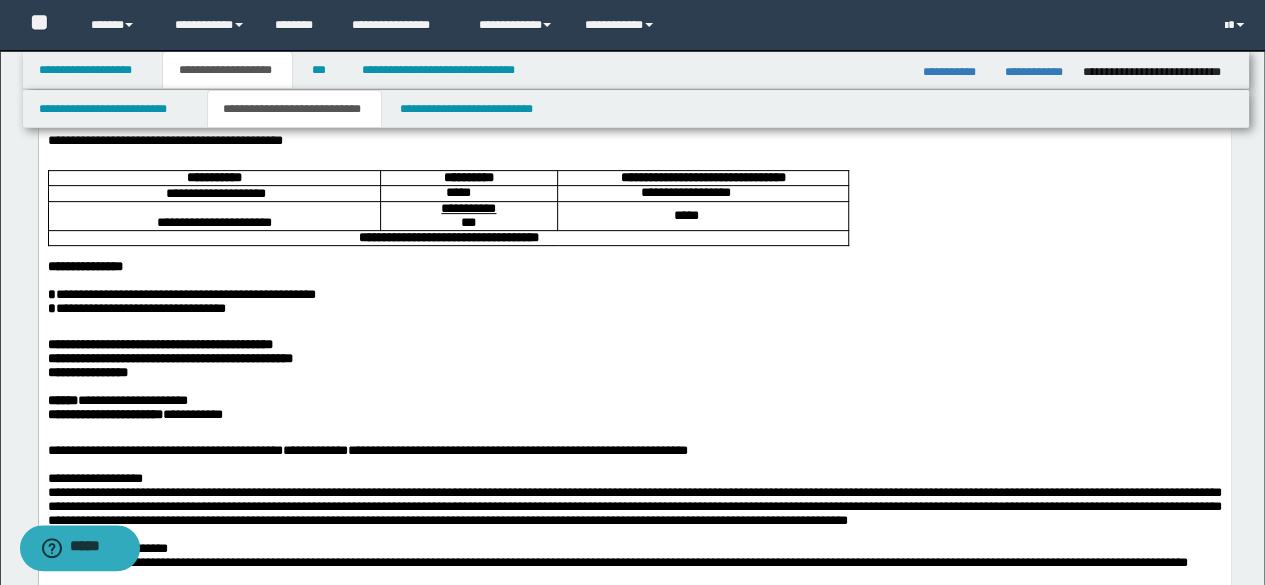 scroll, scrollTop: 0, scrollLeft: 0, axis: both 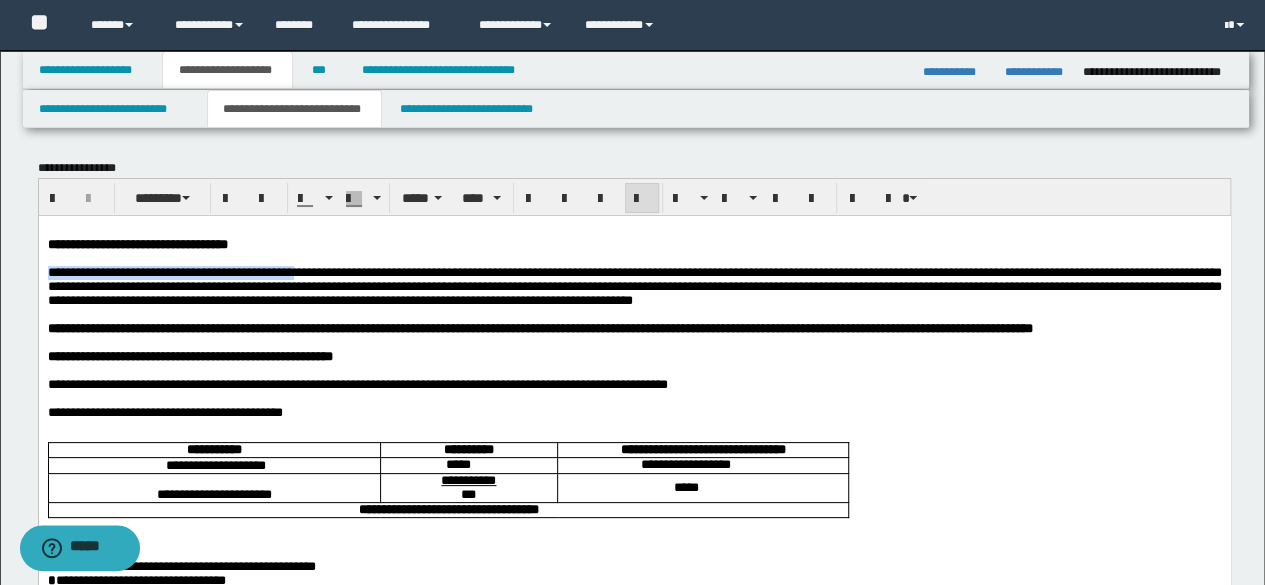 drag, startPoint x: 389, startPoint y: 273, endPoint x: 0, endPoint y: 281, distance: 389.08224 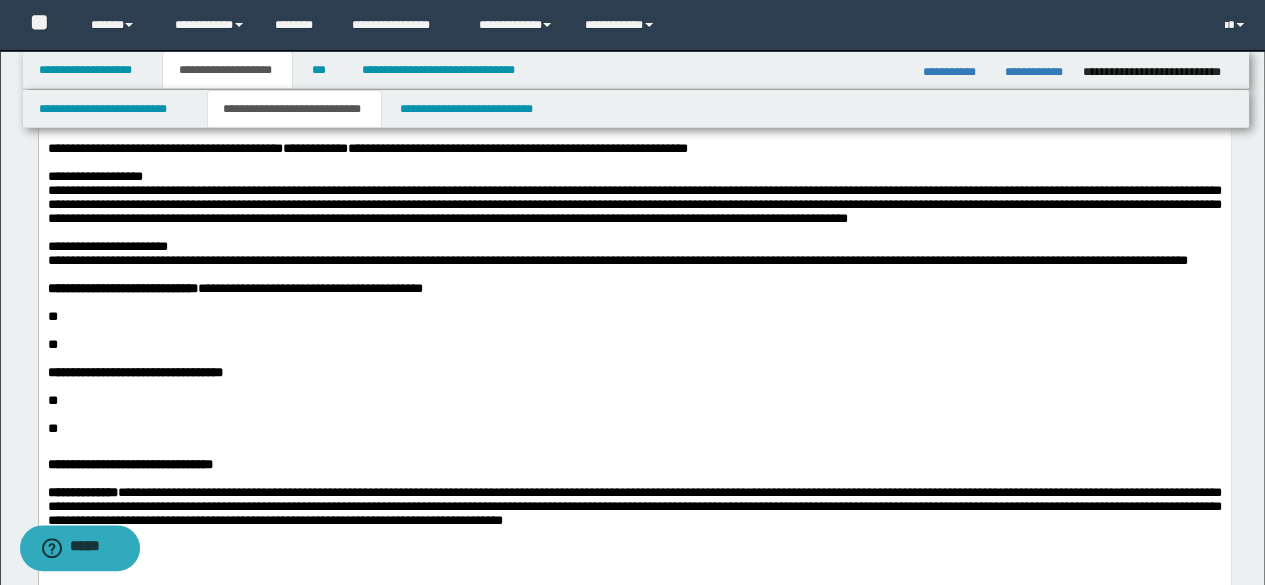 scroll, scrollTop: 600, scrollLeft: 0, axis: vertical 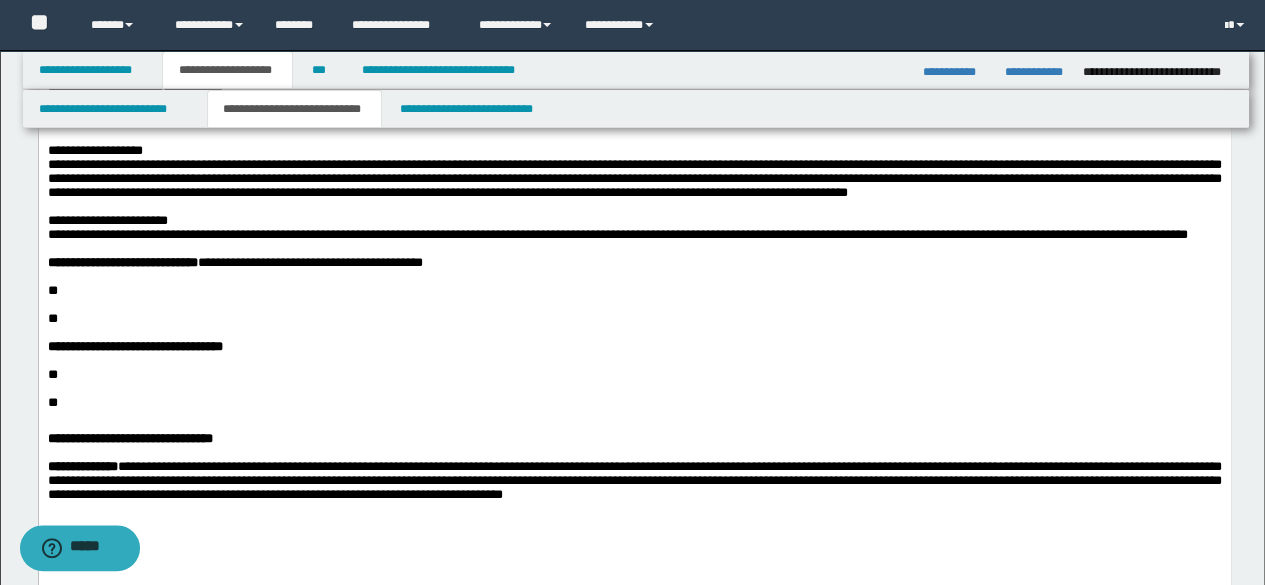 click on "**********" at bounding box center (234, 262) 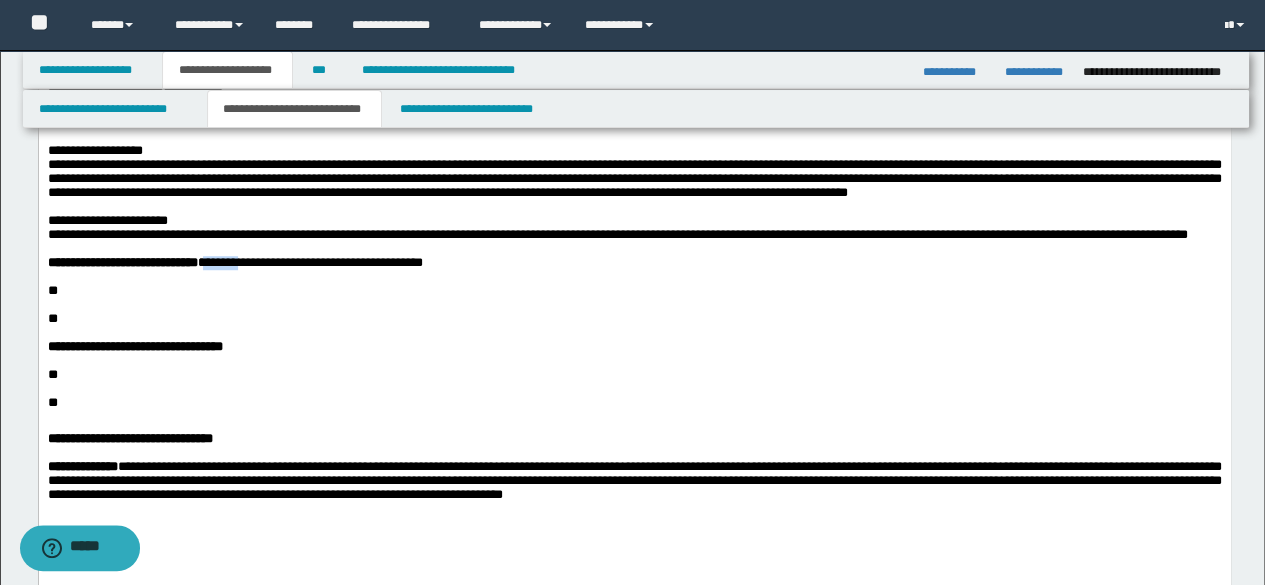 click on "**********" at bounding box center (234, 262) 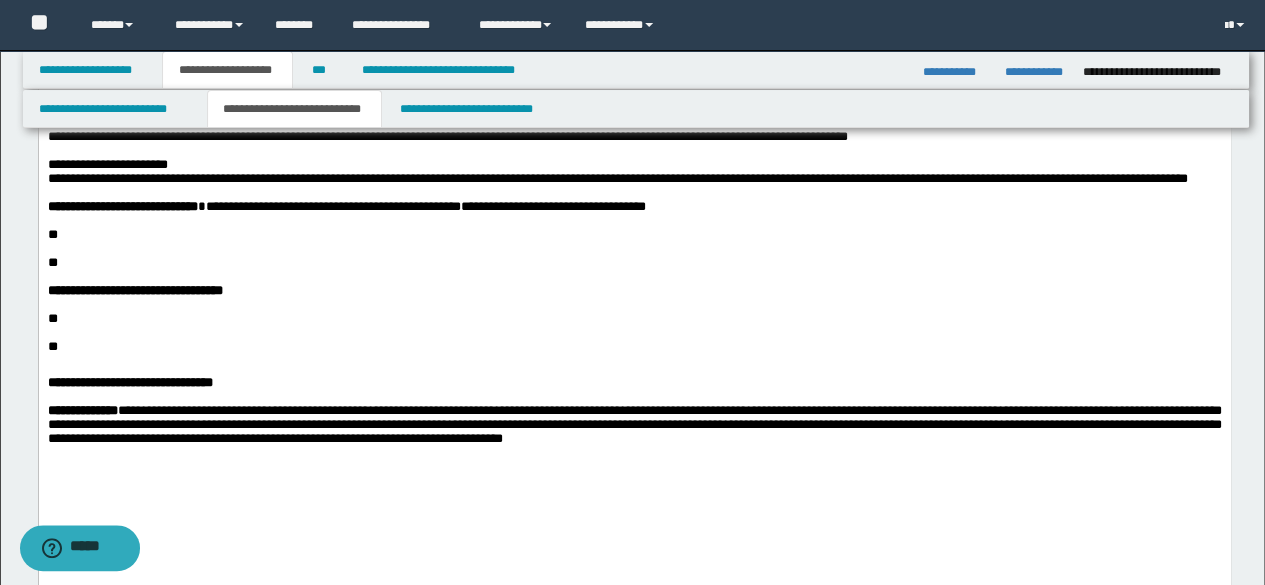 scroll, scrollTop: 700, scrollLeft: 0, axis: vertical 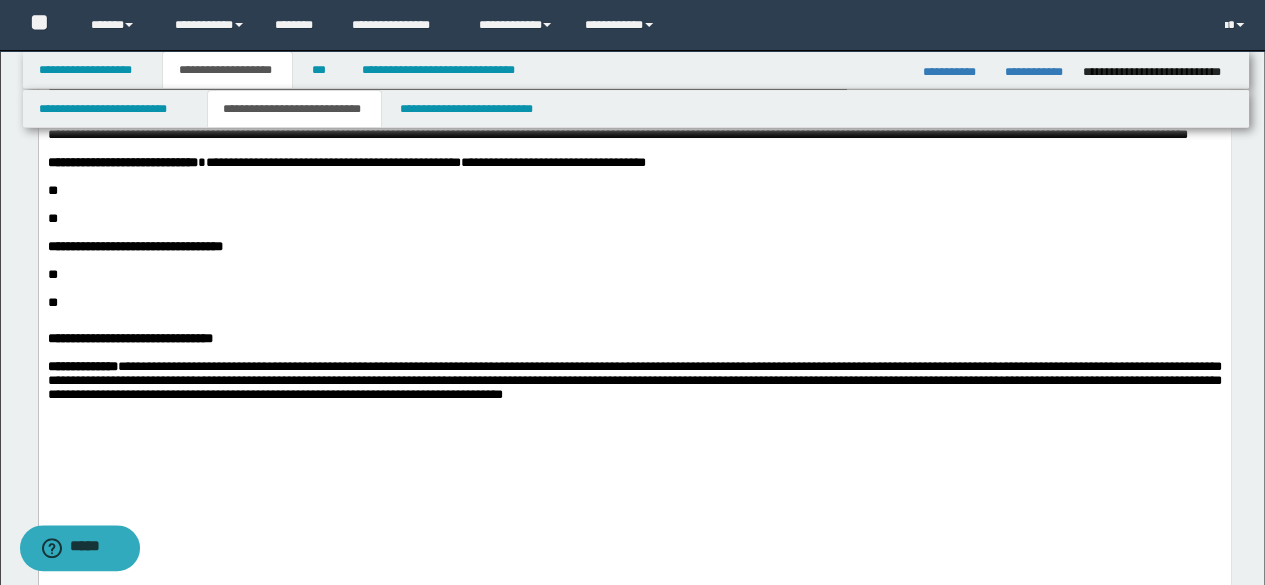 click on "**" at bounding box center (634, 191) 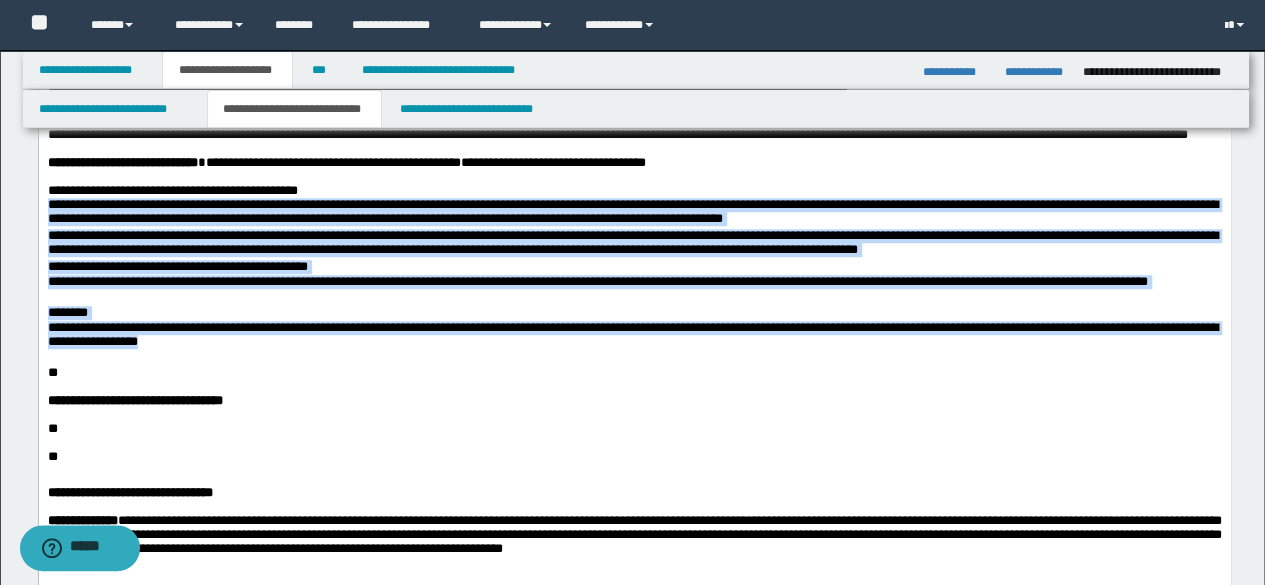 drag, startPoint x: 49, startPoint y: 330, endPoint x: 340, endPoint y: 462, distance: 319.53873 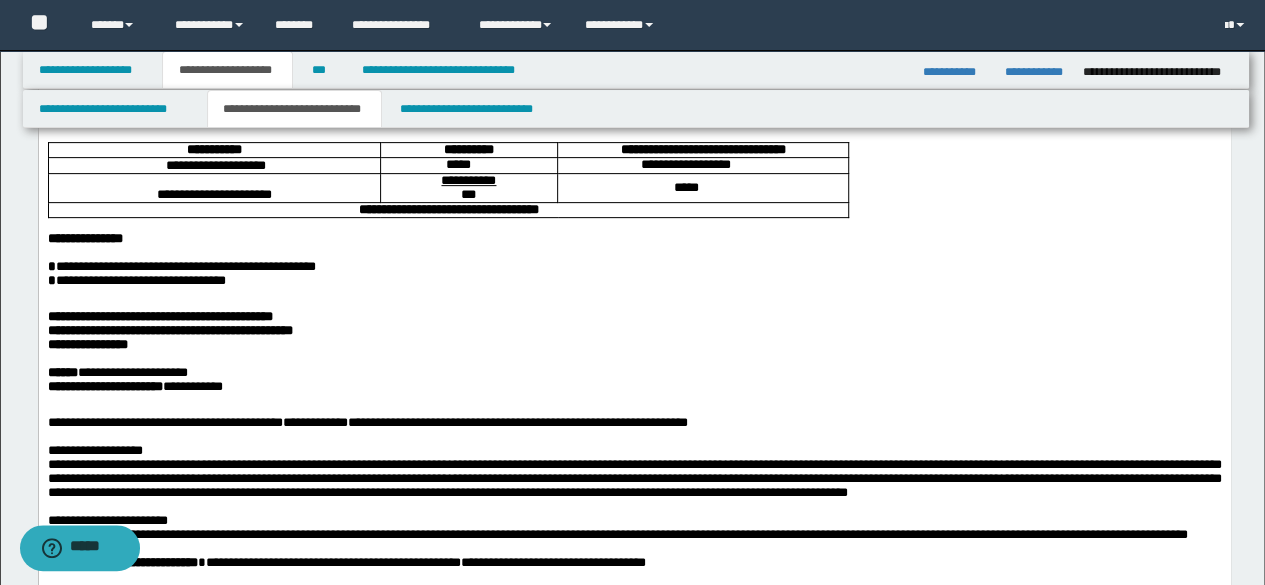 scroll, scrollTop: 0, scrollLeft: 0, axis: both 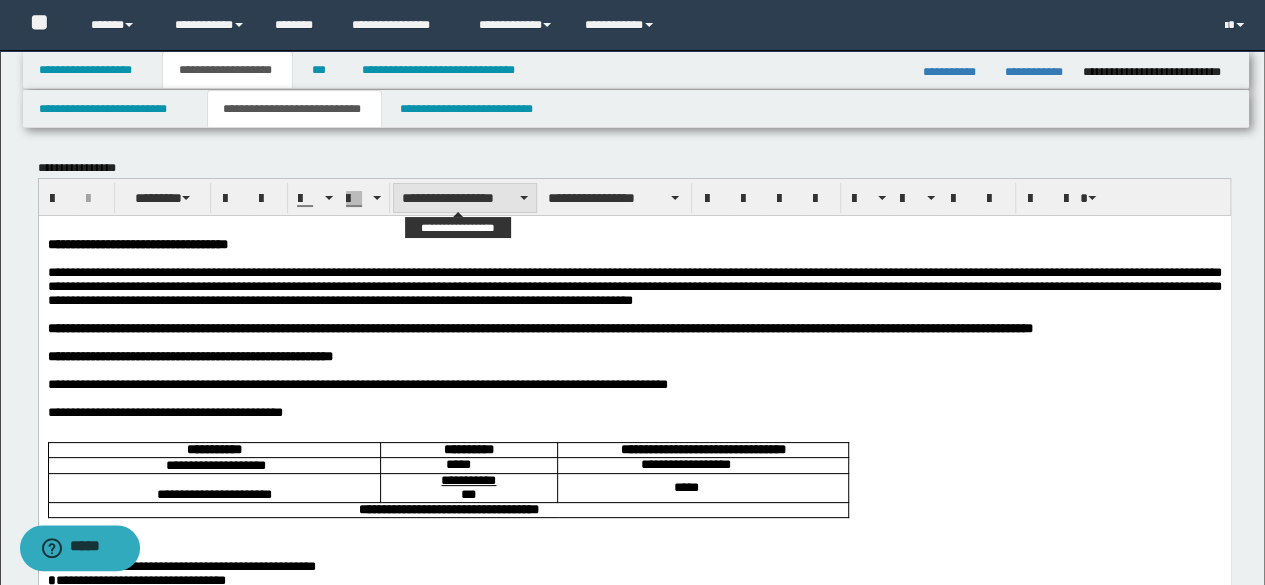click on "**********" at bounding box center [465, 198] 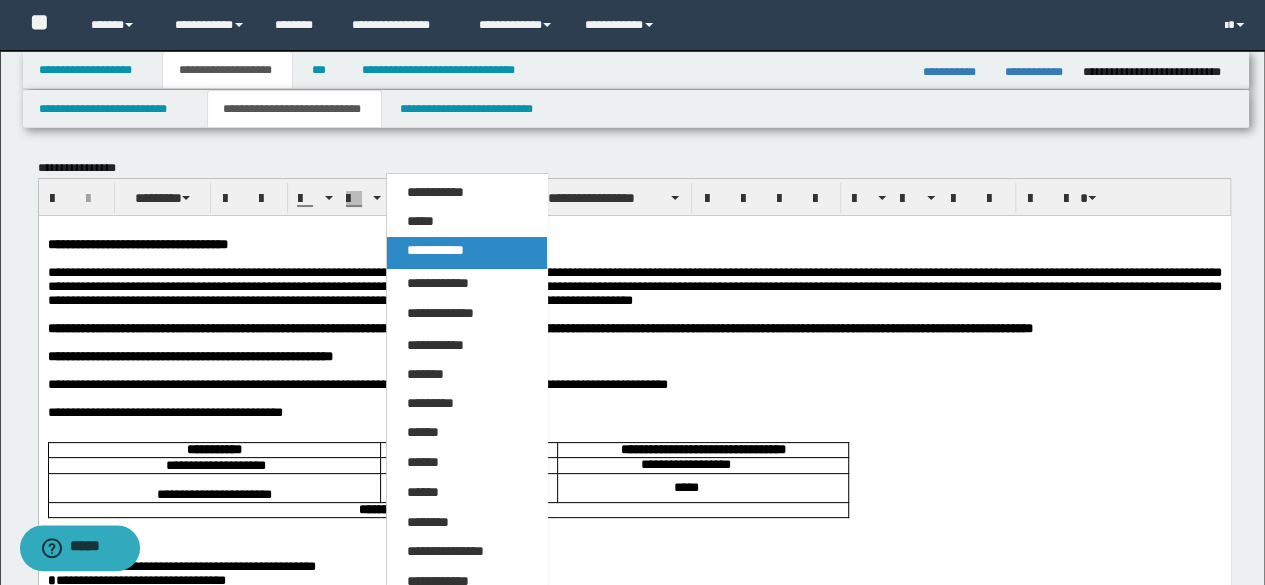 click on "**********" at bounding box center (466, 253) 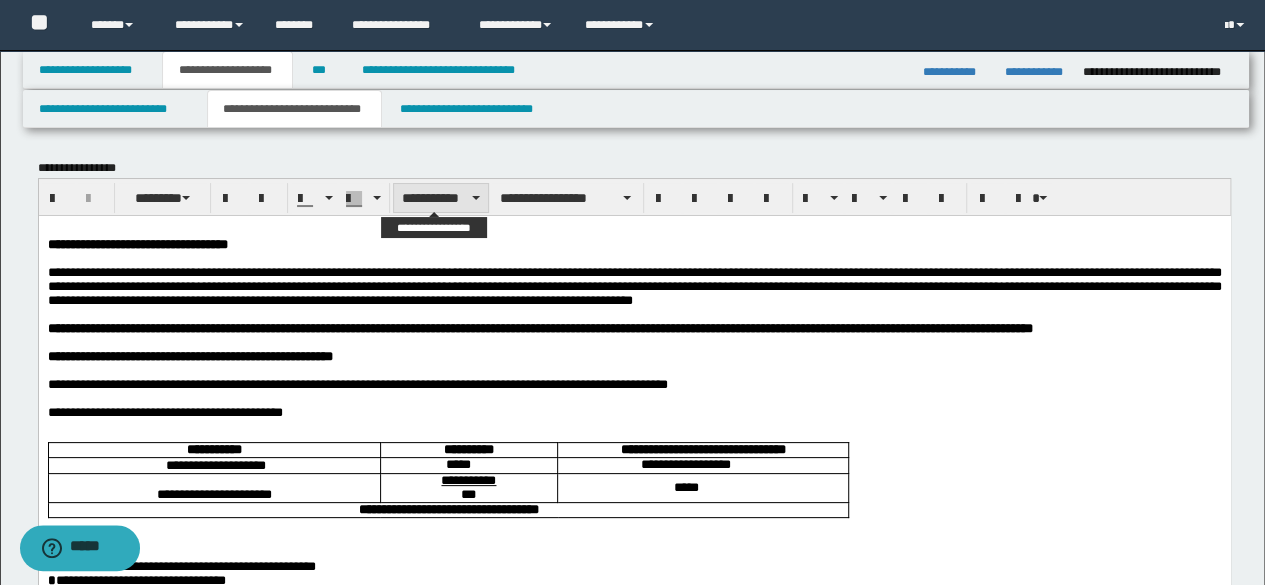 click on "**********" at bounding box center [441, 198] 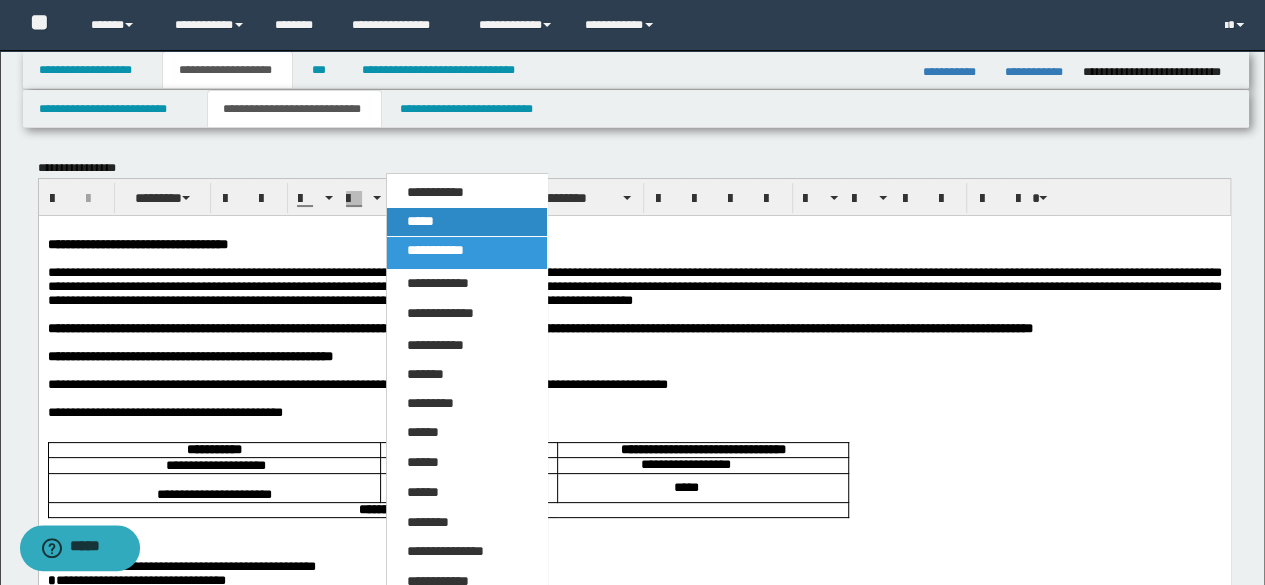 drag, startPoint x: 458, startPoint y: 235, endPoint x: 429, endPoint y: 2, distance: 234.79779 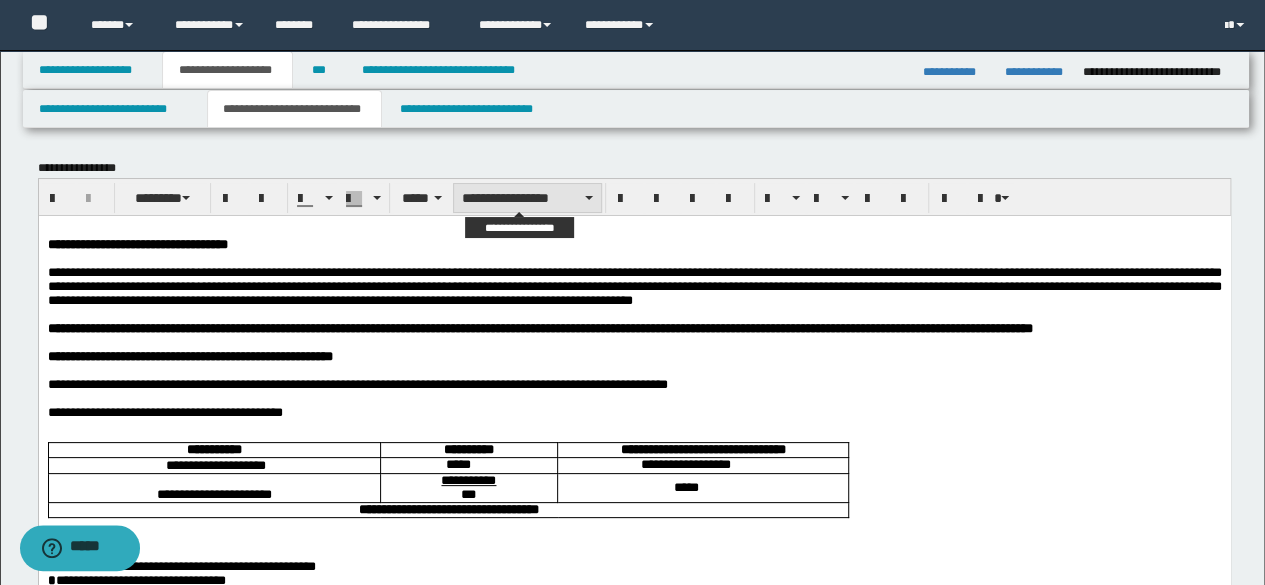 click on "**********" at bounding box center (527, 198) 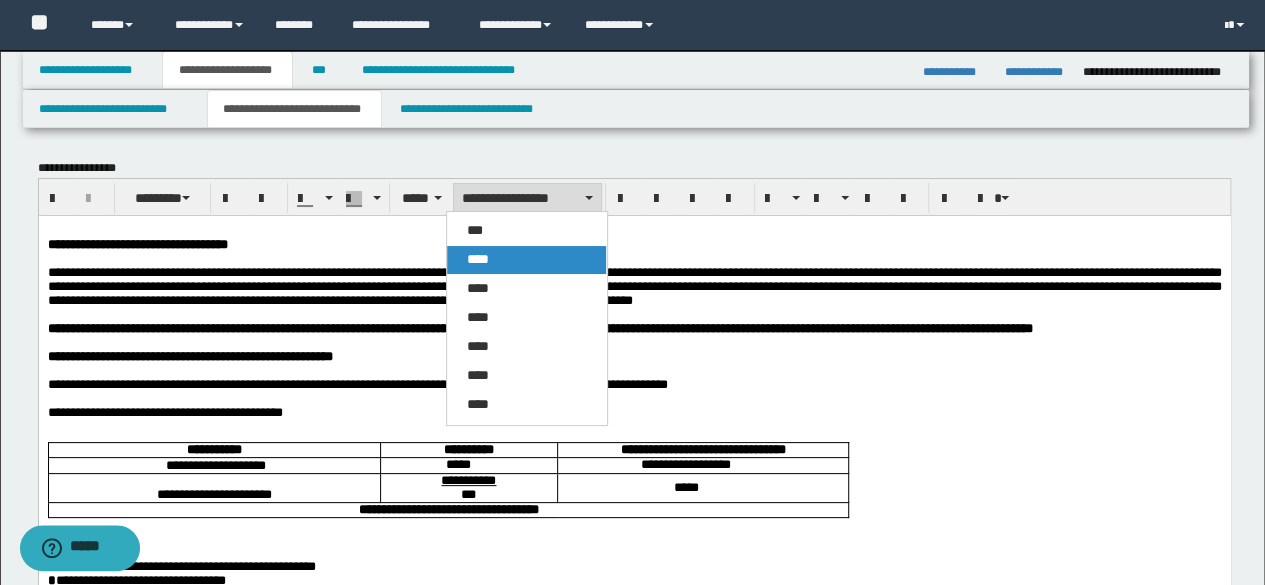 click on "****" at bounding box center [526, 260] 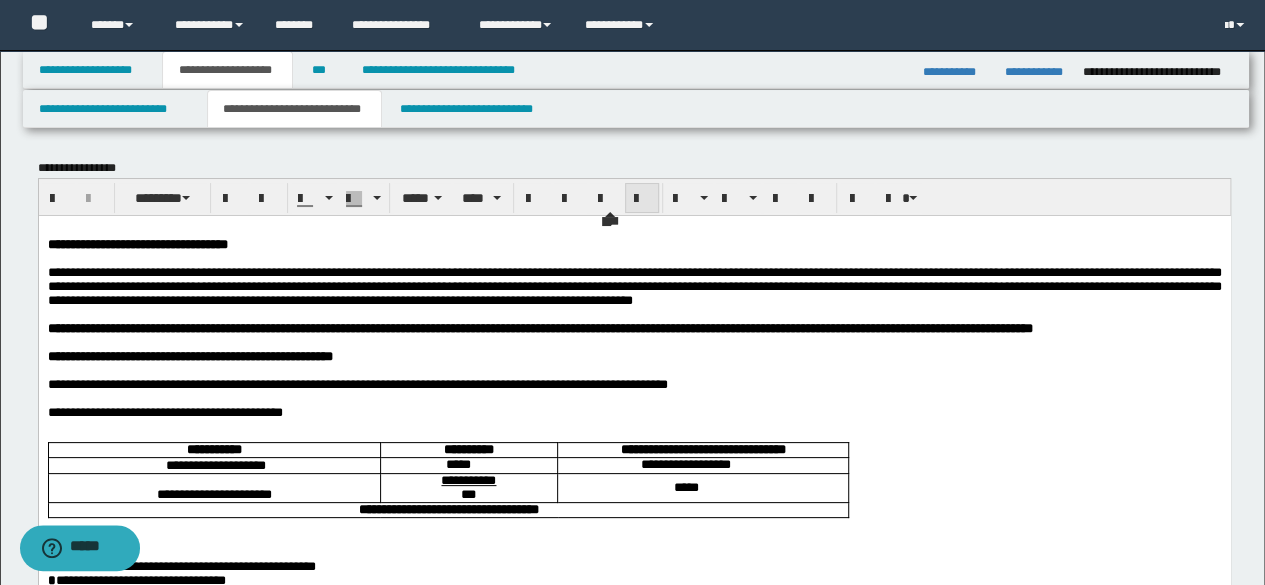 click at bounding box center (642, 199) 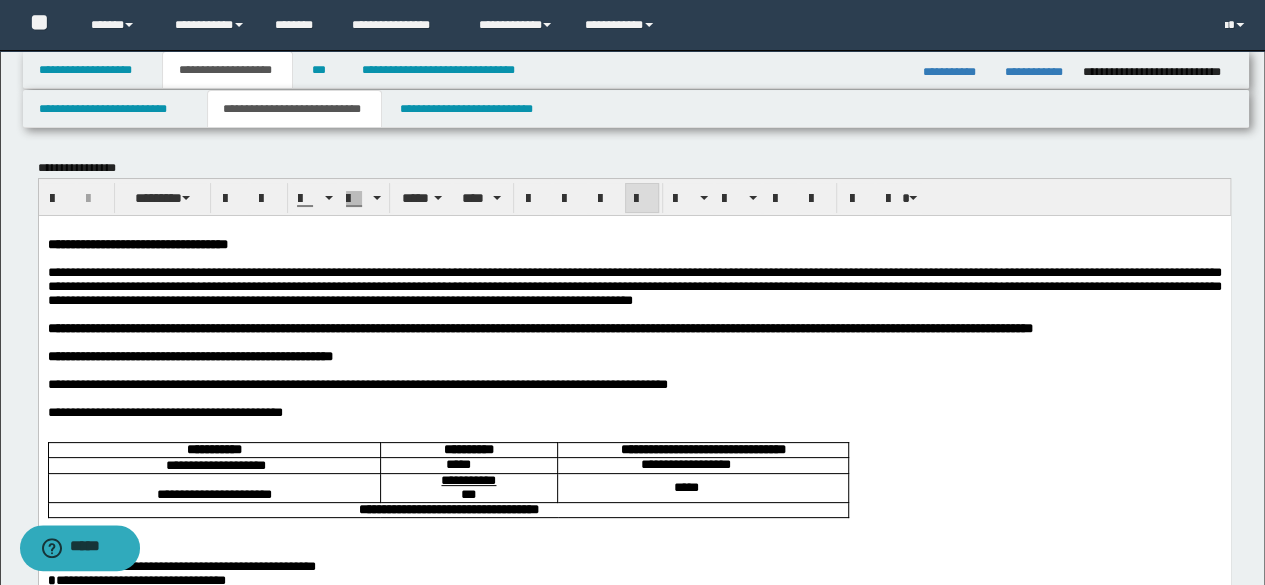click at bounding box center [642, 199] 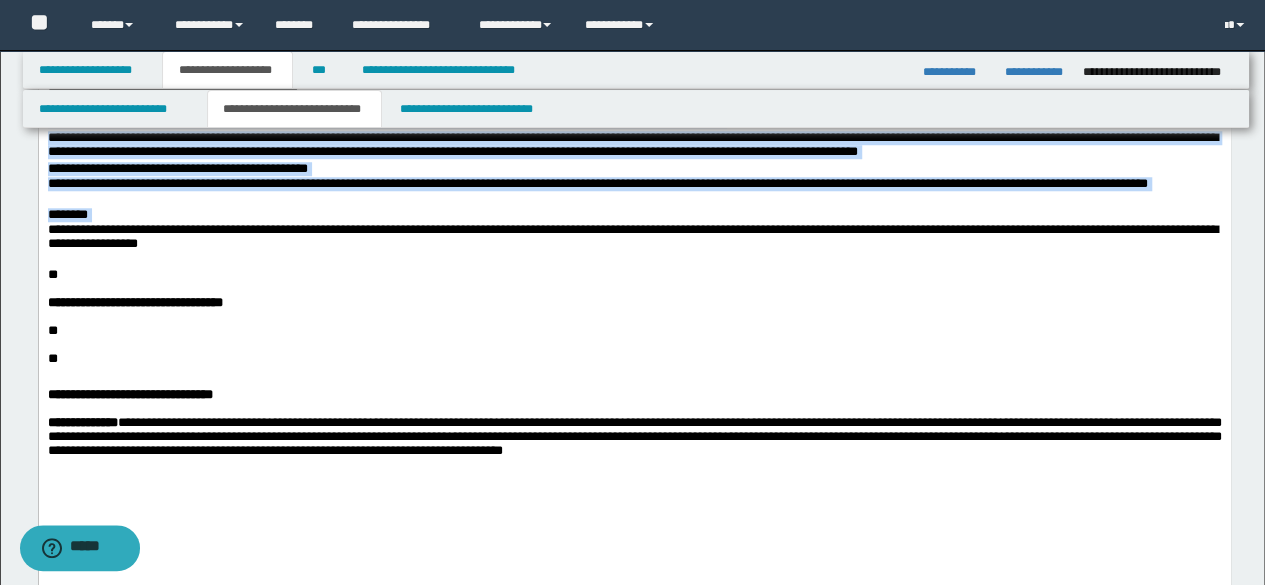 scroll, scrollTop: 700, scrollLeft: 0, axis: vertical 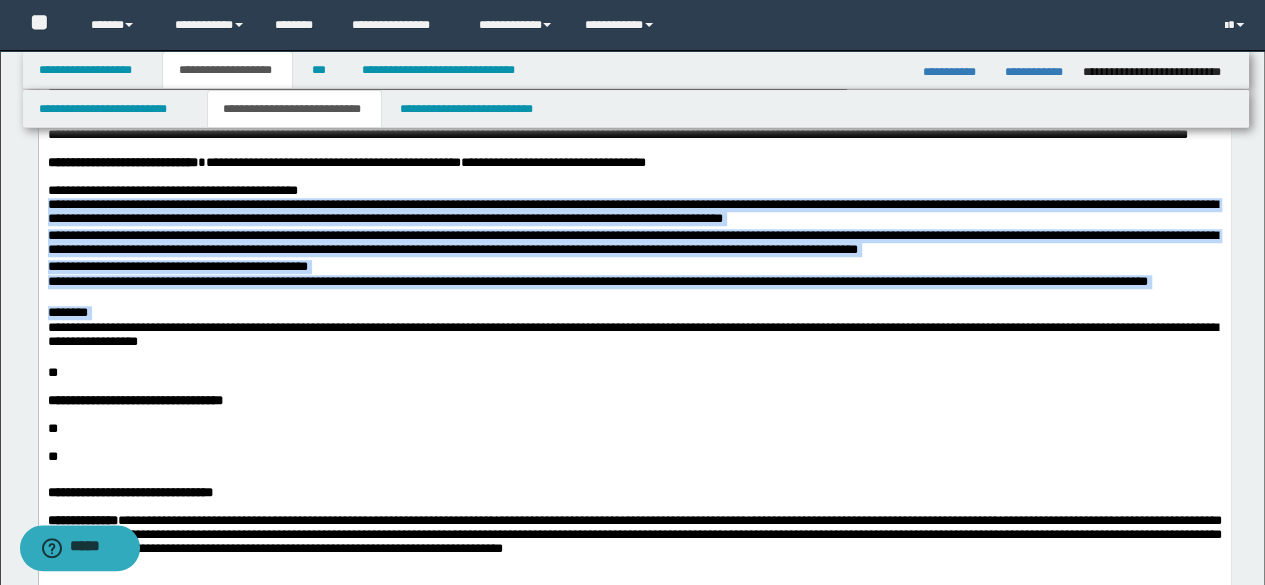 click on "**********" at bounding box center [632, 242] 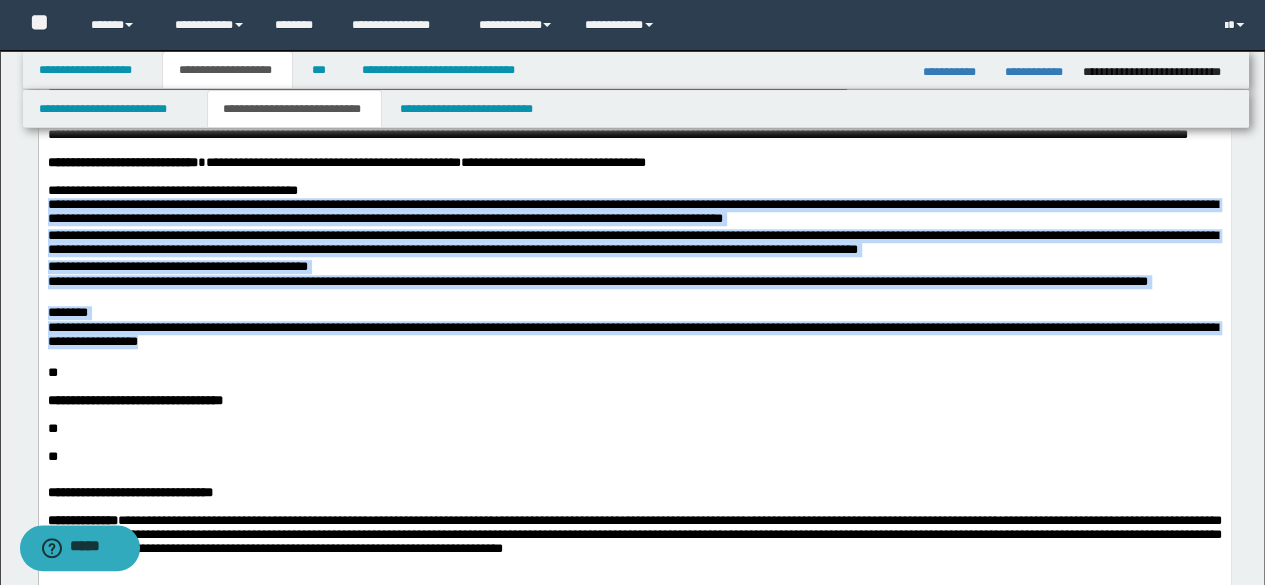 drag, startPoint x: 46, startPoint y: 327, endPoint x: 495, endPoint y: 466, distance: 470.0234 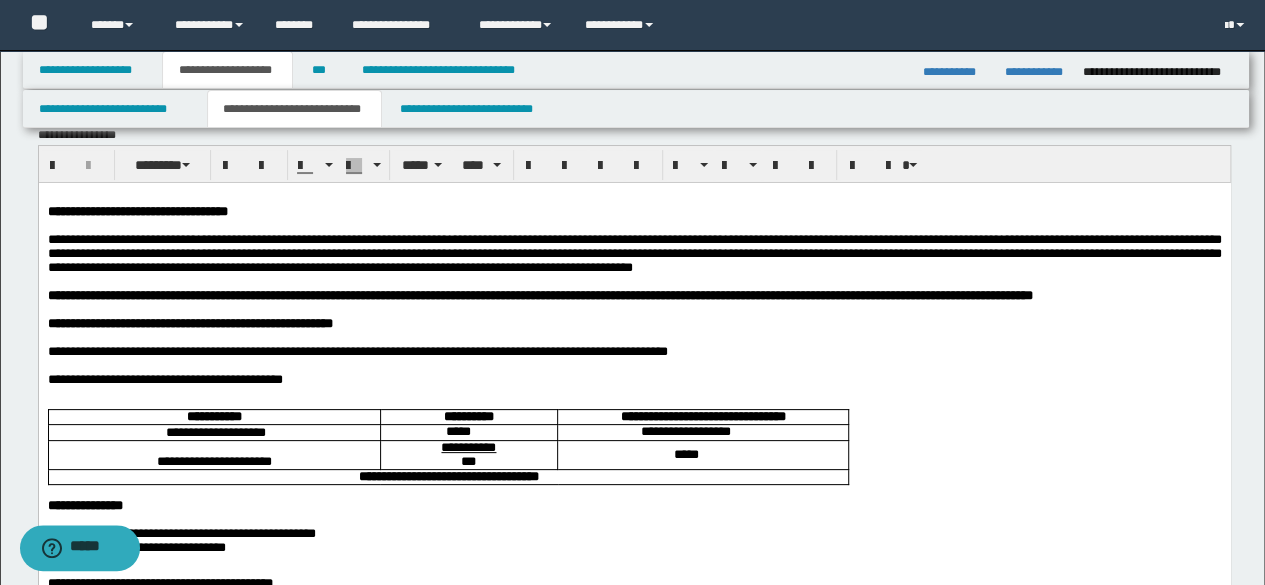 scroll, scrollTop: 0, scrollLeft: 0, axis: both 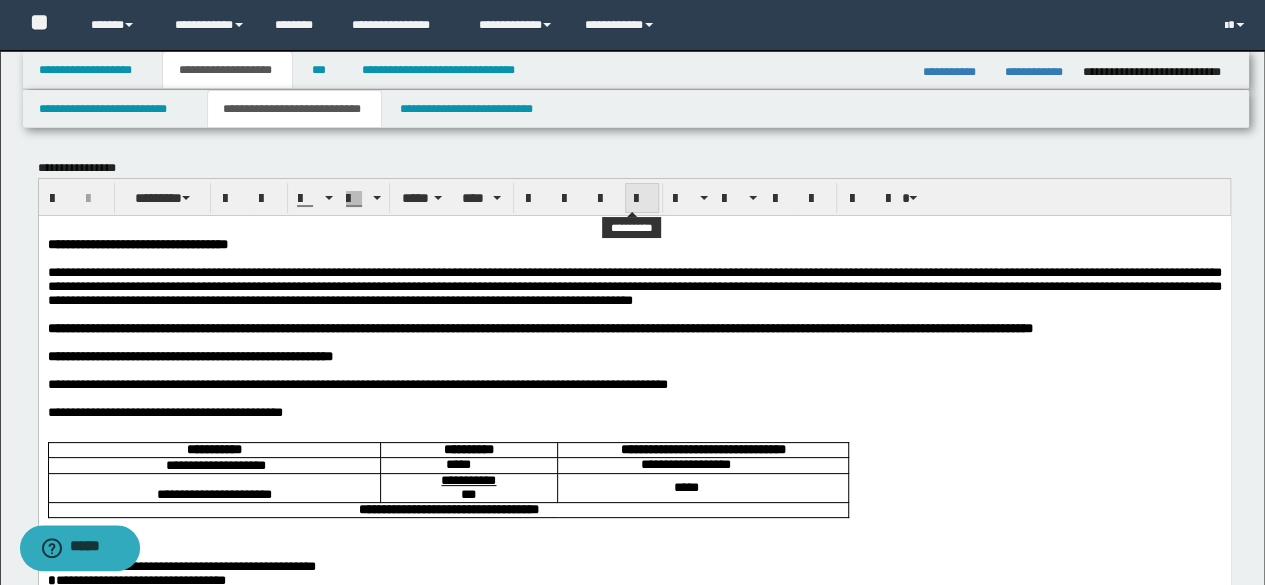 click at bounding box center [642, 198] 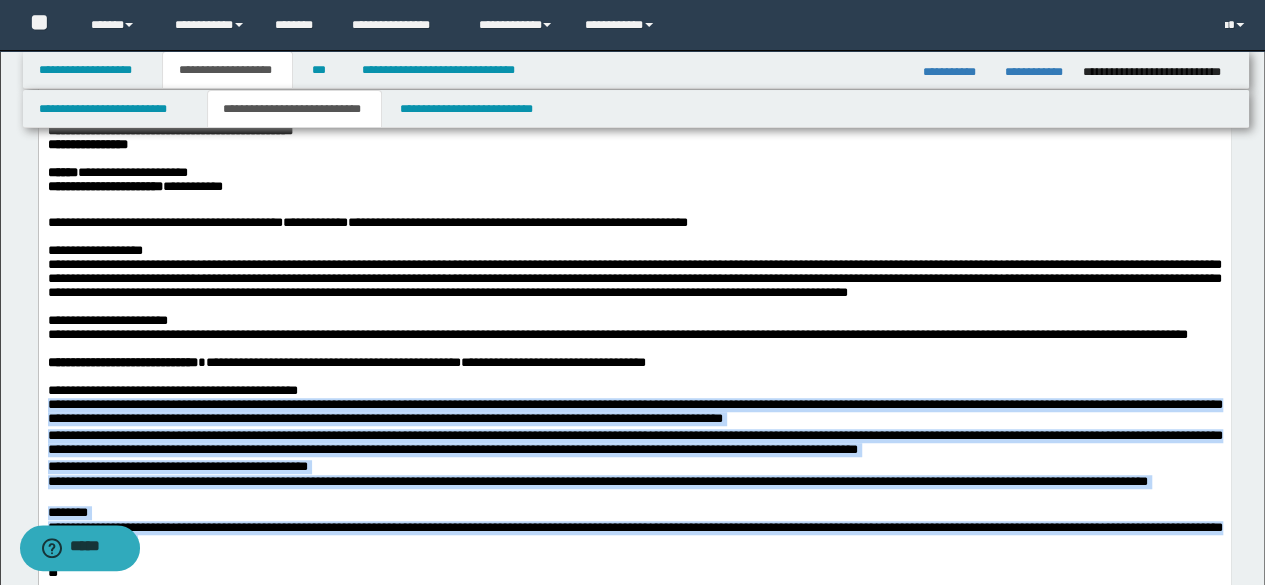 scroll, scrollTop: 800, scrollLeft: 0, axis: vertical 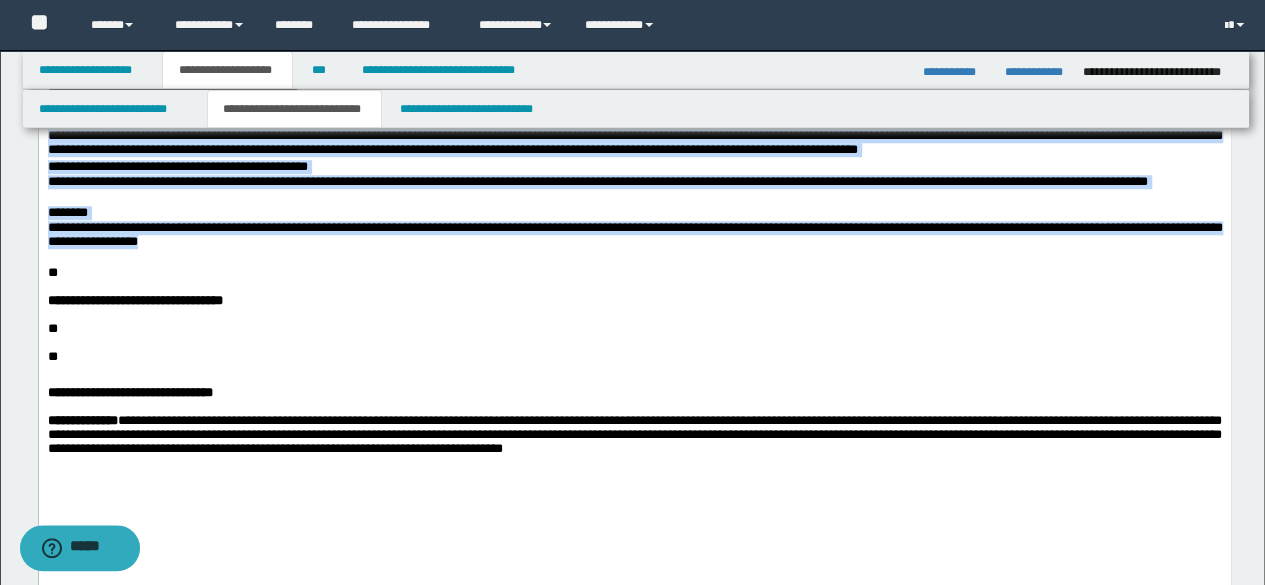 click on "**********" at bounding box center [634, 142] 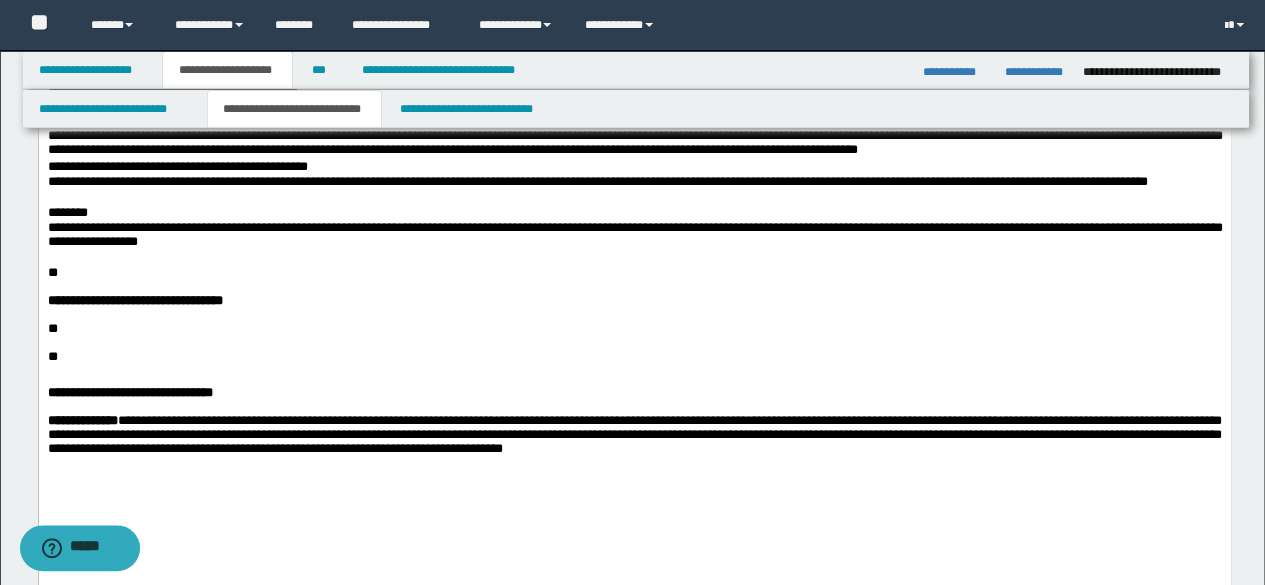 click on "**********" at bounding box center (634, 113) 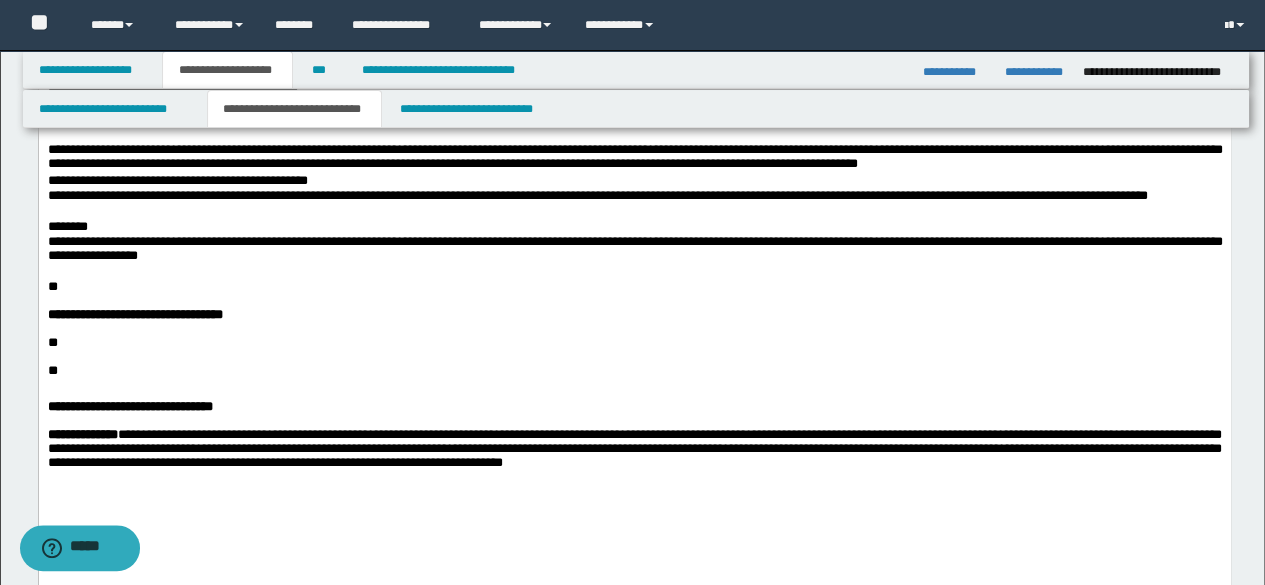 click on "**********" at bounding box center (634, 181) 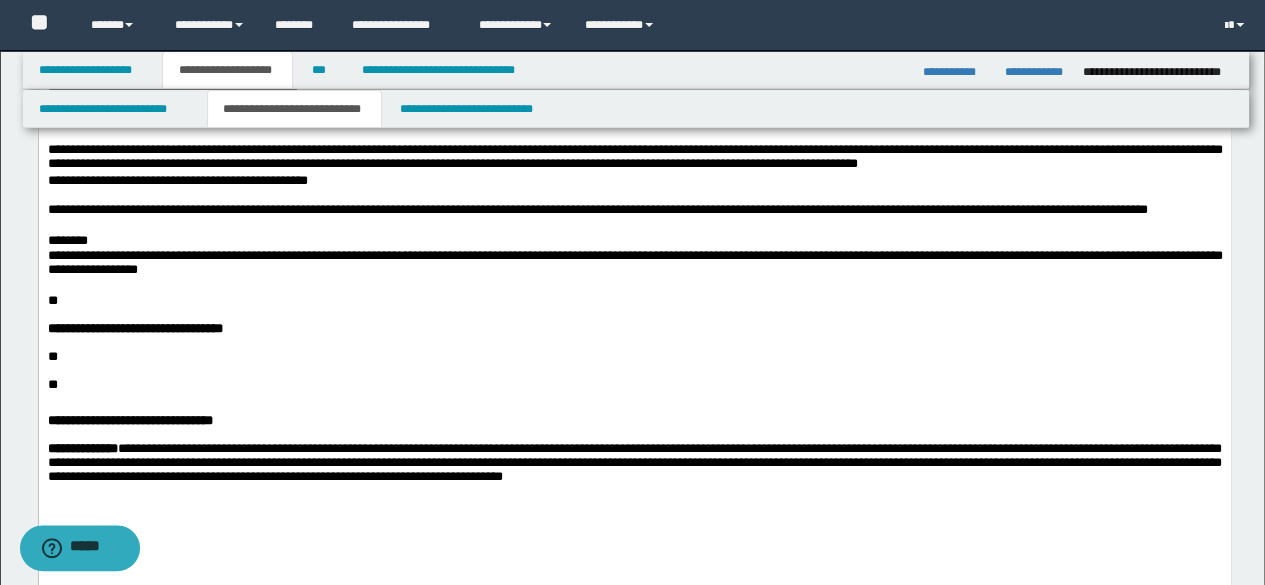 click on "**********" at bounding box center [634, -21] 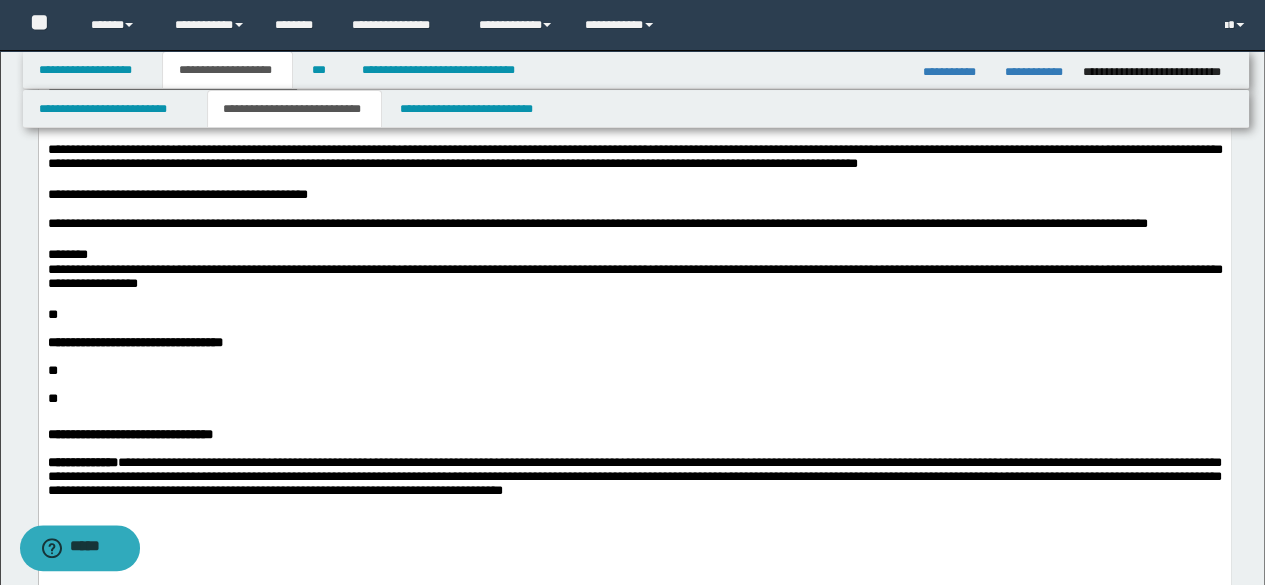 click on "**********" at bounding box center [634, 232] 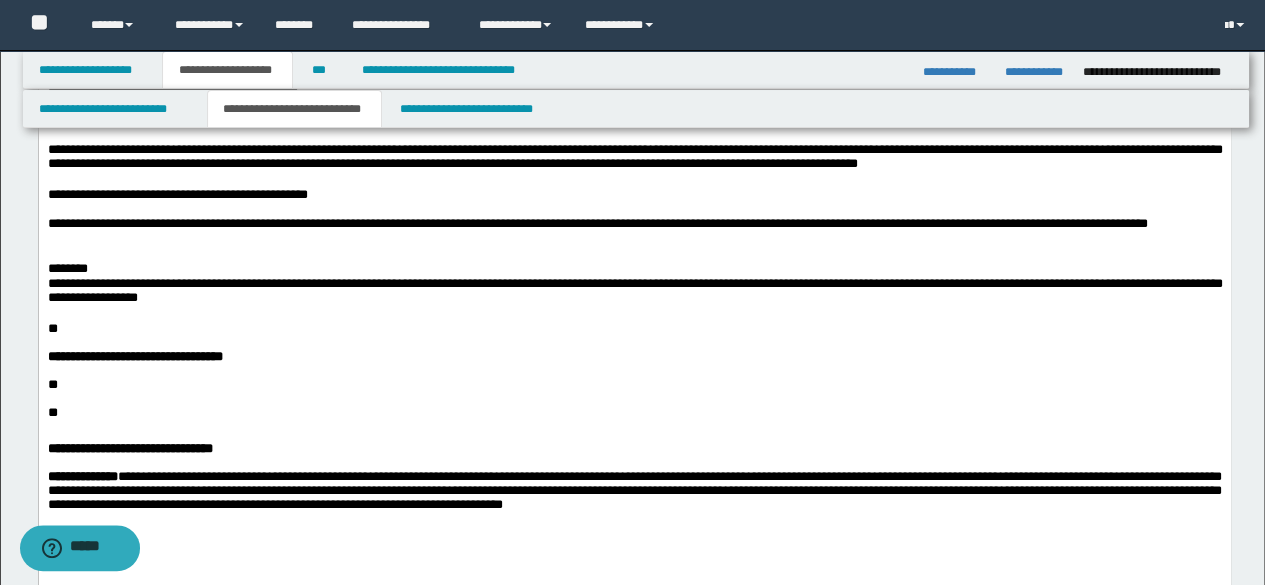 click on "**********" at bounding box center (634, 292) 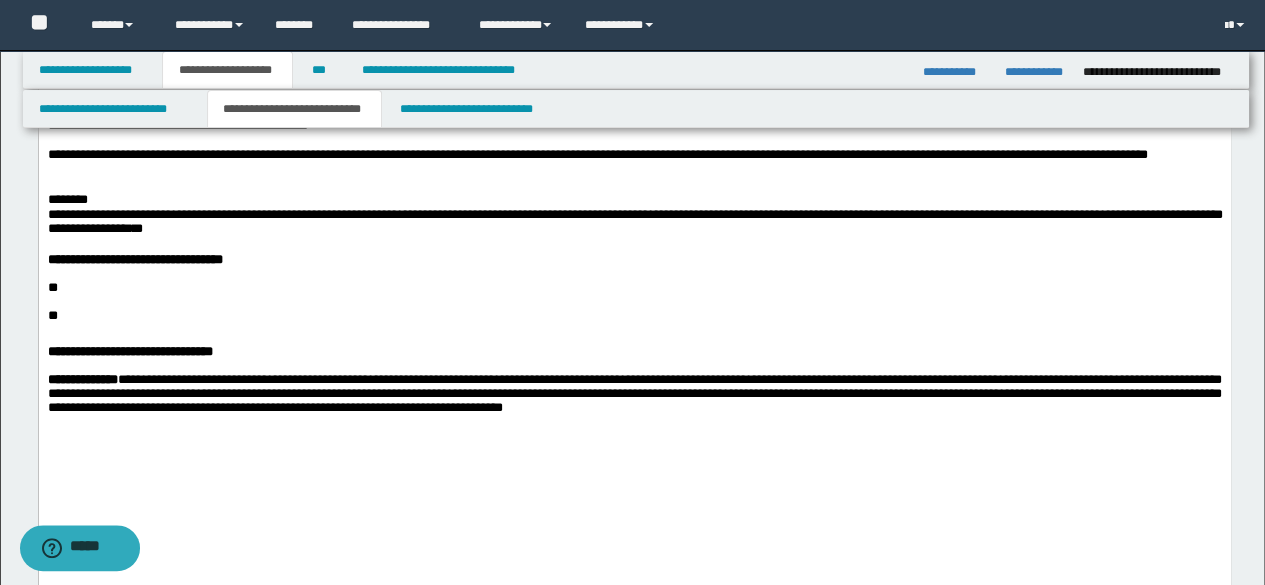 scroll, scrollTop: 900, scrollLeft: 0, axis: vertical 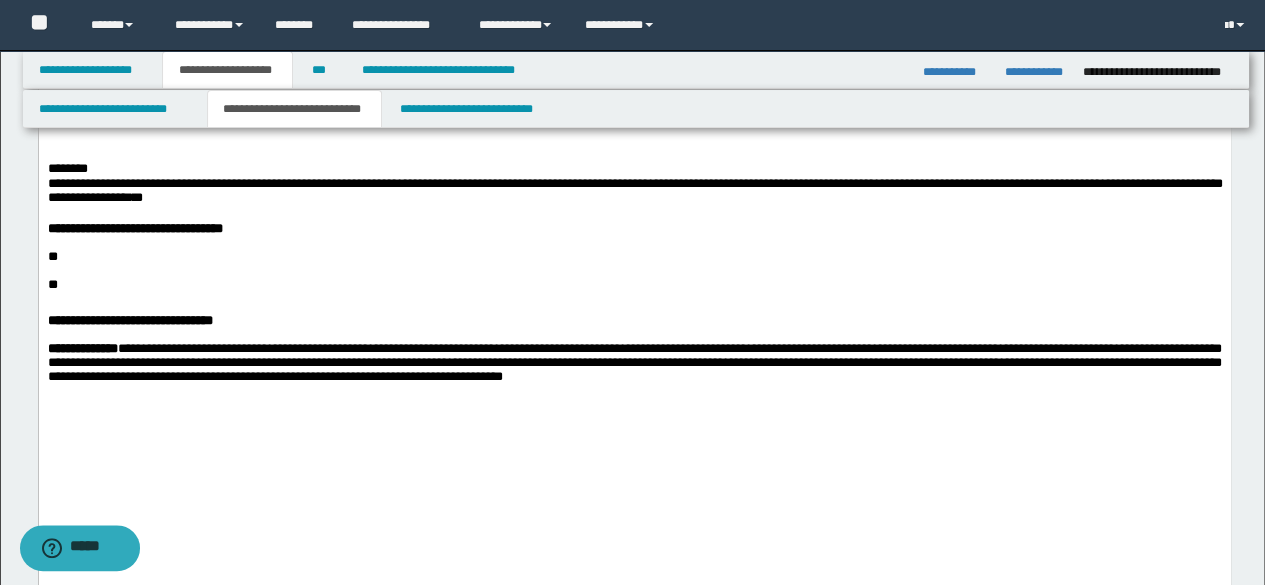 click at bounding box center [646, 243] 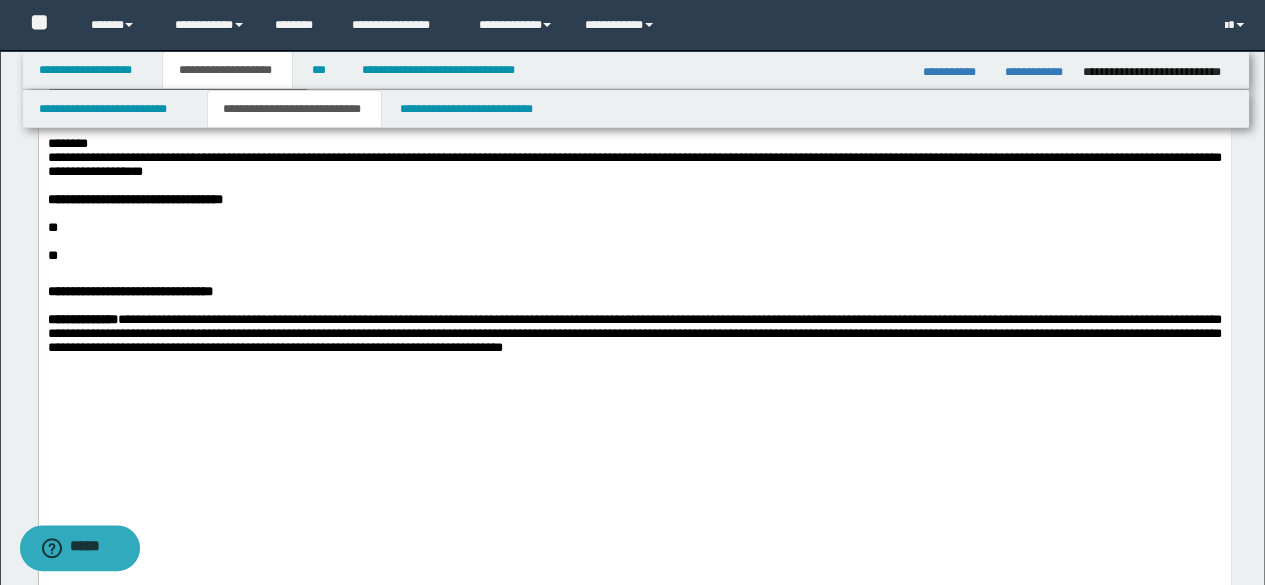 click on "**" at bounding box center [634, 228] 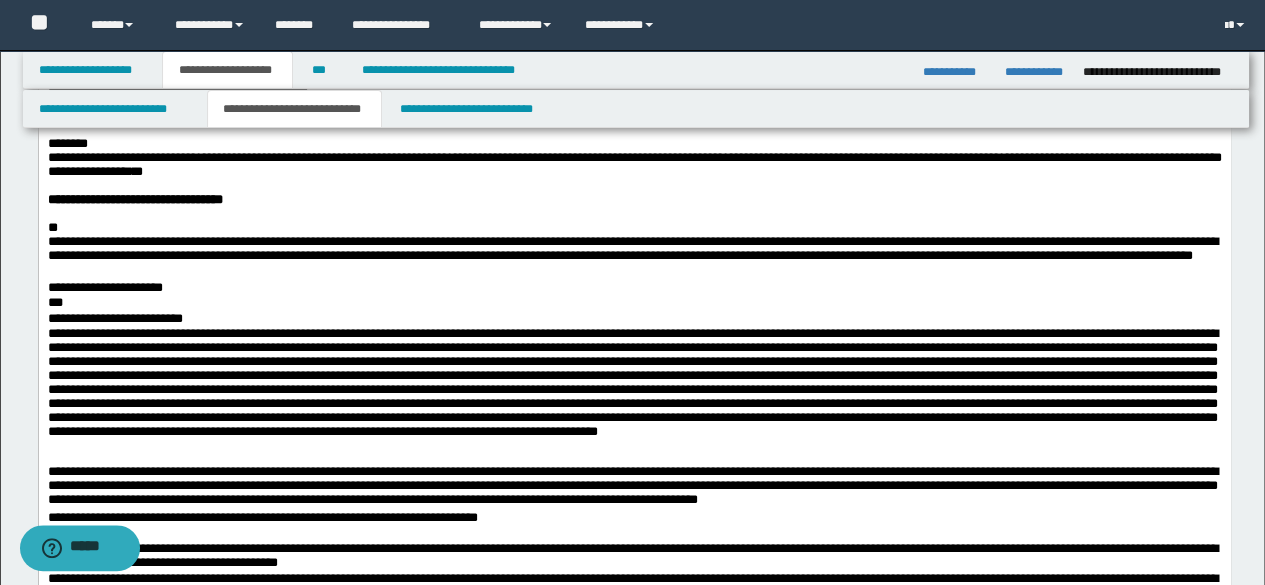 drag, startPoint x: 97, startPoint y: 387, endPoint x: 188, endPoint y: 379, distance: 91.350975 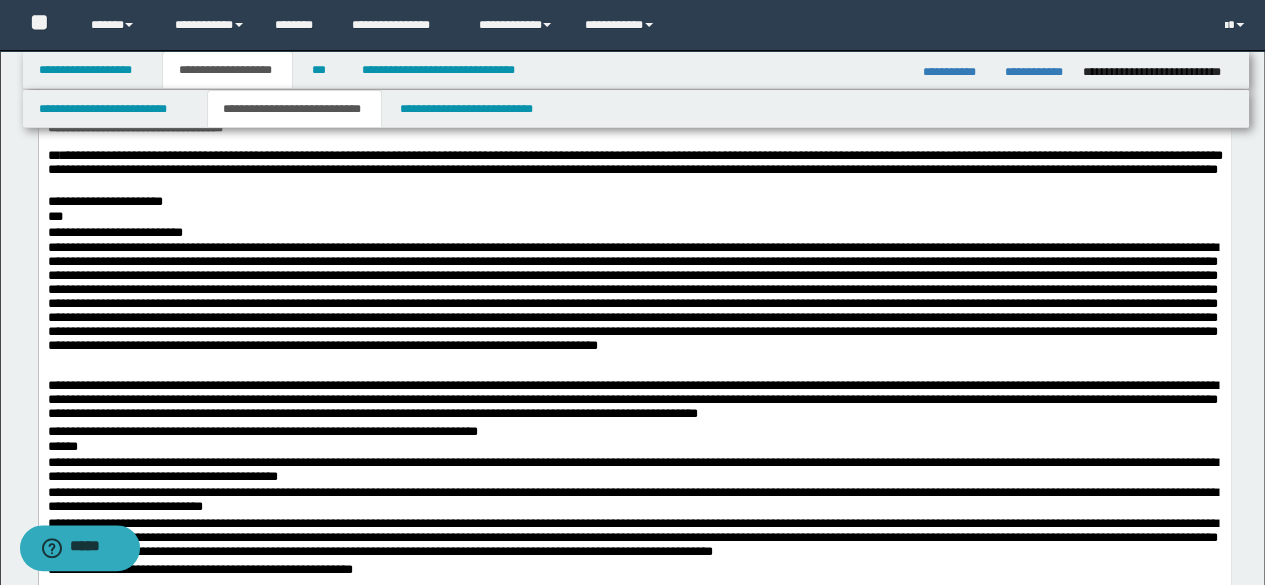 scroll, scrollTop: 1100, scrollLeft: 0, axis: vertical 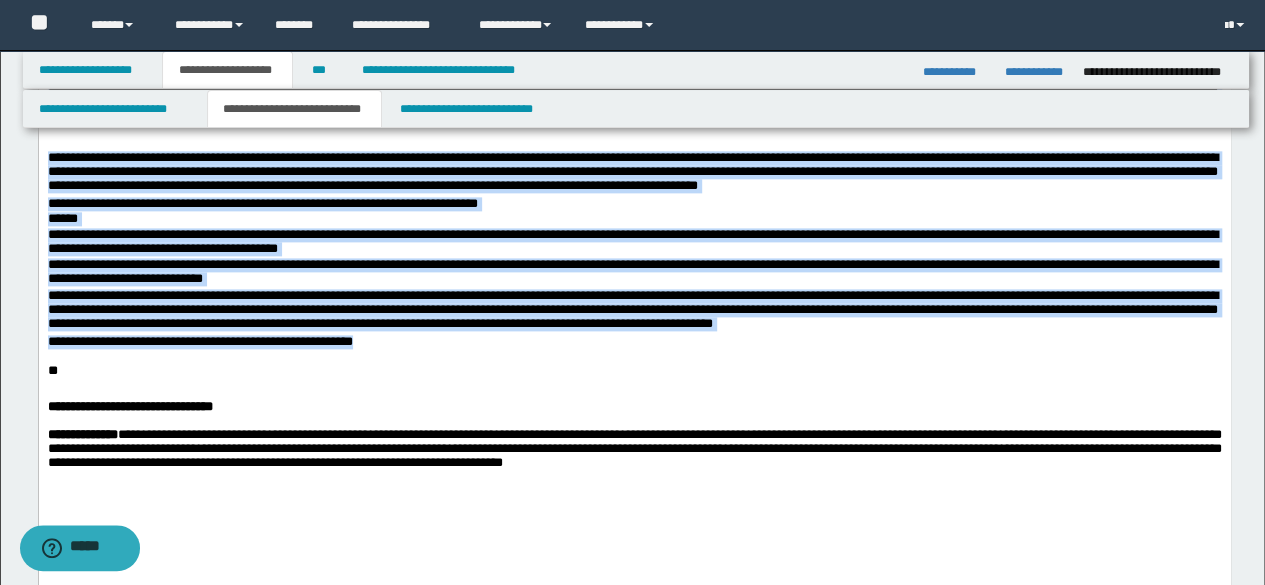 drag, startPoint x: 68, startPoint y: 86, endPoint x: 488, endPoint y: 508, distance: 595.38556 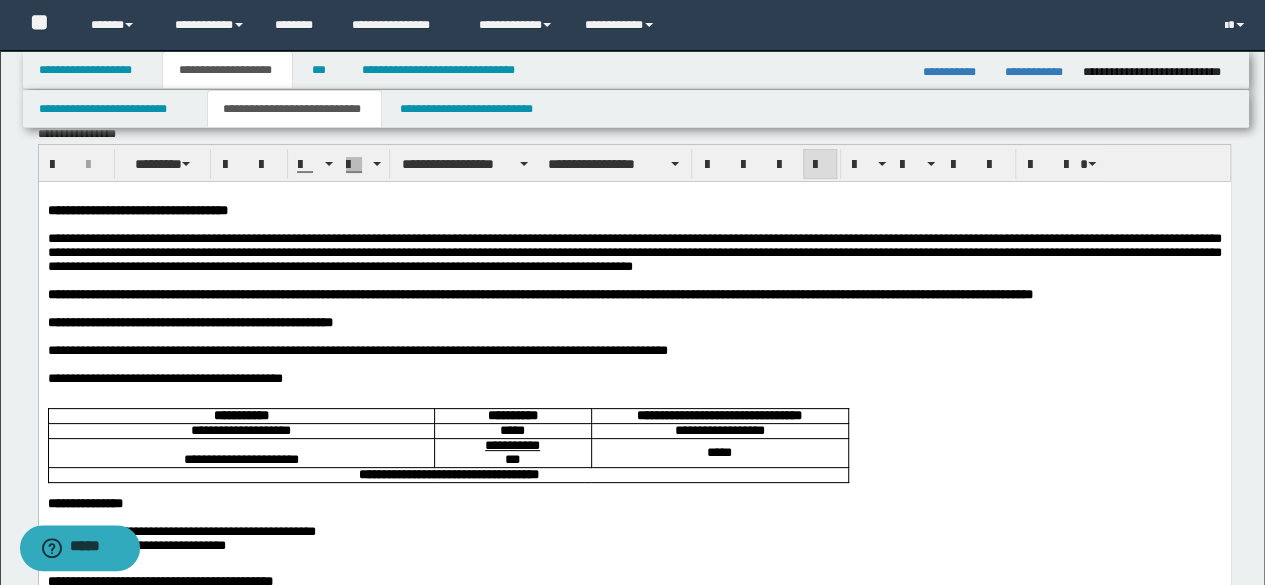 scroll, scrollTop: 0, scrollLeft: 0, axis: both 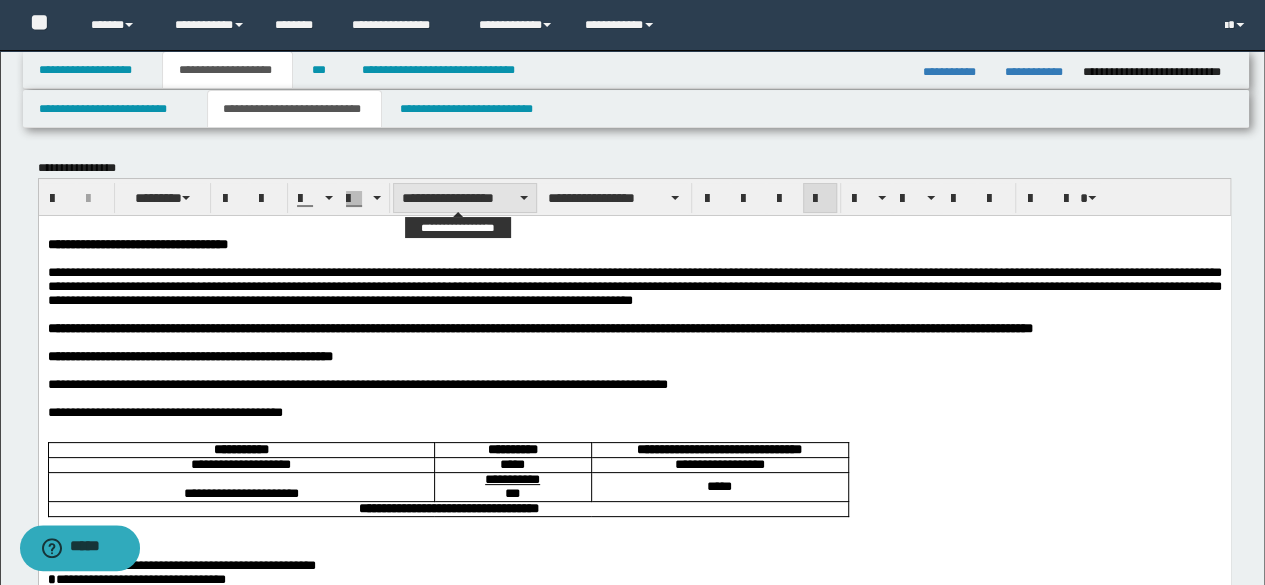 click on "**********" at bounding box center [465, 198] 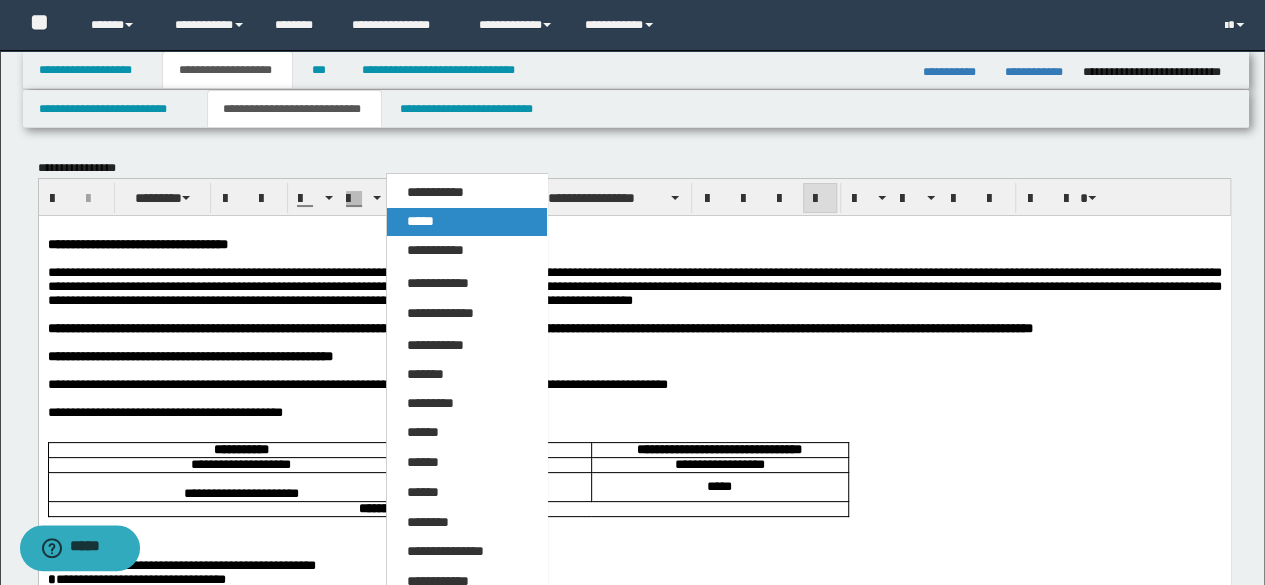 click on "*****" at bounding box center [466, 222] 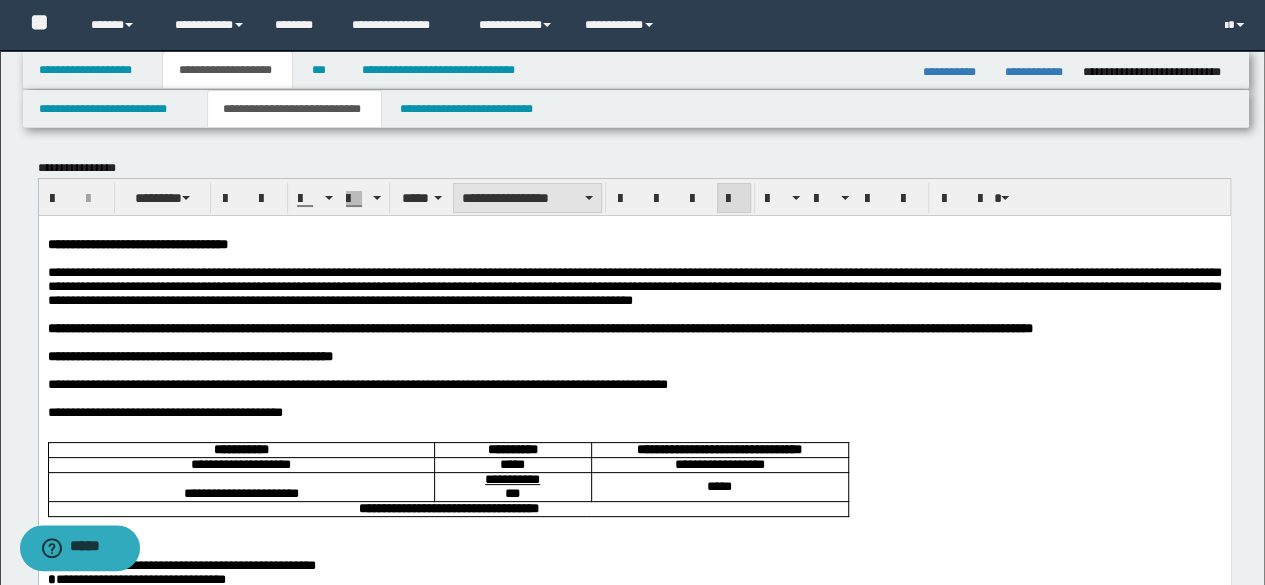 click on "**********" at bounding box center (527, 198) 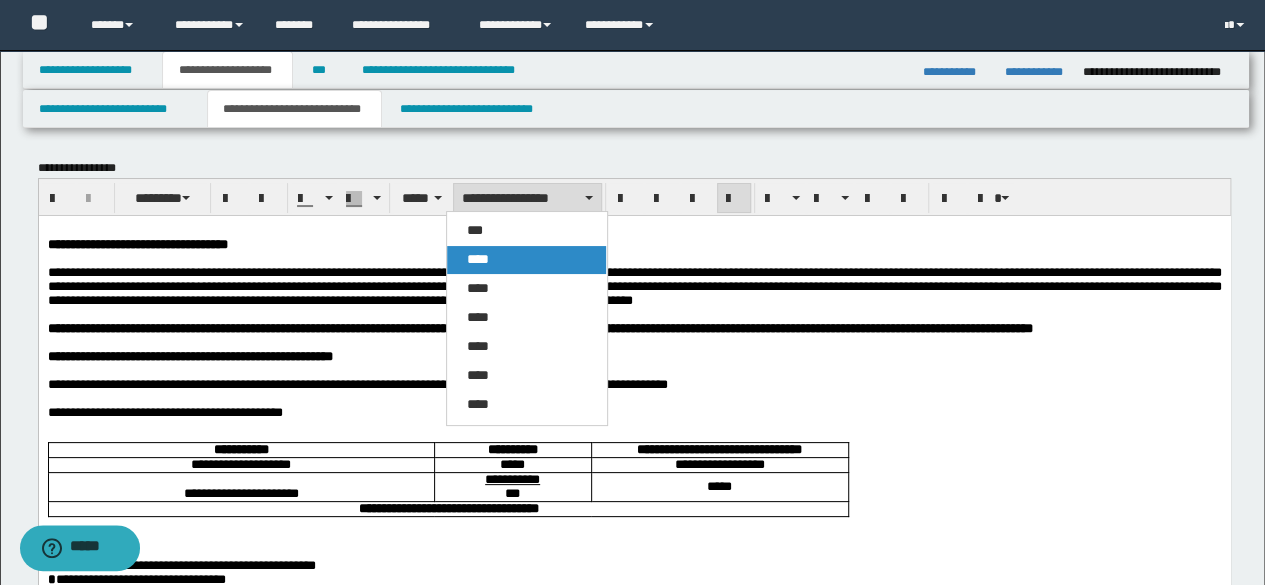 click on "****" at bounding box center (478, 259) 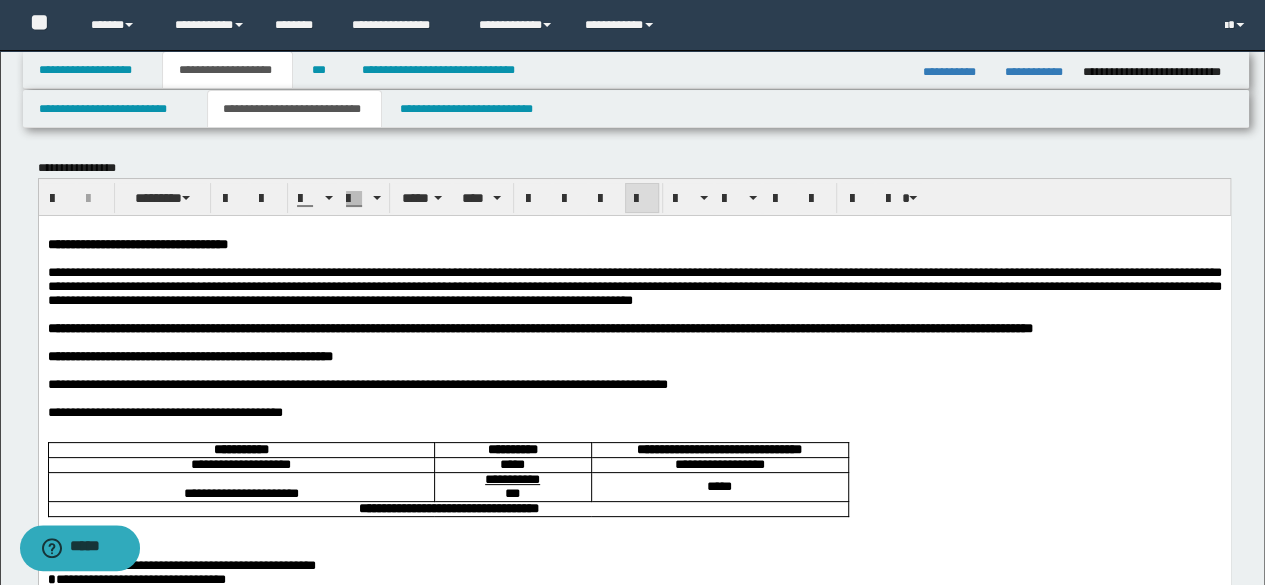 click at bounding box center (642, 199) 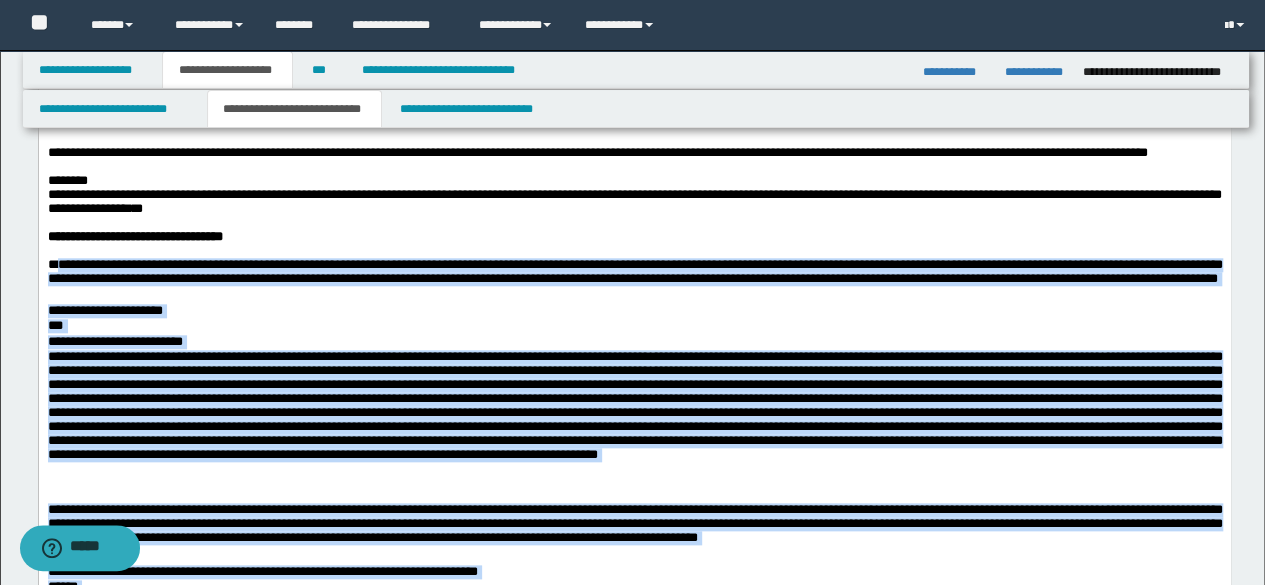 scroll, scrollTop: 1000, scrollLeft: 0, axis: vertical 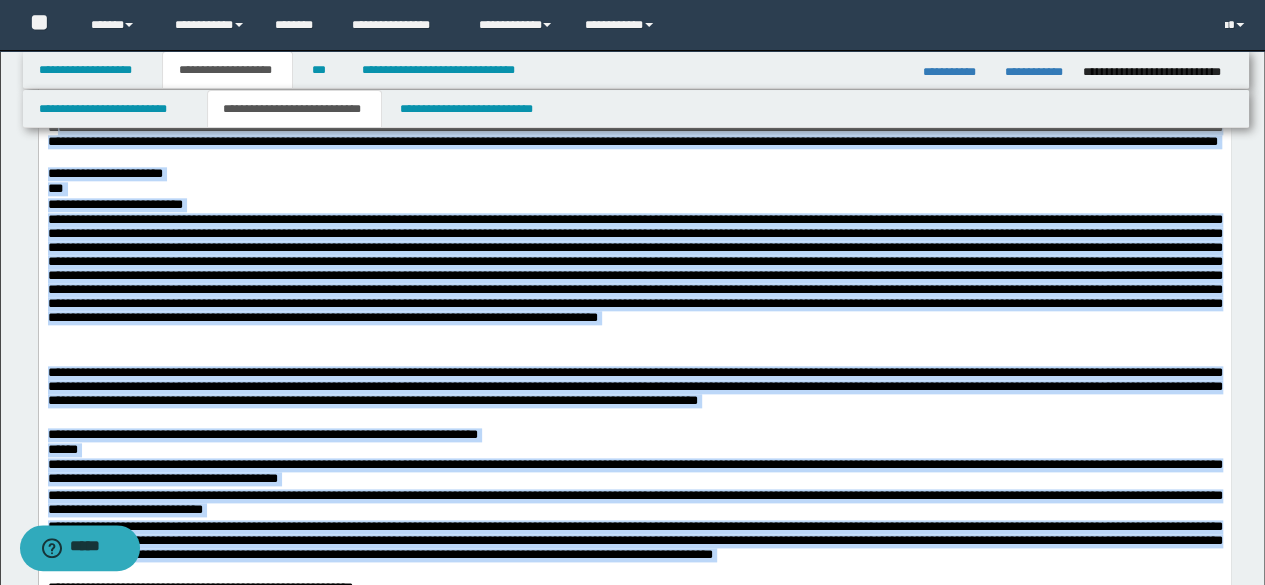 click on "***" at bounding box center (634, 189) 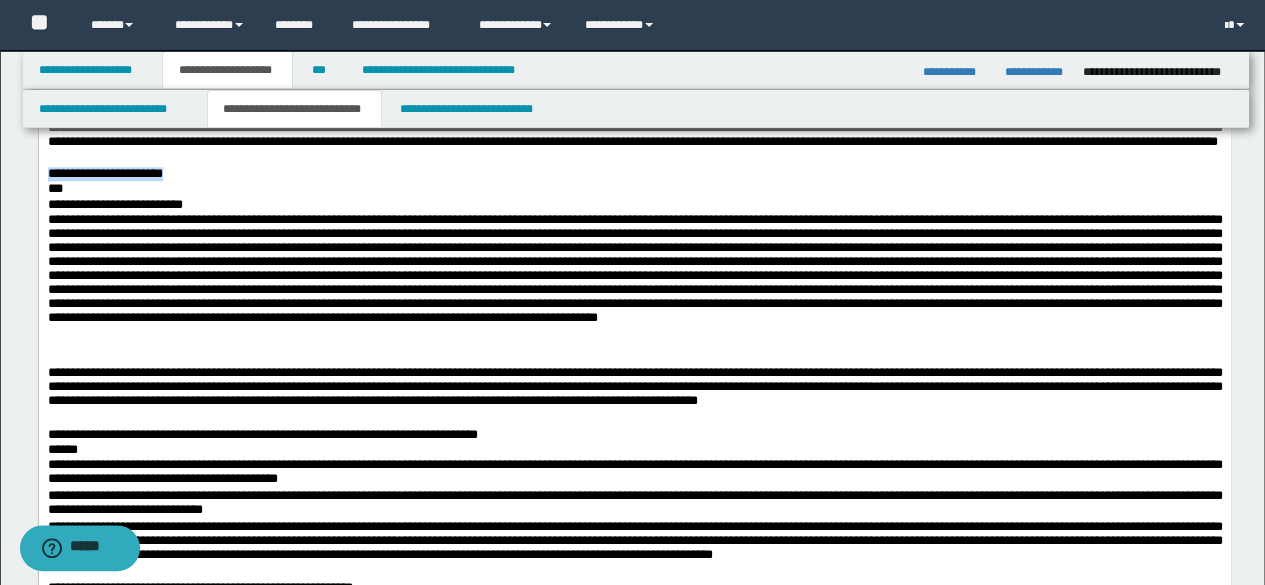 click on "**********" at bounding box center [634, -5] 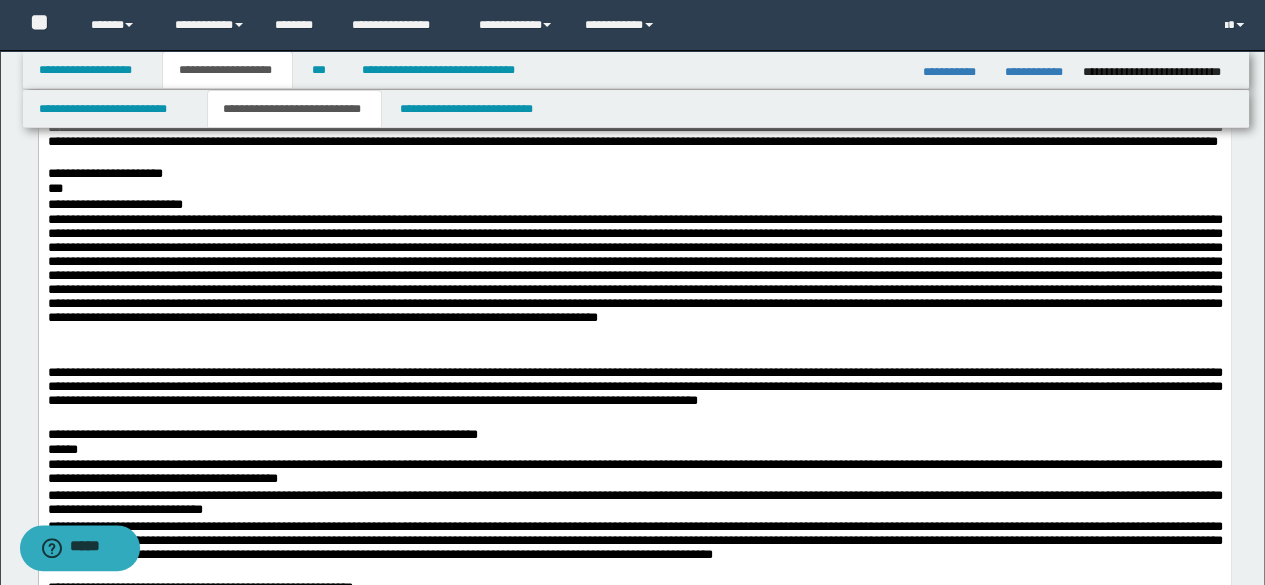 click on "**********" at bounding box center (634, 134) 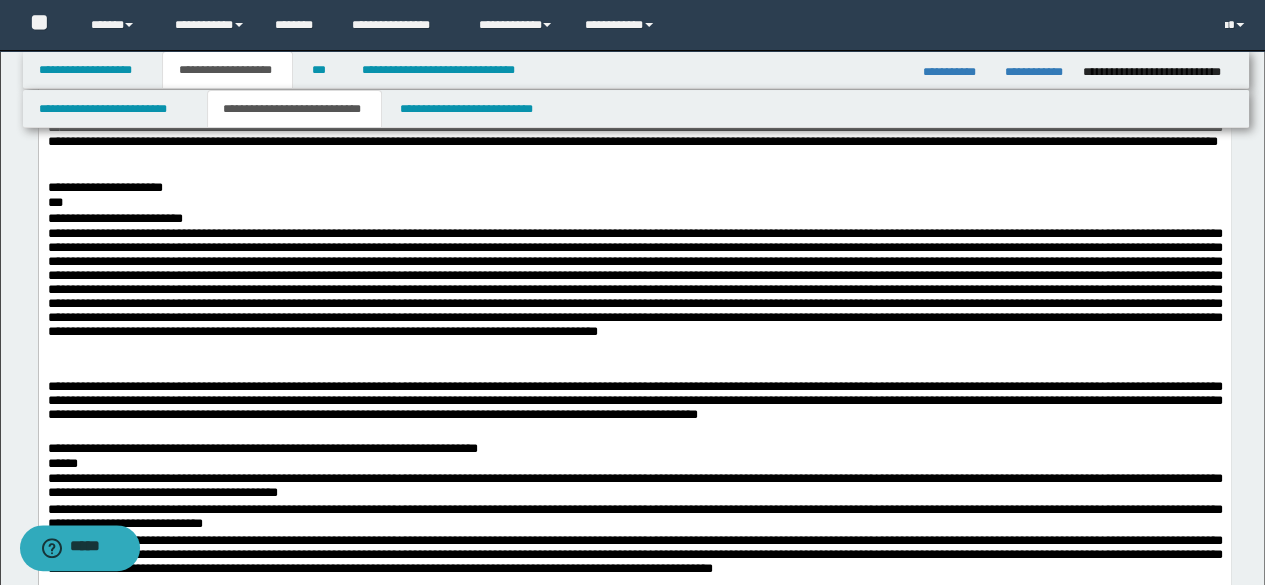 scroll, scrollTop: 1100, scrollLeft: 0, axis: vertical 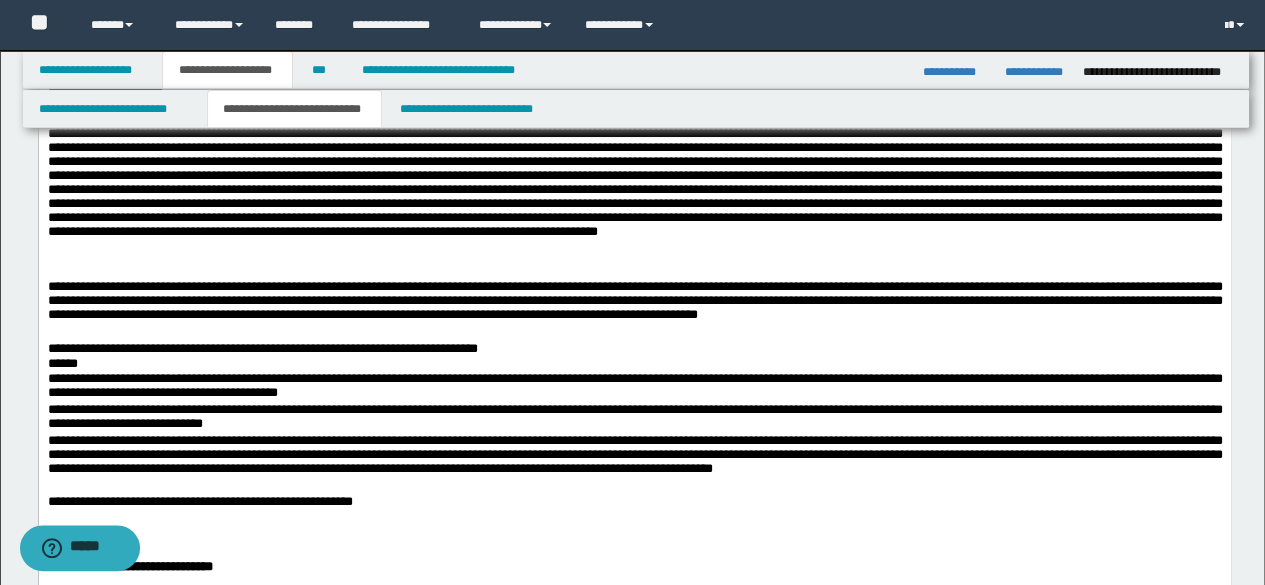 click on "**********" at bounding box center (634, 88) 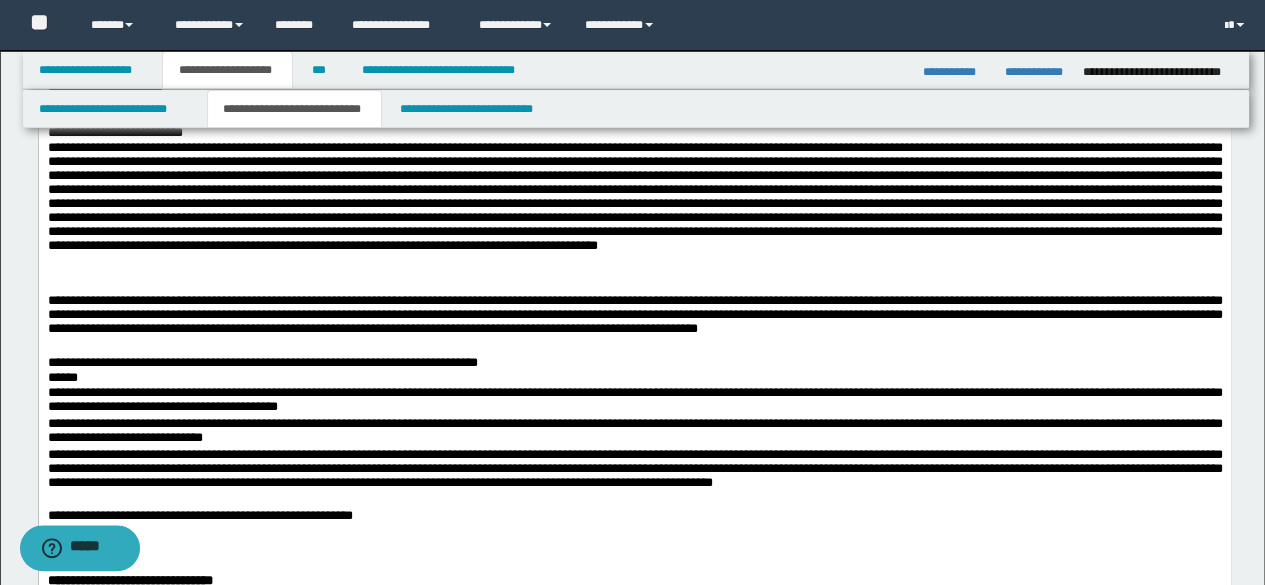 click on "***" at bounding box center (634, 117) 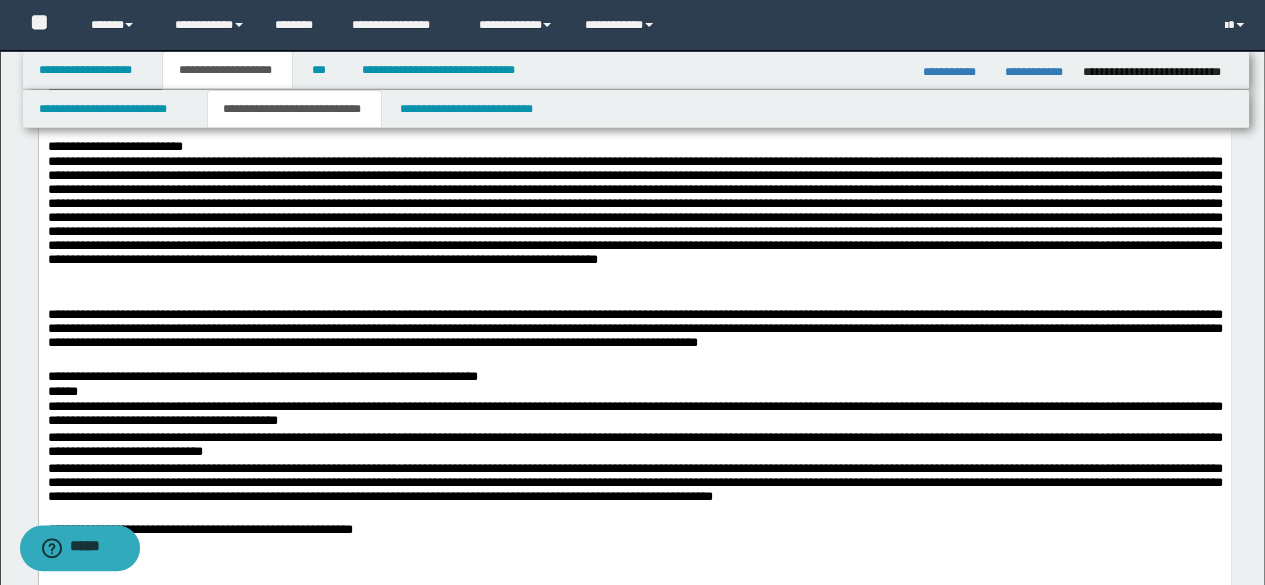 click at bounding box center [634, 231] 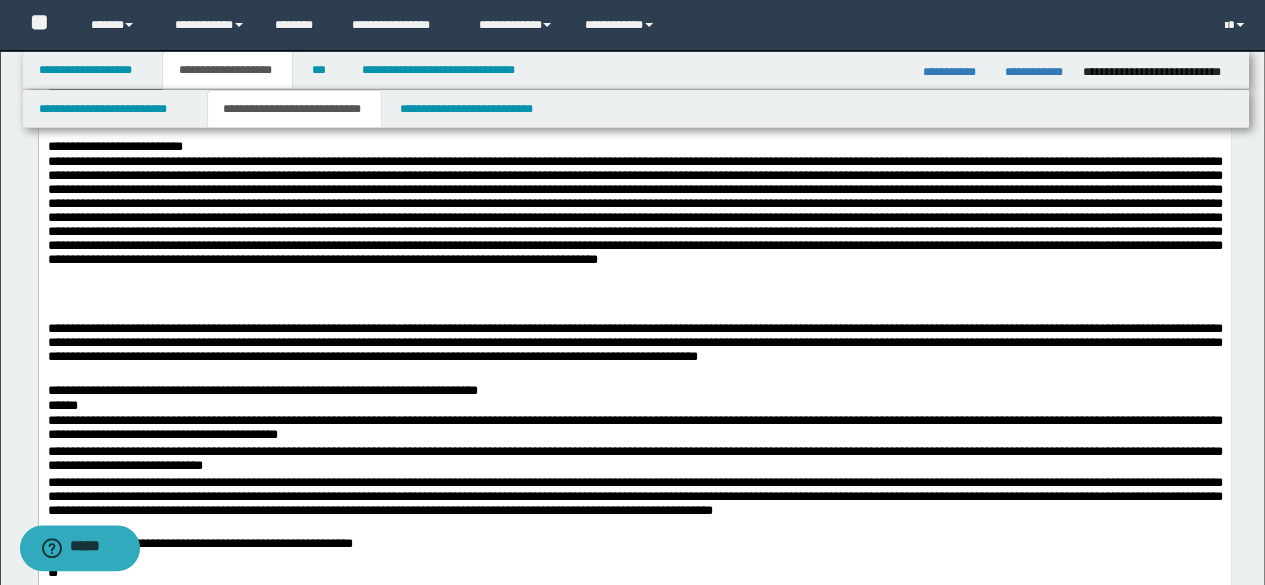 scroll, scrollTop: 1300, scrollLeft: 0, axis: vertical 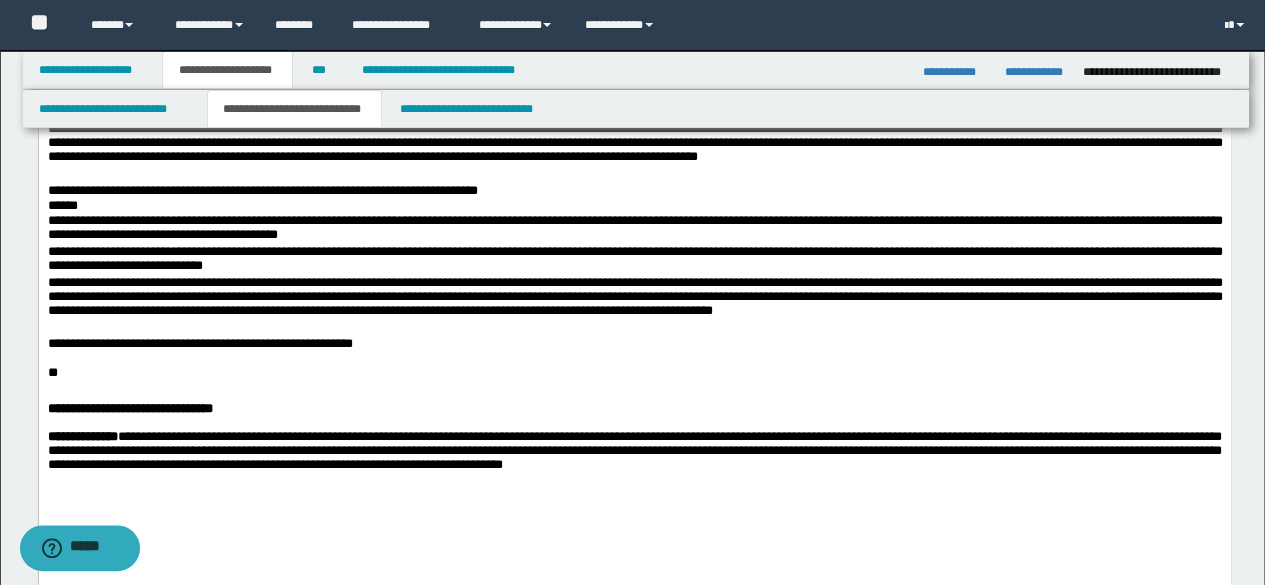 click on "**********" at bounding box center (634, 152) 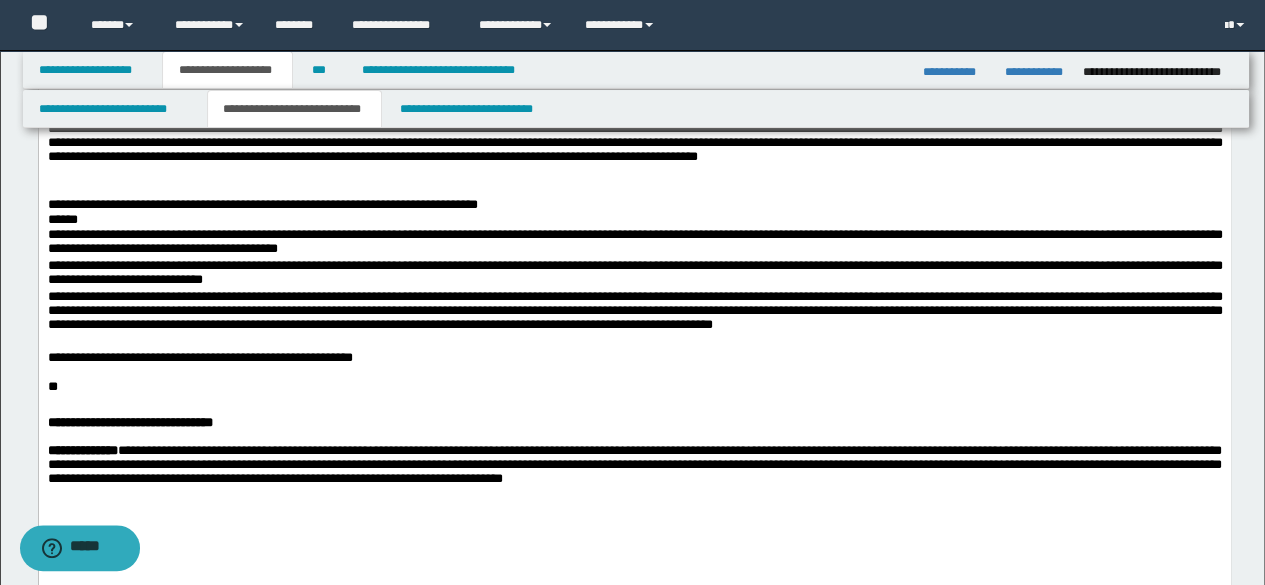 click on "**********" at bounding box center (634, 205) 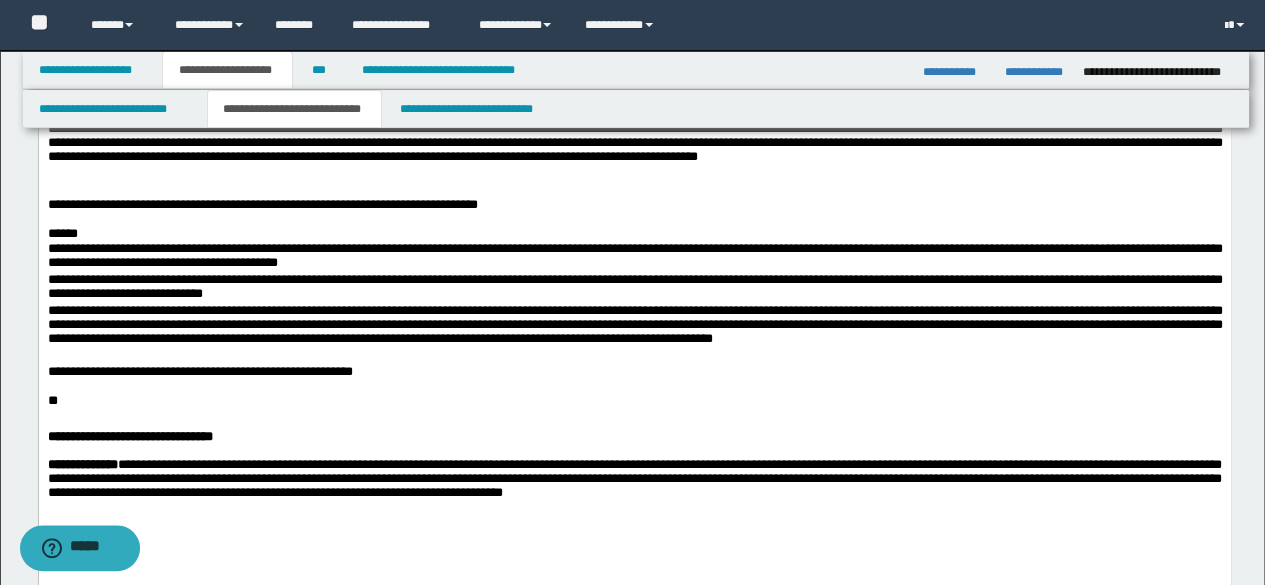 click on "**********" at bounding box center [634, 255] 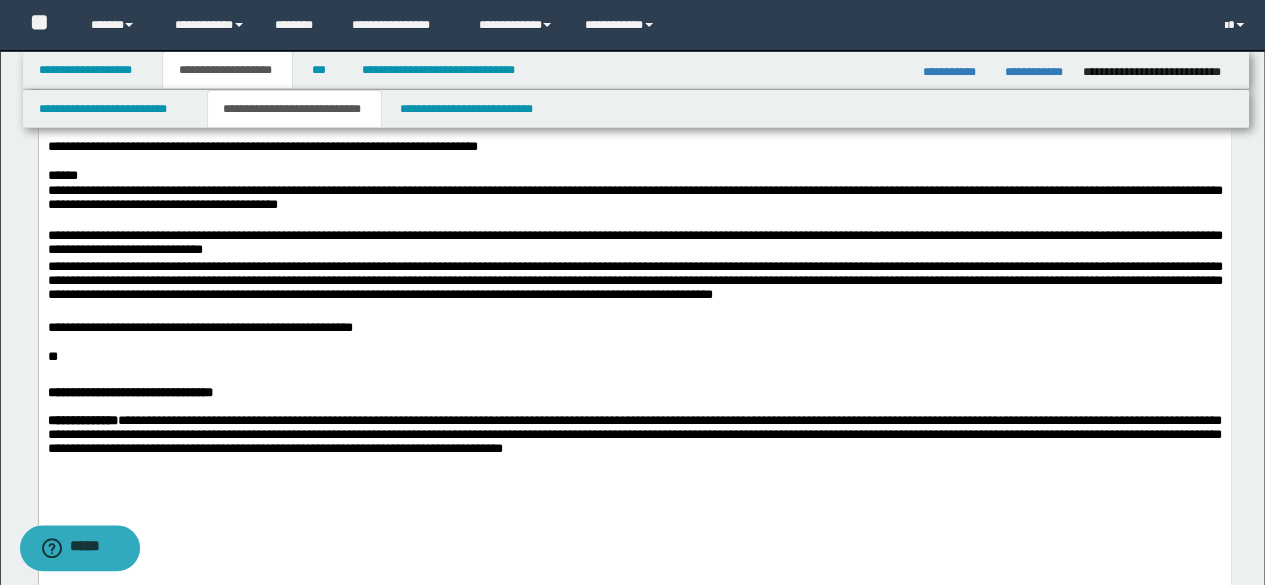 scroll, scrollTop: 1400, scrollLeft: 0, axis: vertical 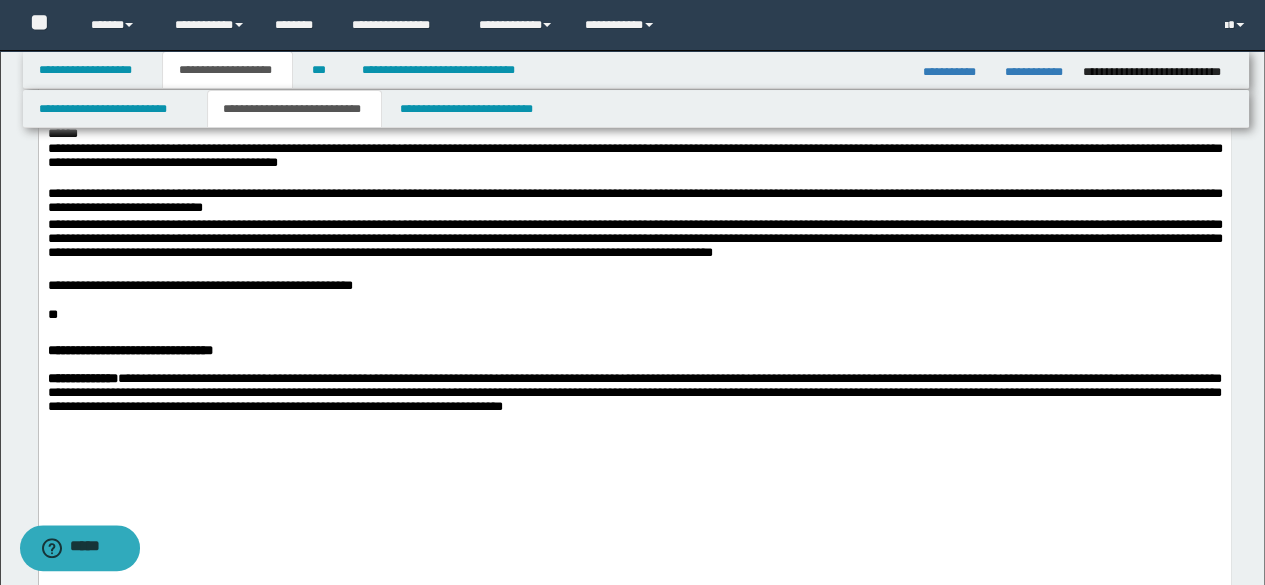 click on "**********" at bounding box center [634, 202] 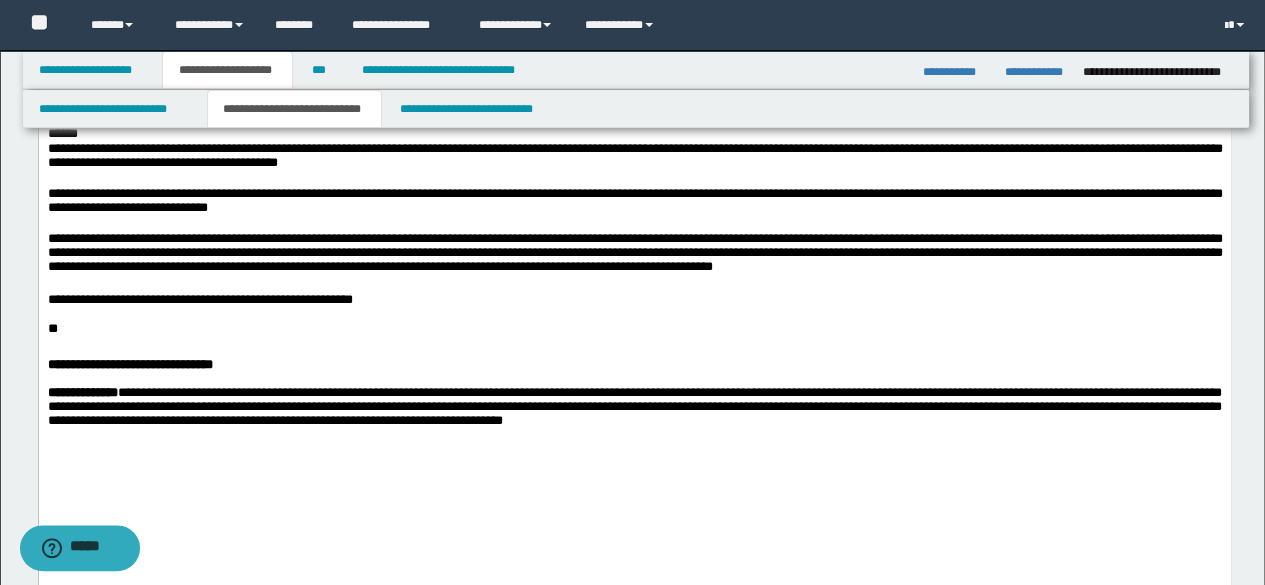 click on "**********" at bounding box center [634, 262] 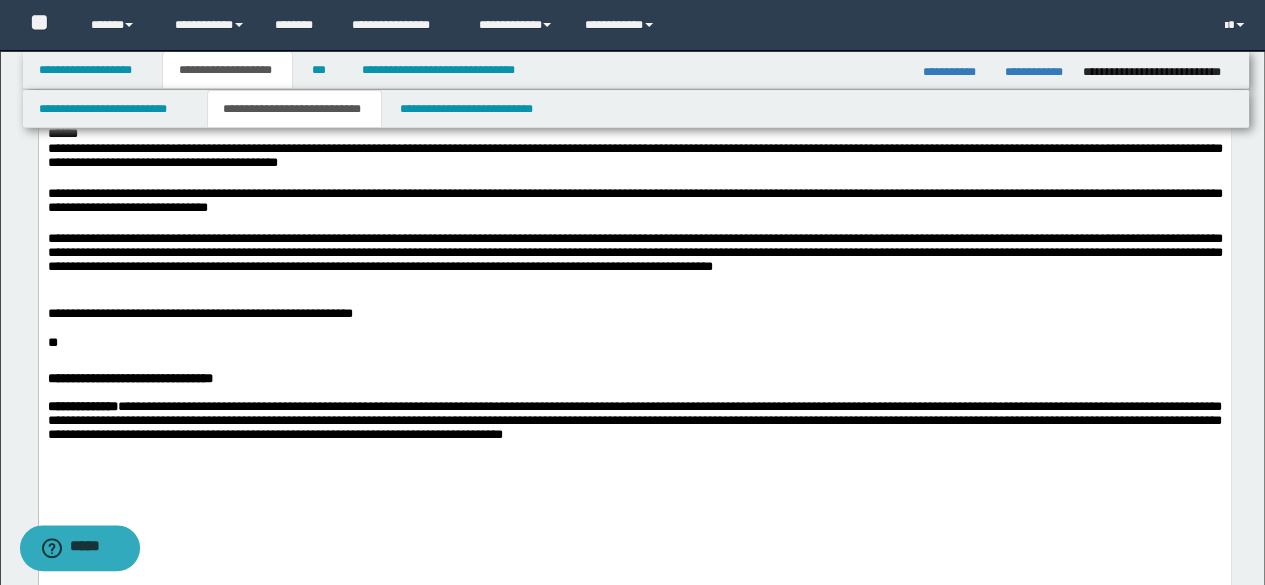 click on "**********" at bounding box center (634, 314) 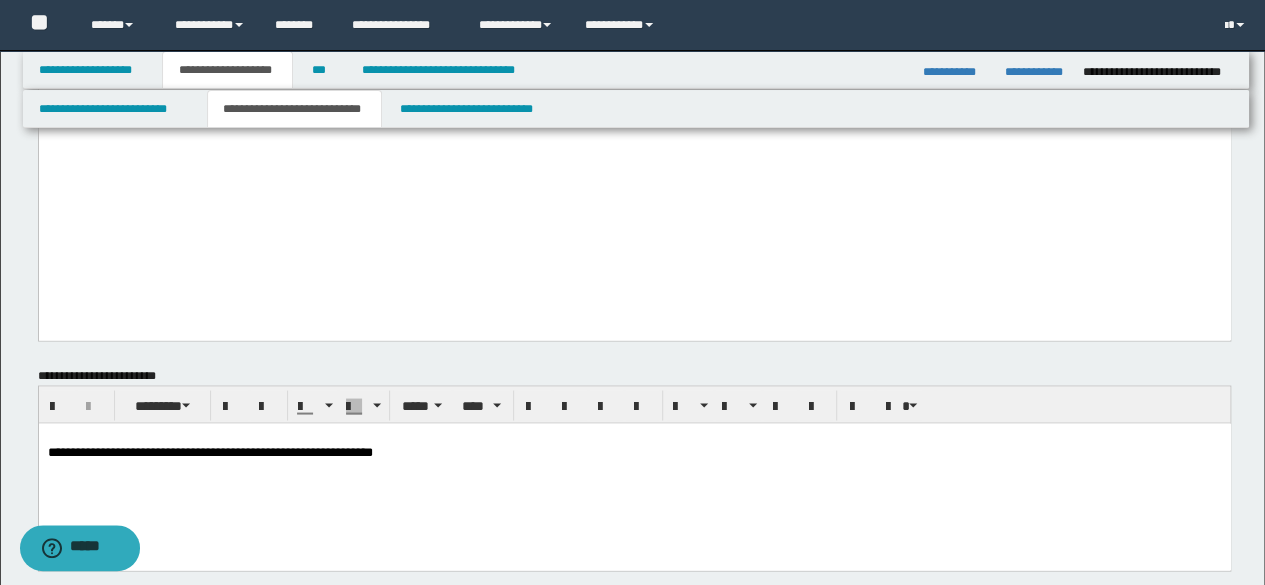 scroll, scrollTop: 1800, scrollLeft: 0, axis: vertical 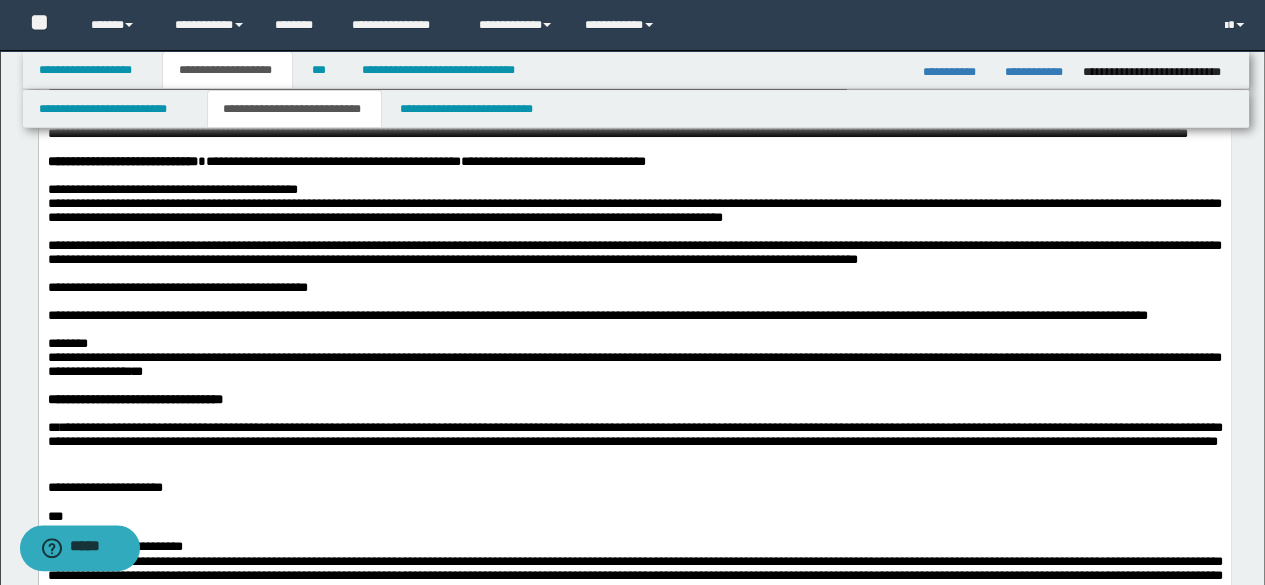click on "**********" at bounding box center [332, 161] 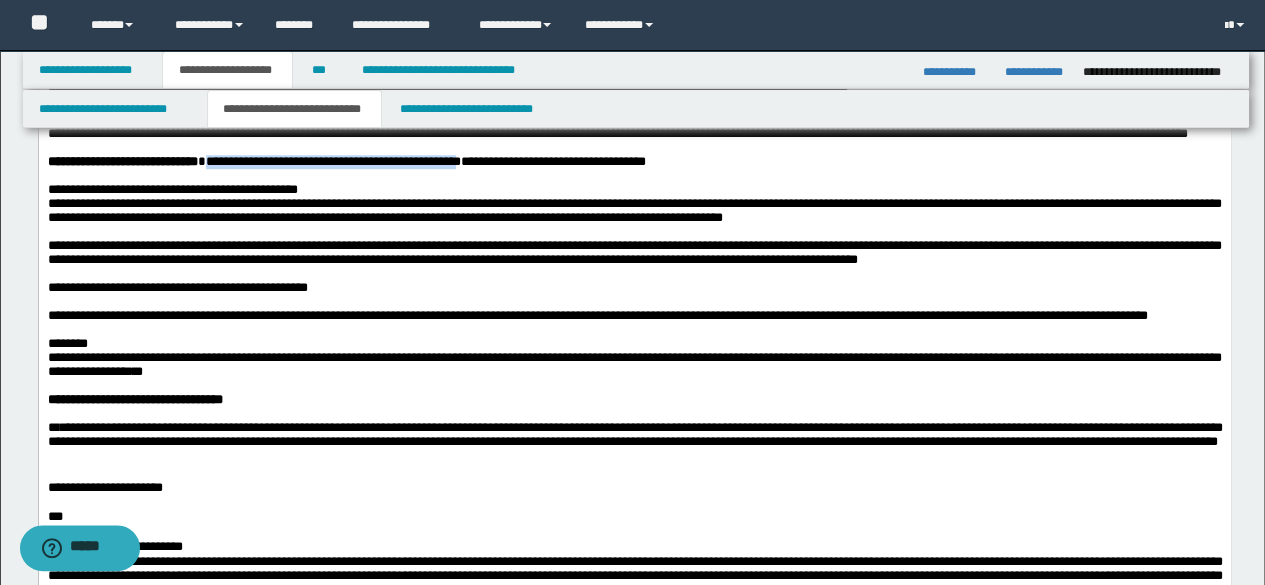 drag, startPoint x: 246, startPoint y: 284, endPoint x: 558, endPoint y: 280, distance: 312.02563 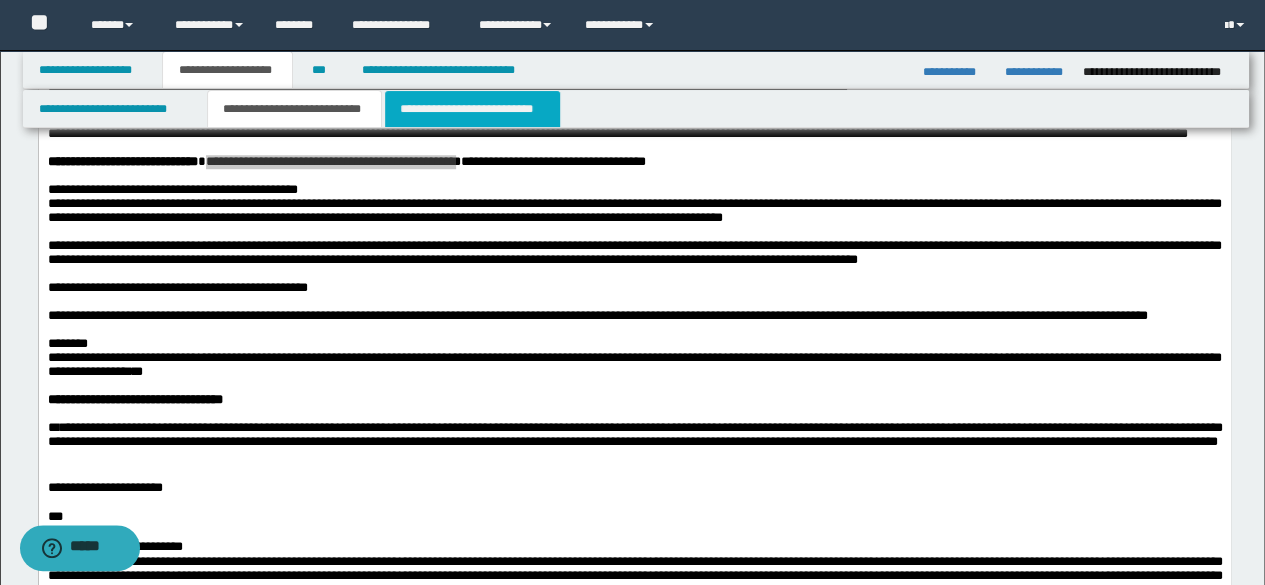 click on "**********" at bounding box center [472, 109] 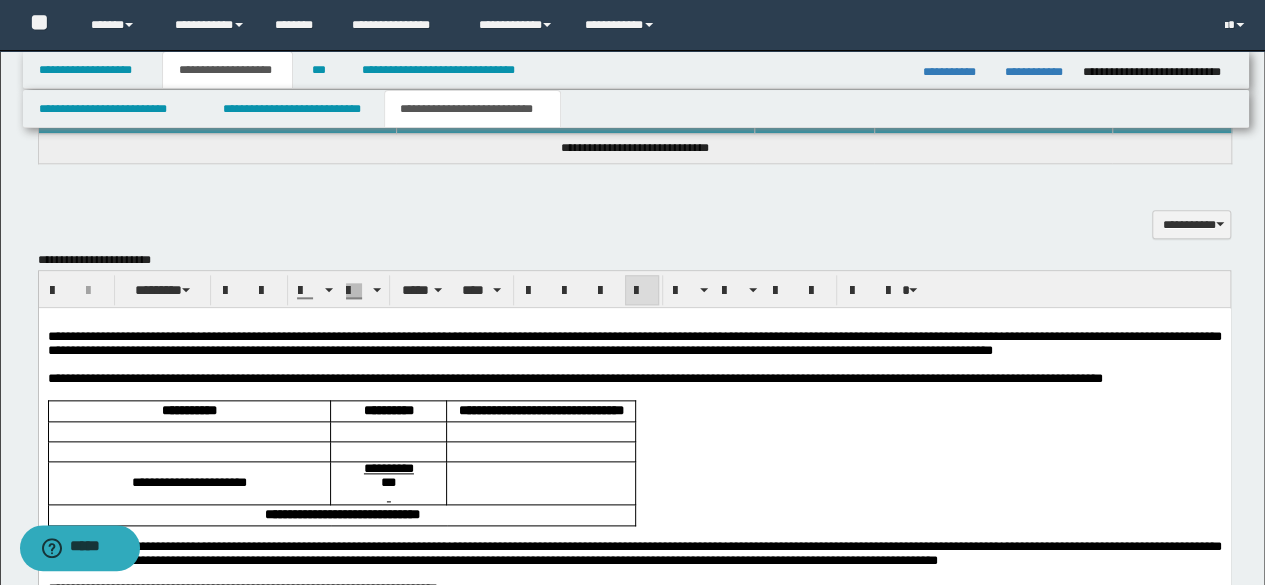 scroll, scrollTop: 1000, scrollLeft: 0, axis: vertical 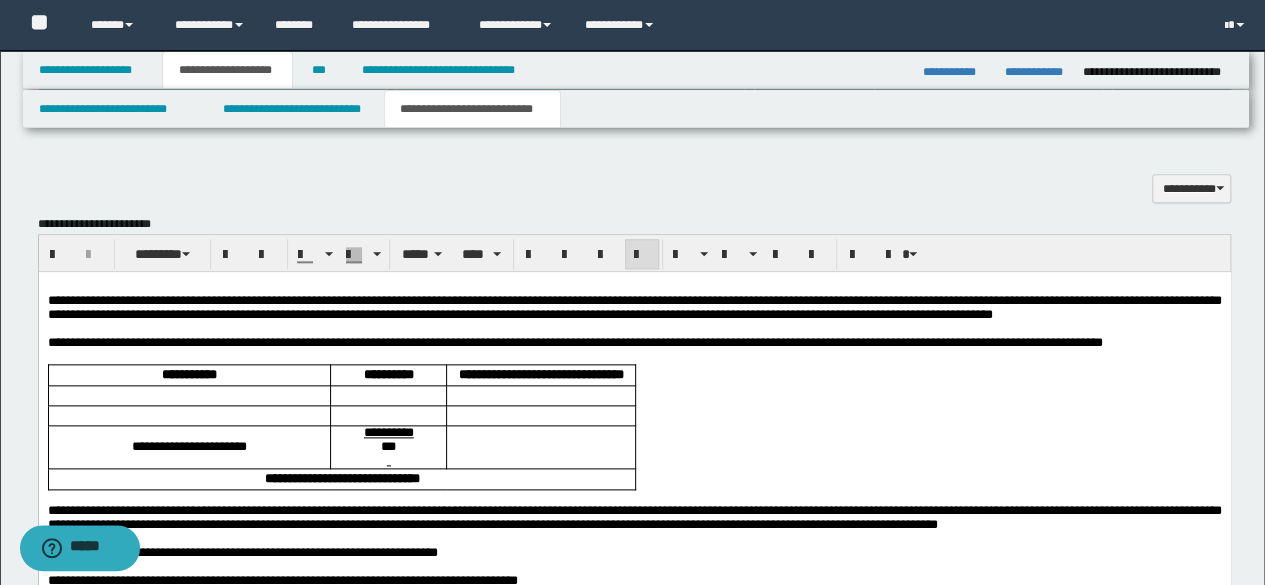 click on "**********" at bounding box center (634, 306) 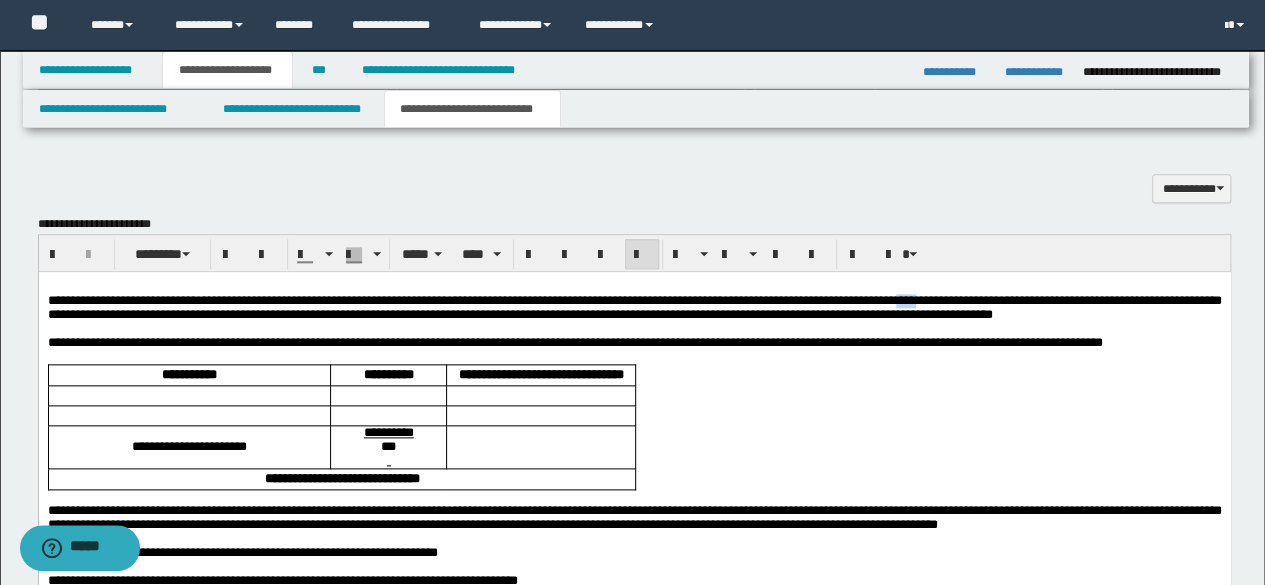 click on "**********" at bounding box center [634, 306] 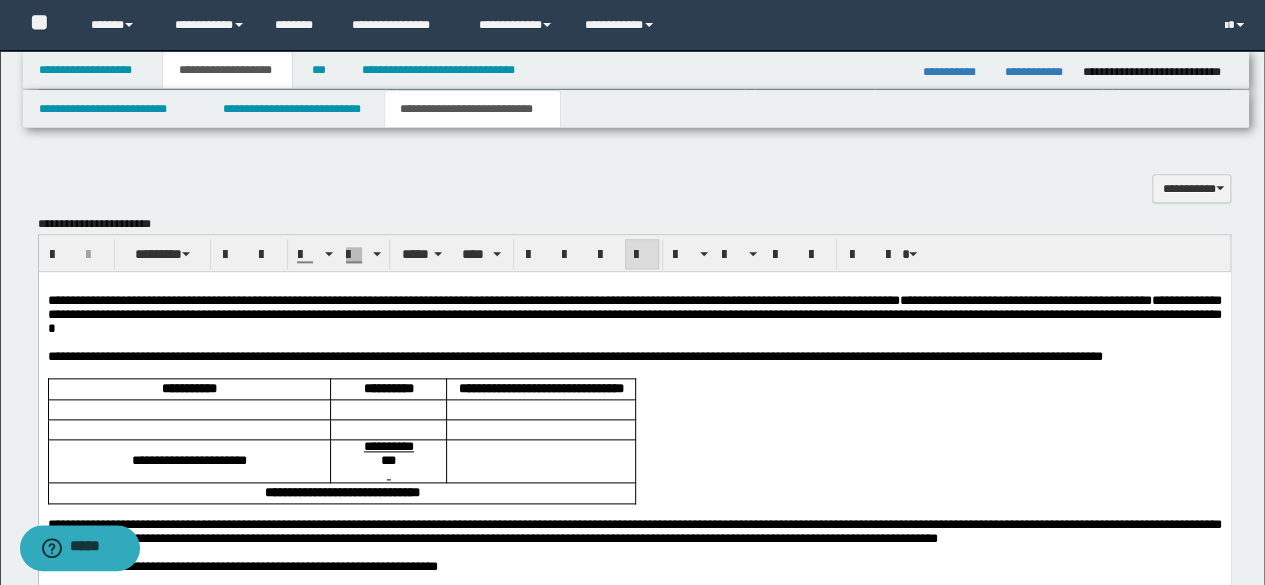 click on "**********" at bounding box center (1025, 299) 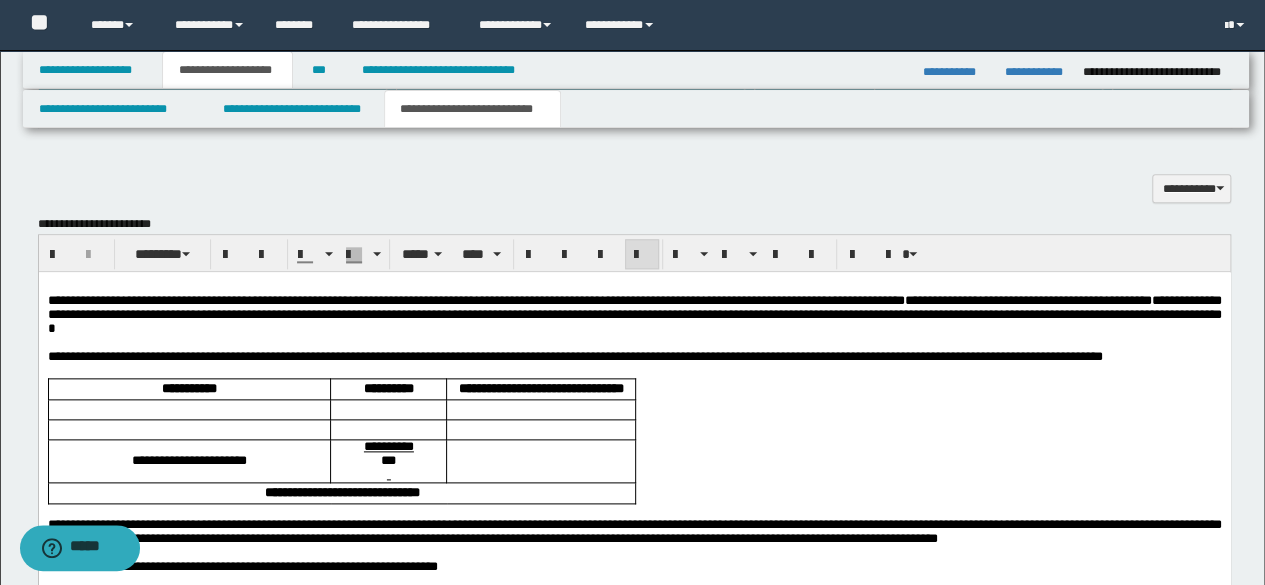 click on "**********" at bounding box center (1027, 299) 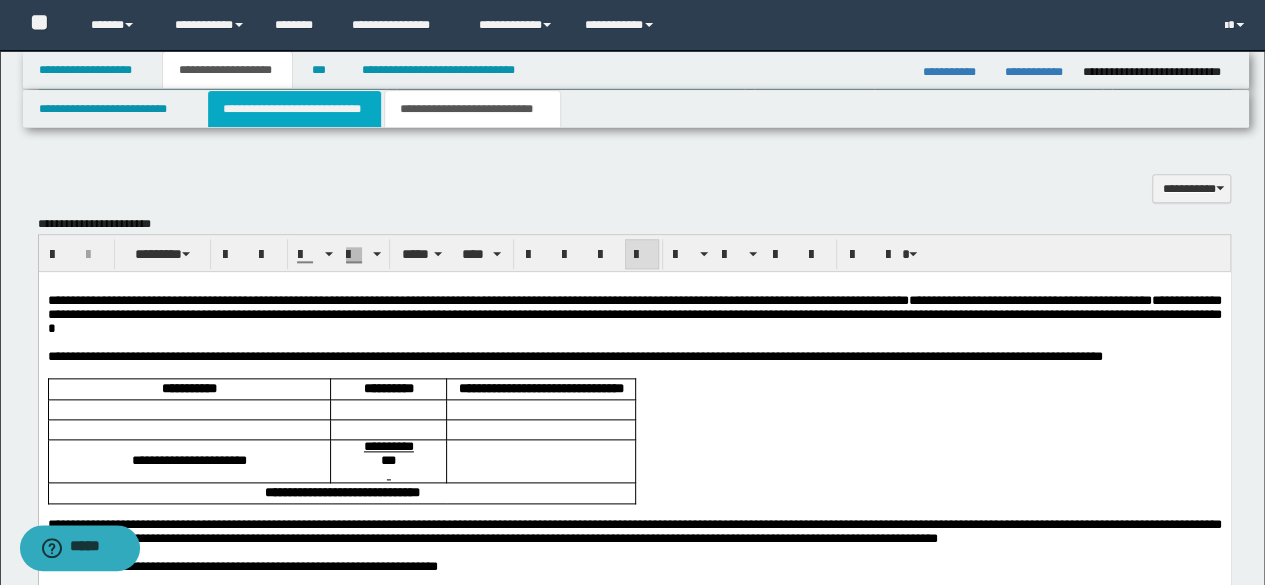 click on "**********" at bounding box center (294, 109) 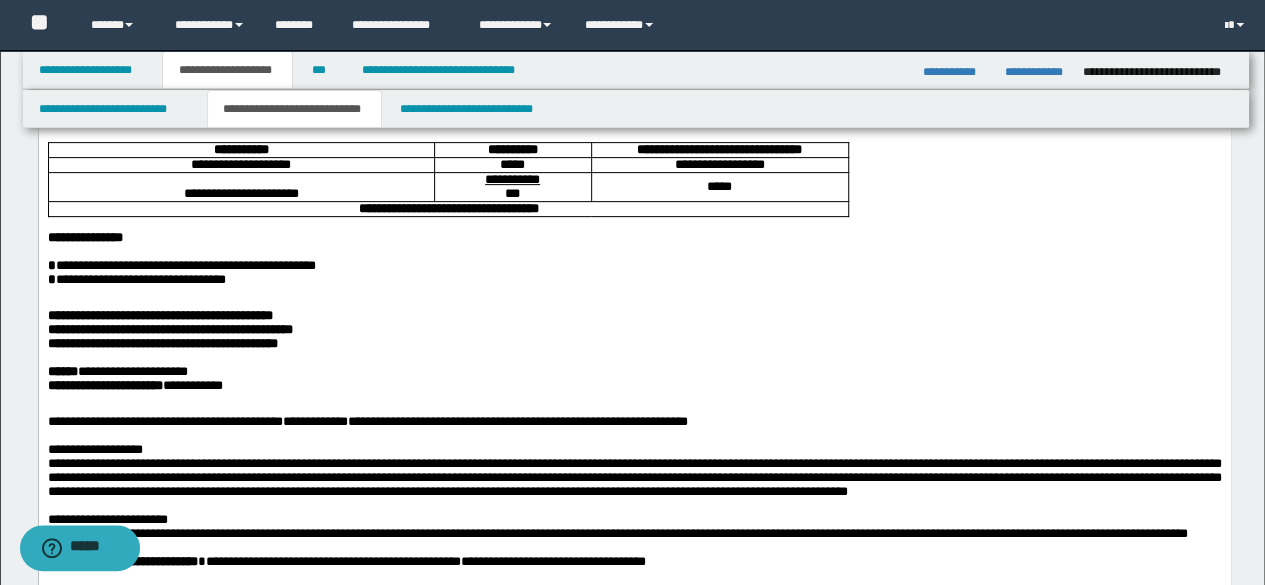 click at bounding box center [634, 294] 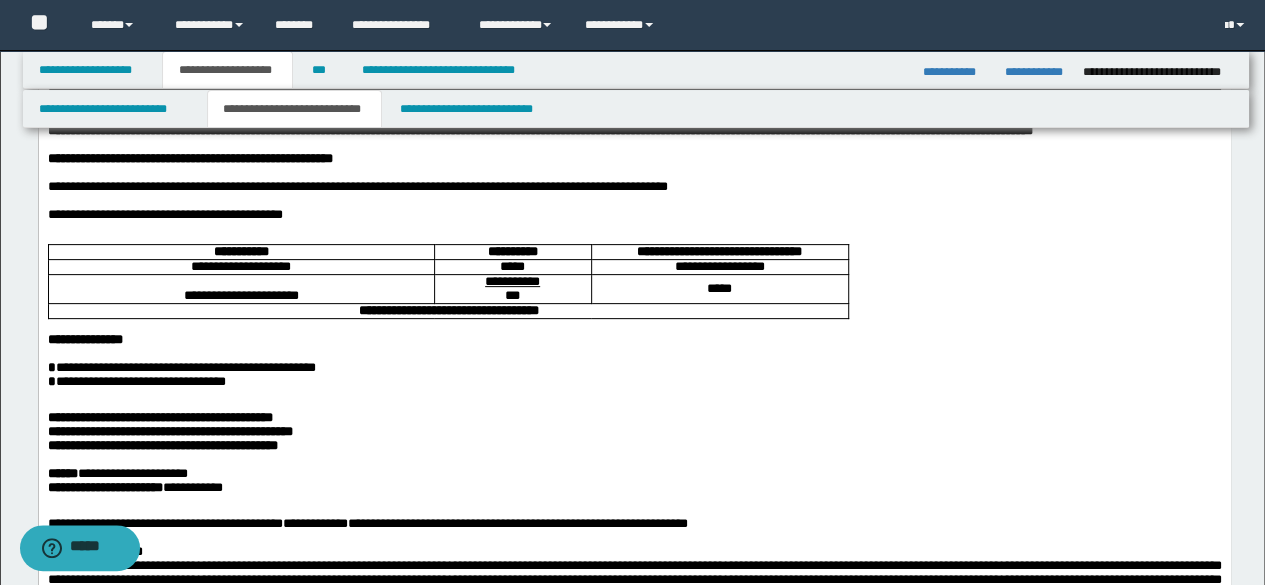 scroll, scrollTop: 100, scrollLeft: 0, axis: vertical 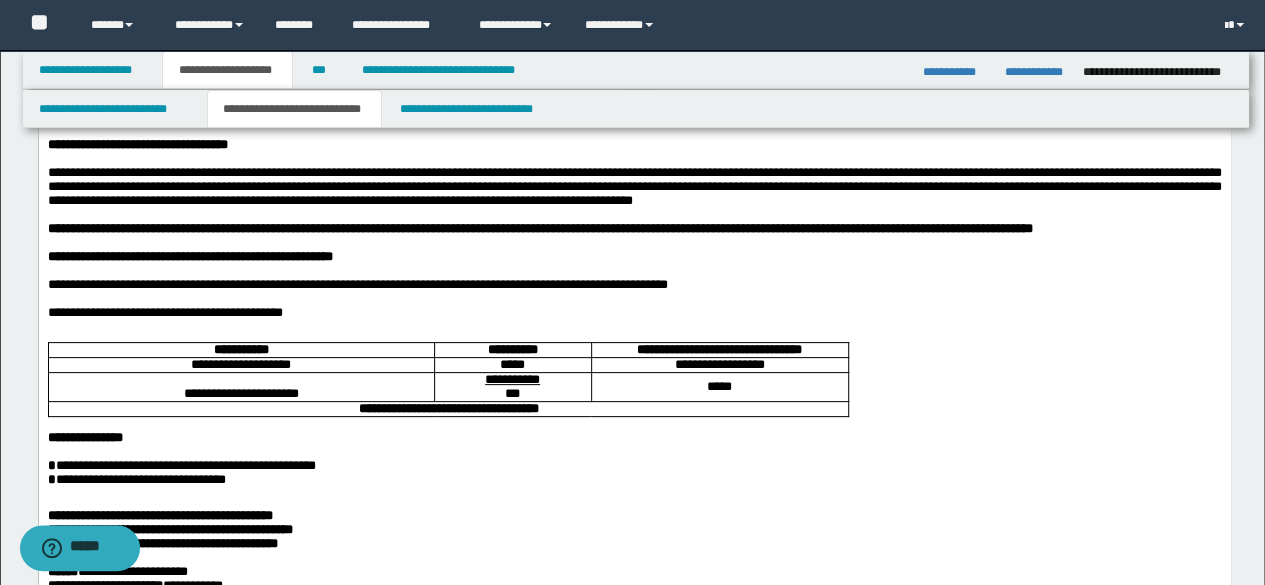 click at bounding box center (634, 270) 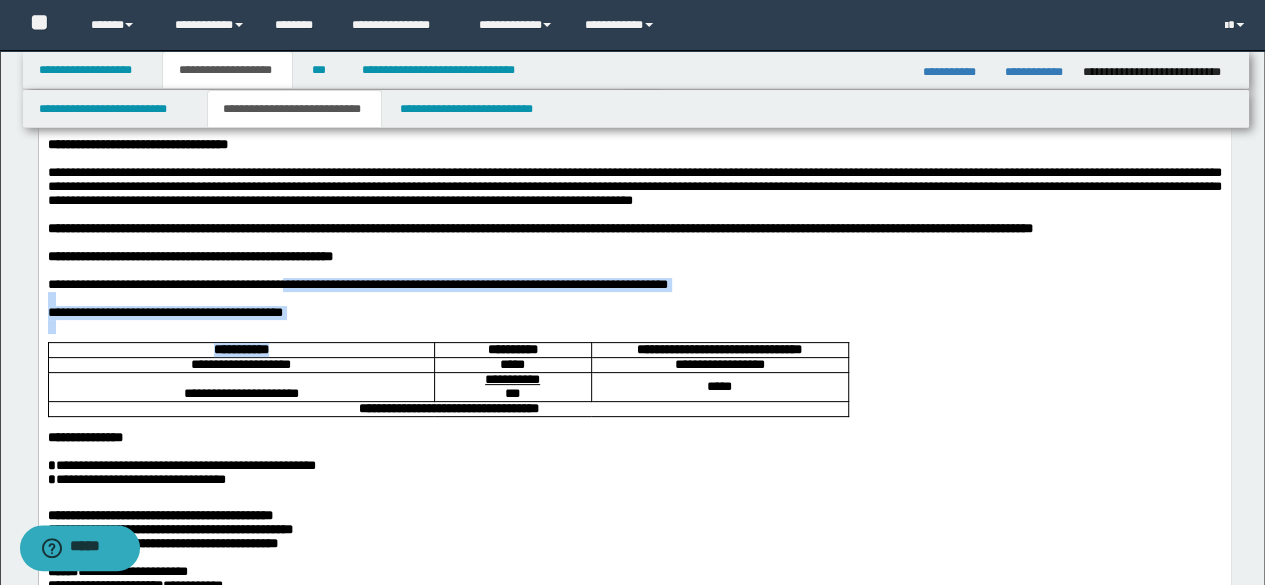 scroll, scrollTop: 200, scrollLeft: 0, axis: vertical 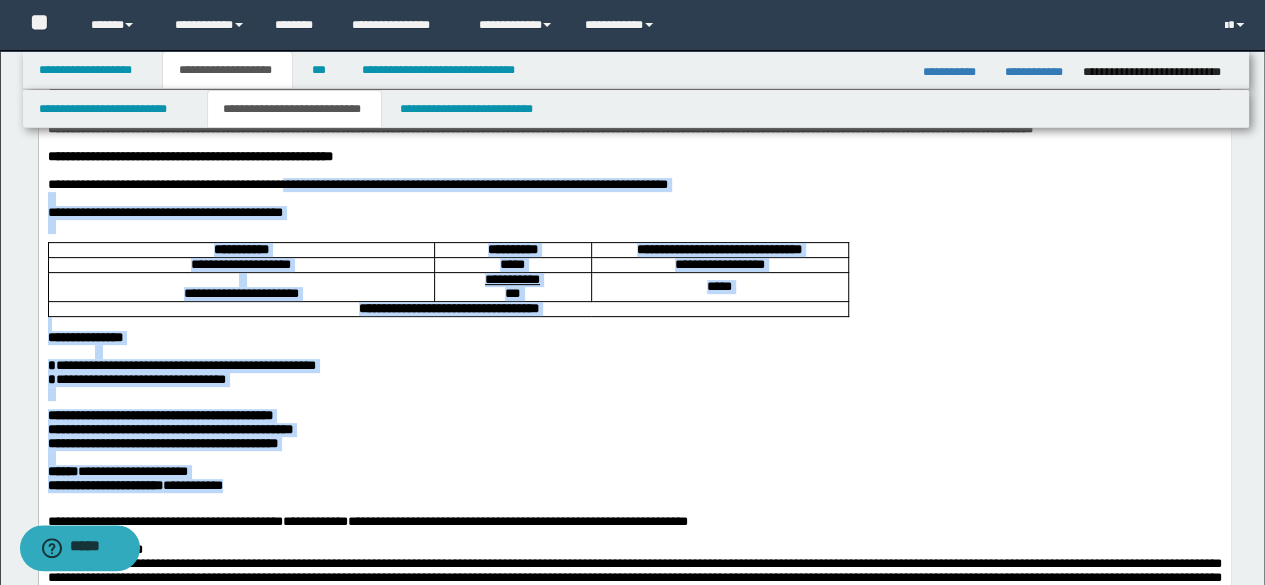 drag, startPoint x: 324, startPoint y: 230, endPoint x: 302, endPoint y: 554, distance: 324.74606 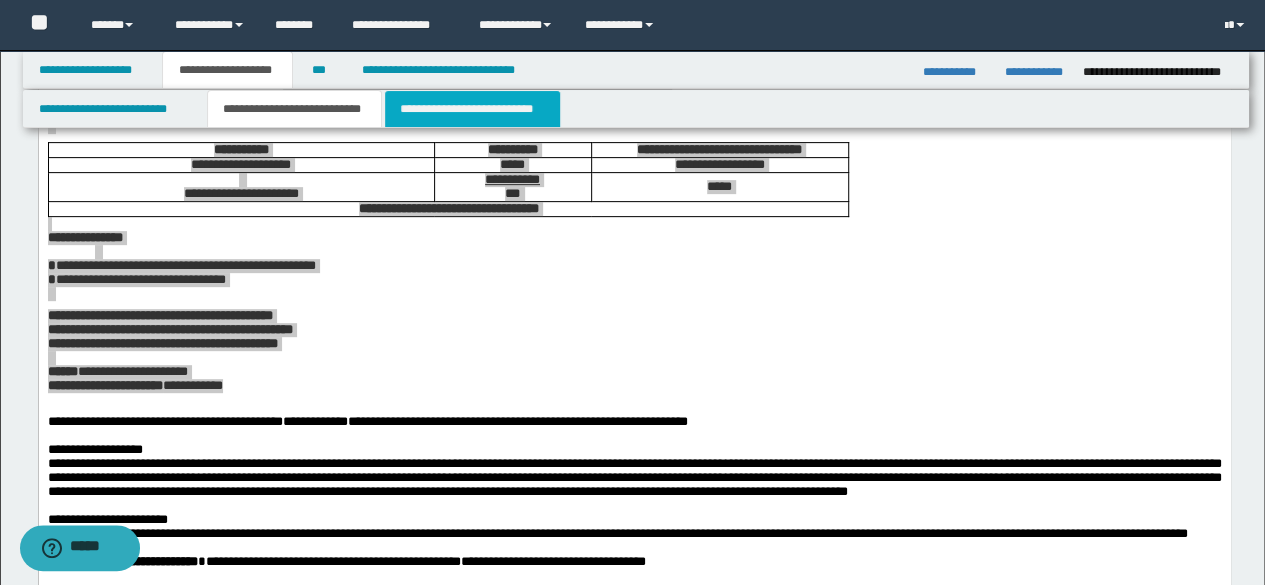 click on "**********" at bounding box center [472, 109] 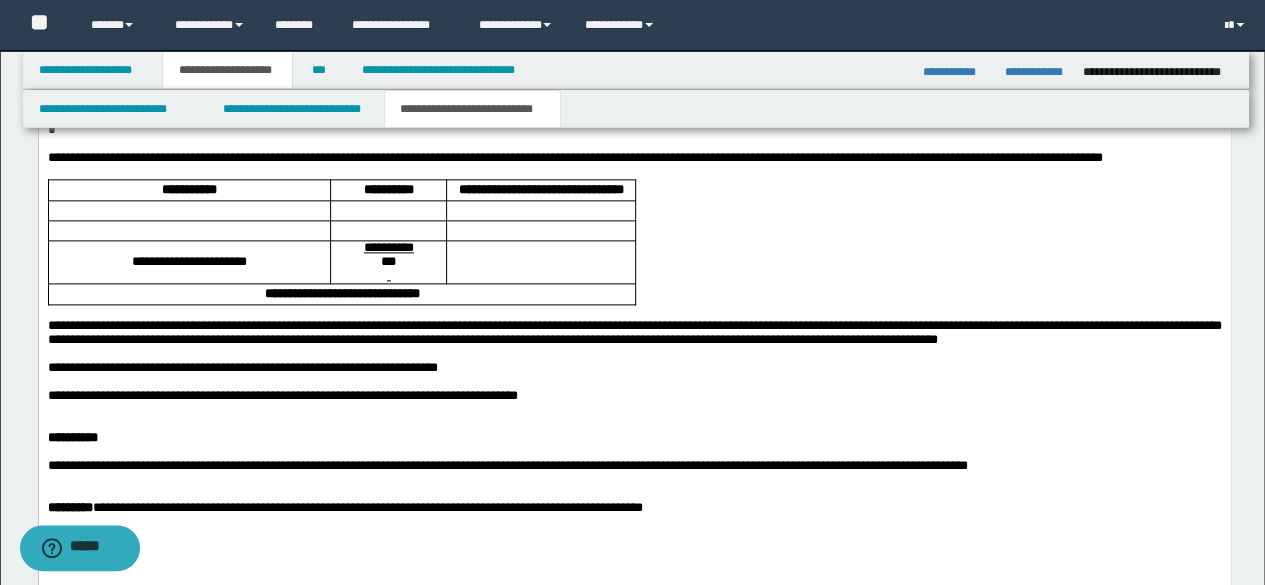 scroll, scrollTop: 1200, scrollLeft: 0, axis: vertical 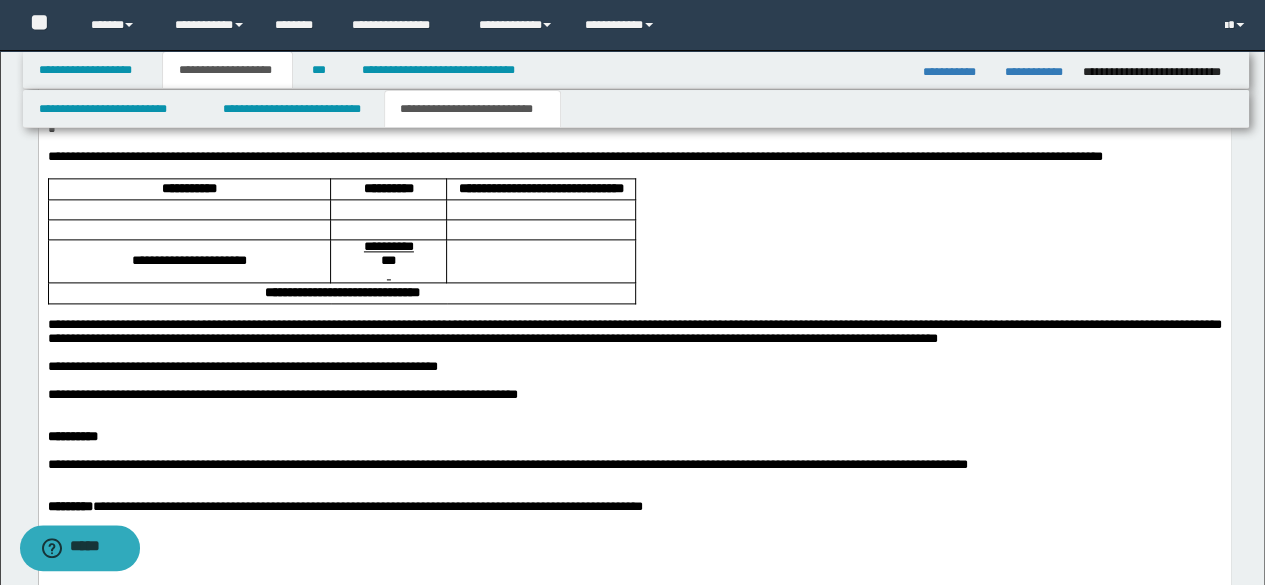 drag, startPoint x: 656, startPoint y: 334, endPoint x: 75, endPoint y: 214, distance: 593.263 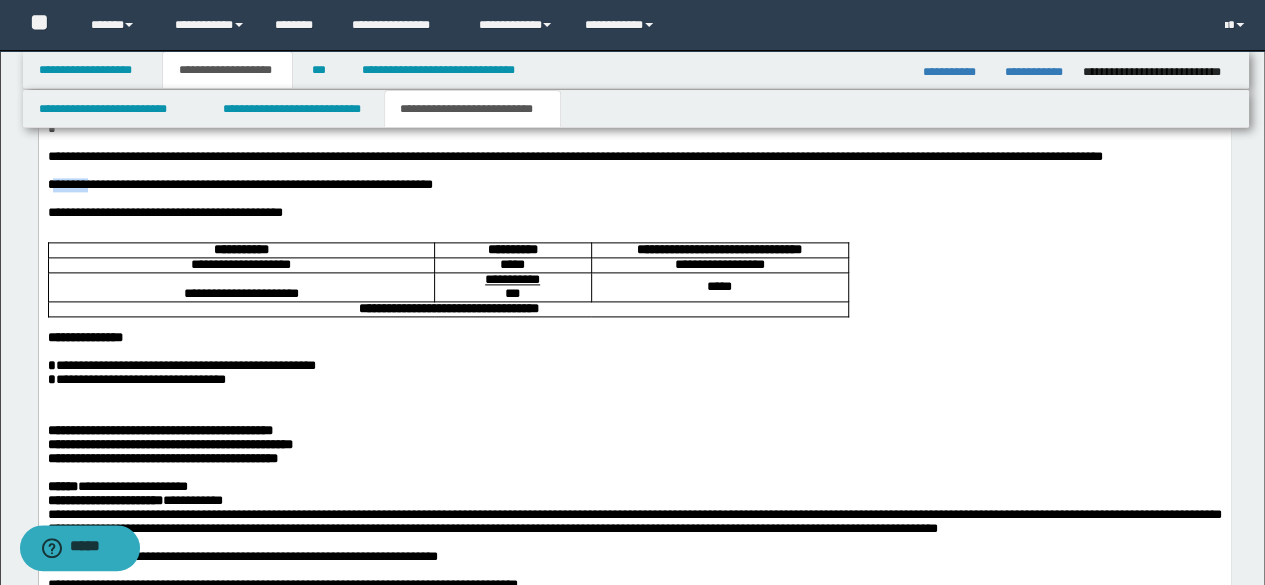drag, startPoint x: 51, startPoint y: 211, endPoint x: 102, endPoint y: 213, distance: 51.0392 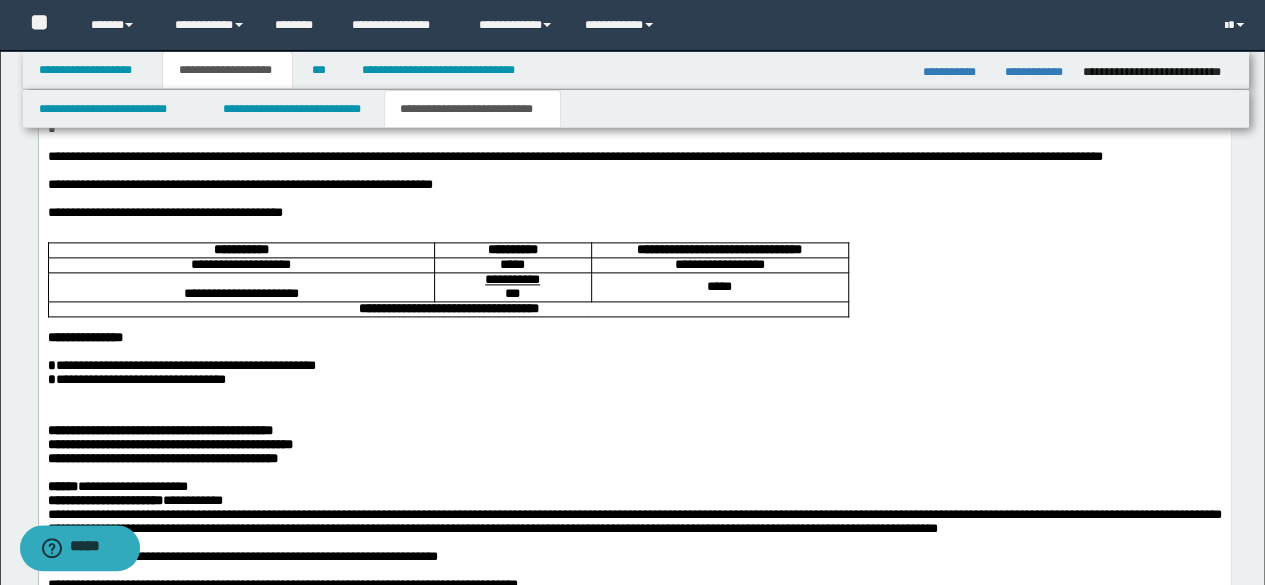 click at bounding box center (634, 198) 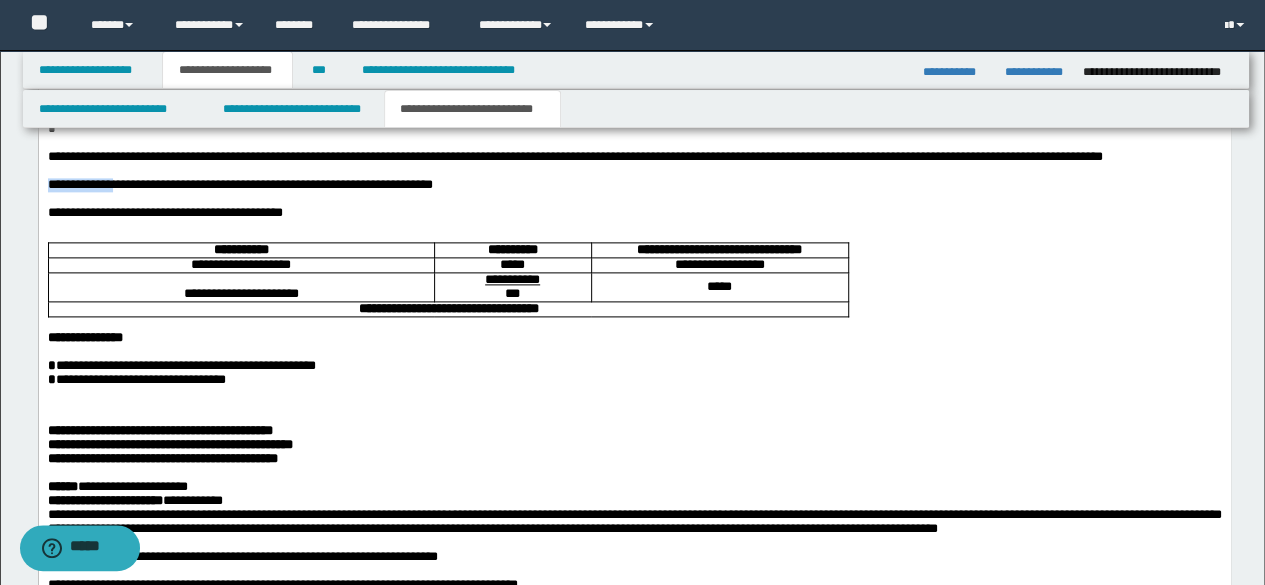 drag, startPoint x: 132, startPoint y: 208, endPoint x: 71, endPoint y: 278, distance: 92.84934 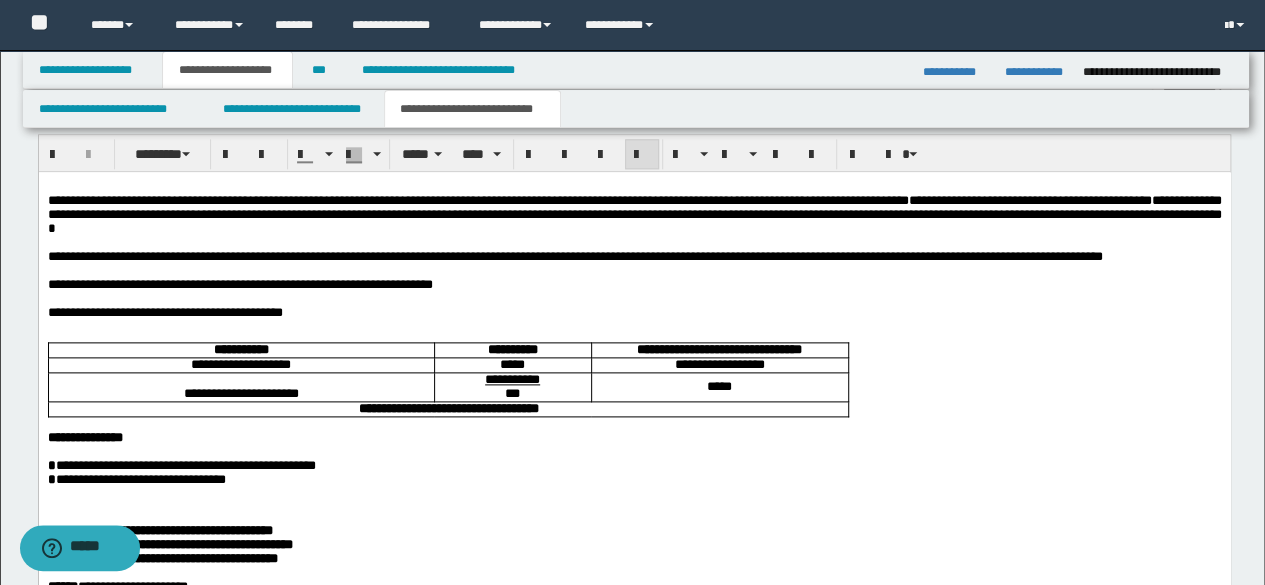 click on "**********" at bounding box center [634, 213] 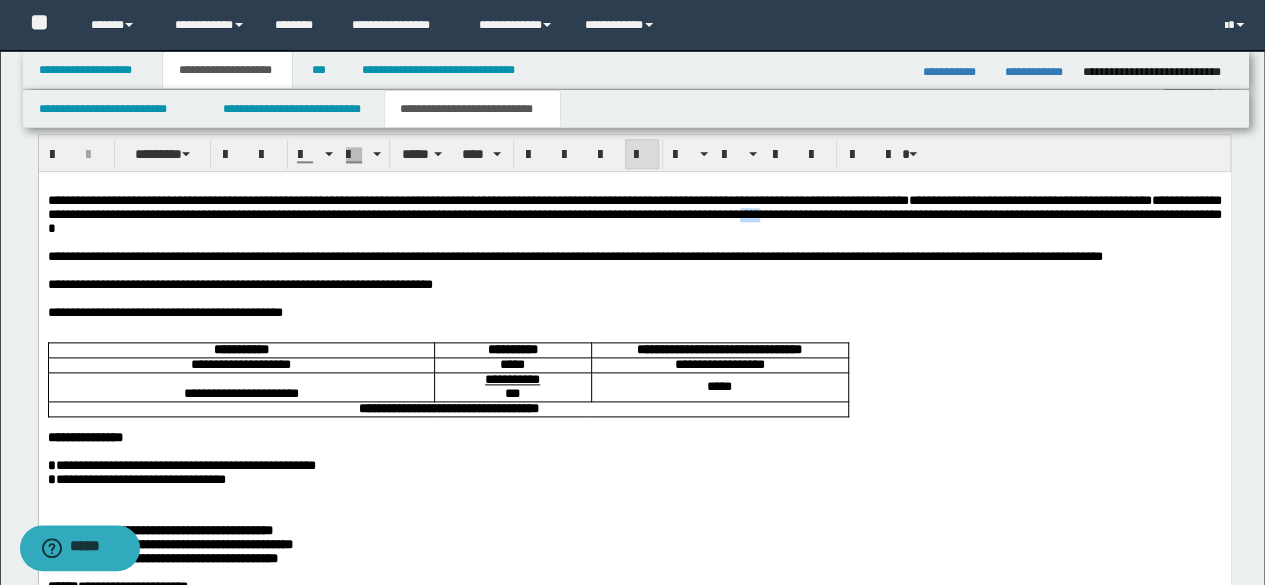click on "**********" at bounding box center [634, 213] 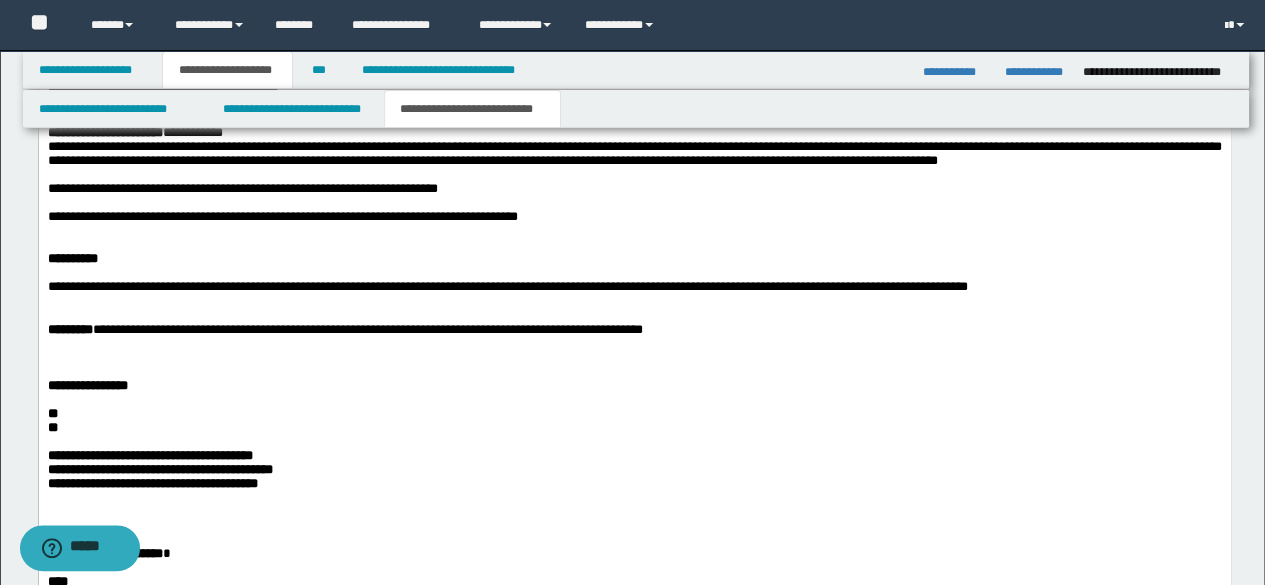 scroll, scrollTop: 1600, scrollLeft: 0, axis: vertical 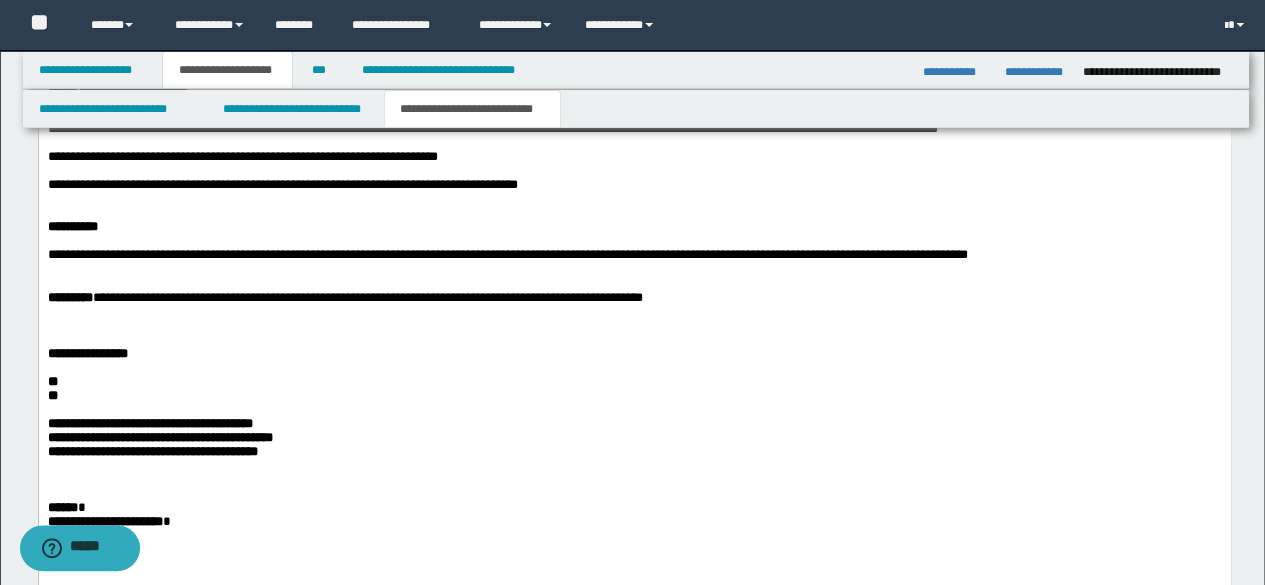 click on "**********" at bounding box center [367, 296] 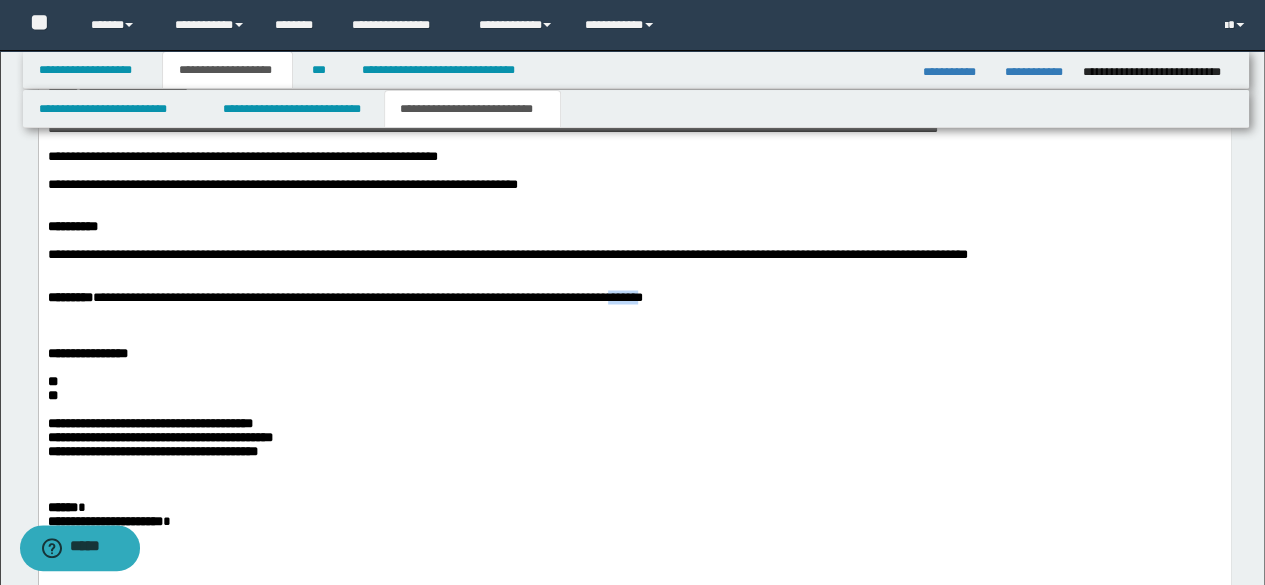 click on "**********" at bounding box center (367, 296) 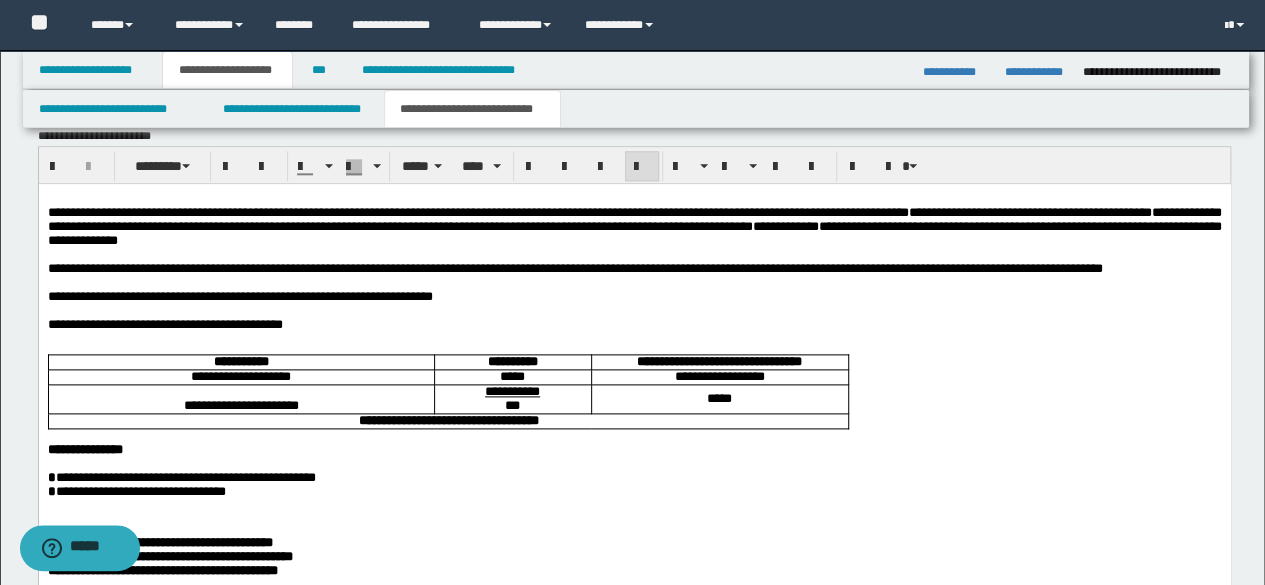 scroll, scrollTop: 1000, scrollLeft: 0, axis: vertical 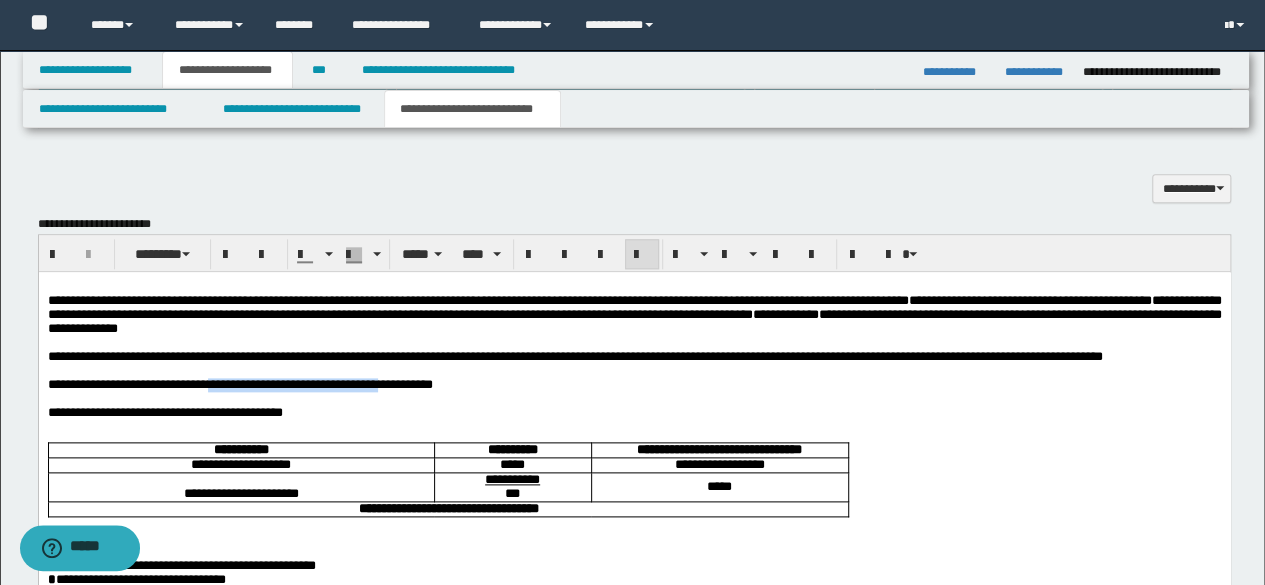 drag, startPoint x: 256, startPoint y: 412, endPoint x: 479, endPoint y: 416, distance: 223.03587 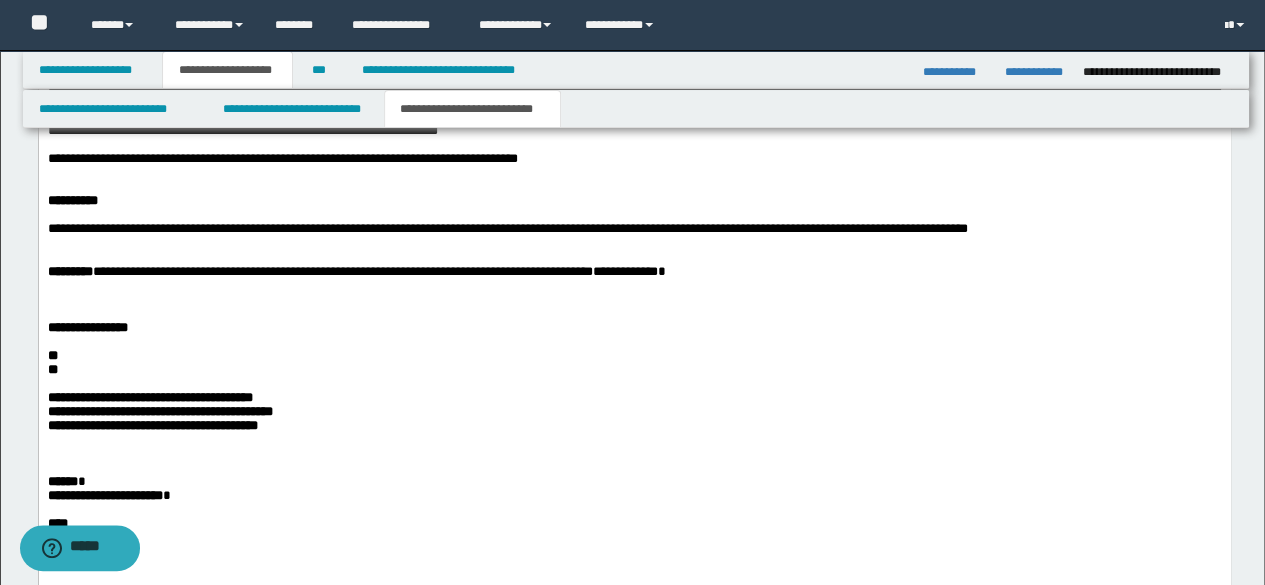 scroll, scrollTop: 1800, scrollLeft: 0, axis: vertical 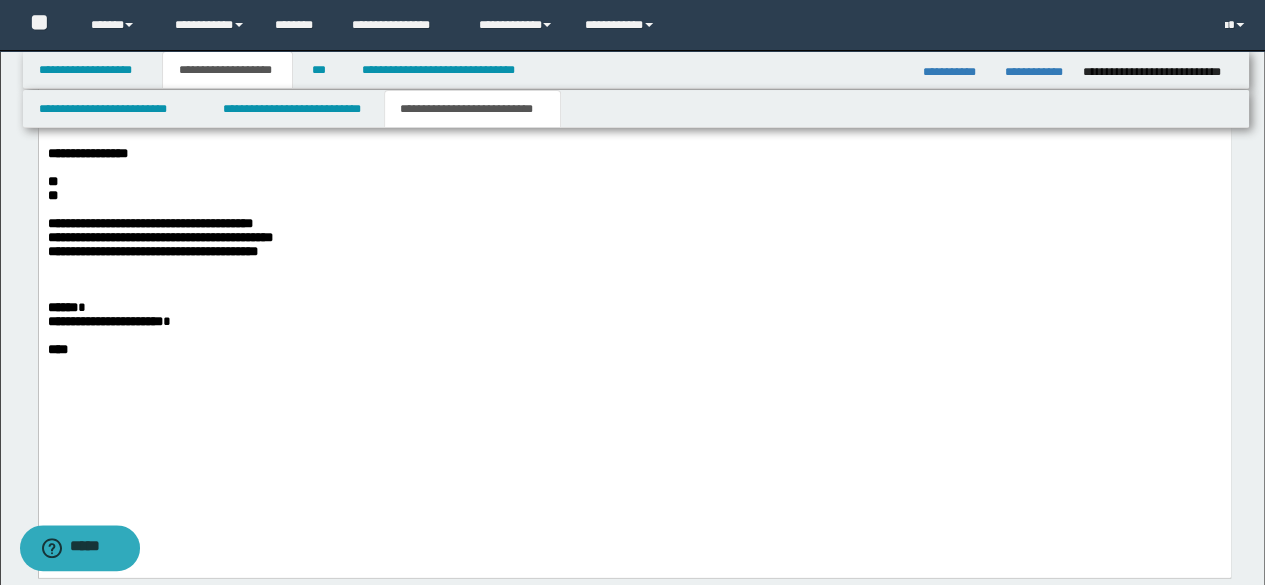 drag, startPoint x: 202, startPoint y: 184, endPoint x: 296, endPoint y: 212, distance: 98.0816 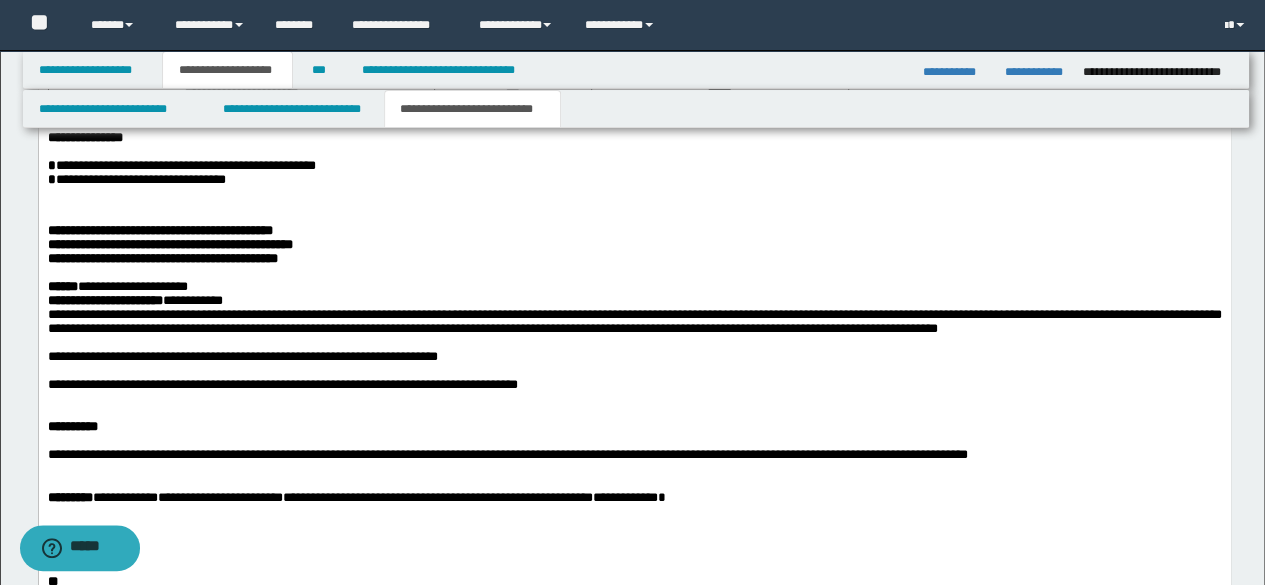 scroll, scrollTop: 1100, scrollLeft: 0, axis: vertical 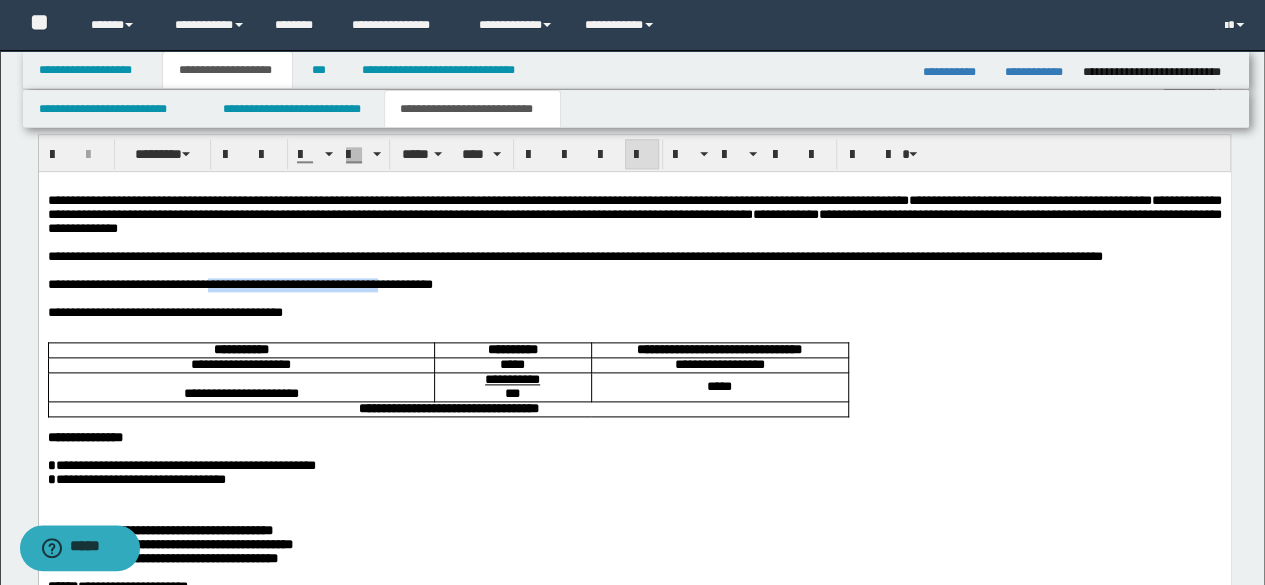 drag, startPoint x: 255, startPoint y: 308, endPoint x: 476, endPoint y: 307, distance: 221.00226 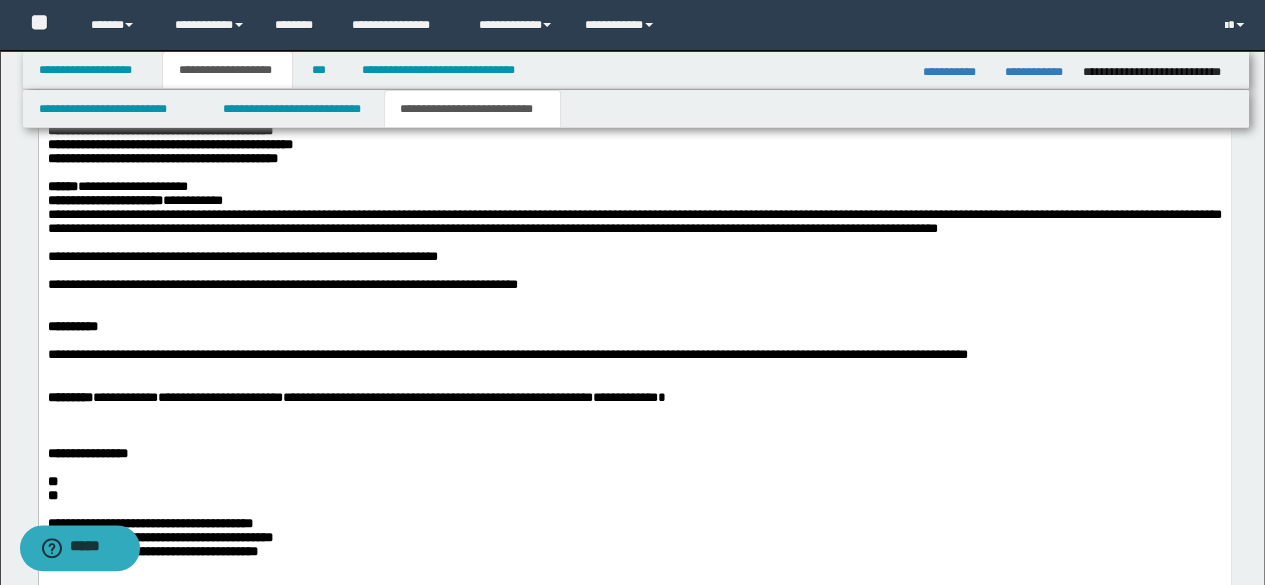 scroll, scrollTop: 1700, scrollLeft: 0, axis: vertical 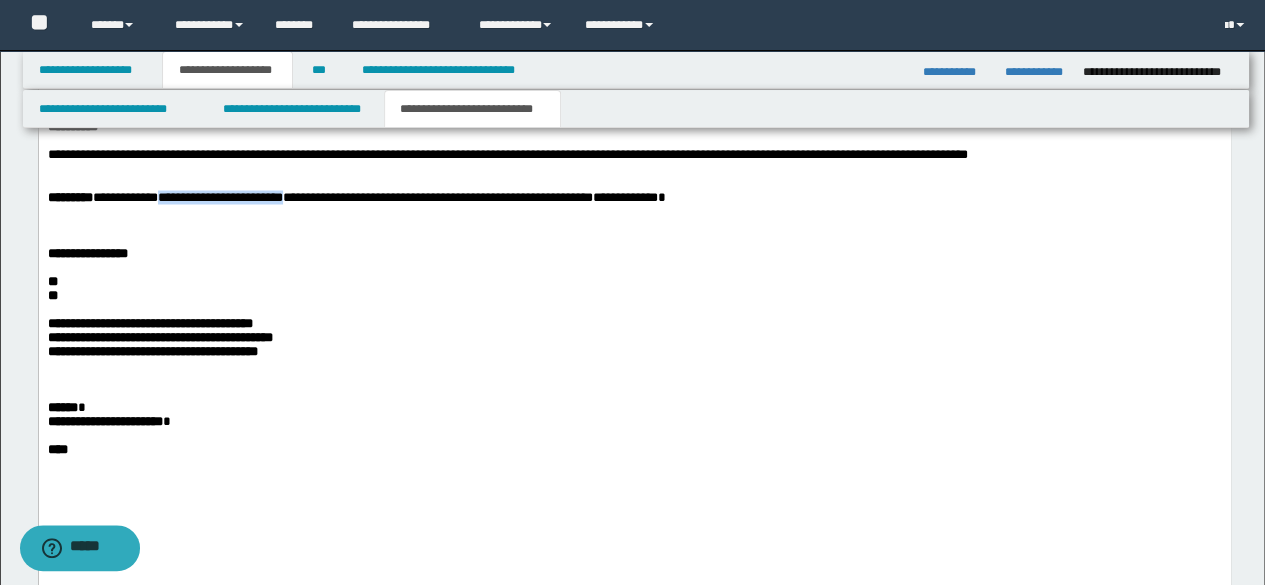 drag, startPoint x: 206, startPoint y: 285, endPoint x: 382, endPoint y: 287, distance: 176.01137 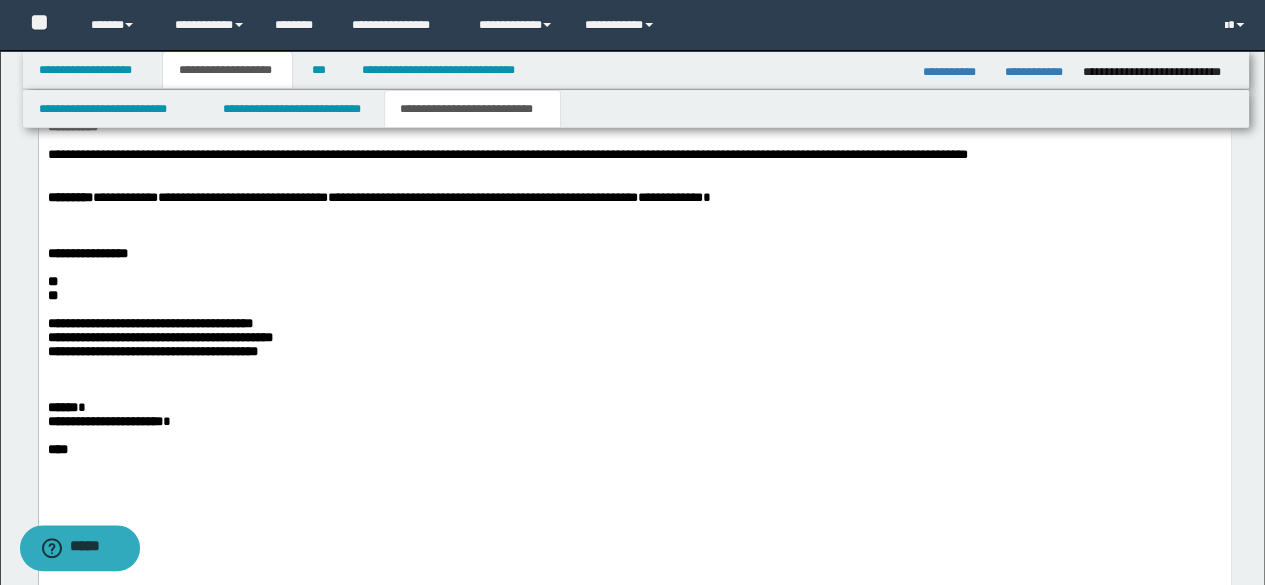 click at bounding box center (634, 225) 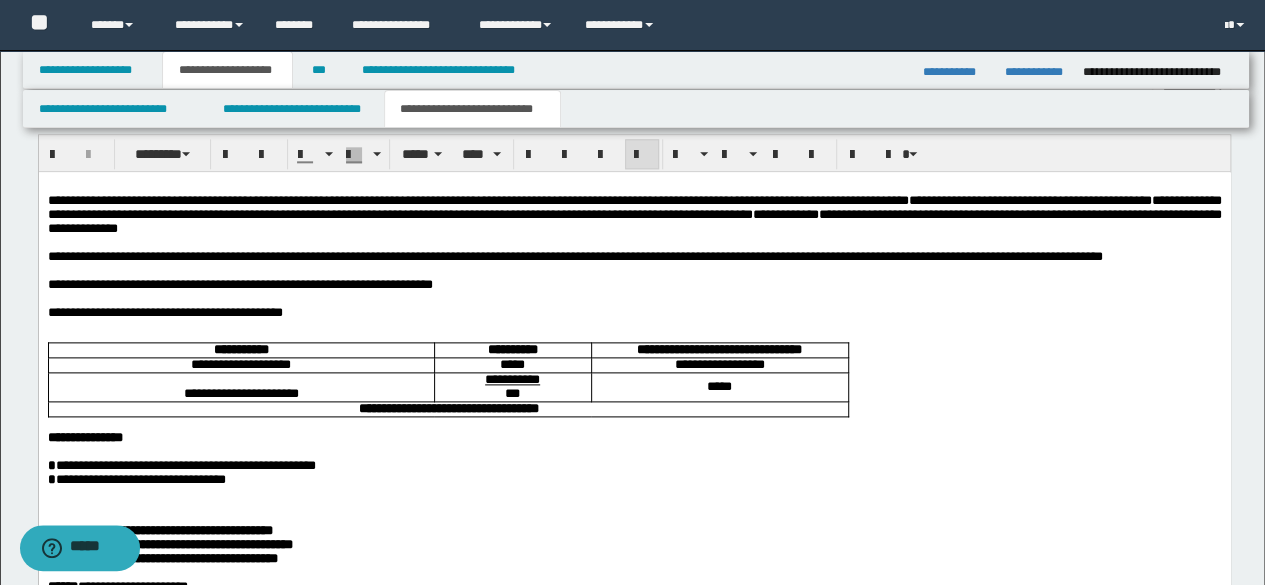 scroll, scrollTop: 1200, scrollLeft: 0, axis: vertical 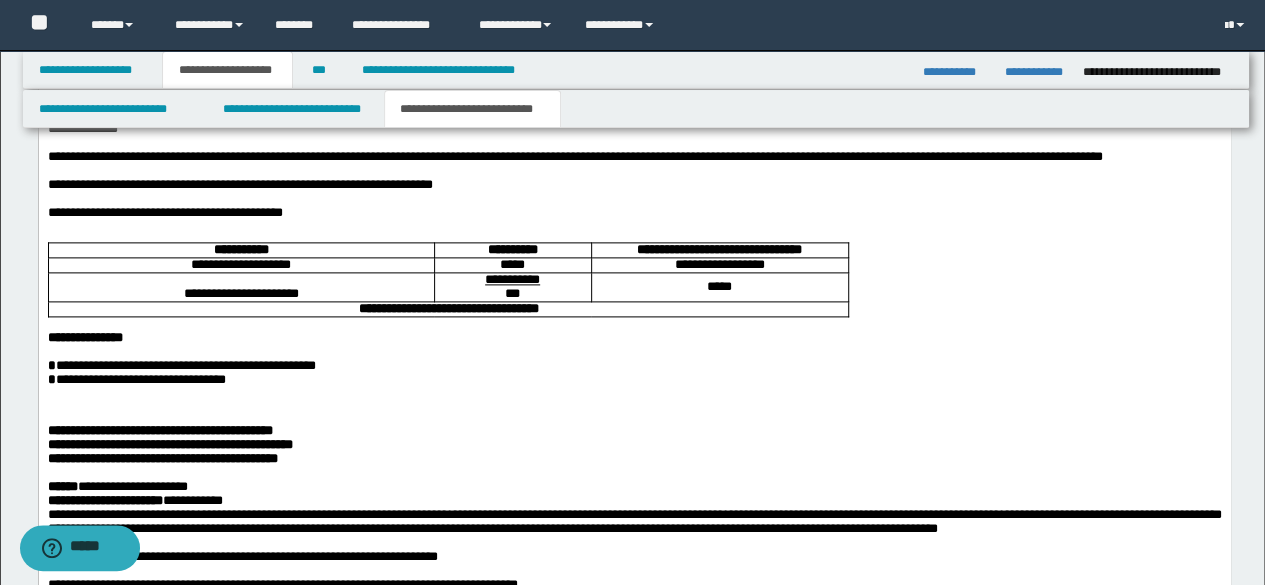 drag, startPoint x: 72, startPoint y: 450, endPoint x: 110, endPoint y: 455, distance: 38.327538 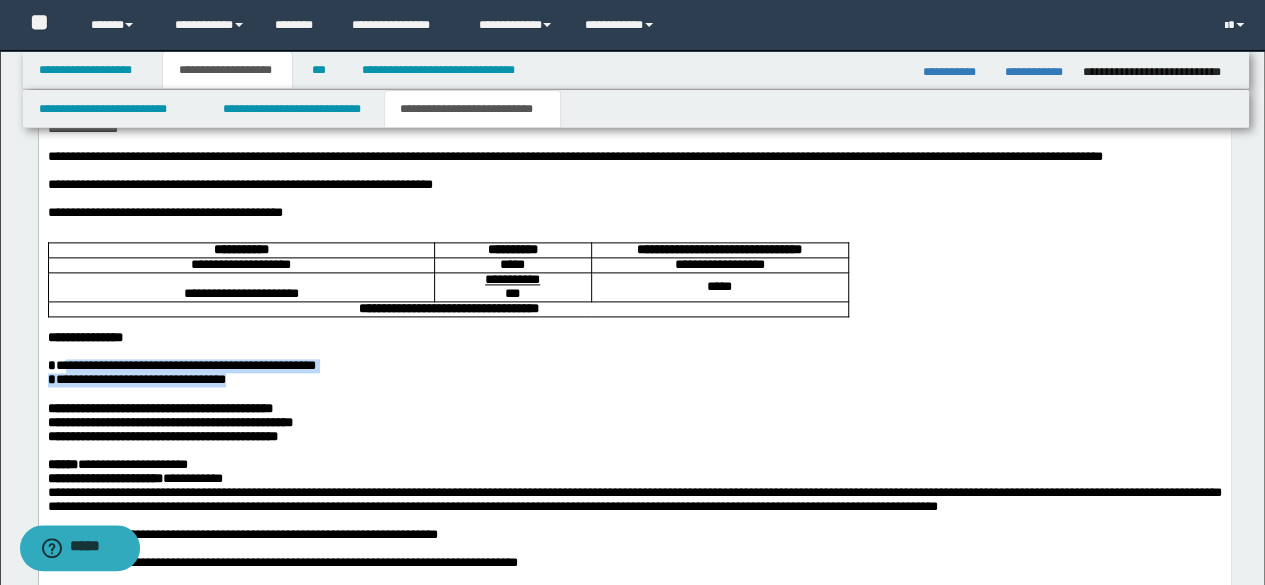 drag, startPoint x: 62, startPoint y: 403, endPoint x: 328, endPoint y: 418, distance: 266.4226 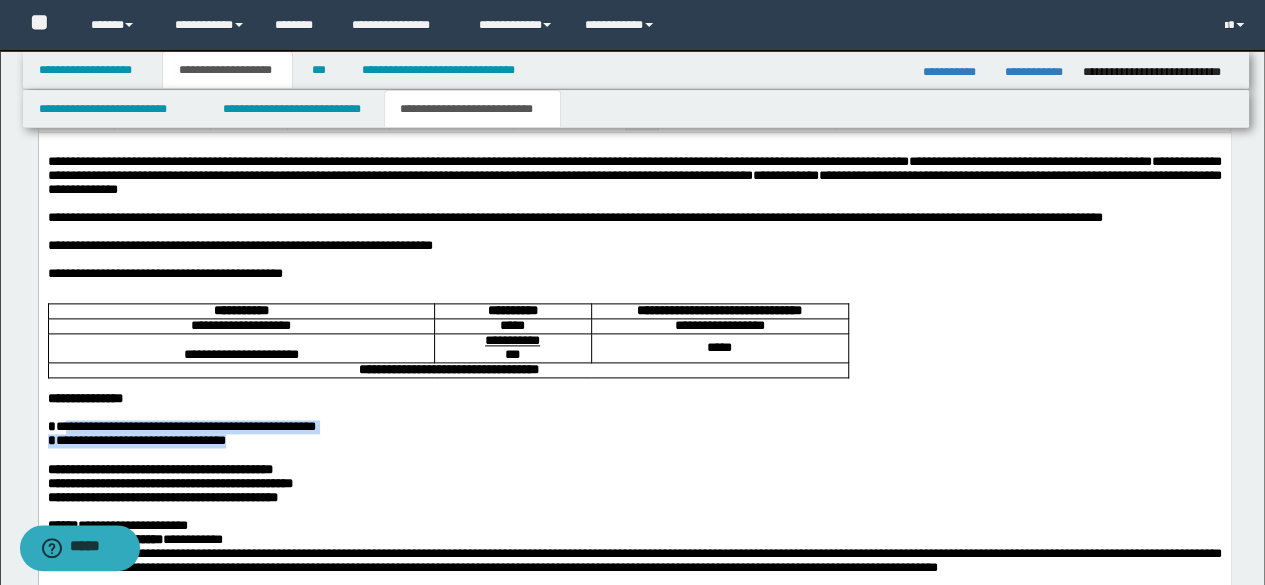 scroll, scrollTop: 1100, scrollLeft: 0, axis: vertical 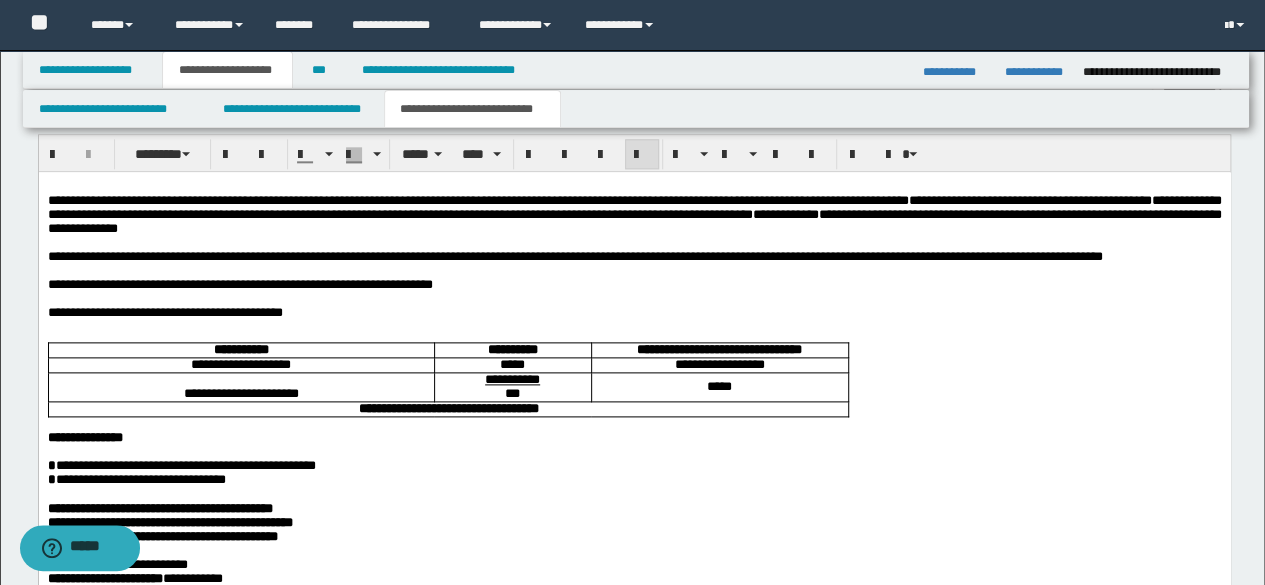 click on "**********" at bounding box center [634, 213] 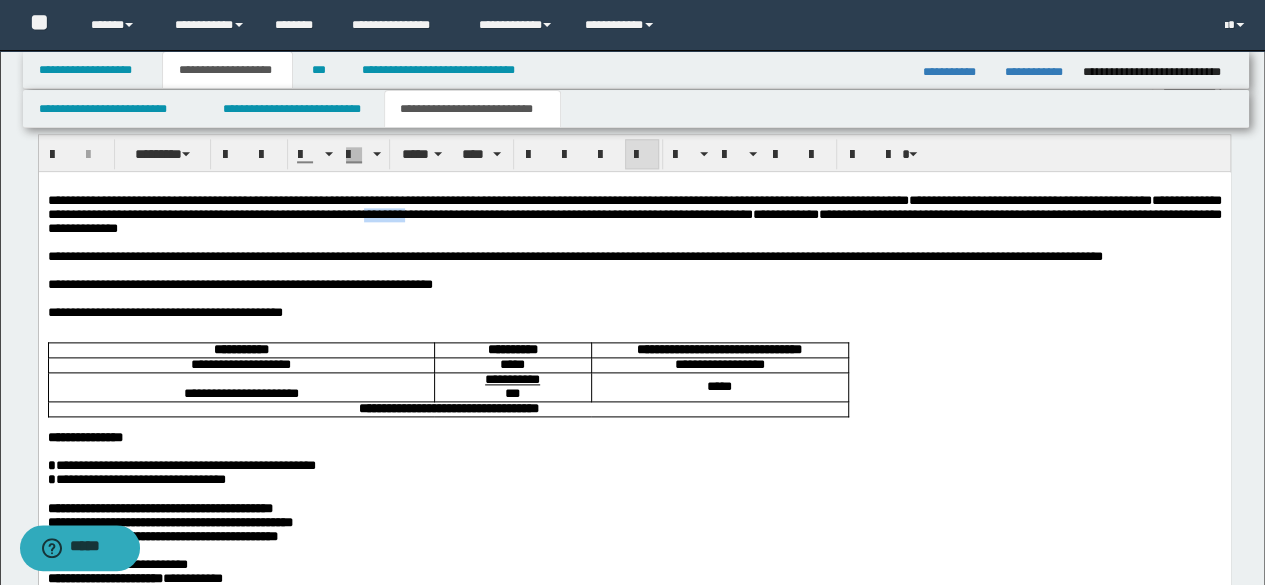 click on "**********" at bounding box center (634, 213) 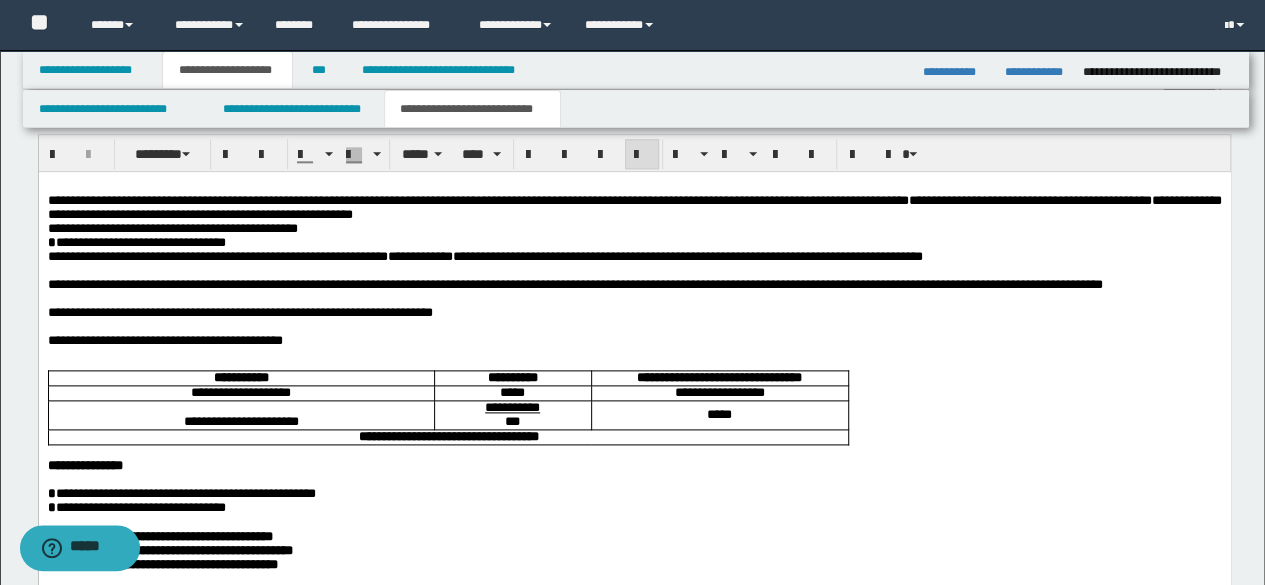 click on "**********" at bounding box center [634, 207] 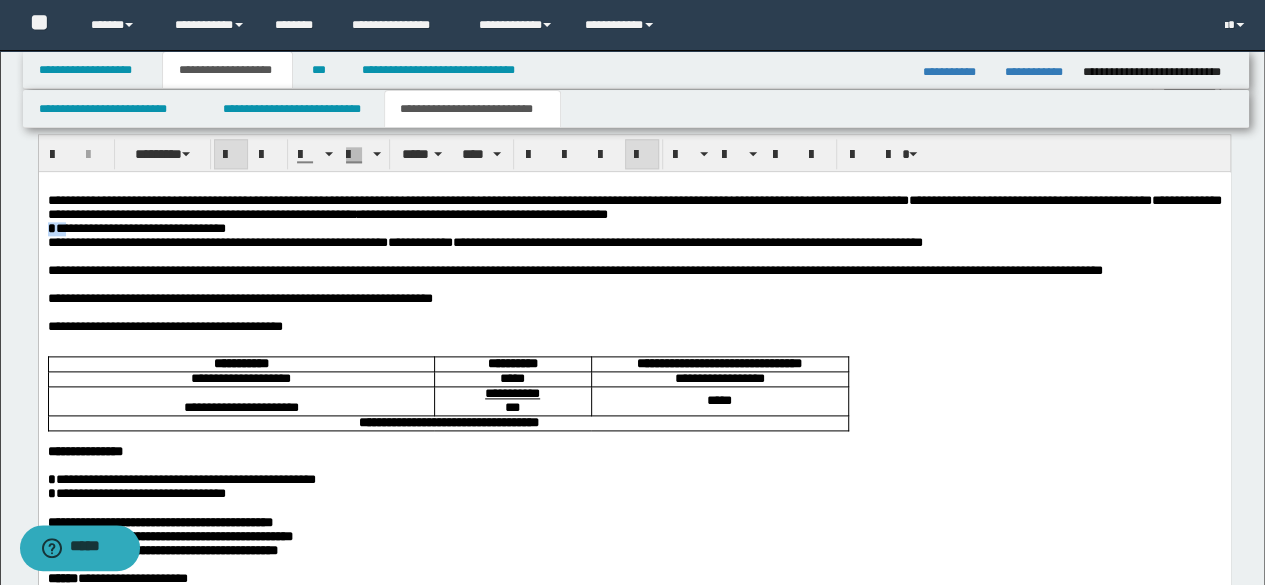 drag, startPoint x: 62, startPoint y: 231, endPoint x: 110, endPoint y: 293, distance: 78.40918 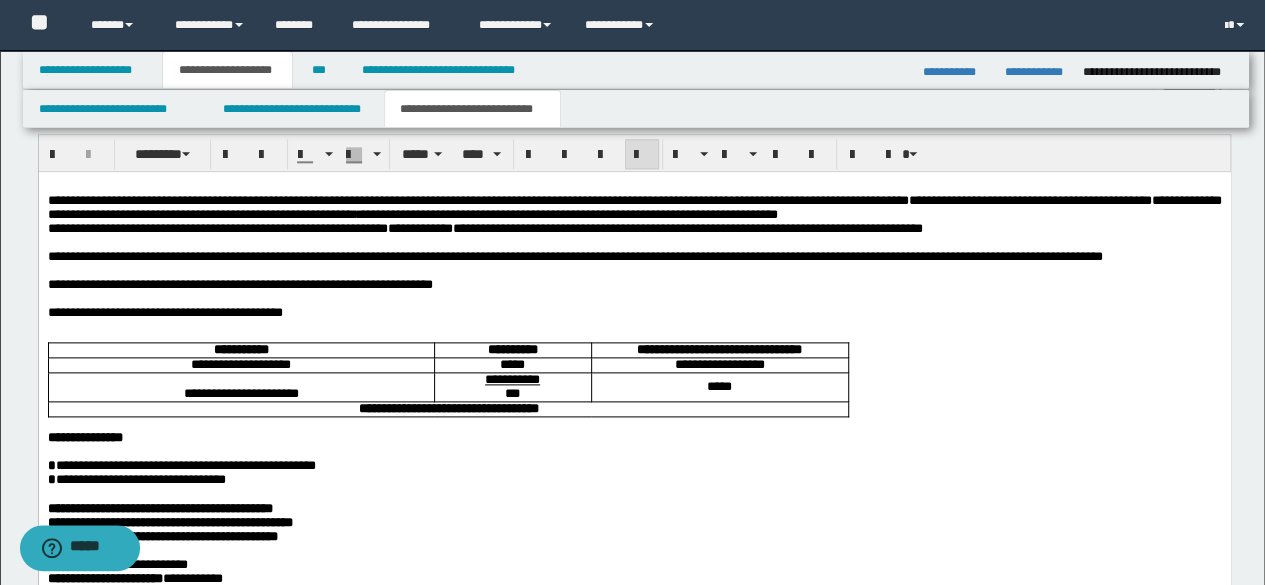 click on "**********" at bounding box center [484, 227] 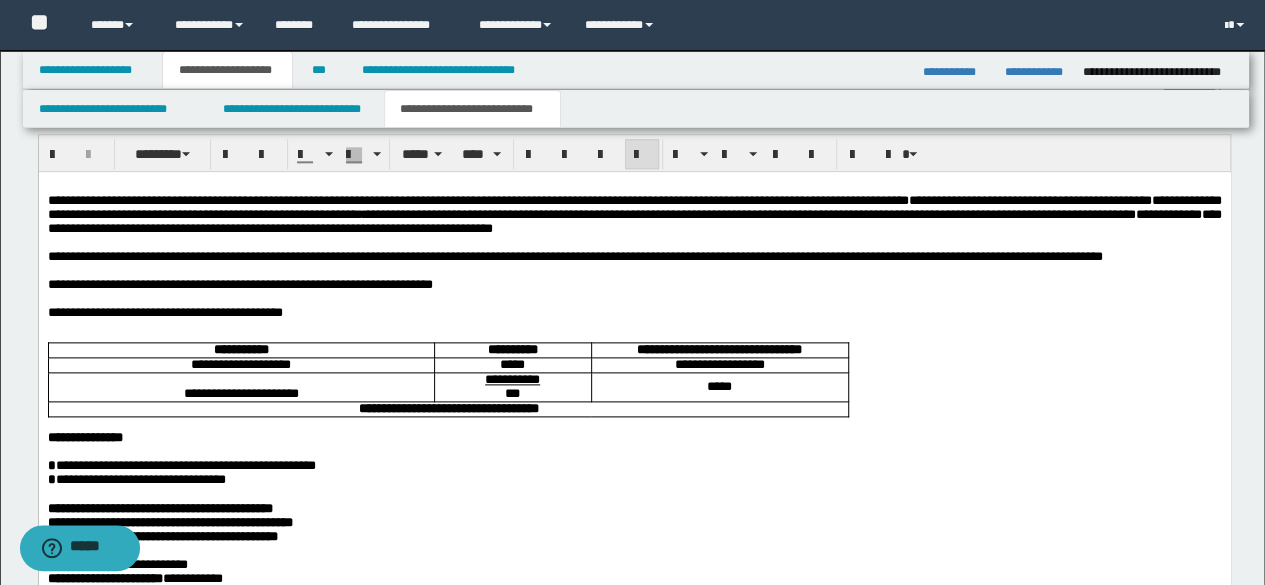 scroll, scrollTop: 1200, scrollLeft: 0, axis: vertical 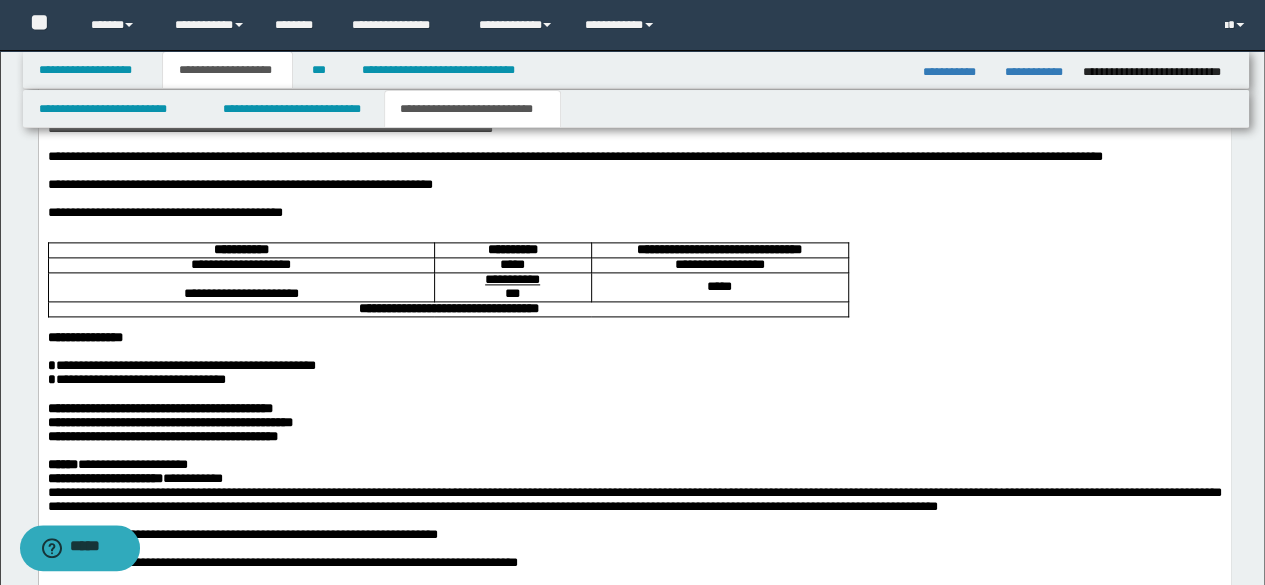 click on "**********" at bounding box center (159, 407) 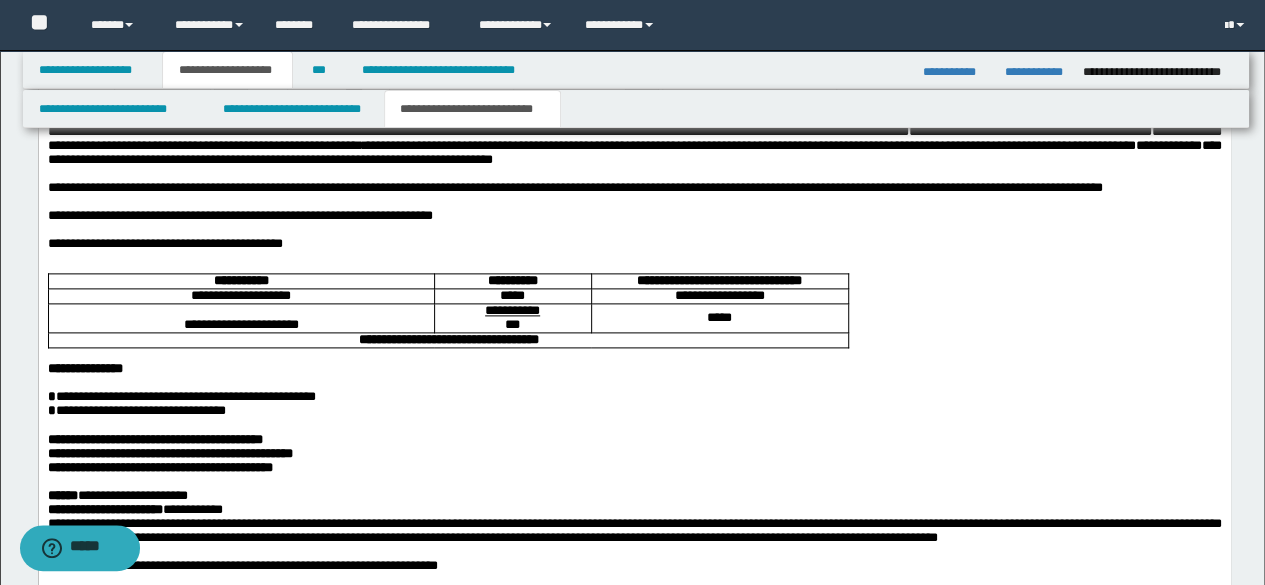 scroll, scrollTop: 1200, scrollLeft: 0, axis: vertical 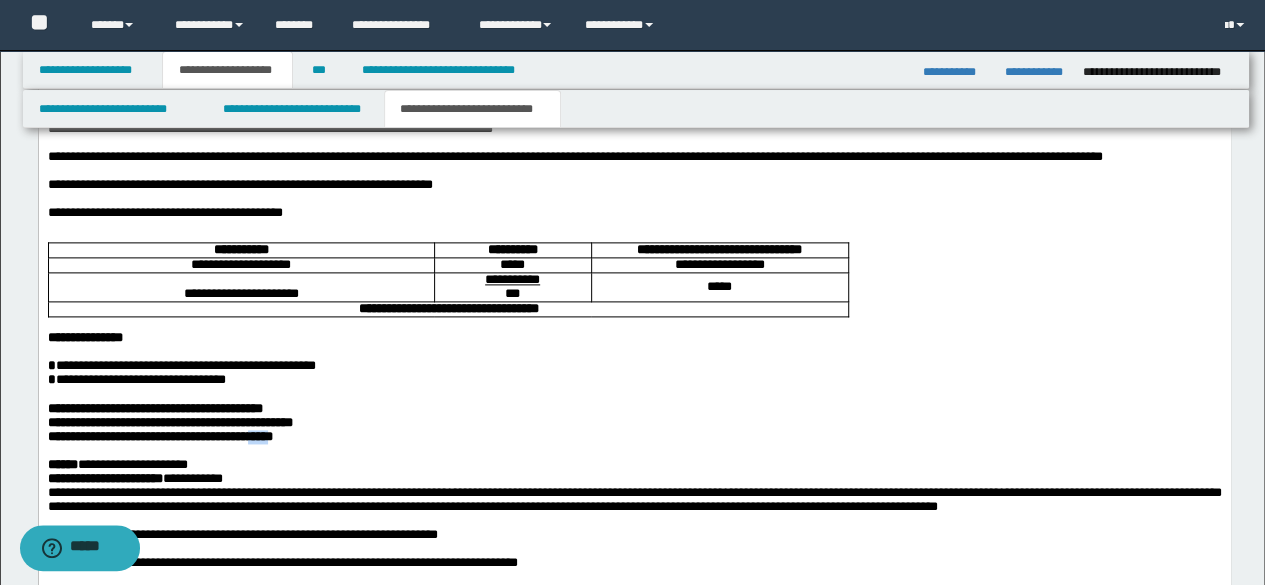 drag, startPoint x: 236, startPoint y: 488, endPoint x: 261, endPoint y: 484, distance: 25.317978 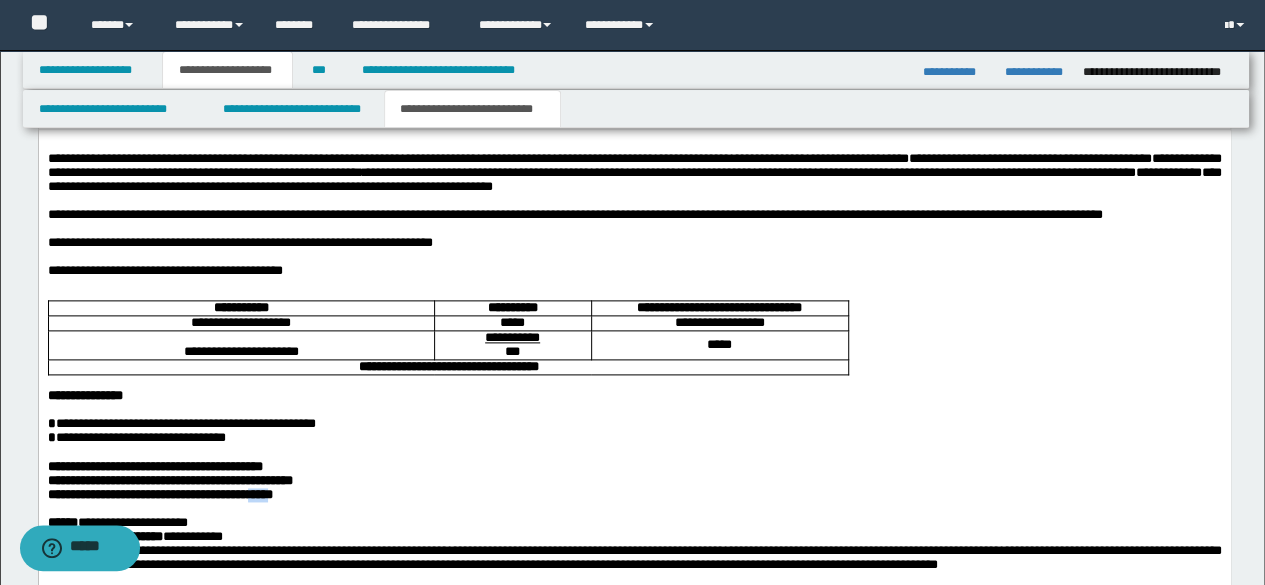 scroll, scrollTop: 1100, scrollLeft: 0, axis: vertical 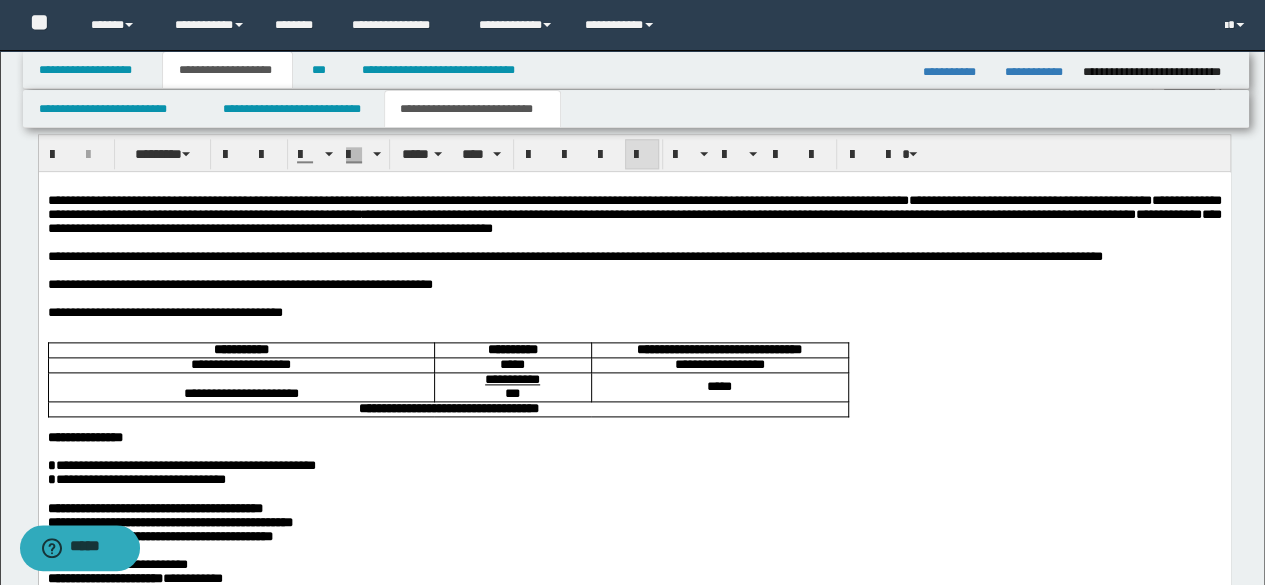 click on "**********" at bounding box center (633, 220) 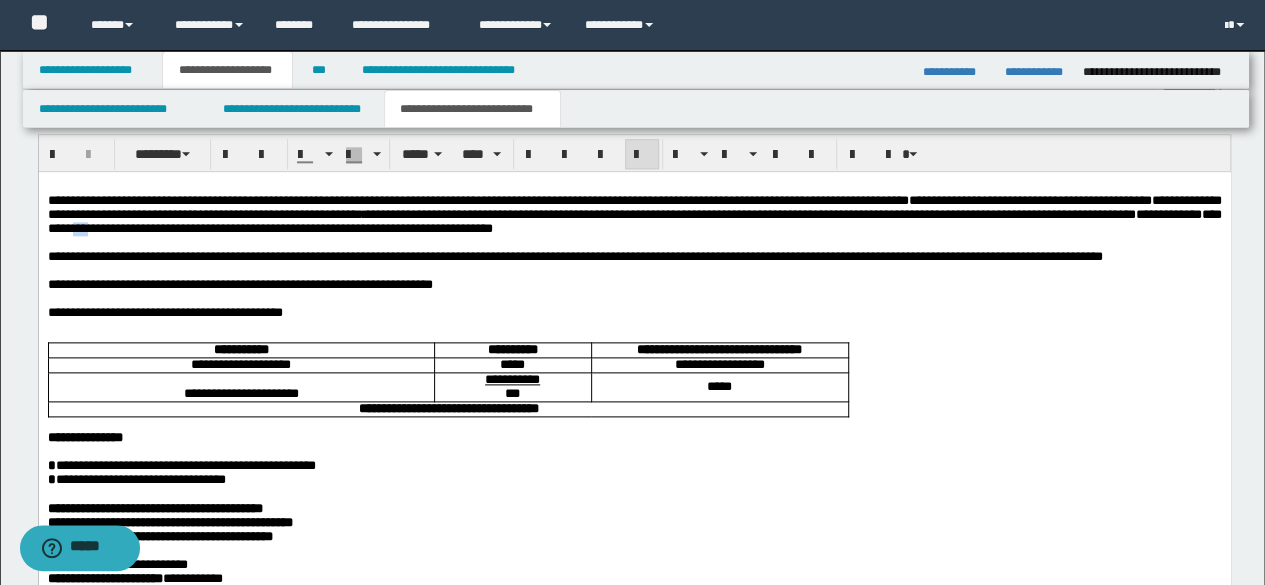 click on "**********" at bounding box center (633, 220) 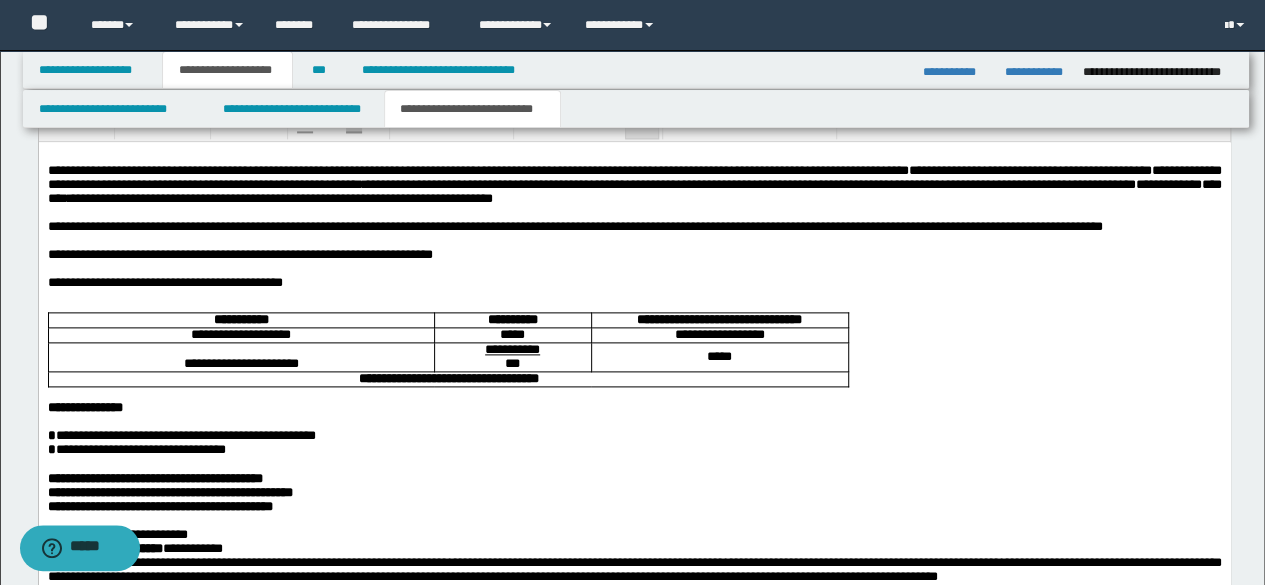 scroll, scrollTop: 1100, scrollLeft: 0, axis: vertical 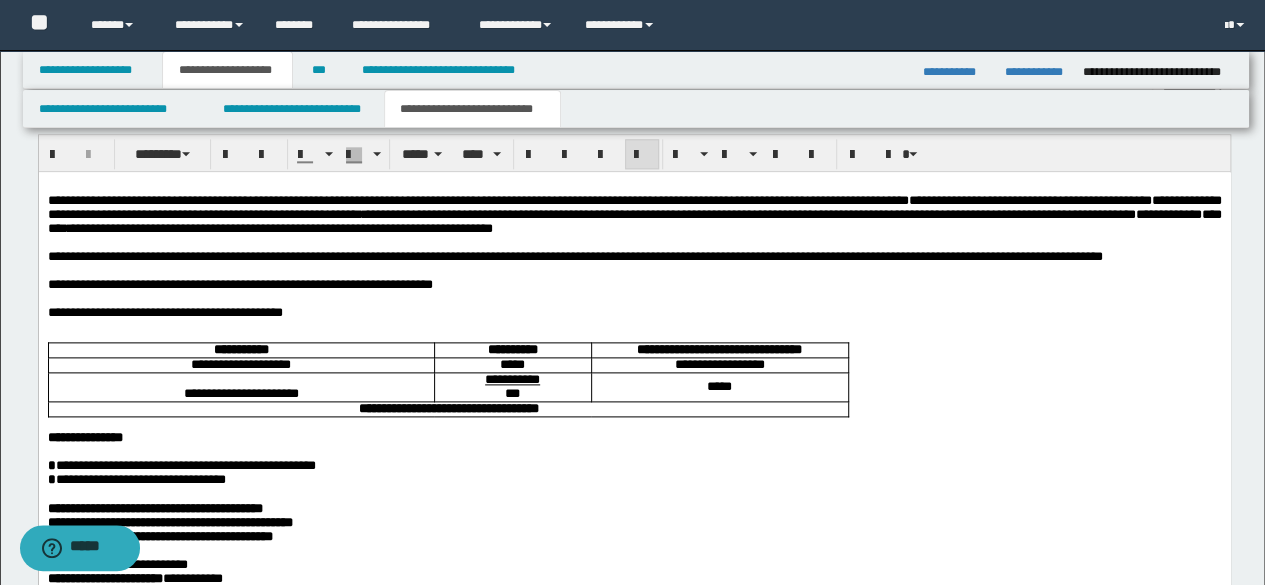 click on "**********" at bounding box center [633, 220] 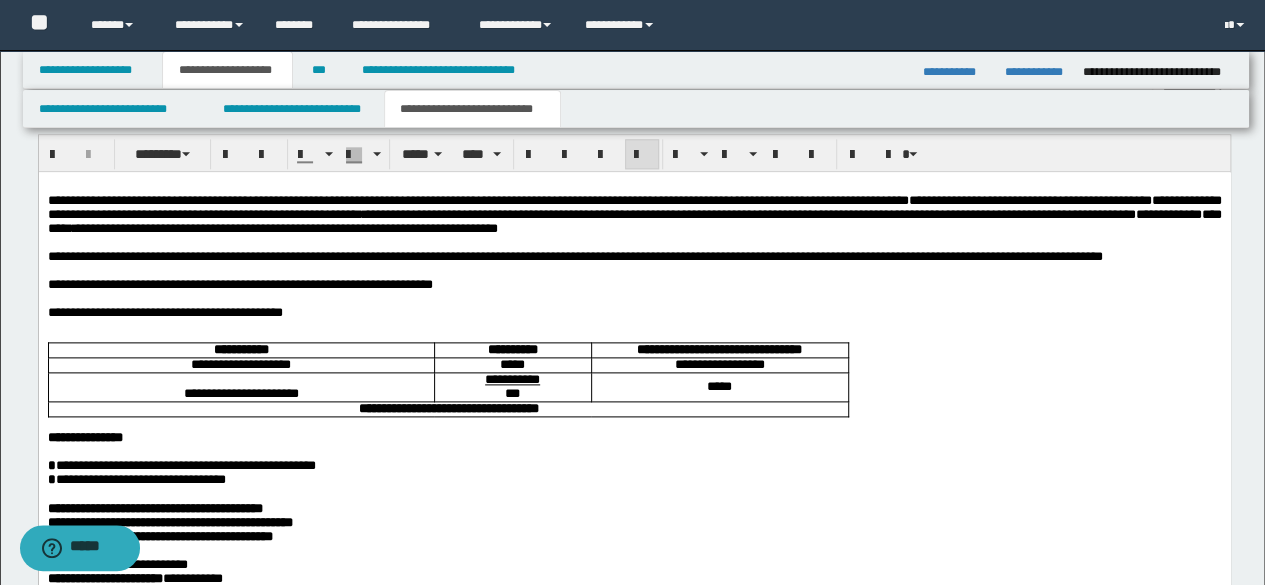 scroll, scrollTop: 1200, scrollLeft: 0, axis: vertical 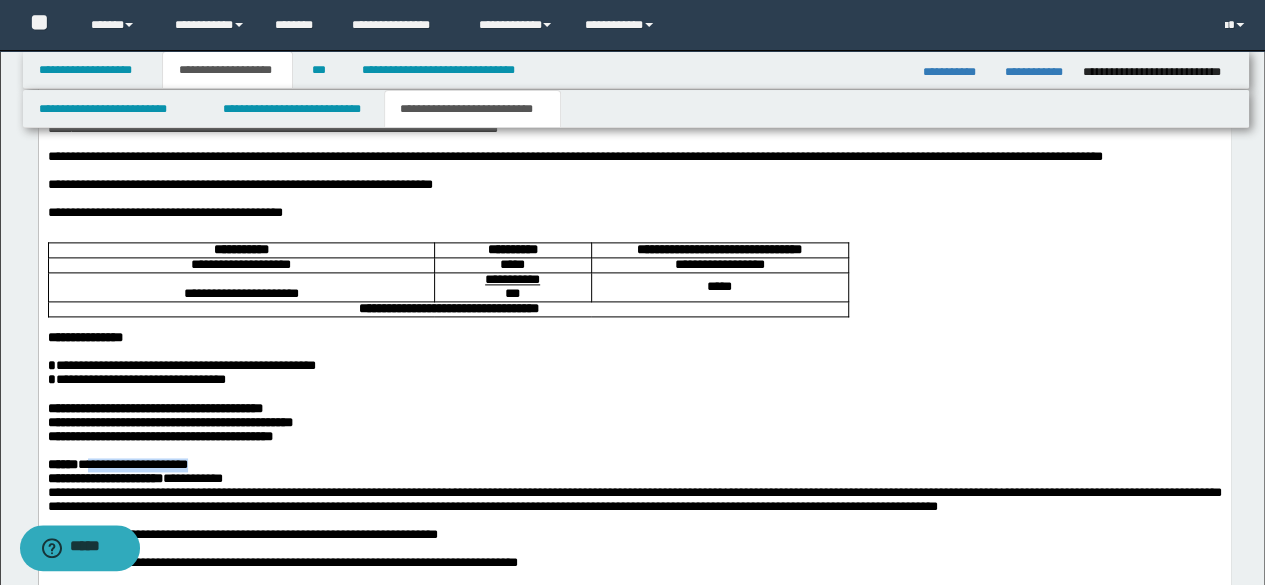 drag, startPoint x: 97, startPoint y: 512, endPoint x: 225, endPoint y: 508, distance: 128.06248 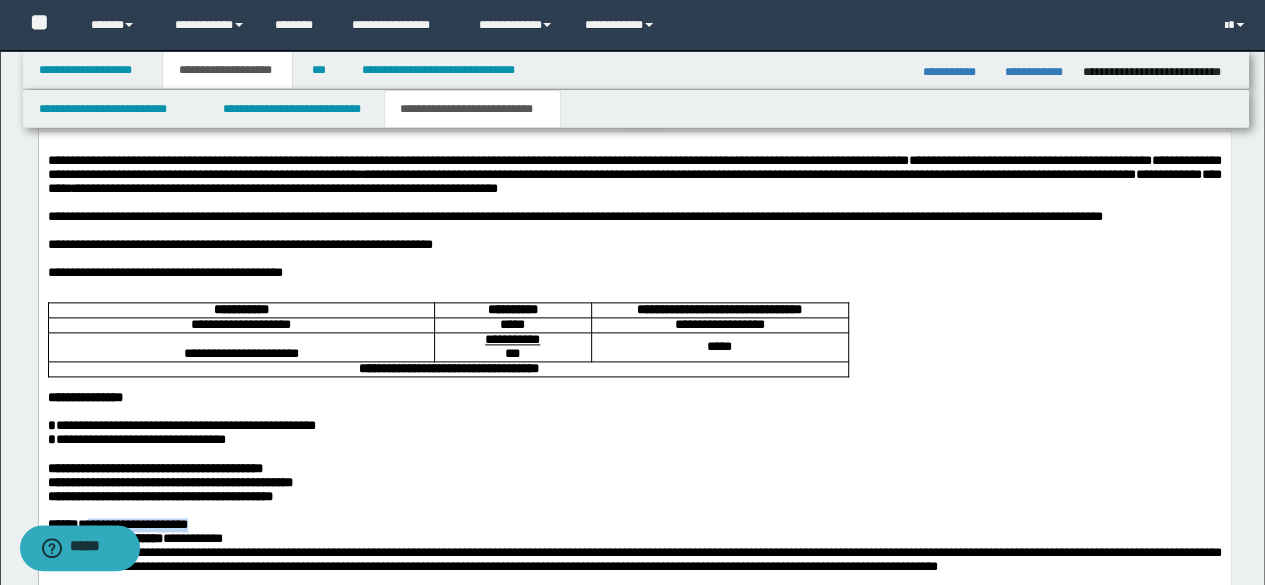 scroll, scrollTop: 1100, scrollLeft: 0, axis: vertical 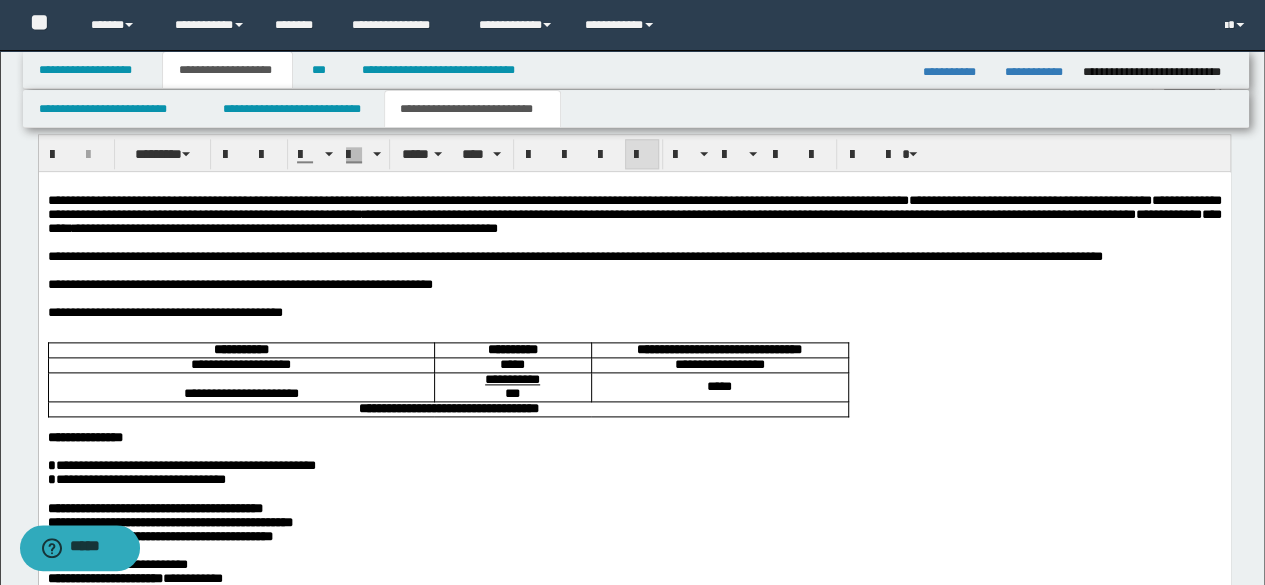 click on "**********" at bounding box center [633, 220] 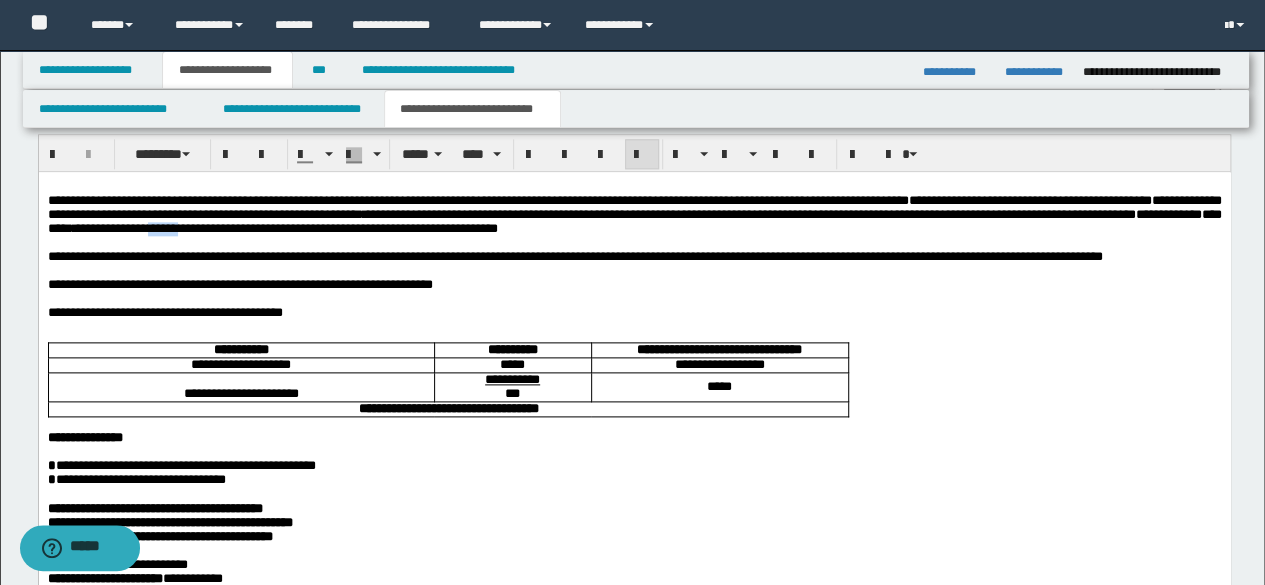 click on "**********" at bounding box center (633, 220) 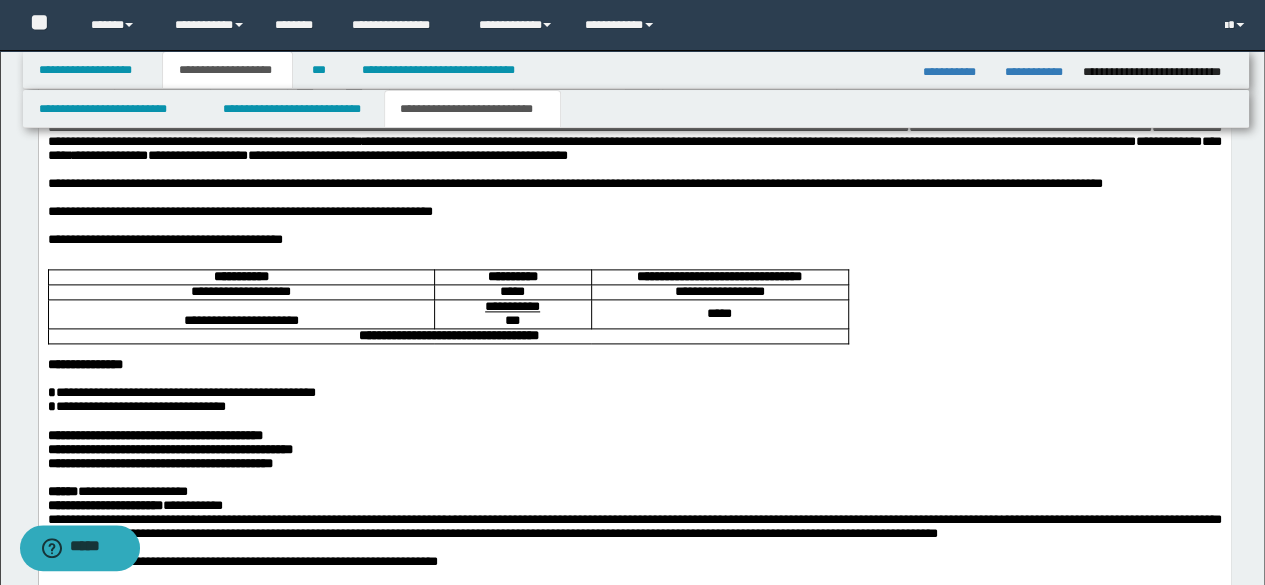 scroll, scrollTop: 1300, scrollLeft: 0, axis: vertical 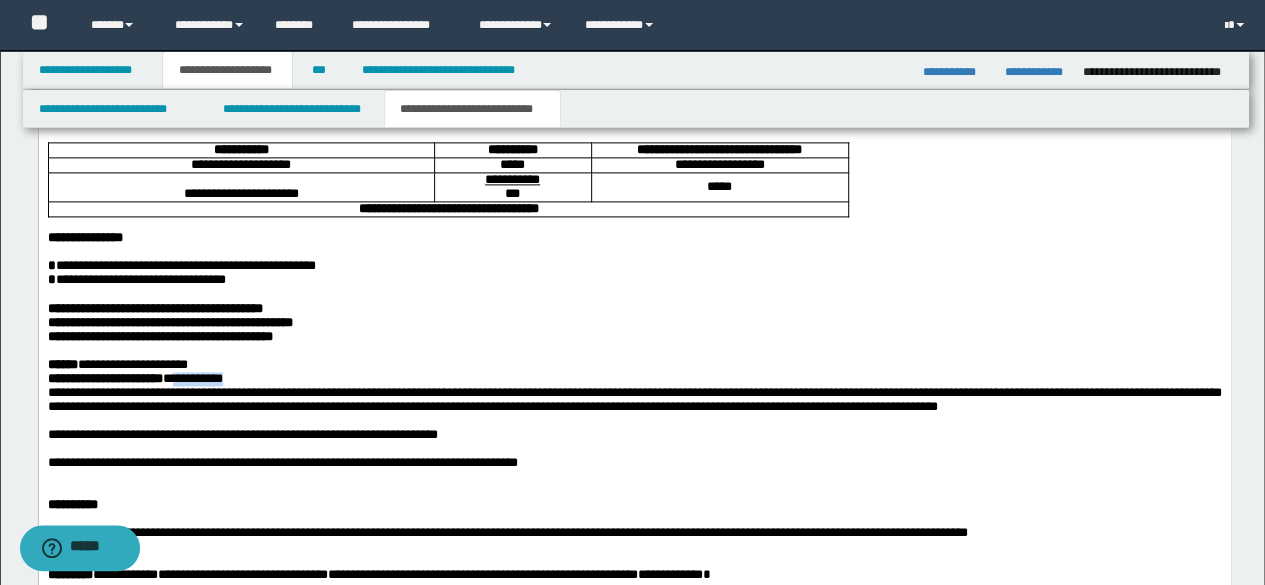 drag, startPoint x: 210, startPoint y: 431, endPoint x: 311, endPoint y: 430, distance: 101.00495 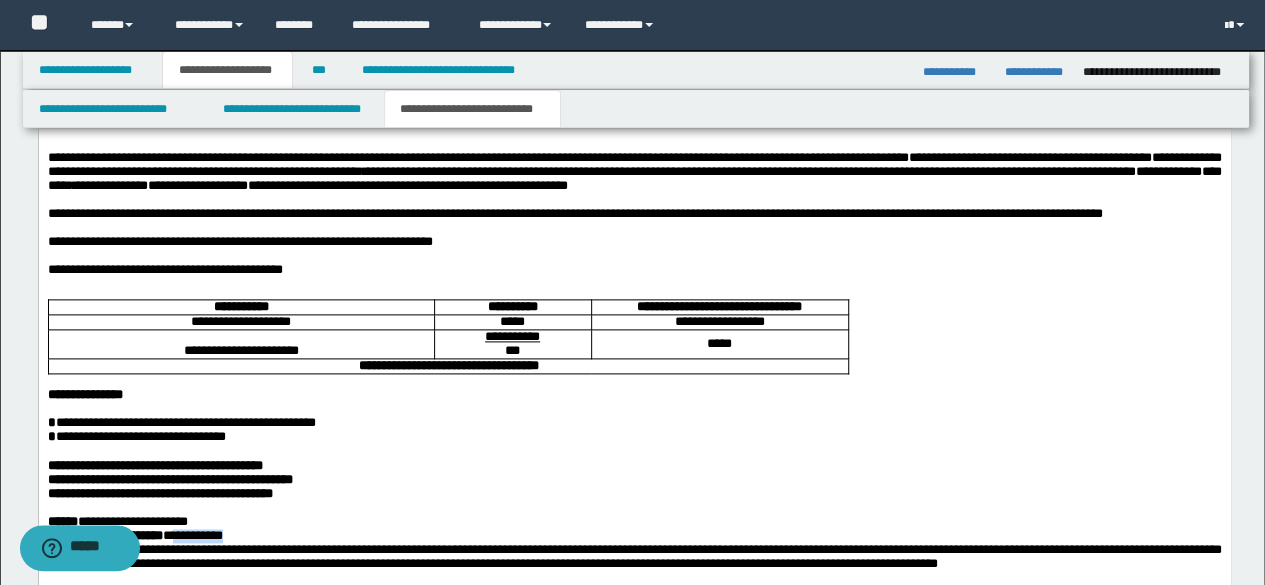 scroll, scrollTop: 1100, scrollLeft: 0, axis: vertical 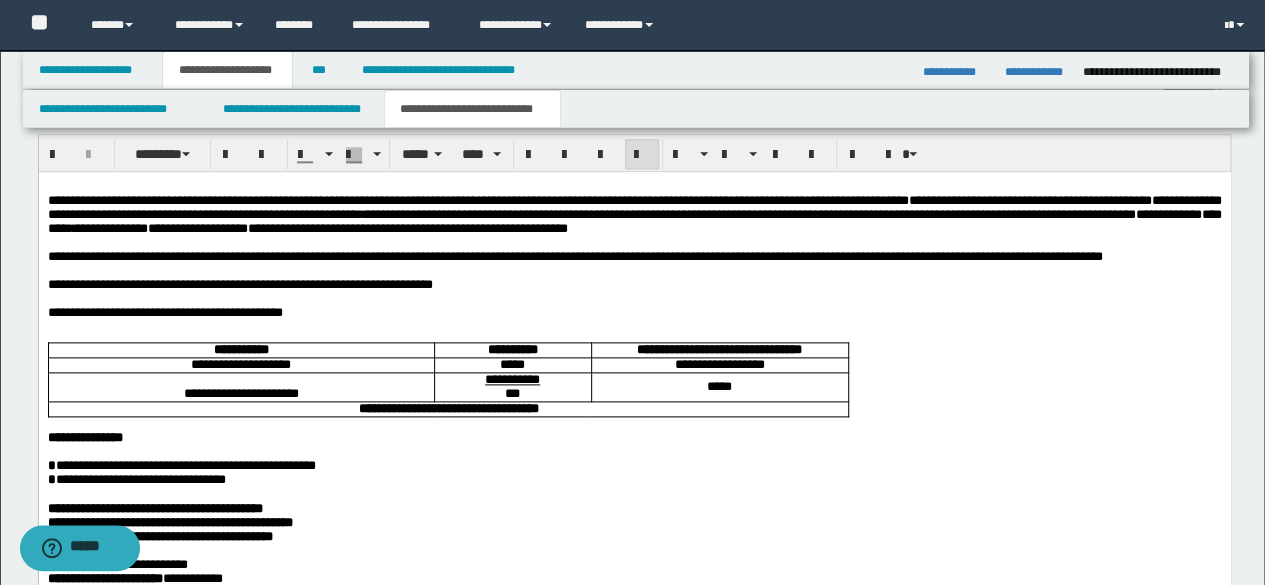 click on "**********" at bounding box center [633, 220] 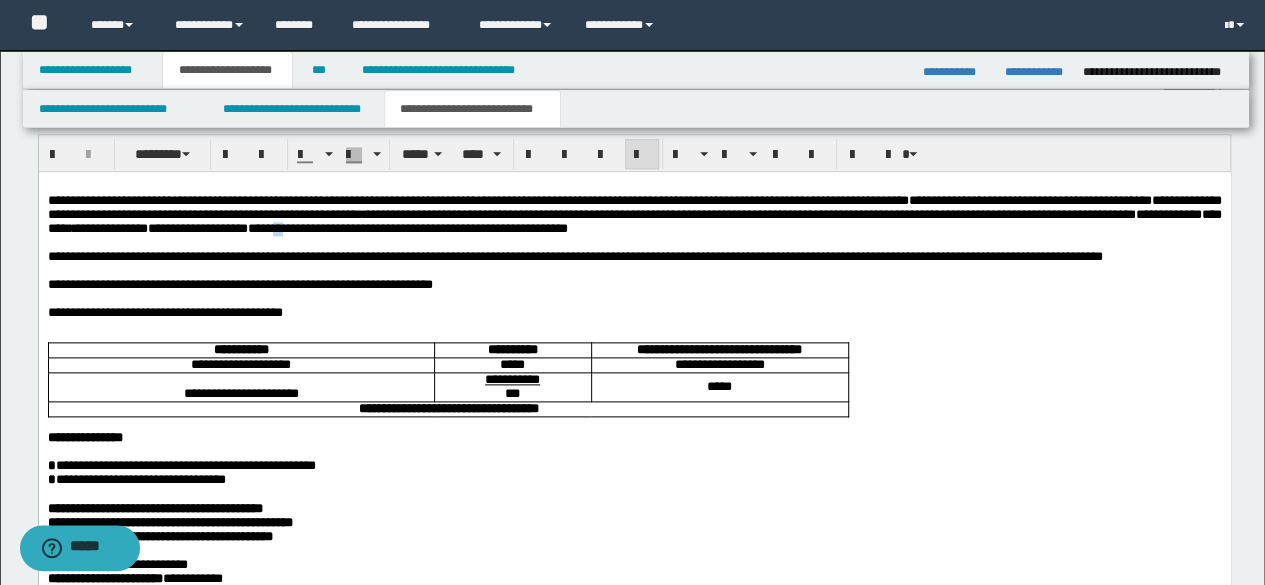 click on "**********" at bounding box center (633, 220) 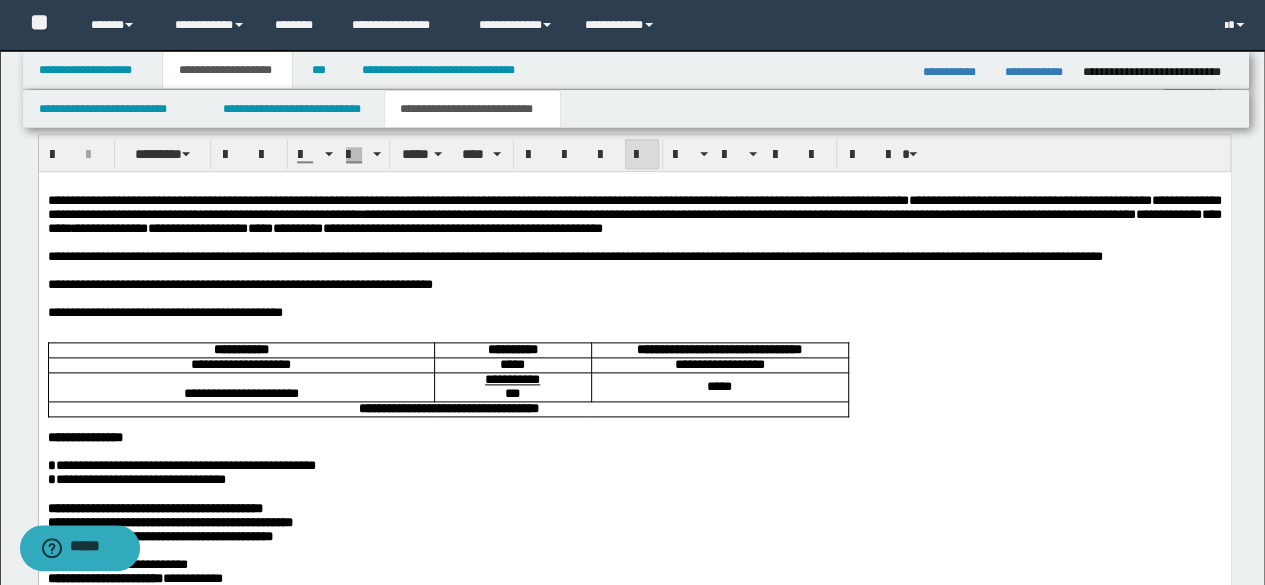 click on "**********" at bounding box center [633, 220] 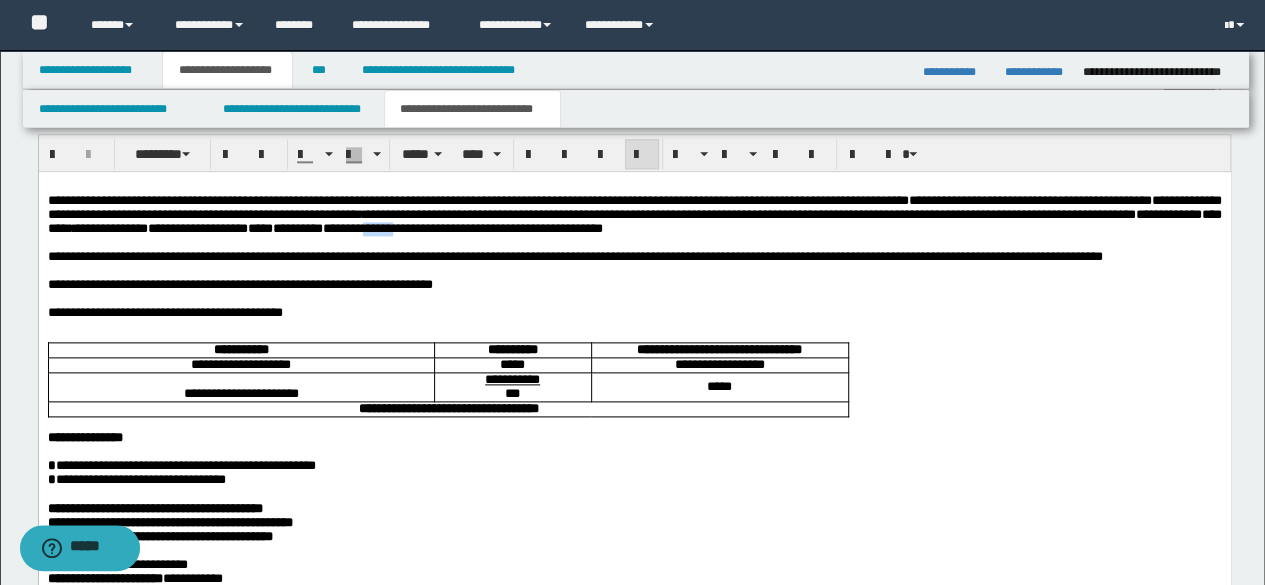 click on "**********" at bounding box center [633, 220] 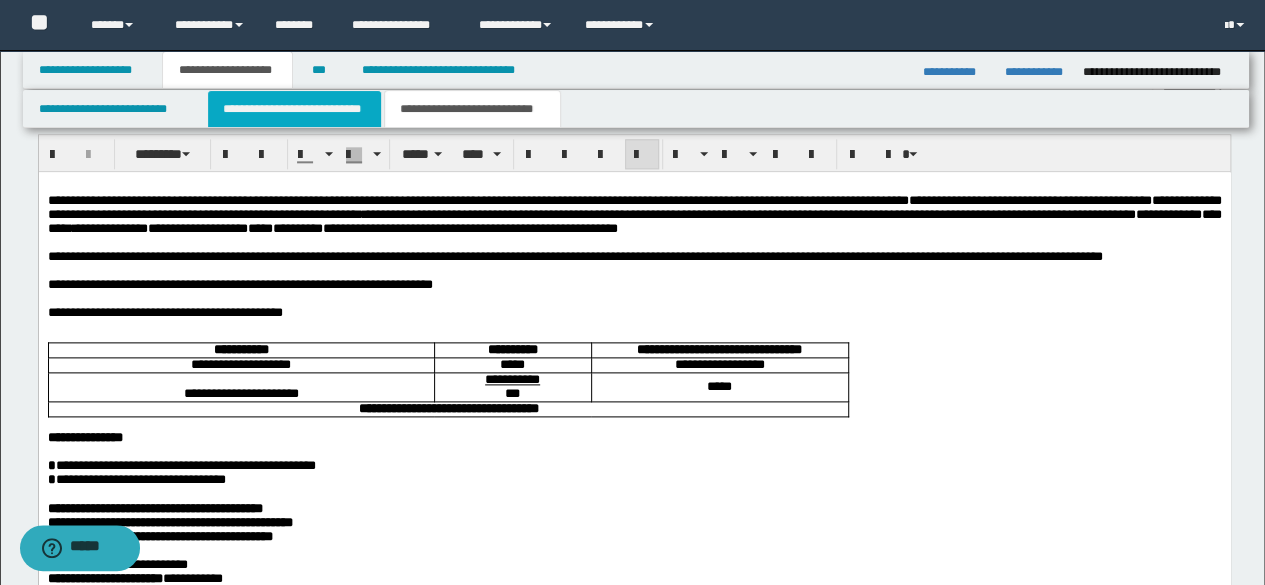 click on "**********" at bounding box center (294, 109) 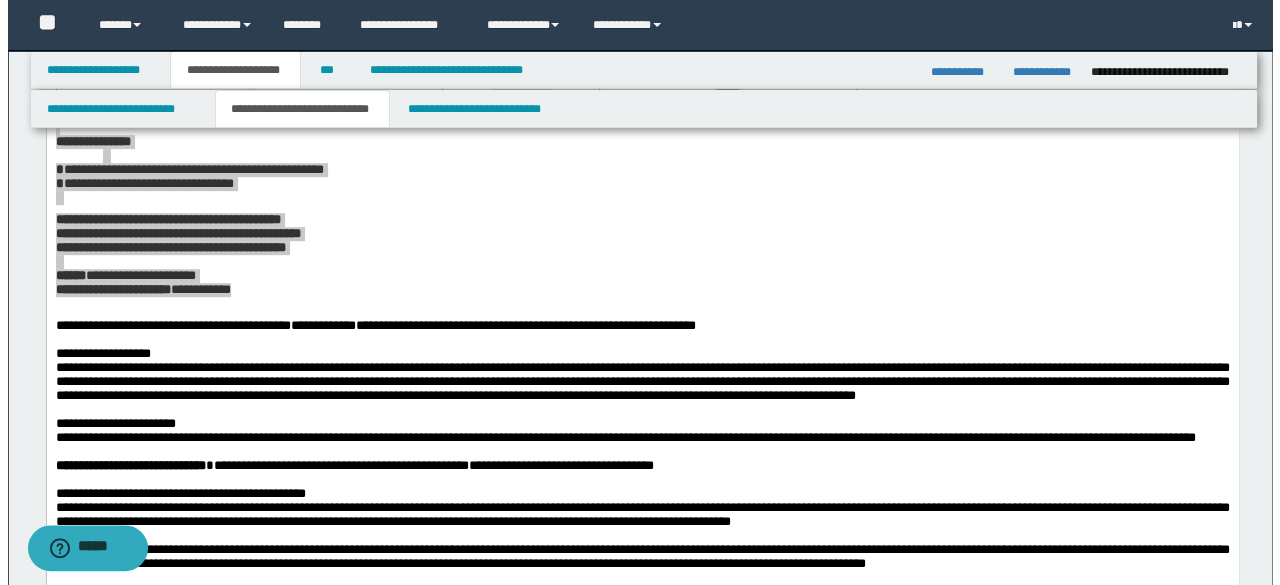 scroll, scrollTop: 300, scrollLeft: 0, axis: vertical 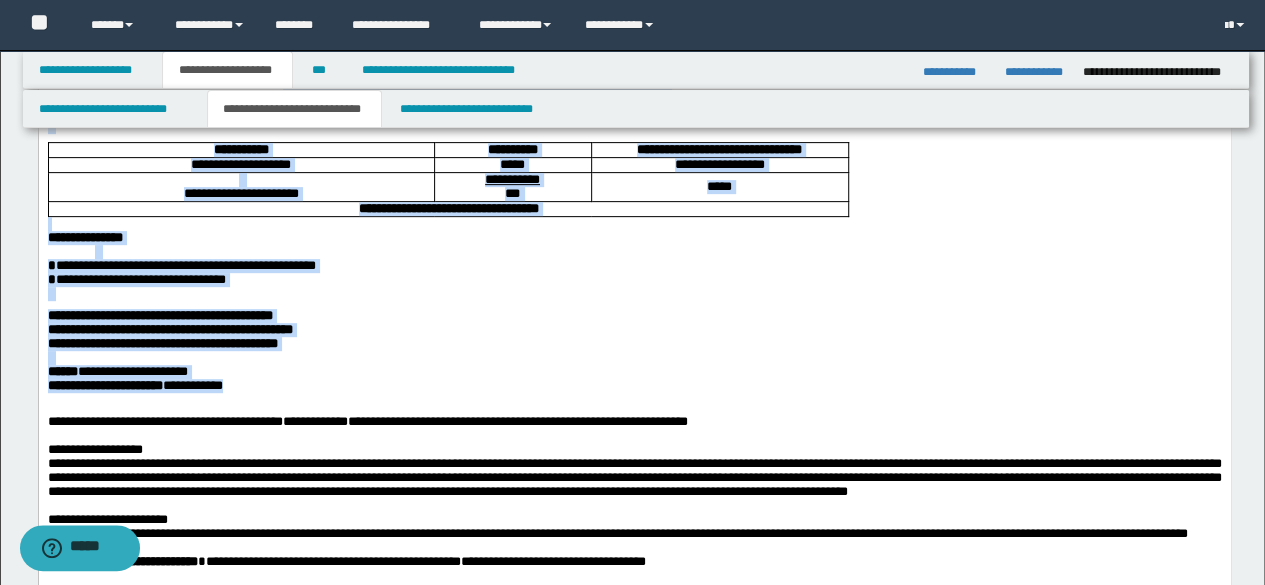 click on "**********" at bounding box center (634, 316) 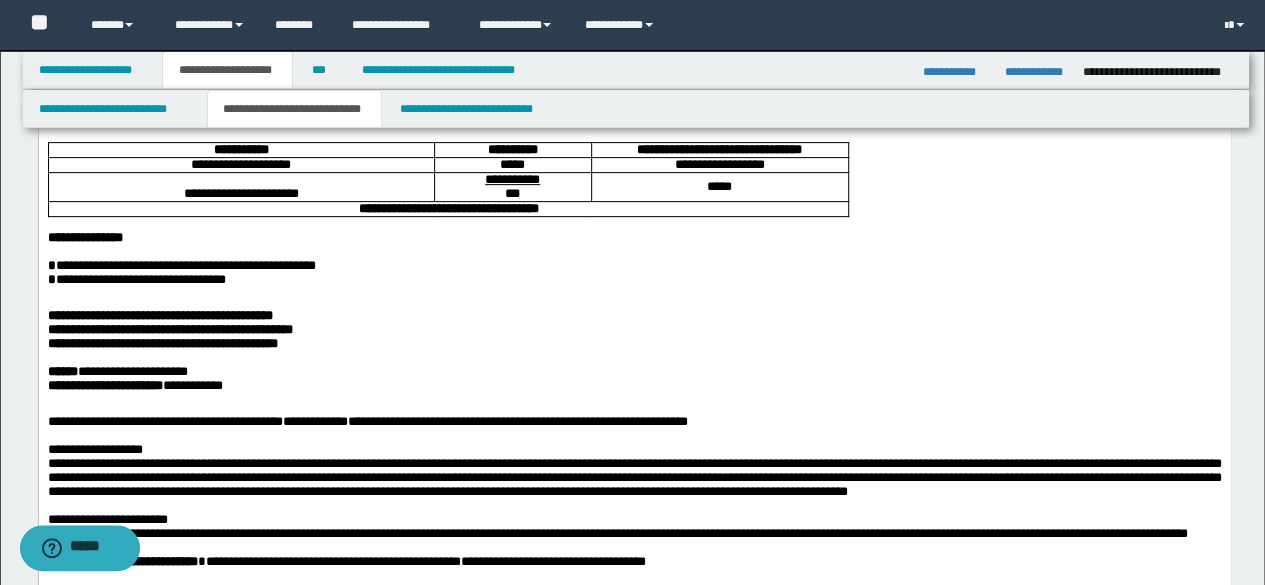 click on "**********" at bounding box center (159, 315) 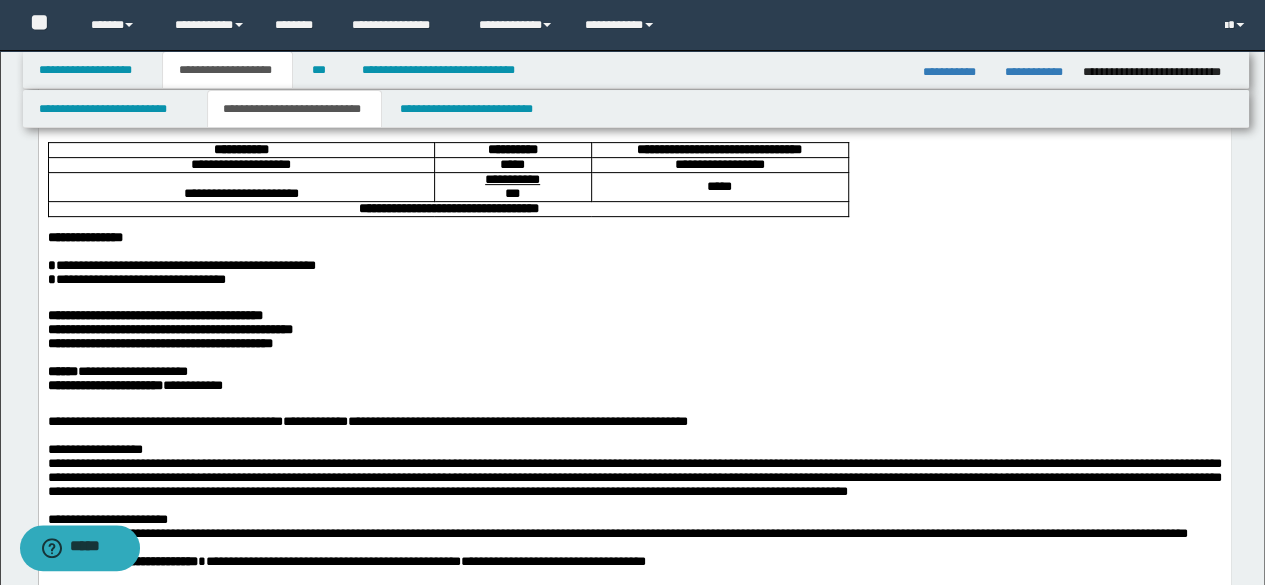 click on "**********" at bounding box center [634, 280] 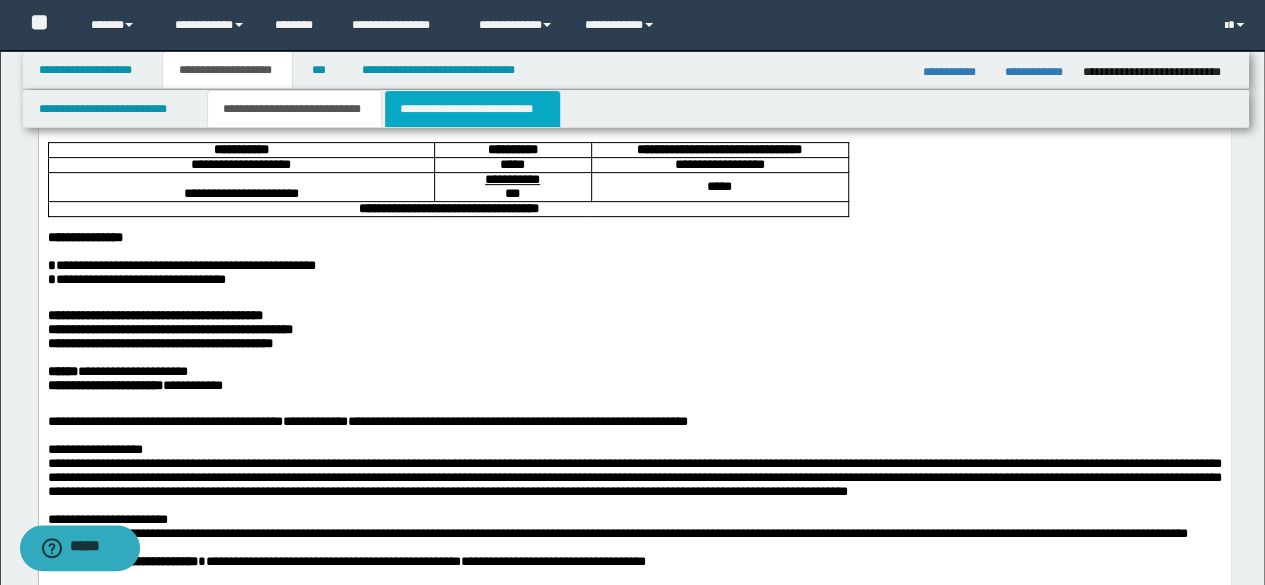 click on "**********" at bounding box center (472, 109) 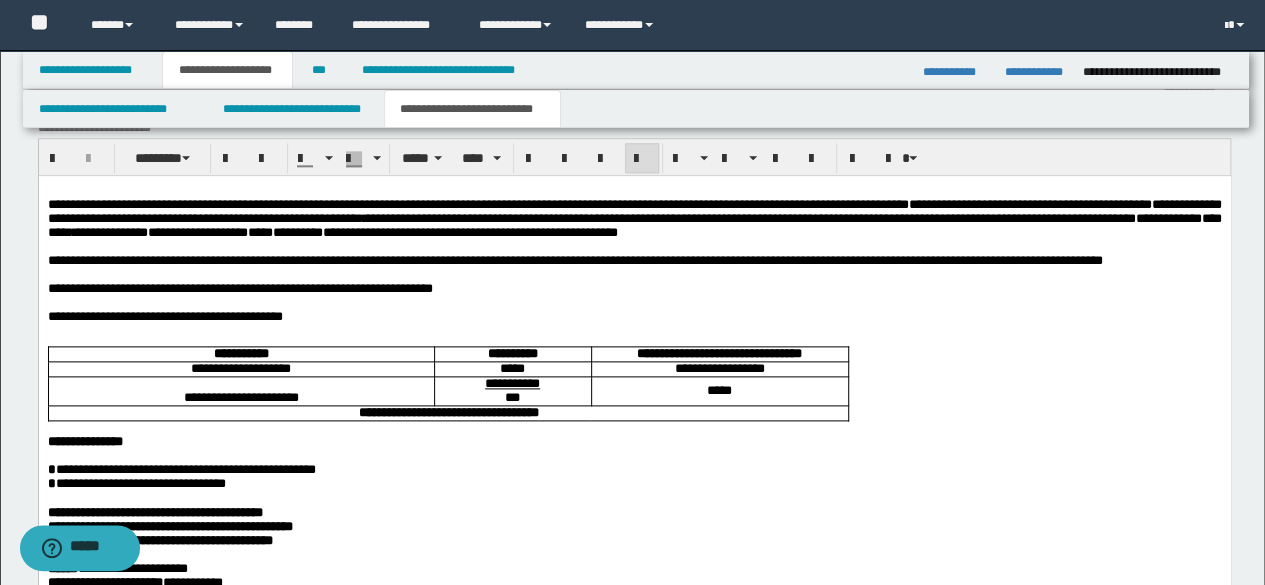 scroll, scrollTop: 1100, scrollLeft: 0, axis: vertical 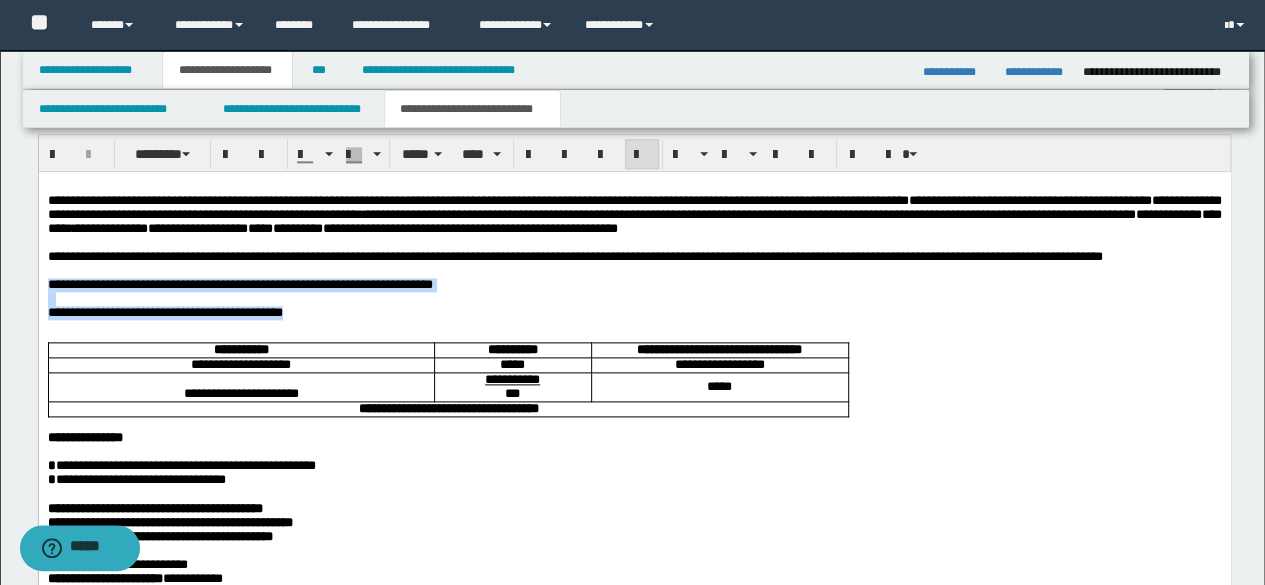drag, startPoint x: 350, startPoint y: 343, endPoint x: 21, endPoint y: 310, distance: 330.65088 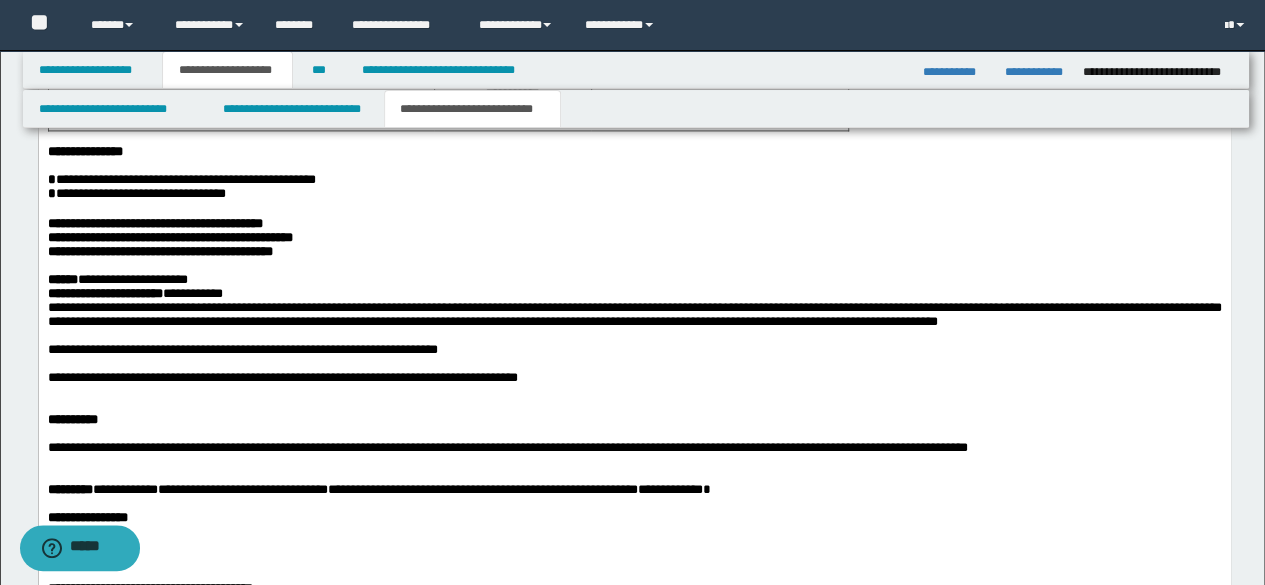 scroll, scrollTop: 1200, scrollLeft: 0, axis: vertical 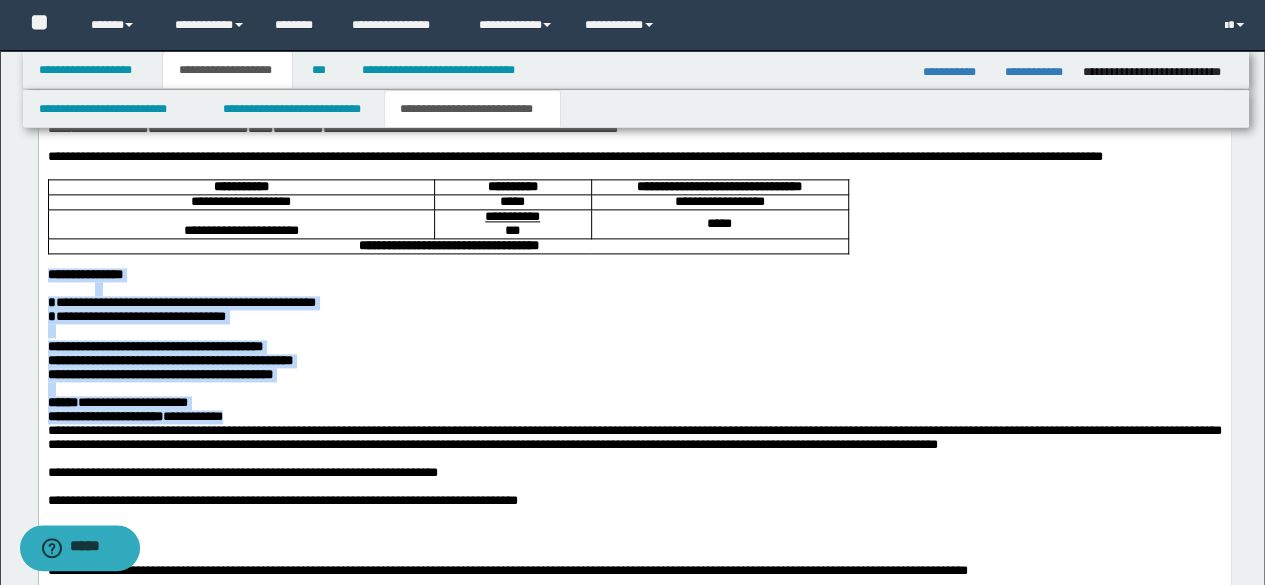 drag, startPoint x: 50, startPoint y: 304, endPoint x: 276, endPoint y: 462, distance: 275.7535 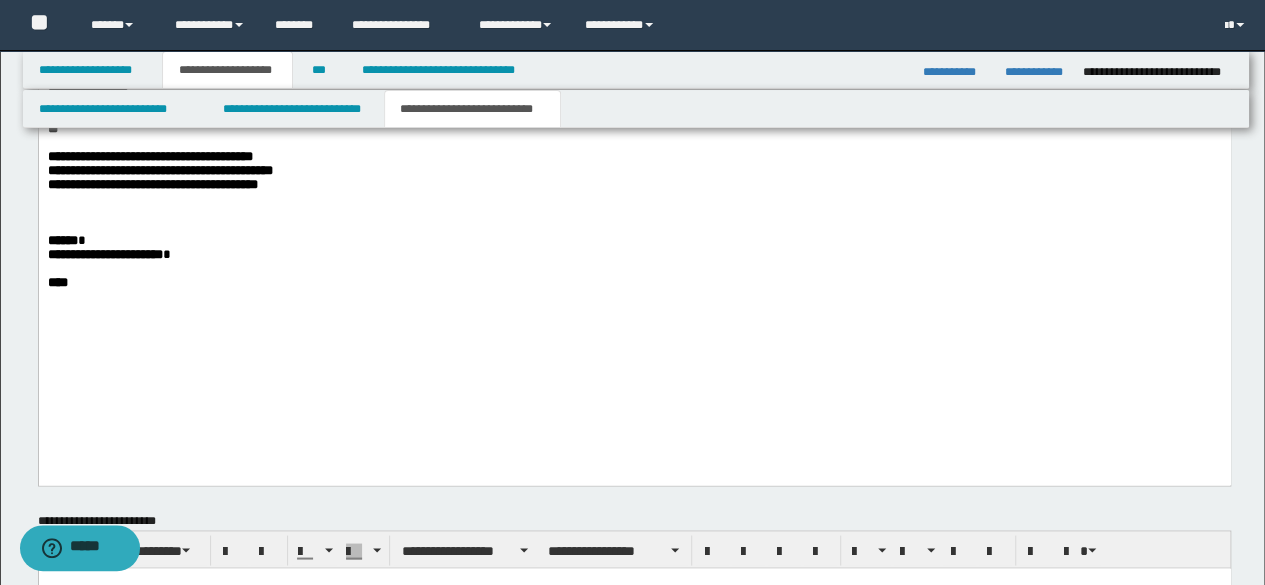 scroll, scrollTop: 1500, scrollLeft: 0, axis: vertical 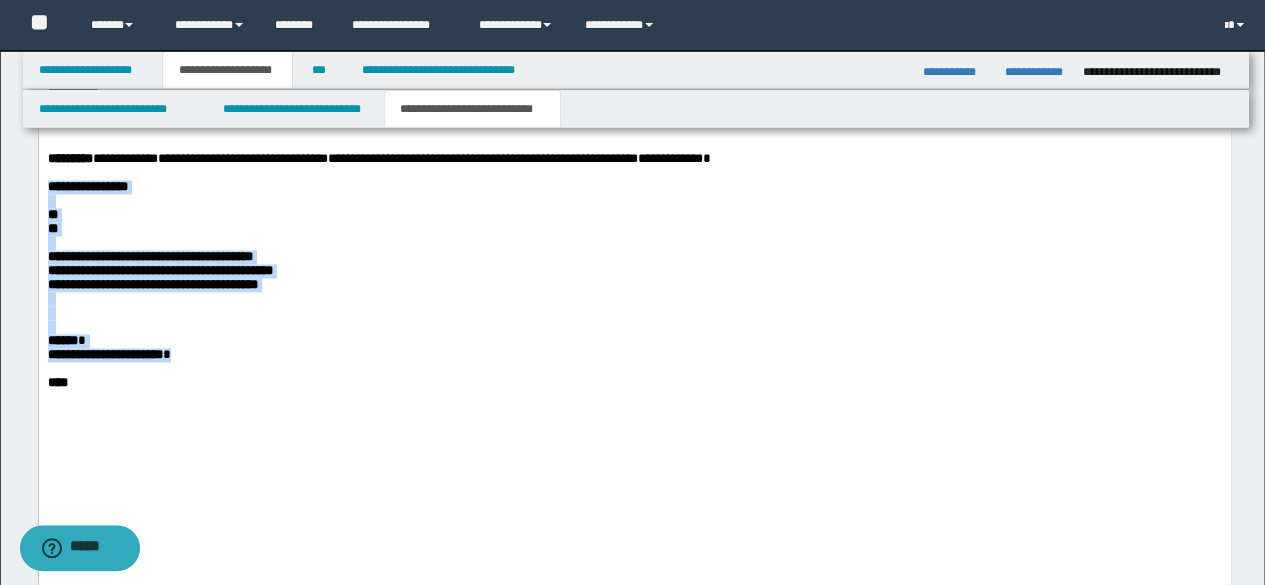 drag, startPoint x: 49, startPoint y: 258, endPoint x: 219, endPoint y: 432, distance: 243.26117 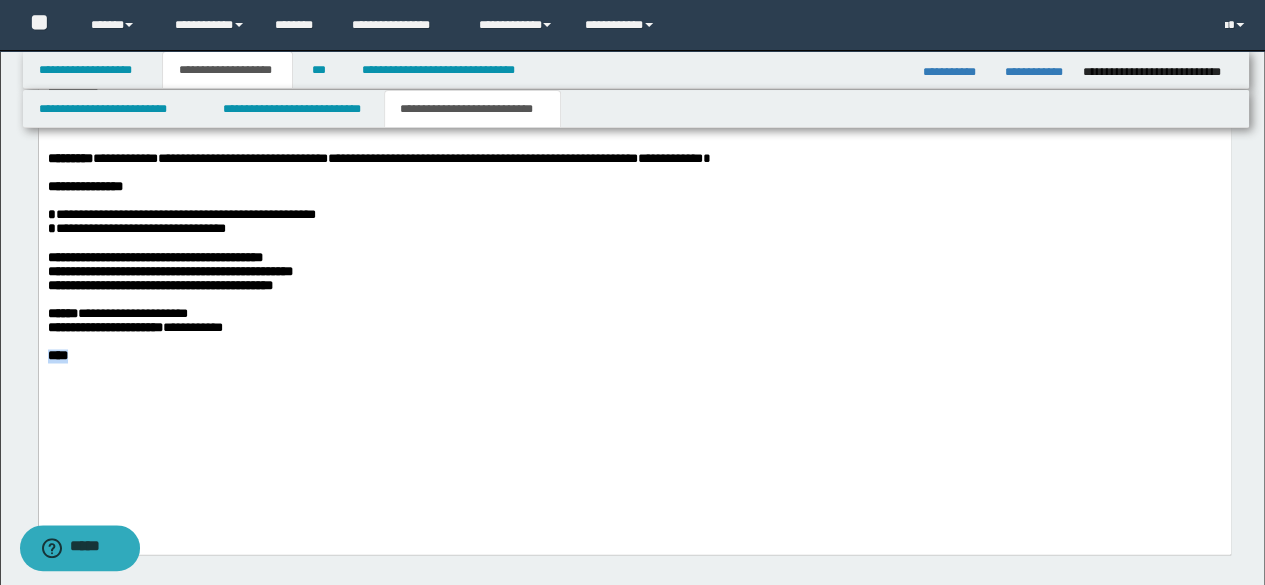 drag, startPoint x: 121, startPoint y: 451, endPoint x: 0, endPoint y: 465, distance: 121.80723 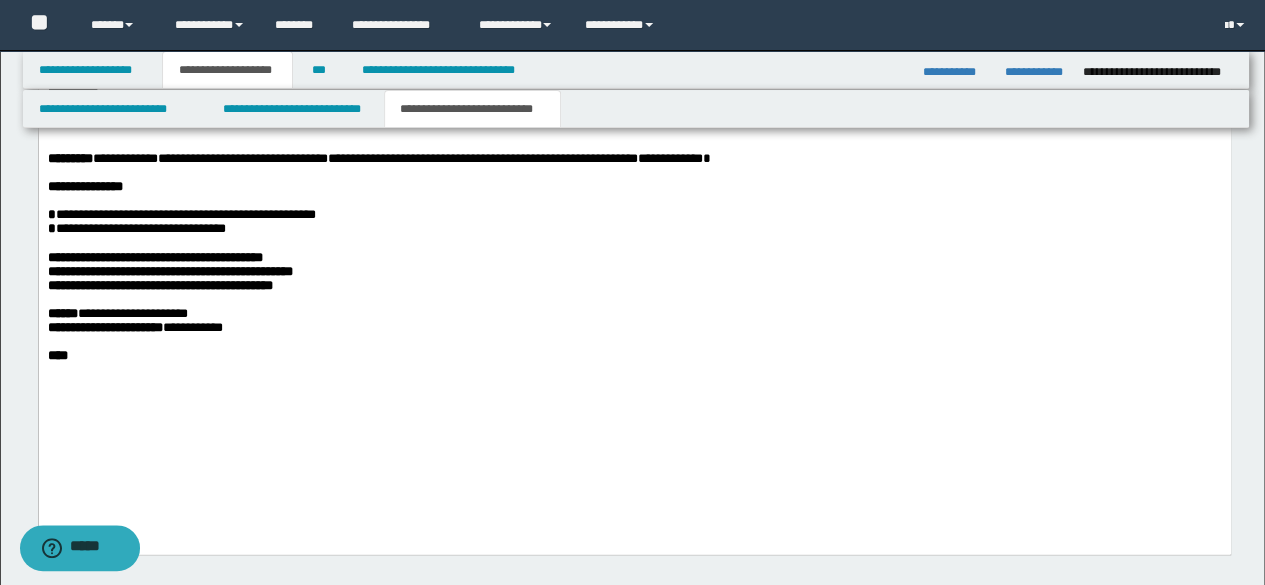 click at bounding box center [657, 201] 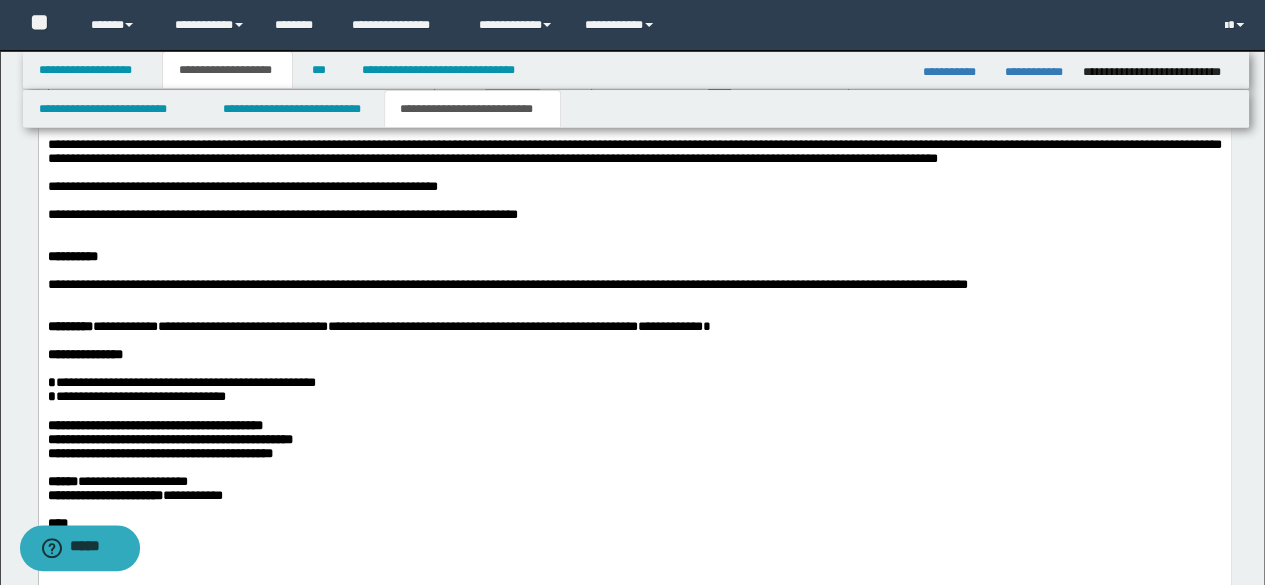 scroll, scrollTop: 1300, scrollLeft: 0, axis: vertical 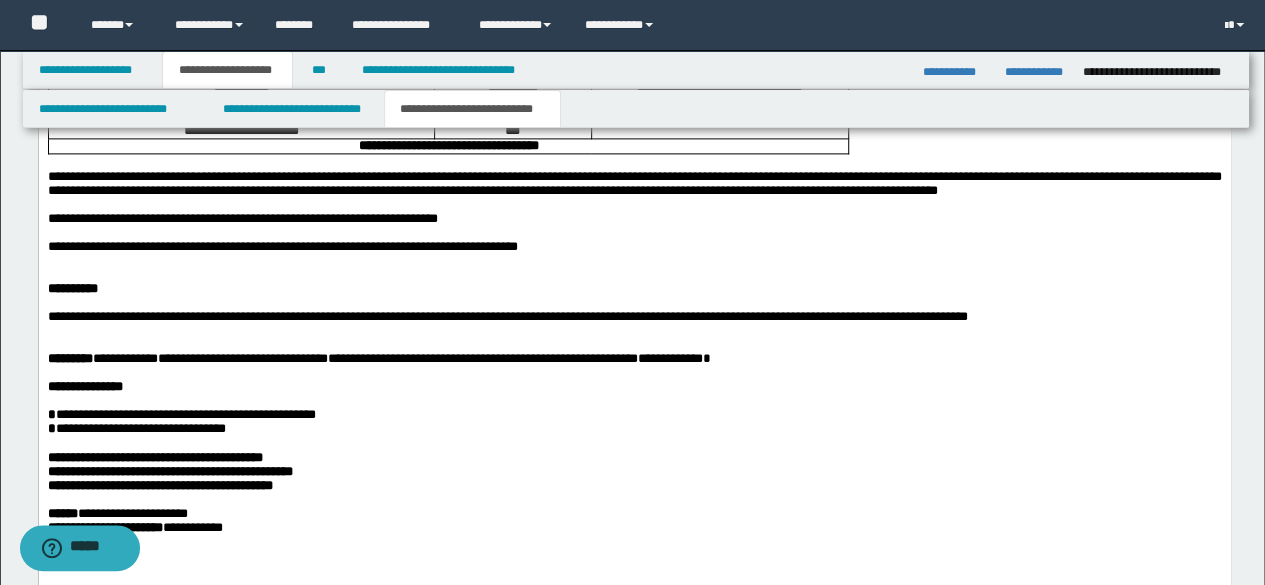 click at bounding box center (634, 275) 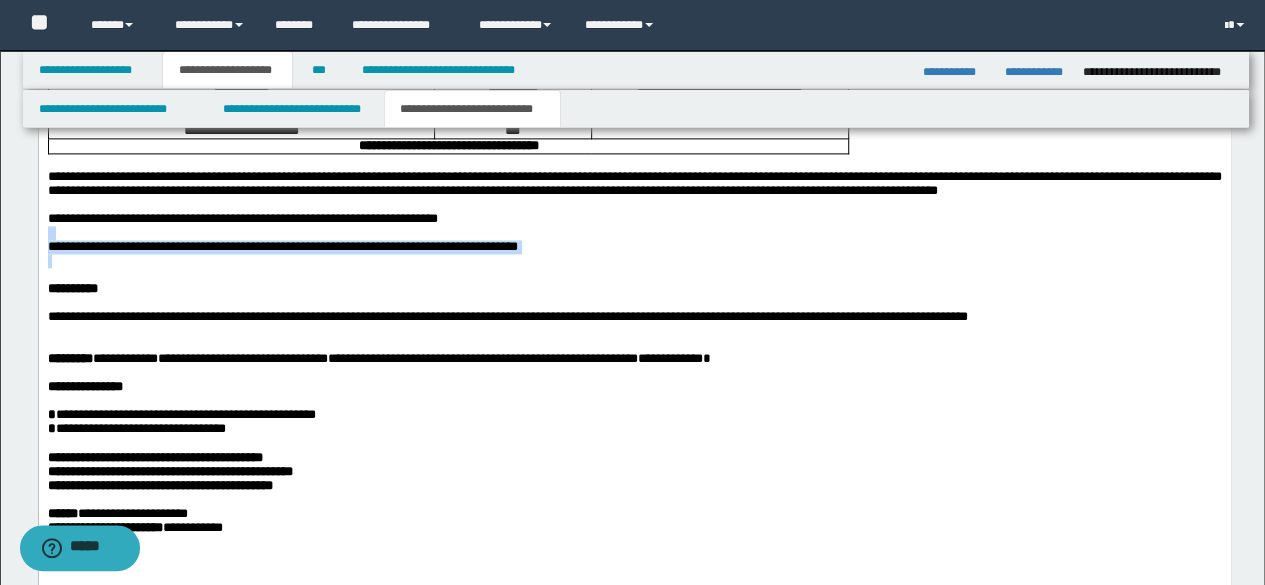drag, startPoint x: 47, startPoint y: 291, endPoint x: 70, endPoint y: 314, distance: 32.526913 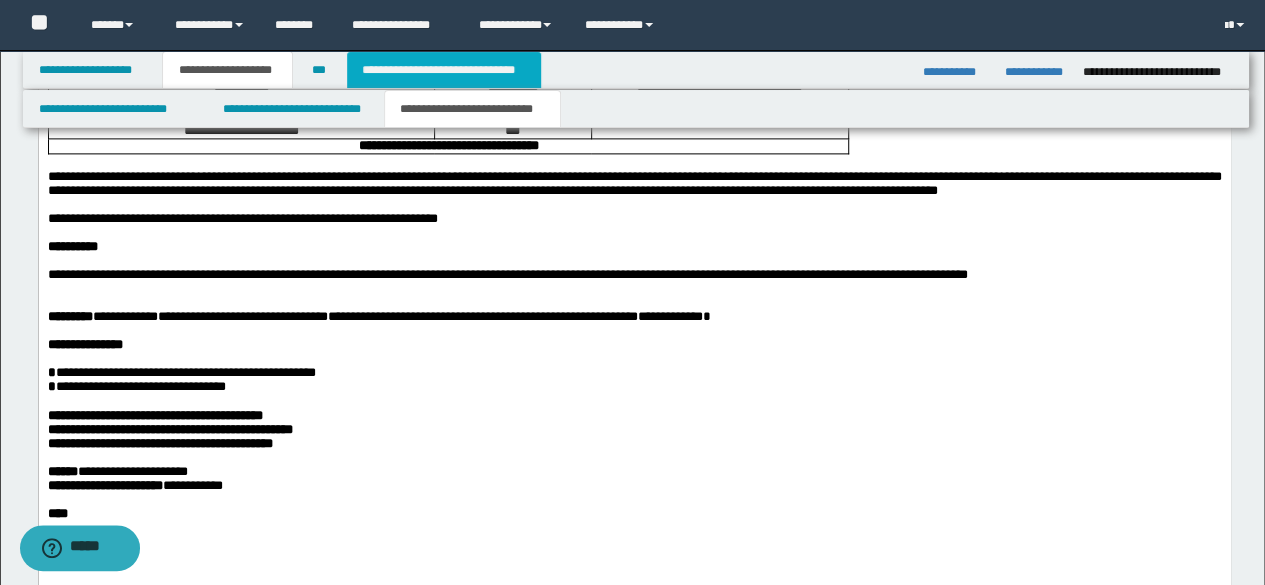 click on "**********" at bounding box center [444, 70] 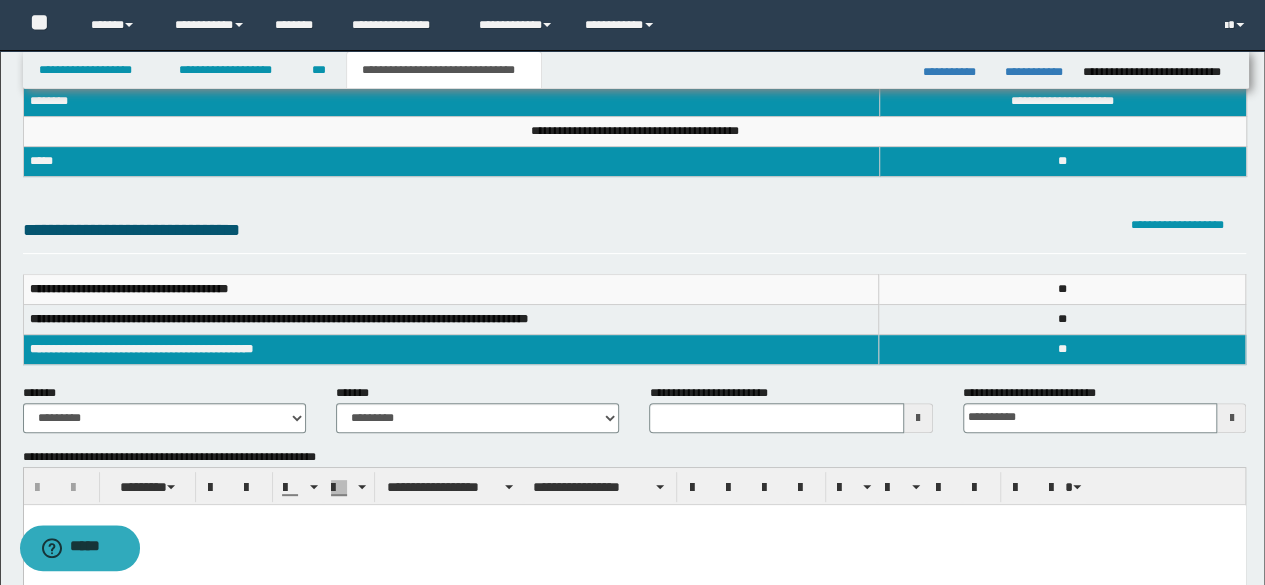 scroll, scrollTop: 400, scrollLeft: 0, axis: vertical 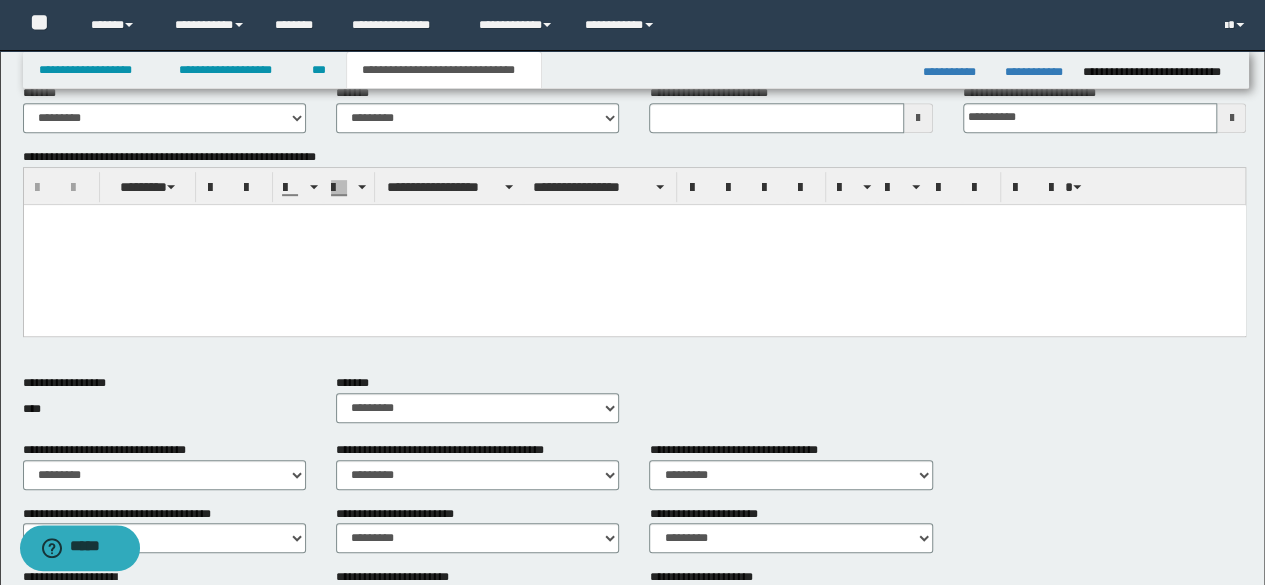 click at bounding box center (634, 244) 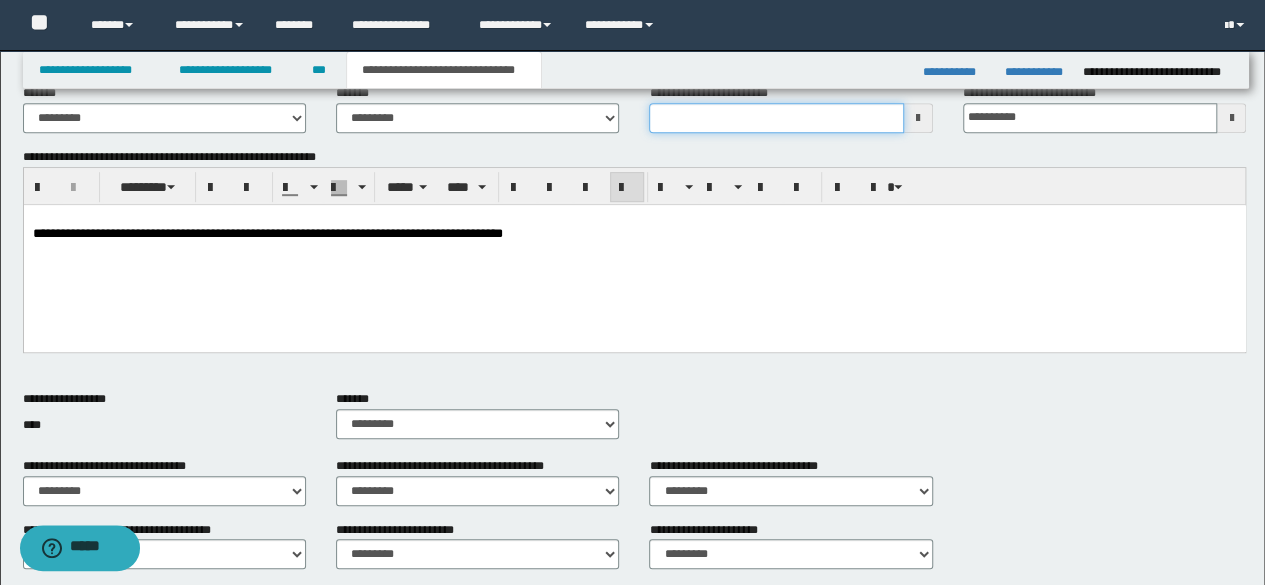 click on "**********" at bounding box center [776, 118] 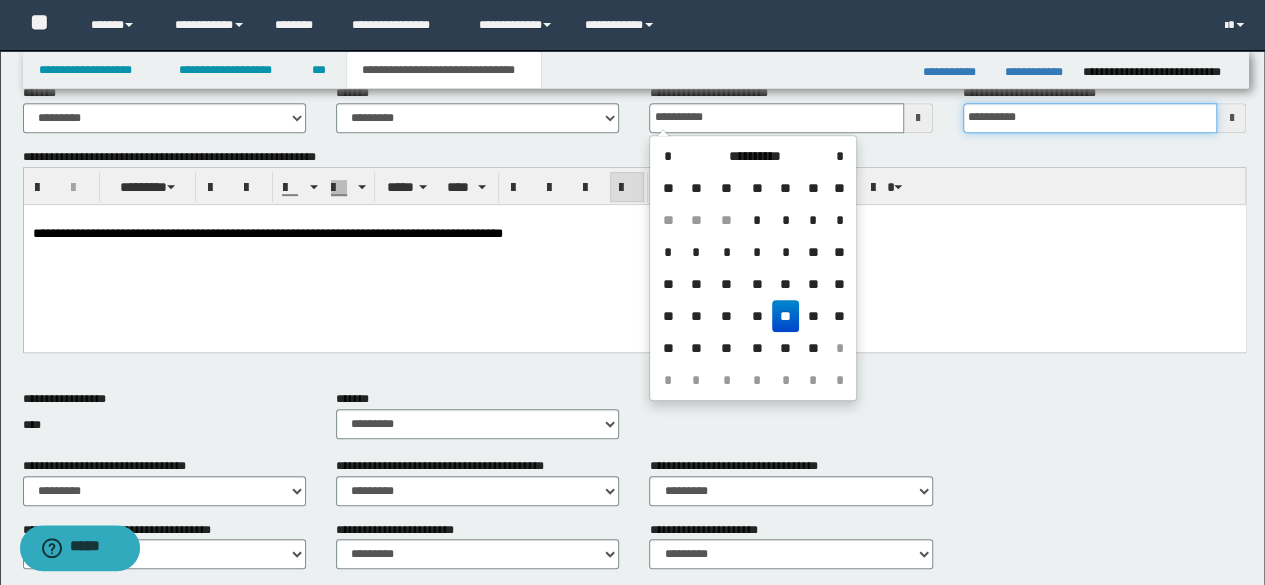 type on "**********" 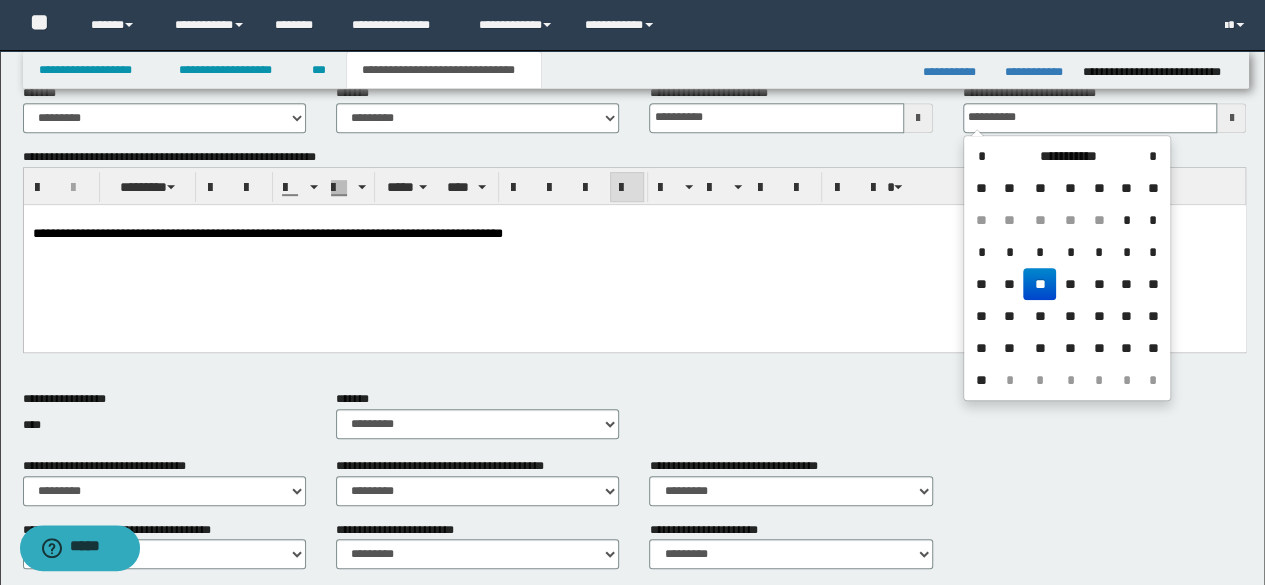 click on "**********" at bounding box center [634, 251] 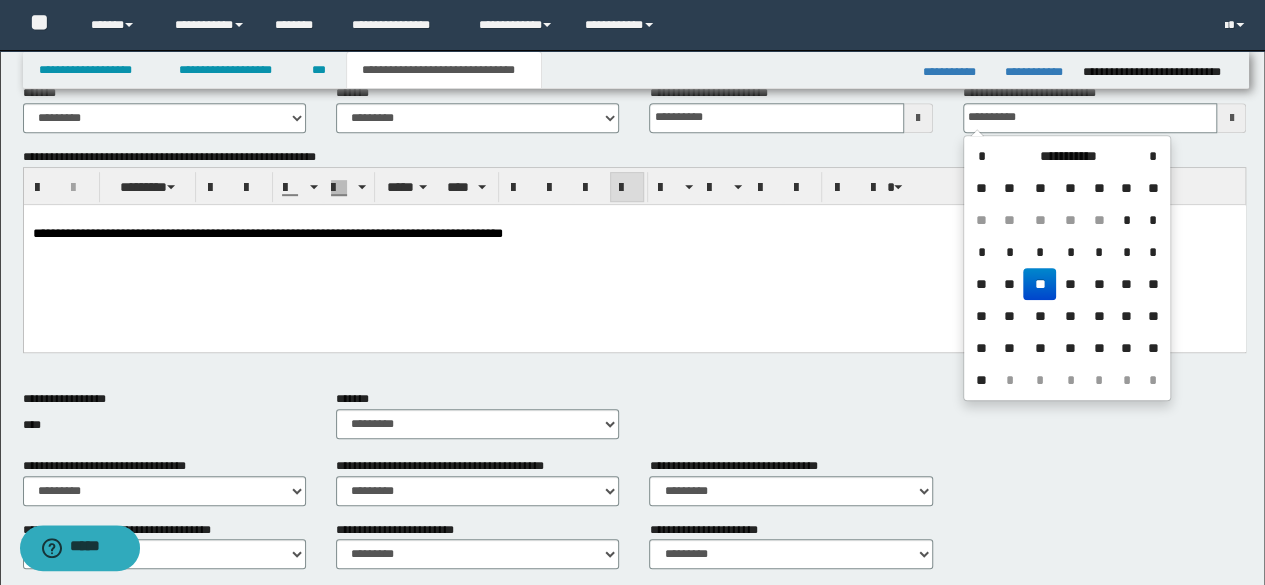 click on "**********" at bounding box center (634, 251) 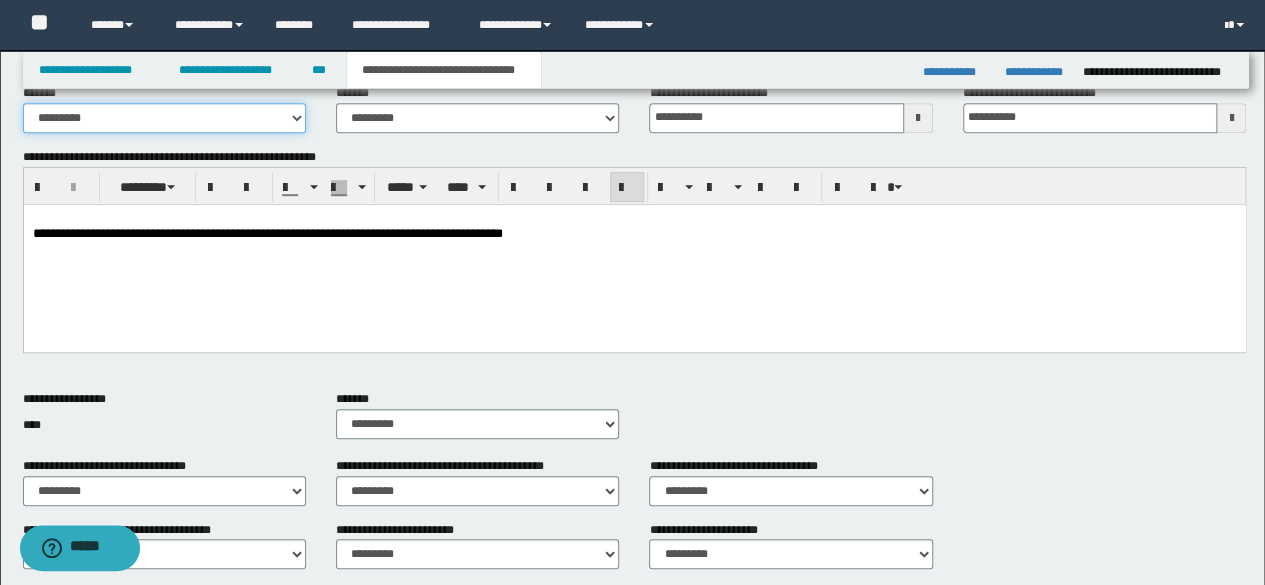click on "**********" at bounding box center [164, 118] 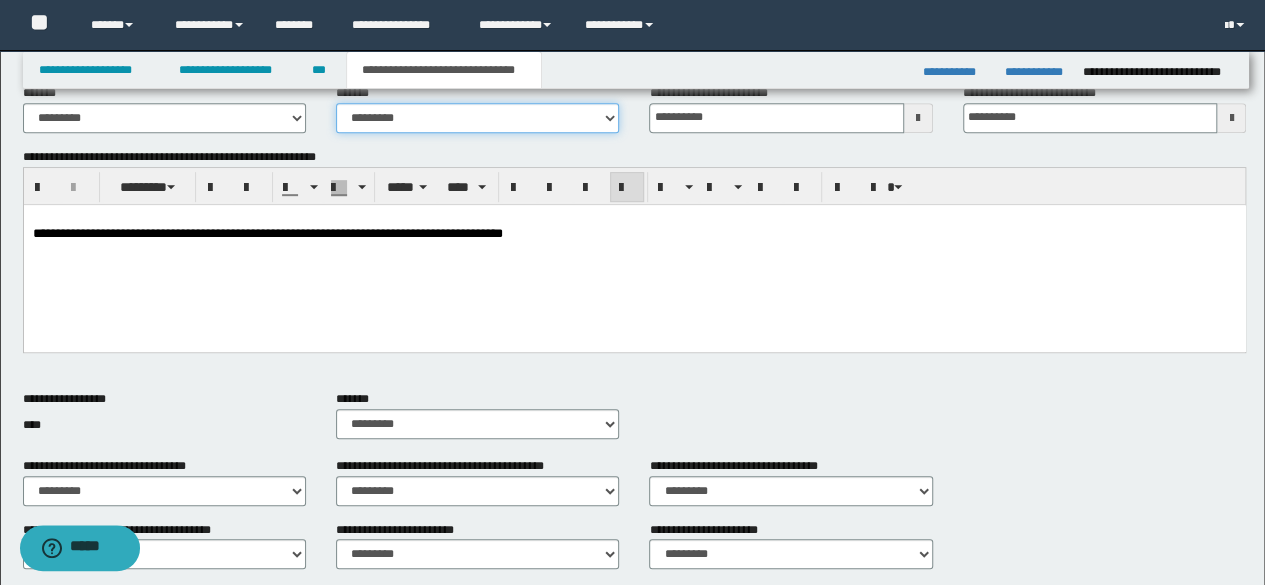 drag, startPoint x: 356, startPoint y: 121, endPoint x: 396, endPoint y: 129, distance: 40.792156 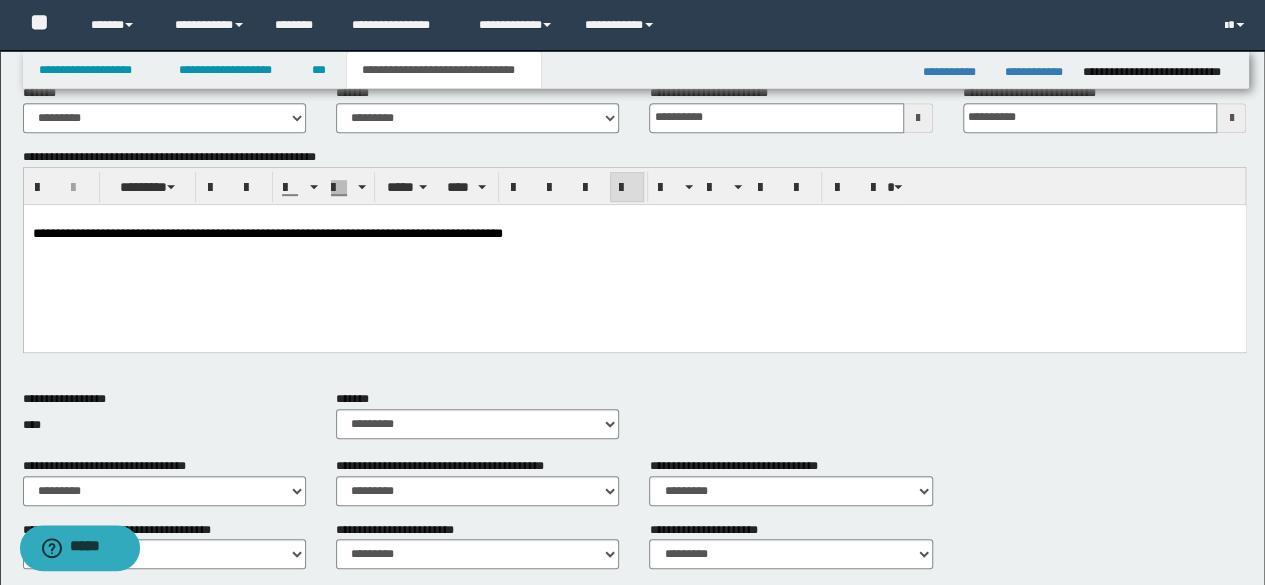 click on "**********" at bounding box center [634, 251] 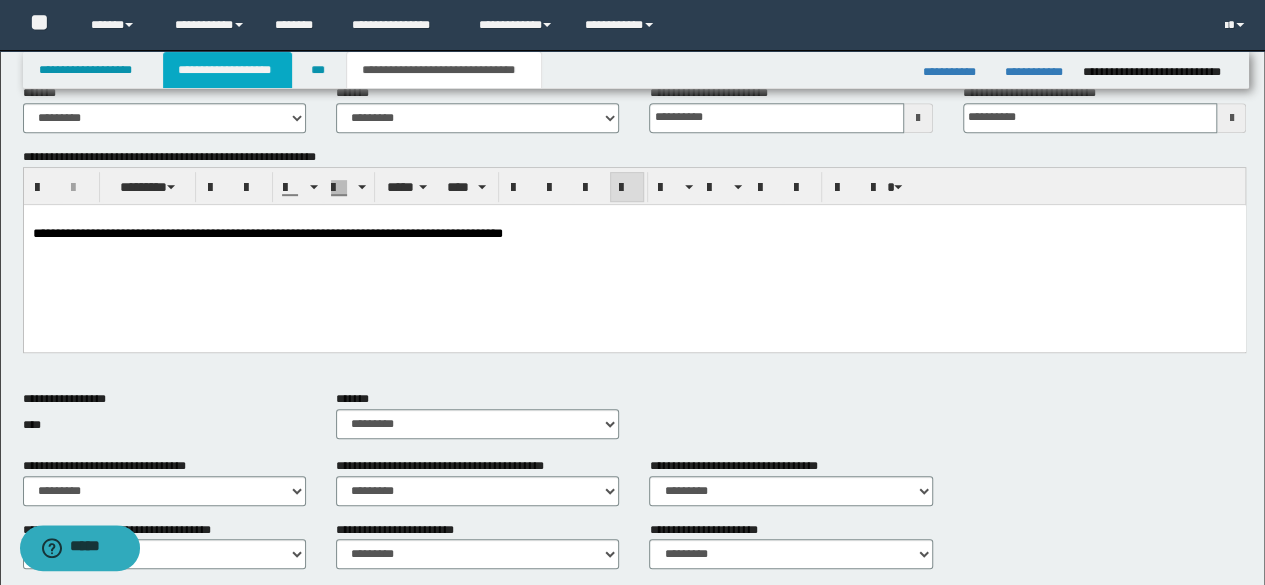 click on "**********" at bounding box center [227, 70] 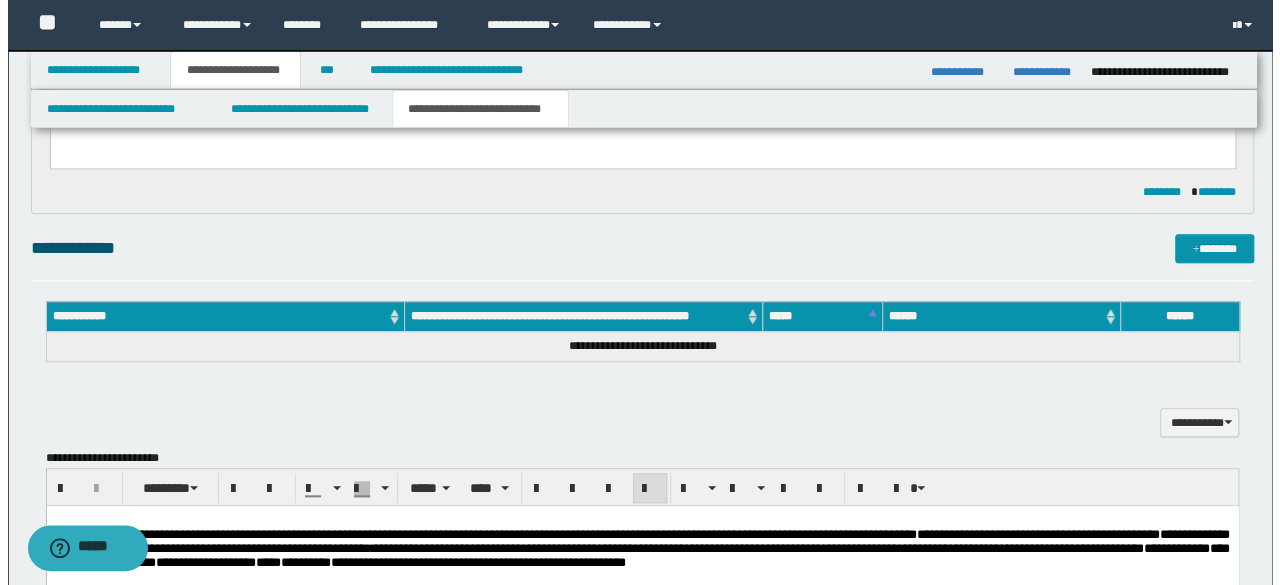 scroll, scrollTop: 830, scrollLeft: 0, axis: vertical 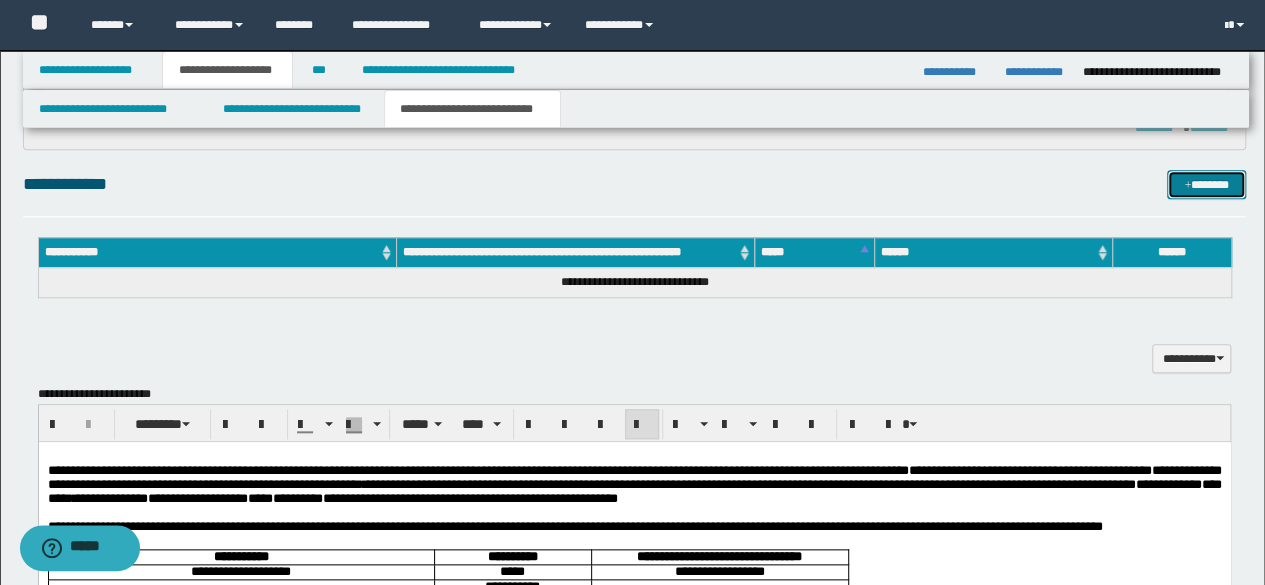 click on "*******" at bounding box center [1206, 184] 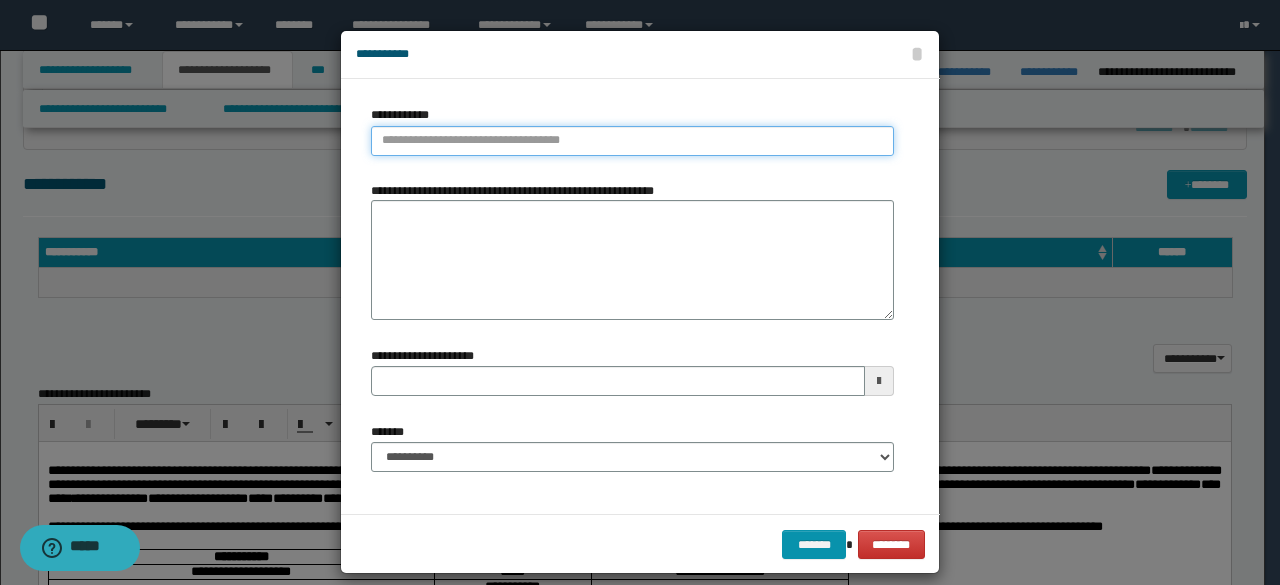 click on "**********" at bounding box center [632, 141] 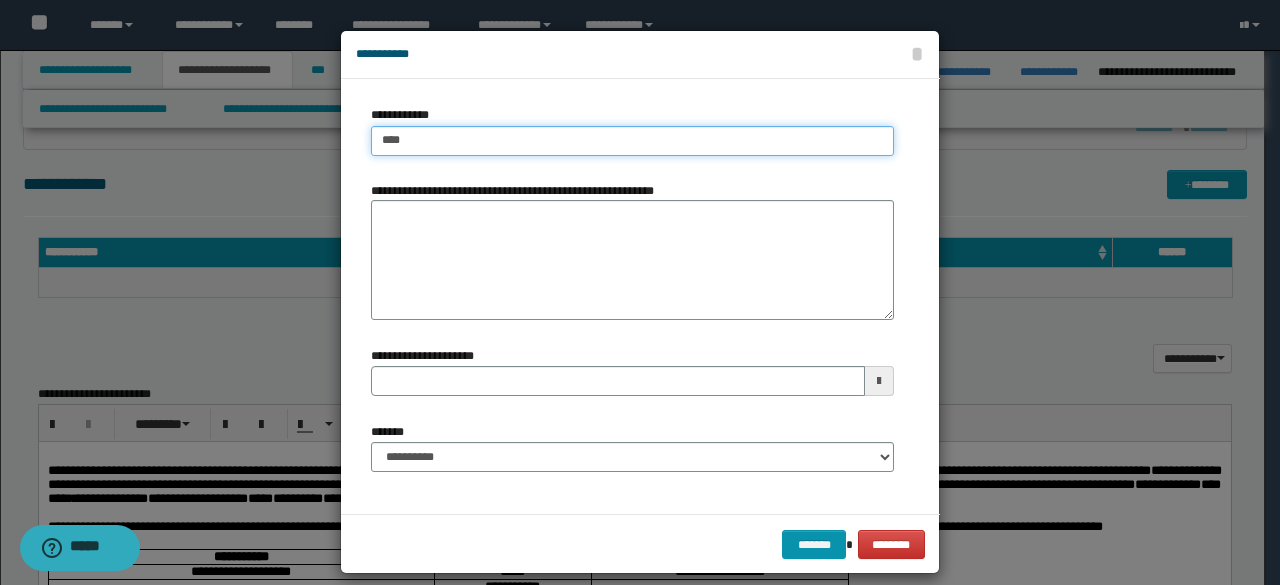type on "****" 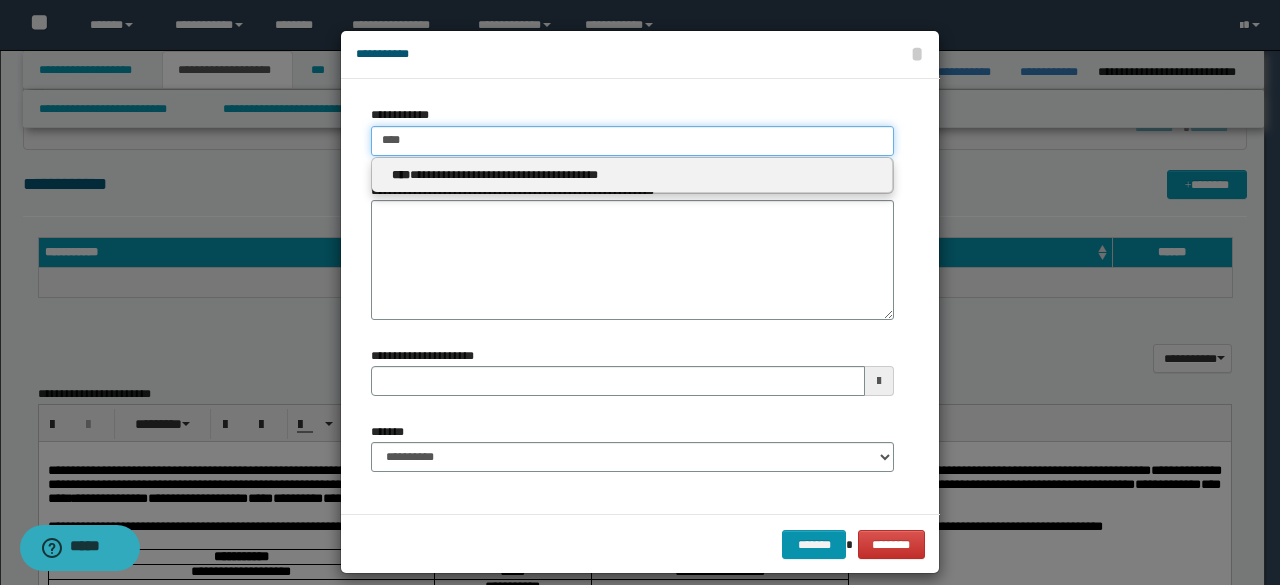 type on "****" 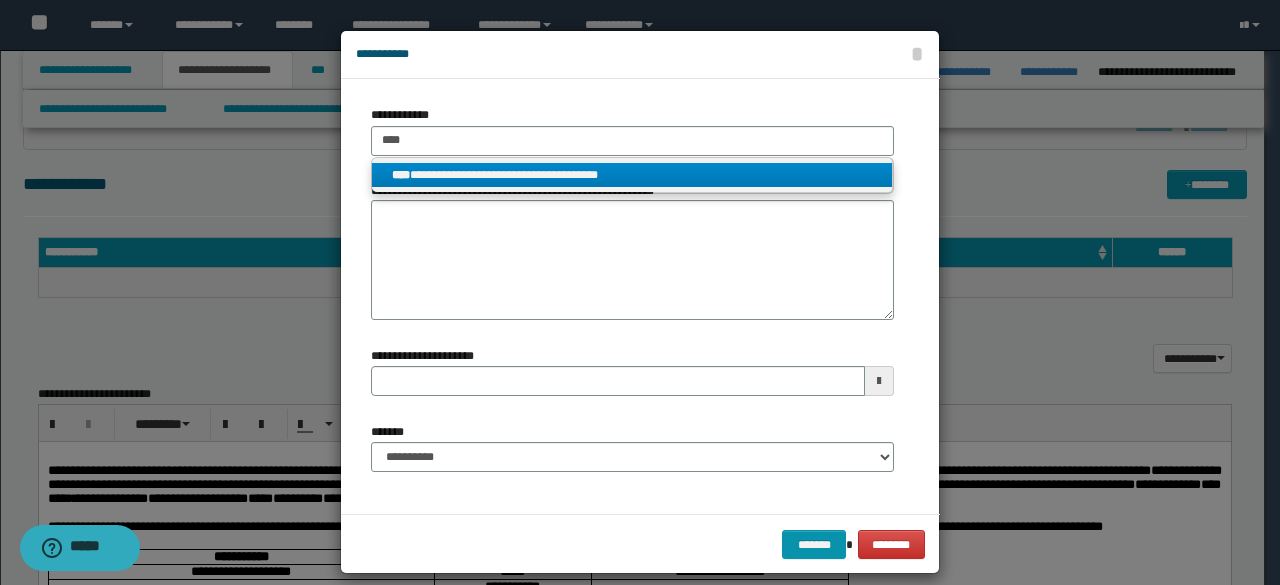 click on "**********" at bounding box center (632, 175) 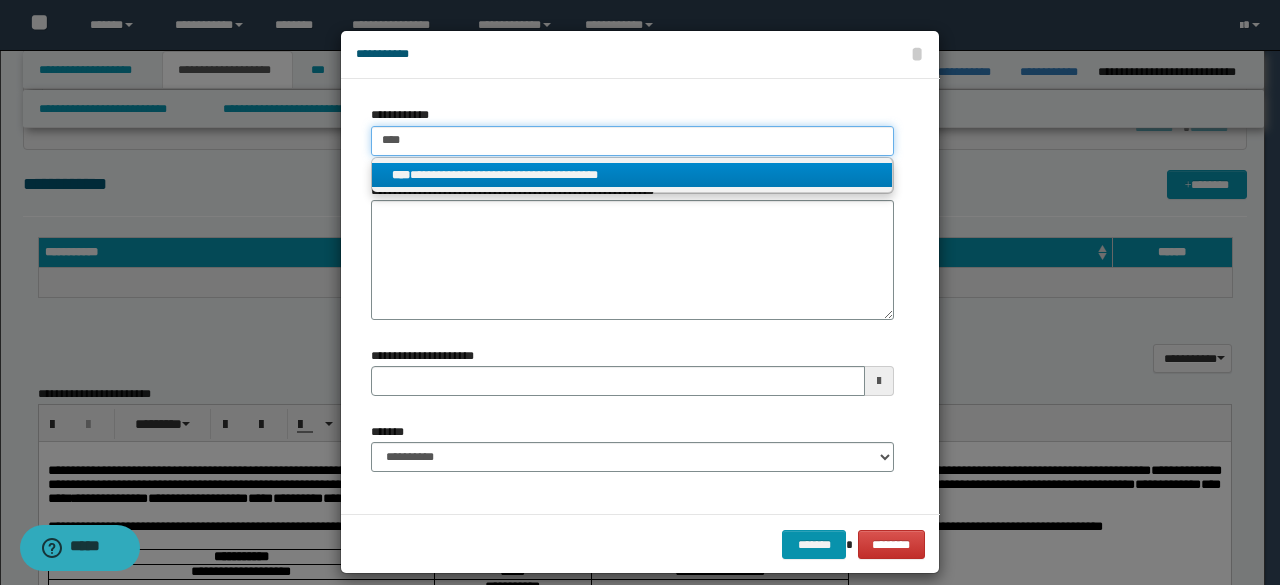 type 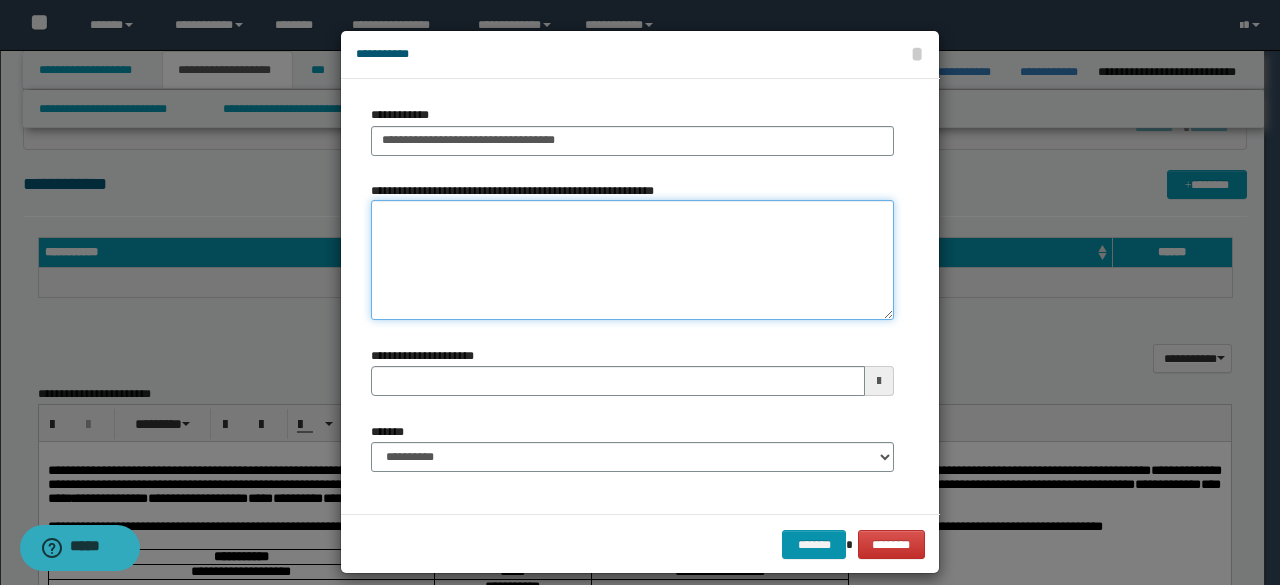 click on "**********" at bounding box center [632, 260] 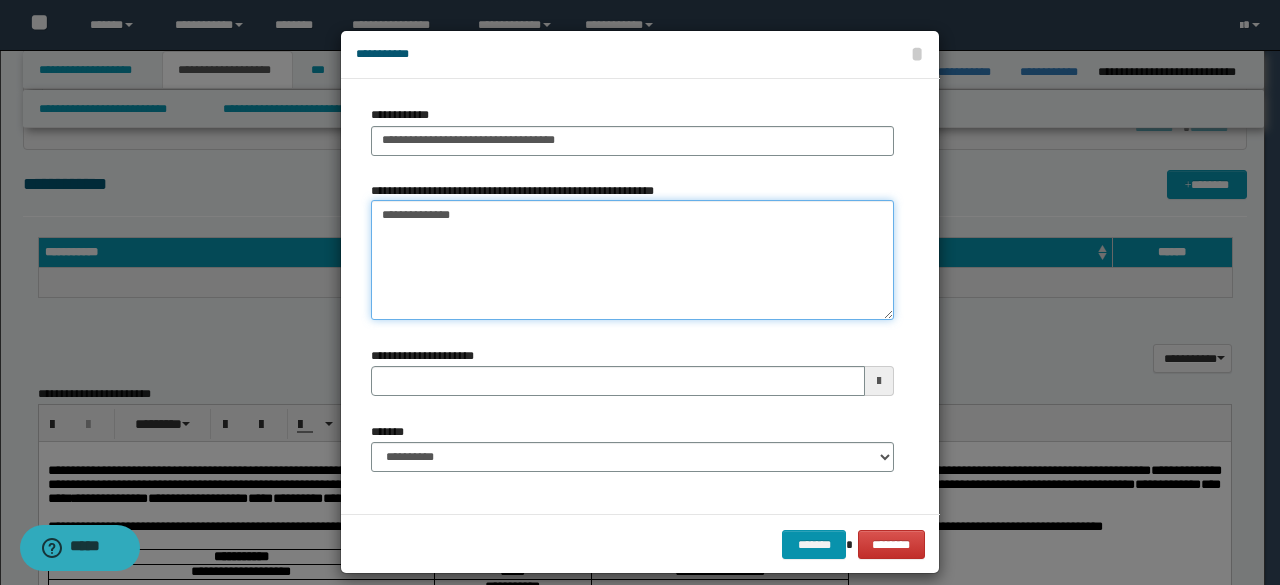 type on "**********" 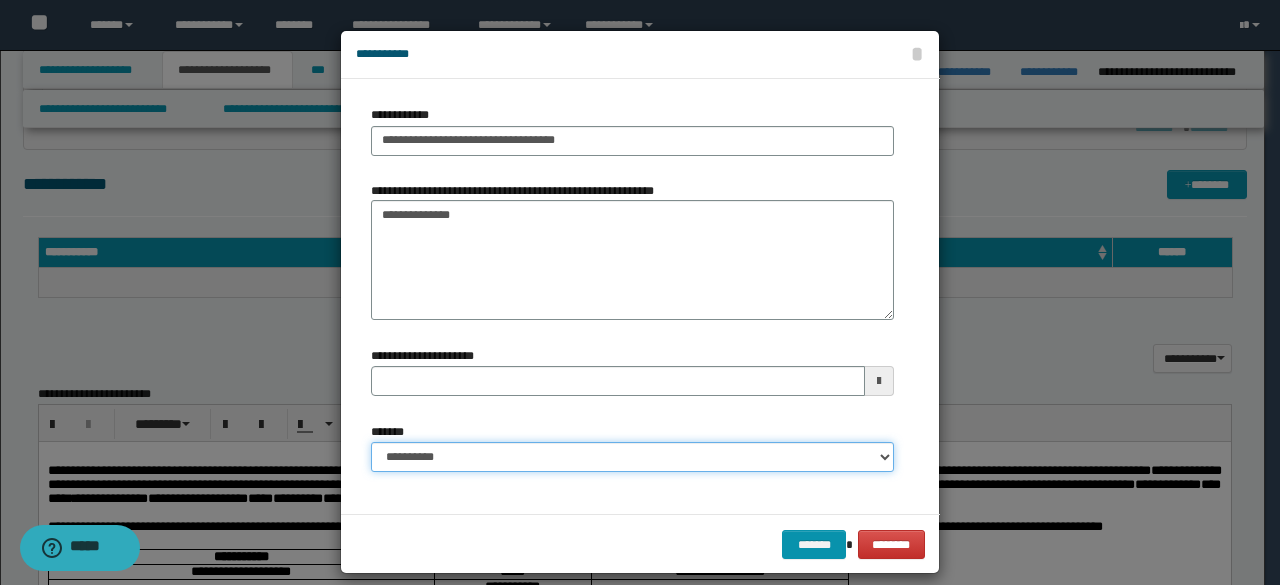 click on "**********" at bounding box center (632, 457) 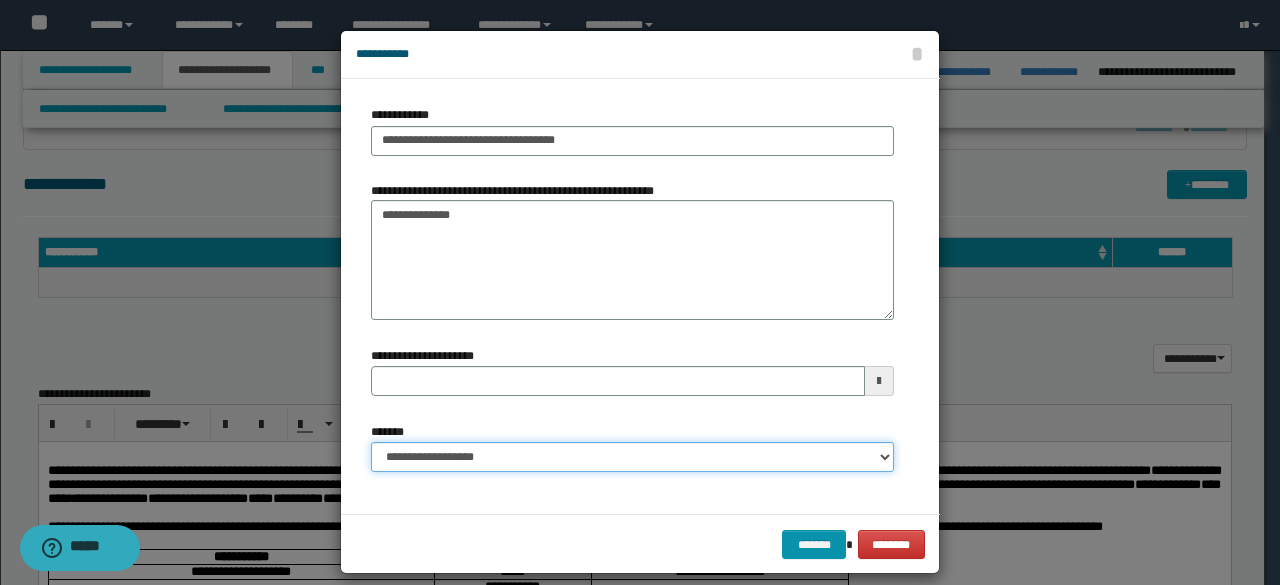 click on "**********" at bounding box center (632, 457) 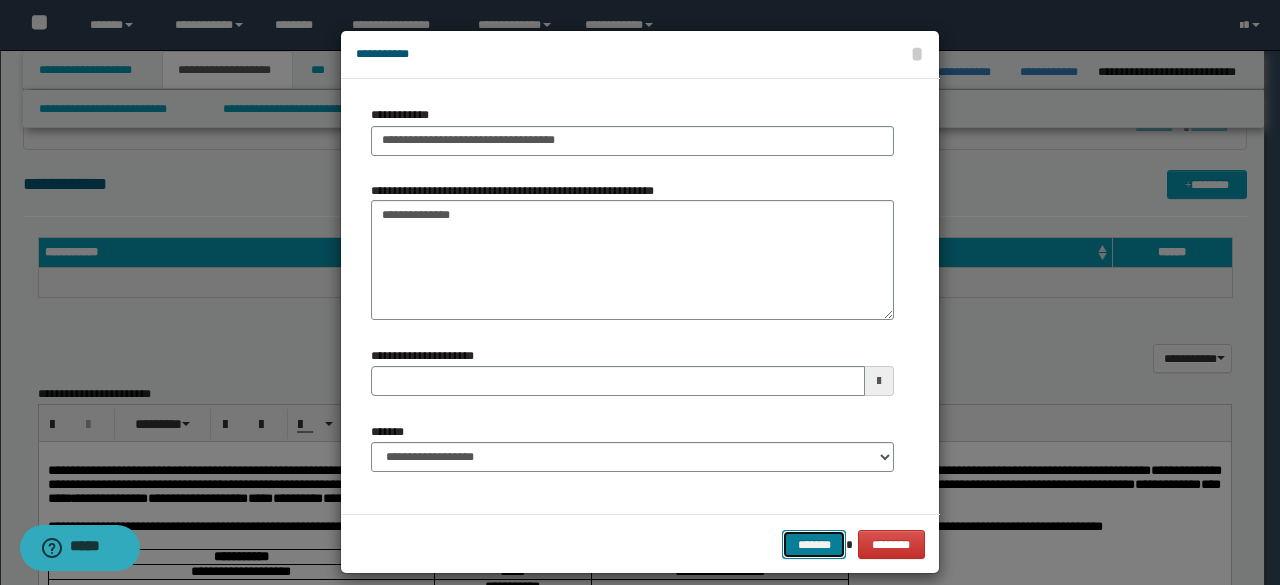 click on "*******" at bounding box center (814, 544) 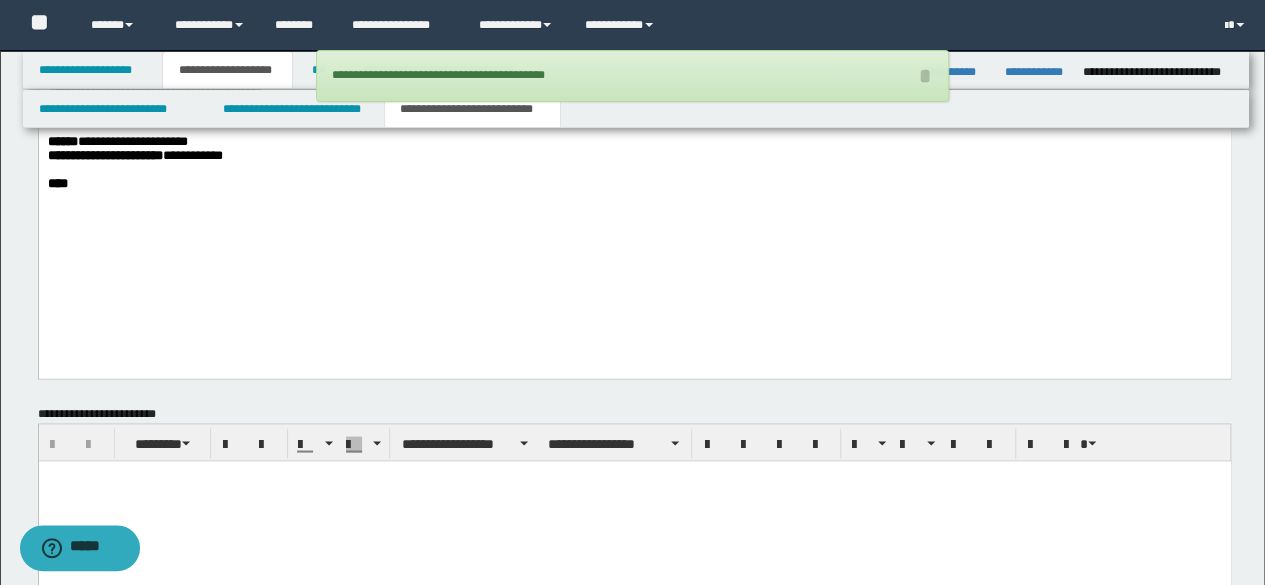 click at bounding box center [634, 128] 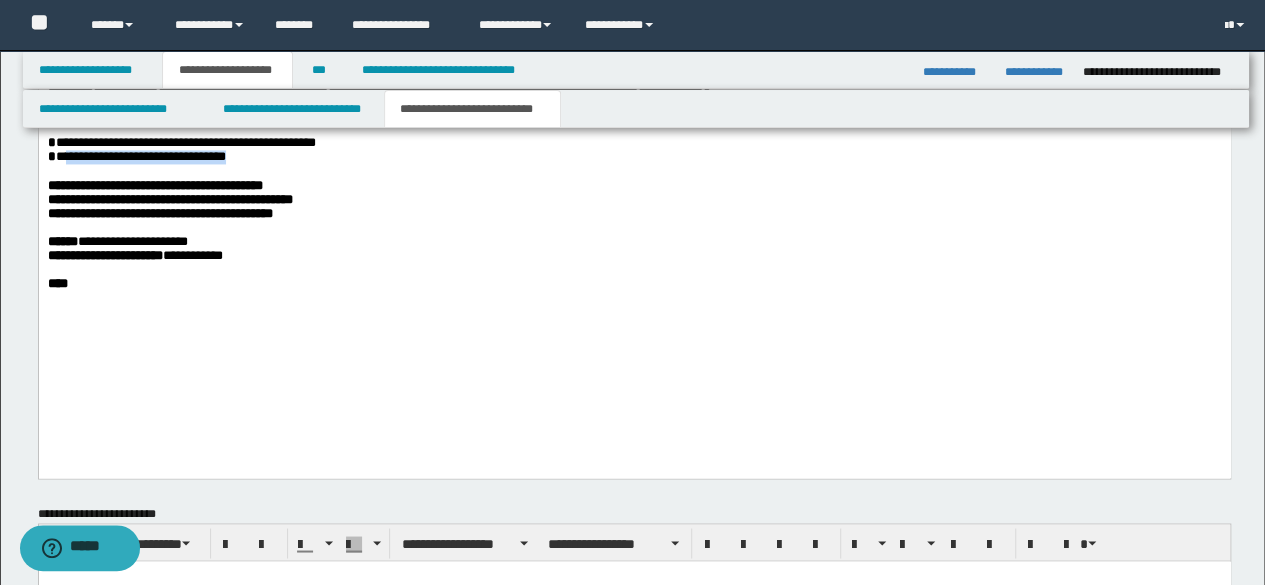 drag, startPoint x: 64, startPoint y: 225, endPoint x: 345, endPoint y: 222, distance: 281.01602 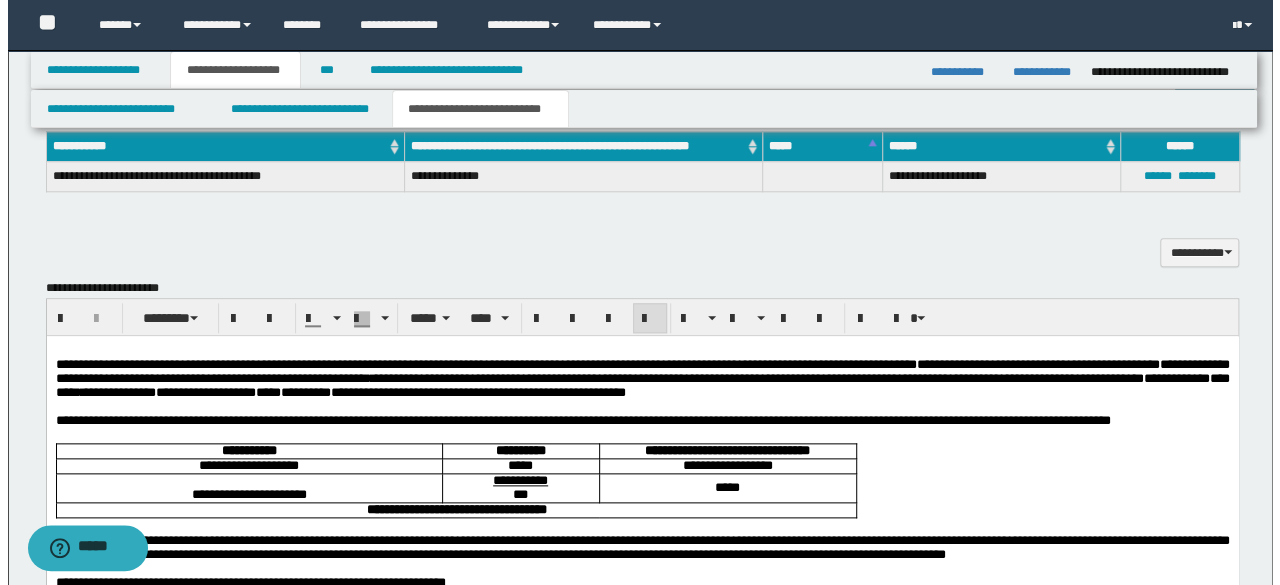scroll, scrollTop: 830, scrollLeft: 0, axis: vertical 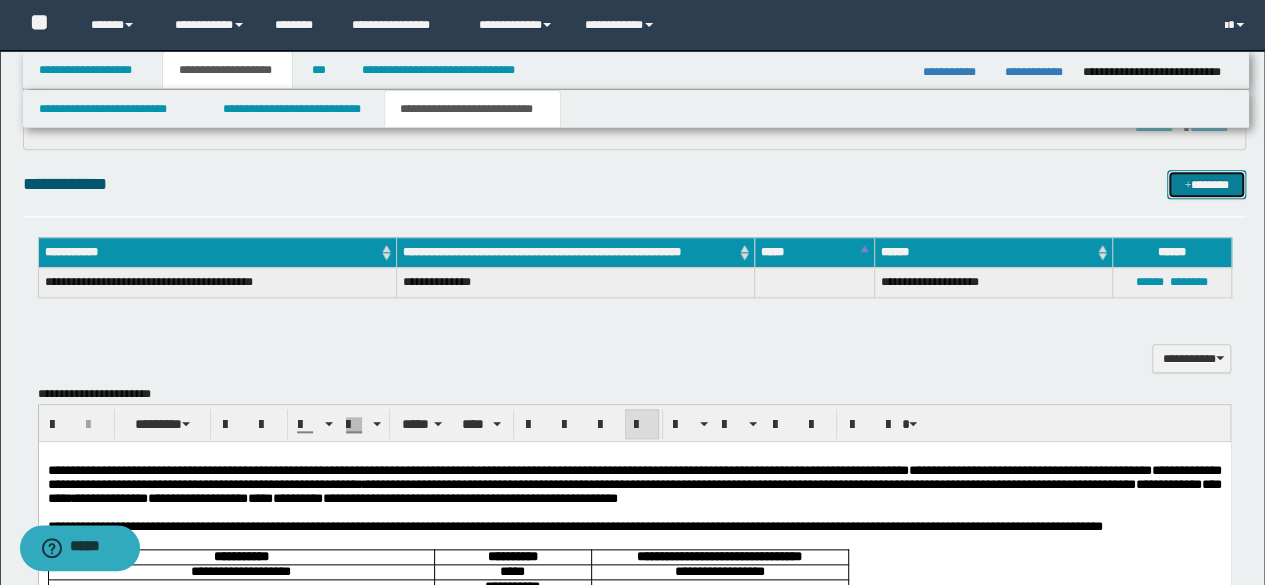 click on "*******" at bounding box center [1206, 184] 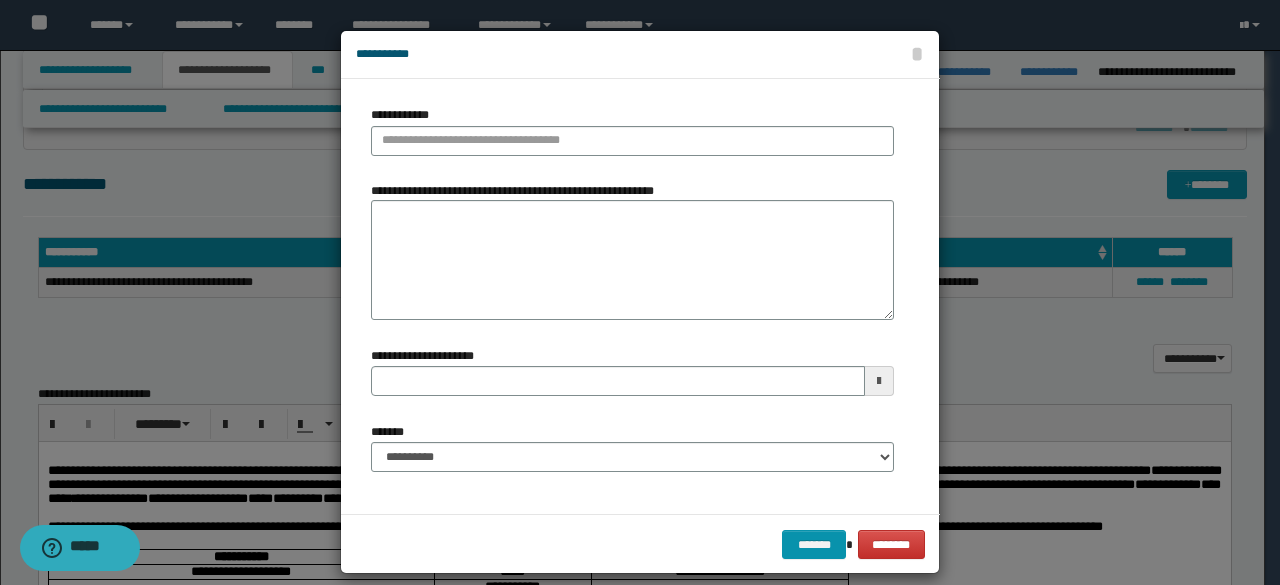 click on "**********" at bounding box center (640, 296) 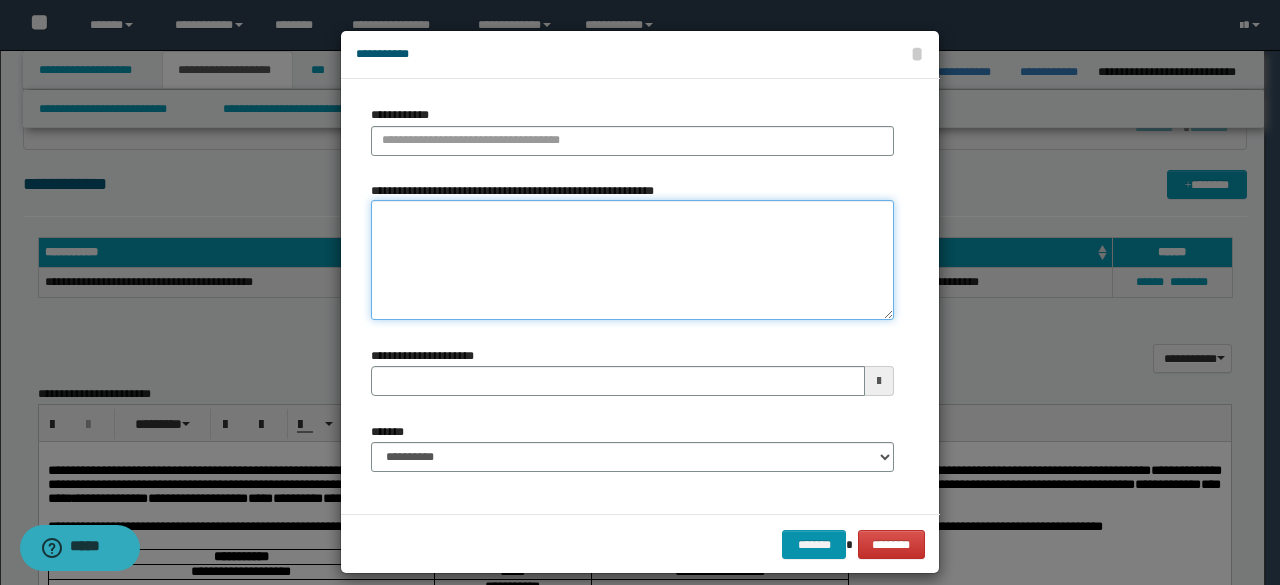 click on "**********" at bounding box center (632, 260) 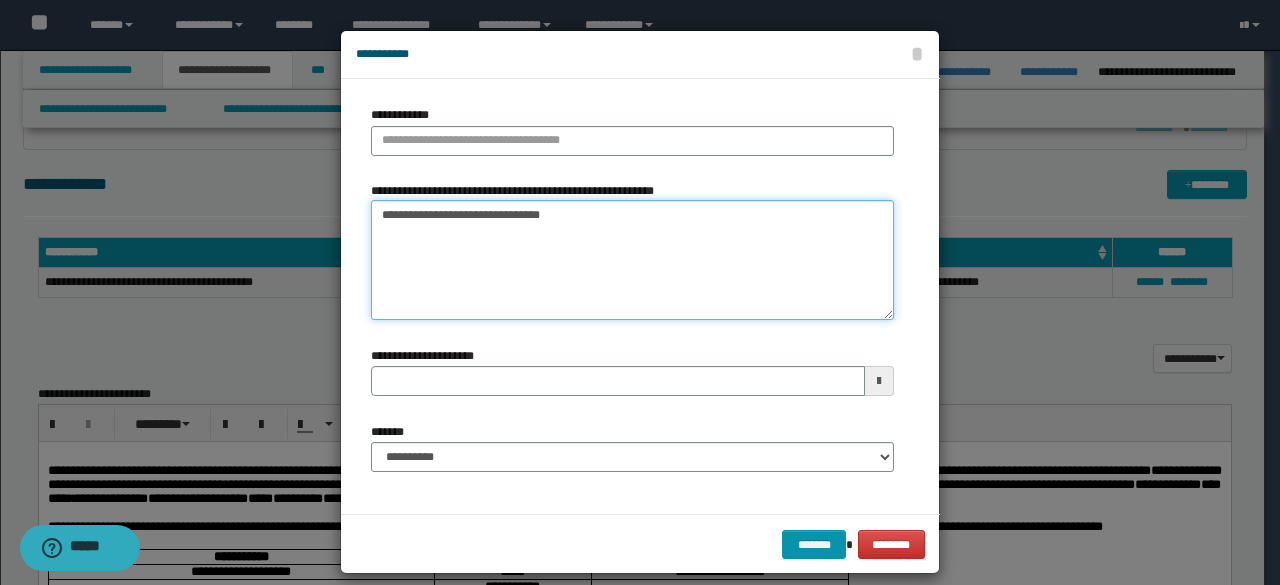 type on "**********" 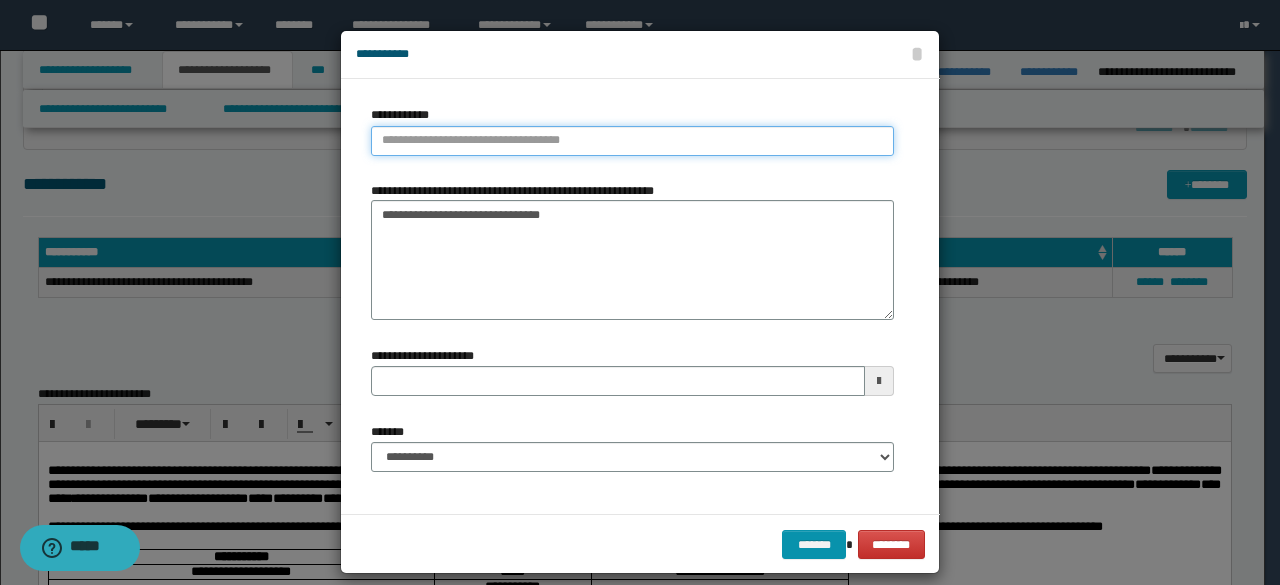 type on "**********" 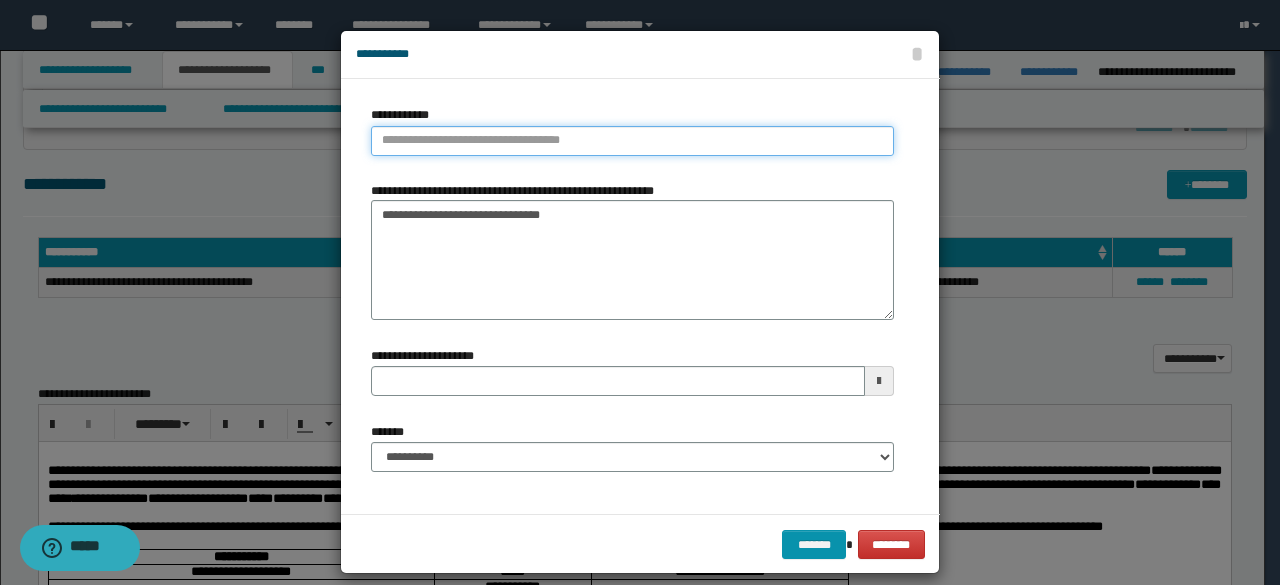 click on "**********" at bounding box center (632, 141) 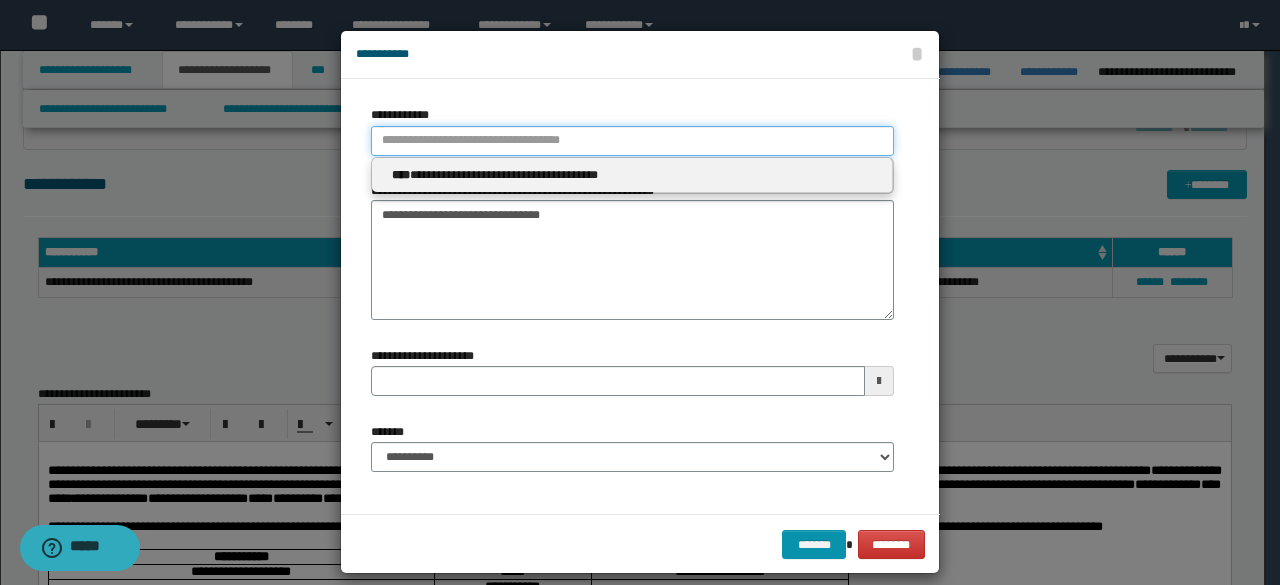 type 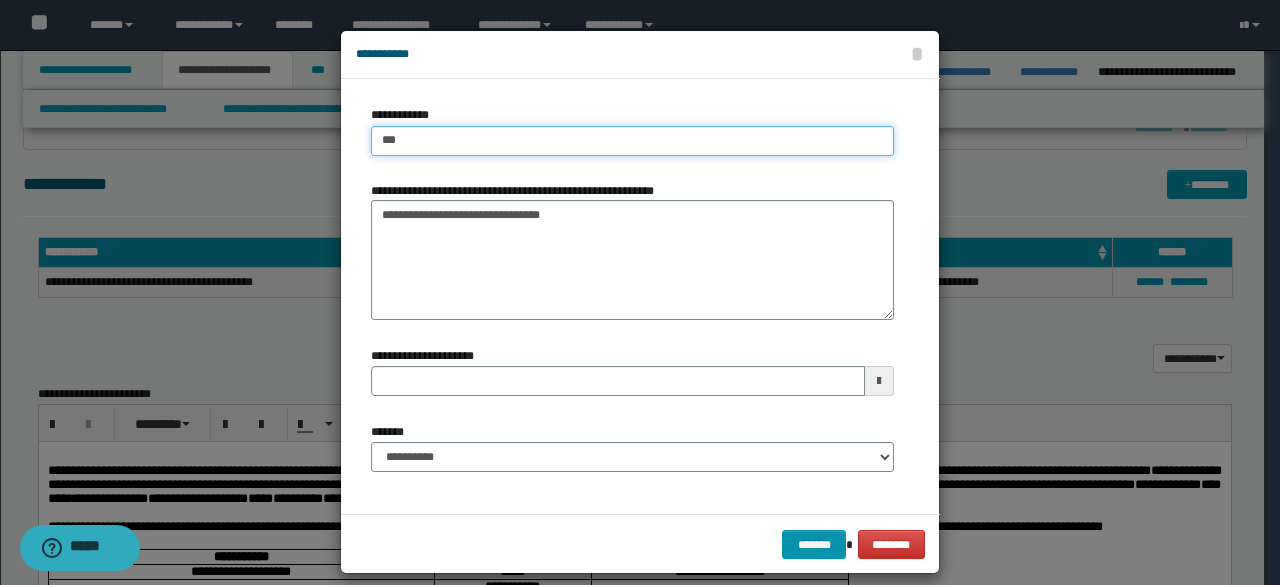 type on "****" 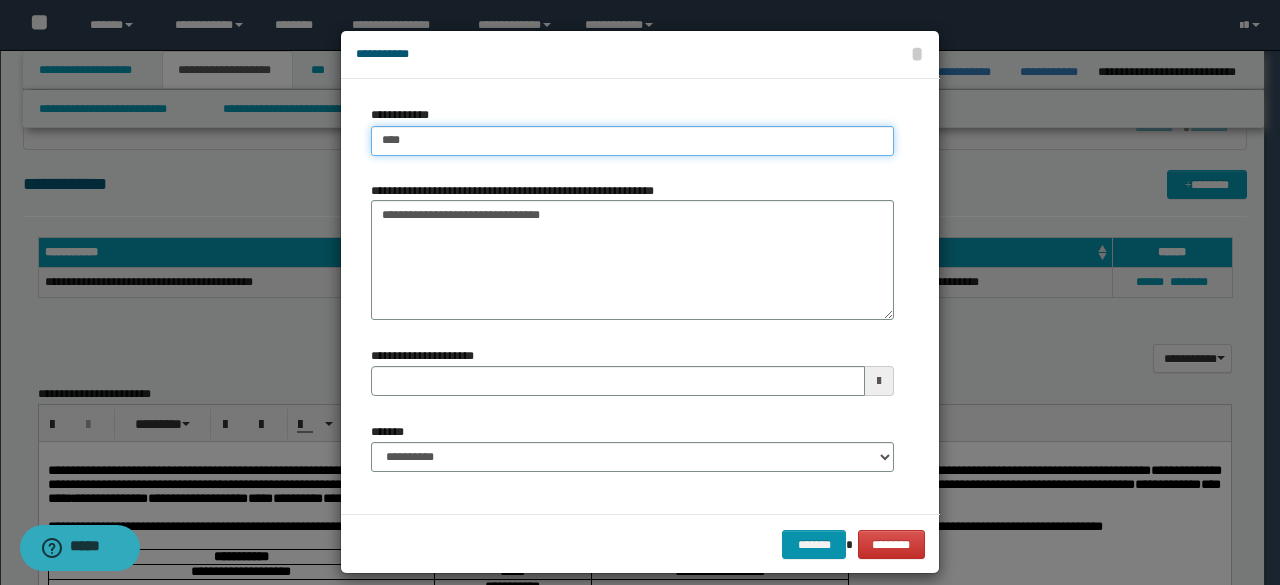 type on "****" 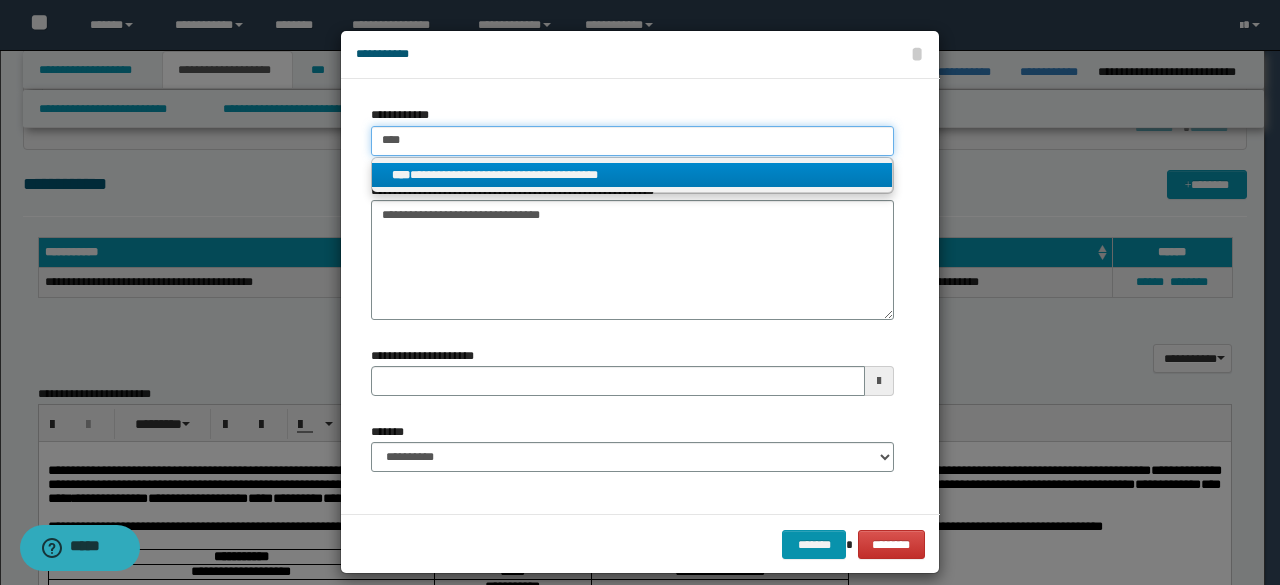 type on "****" 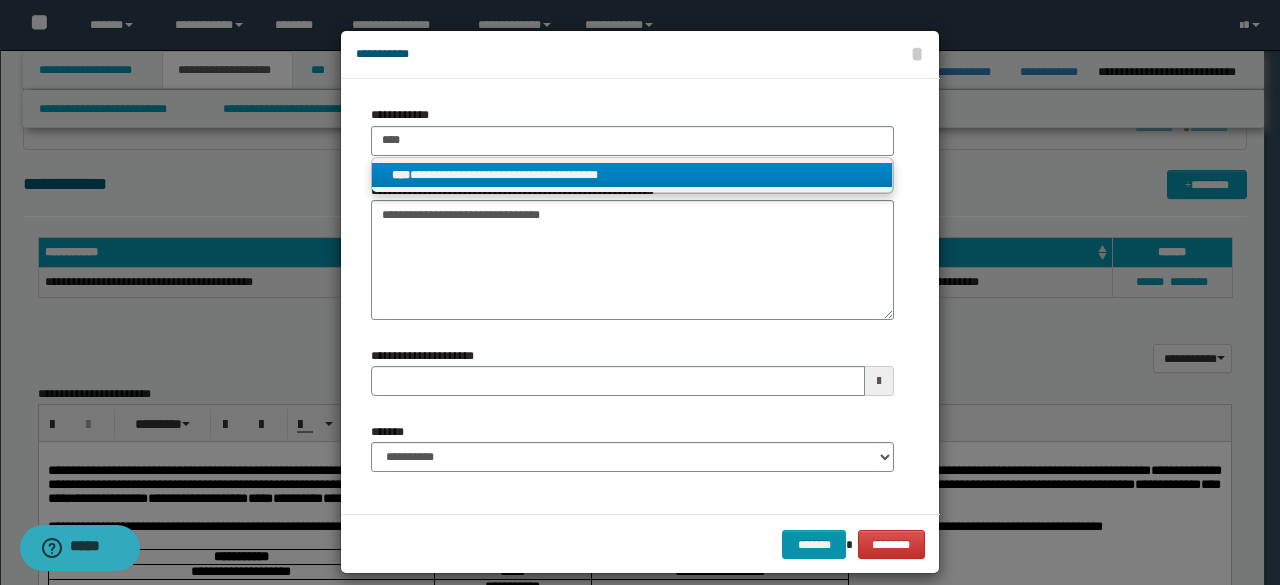 click on "**********" at bounding box center (632, 175) 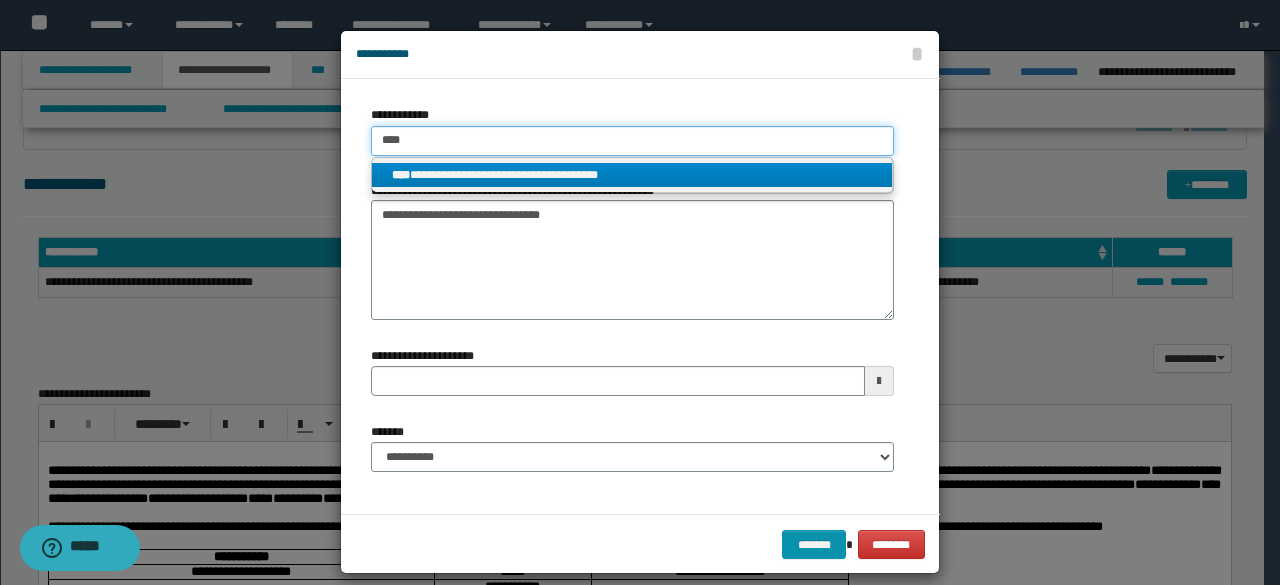 type 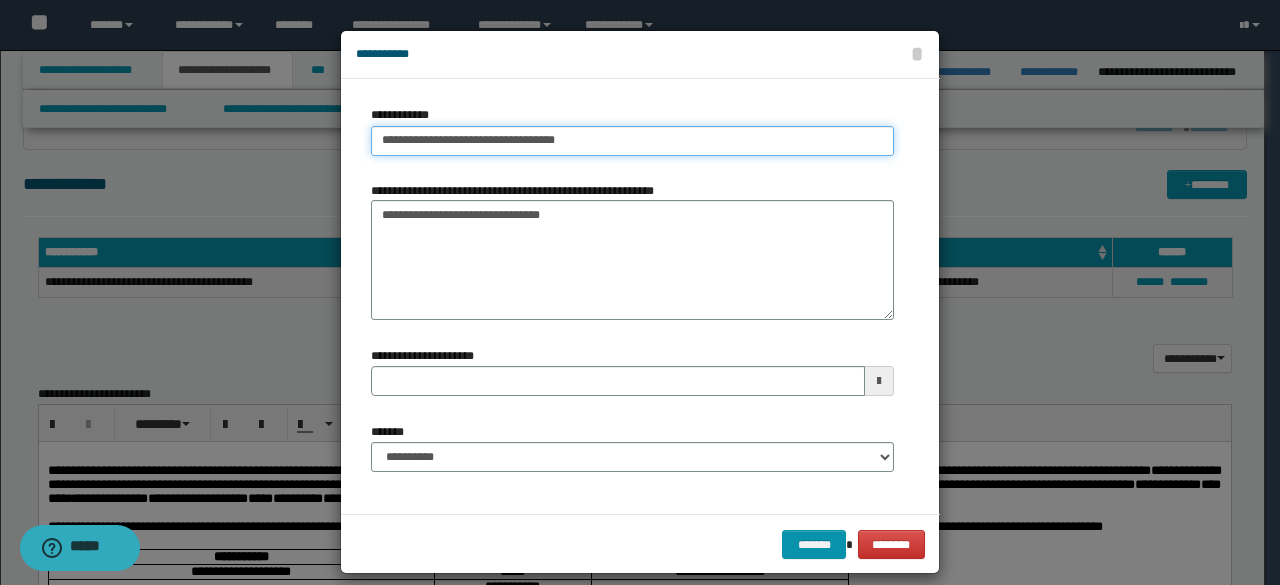 type 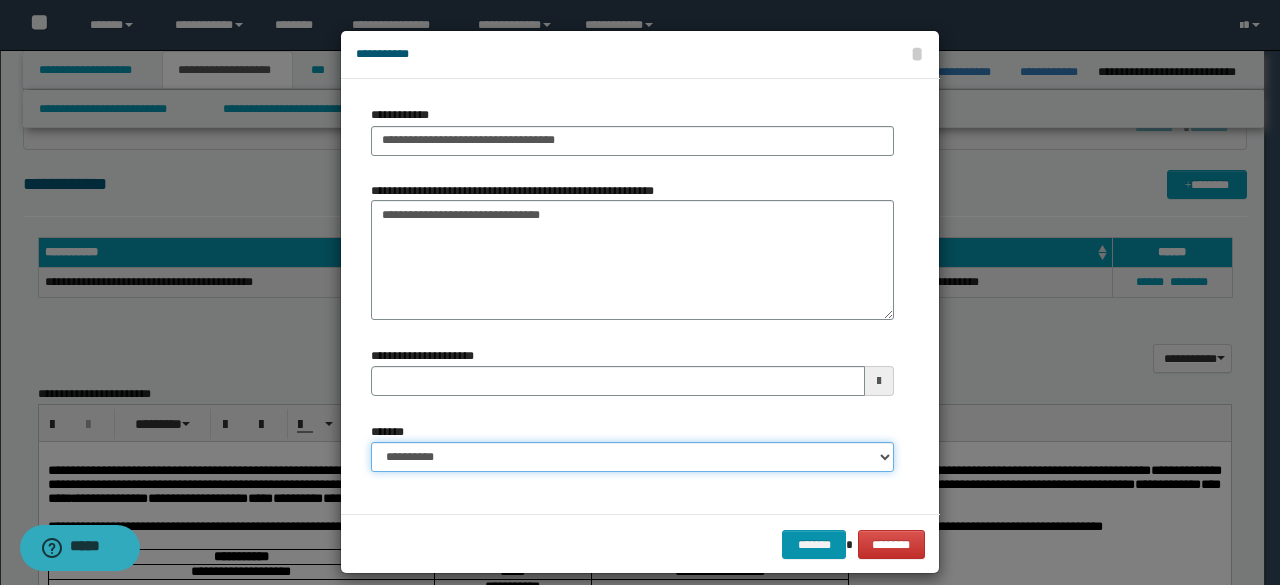 click on "**********" at bounding box center (632, 457) 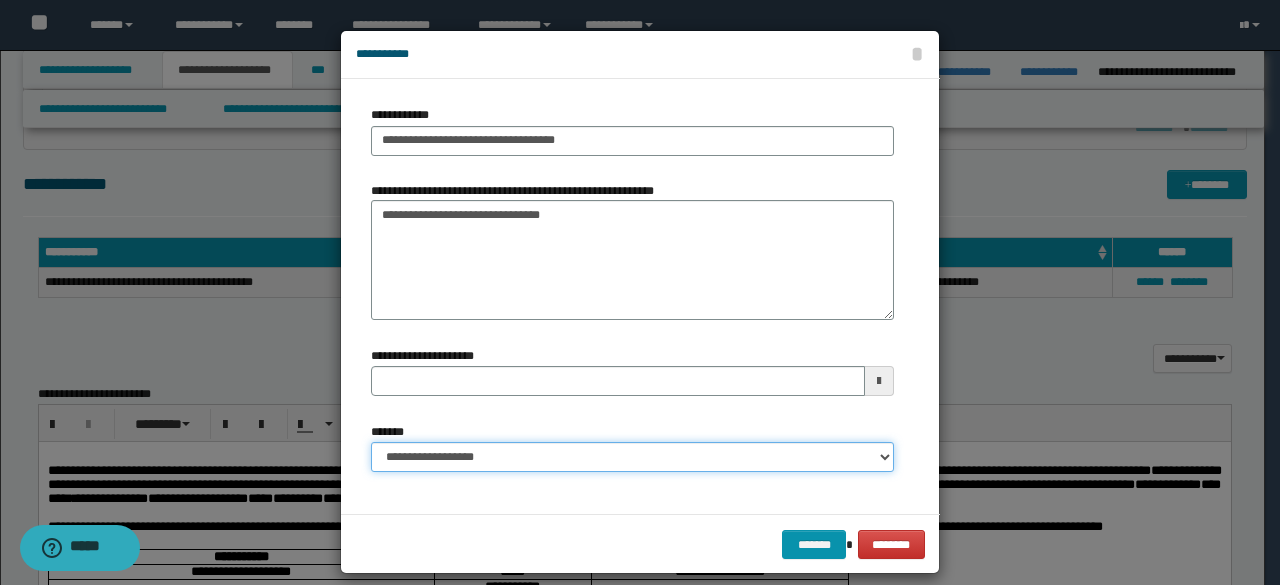 type 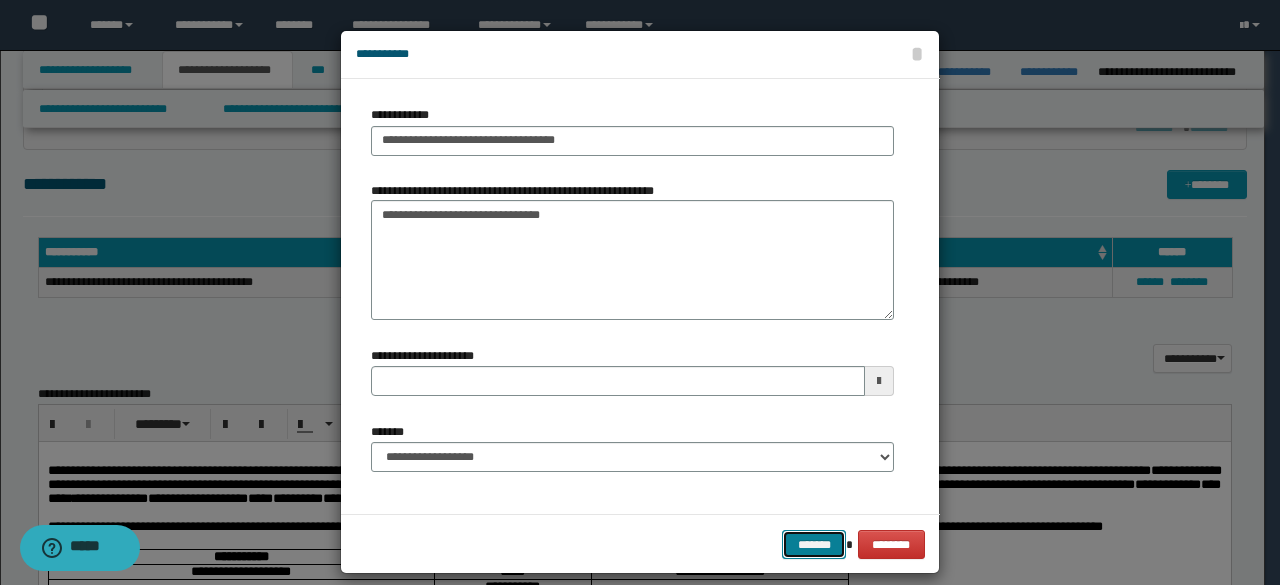 click on "*******" at bounding box center (814, 544) 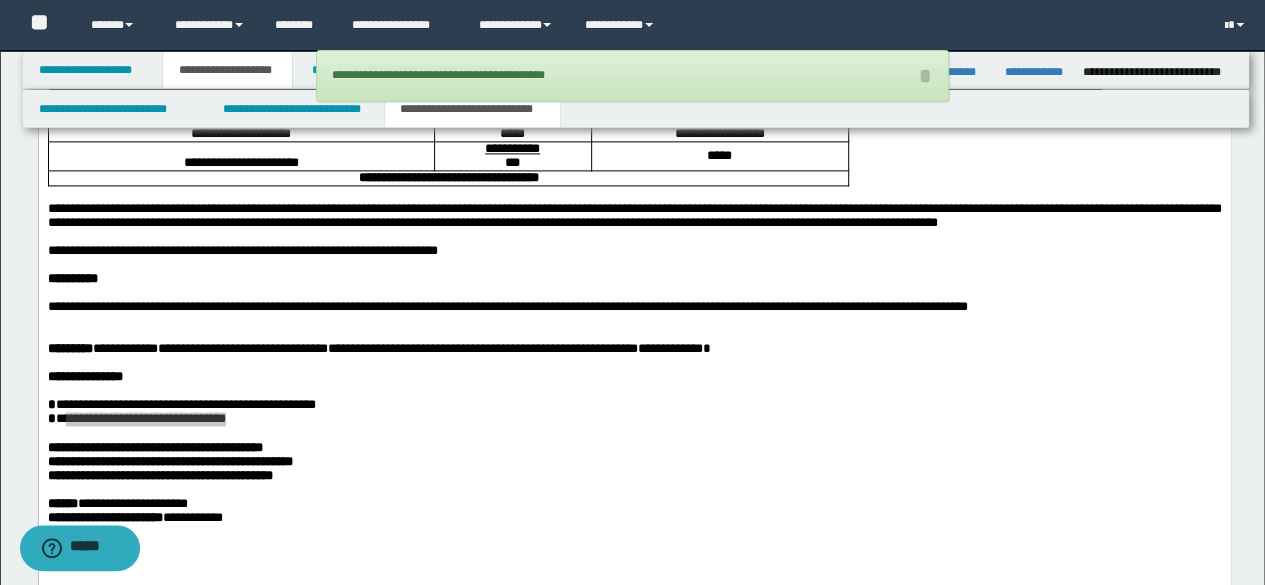 scroll, scrollTop: 1430, scrollLeft: 0, axis: vertical 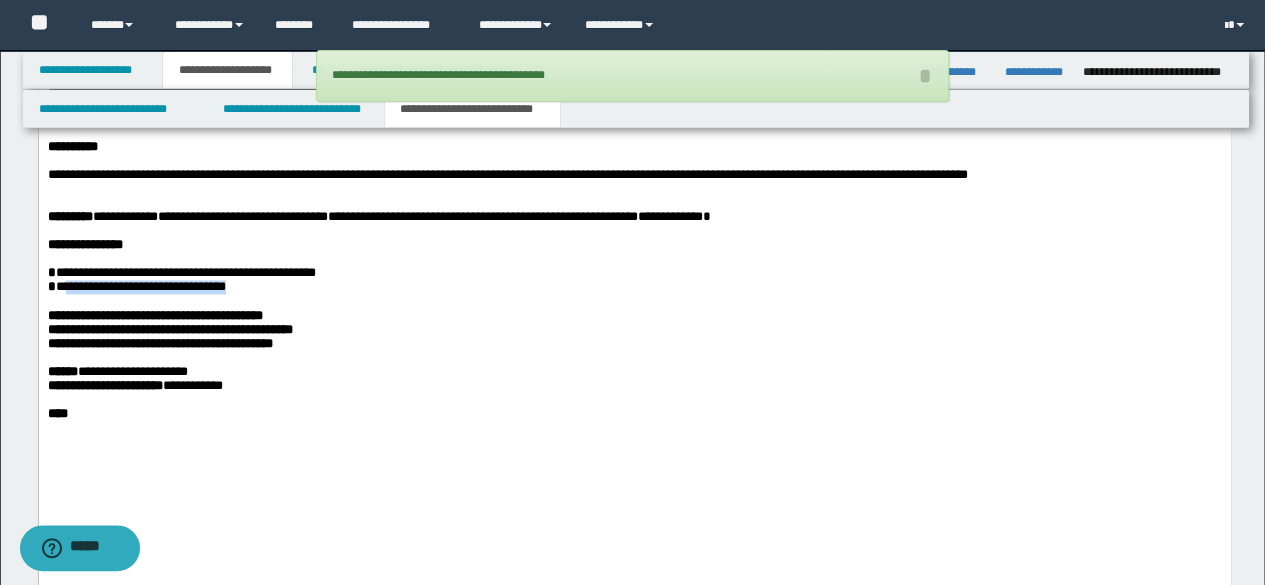 click at bounding box center [634, 161] 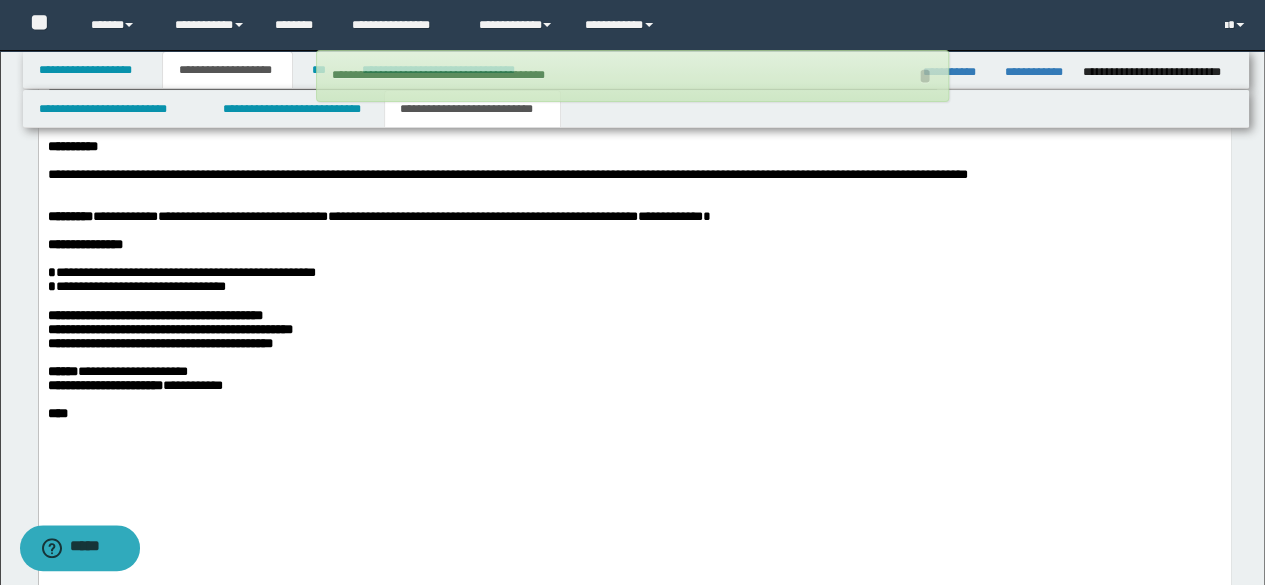 click on "*********" at bounding box center [69, 216] 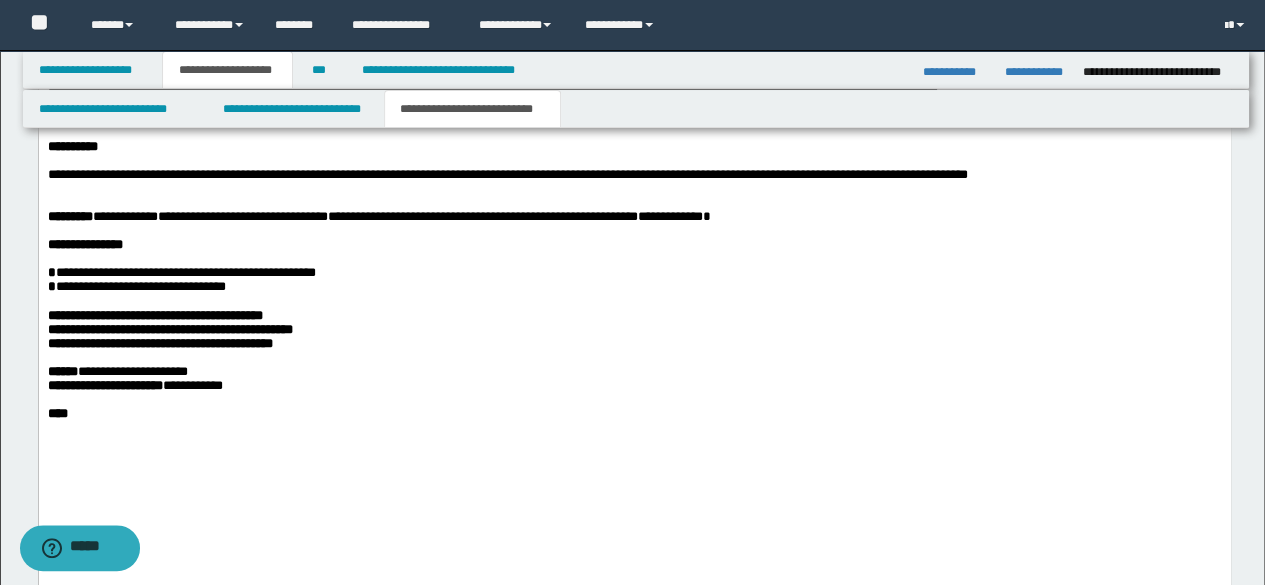 click at bounding box center (634, 203) 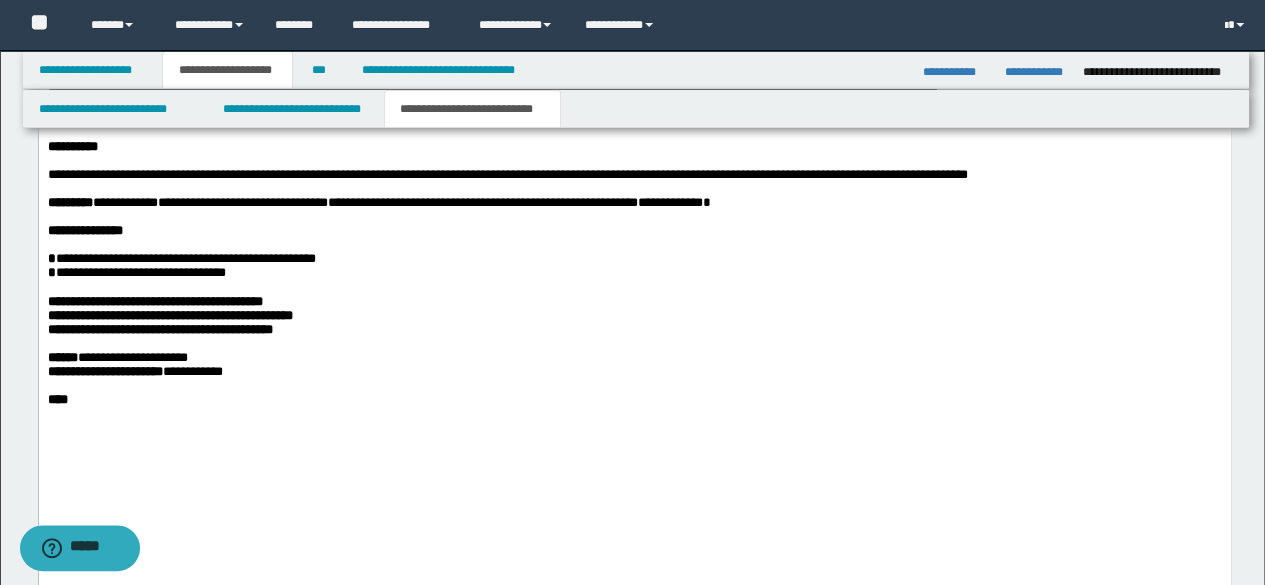 click on "**********" at bounding box center (634, 119) 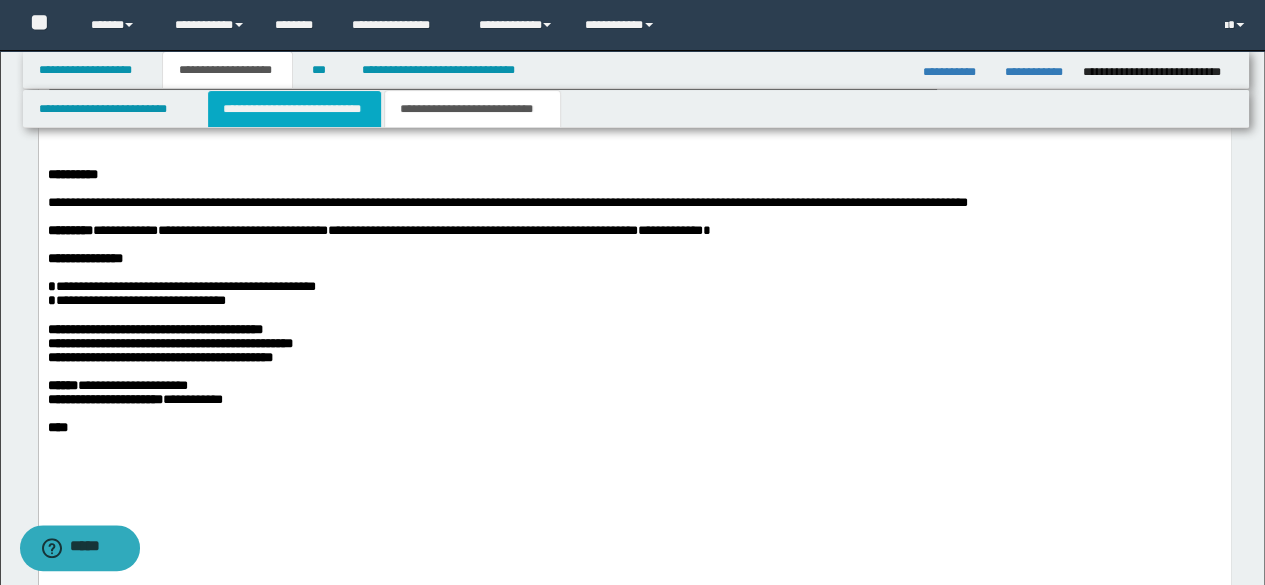 click on "**********" at bounding box center (294, 109) 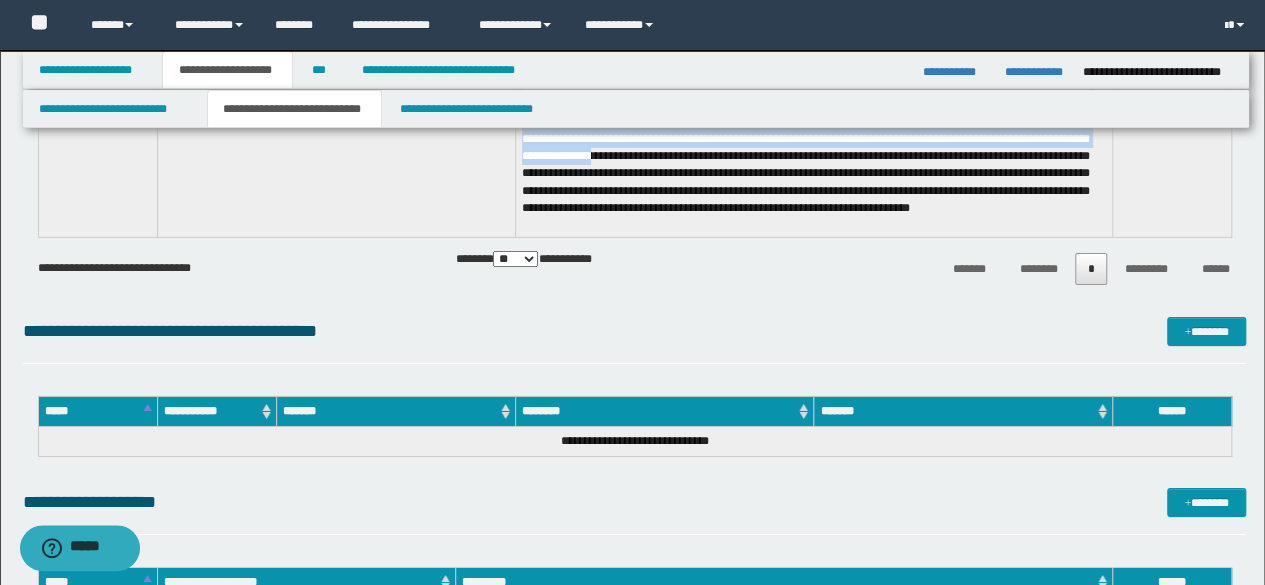 scroll, scrollTop: 3130, scrollLeft: 0, axis: vertical 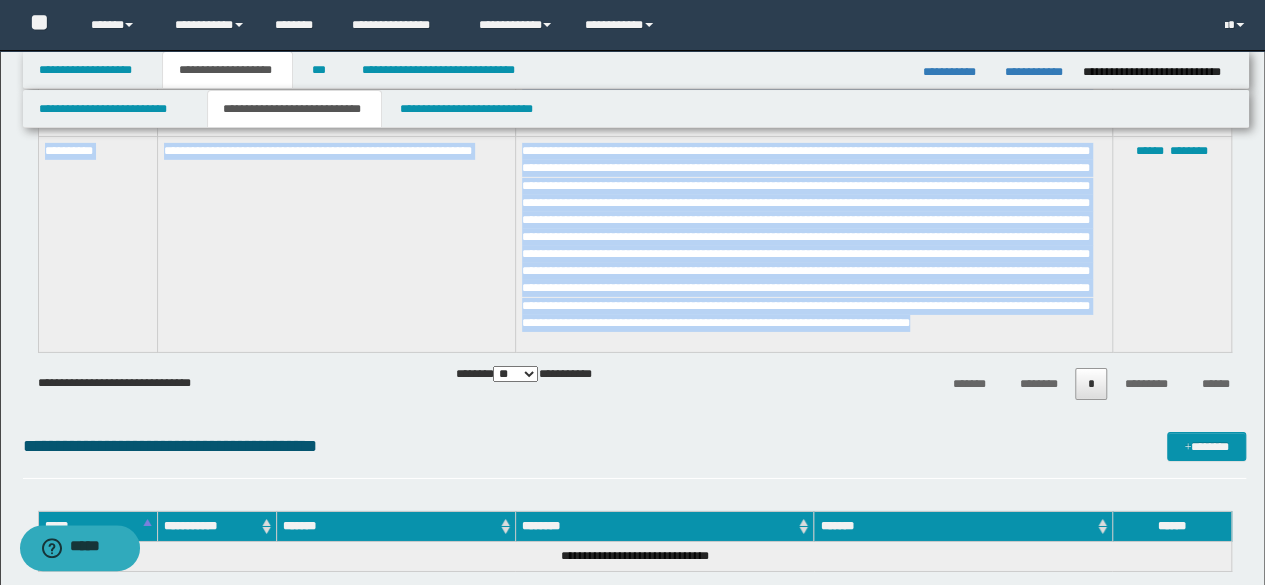 drag, startPoint x: 45, startPoint y: 154, endPoint x: 801, endPoint y: 334, distance: 777.1332 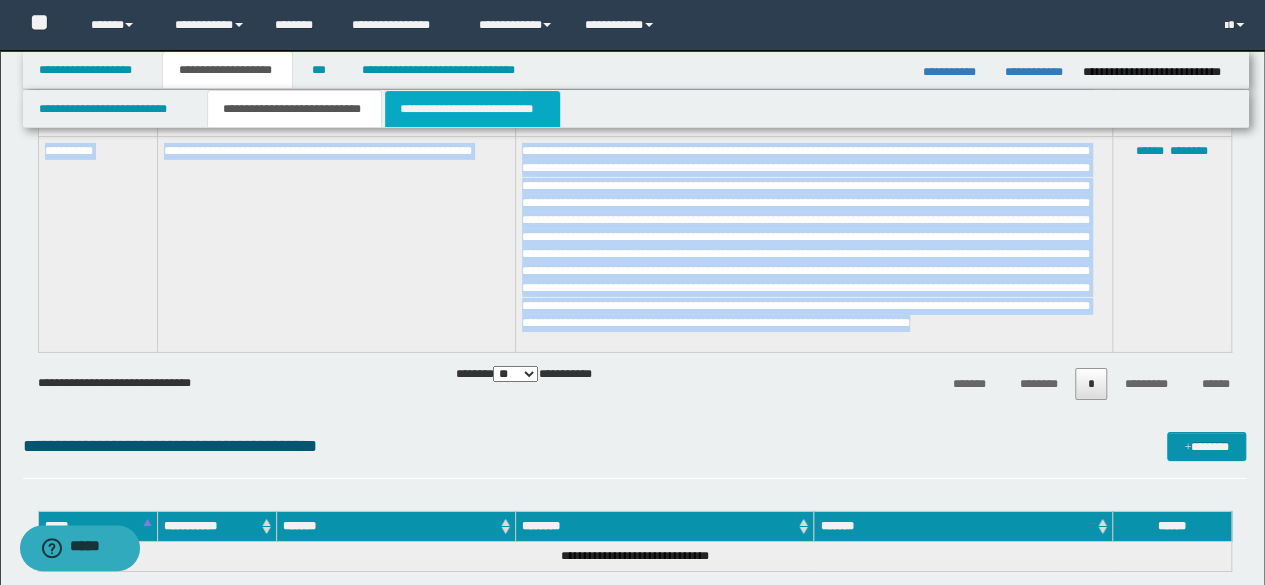 click on "**********" at bounding box center [472, 109] 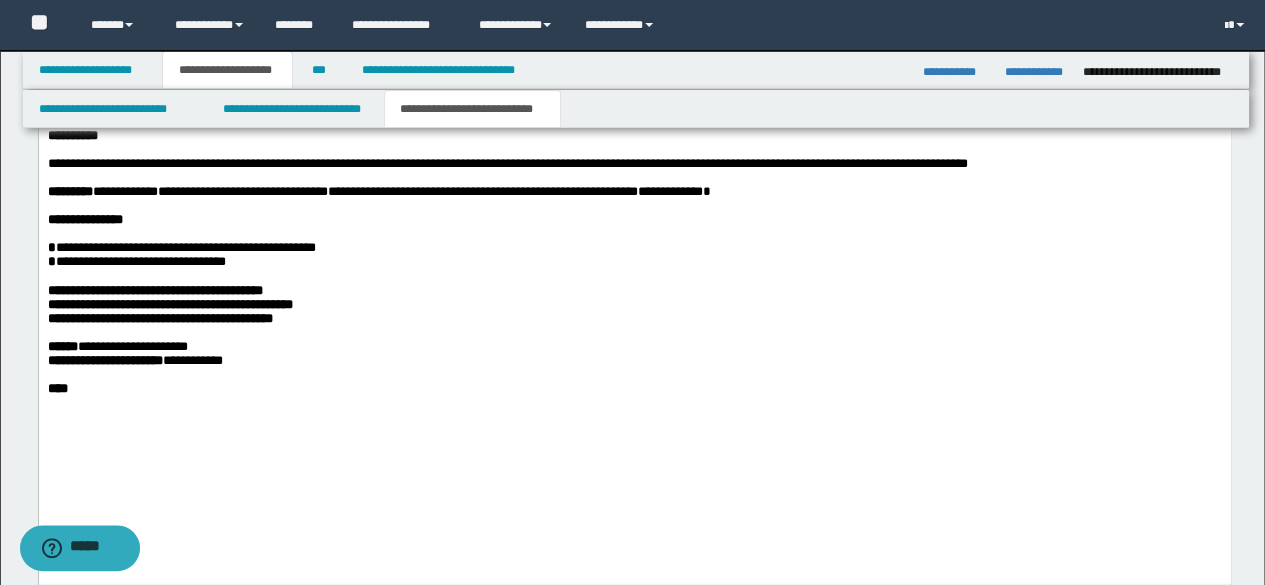 scroll, scrollTop: 1369, scrollLeft: 0, axis: vertical 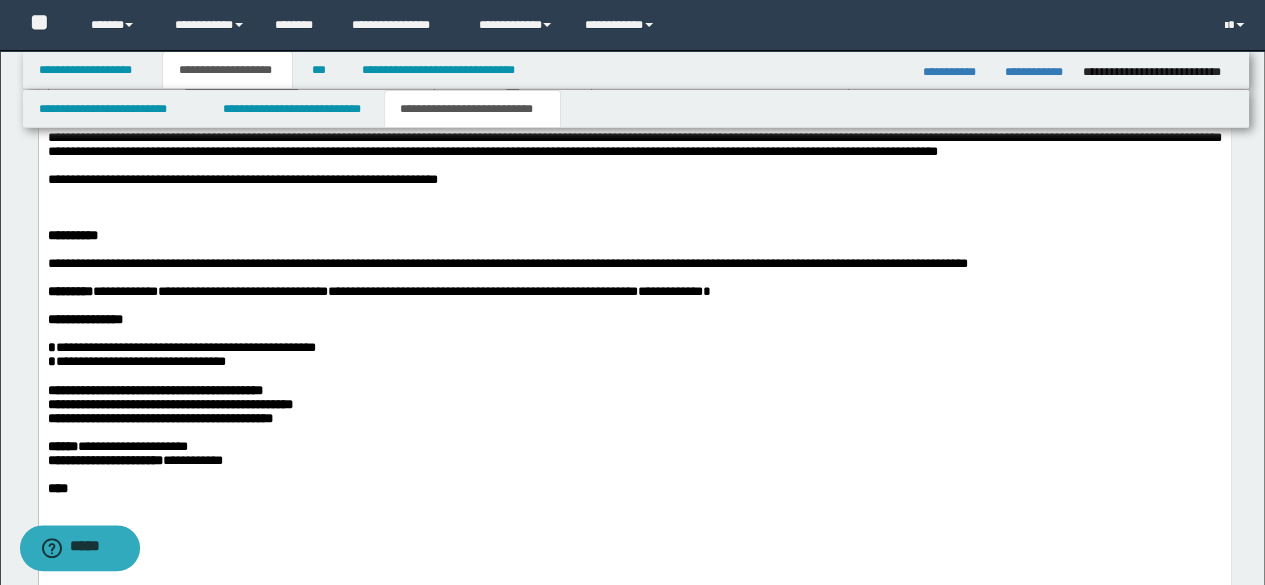 click at bounding box center (634, 208) 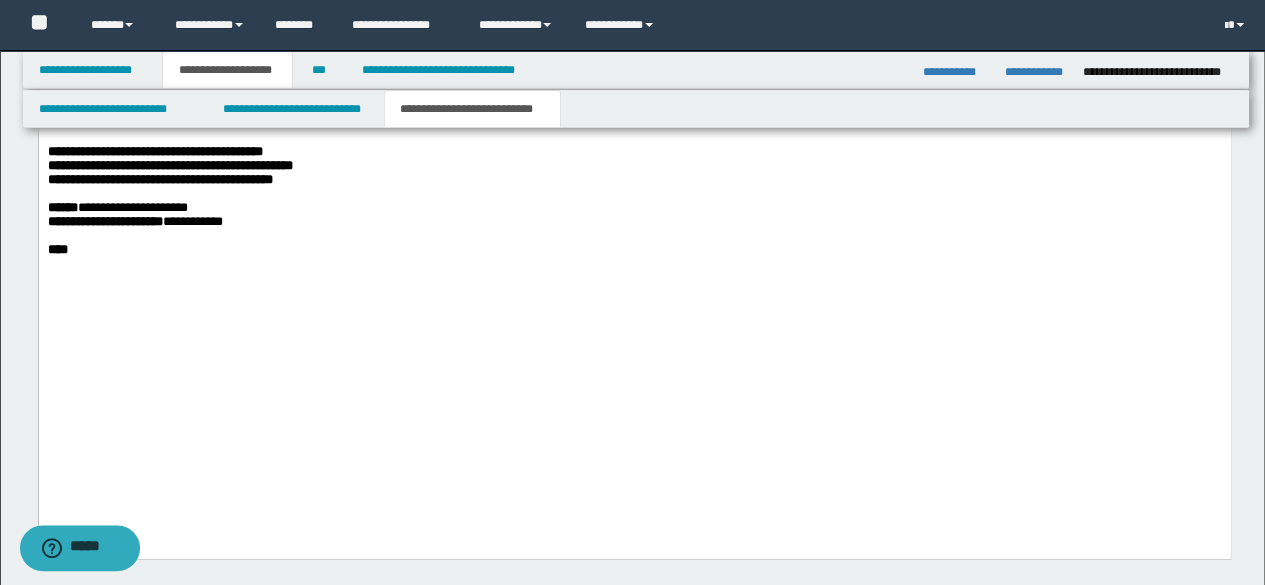 scroll, scrollTop: 1969, scrollLeft: 0, axis: vertical 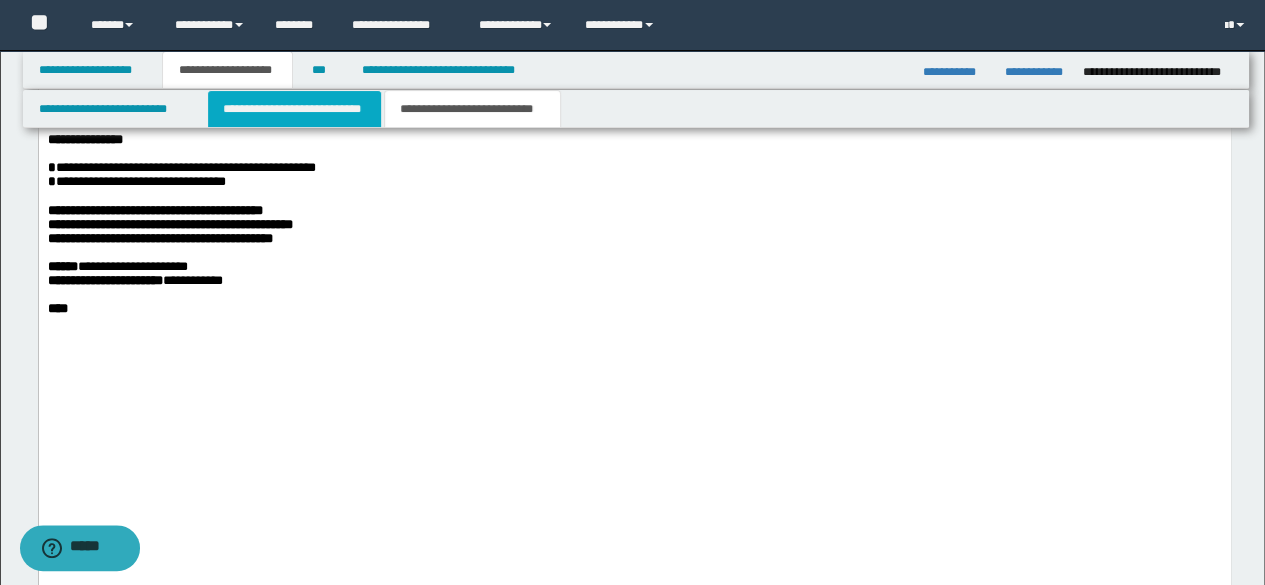 click on "**********" at bounding box center [294, 109] 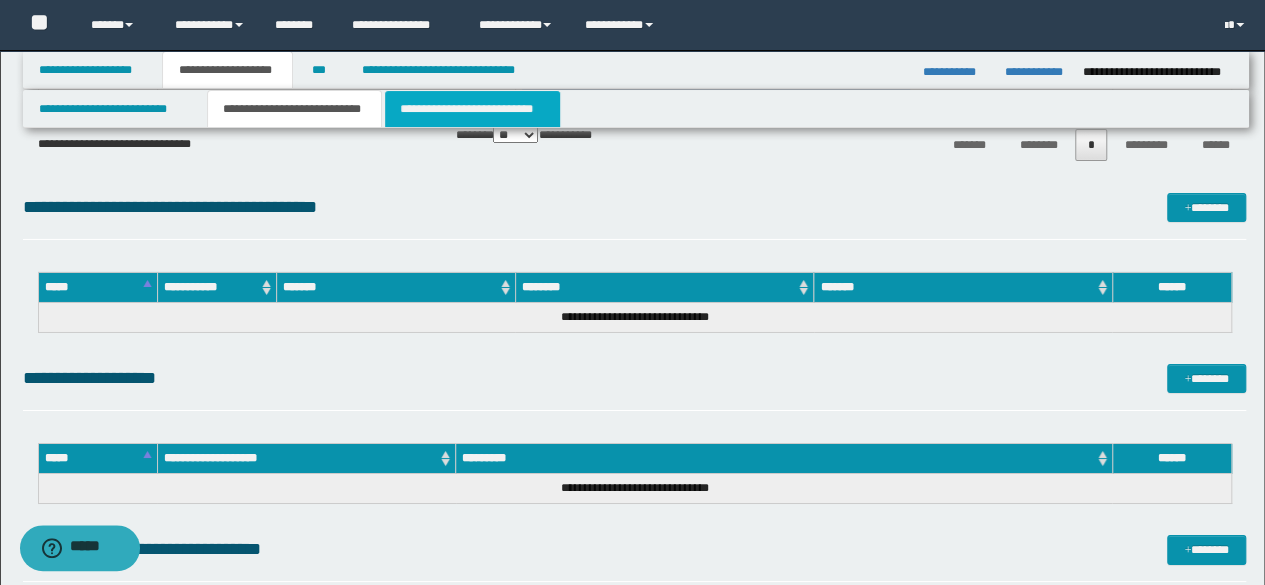 click on "**********" at bounding box center (472, 109) 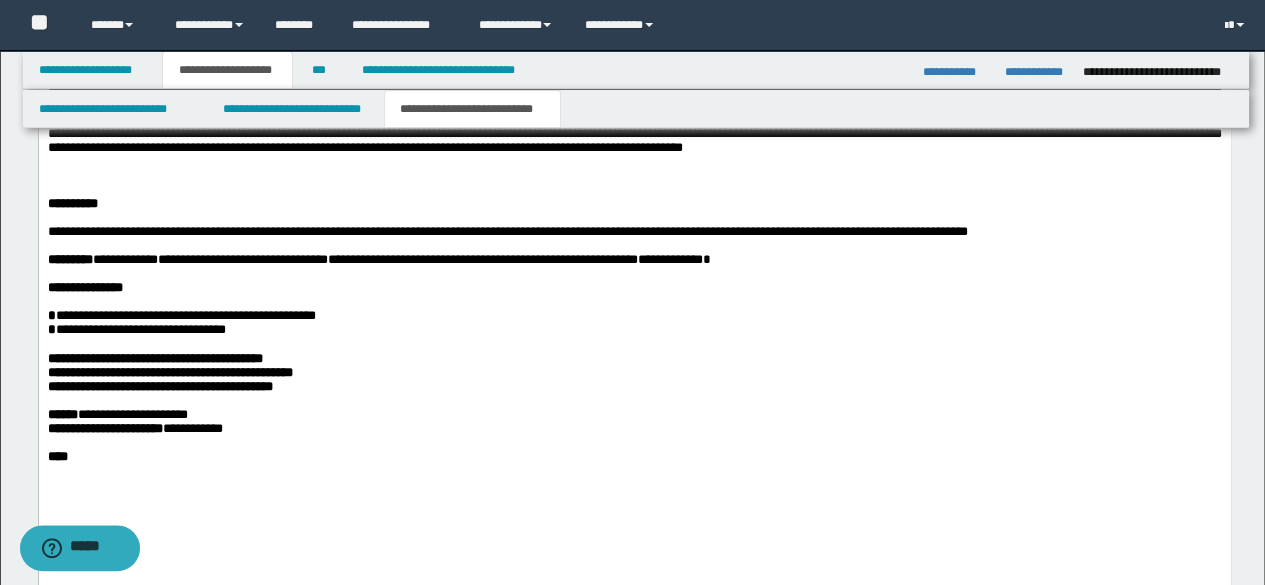 scroll, scrollTop: 1806, scrollLeft: 0, axis: vertical 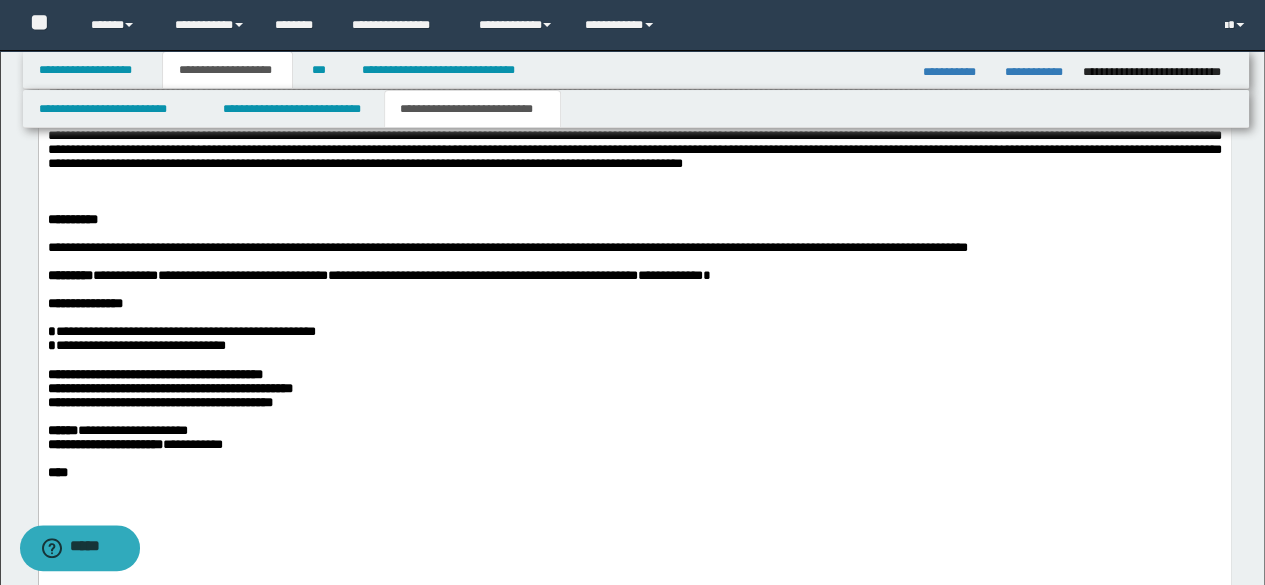 click at bounding box center (634, 191) 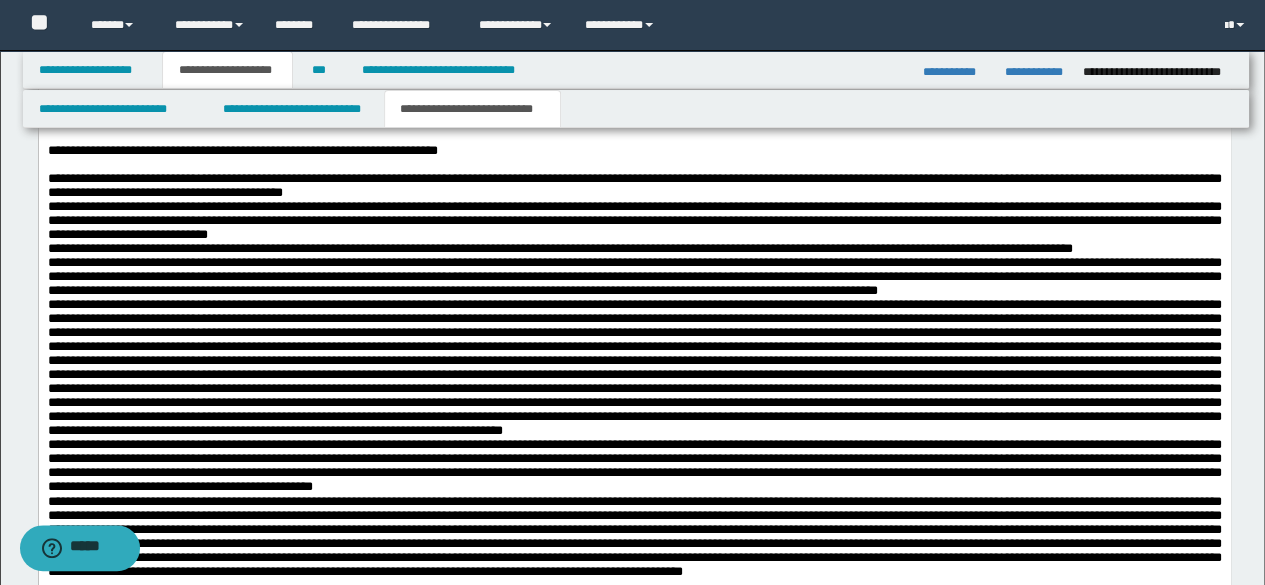 scroll, scrollTop: 1206, scrollLeft: 0, axis: vertical 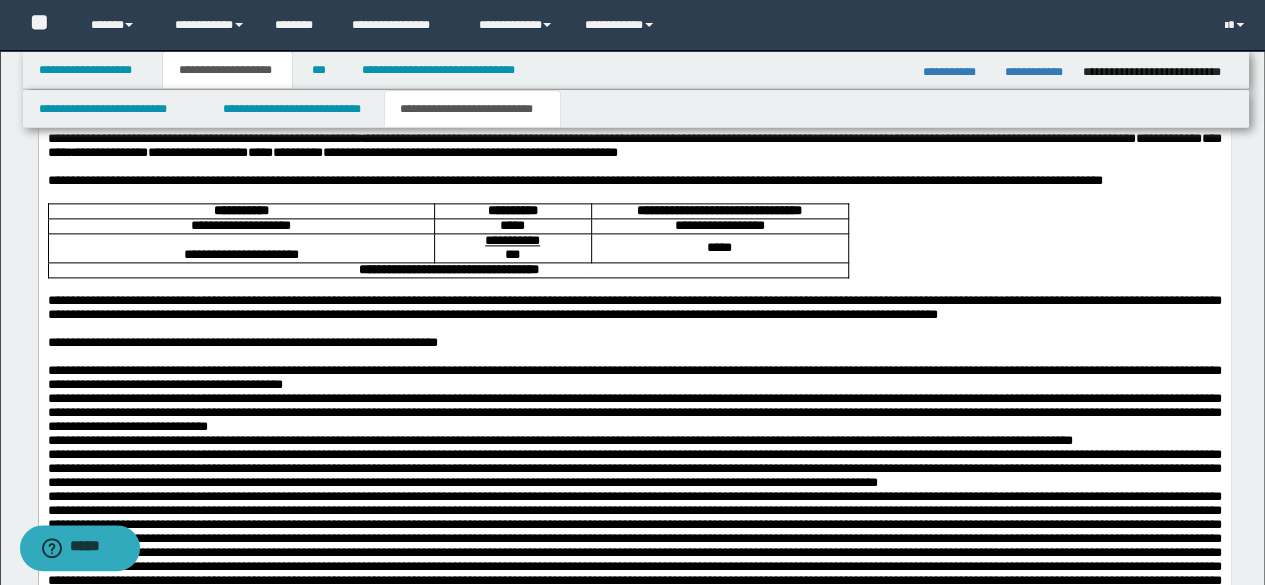 click at bounding box center [634, 328] 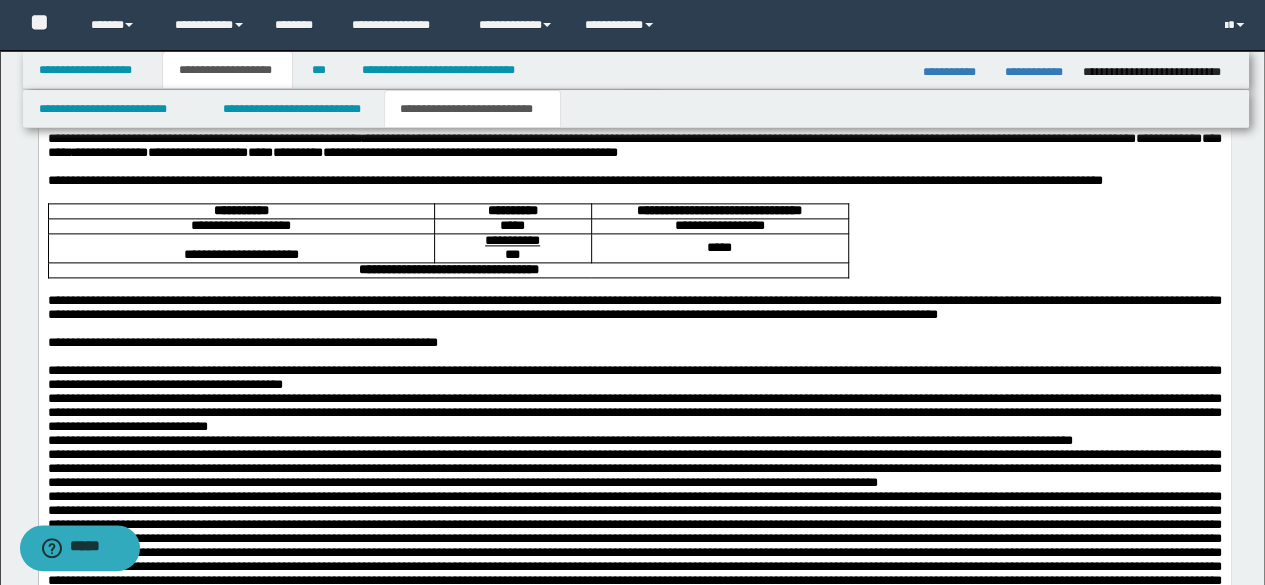scroll, scrollTop: 1306, scrollLeft: 0, axis: vertical 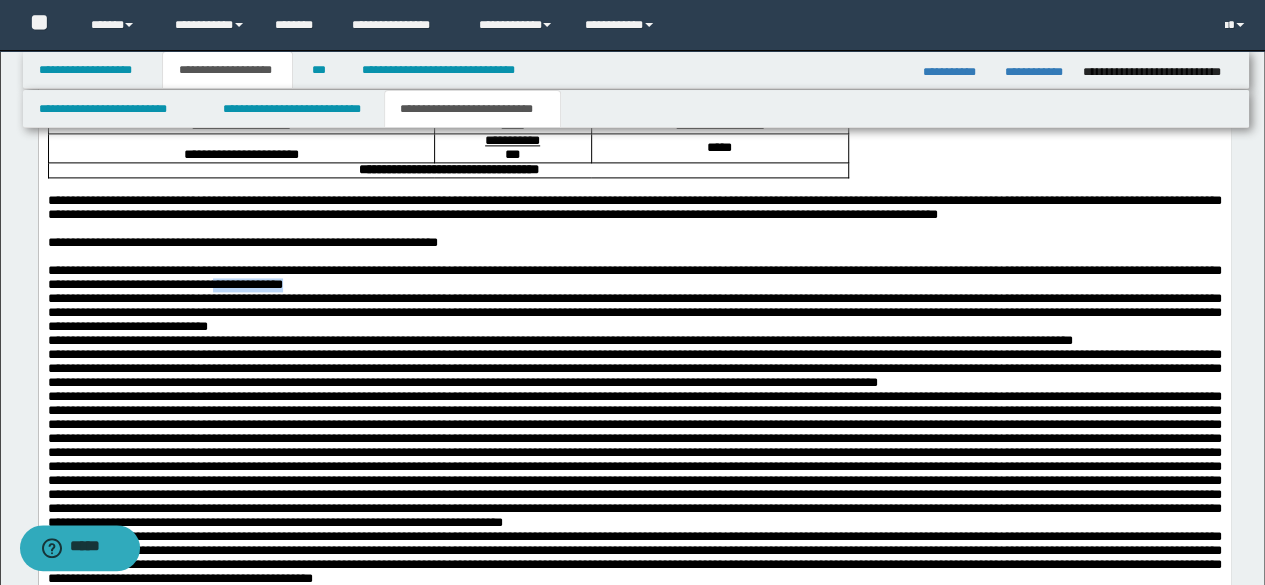 drag, startPoint x: 517, startPoint y: 342, endPoint x: 624, endPoint y: 342, distance: 107 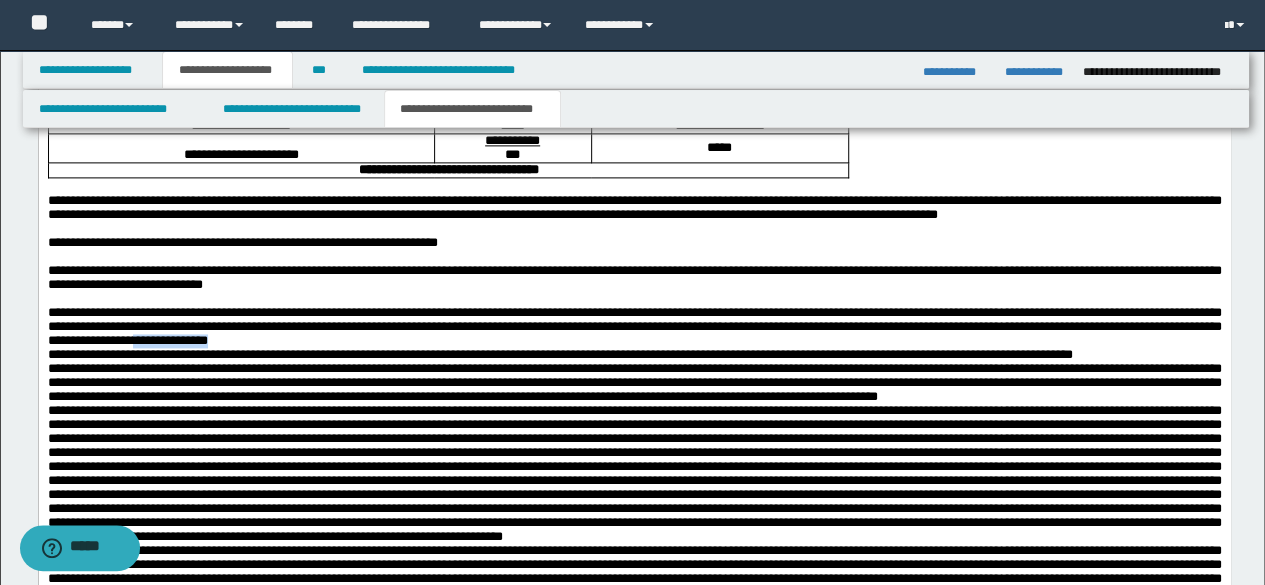 drag, startPoint x: 642, startPoint y: 406, endPoint x: 787, endPoint y: 406, distance: 145 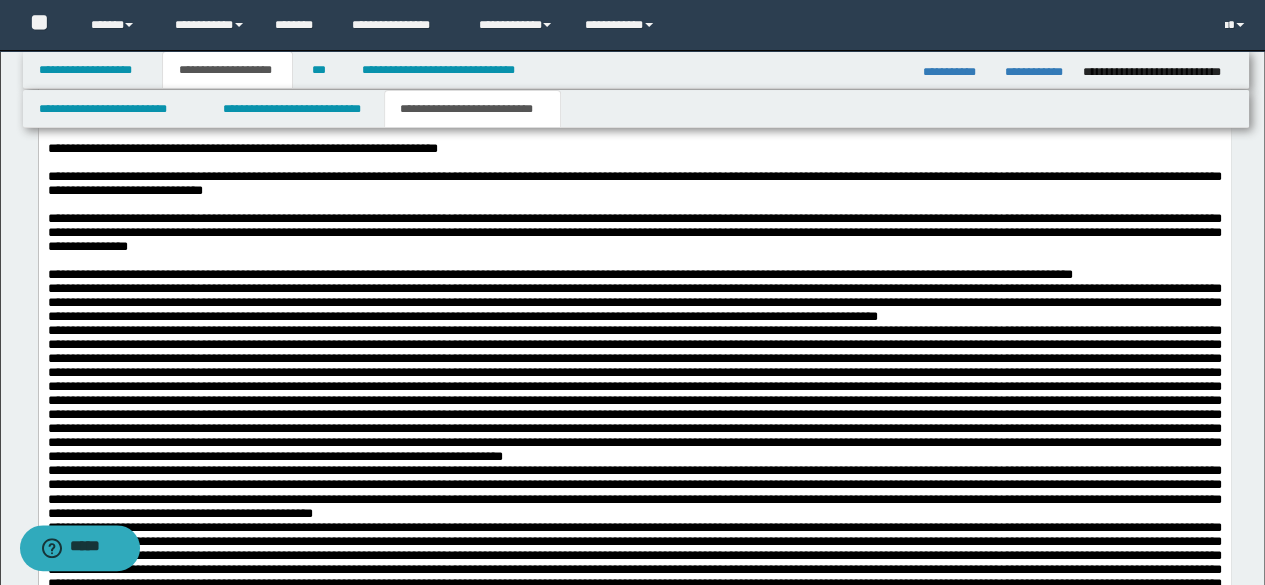 scroll, scrollTop: 1506, scrollLeft: 0, axis: vertical 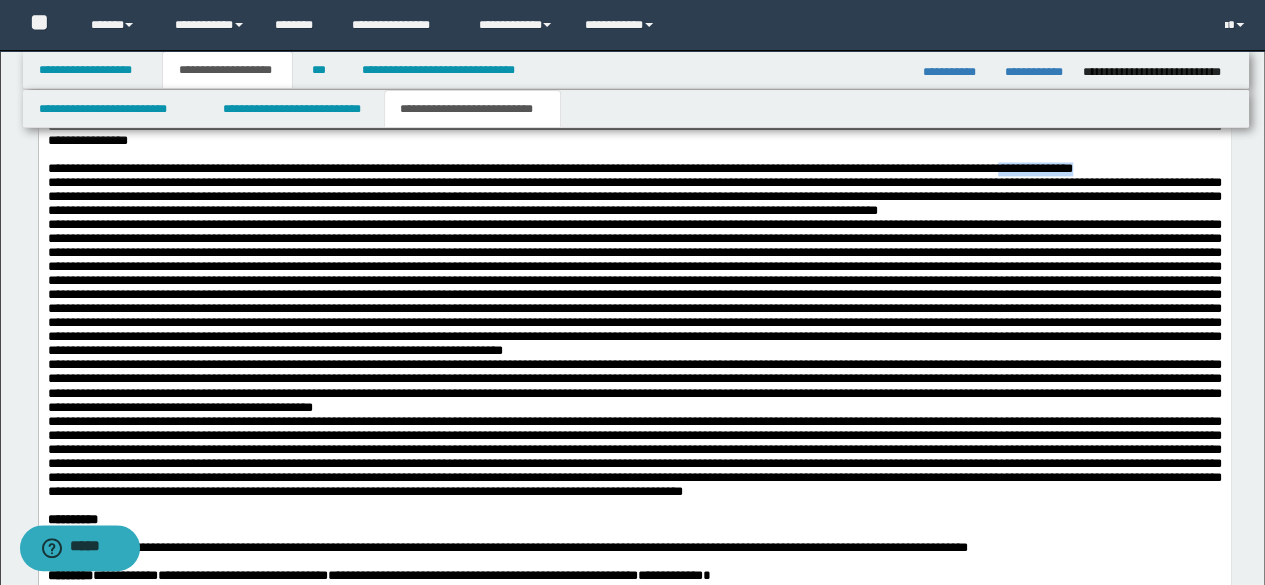 drag, startPoint x: 1189, startPoint y: 234, endPoint x: 1207, endPoint y: 248, distance: 22.803509 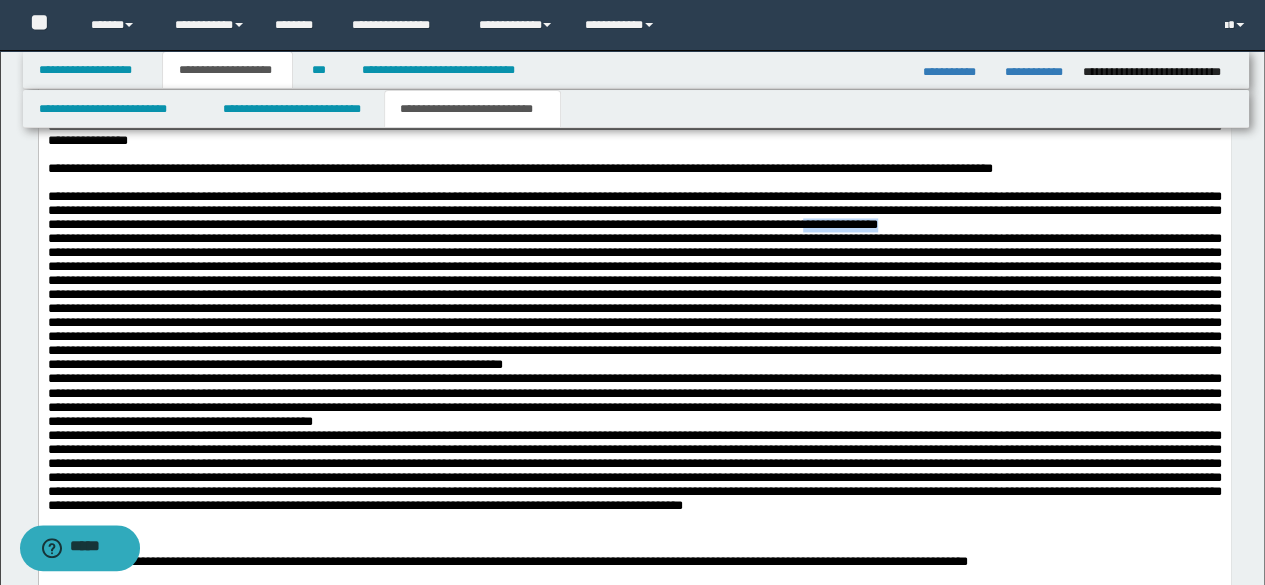 drag, startPoint x: 198, startPoint y: 306, endPoint x: 311, endPoint y: 302, distance: 113.07078 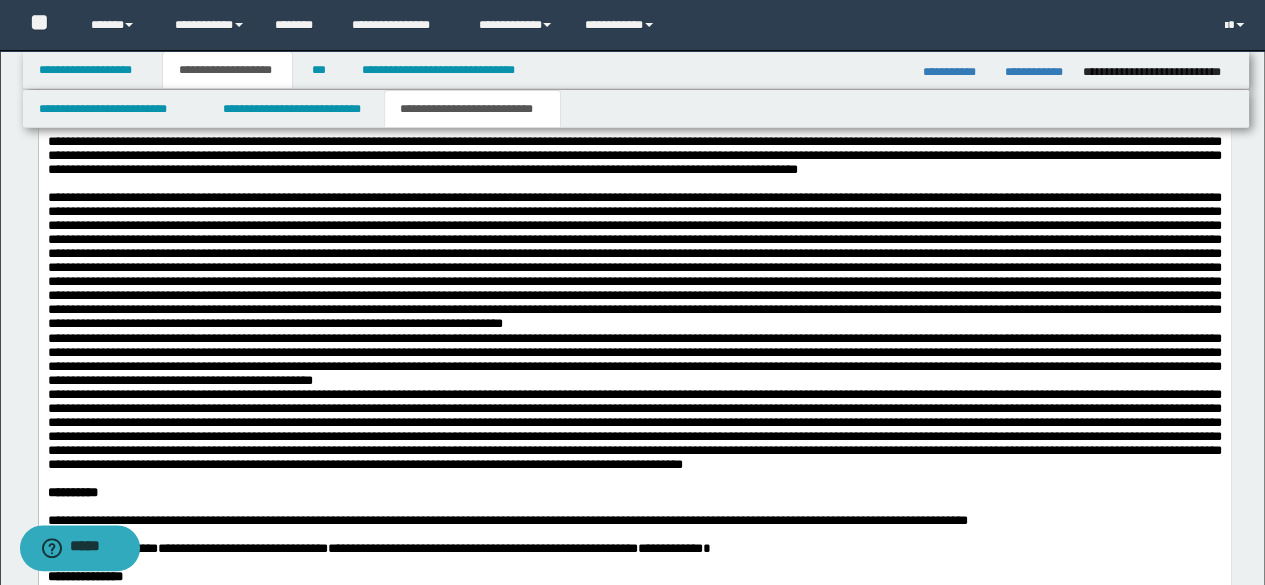 scroll, scrollTop: 1606, scrollLeft: 0, axis: vertical 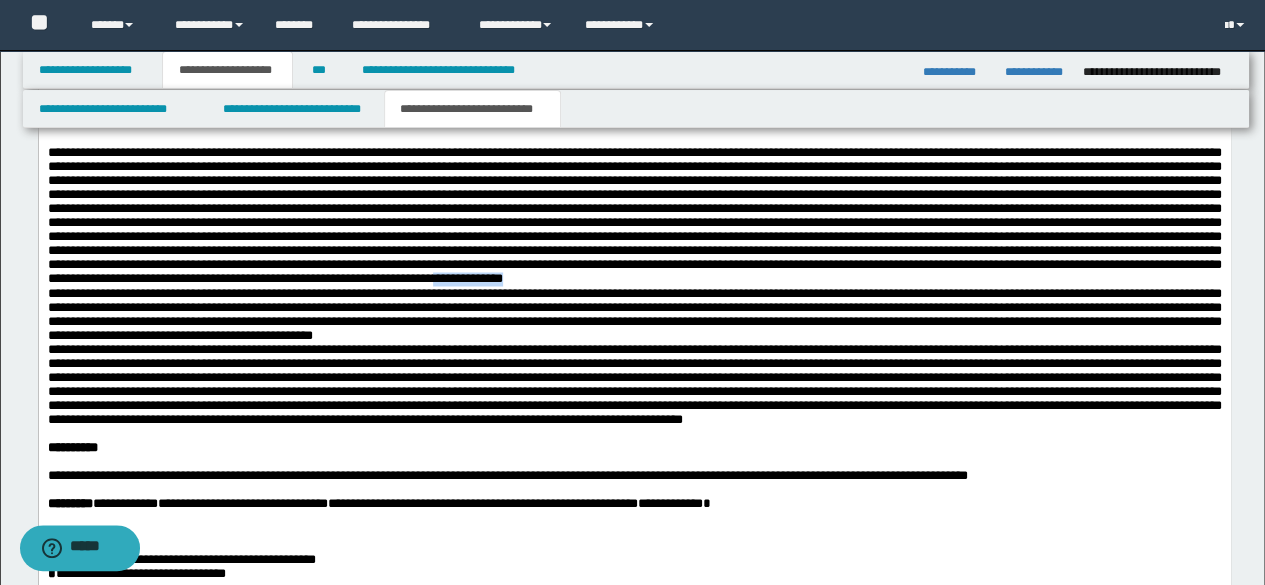 drag, startPoint x: 459, startPoint y: 412, endPoint x: 554, endPoint y: 402, distance: 95.524864 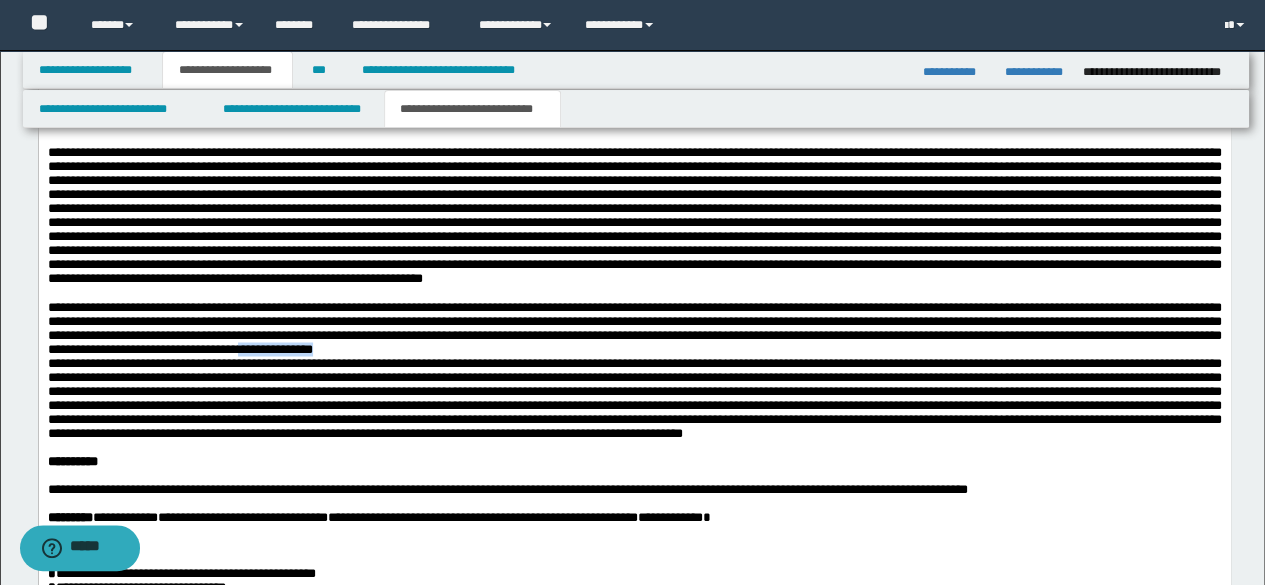drag, startPoint x: 953, startPoint y: 486, endPoint x: 1055, endPoint y: 481, distance: 102.122475 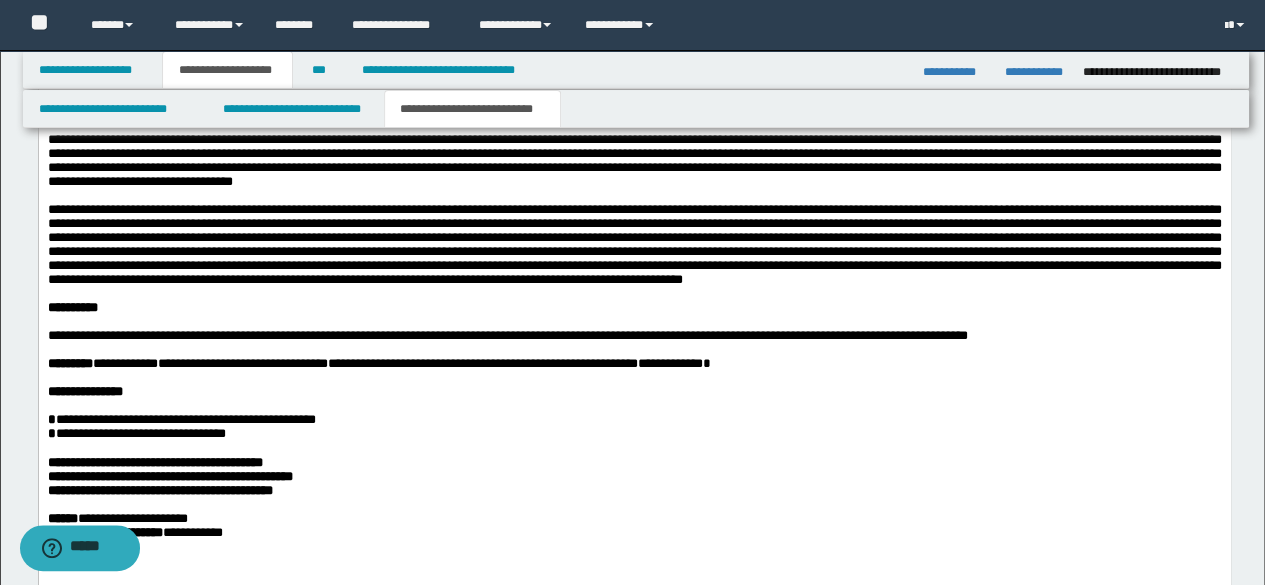 scroll, scrollTop: 1806, scrollLeft: 0, axis: vertical 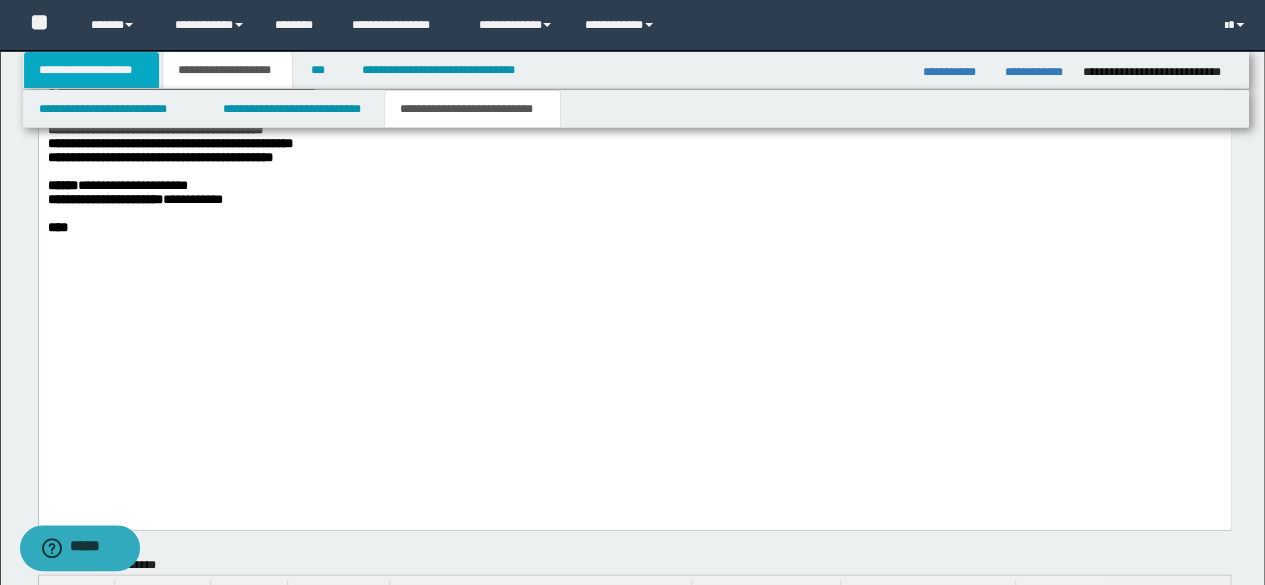 click on "**********" at bounding box center [92, 70] 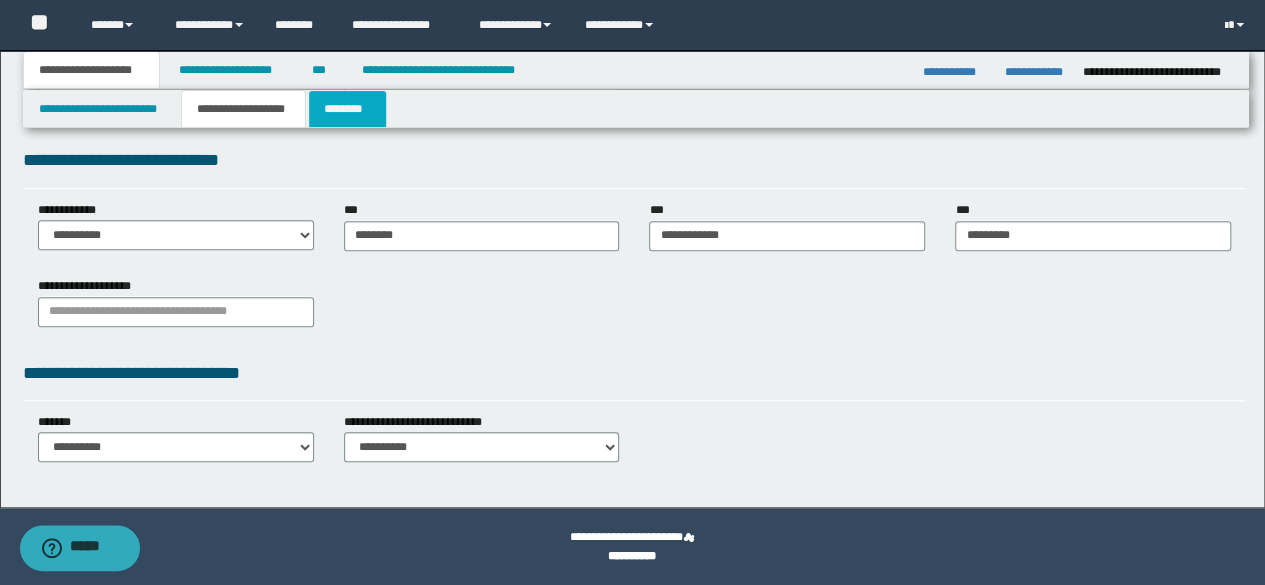 click on "********" at bounding box center (347, 109) 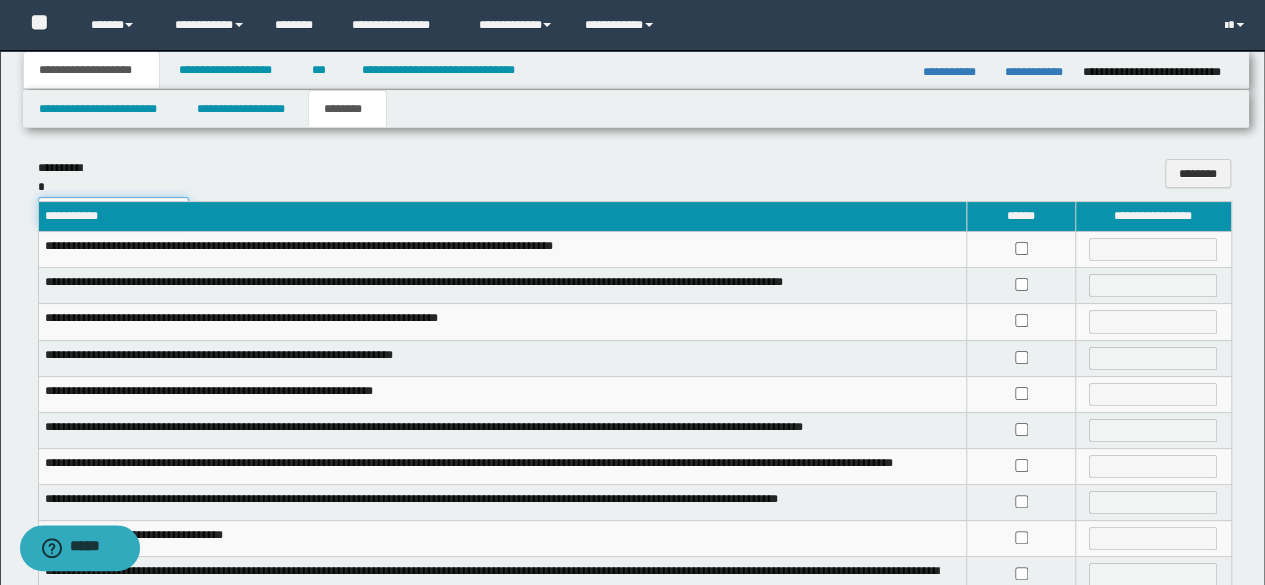 click on "**********" at bounding box center (113, 212) 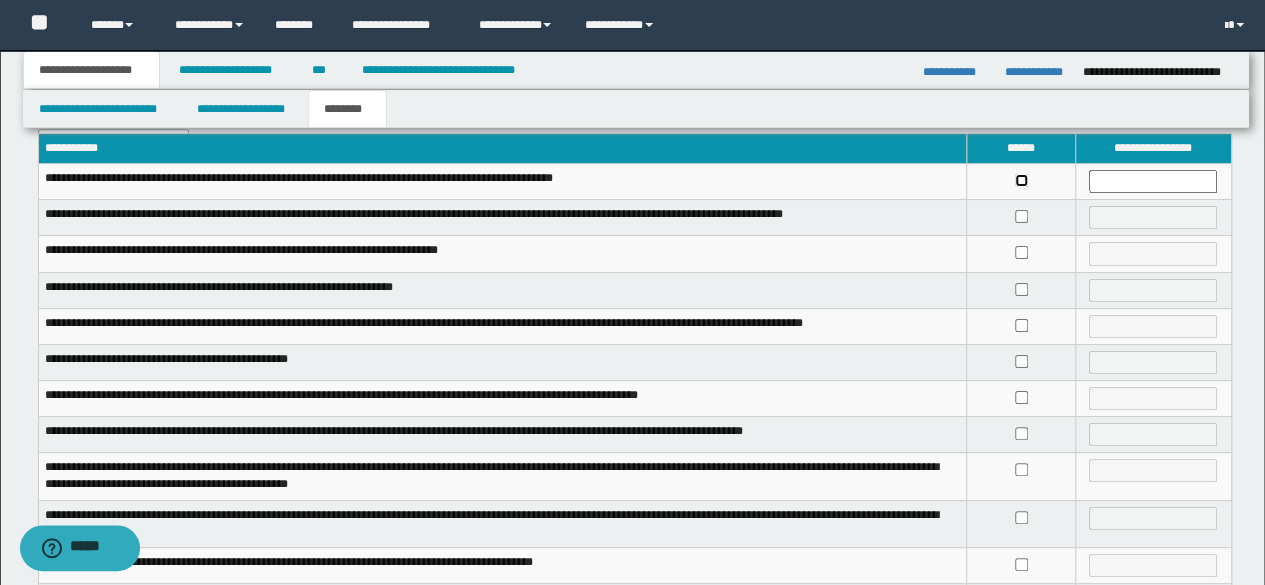 scroll, scrollTop: 100, scrollLeft: 0, axis: vertical 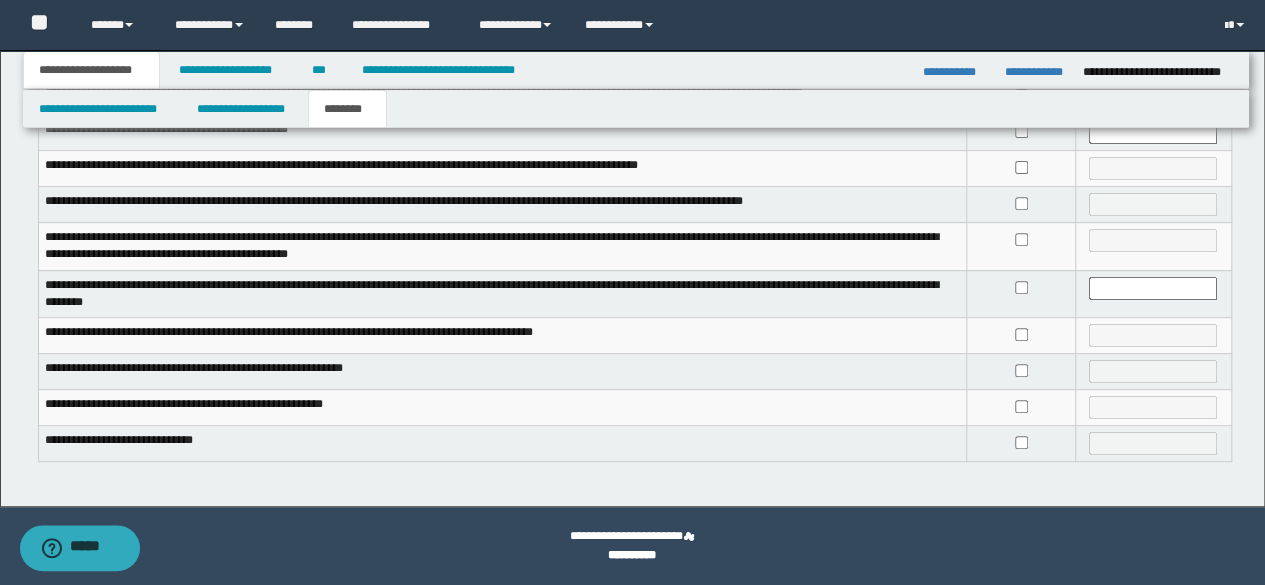 click at bounding box center (1021, 444) 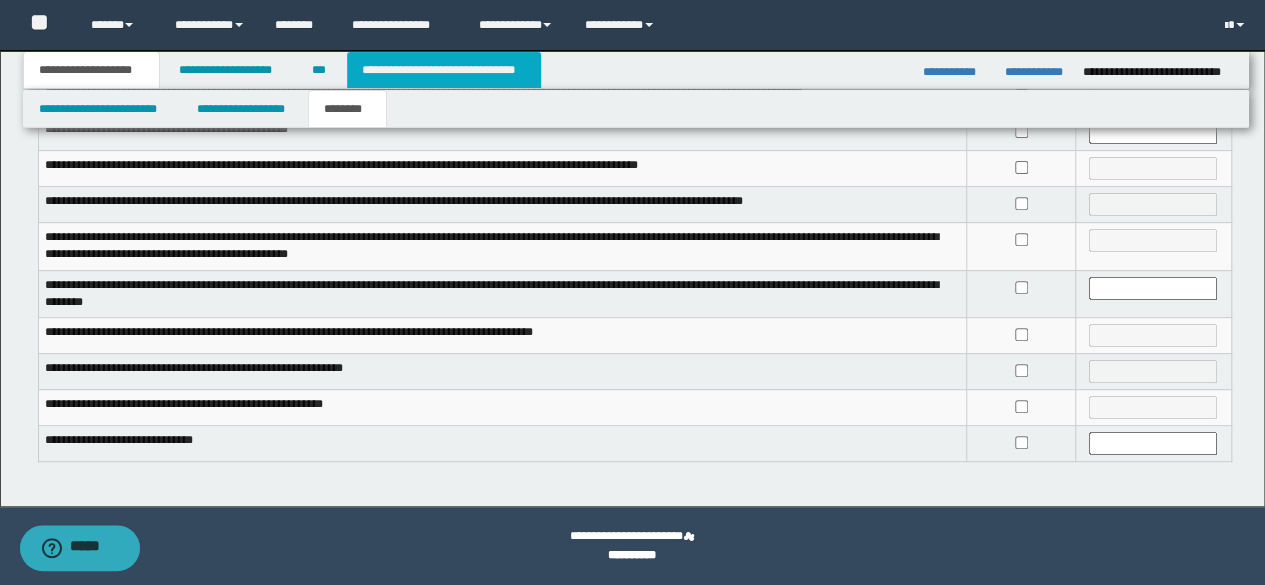 click on "**********" at bounding box center [444, 70] 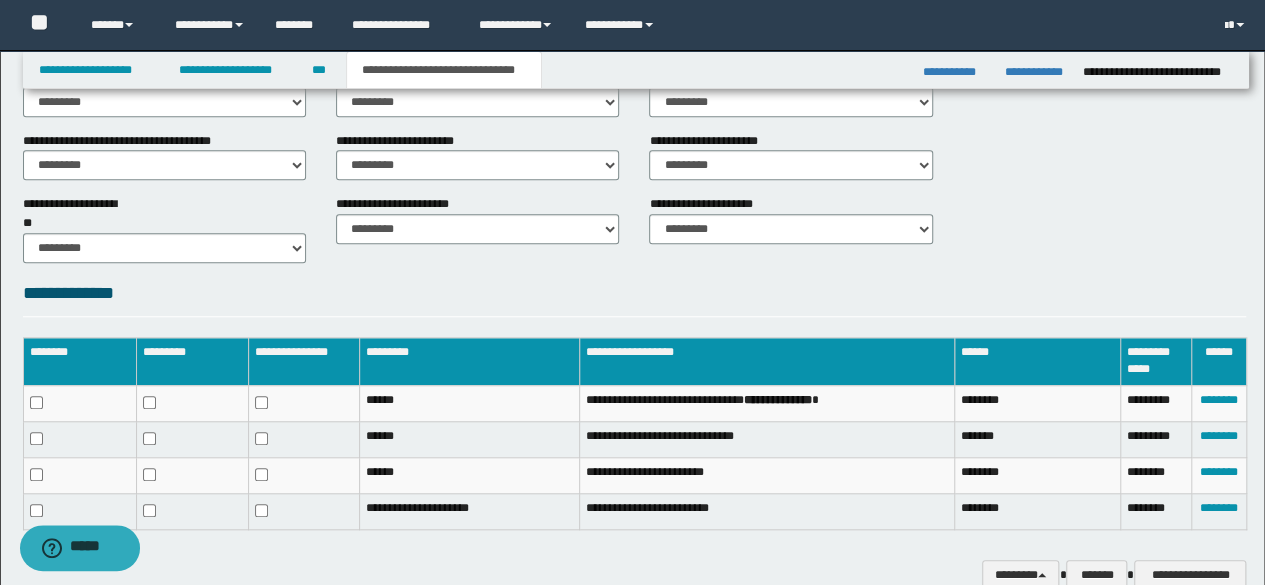 scroll, scrollTop: 808, scrollLeft: 0, axis: vertical 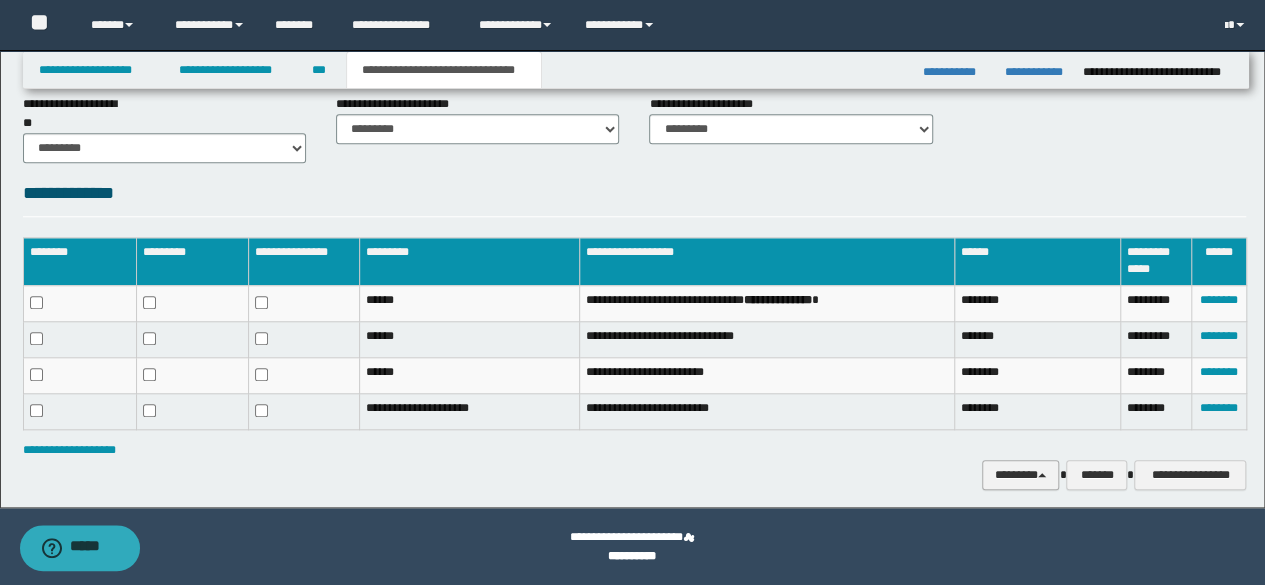 click on "********" at bounding box center [1021, 474] 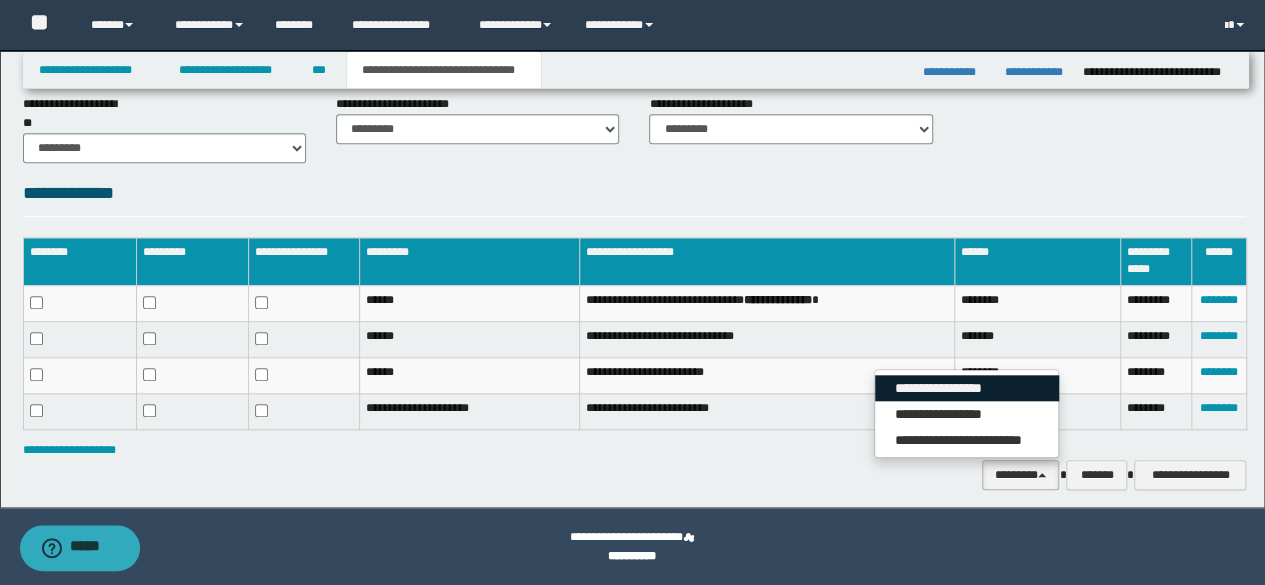 click on "**********" at bounding box center [967, 388] 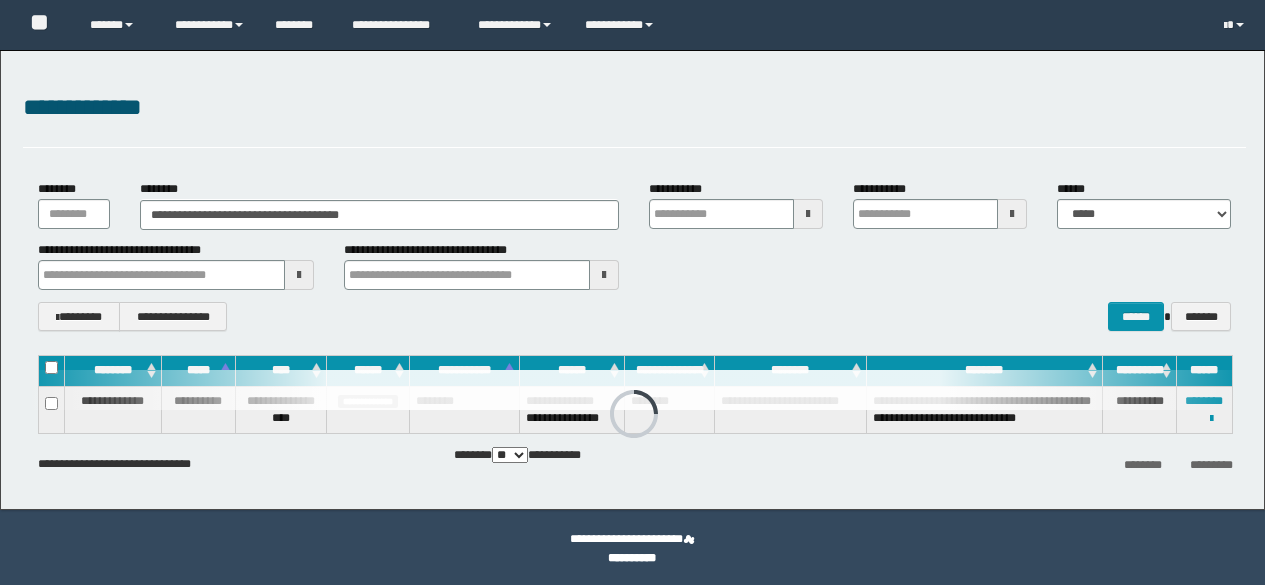 scroll, scrollTop: 2, scrollLeft: 0, axis: vertical 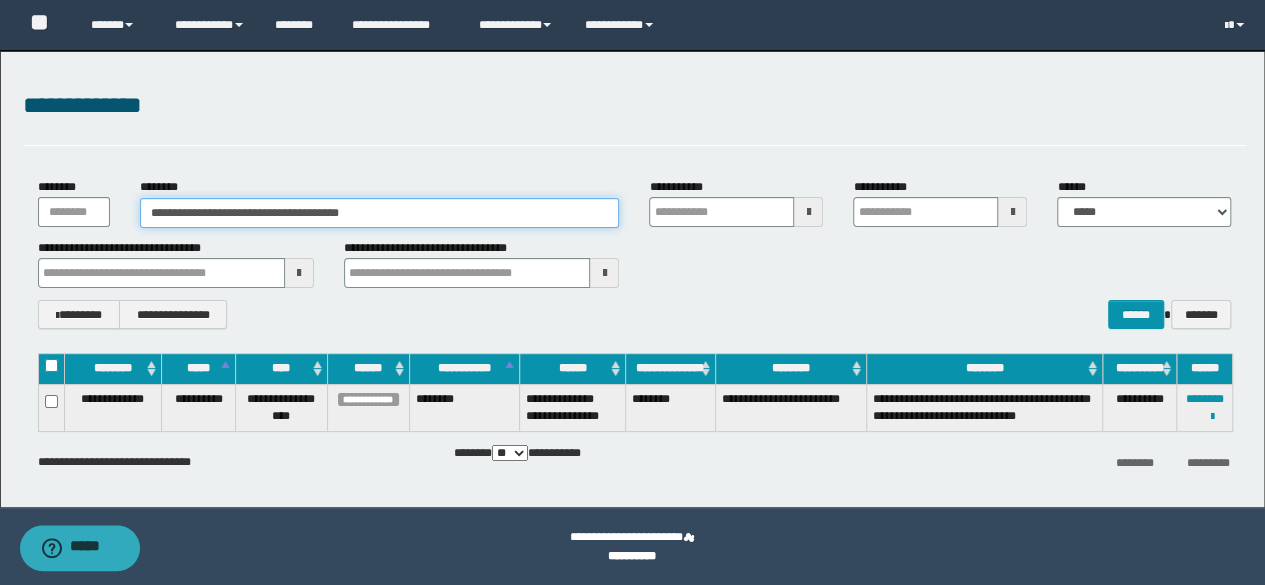 drag, startPoint x: 440, startPoint y: 211, endPoint x: 0, endPoint y: 207, distance: 440.0182 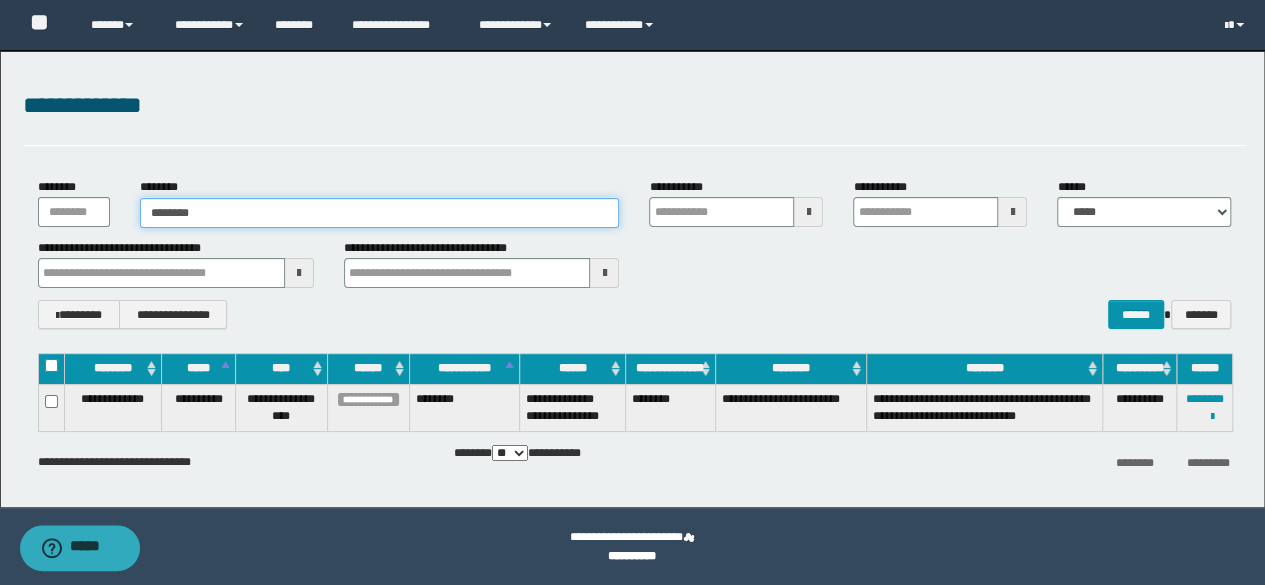 type on "********" 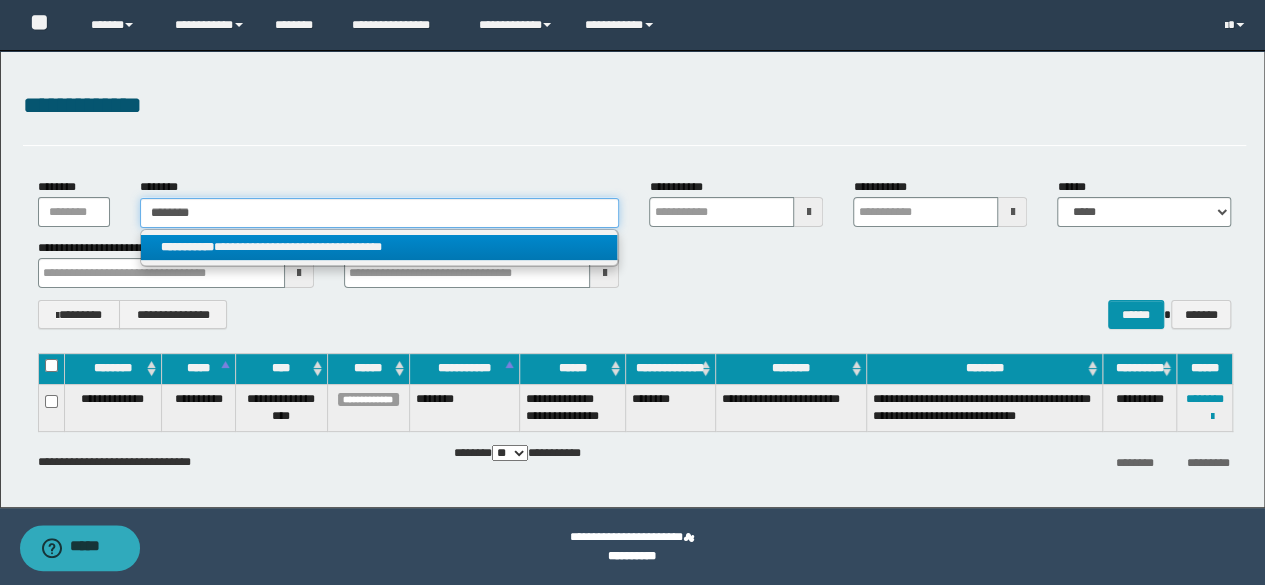type on "********" 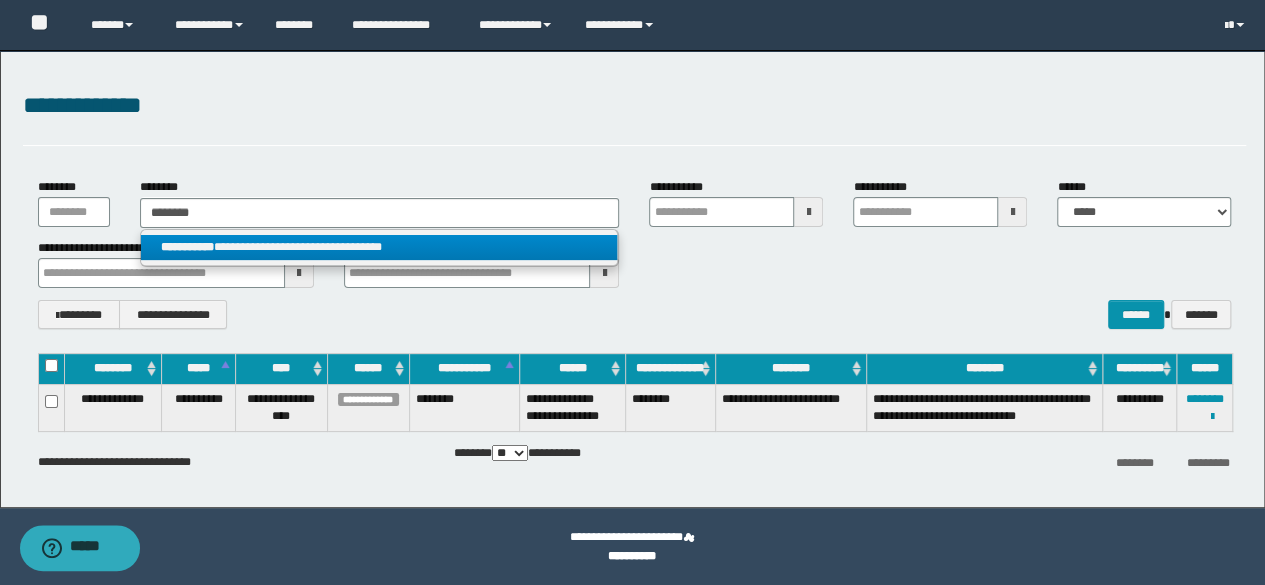 click on "**********" at bounding box center (379, 247) 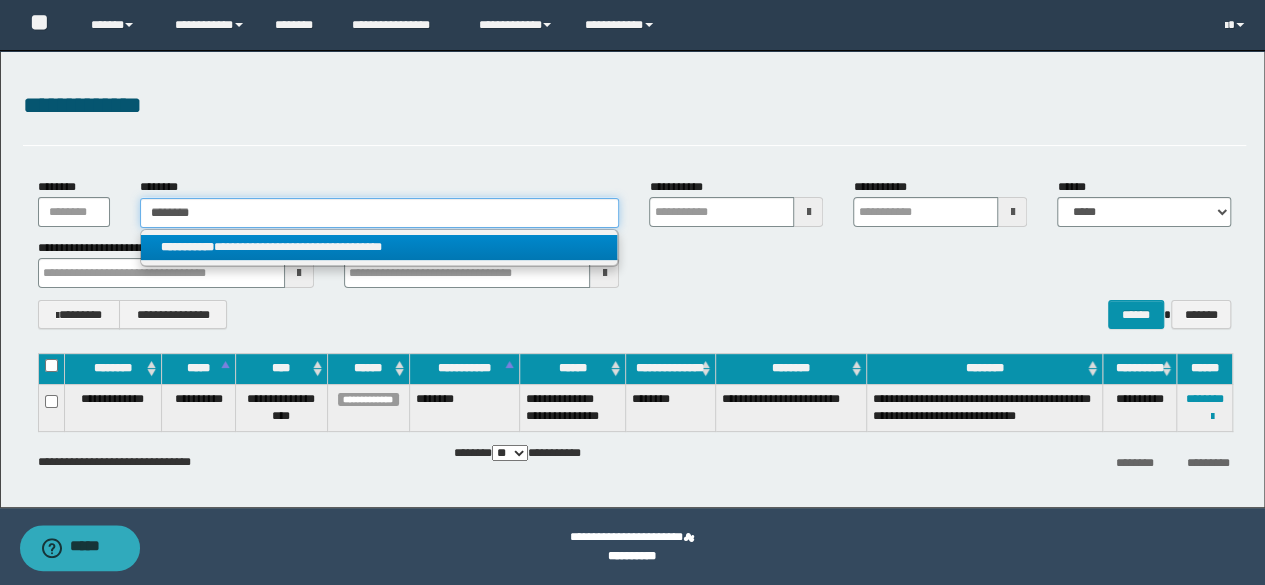 type 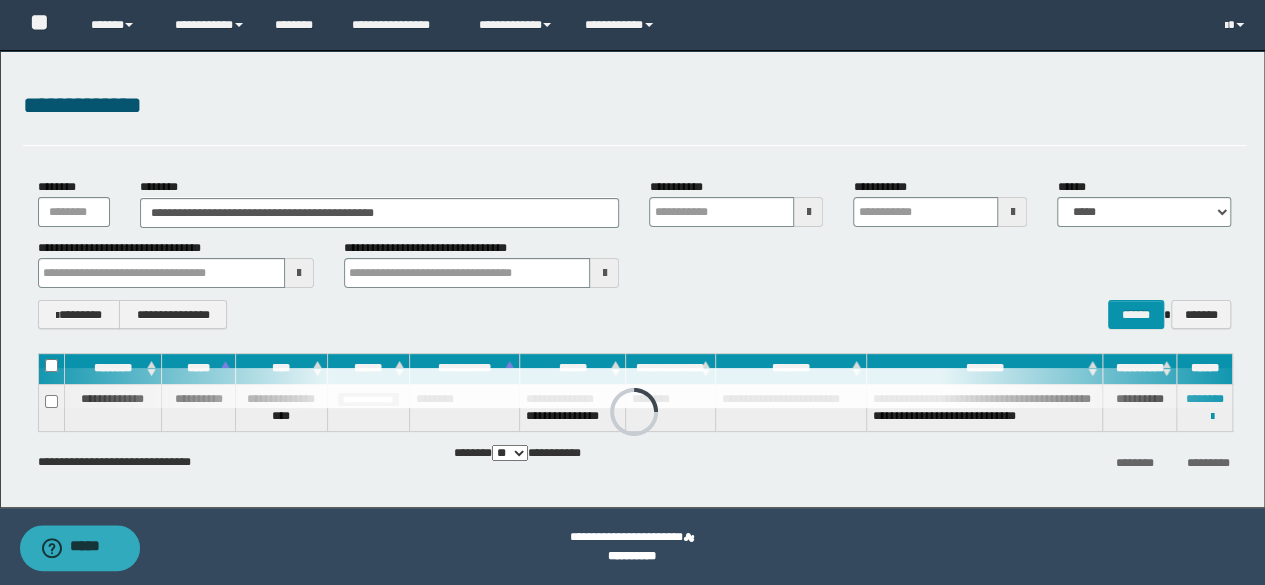 click on "**********" at bounding box center (632, 278) 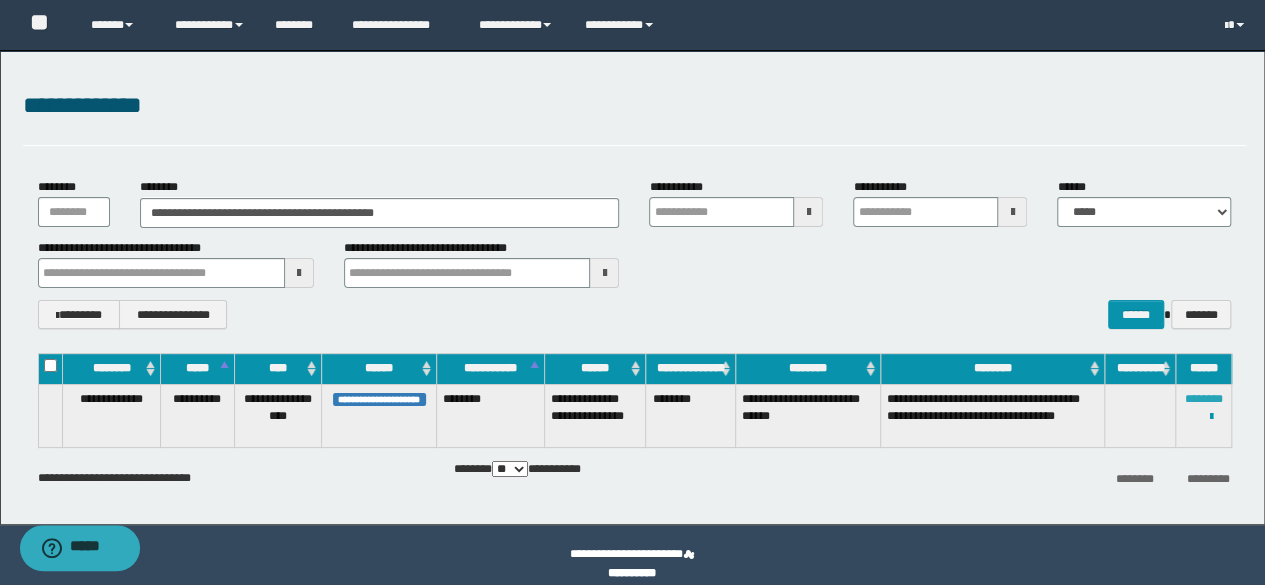 click on "********" at bounding box center (1204, 399) 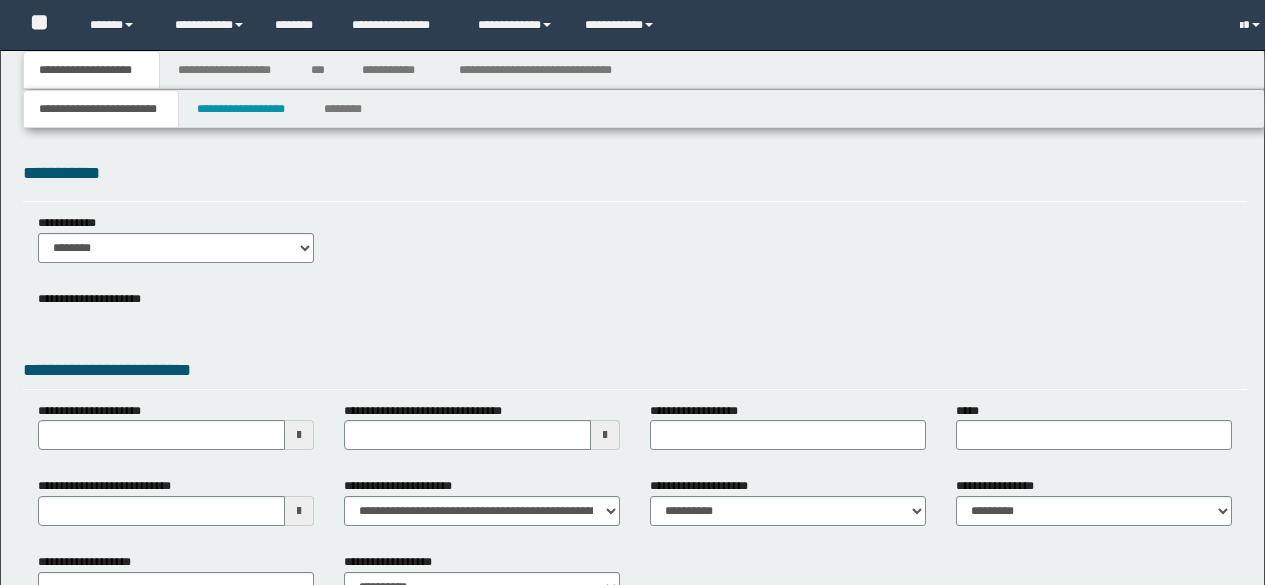 scroll, scrollTop: 0, scrollLeft: 0, axis: both 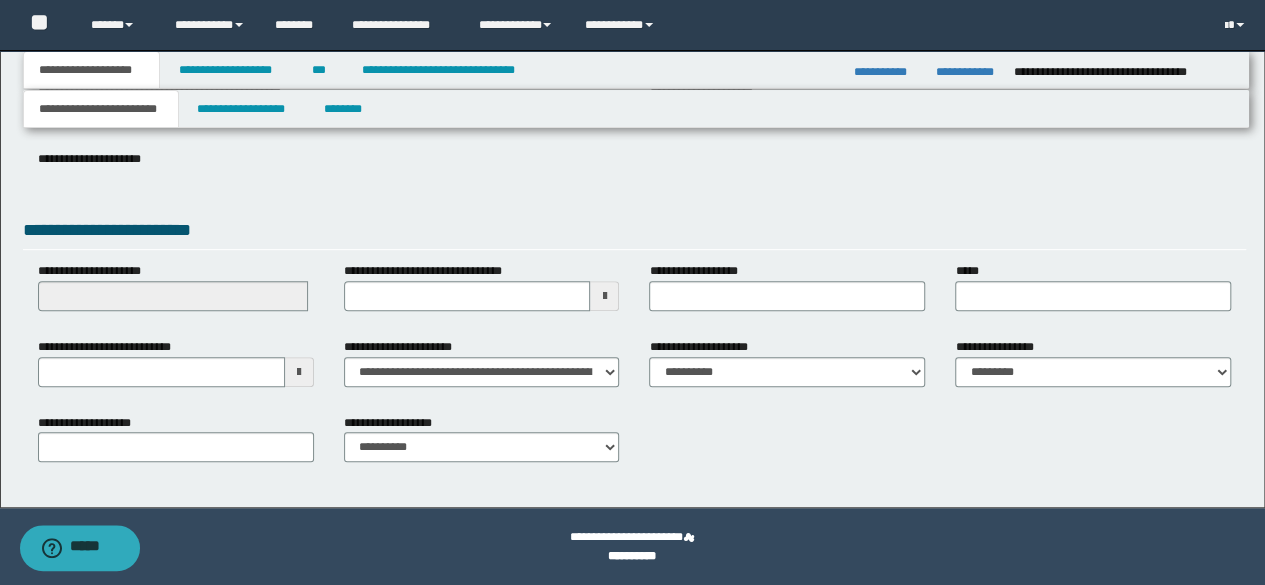 click on "**********" at bounding box center [632, 121] 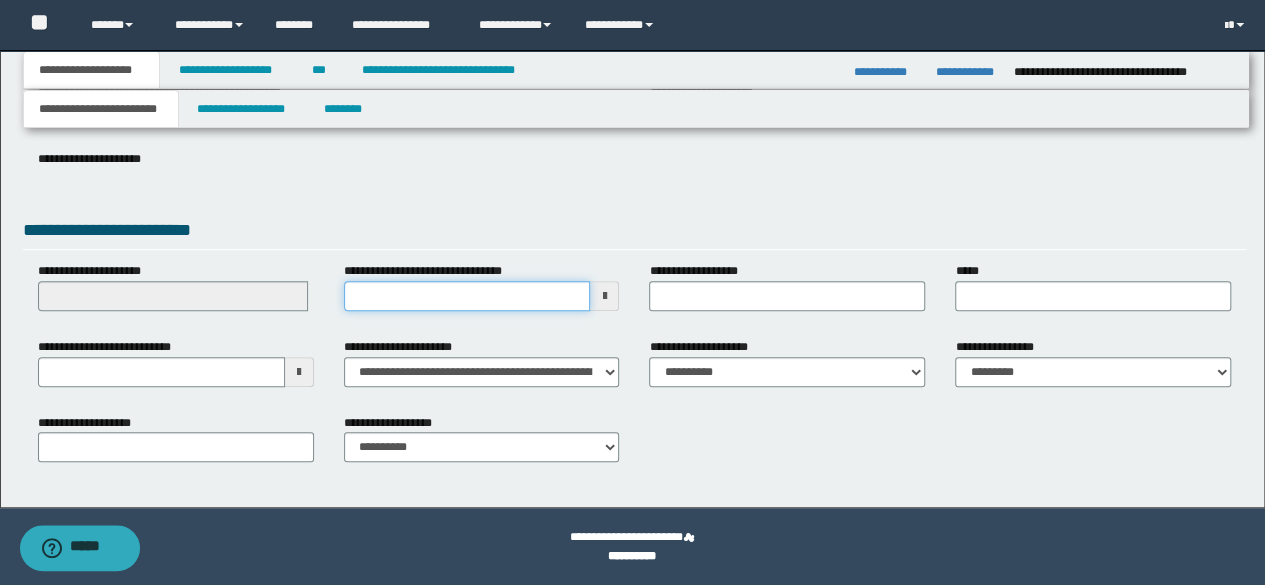 click on "**********" at bounding box center (467, 296) 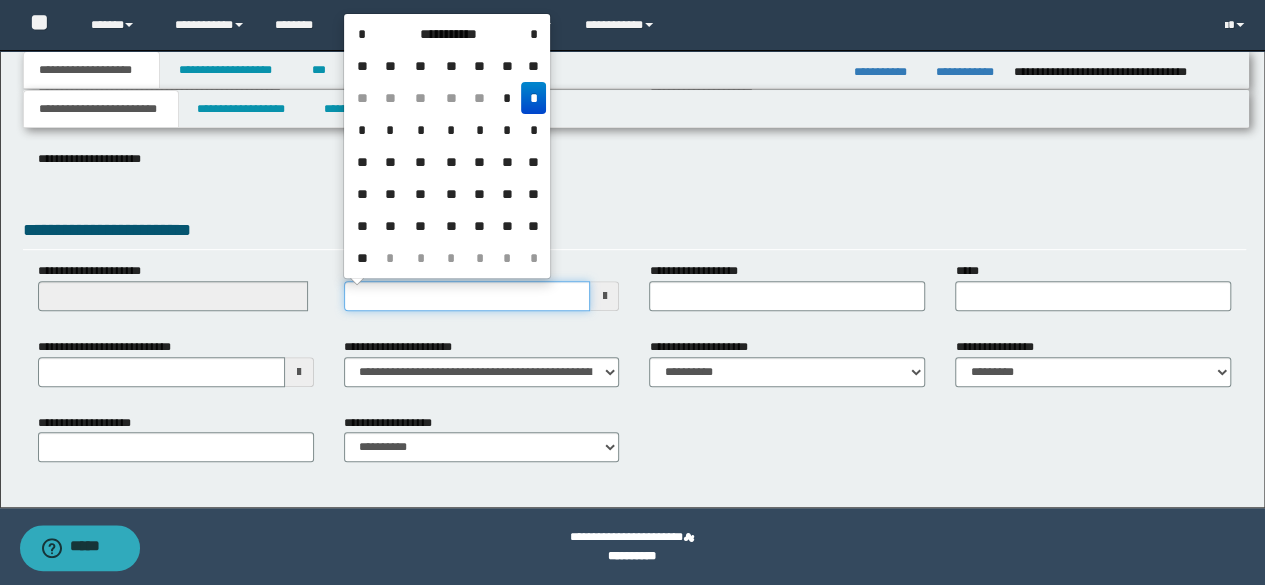 type on "**********" 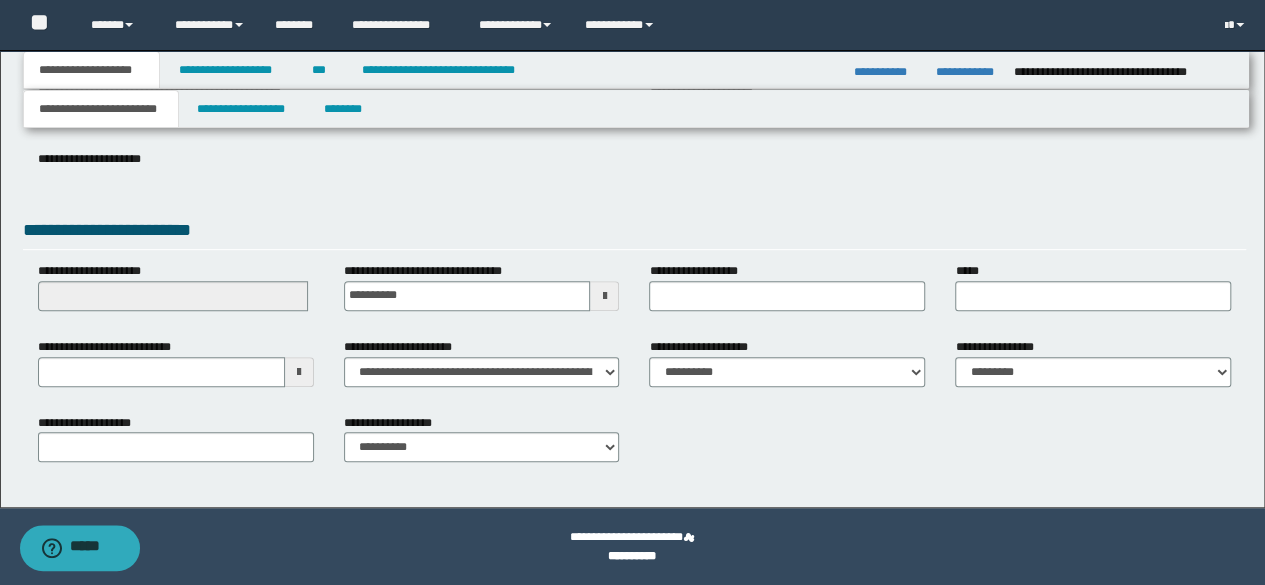 click on "**********" at bounding box center [635, 233] 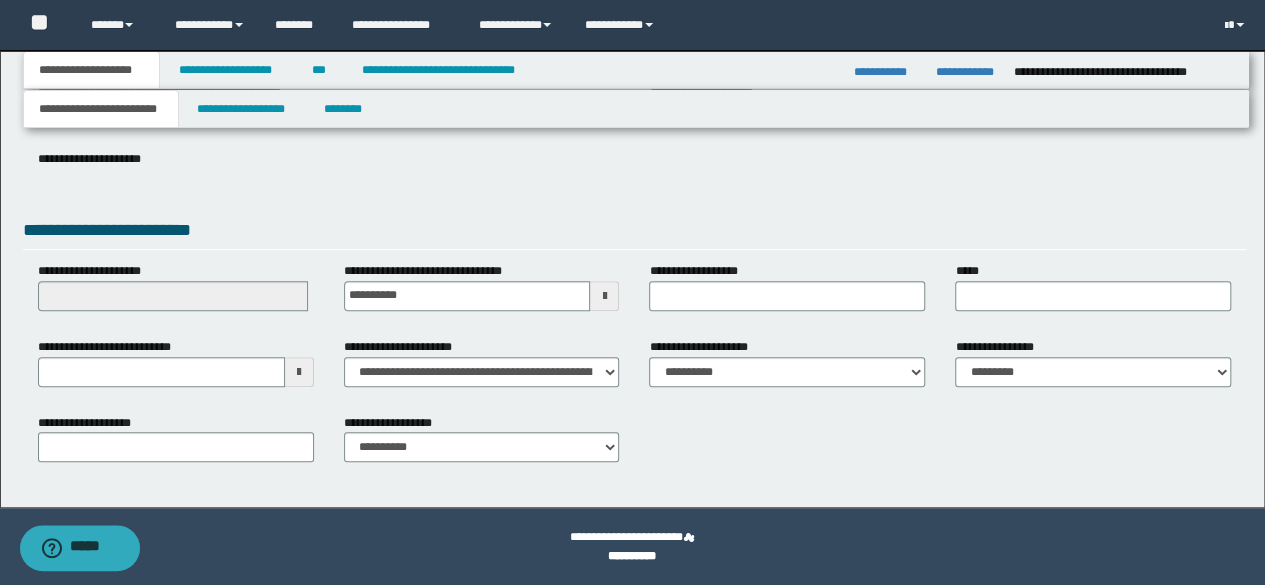 click on "**********" at bounding box center [92, 423] 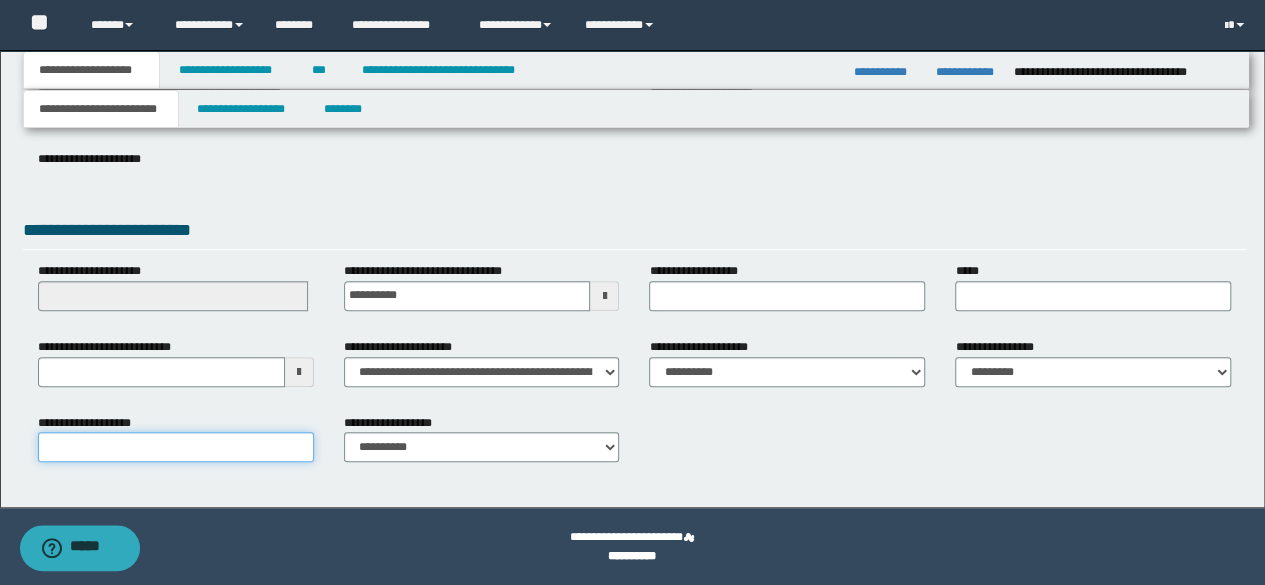 click on "**********" at bounding box center (176, 447) 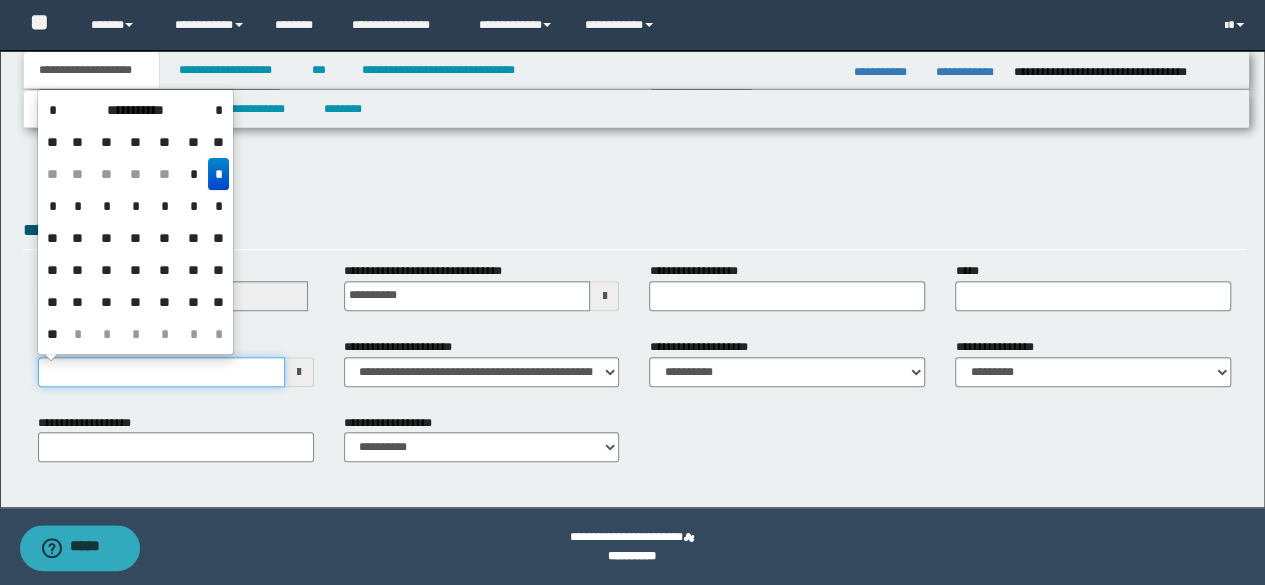 click on "**********" at bounding box center [176, 362] 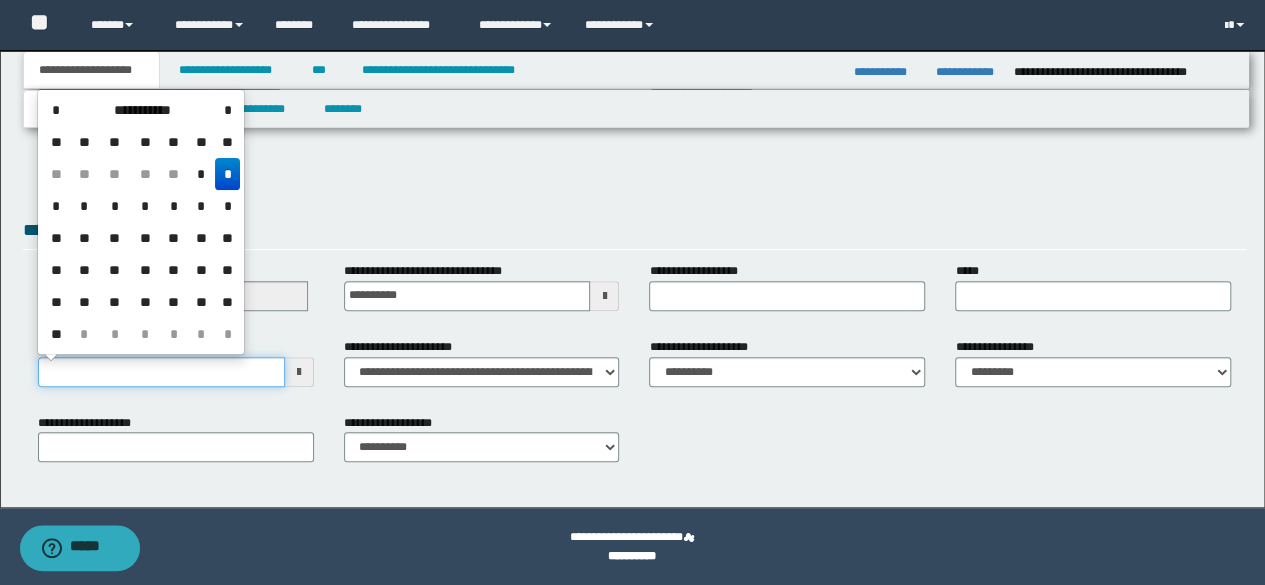 type on "**********" 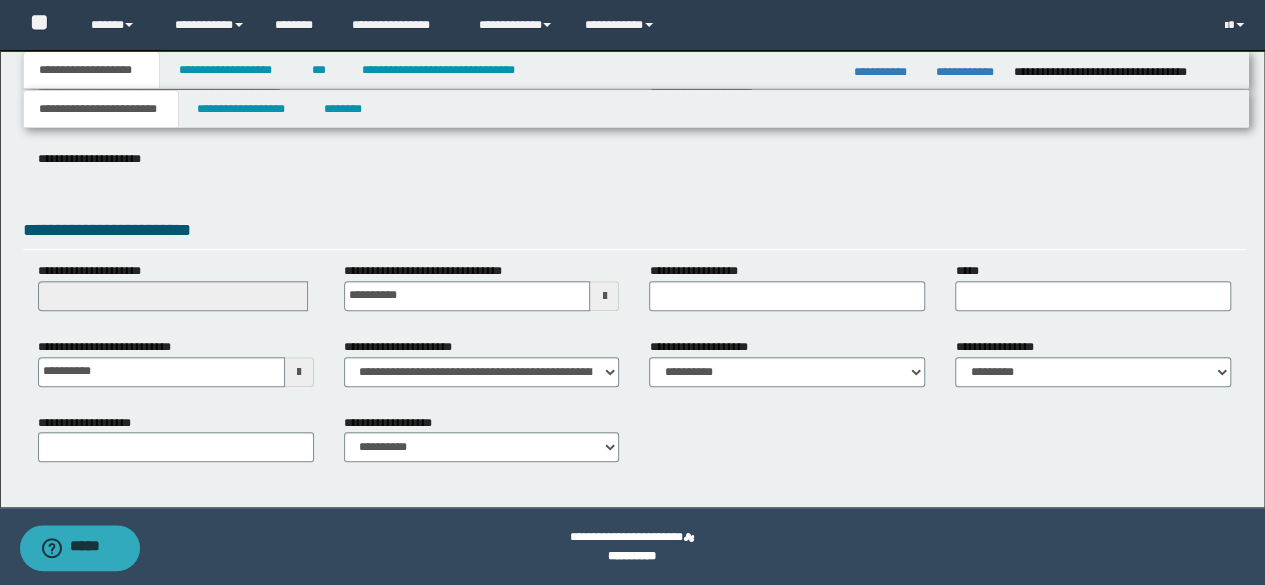click on "**********" at bounding box center (635, 160) 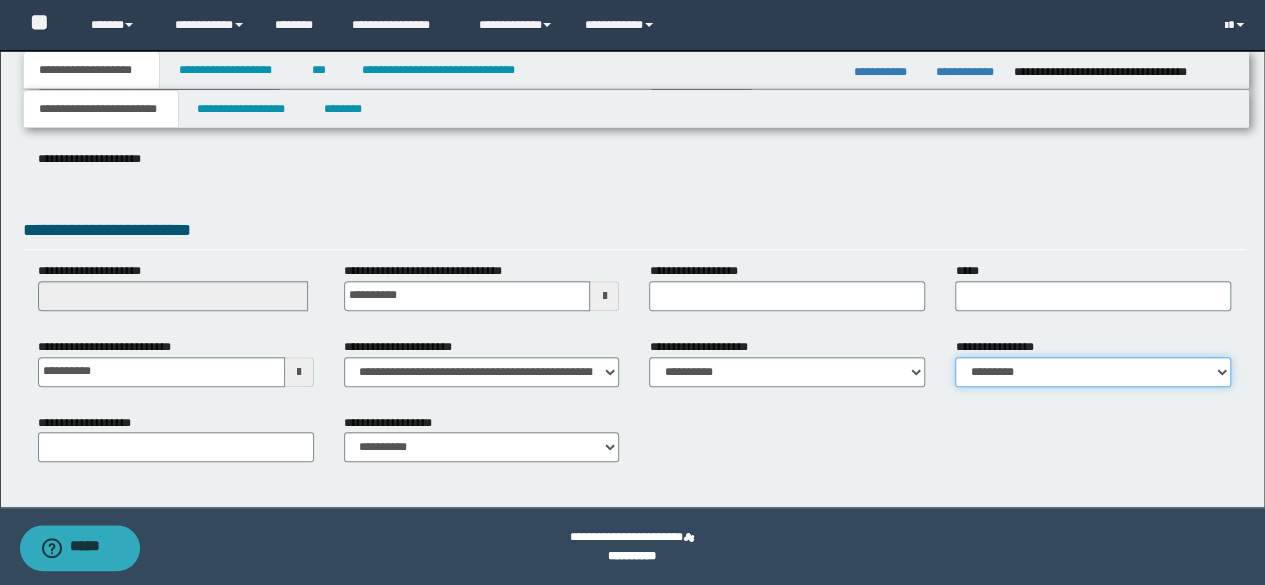click on "**********" at bounding box center (1093, 372) 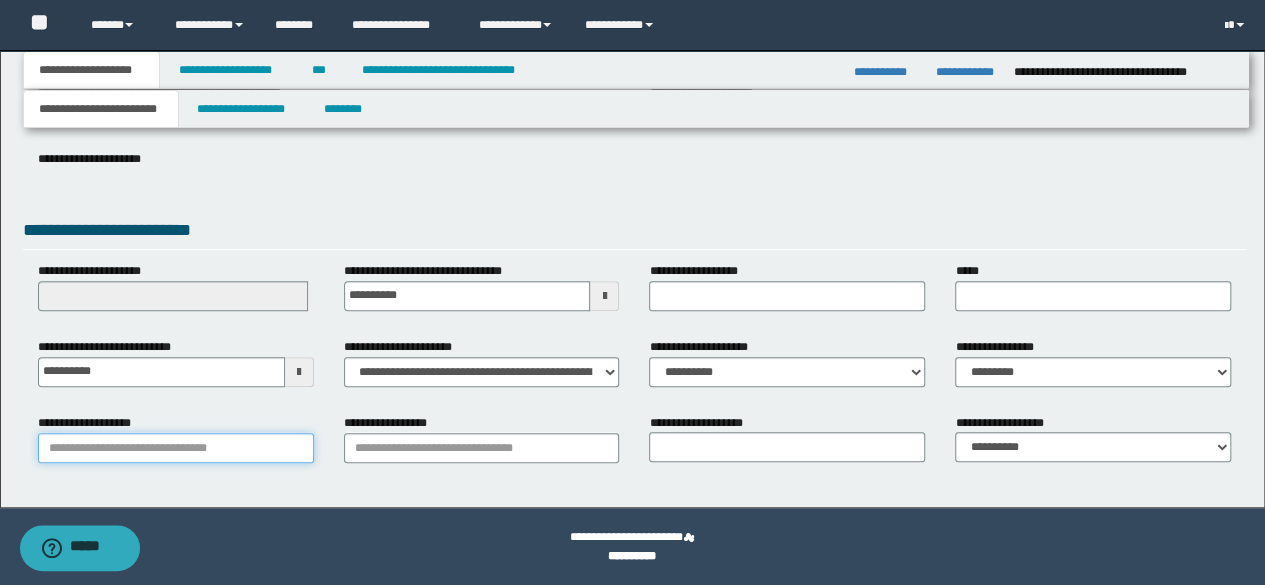 click on "**********" at bounding box center (176, 448) 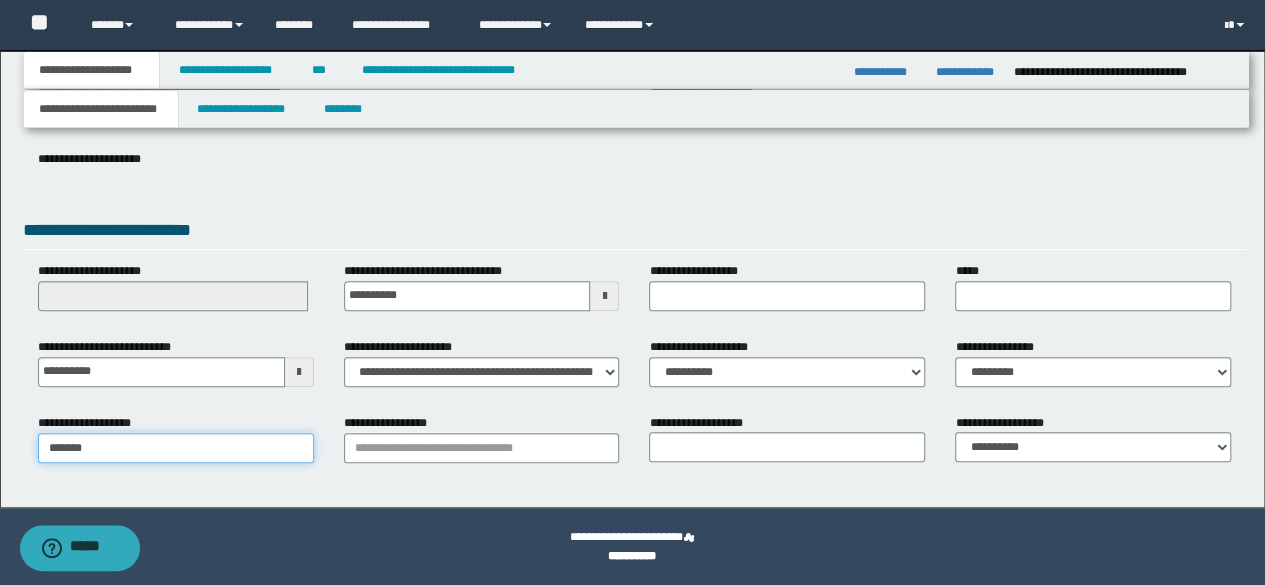 type on "********" 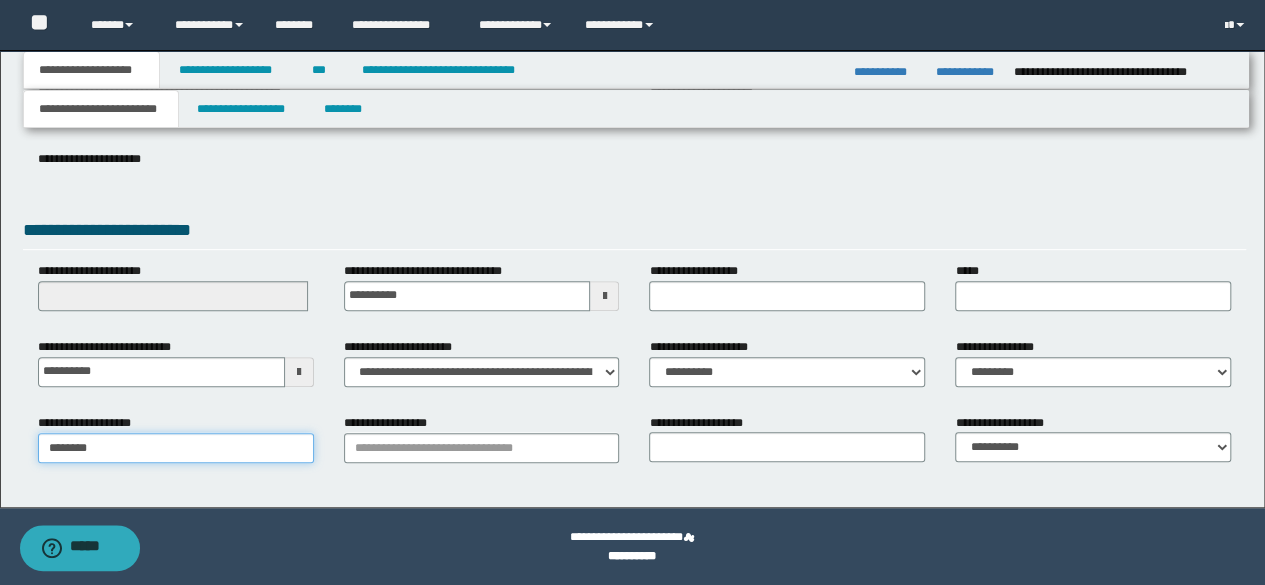 type on "********" 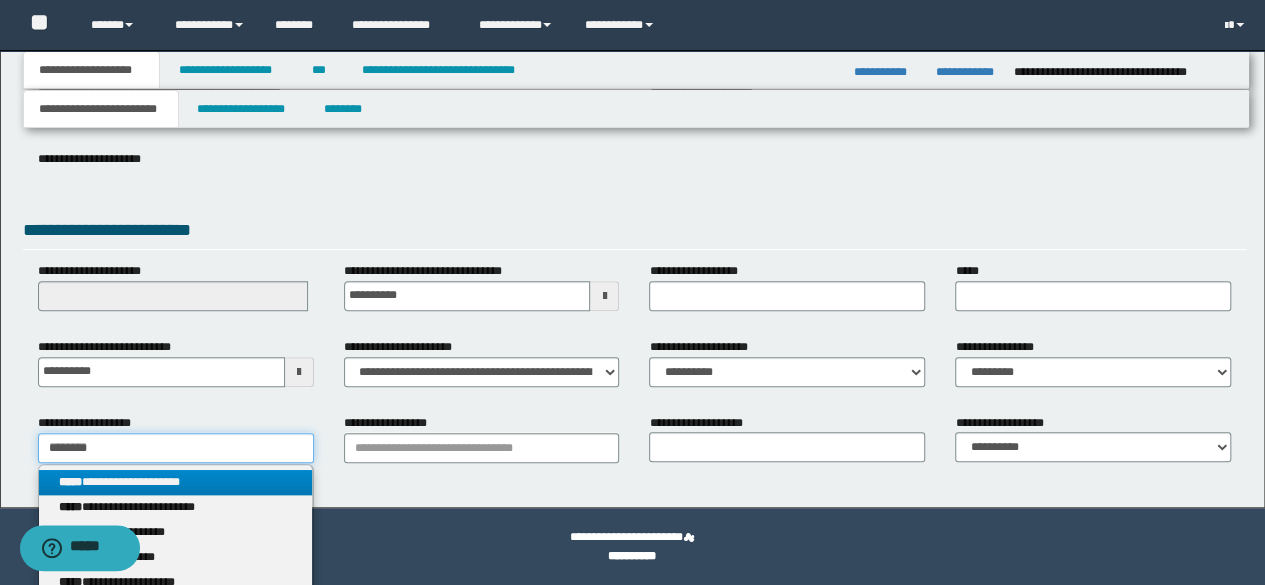 type on "********" 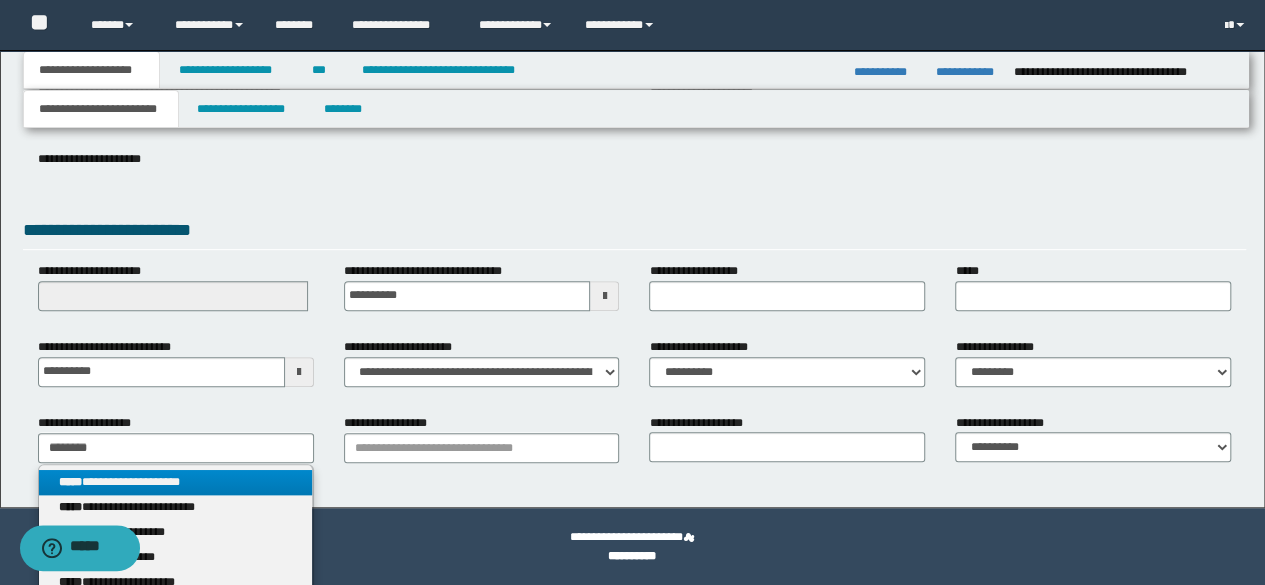 drag, startPoint x: 215, startPoint y: 489, endPoint x: 346, endPoint y: 460, distance: 134.17154 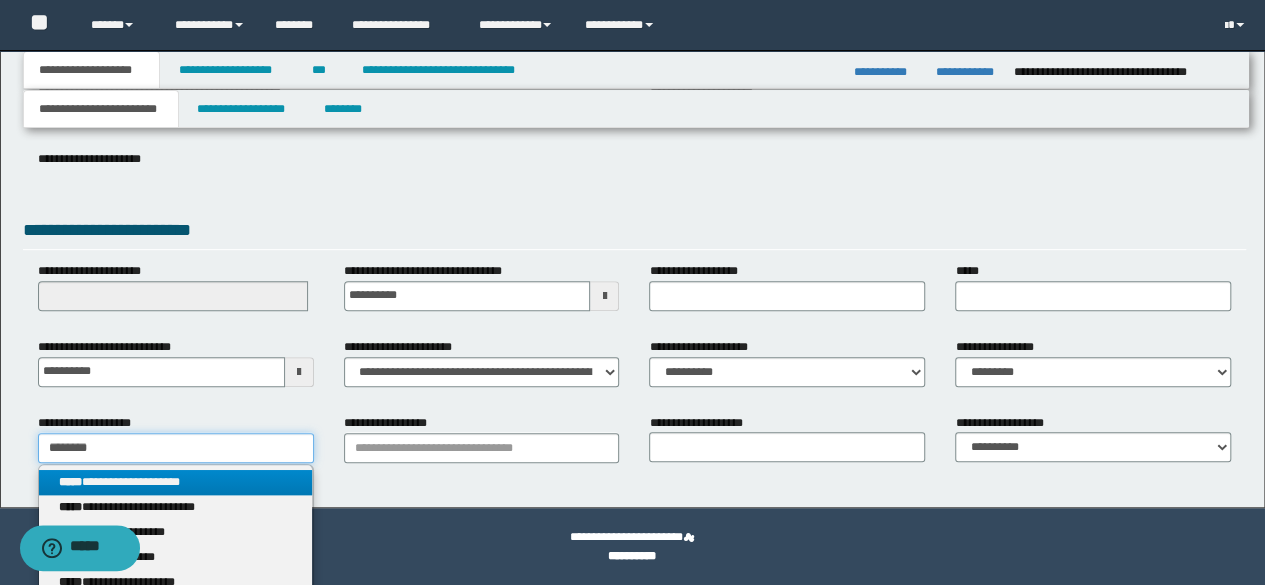 type 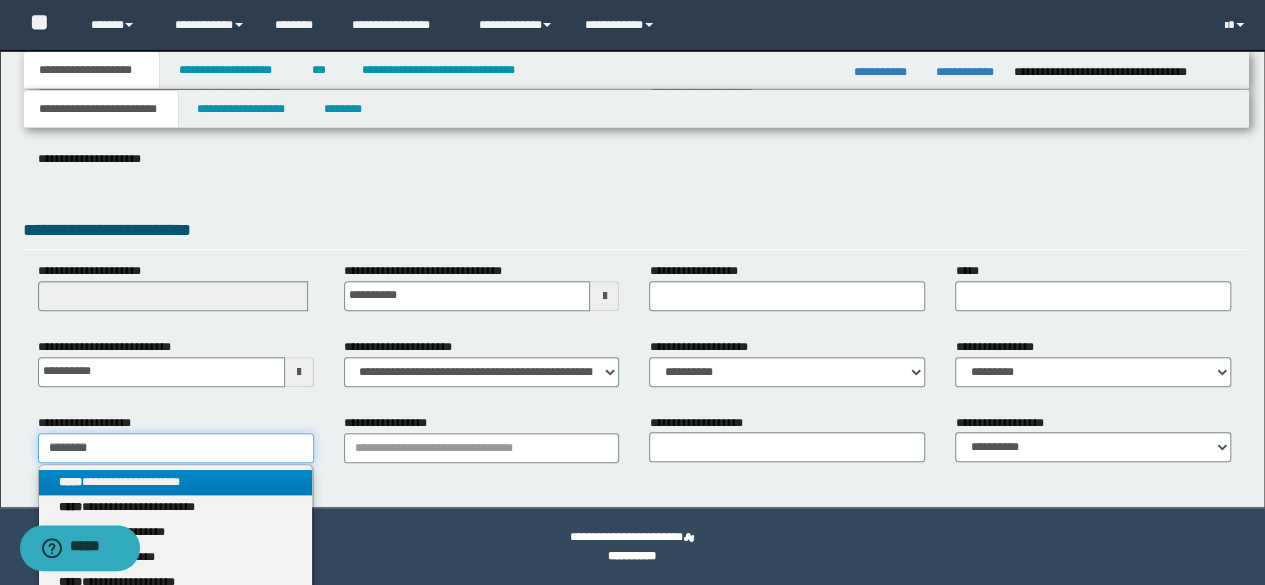 type on "********" 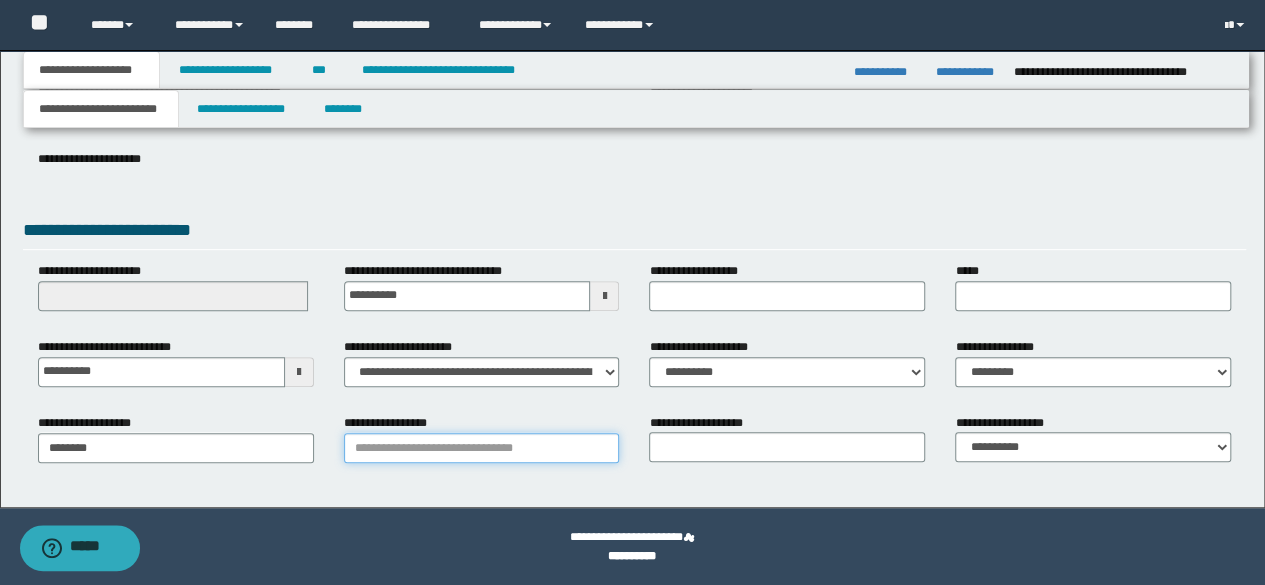 click on "**********" at bounding box center [482, 448] 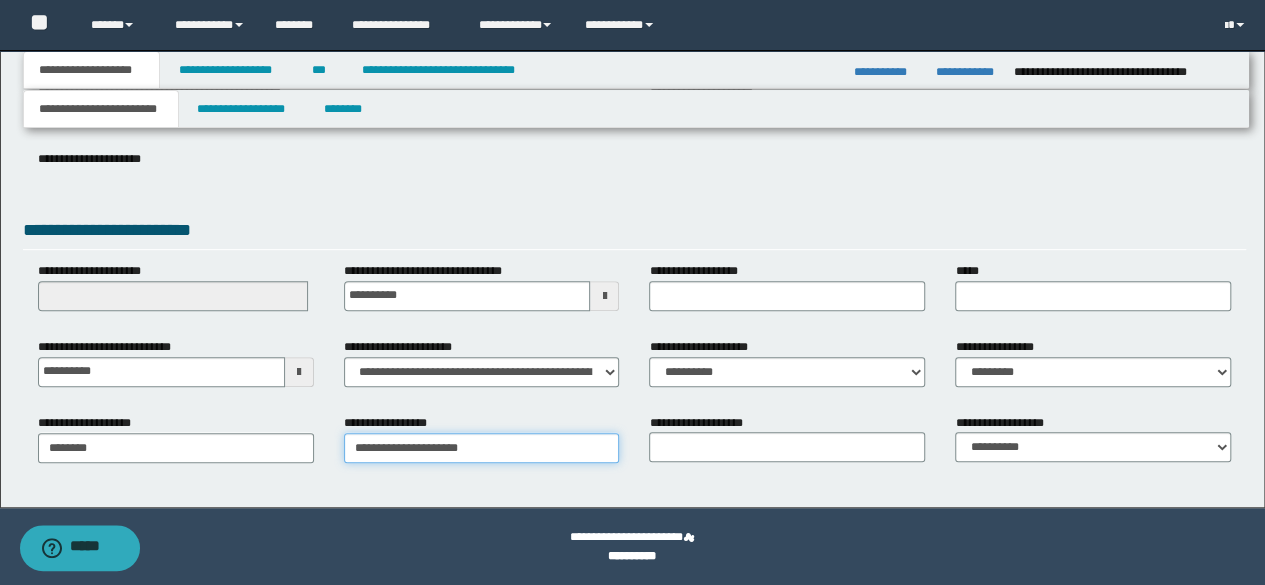 type on "**********" 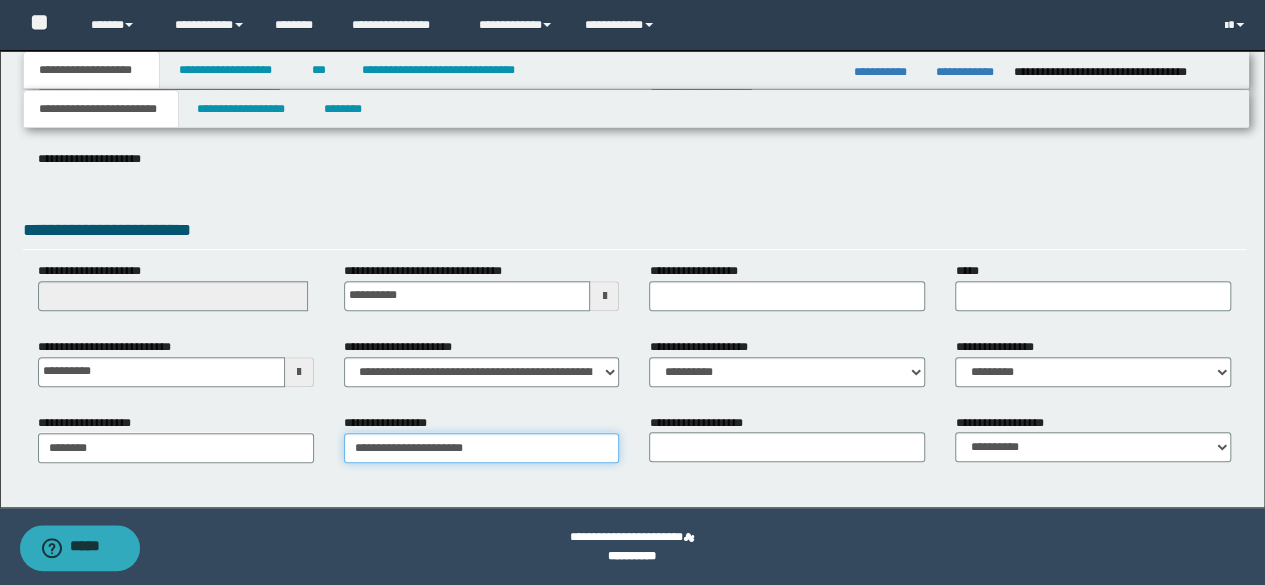 type on "**********" 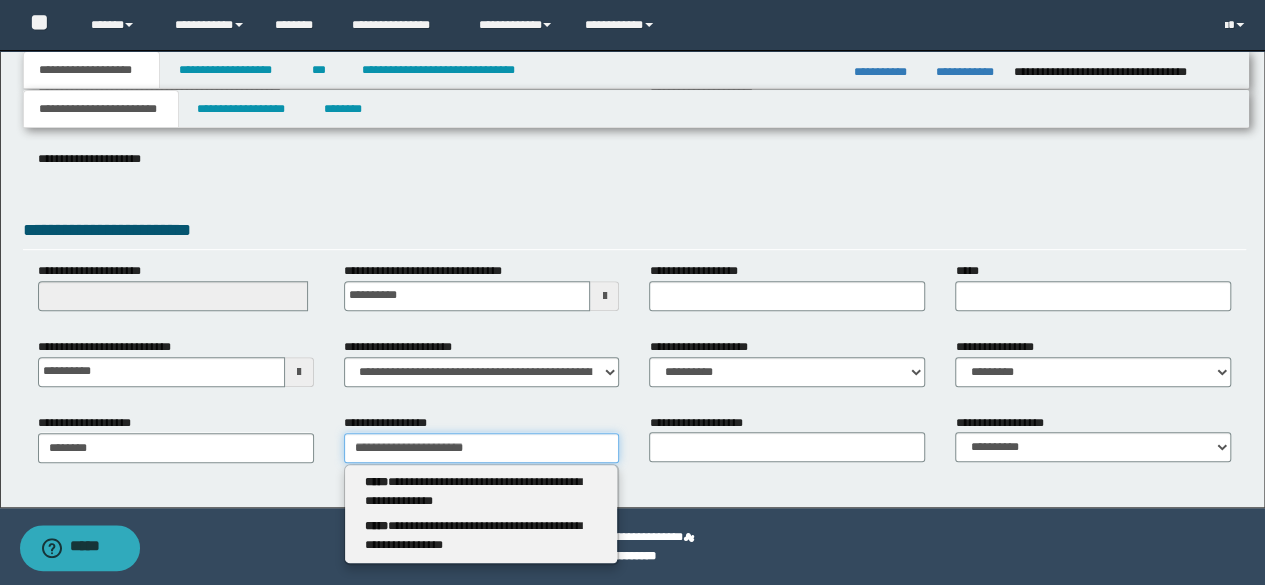 type 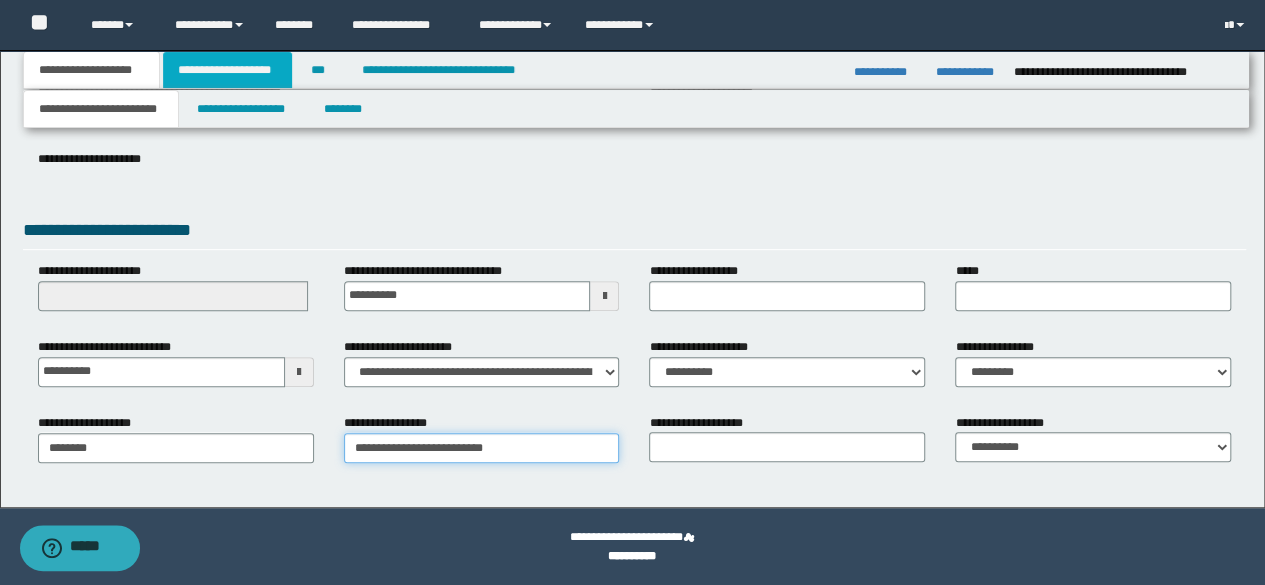type on "**********" 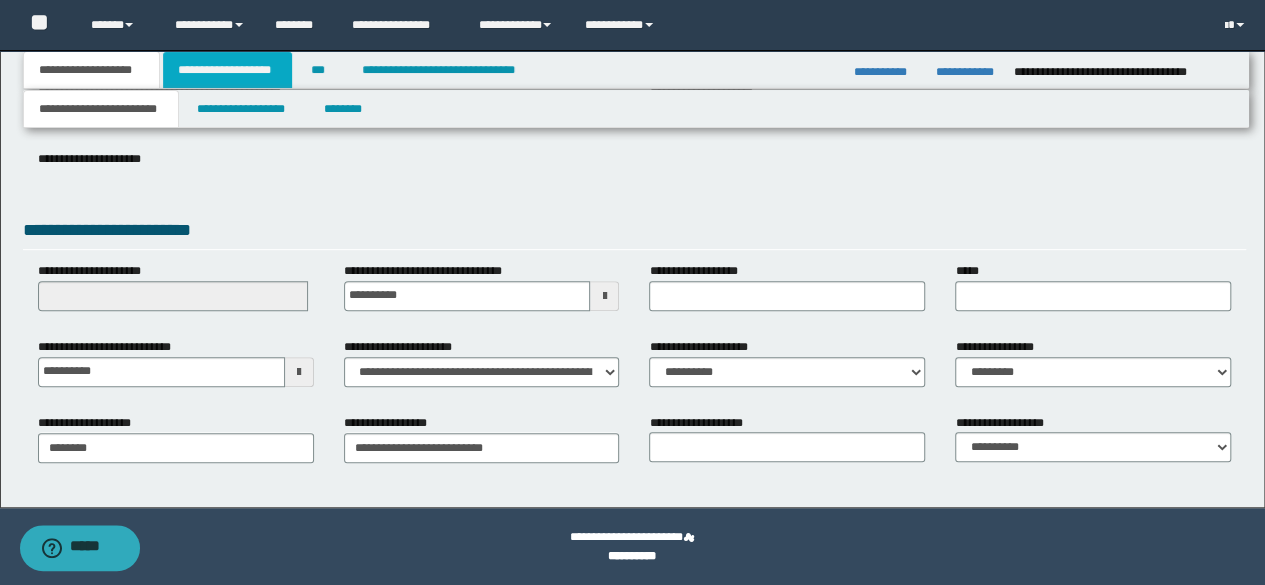 click on "**********" at bounding box center (227, 70) 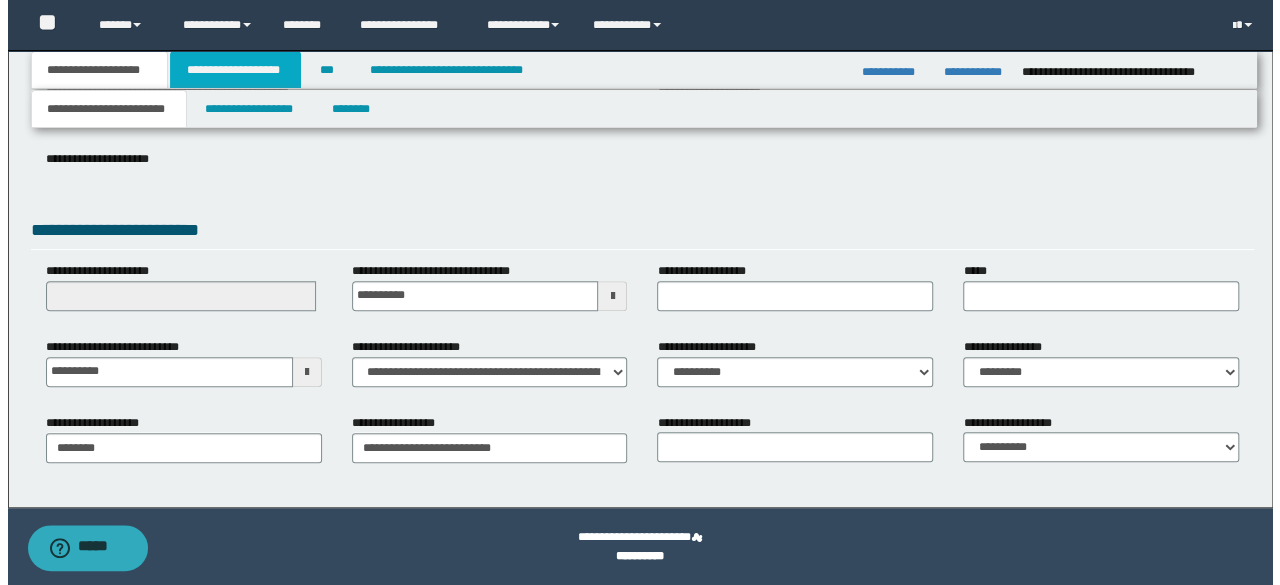 scroll, scrollTop: 0, scrollLeft: 0, axis: both 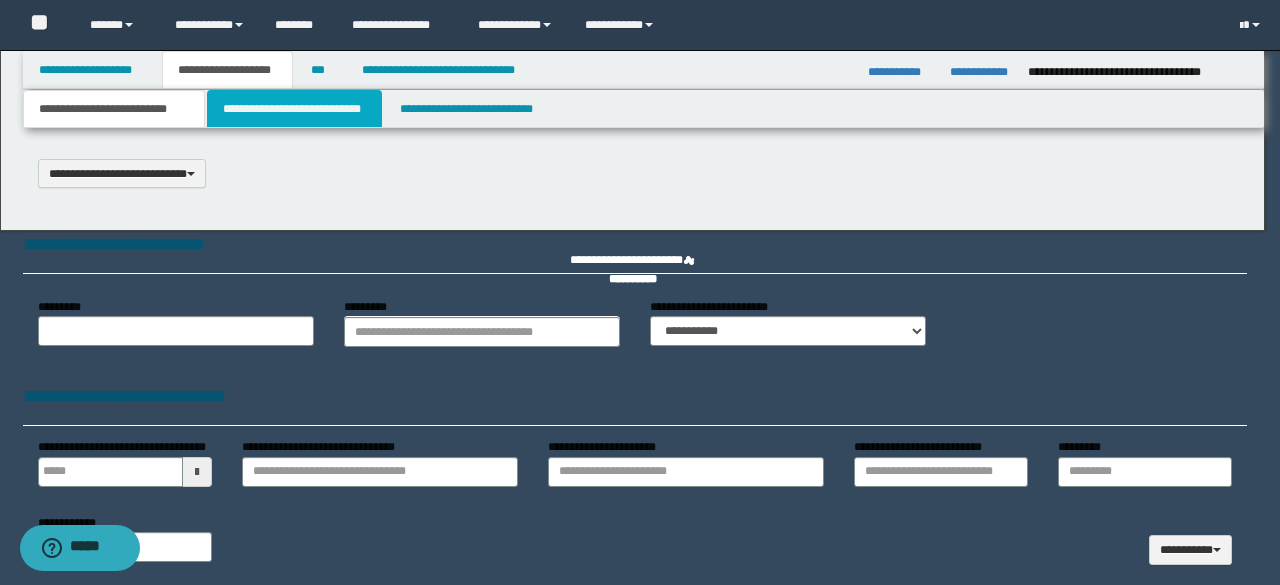 click on "**********" at bounding box center (294, 109) 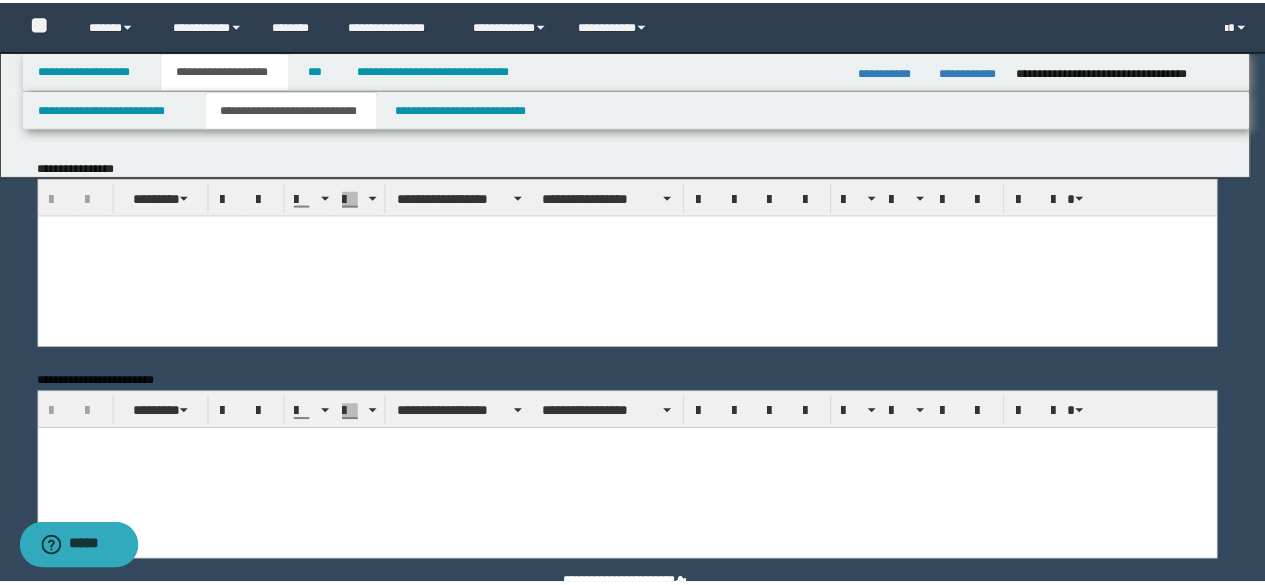 scroll, scrollTop: 0, scrollLeft: 0, axis: both 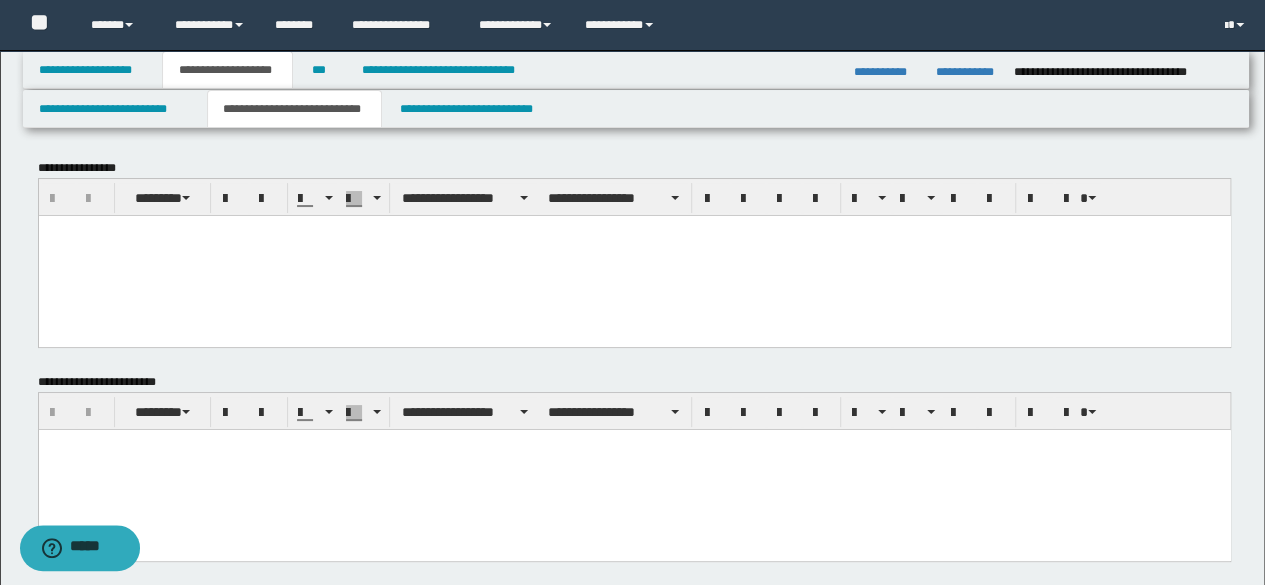click at bounding box center [634, 255] 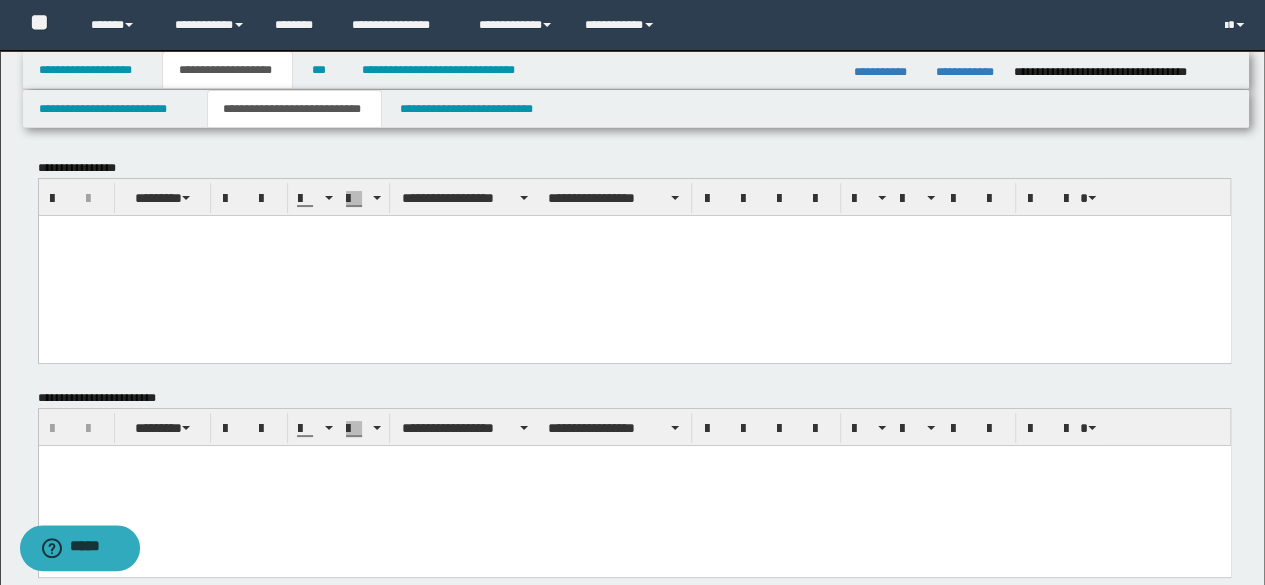 type 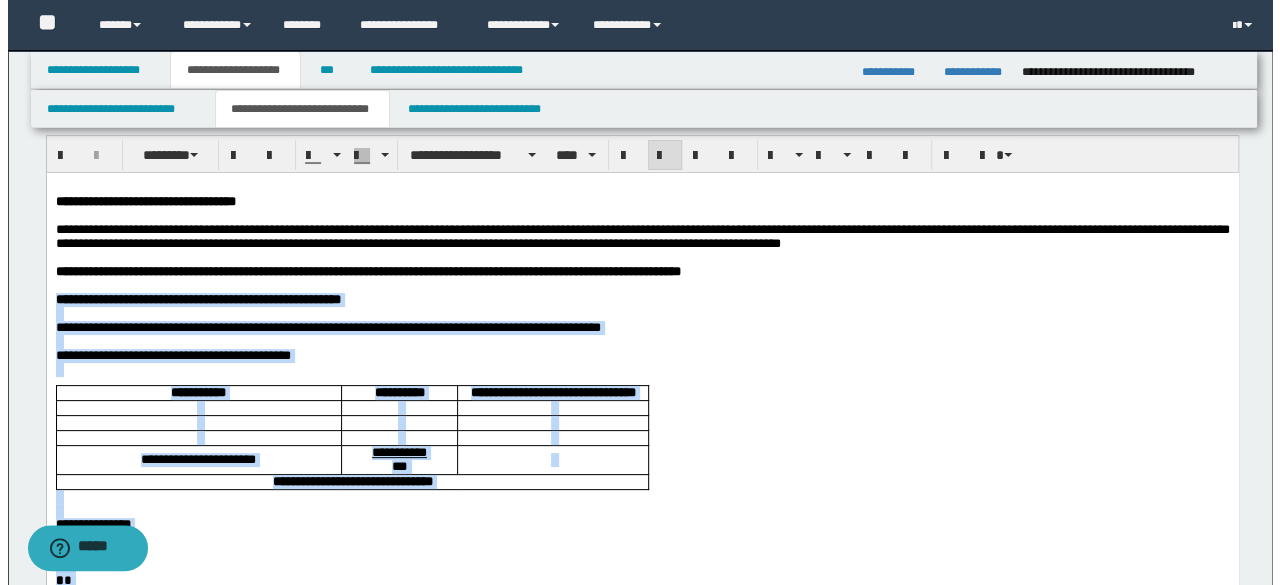 scroll, scrollTop: 0, scrollLeft: 0, axis: both 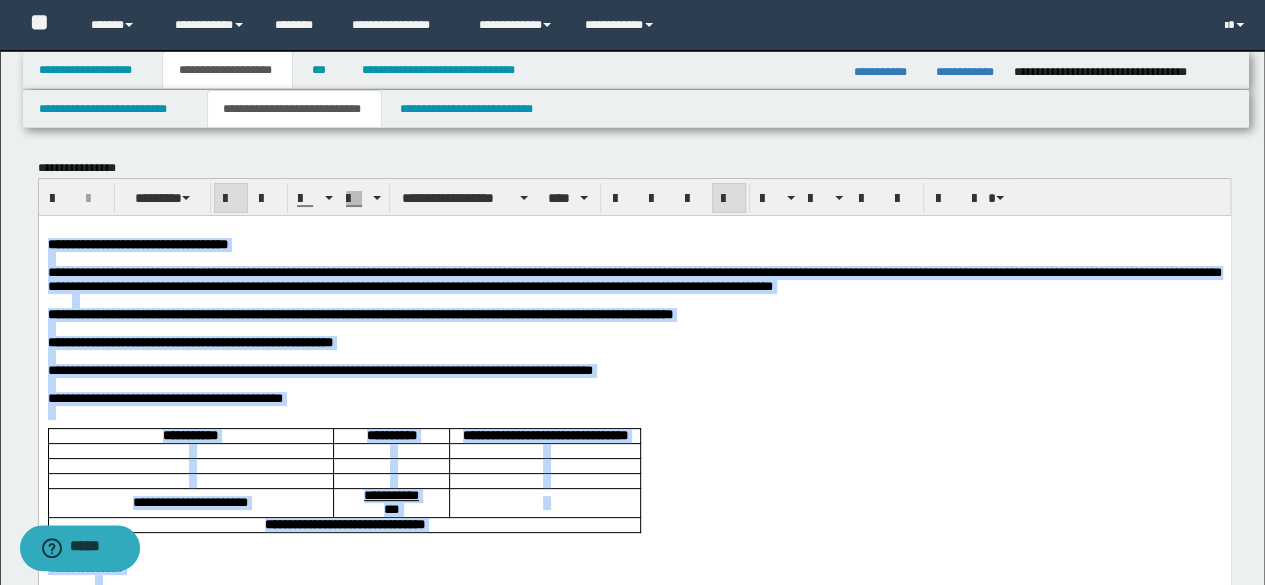 drag, startPoint x: 299, startPoint y: 1147, endPoint x: 10, endPoint y: 250, distance: 942.4065 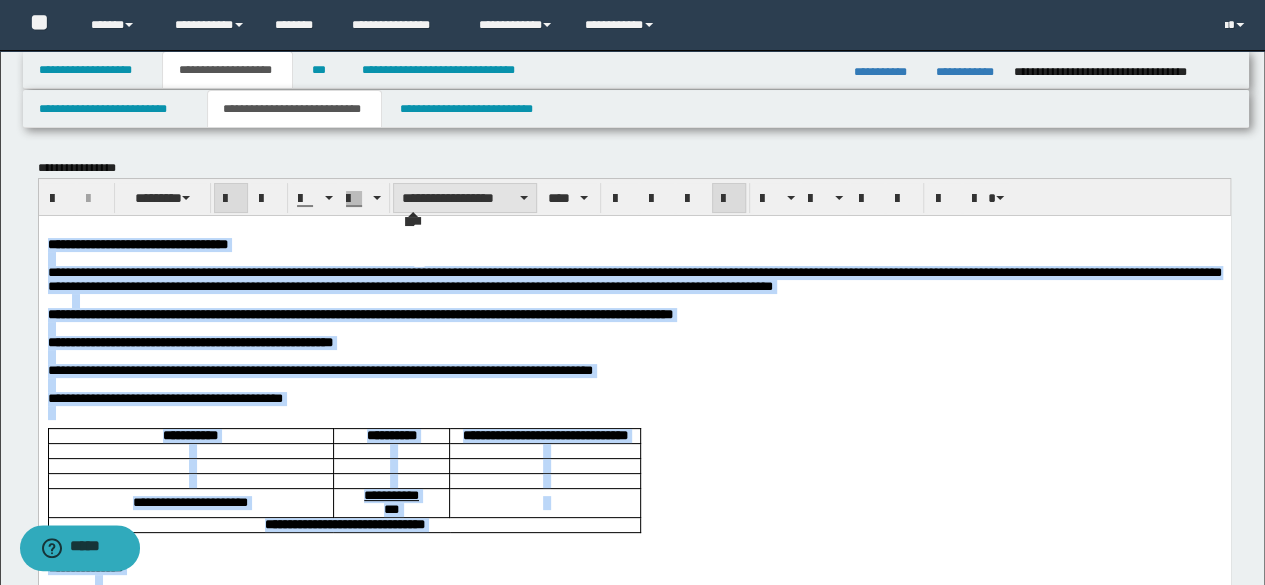 click on "**********" at bounding box center (465, 198) 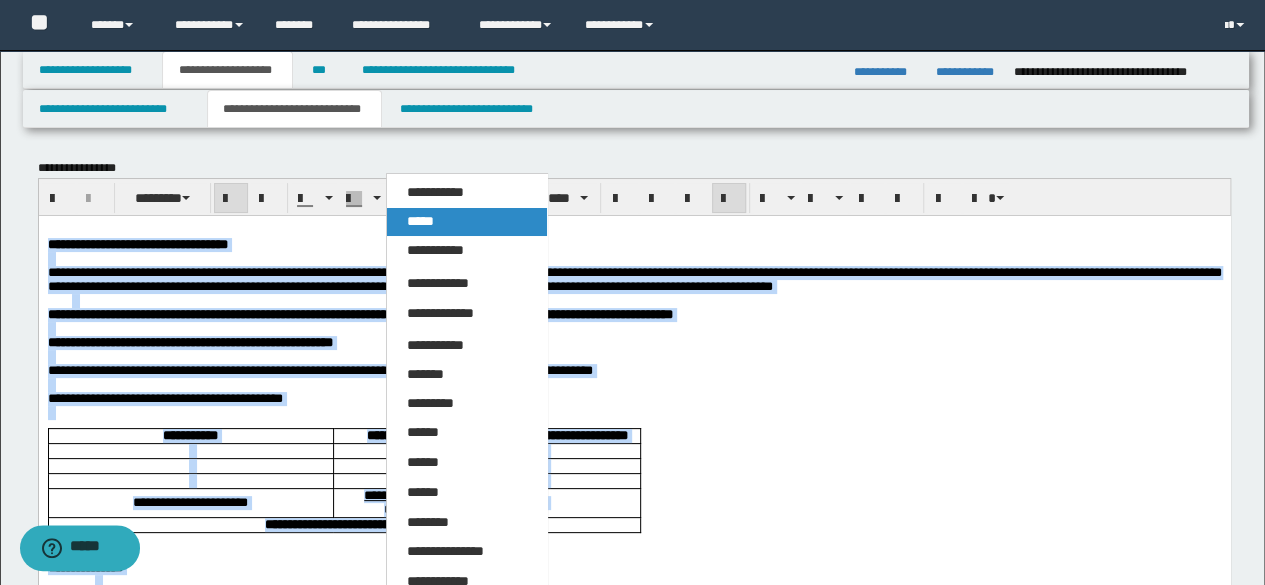 drag, startPoint x: 428, startPoint y: 217, endPoint x: 397, endPoint y: 0, distance: 219.20311 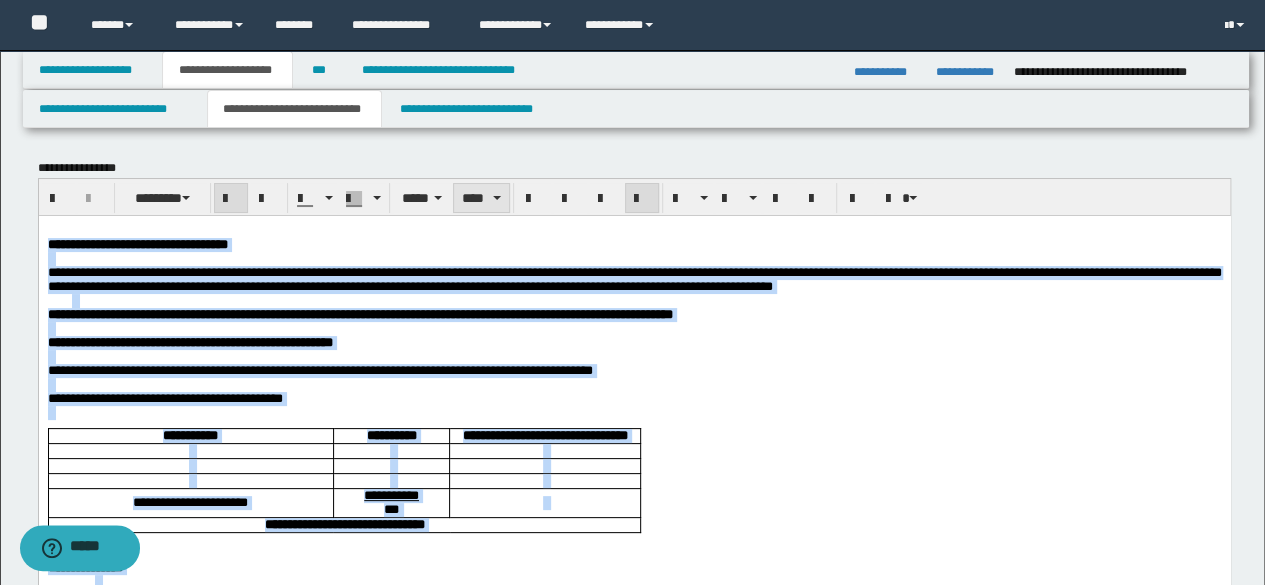 click on "****" at bounding box center [481, 198] 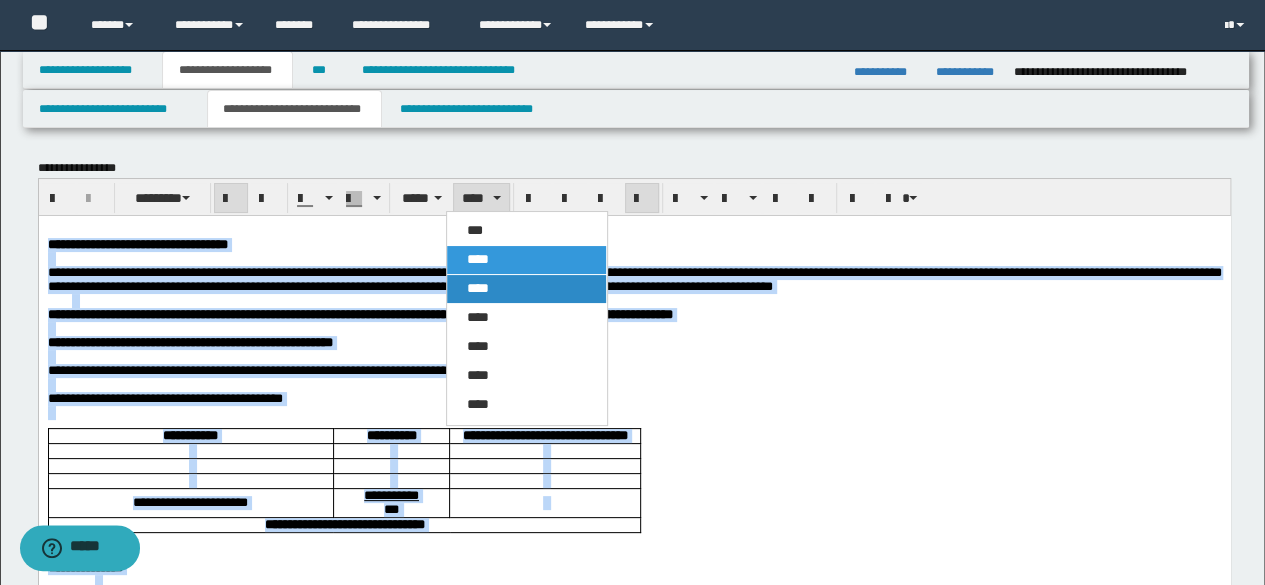 click on "****" at bounding box center [526, 289] 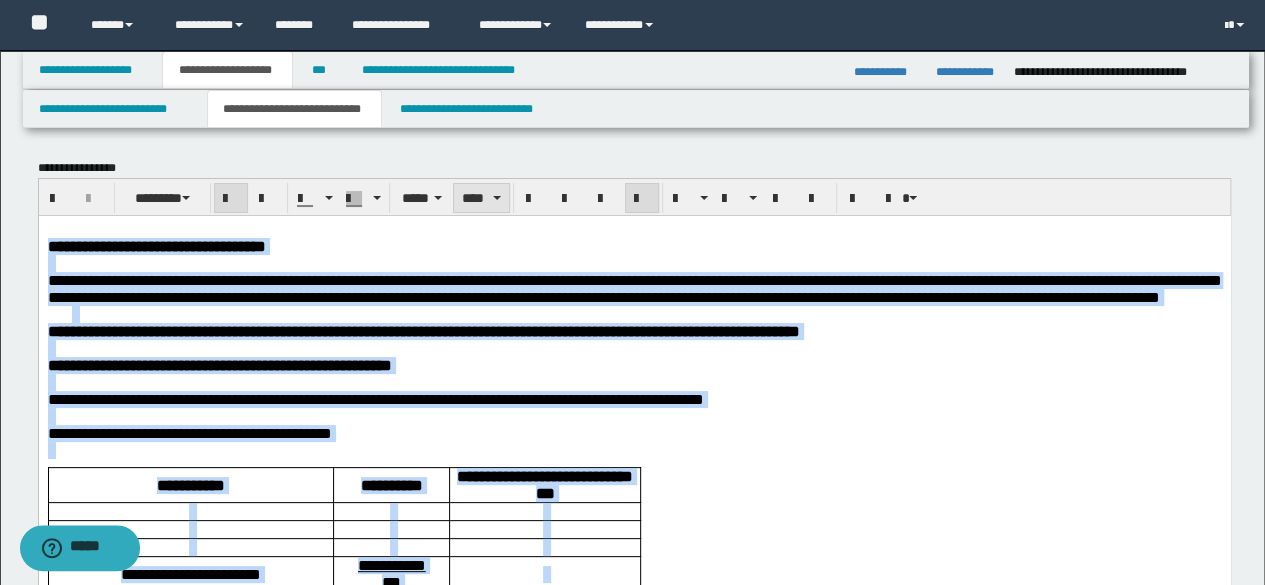 click on "****" at bounding box center (481, 198) 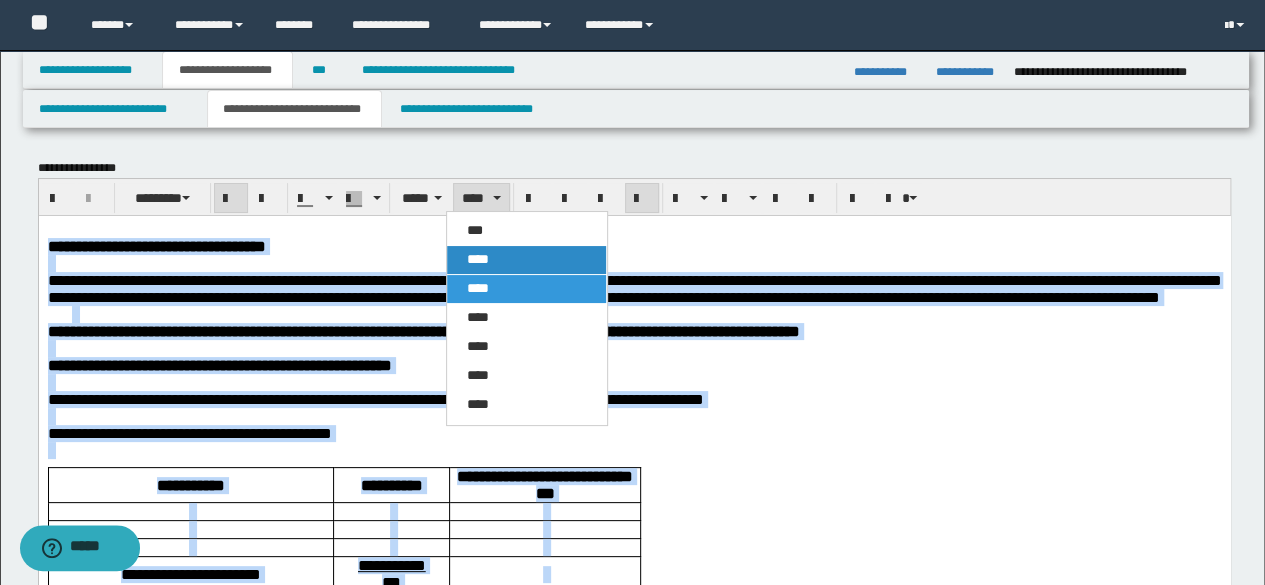 click on "****" at bounding box center (526, 260) 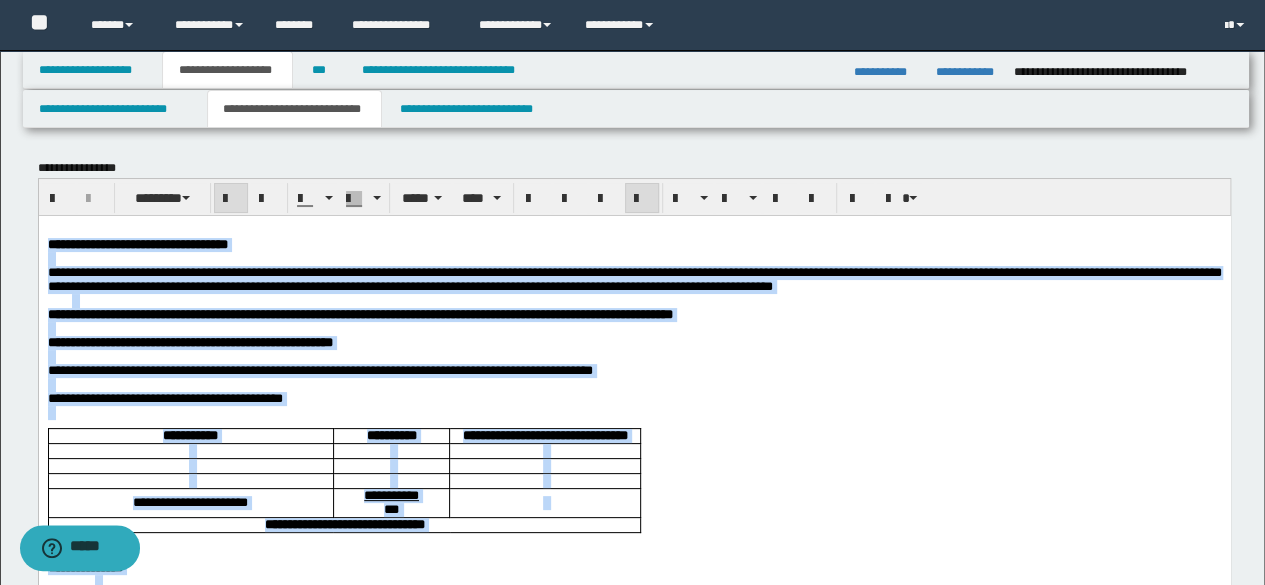 click at bounding box center [642, 198] 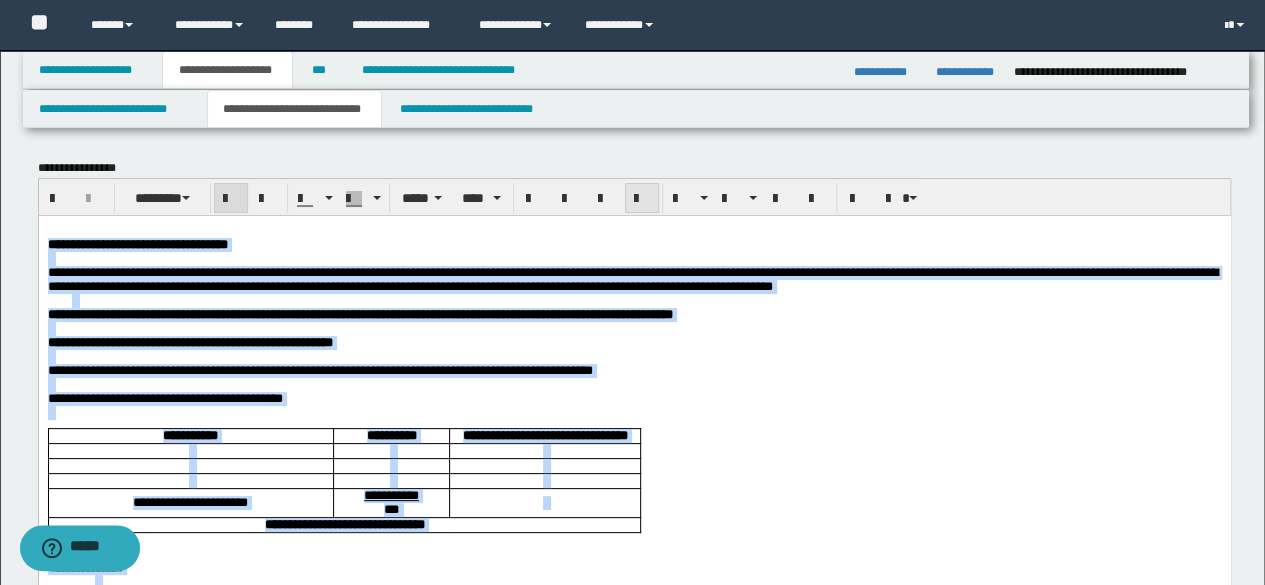 click at bounding box center (642, 198) 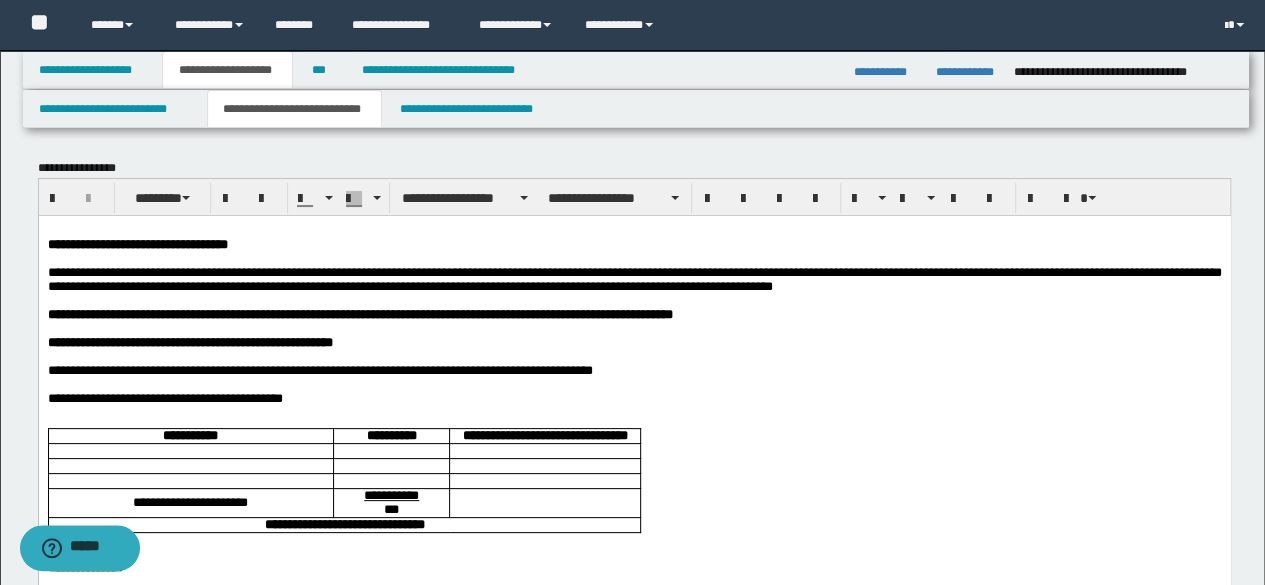 click at bounding box center (634, 230) 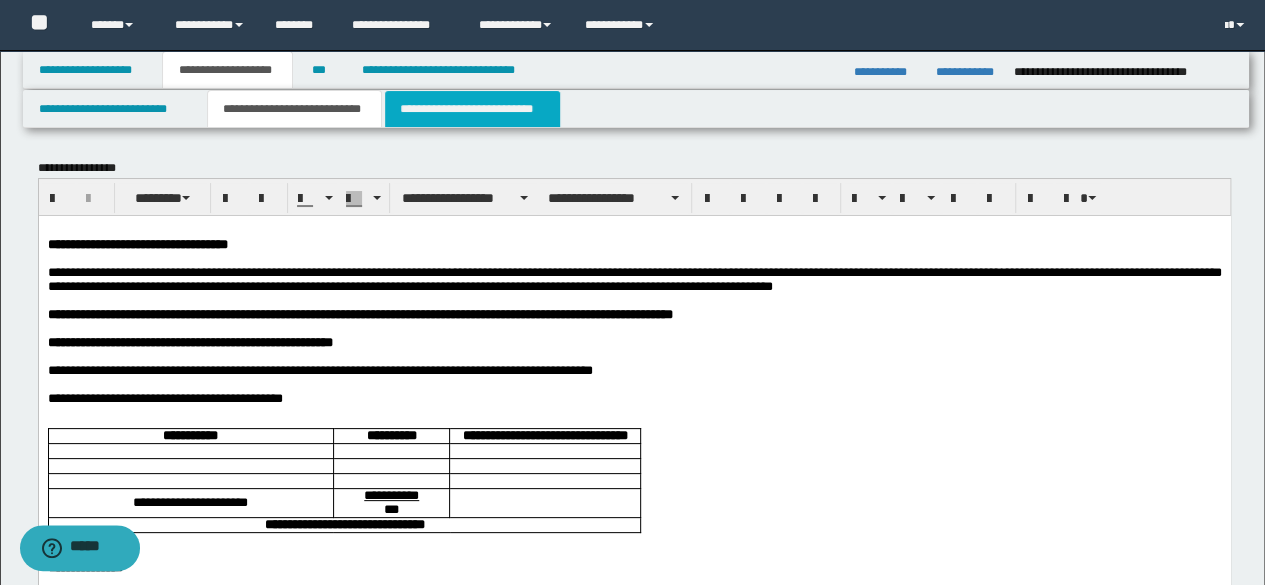 click on "**********" at bounding box center (472, 109) 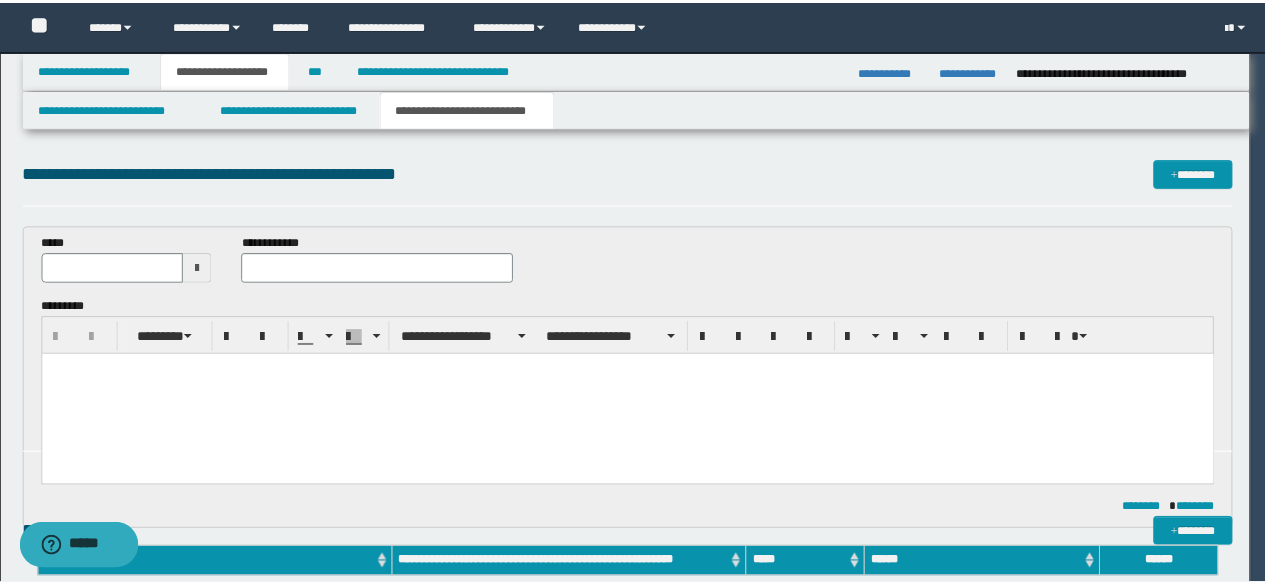 scroll, scrollTop: 0, scrollLeft: 0, axis: both 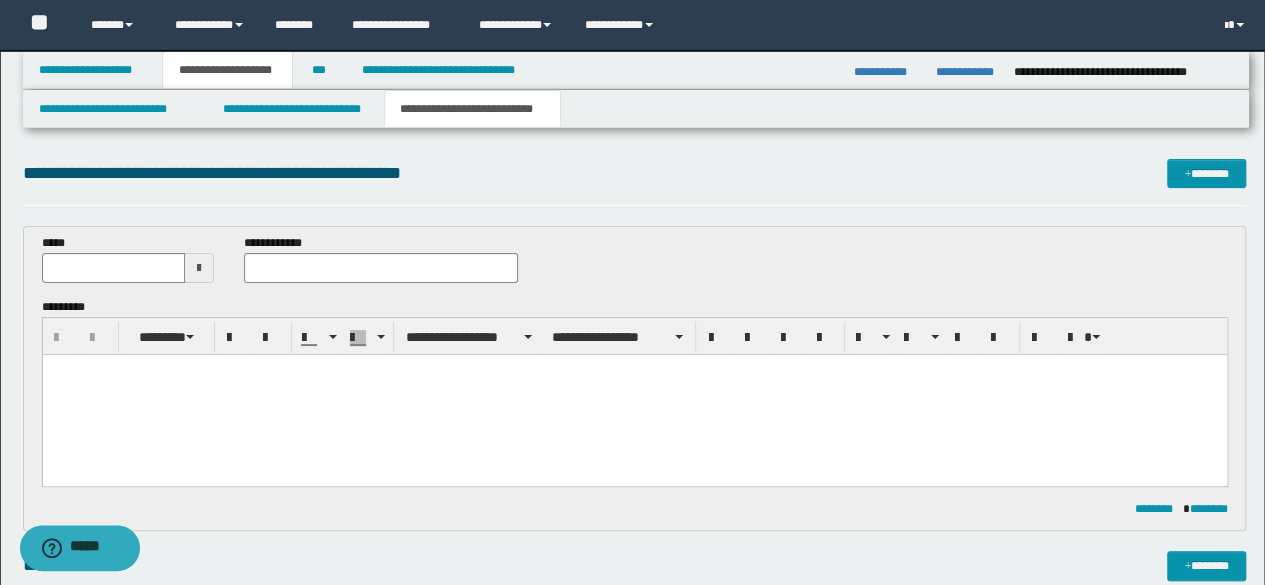 click at bounding box center [634, 394] 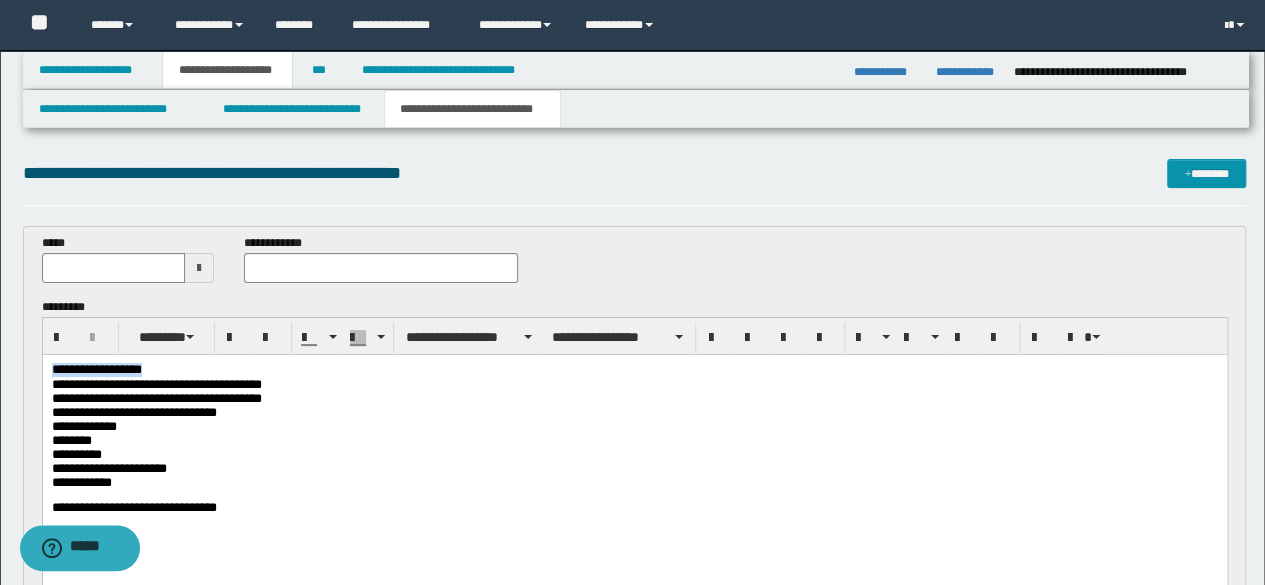 drag, startPoint x: 179, startPoint y: 369, endPoint x: 0, endPoint y: 354, distance: 179.6274 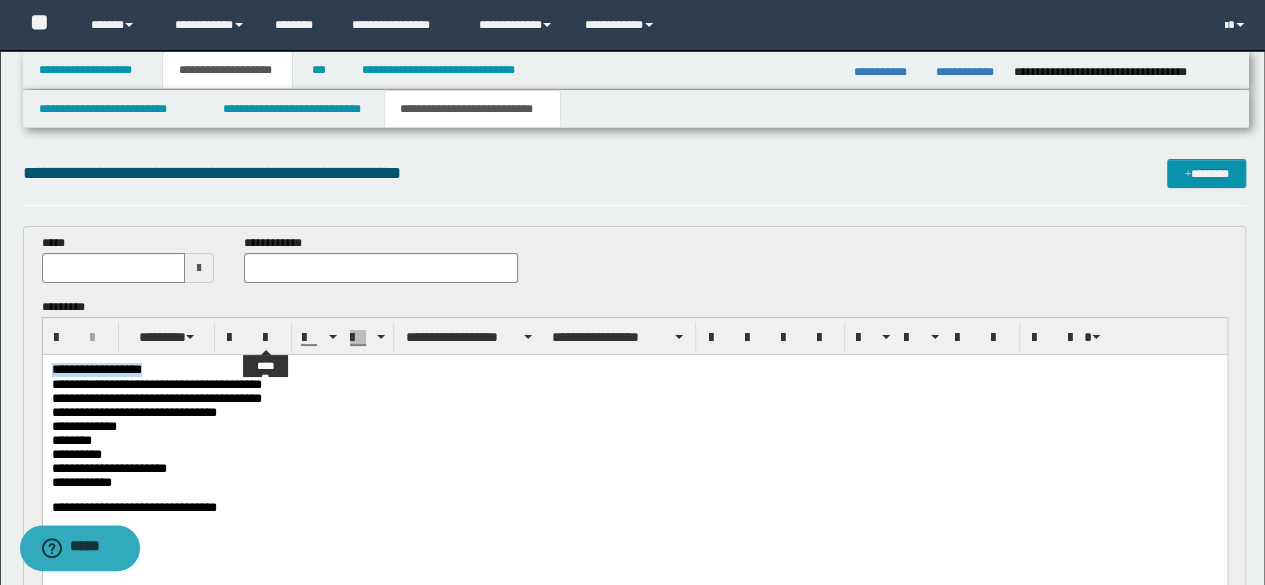 type 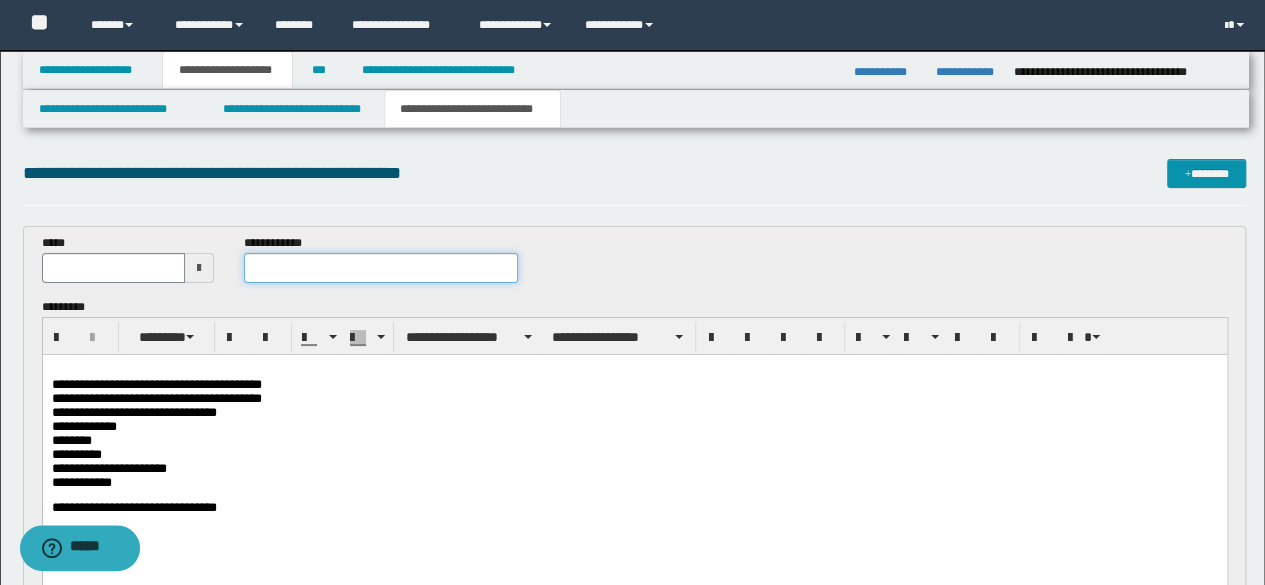 click at bounding box center (381, 268) 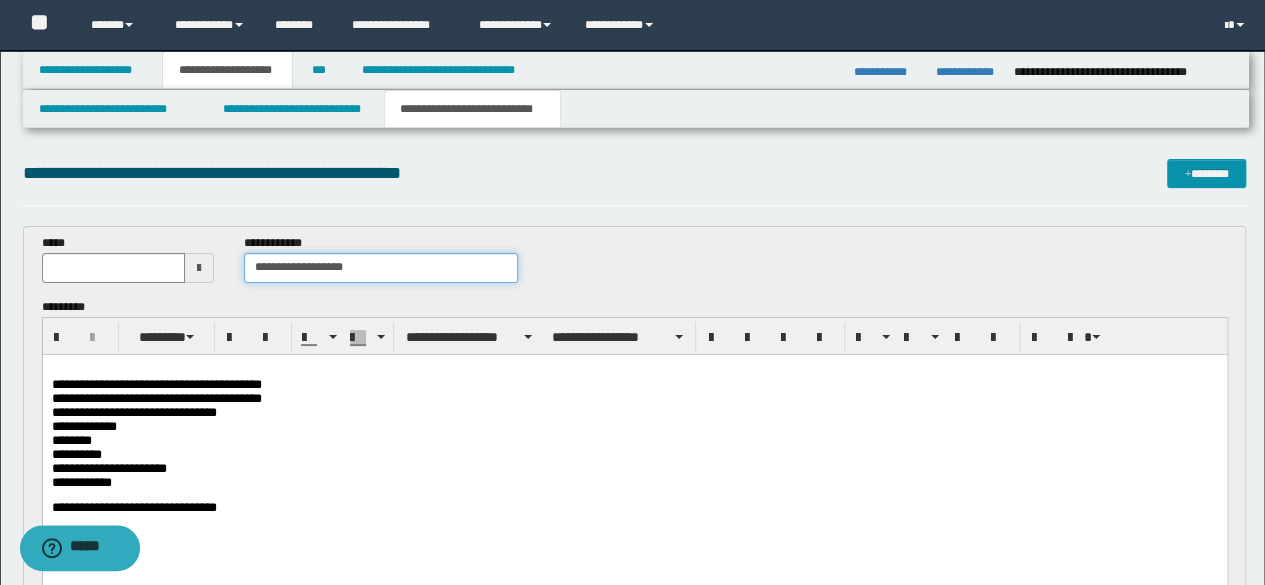 type 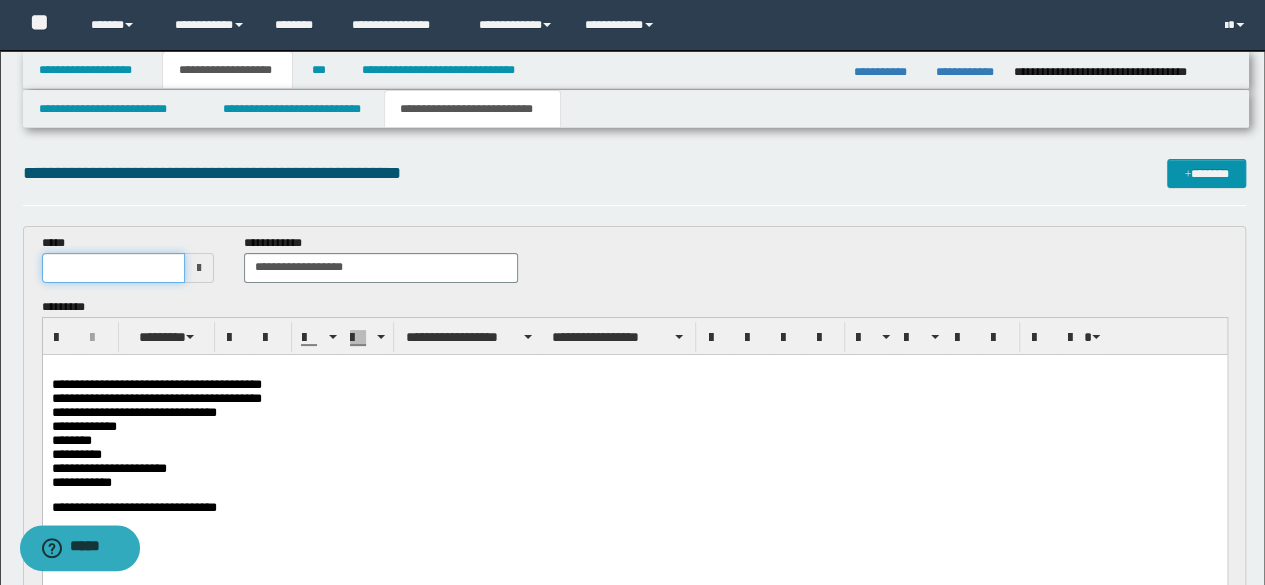 click at bounding box center [114, 268] 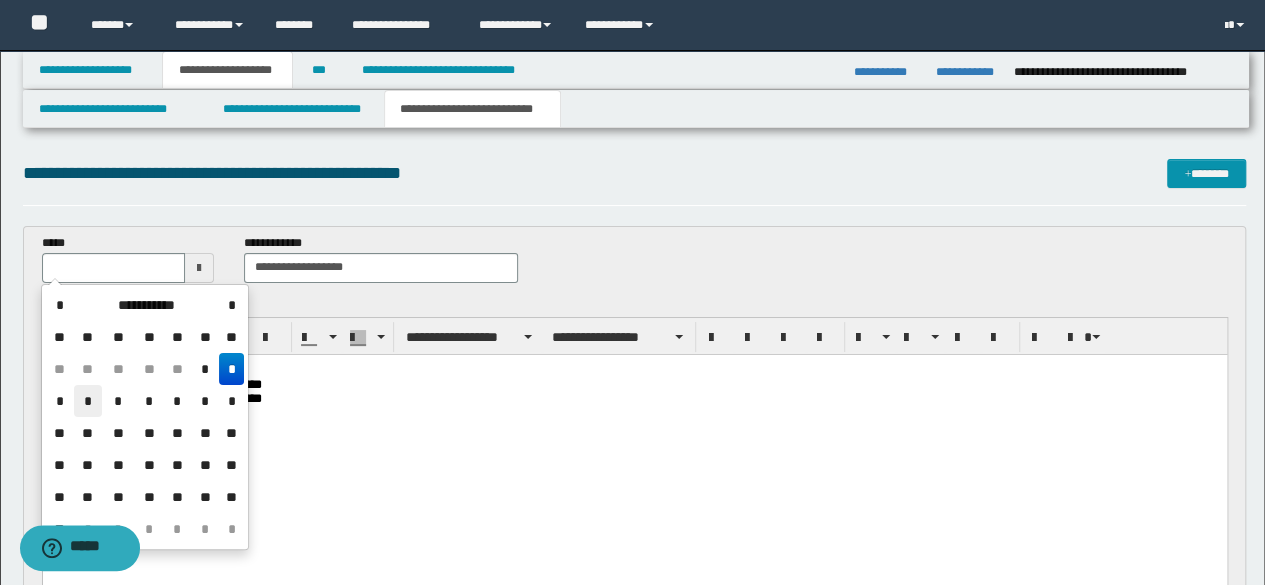 click on "*" at bounding box center (88, 401) 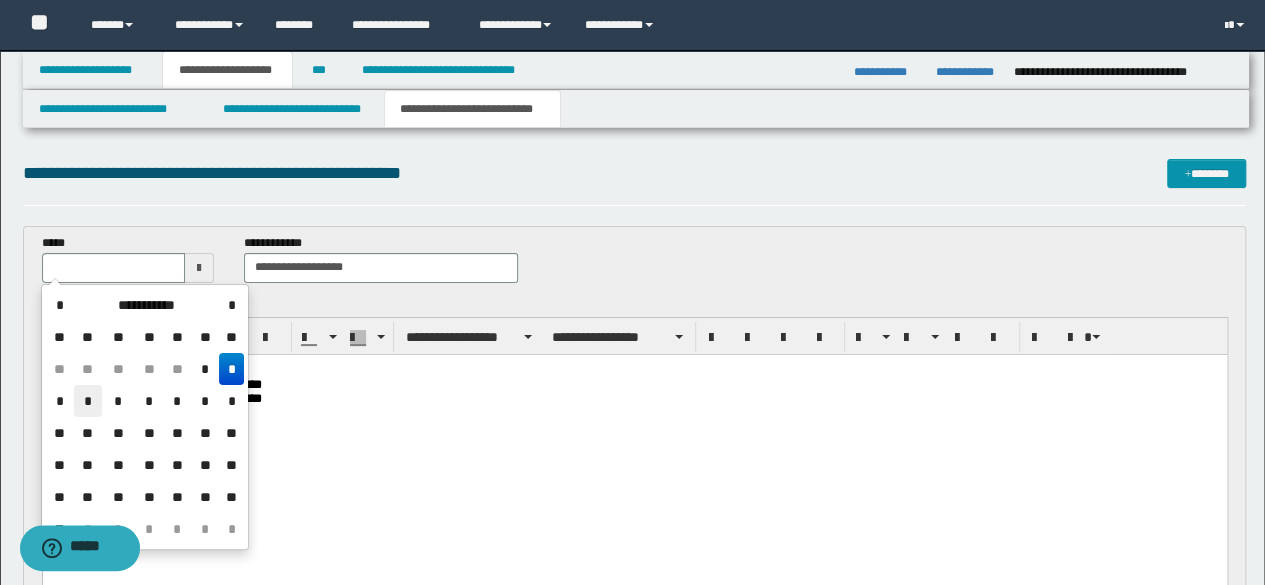 type on "**********" 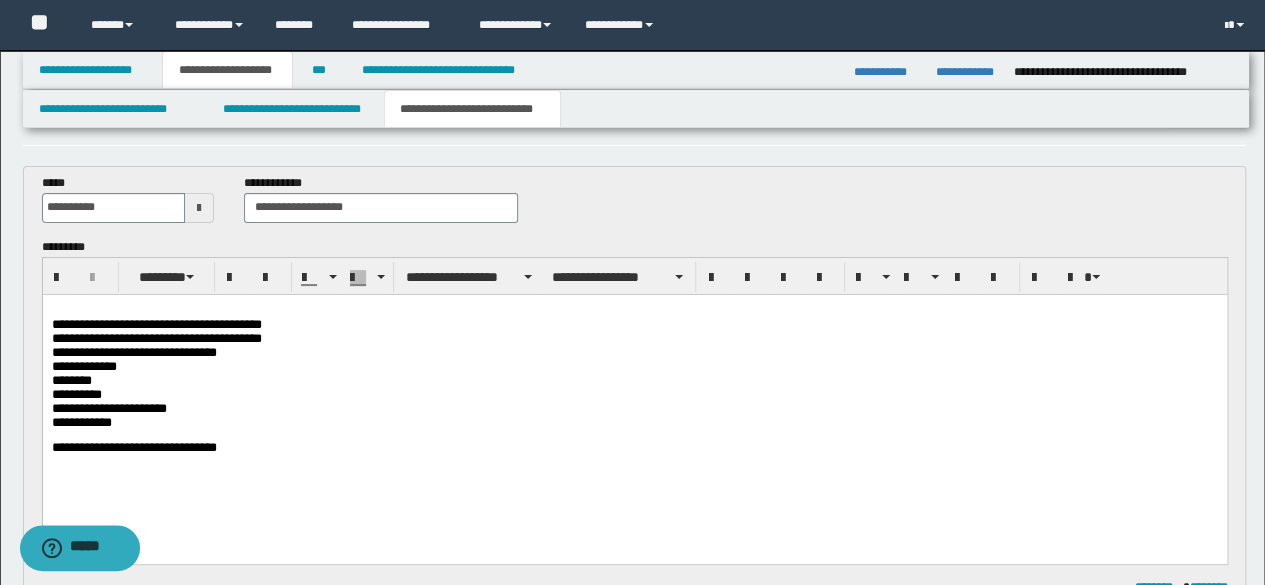 scroll, scrollTop: 100, scrollLeft: 0, axis: vertical 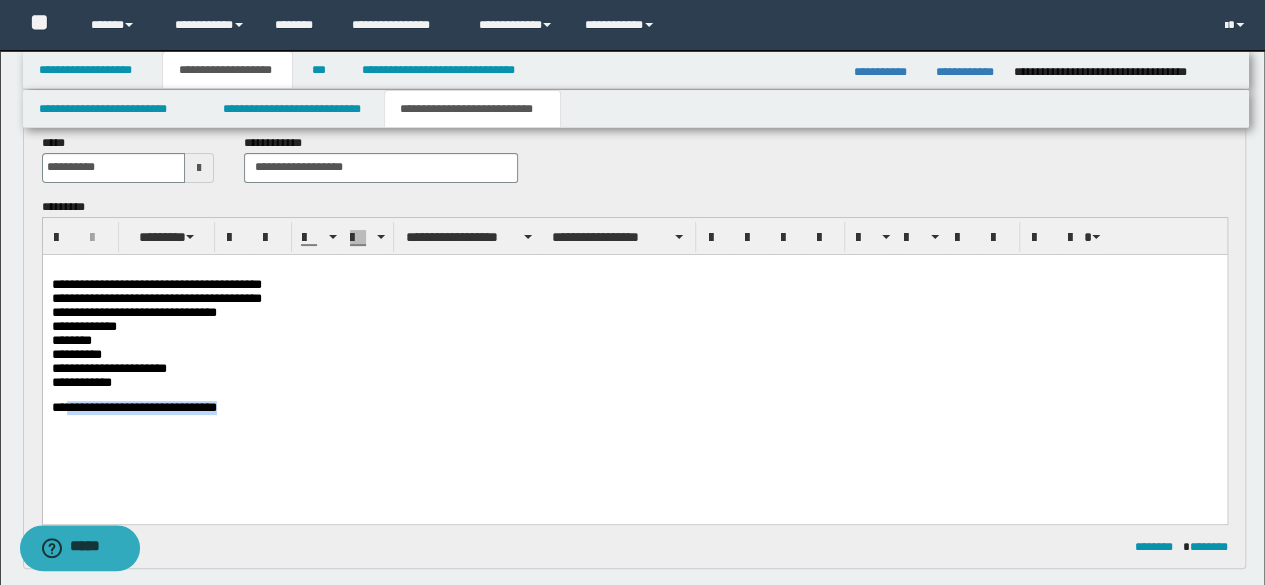 drag, startPoint x: 309, startPoint y: 416, endPoint x: 0, endPoint y: 419, distance: 309.01456 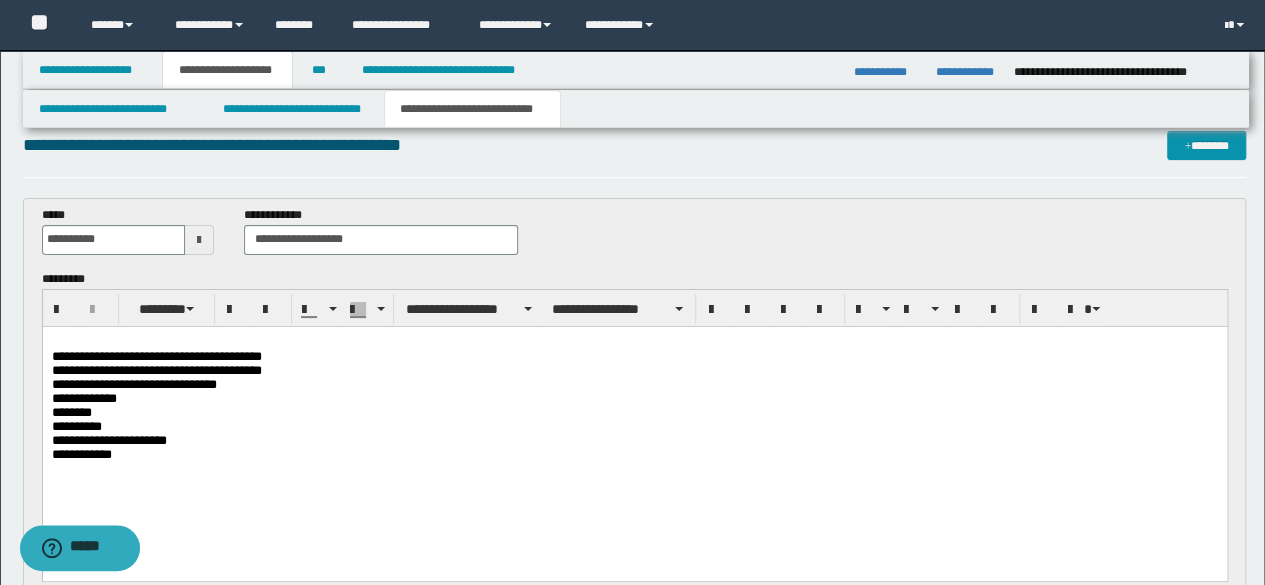 scroll, scrollTop: 0, scrollLeft: 0, axis: both 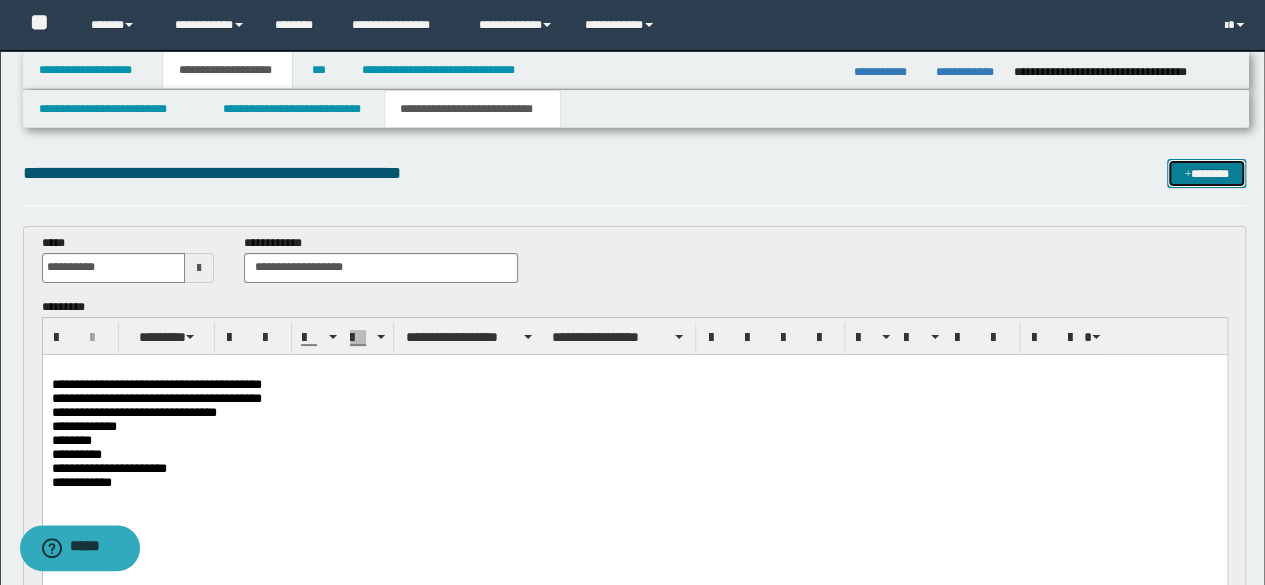 click on "*******" at bounding box center (1206, 173) 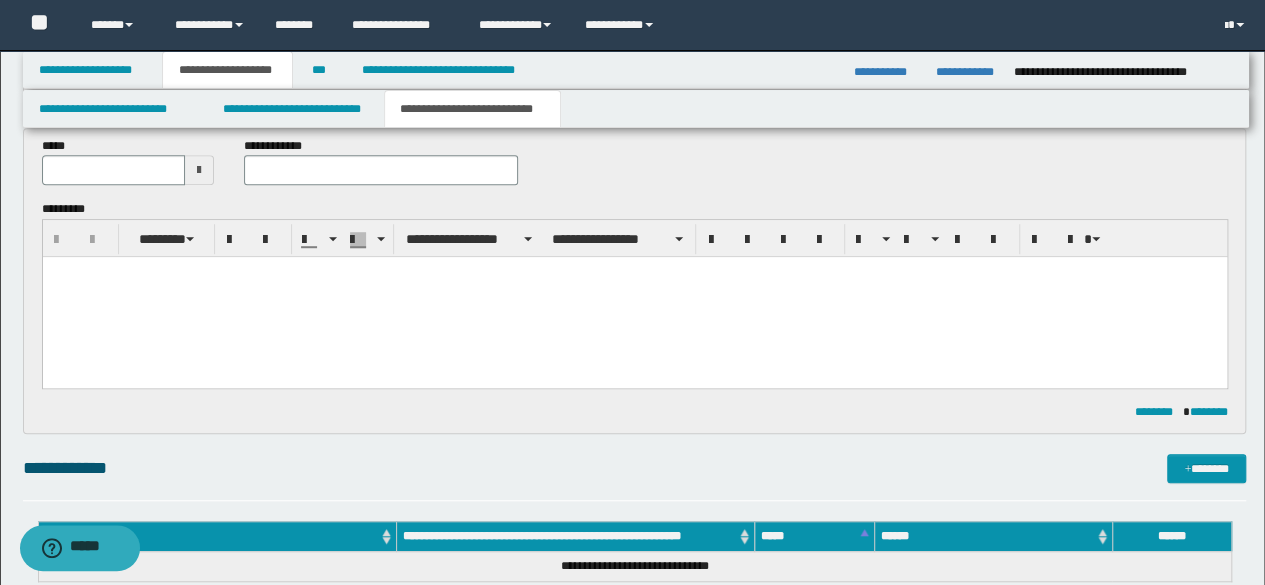 scroll, scrollTop: 500, scrollLeft: 0, axis: vertical 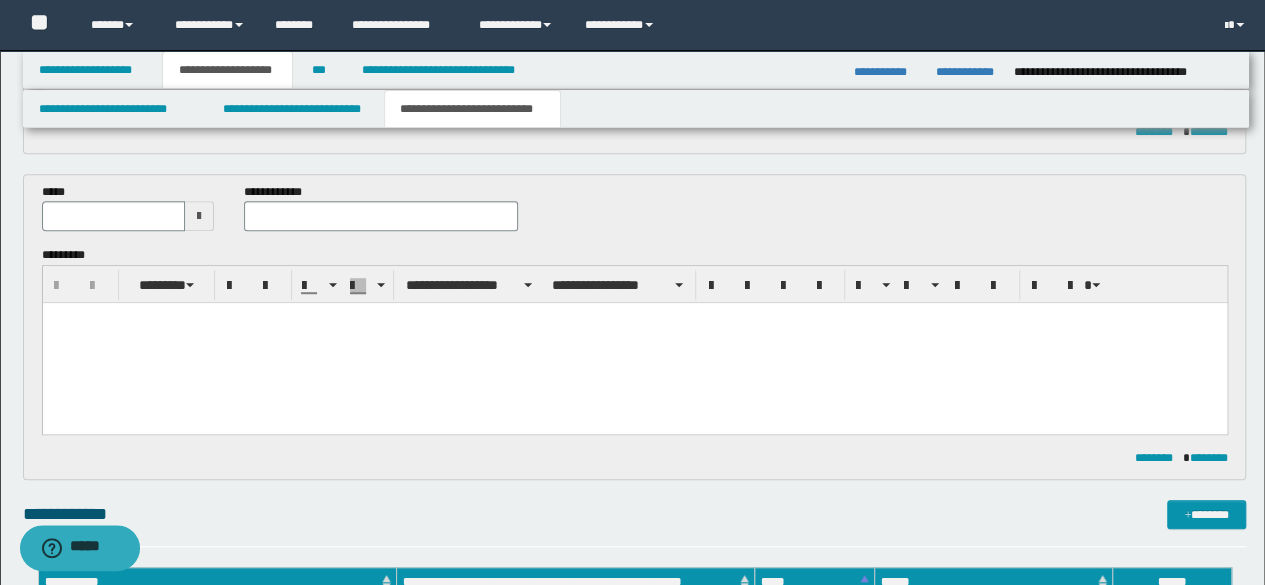 drag, startPoint x: 270, startPoint y: 233, endPoint x: 254, endPoint y: 219, distance: 21.260292 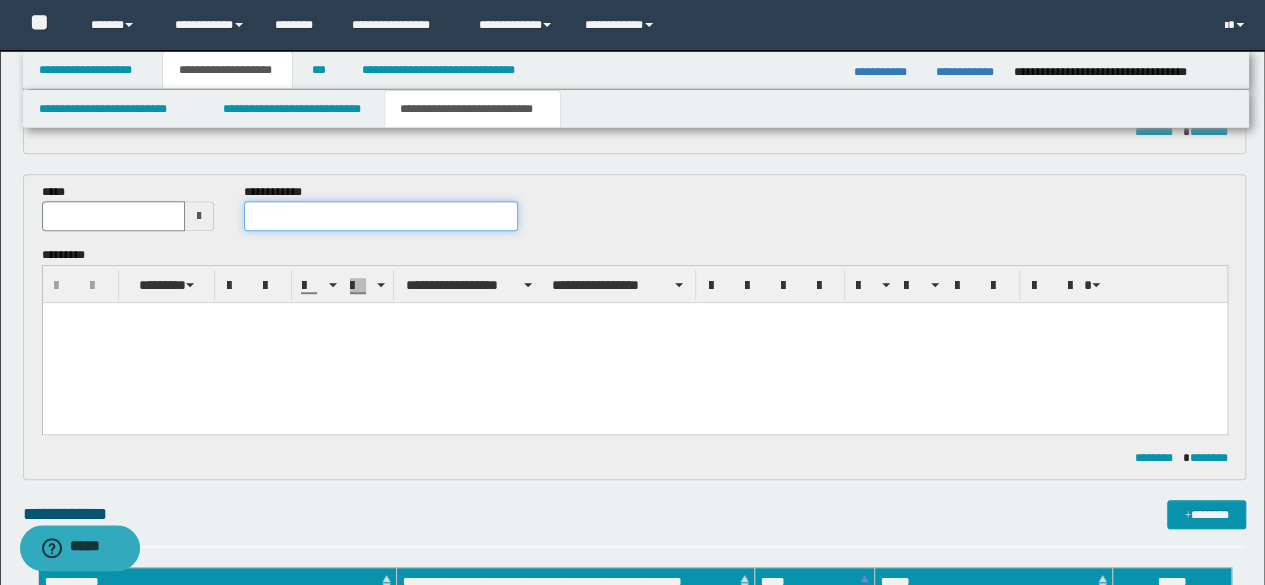click at bounding box center (381, 216) 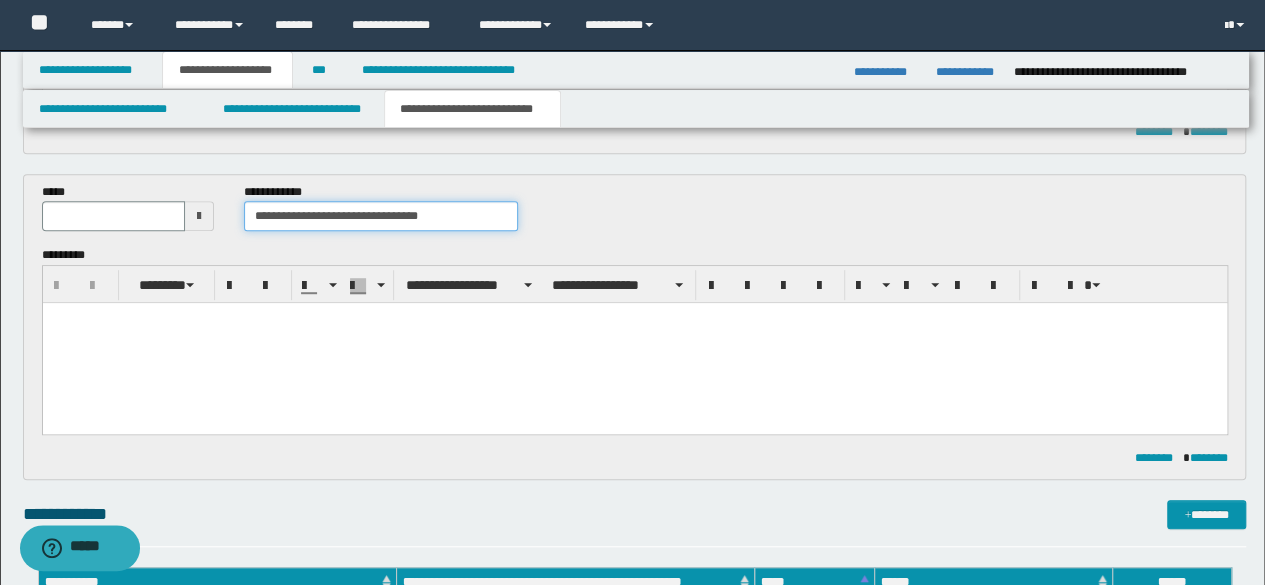 type on "**********" 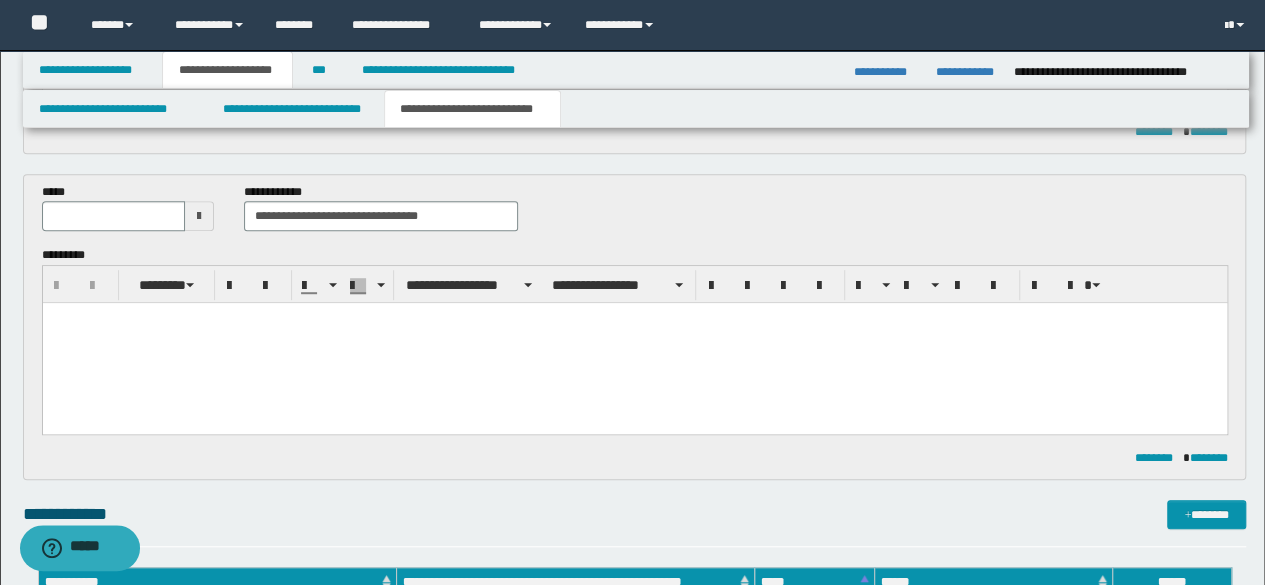 click at bounding box center (199, 216) 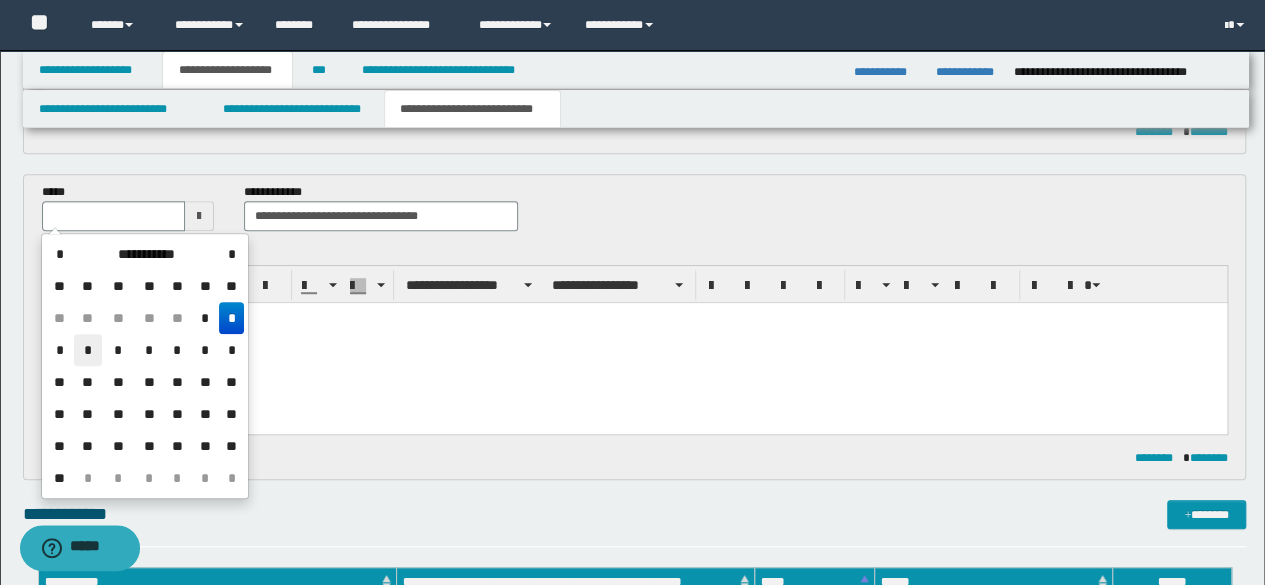 drag, startPoint x: 84, startPoint y: 339, endPoint x: 63, endPoint y: 21, distance: 318.69263 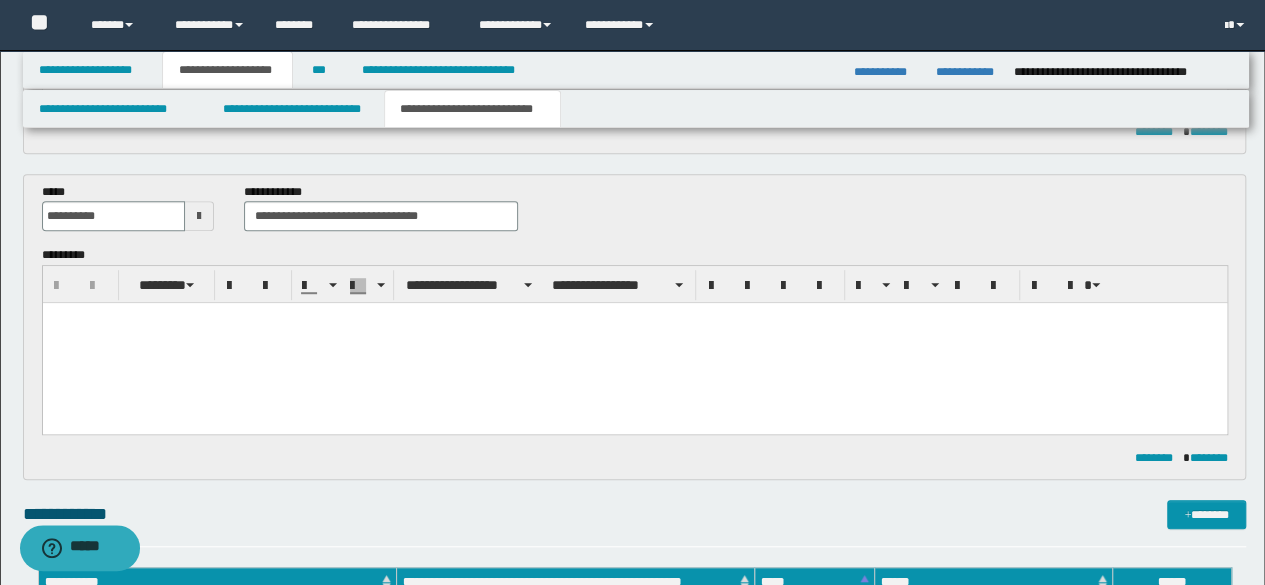 scroll, scrollTop: 100, scrollLeft: 0, axis: vertical 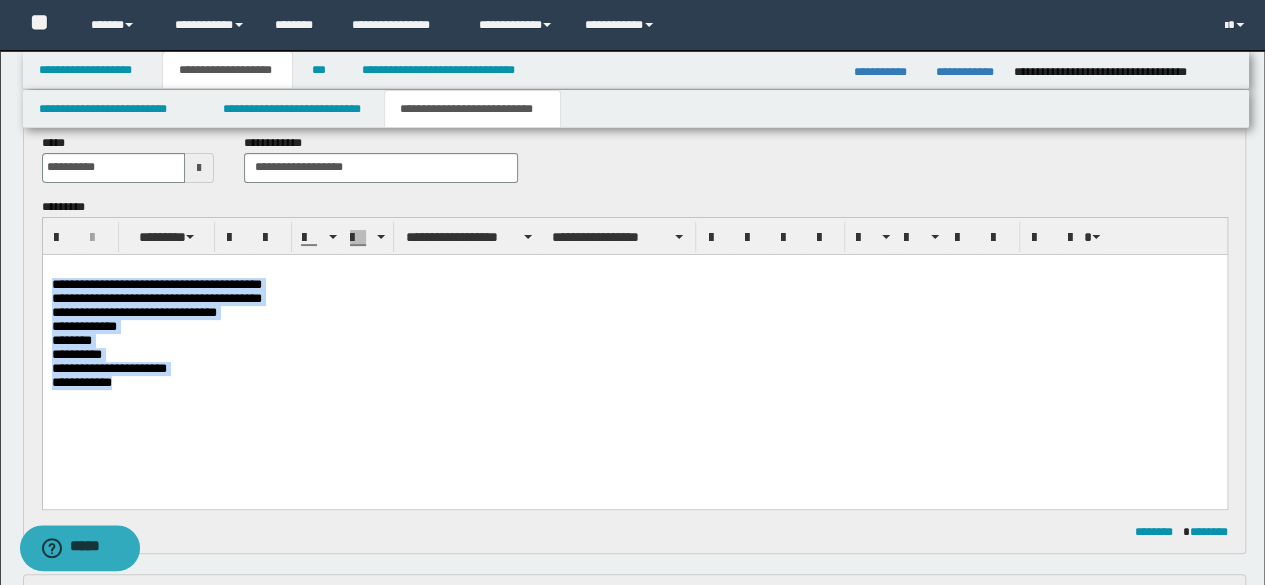 drag, startPoint x: 77, startPoint y: 340, endPoint x: 37, endPoint y: 288, distance: 65.60488 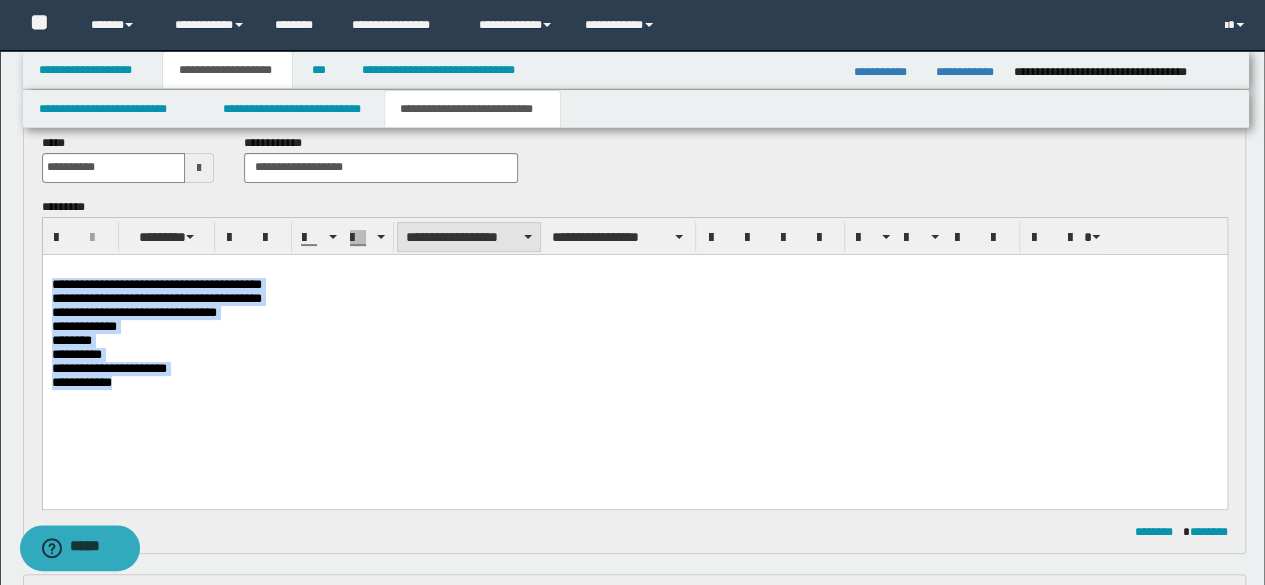 click on "**********" at bounding box center [469, 237] 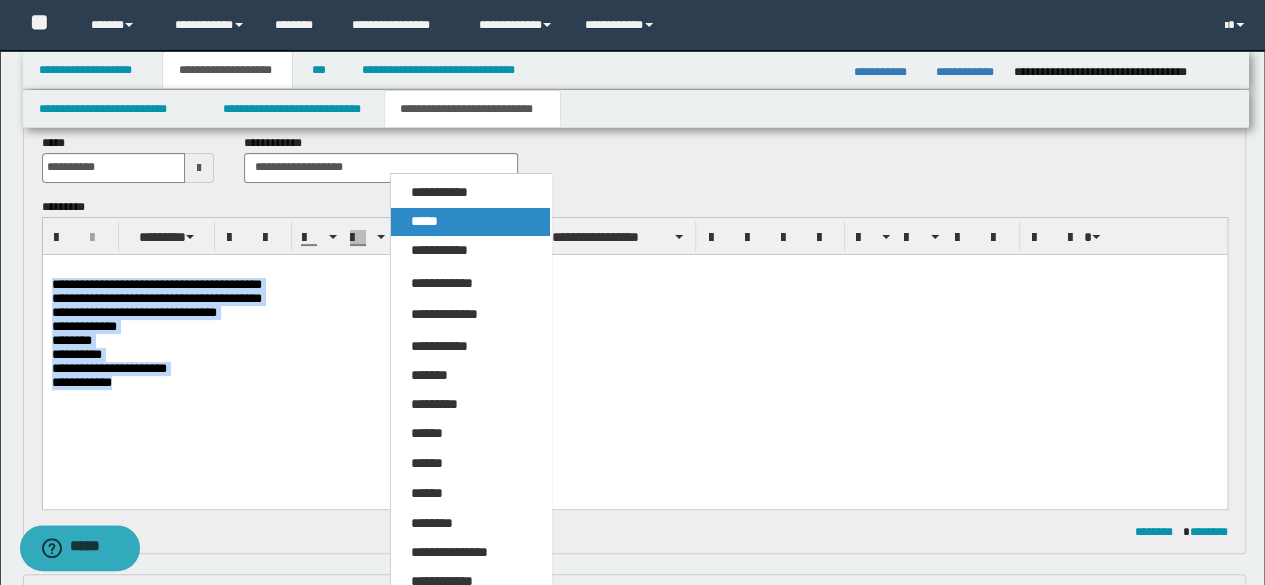 click on "*****" at bounding box center [470, 222] 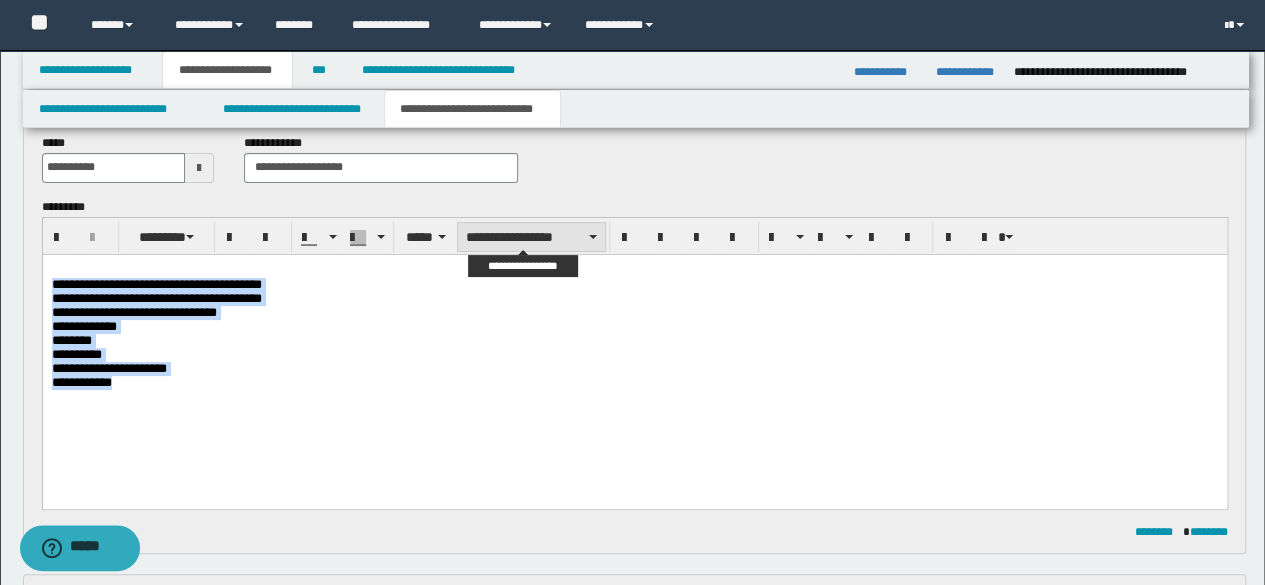 click on "**********" at bounding box center (531, 237) 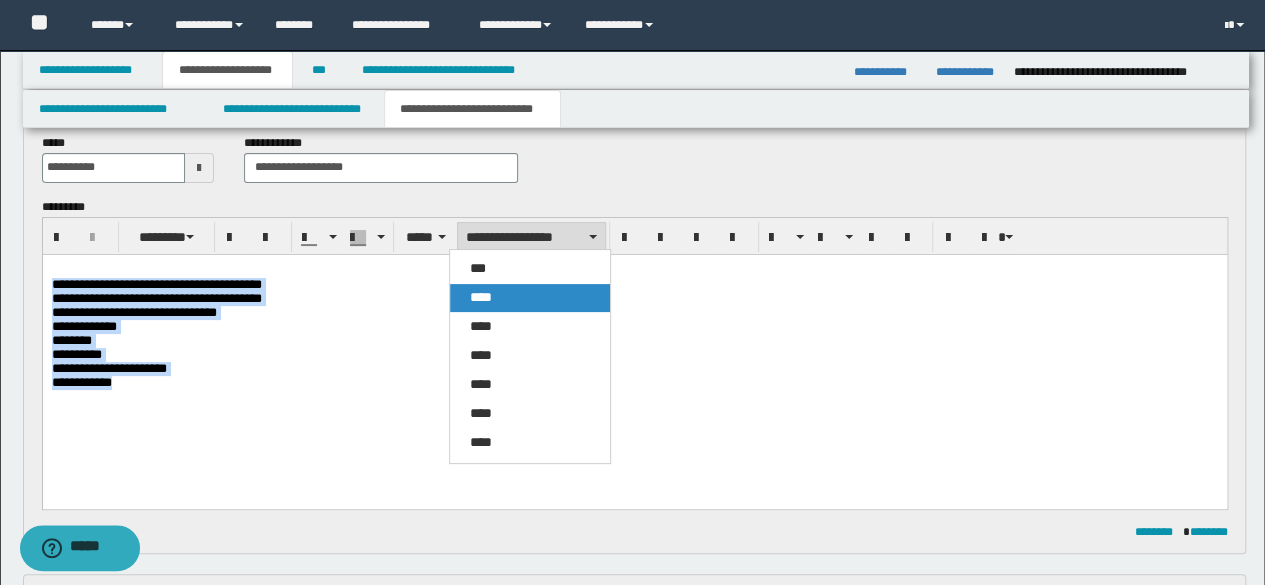click on "****" at bounding box center (529, 298) 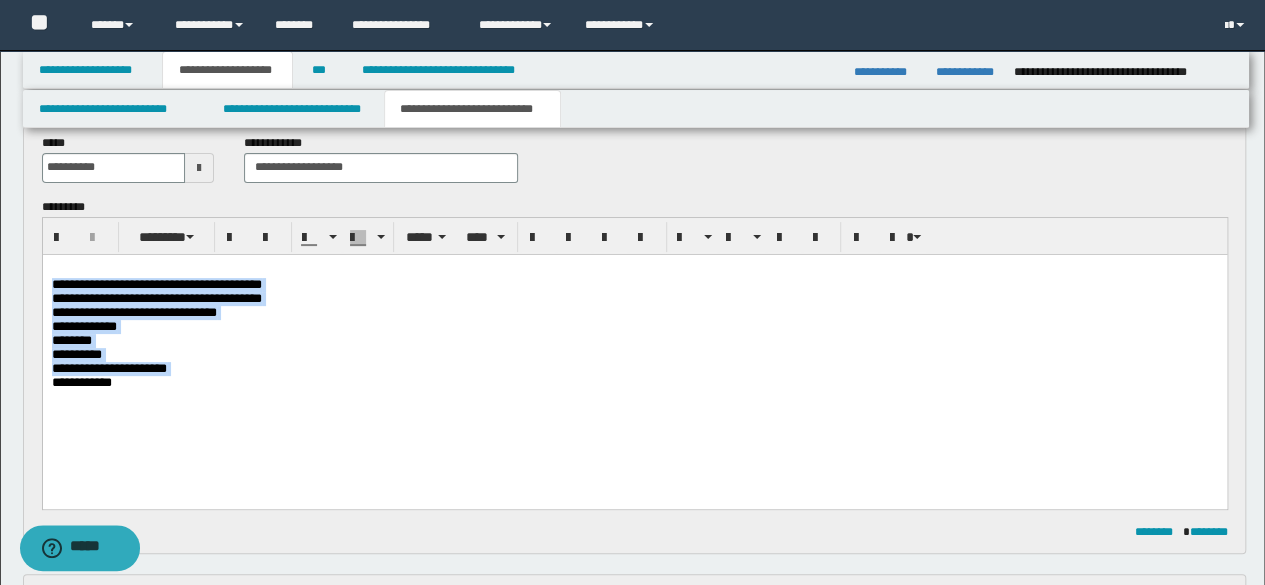click on "**********" at bounding box center (634, 338) 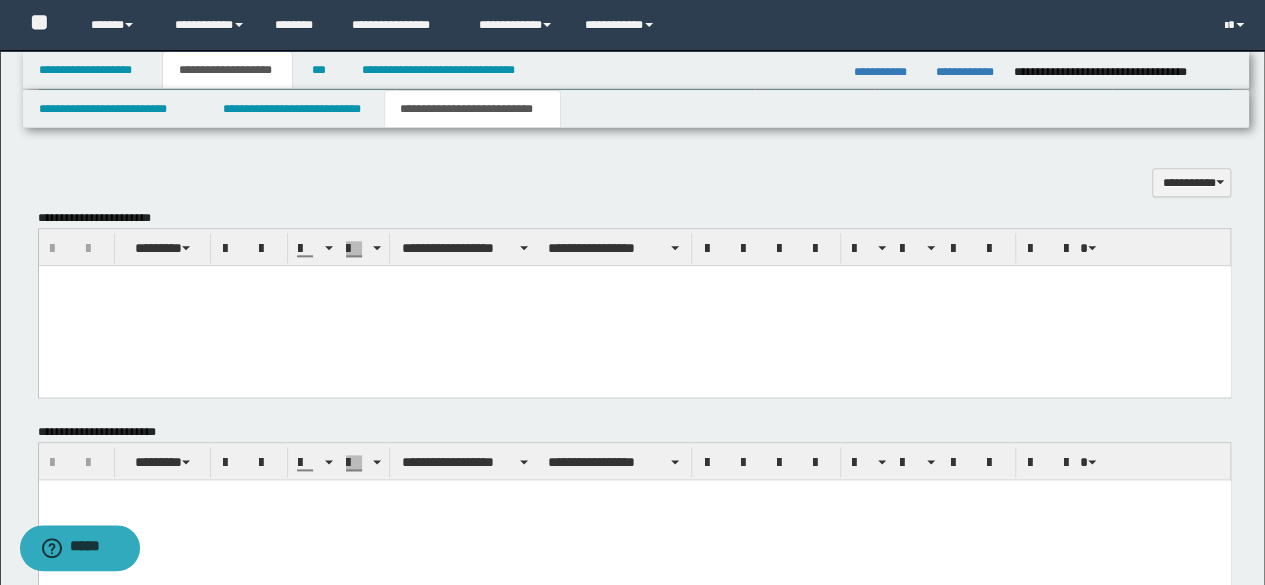 scroll, scrollTop: 1367, scrollLeft: 0, axis: vertical 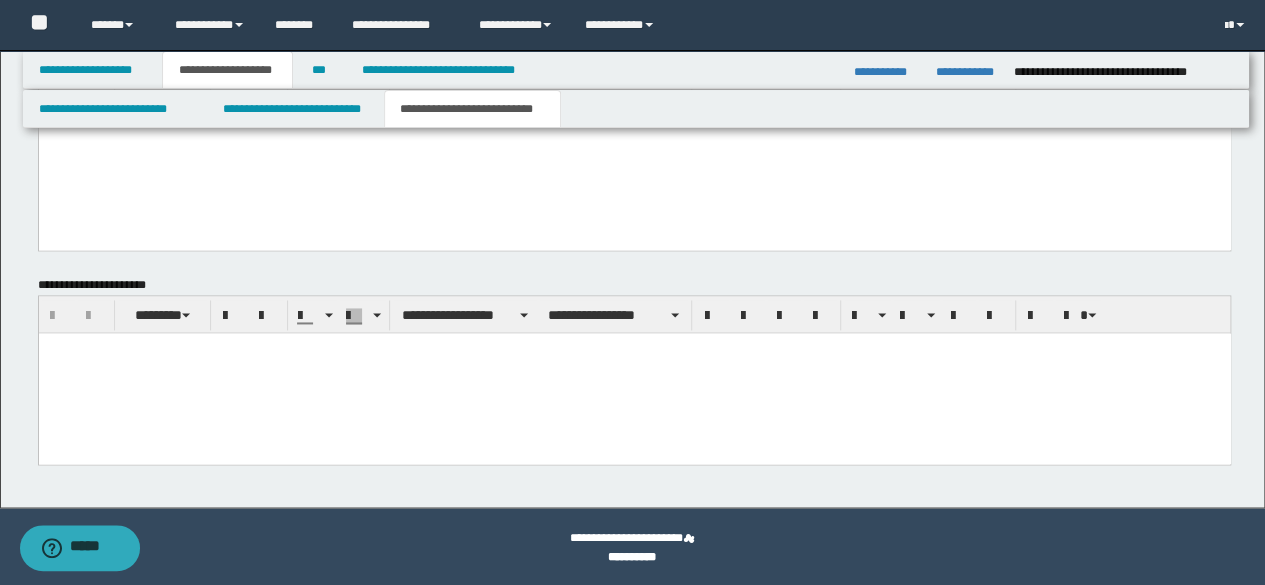 drag, startPoint x: 321, startPoint y: 378, endPoint x: 419, endPoint y: 388, distance: 98.50888 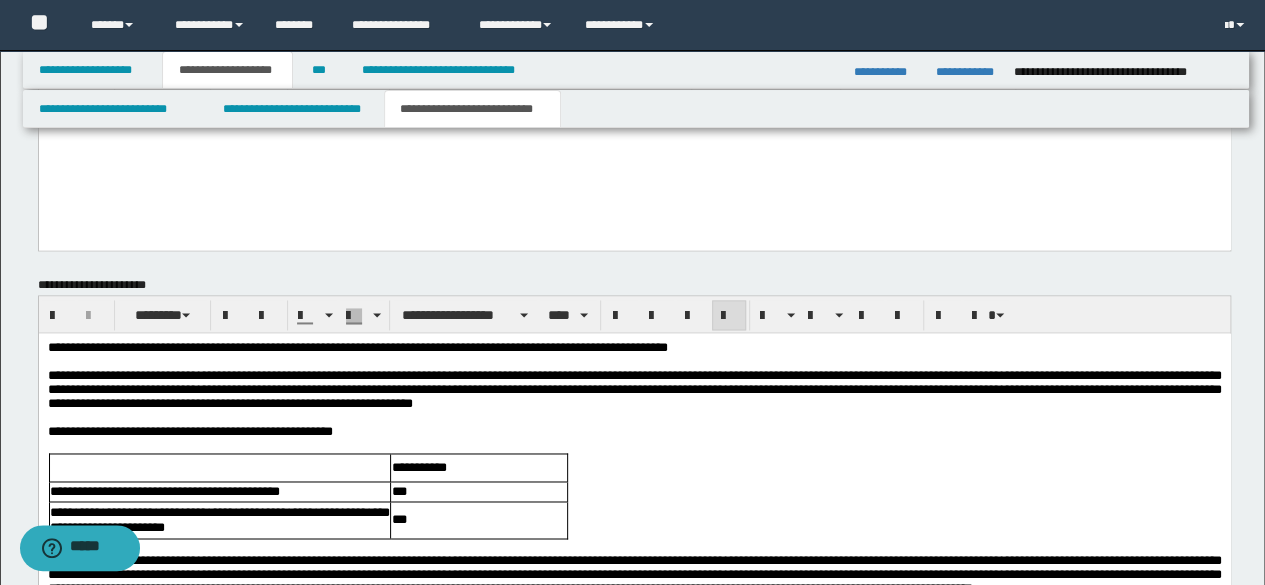 click on "**********" at bounding box center (357, 347) 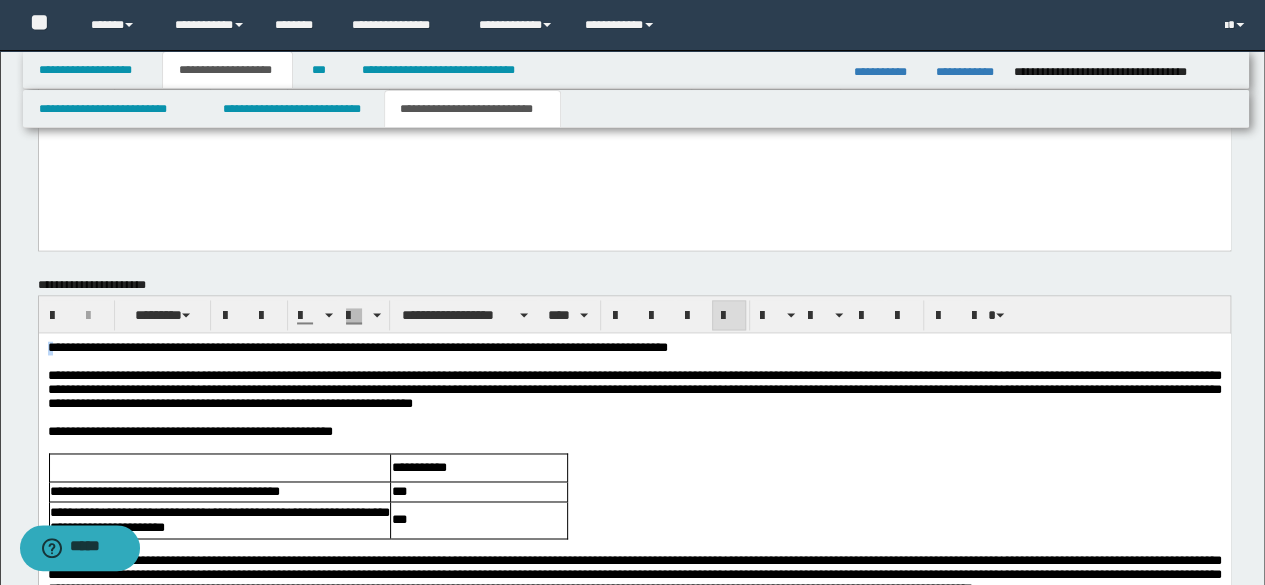 click on "**********" at bounding box center (357, 347) 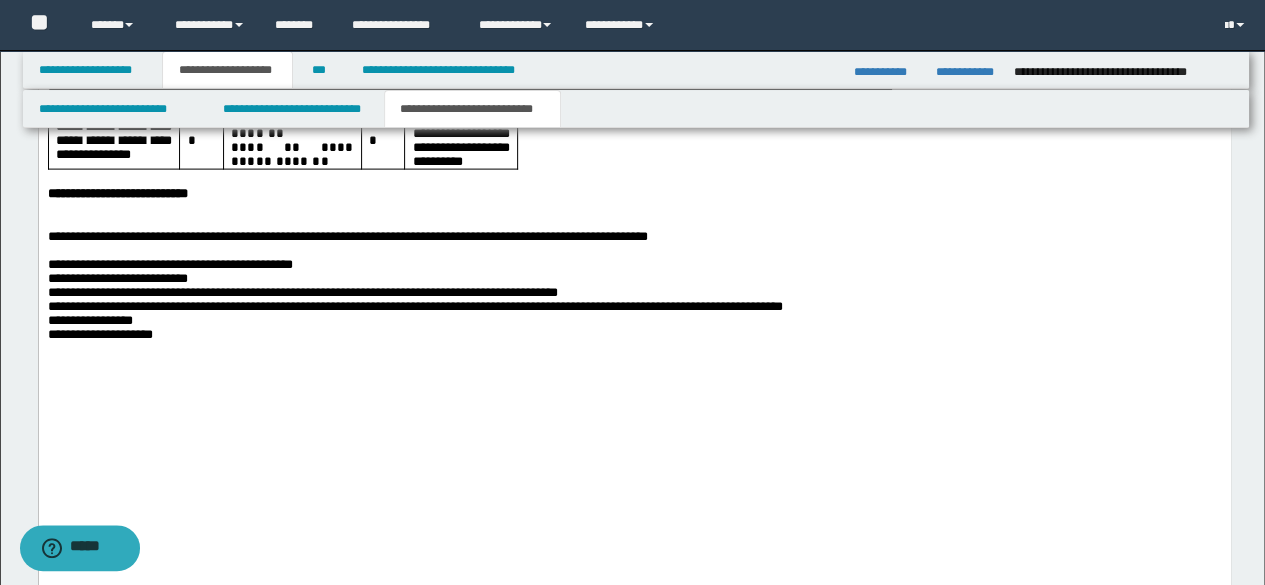 scroll, scrollTop: 2247, scrollLeft: 0, axis: vertical 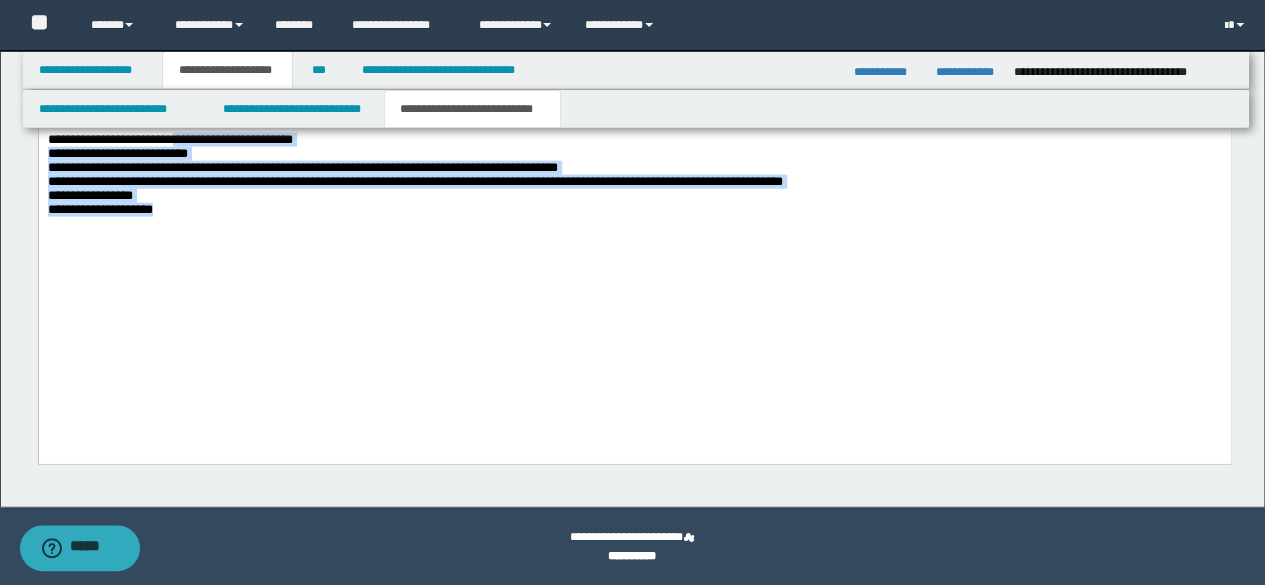 drag, startPoint x: 298, startPoint y: 340, endPoint x: 221, endPoint y: 336, distance: 77.10383 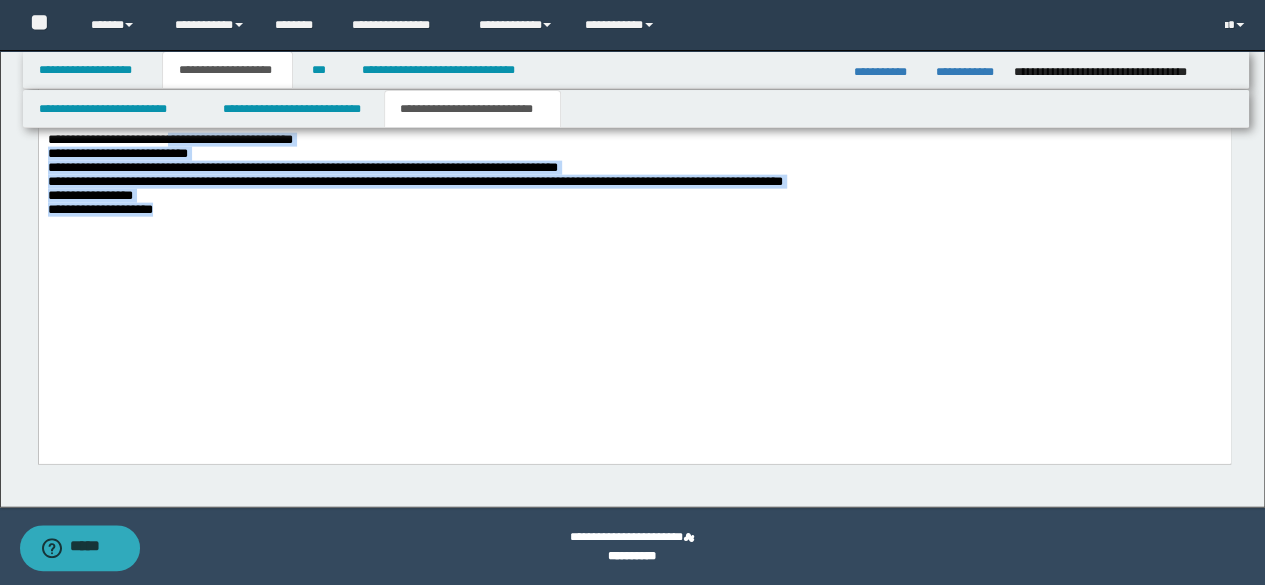 click at bounding box center (634, 224) 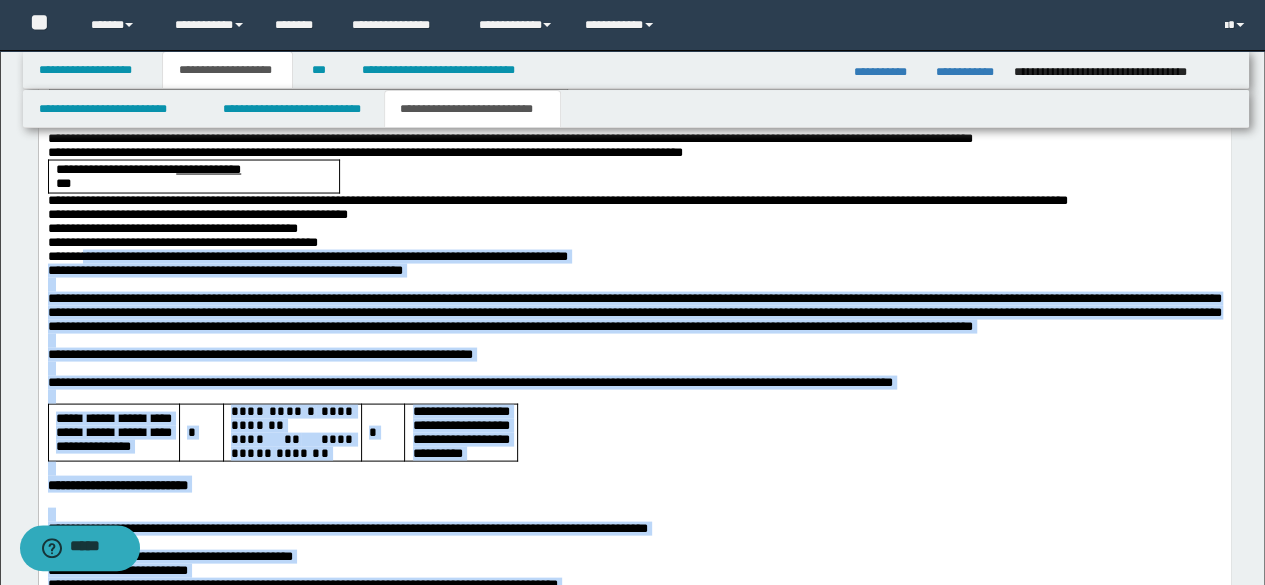 scroll, scrollTop: 1431, scrollLeft: 0, axis: vertical 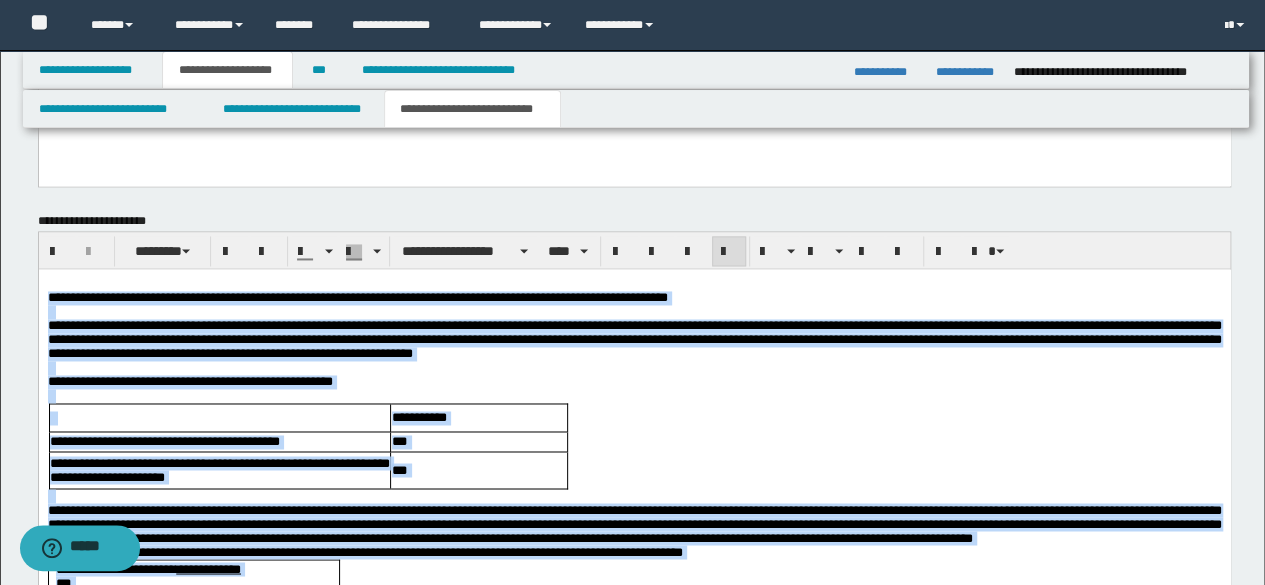 drag, startPoint x: 348, startPoint y: 1177, endPoint x: 8, endPoint y: 297, distance: 943.39813 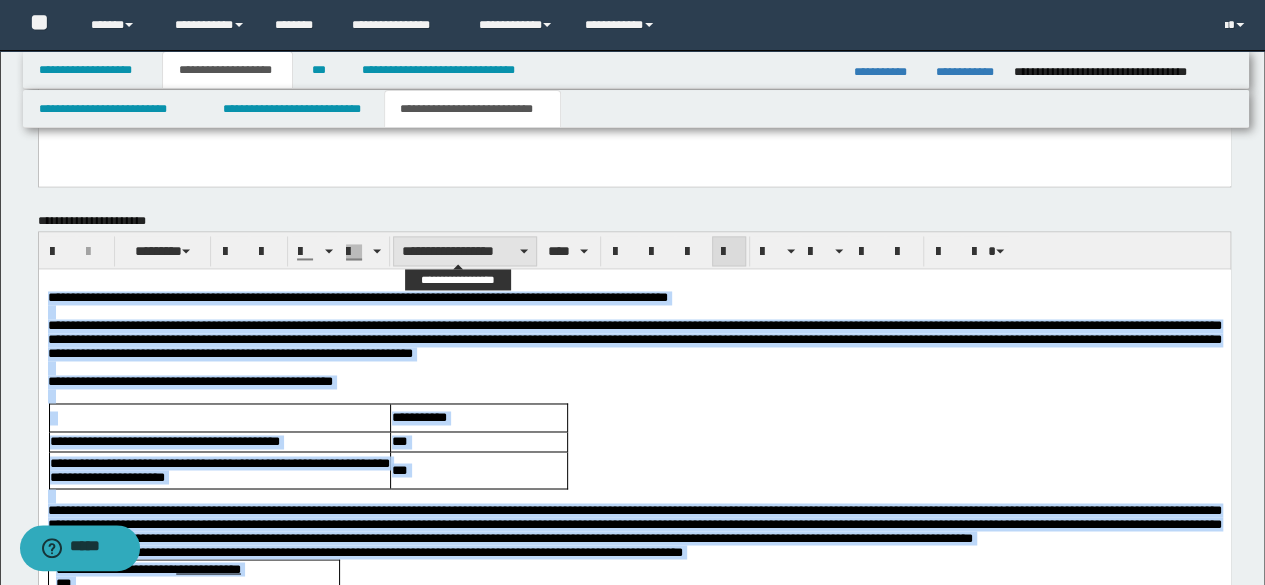 click on "**********" at bounding box center [465, 251] 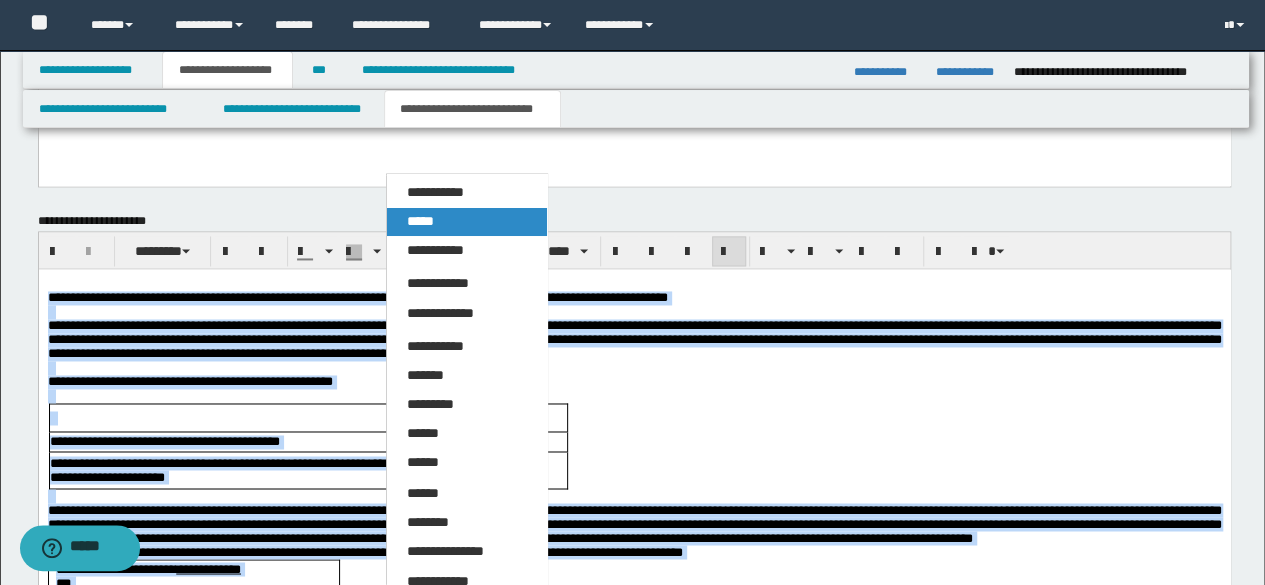 click on "*****" at bounding box center (466, 222) 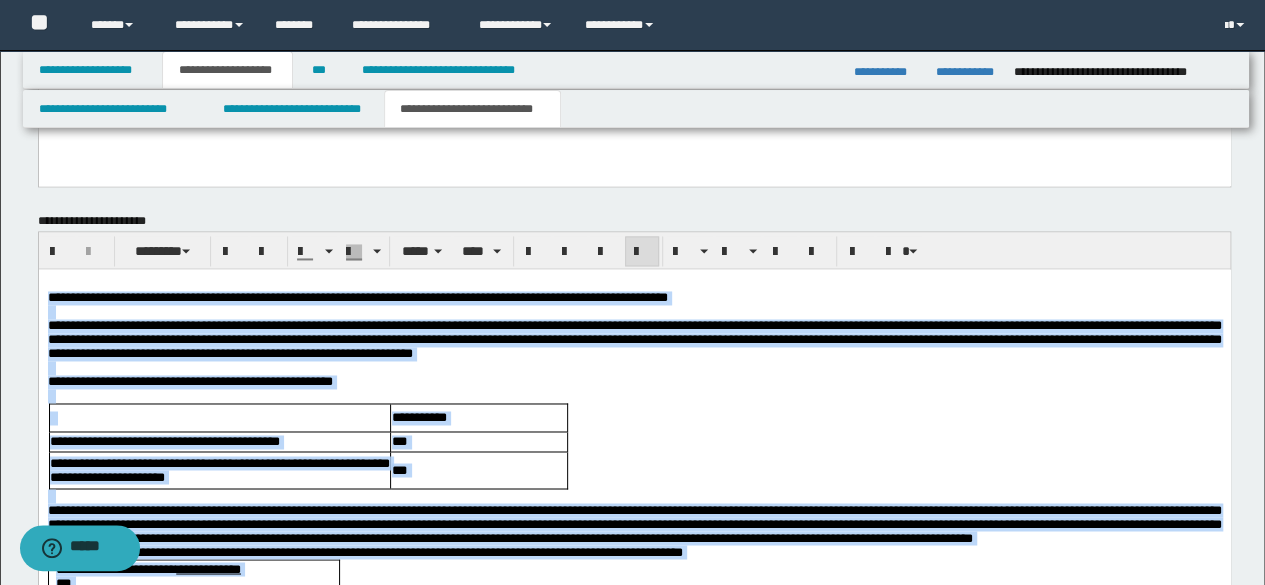click on "**********" at bounding box center (634, 339) 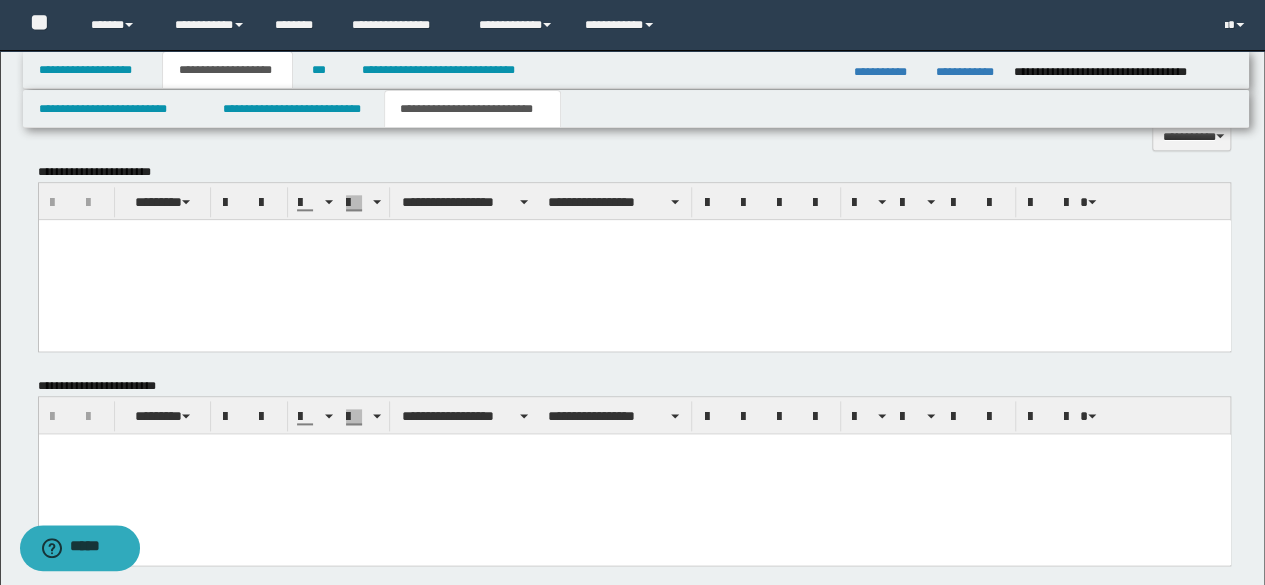 scroll, scrollTop: 931, scrollLeft: 0, axis: vertical 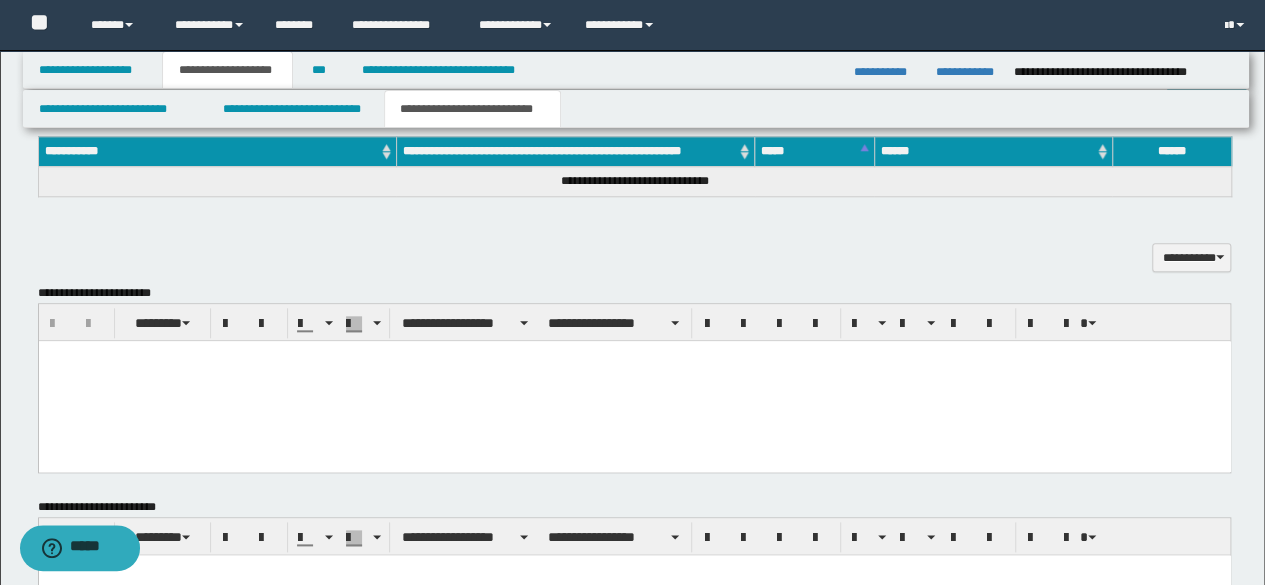 click at bounding box center (634, 380) 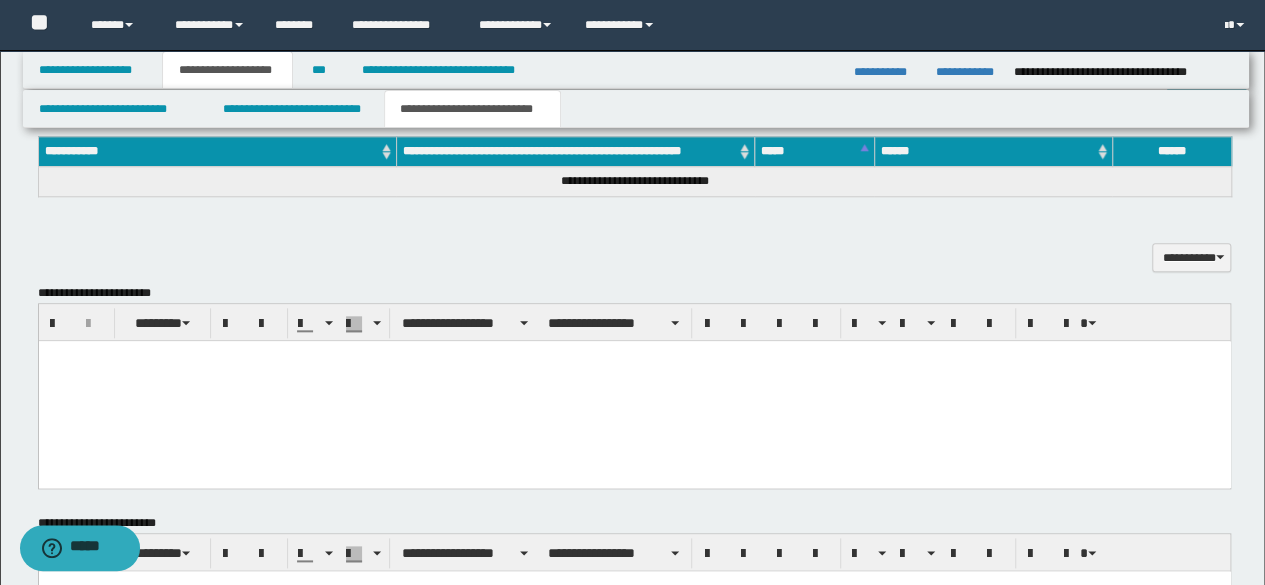 paste 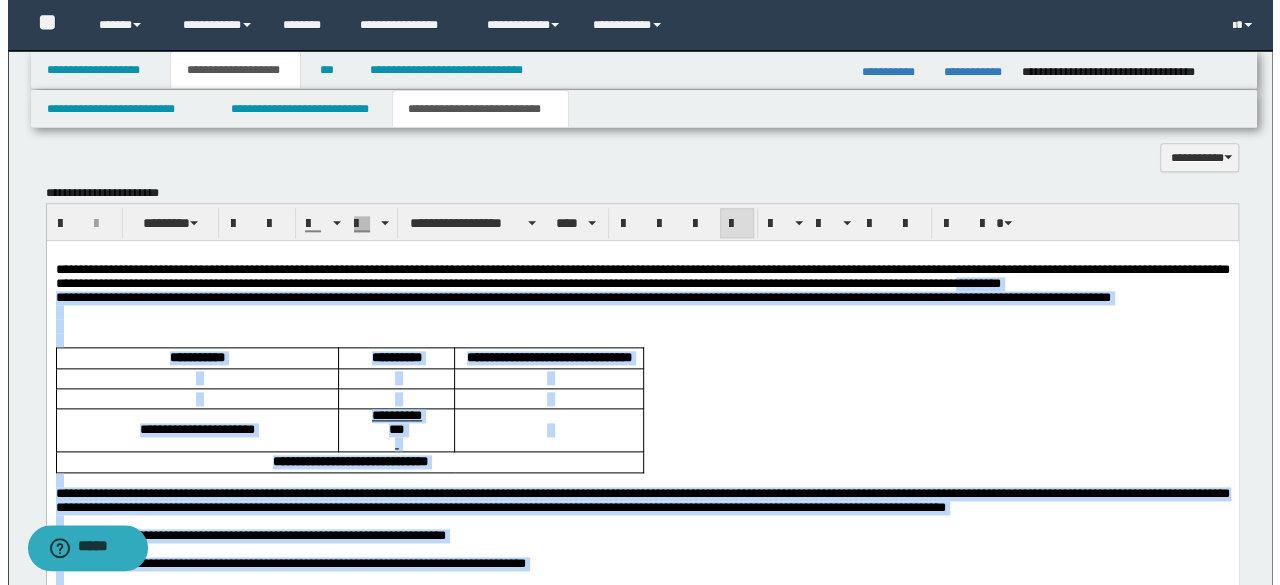 scroll, scrollTop: 931, scrollLeft: 0, axis: vertical 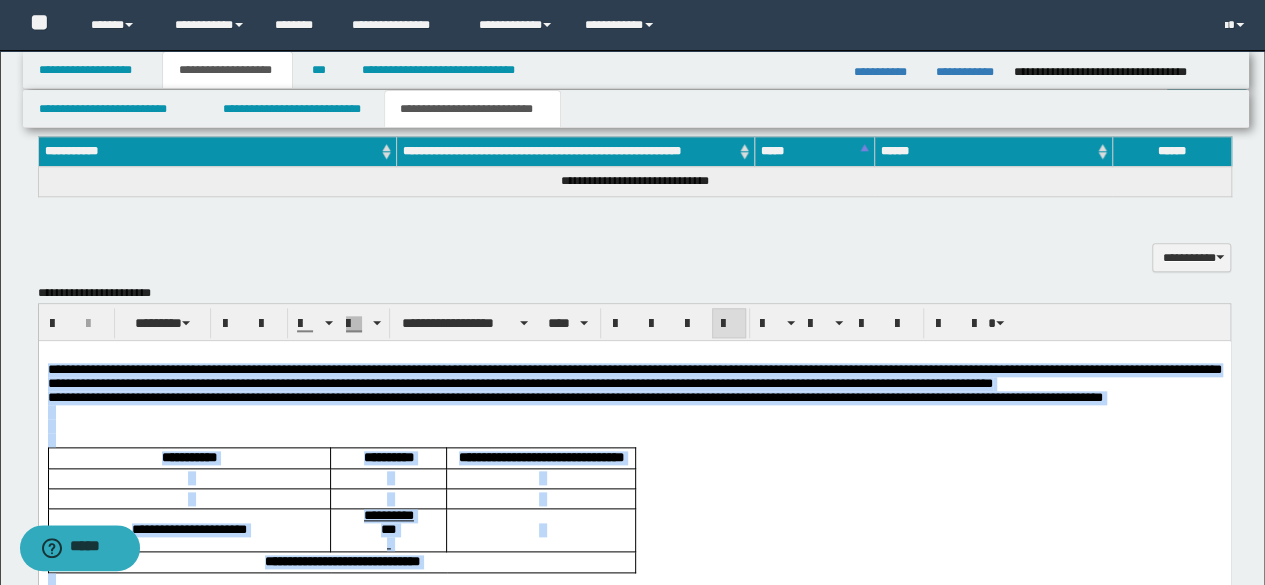 drag, startPoint x: 174, startPoint y: 1143, endPoint x: 12, endPoint y: 371, distance: 788.8143 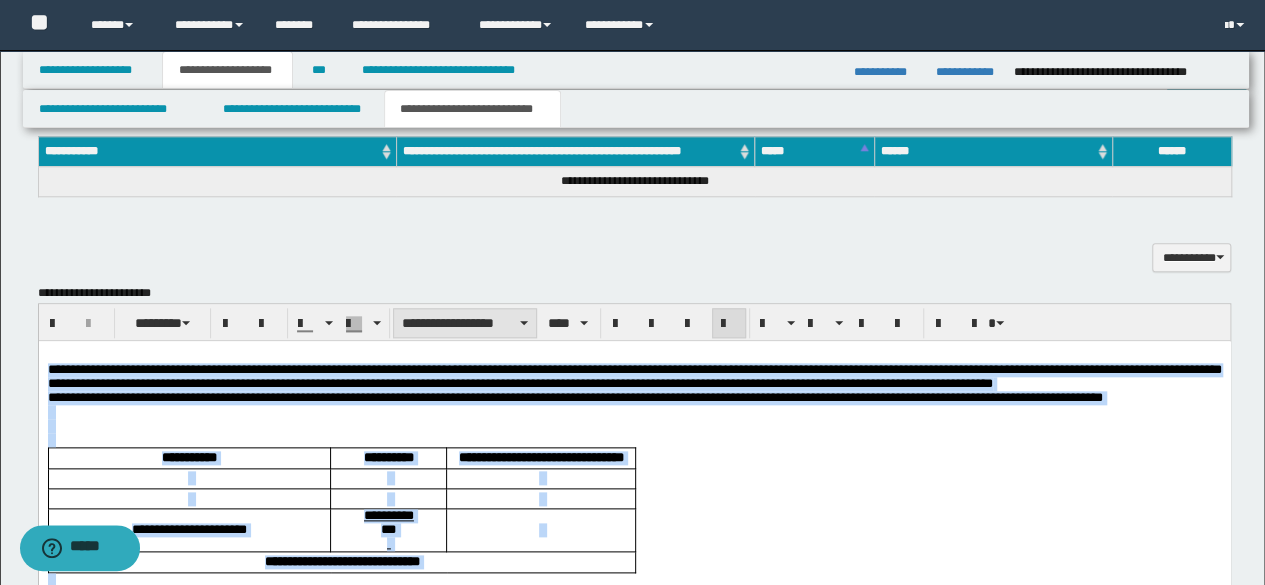 click on "**********" at bounding box center [465, 323] 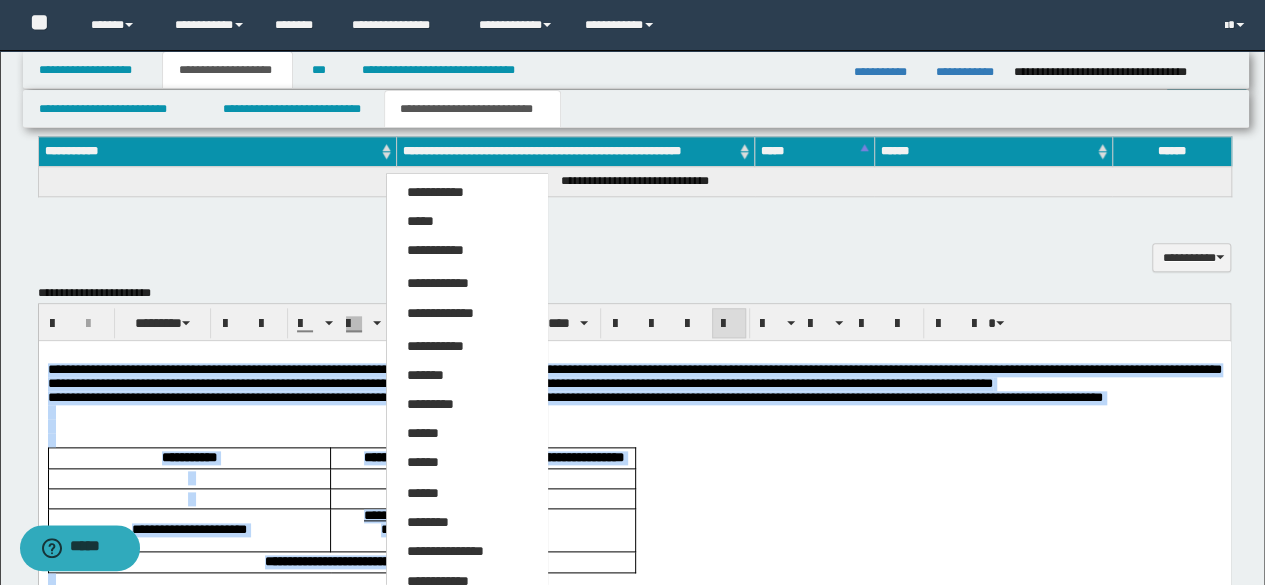 click on "*****" at bounding box center (466, 222) 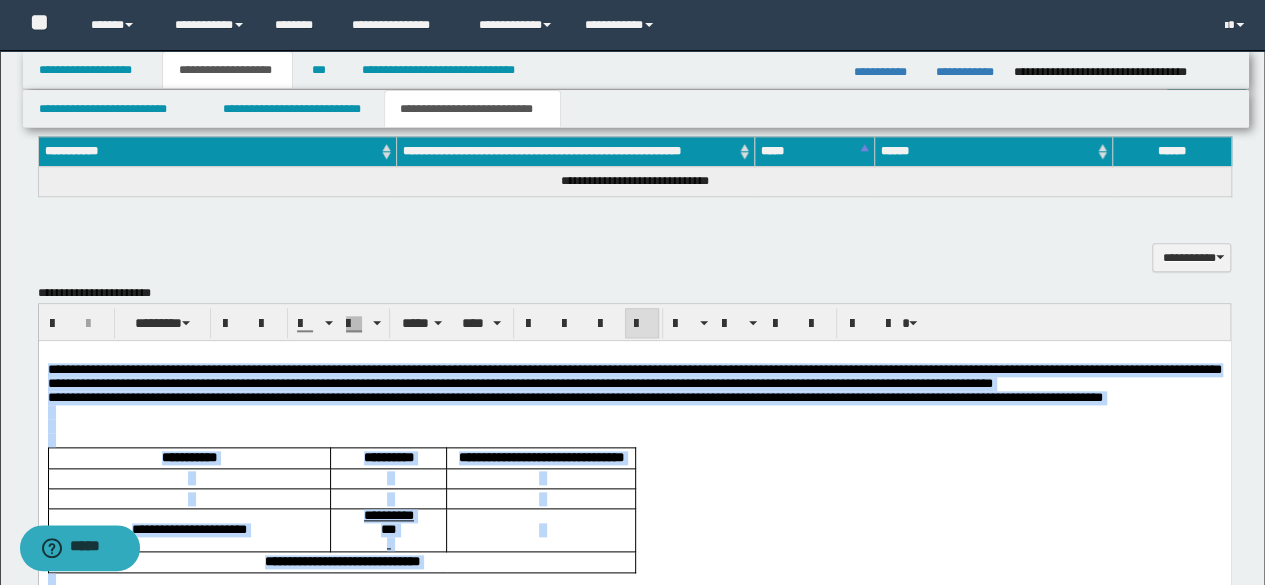 click on "**********" at bounding box center [634, 375] 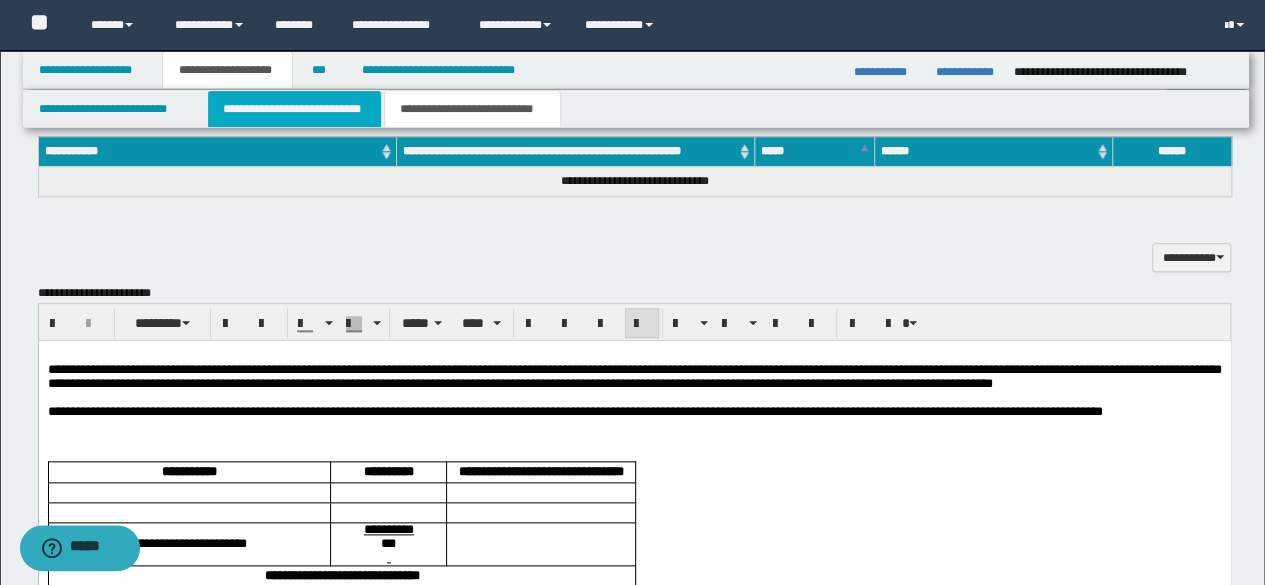 click on "**********" at bounding box center (294, 109) 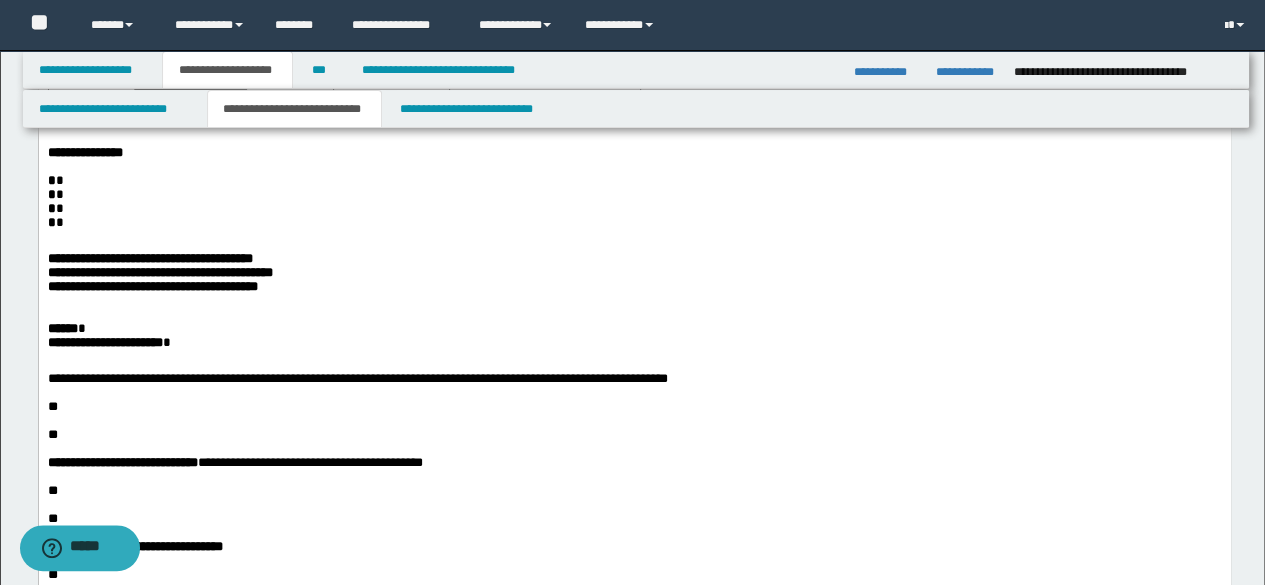 scroll, scrollTop: 231, scrollLeft: 0, axis: vertical 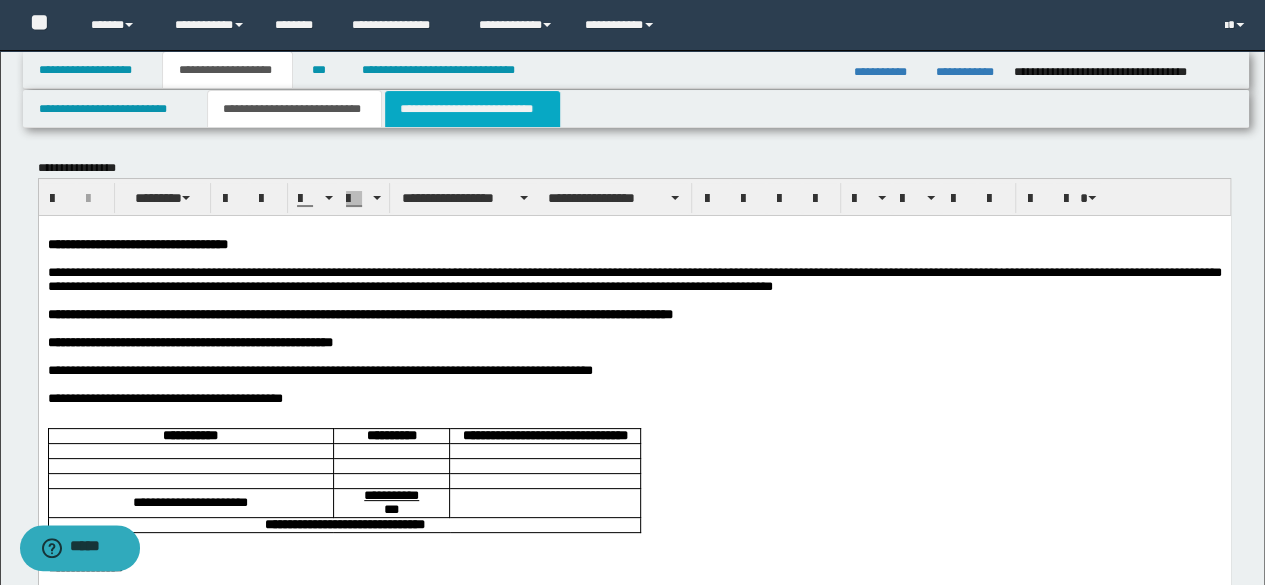 click on "**********" at bounding box center (472, 109) 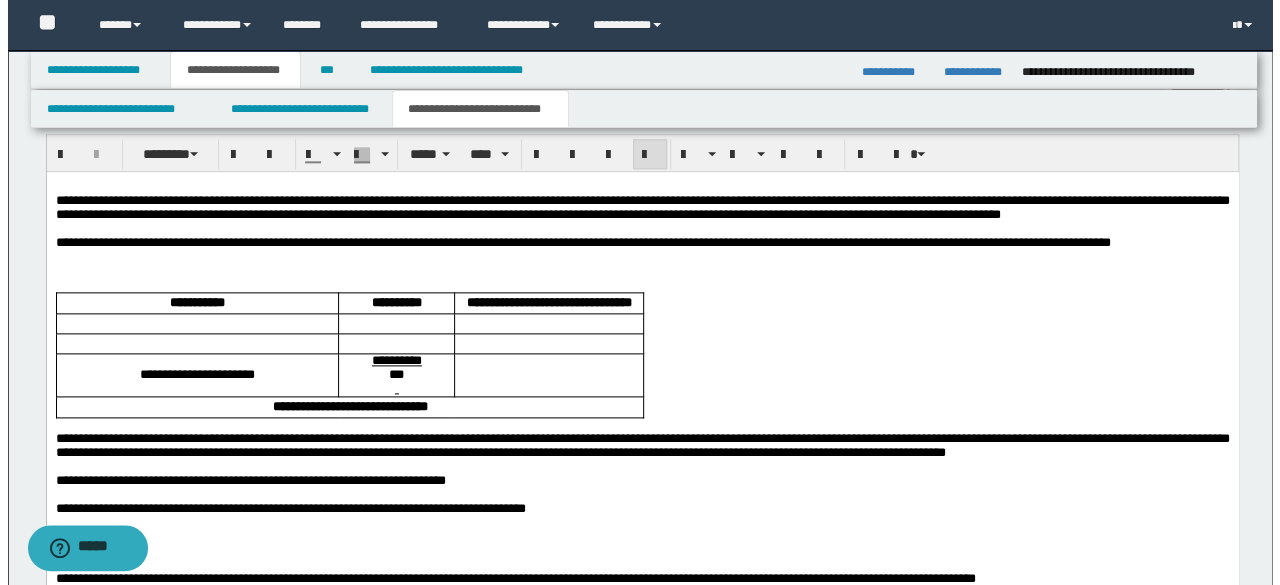 scroll, scrollTop: 1200, scrollLeft: 0, axis: vertical 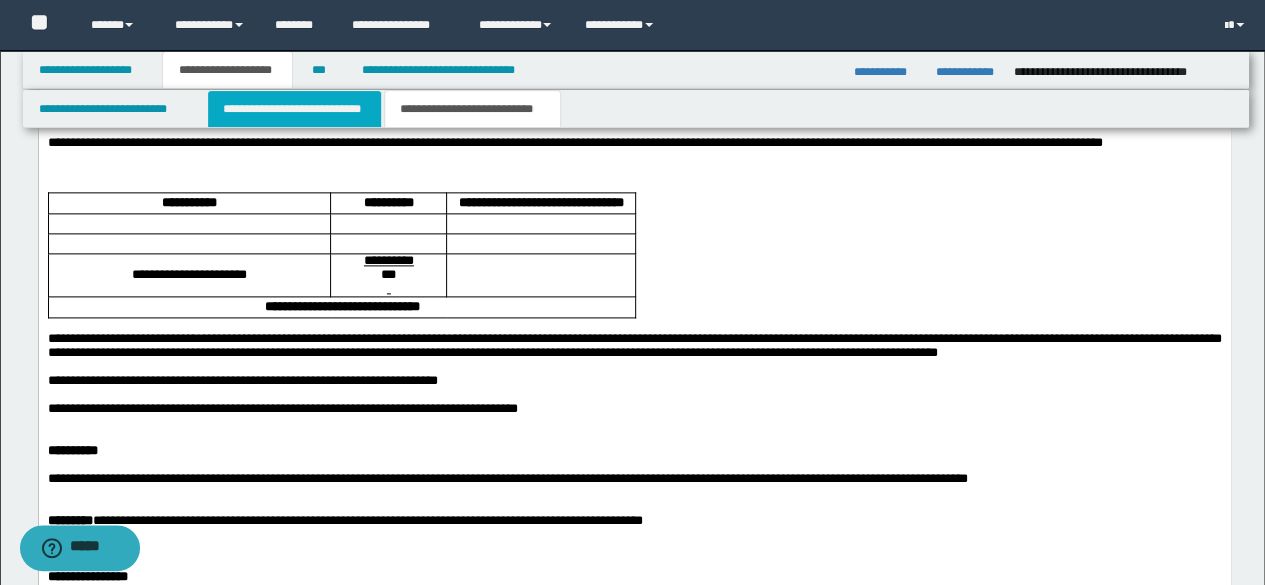 click on "**********" at bounding box center [294, 109] 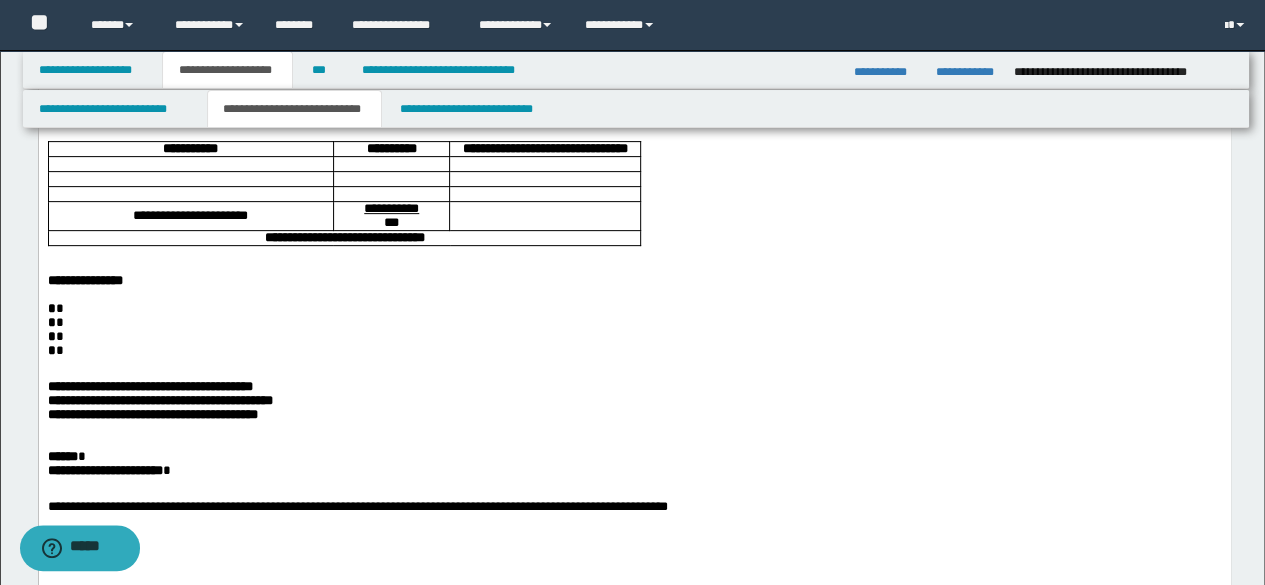 scroll, scrollTop: 200, scrollLeft: 0, axis: vertical 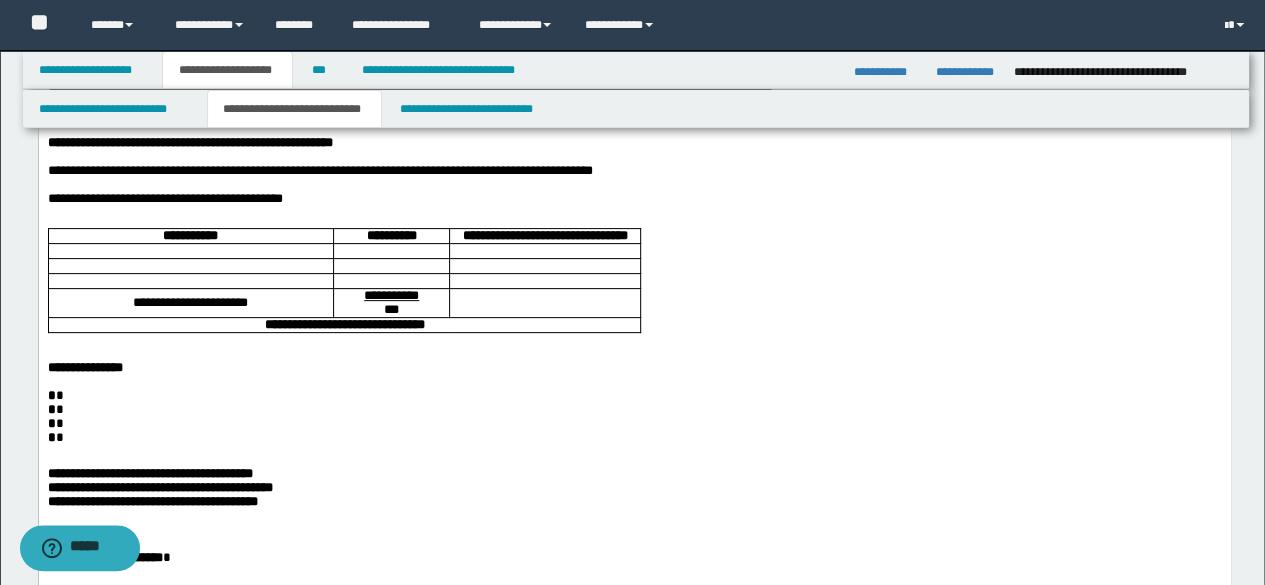 click at bounding box center (634, 339) 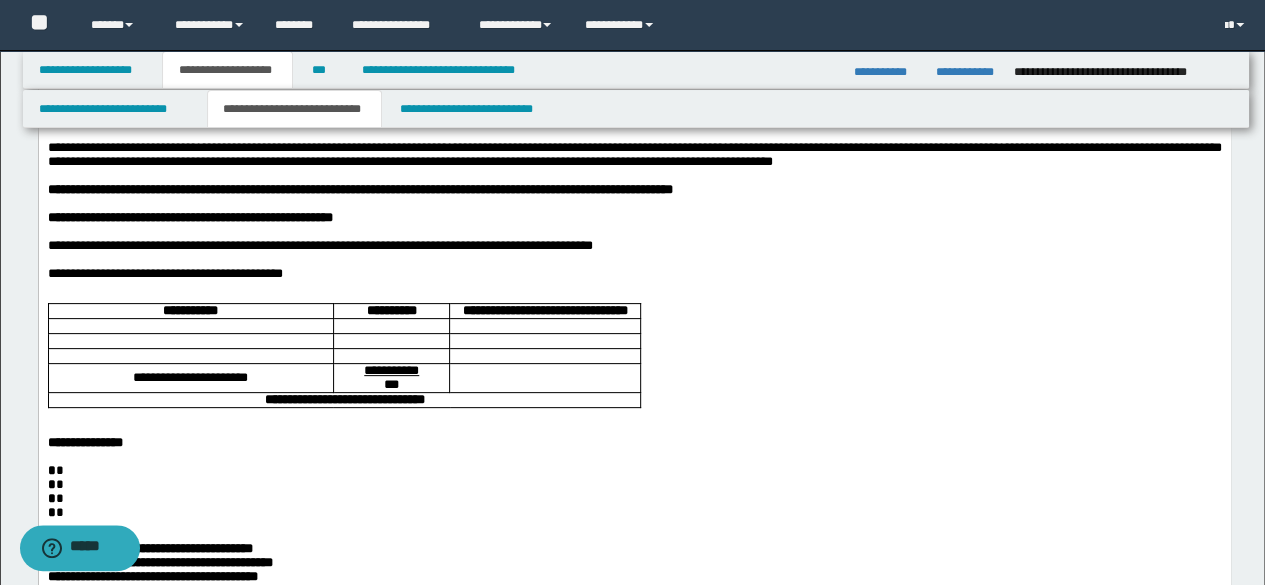 scroll, scrollTop: 0, scrollLeft: 0, axis: both 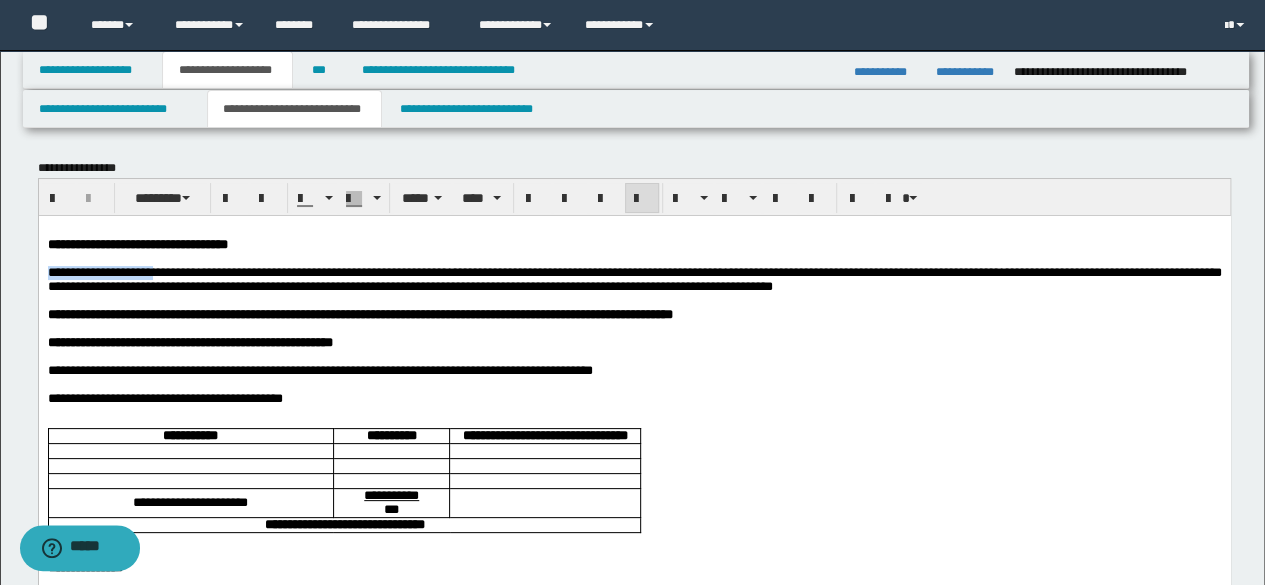 drag, startPoint x: 185, startPoint y: 275, endPoint x: 41, endPoint y: 277, distance: 144.01389 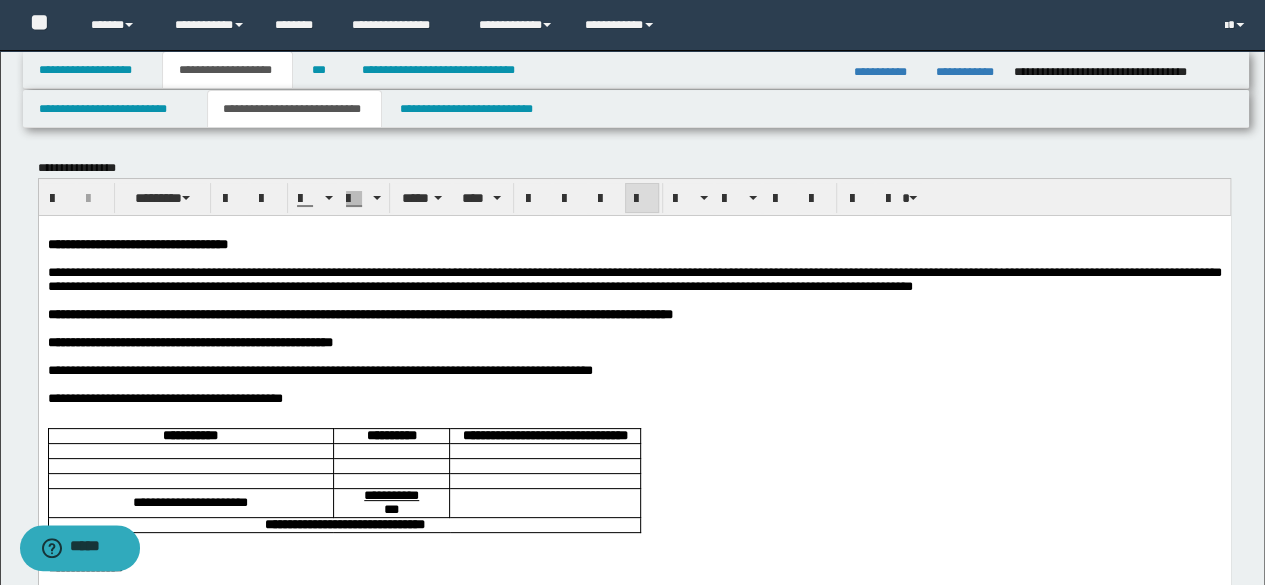 click on "**********" at bounding box center (634, 278) 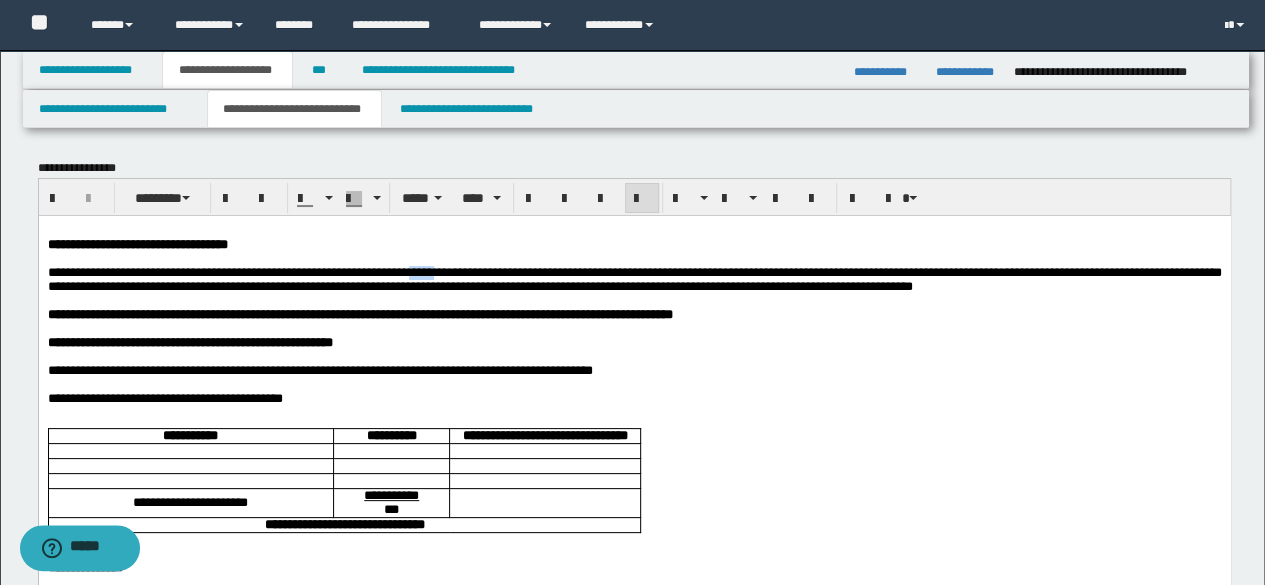 click on "**********" at bounding box center [634, 278] 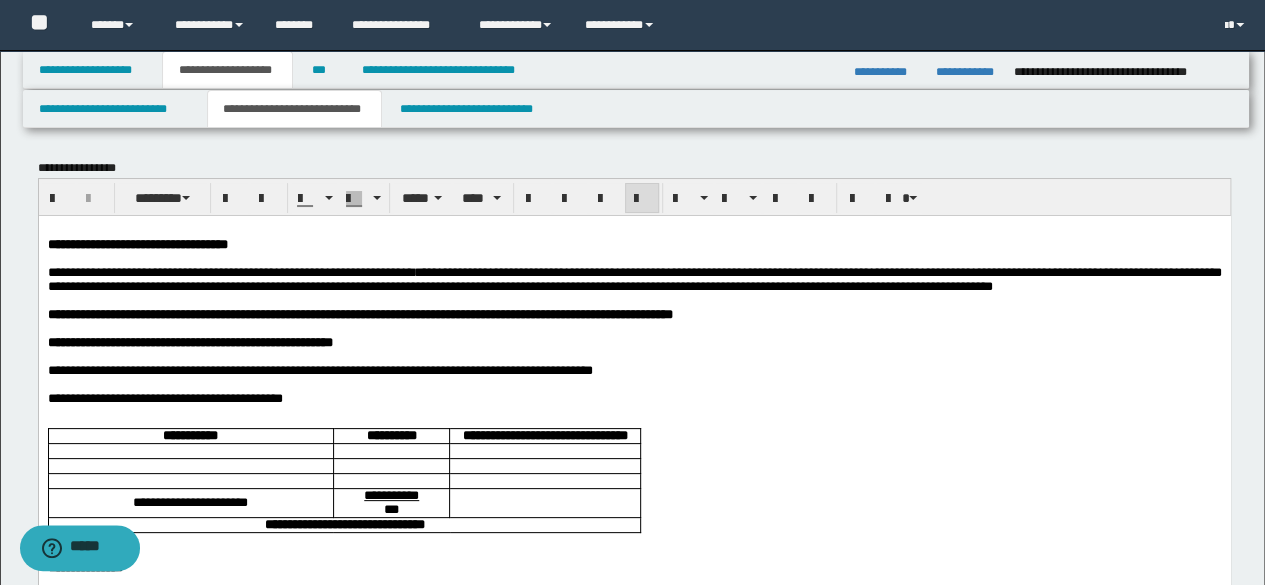 click on "**********" at bounding box center (634, 278) 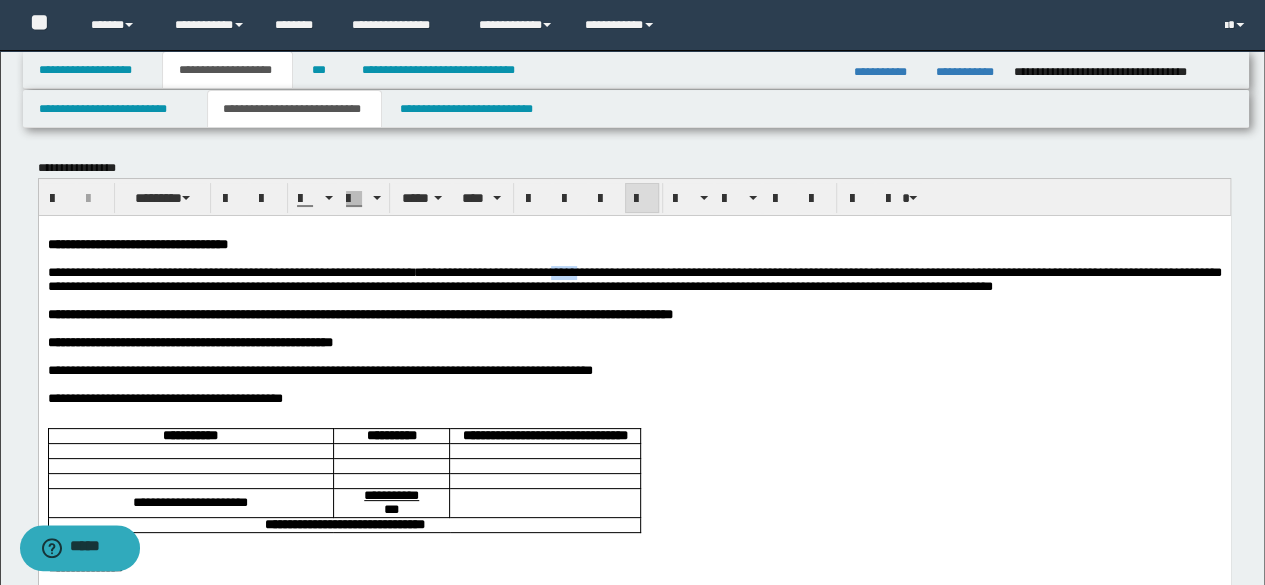 click on "**********" at bounding box center [634, 278] 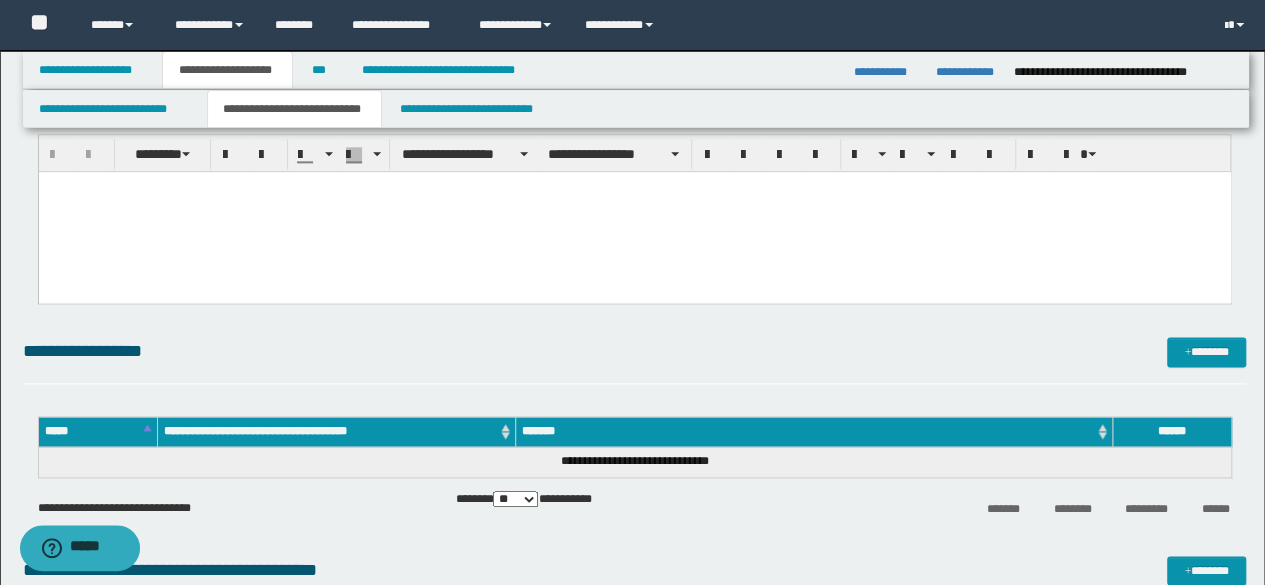 scroll, scrollTop: 1100, scrollLeft: 0, axis: vertical 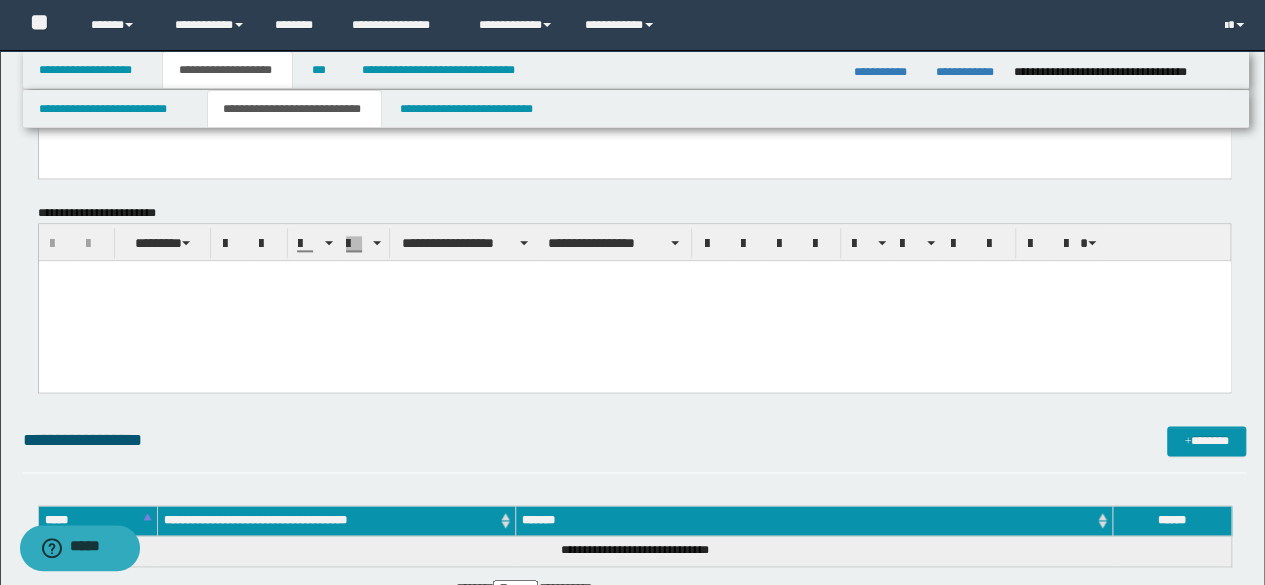 click at bounding box center [634, 301] 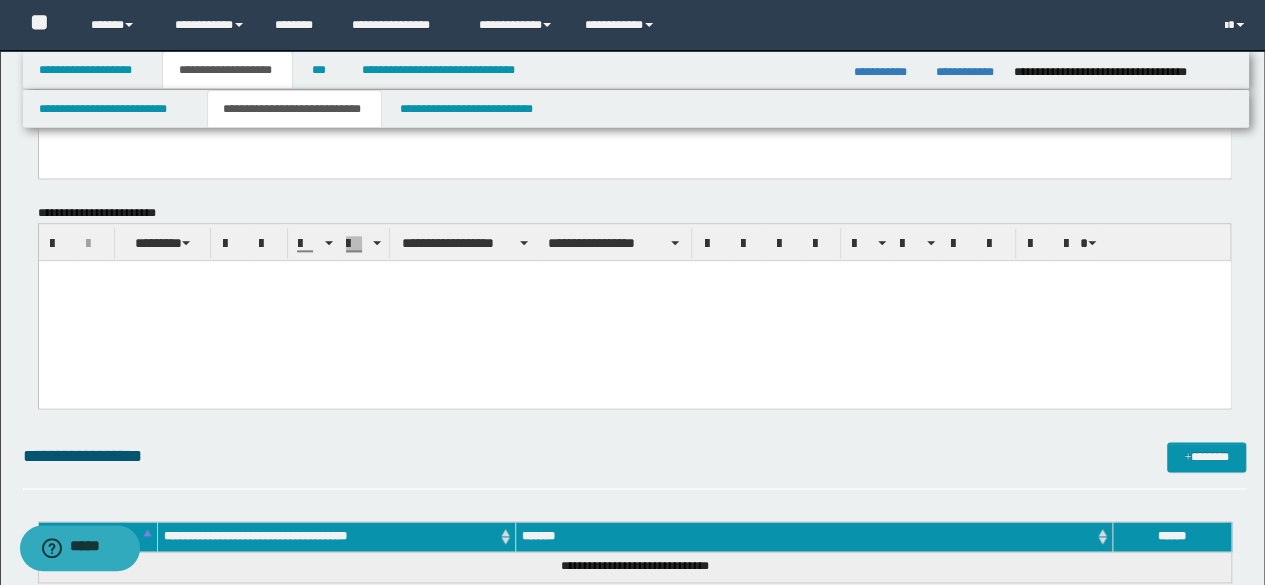 type 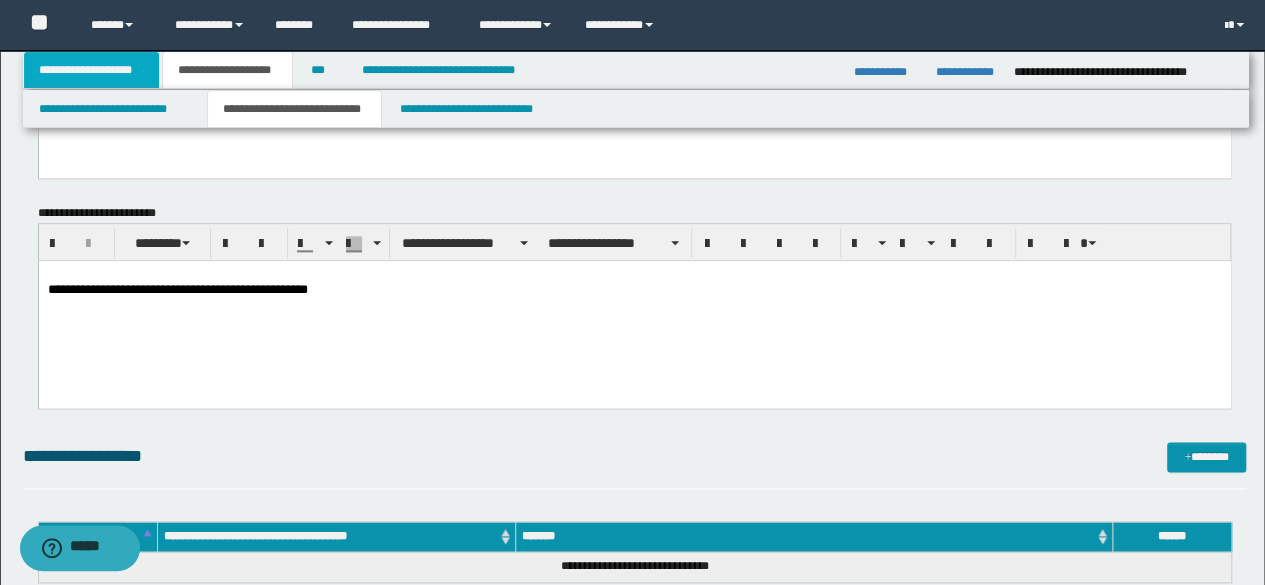 click on "**********" at bounding box center [92, 70] 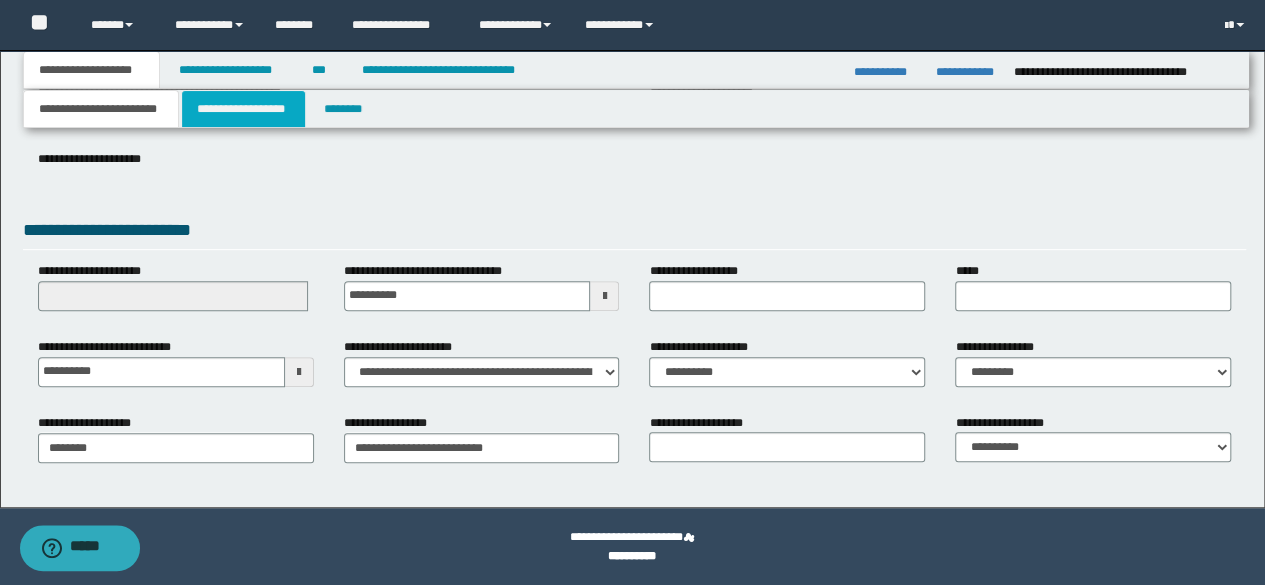 click on "**********" at bounding box center [243, 109] 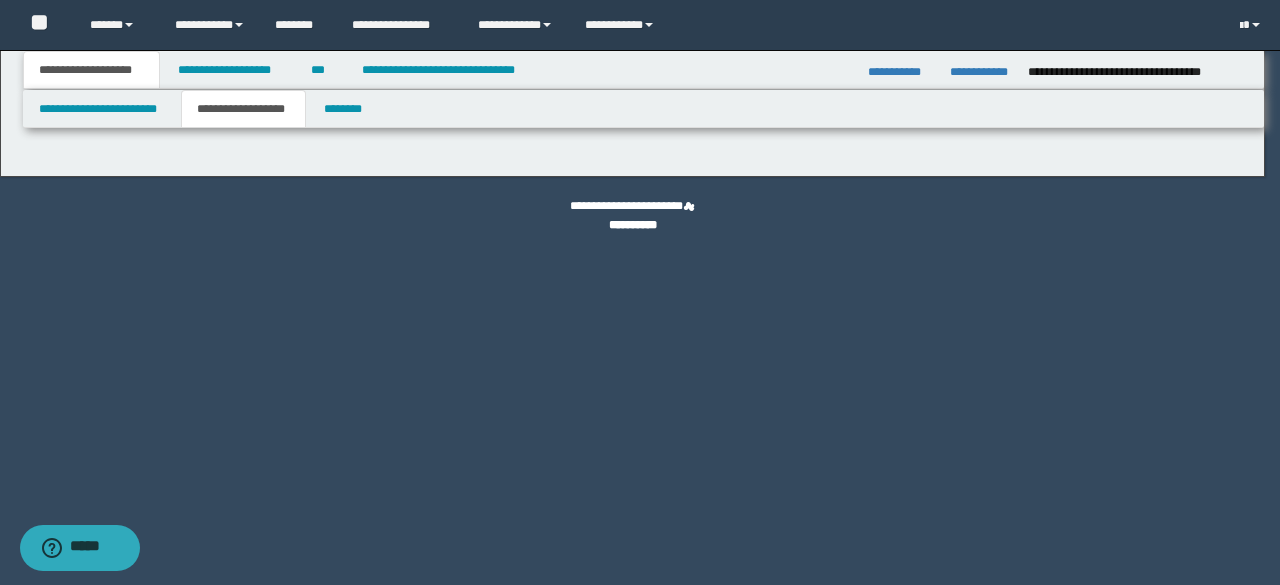 type on "********" 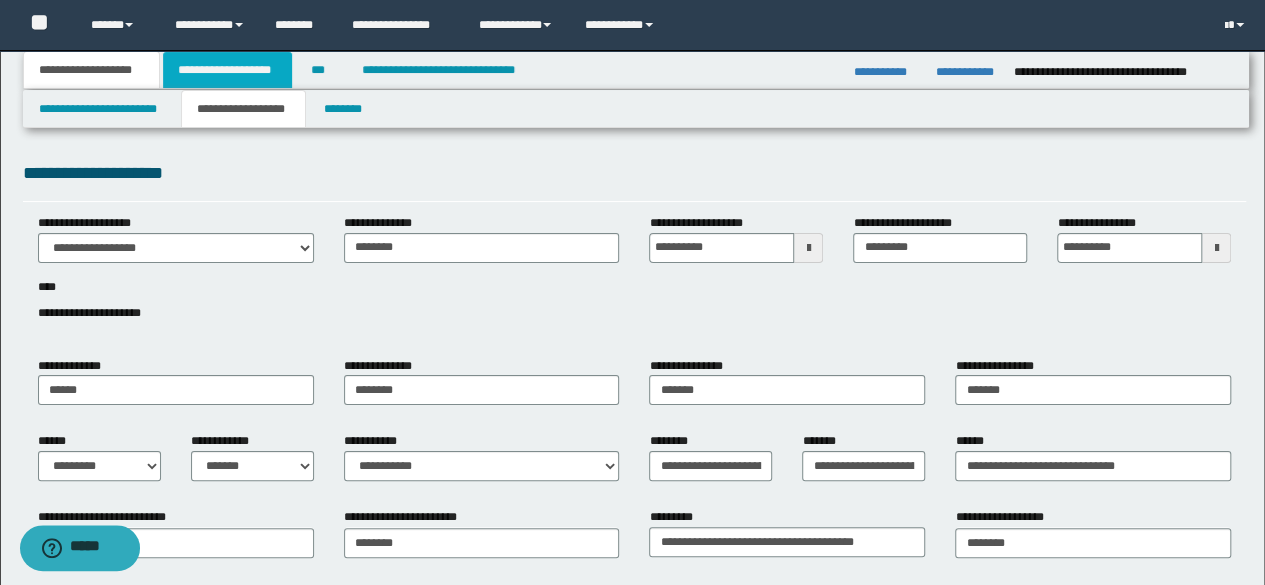 drag, startPoint x: 222, startPoint y: 70, endPoint x: 234, endPoint y: 61, distance: 15 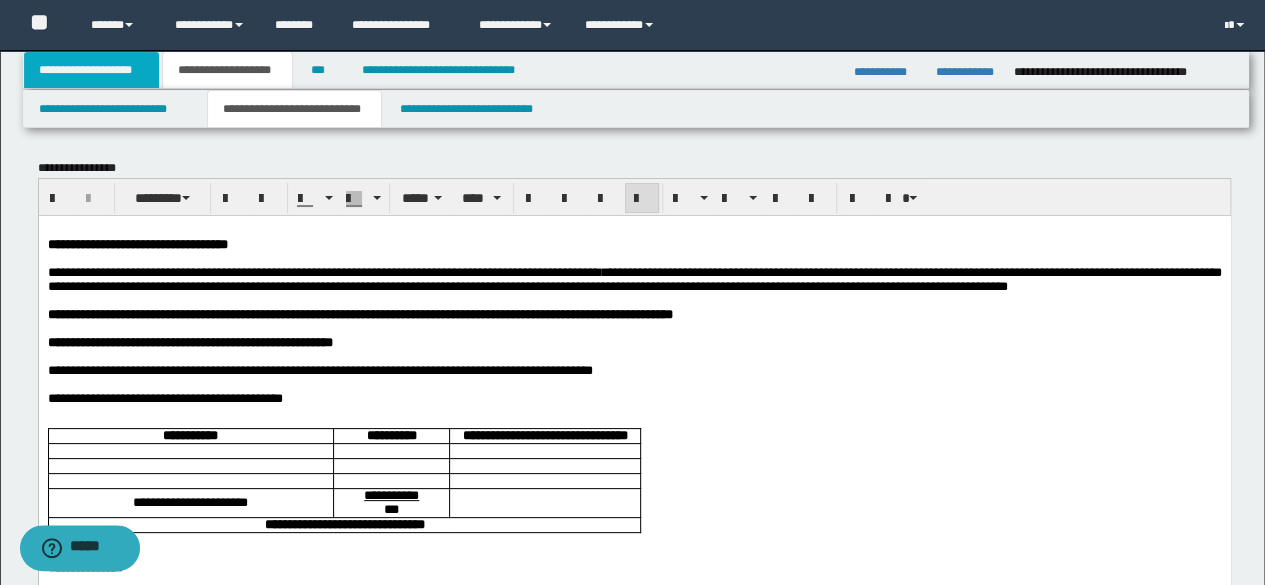 click on "**********" at bounding box center [92, 70] 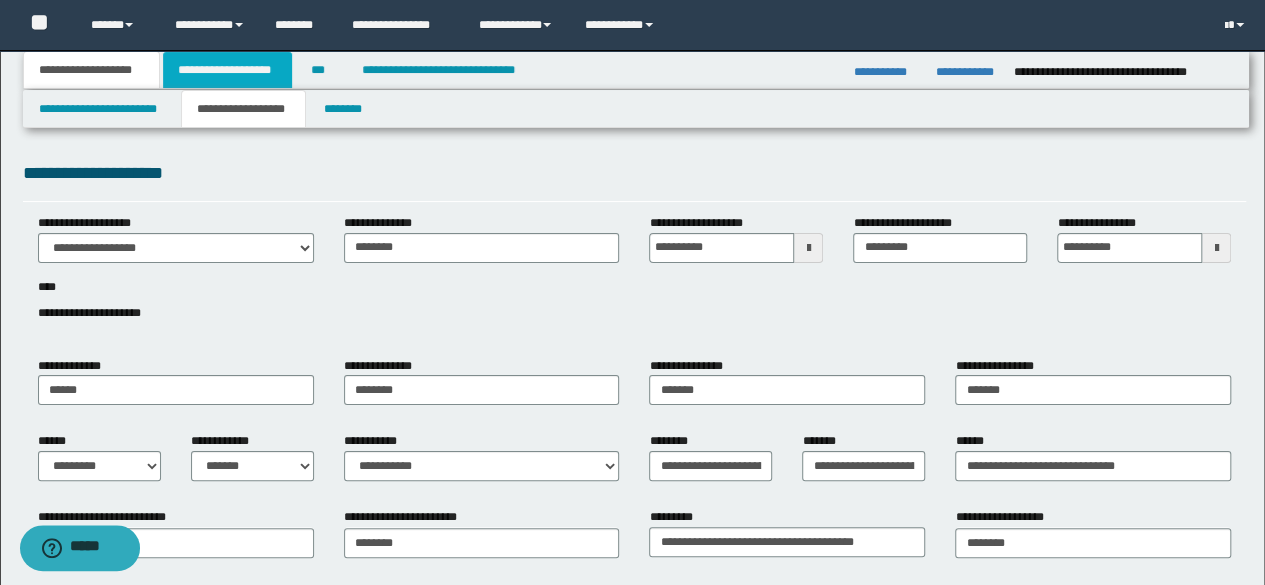 click on "**********" at bounding box center (227, 70) 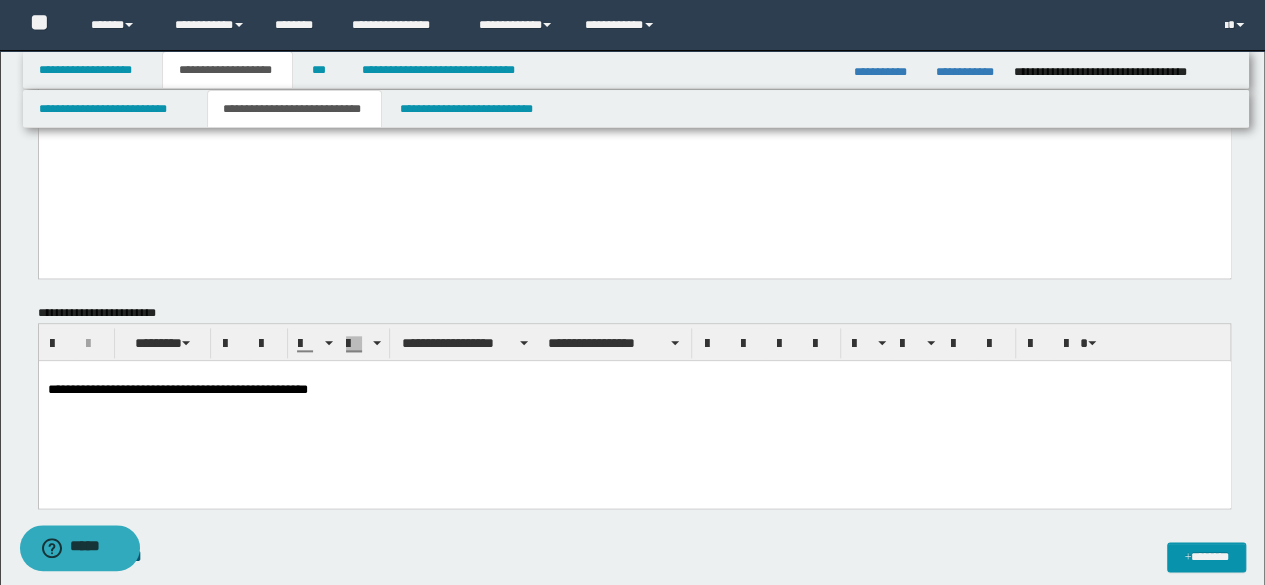scroll, scrollTop: 1116, scrollLeft: 0, axis: vertical 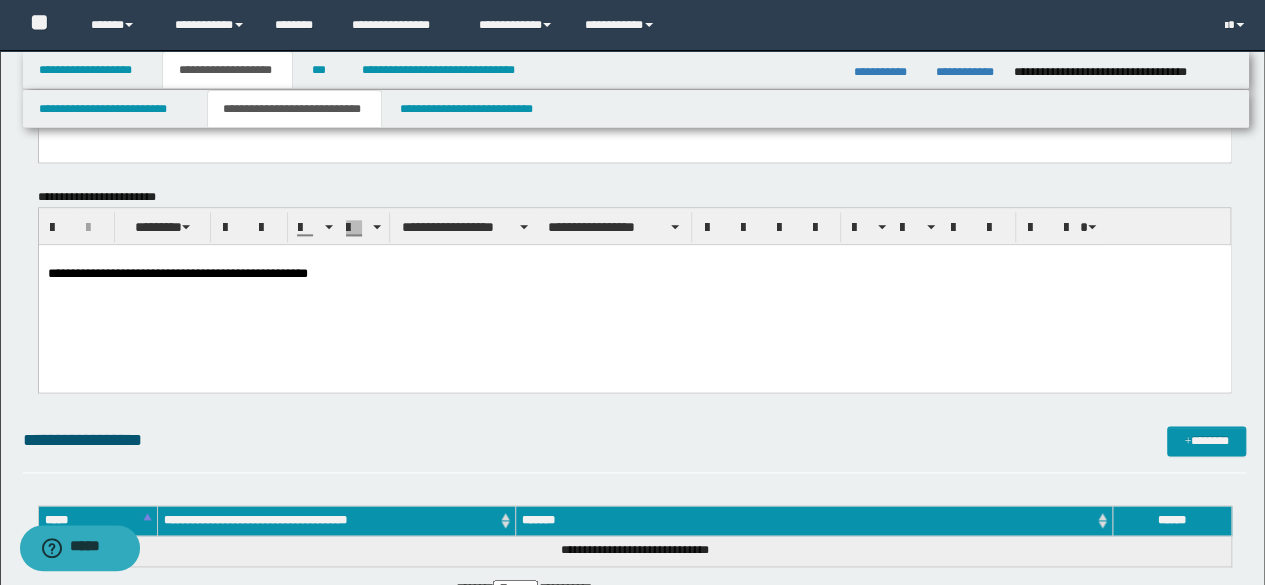 click on "**********" at bounding box center (634, 274) 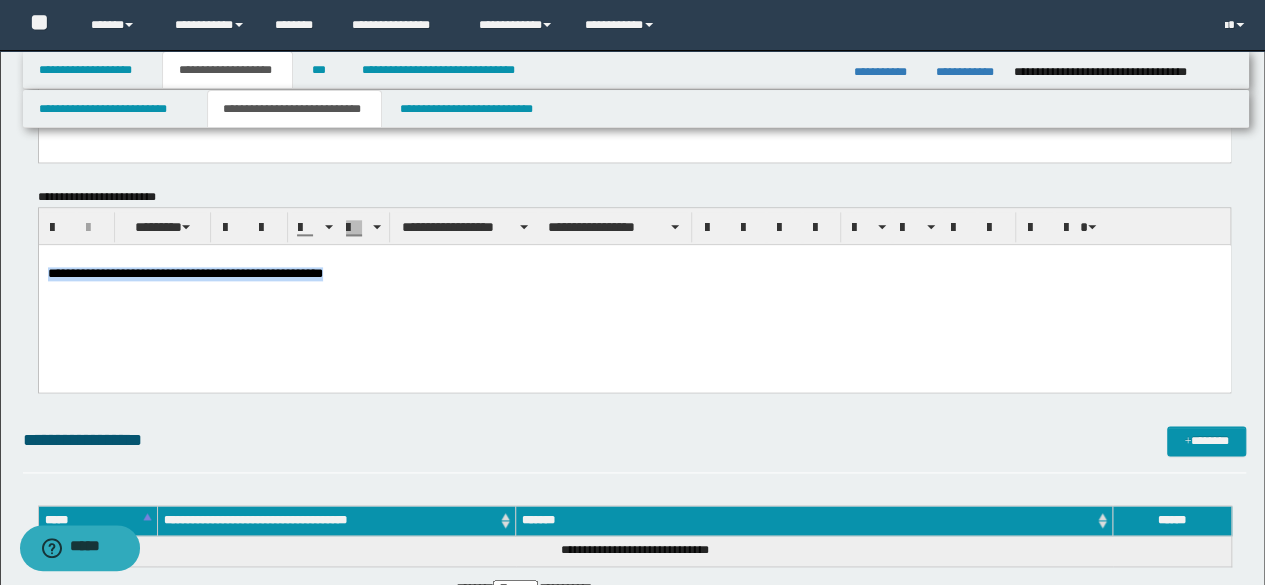 drag, startPoint x: 416, startPoint y: 292, endPoint x: 0, endPoint y: 317, distance: 416.75052 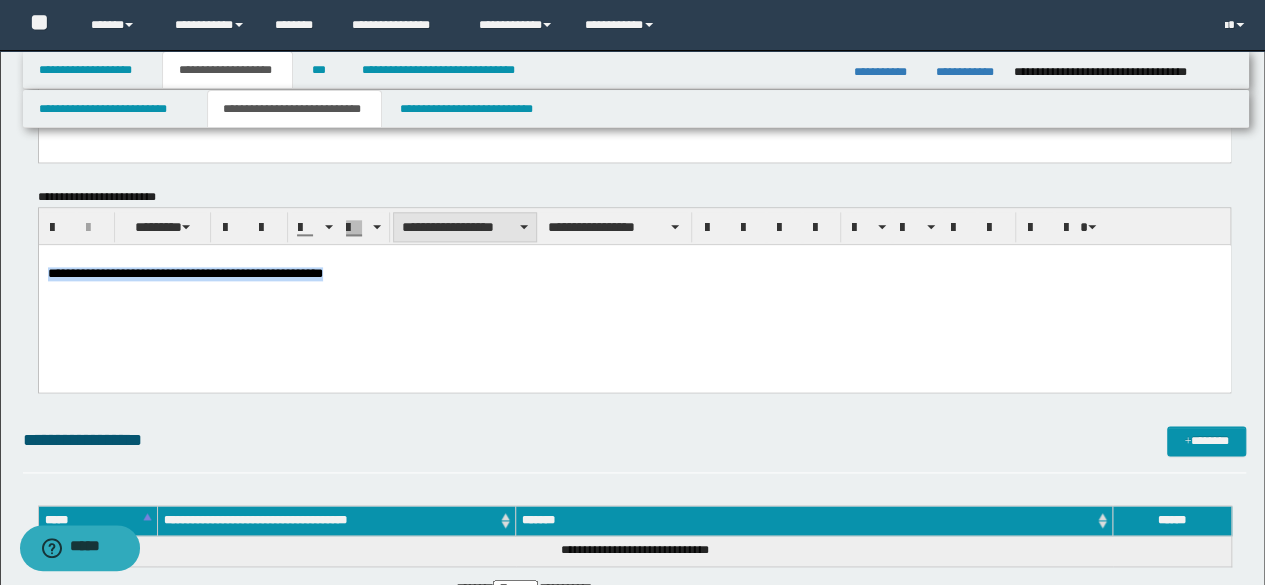 click on "**********" at bounding box center [465, 227] 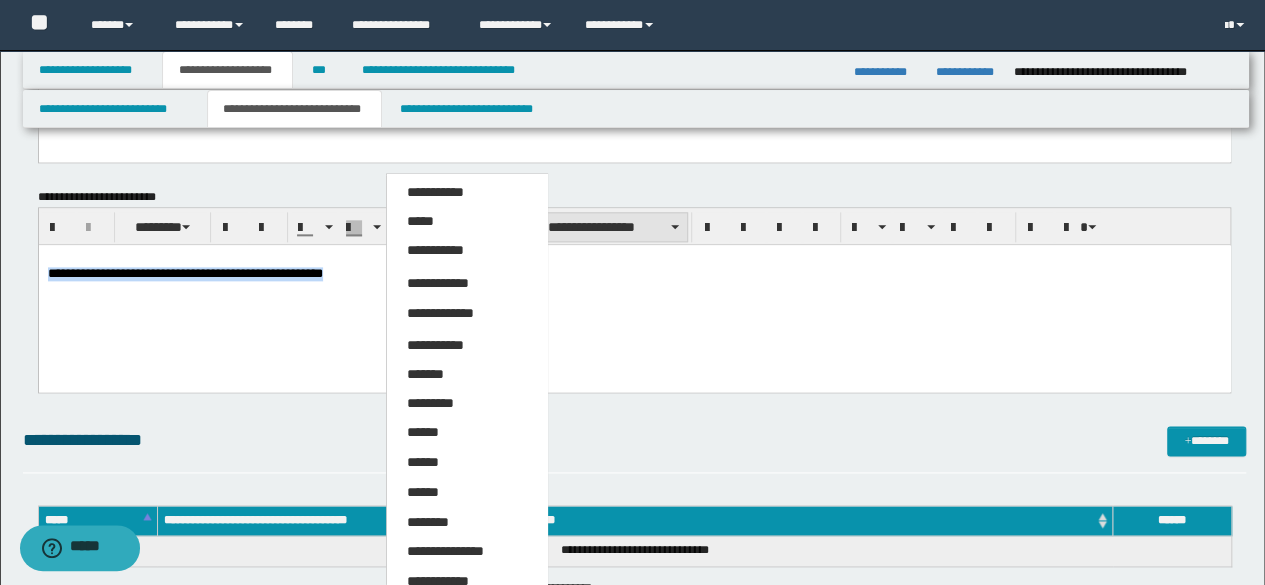 drag, startPoint x: 474, startPoint y: 232, endPoint x: 500, endPoint y: 232, distance: 26 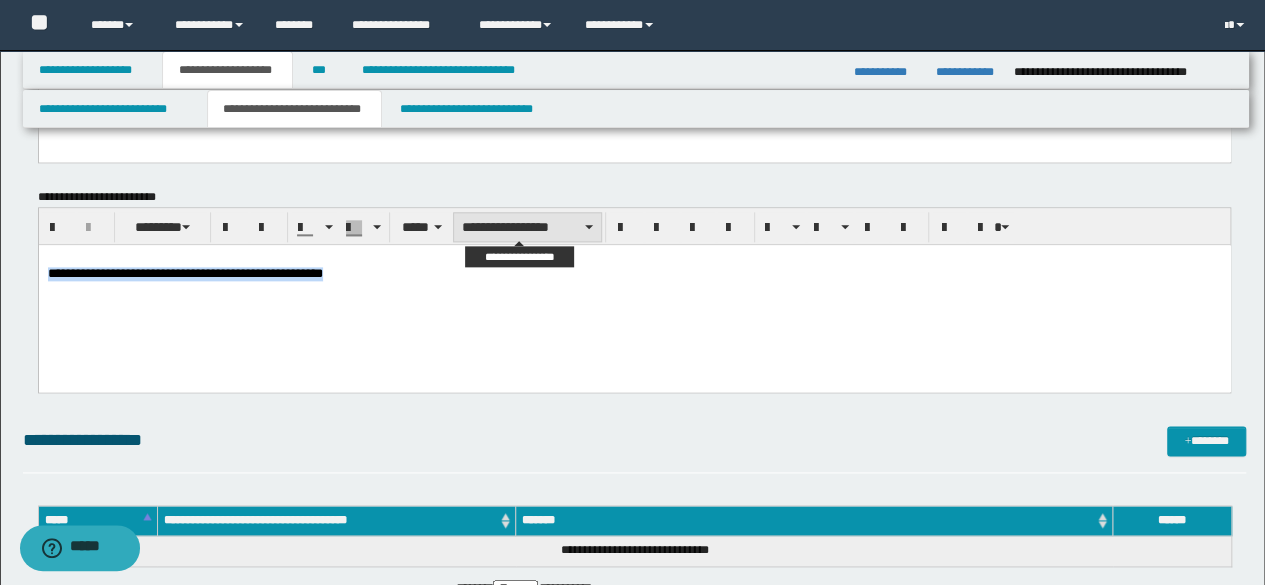 click on "**********" at bounding box center (527, 227) 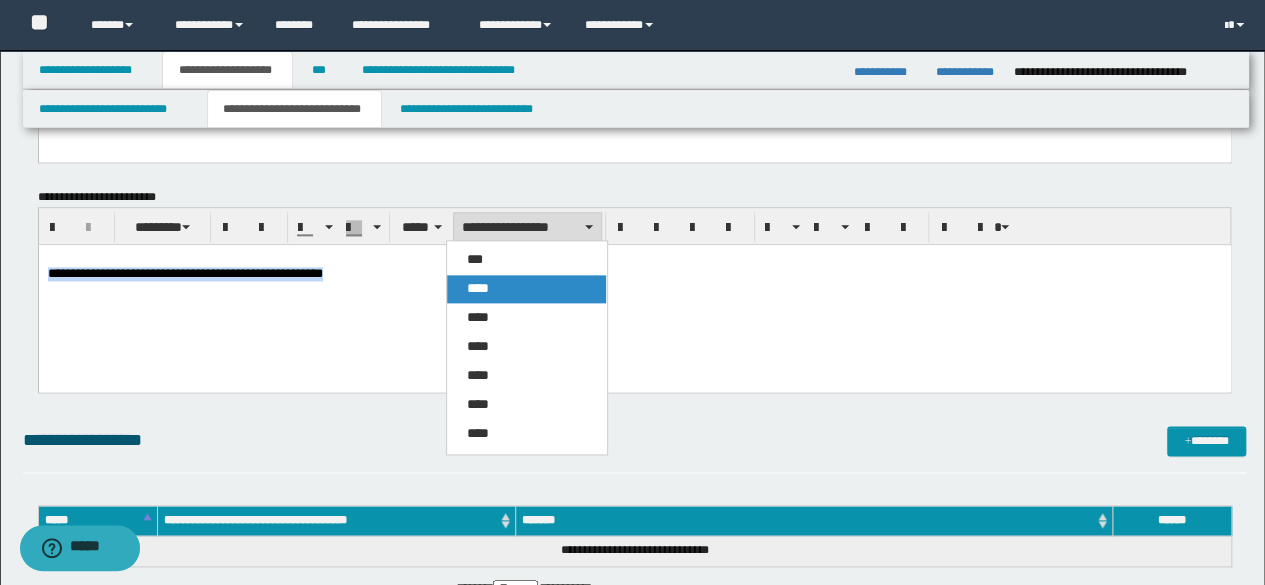click on "****" at bounding box center (526, 289) 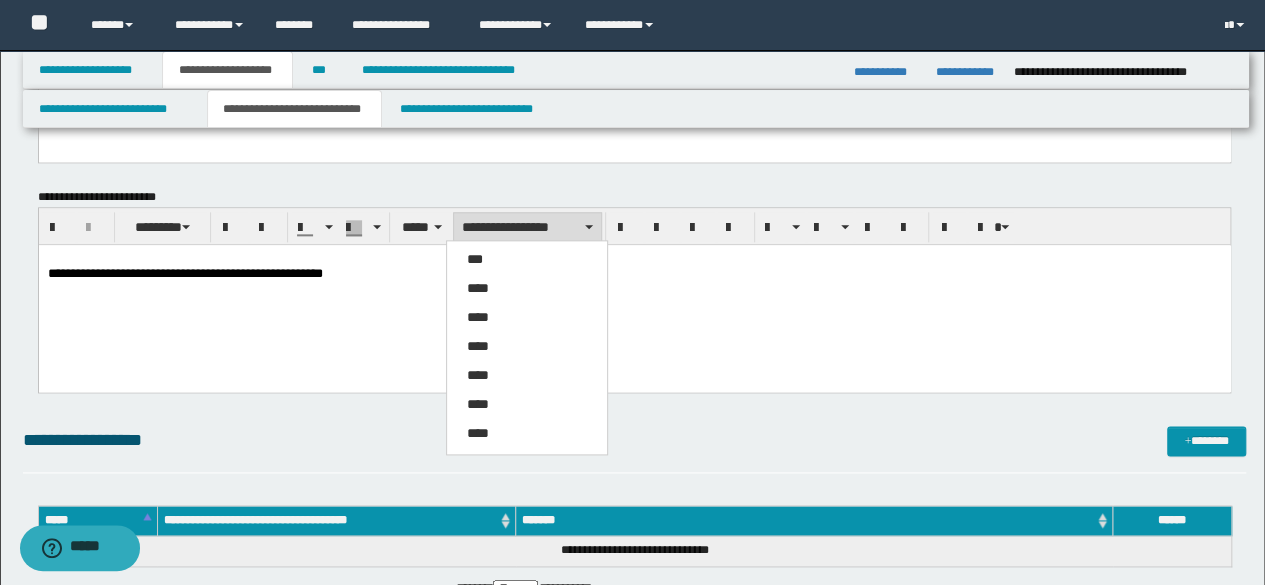 click on "**********" at bounding box center [634, 292] 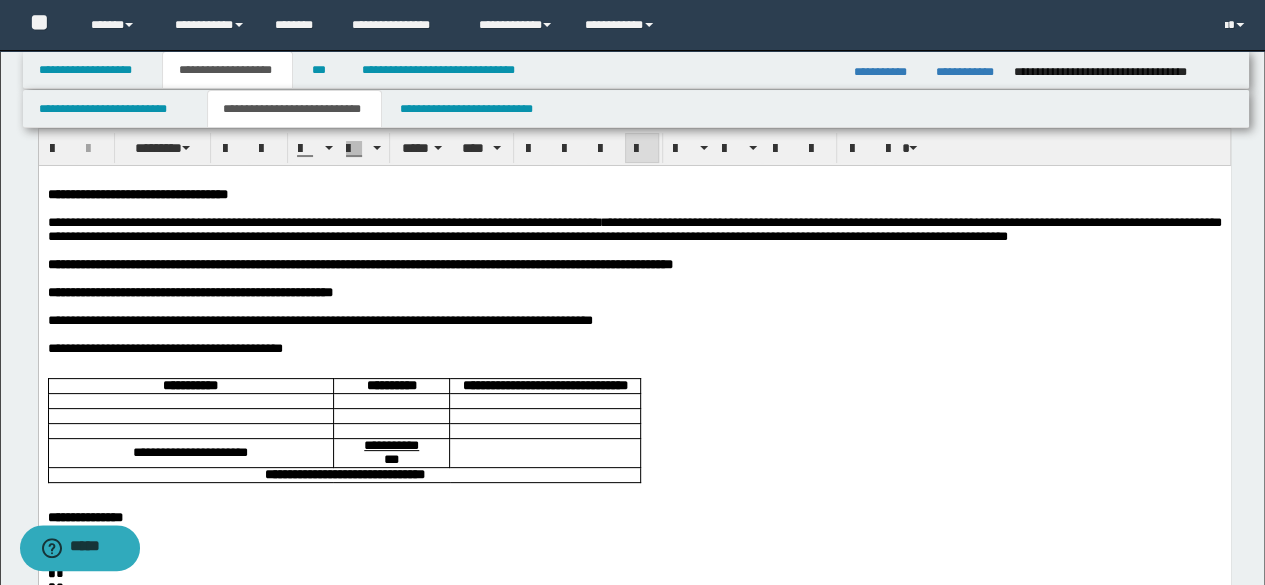 scroll, scrollTop: 0, scrollLeft: 0, axis: both 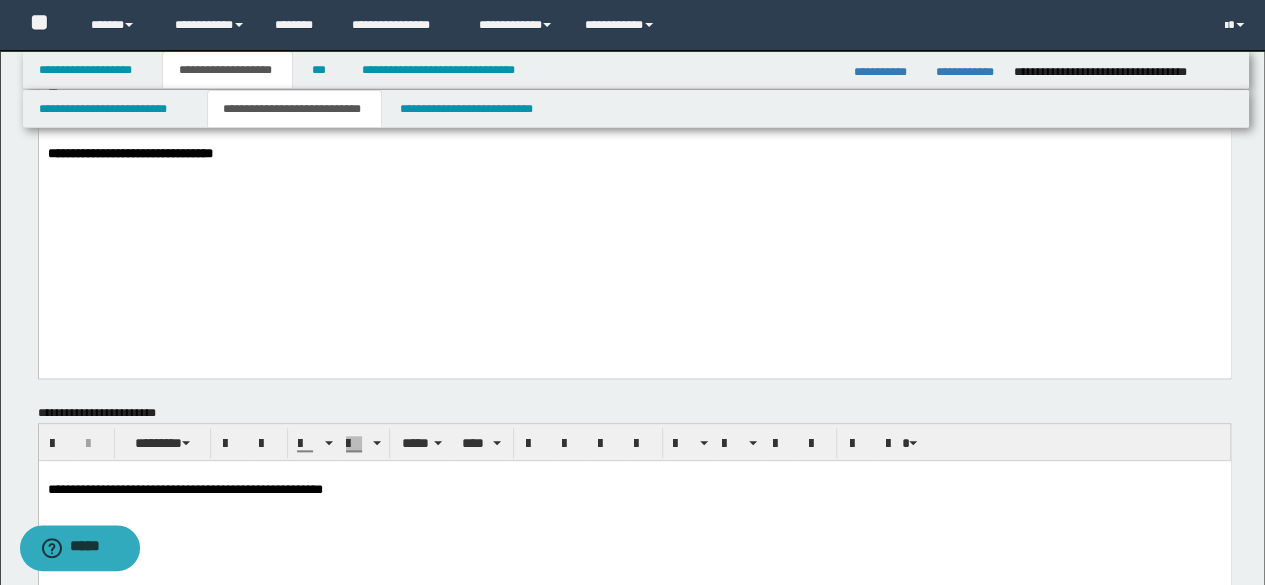 click on "**********" at bounding box center [634, 154] 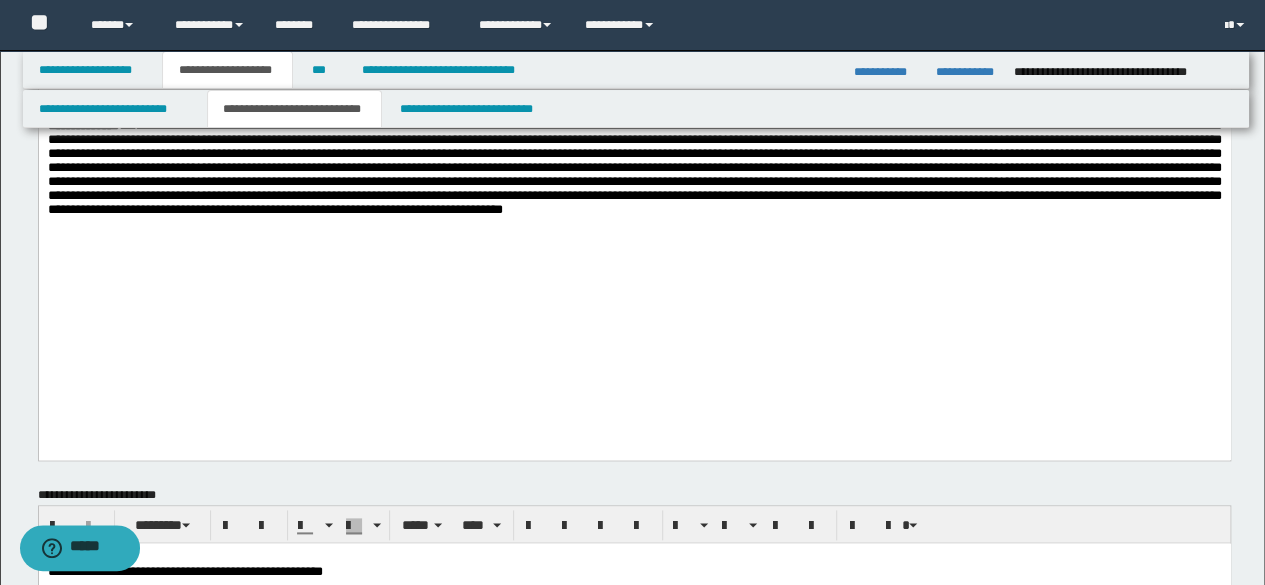 scroll, scrollTop: 1000, scrollLeft: 0, axis: vertical 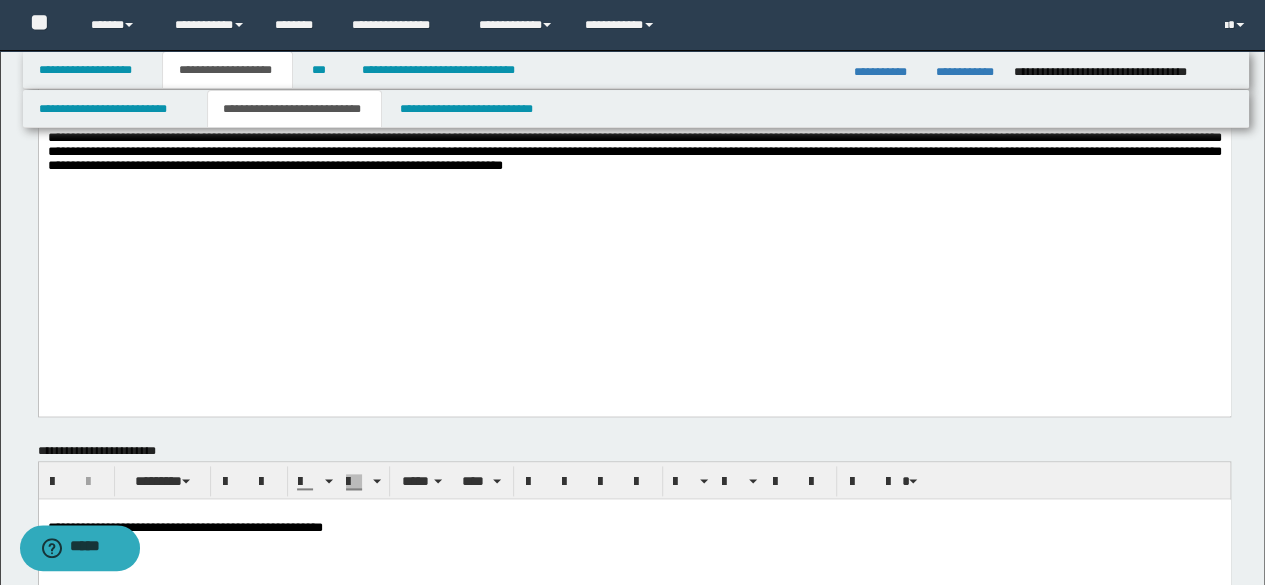 click on "*" at bounding box center (634, 123) 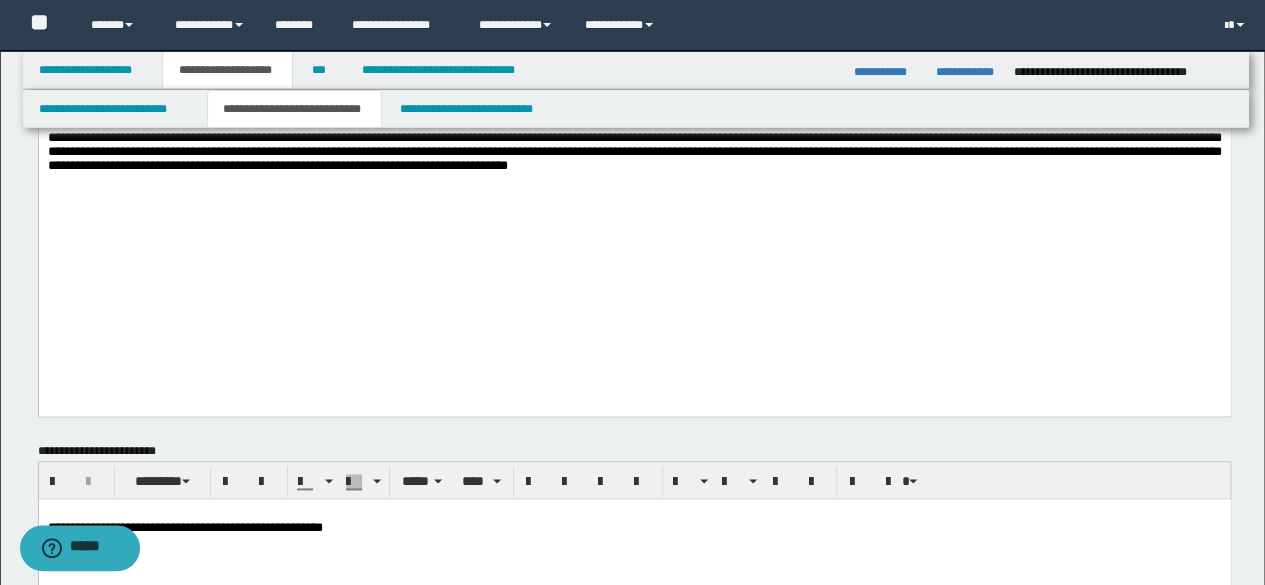 drag, startPoint x: 319, startPoint y: 262, endPoint x: 282, endPoint y: 252, distance: 38.327538 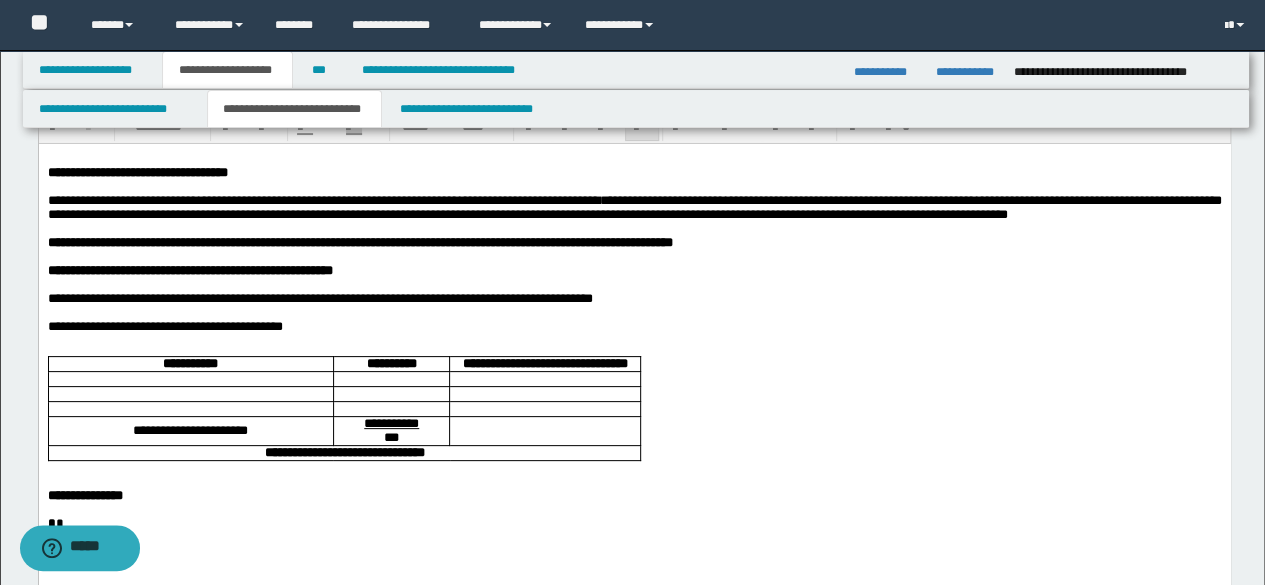 scroll, scrollTop: 0, scrollLeft: 0, axis: both 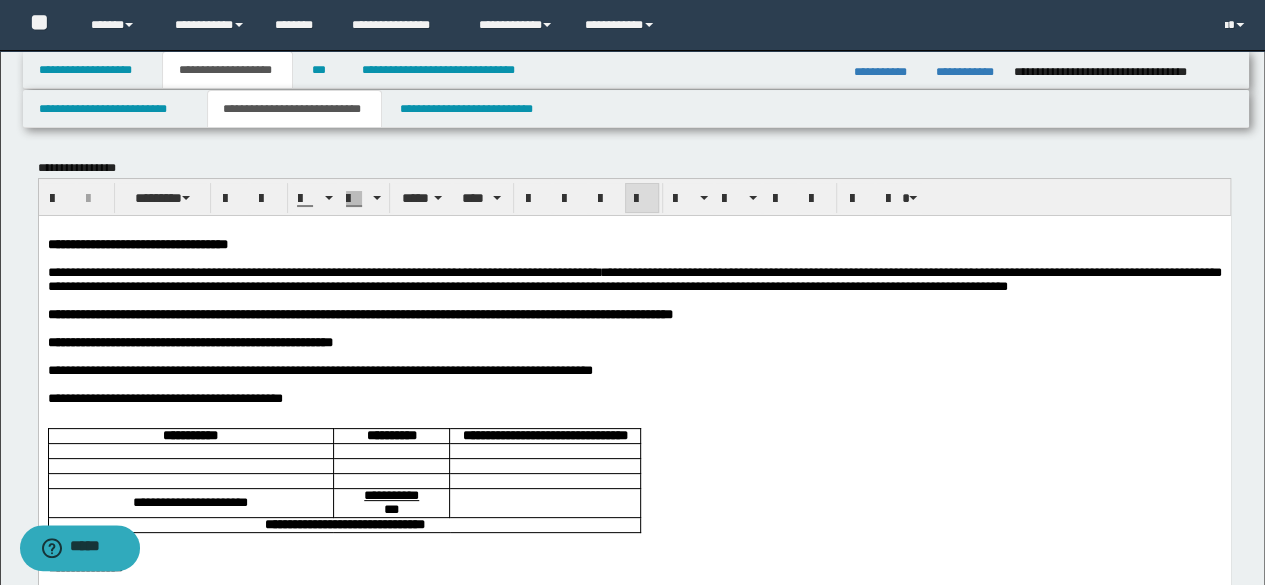 click on "**********" at bounding box center (634, 278) 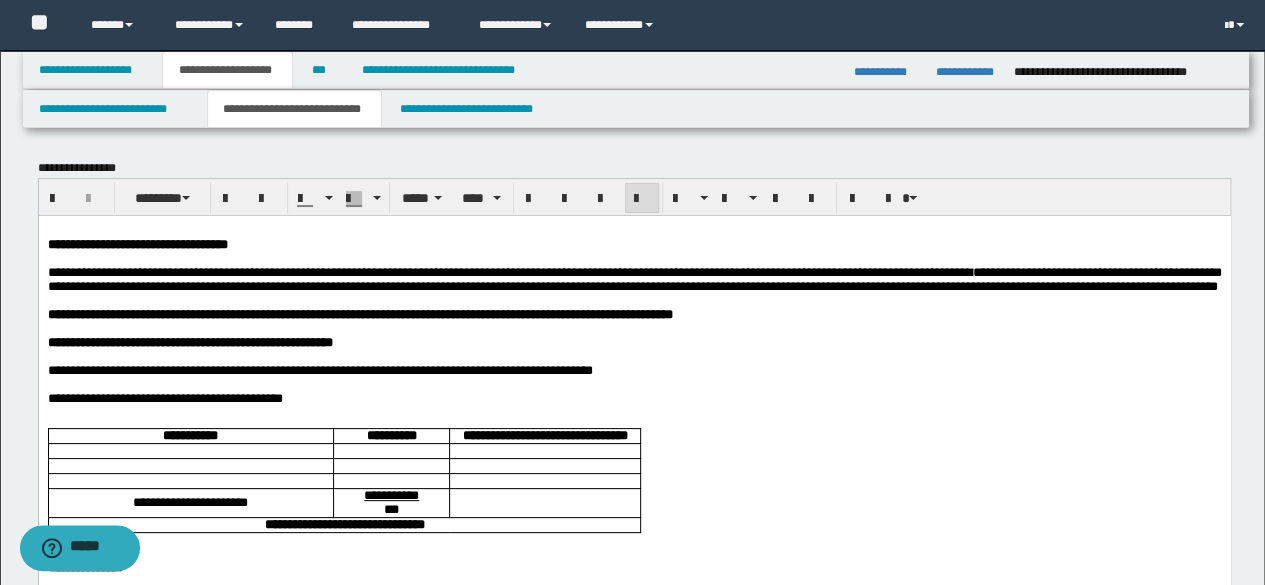 click on "**********" at bounding box center [634, 278] 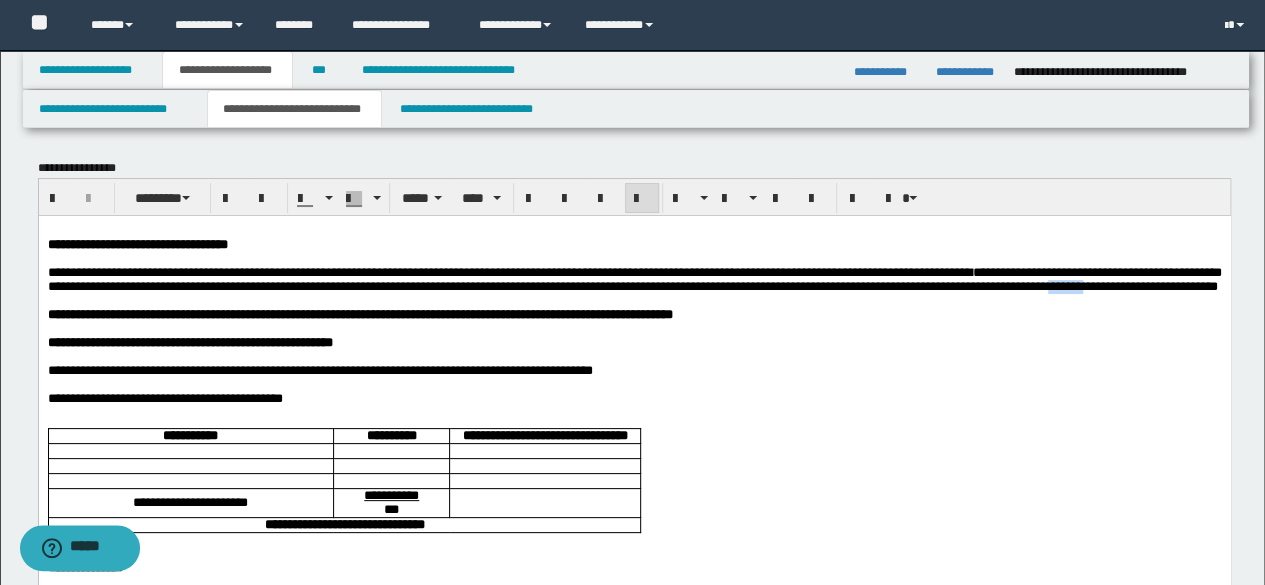 click on "**********" at bounding box center (634, 278) 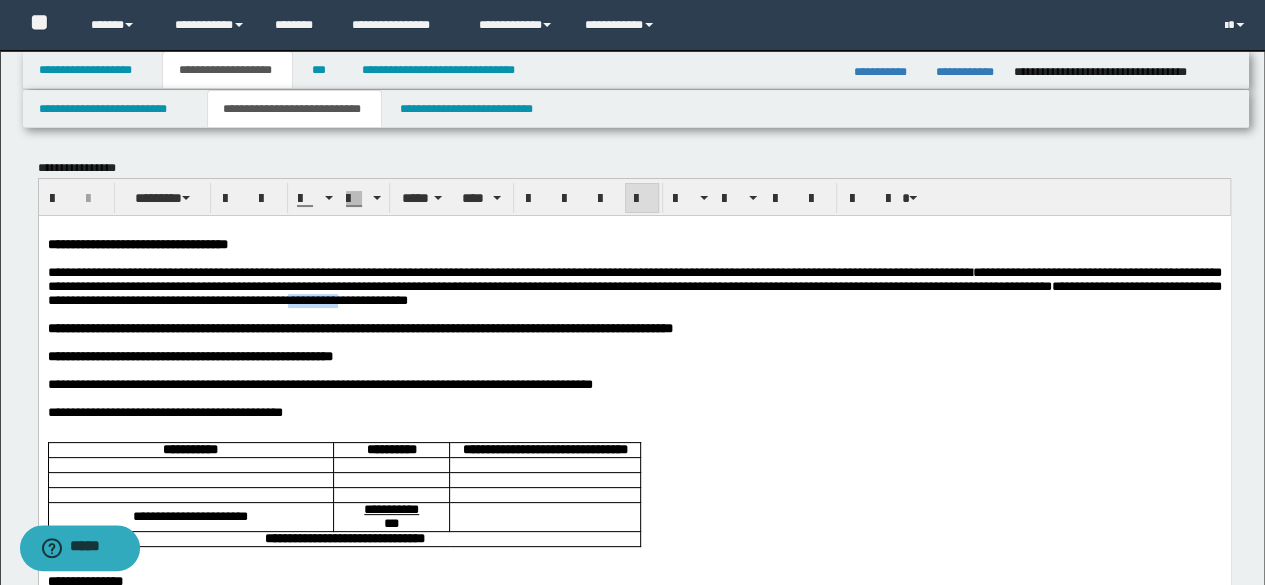 drag, startPoint x: 971, startPoint y: 303, endPoint x: 1040, endPoint y: 304, distance: 69.00725 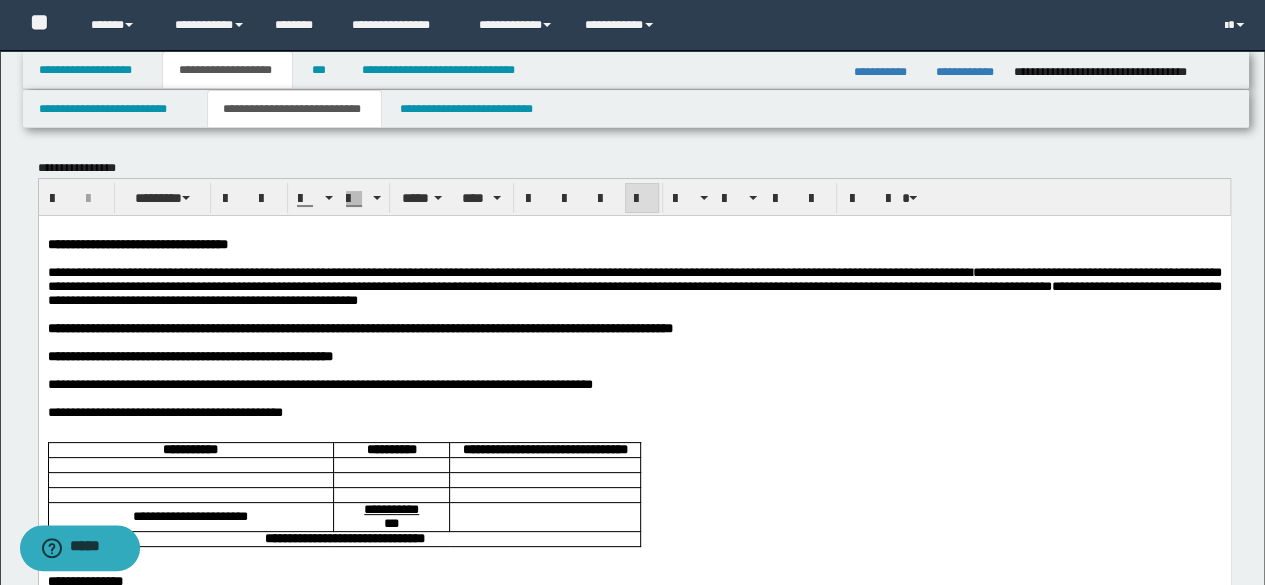 click on "**********" at bounding box center (634, 285) 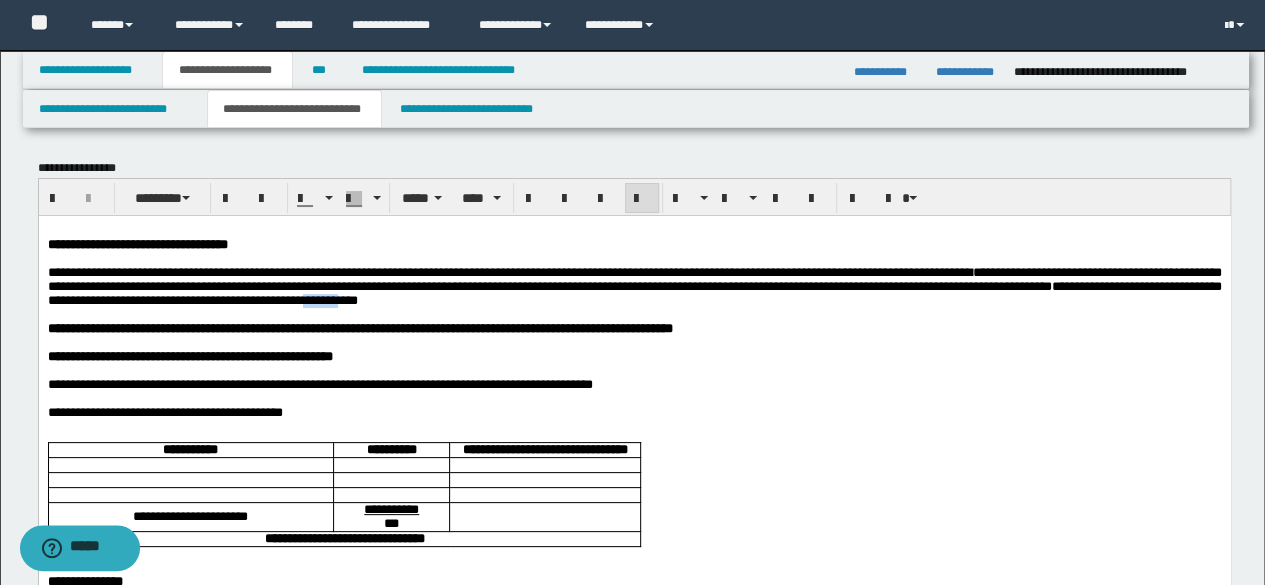 click on "**********" at bounding box center [634, 285] 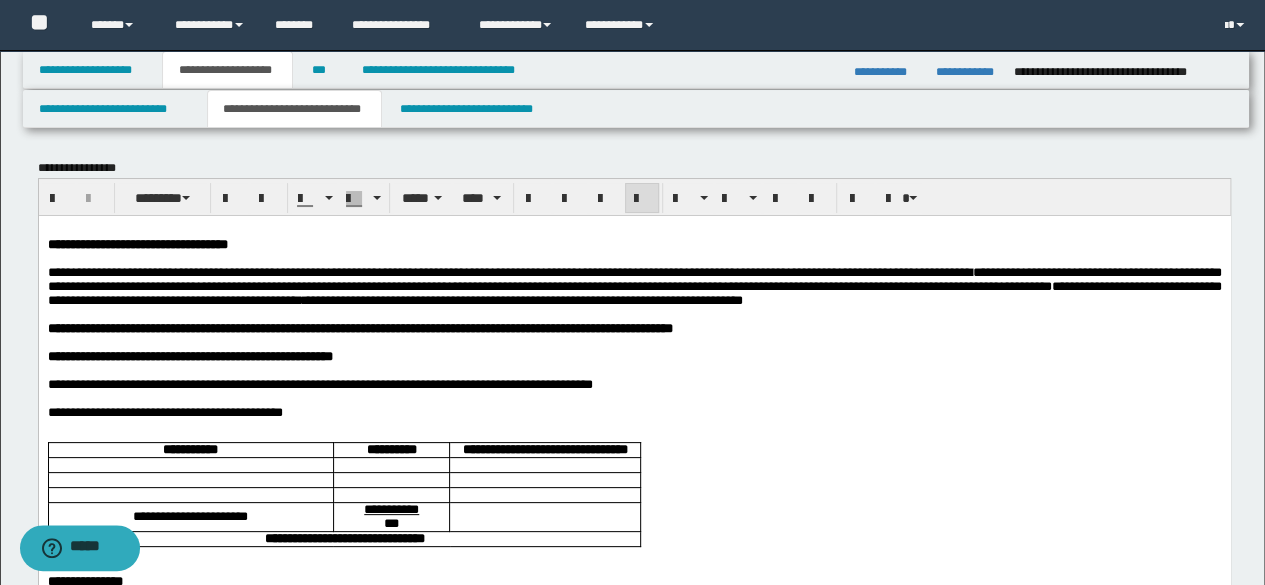 click at bounding box center [646, 314] 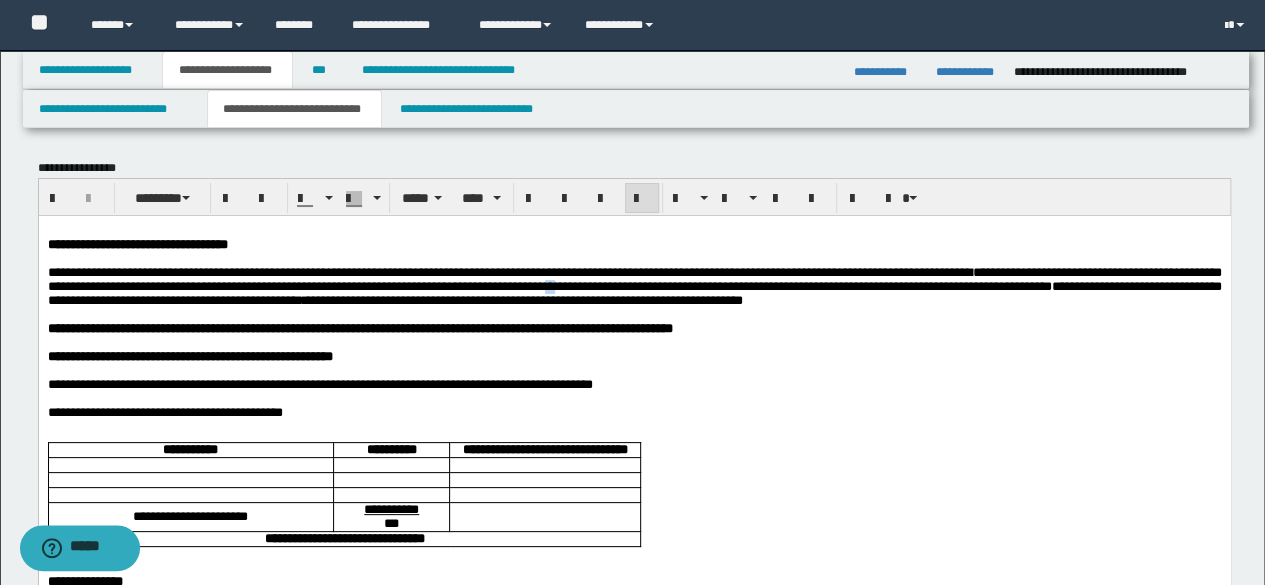 click on "**********" at bounding box center [634, 285] 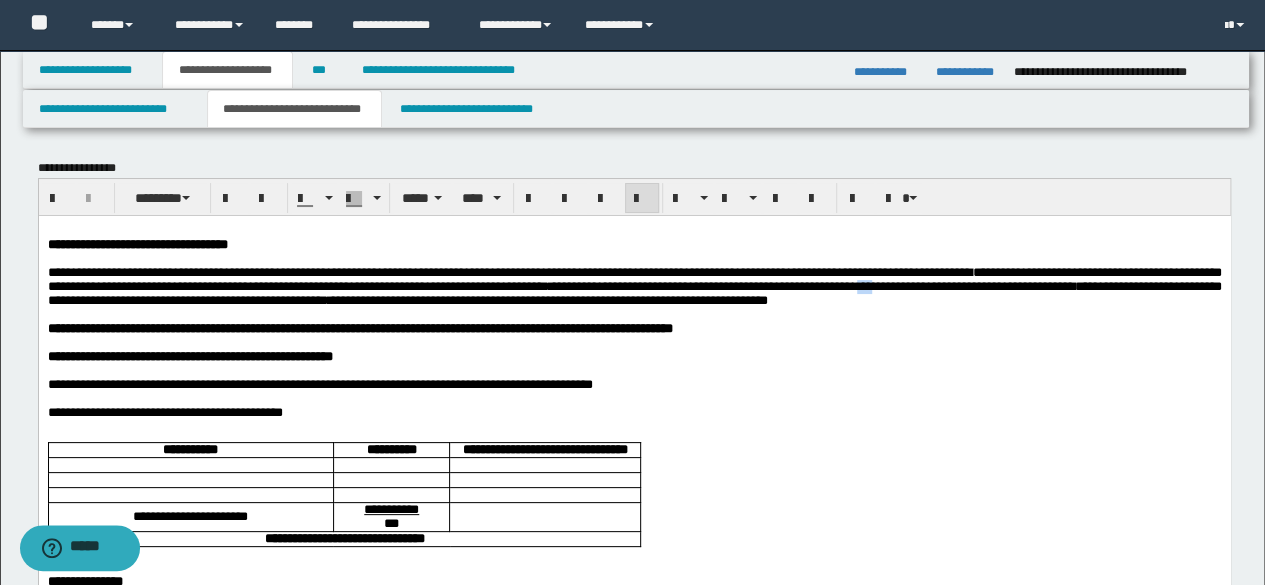 drag, startPoint x: 224, startPoint y: 309, endPoint x: 247, endPoint y: 305, distance: 23.345236 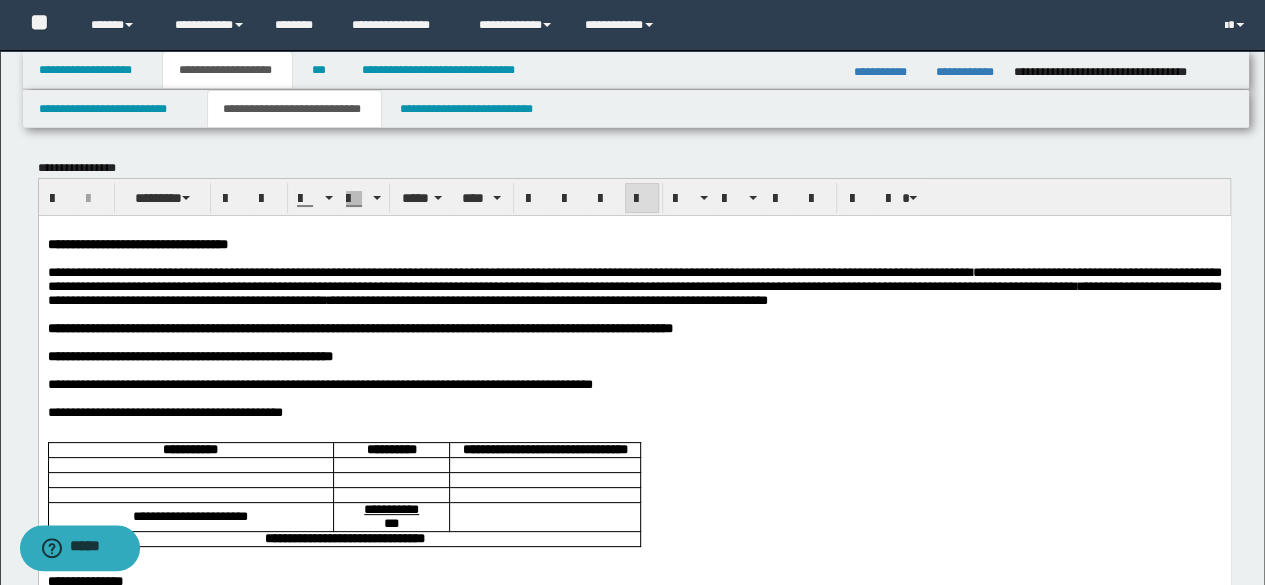 click on "**********" at bounding box center [634, 285] 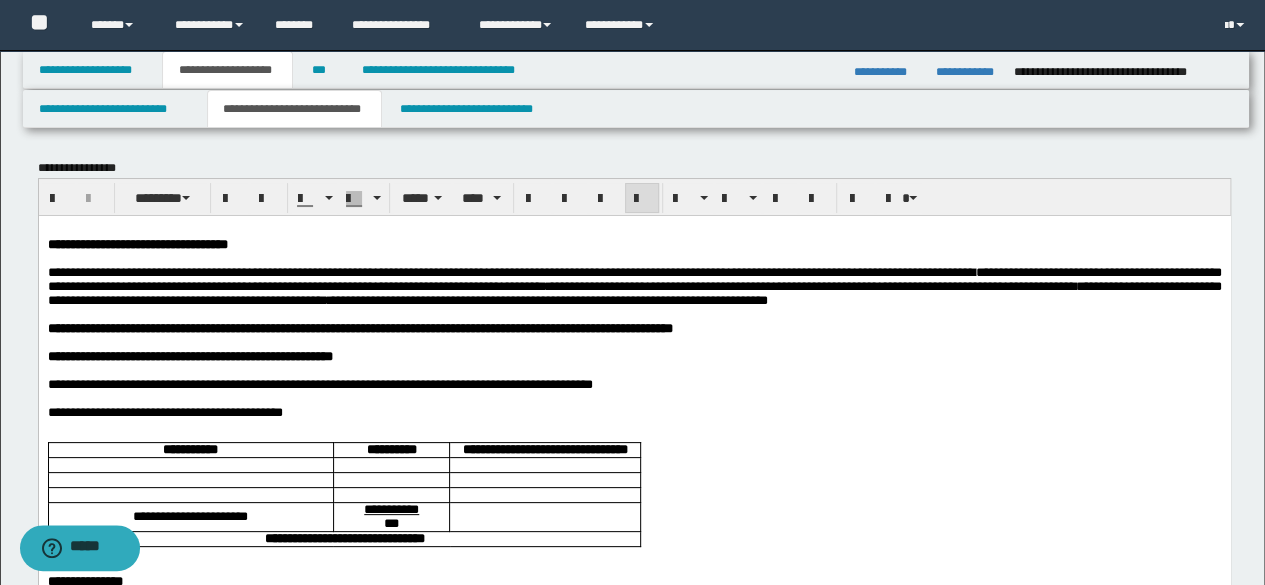 click on "**********" at bounding box center (634, 285) 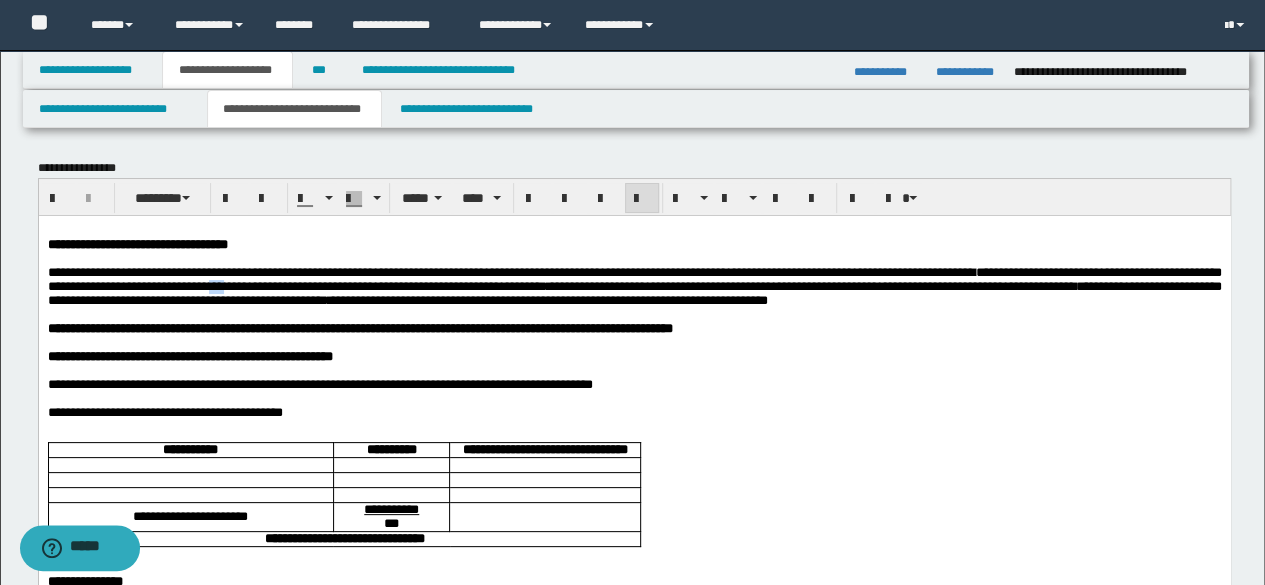 click on "**********" at bounding box center (634, 285) 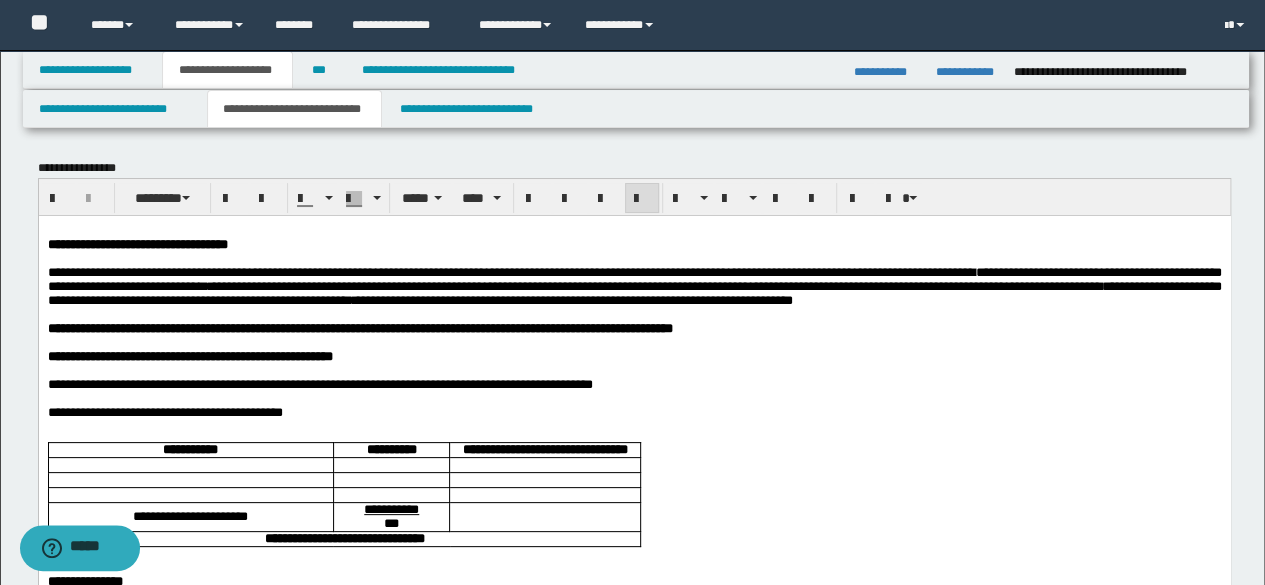 click on "**********" at bounding box center (634, 285) 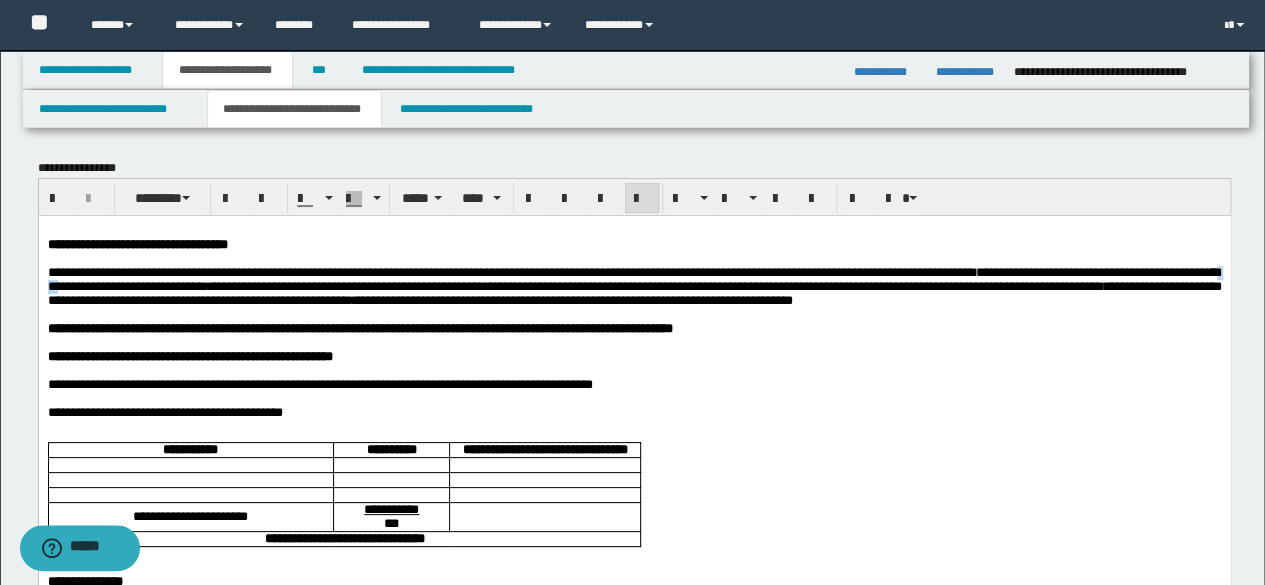 click on "**********" at bounding box center [634, 285] 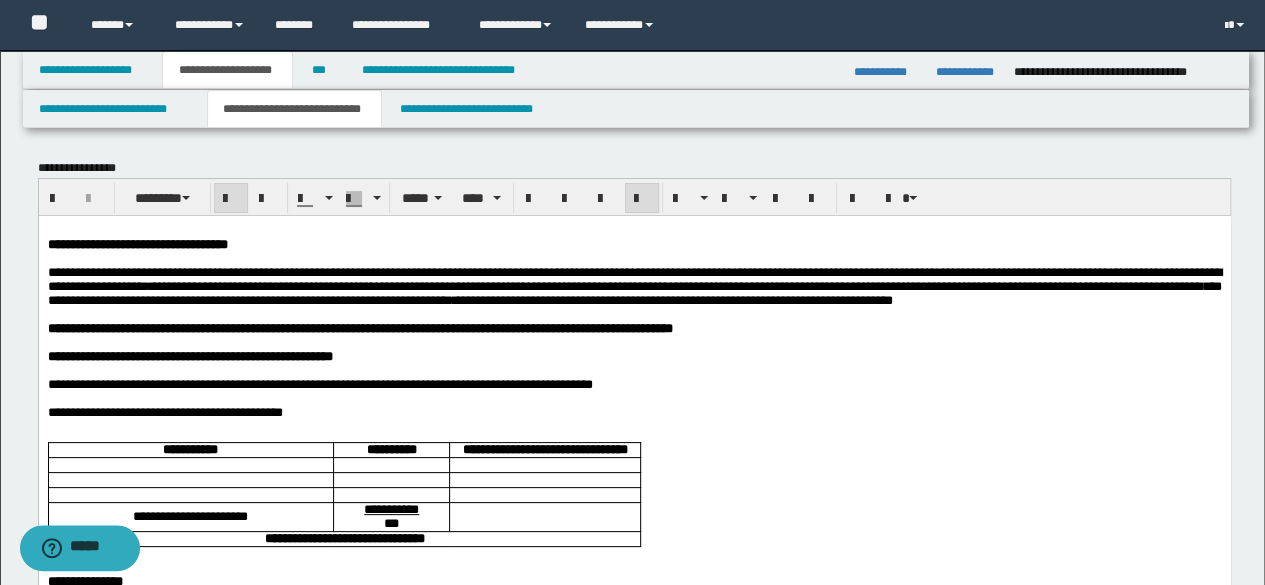 click on "**********" at bounding box center [359, 327] 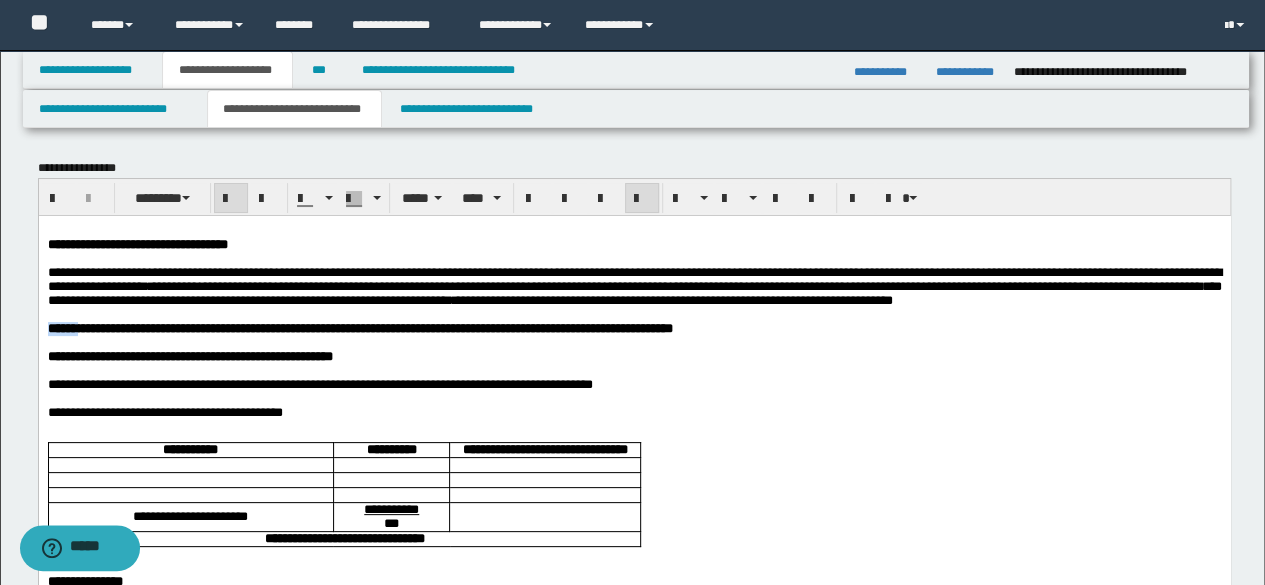 click on "**********" at bounding box center [359, 327] 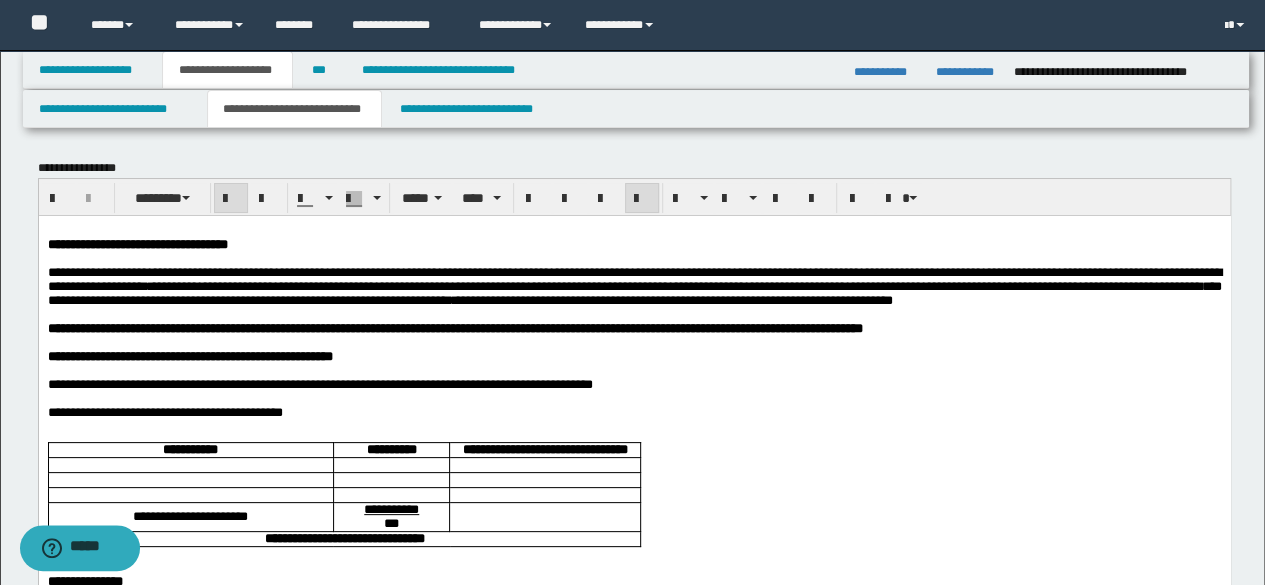click on "**********" at bounding box center (454, 327) 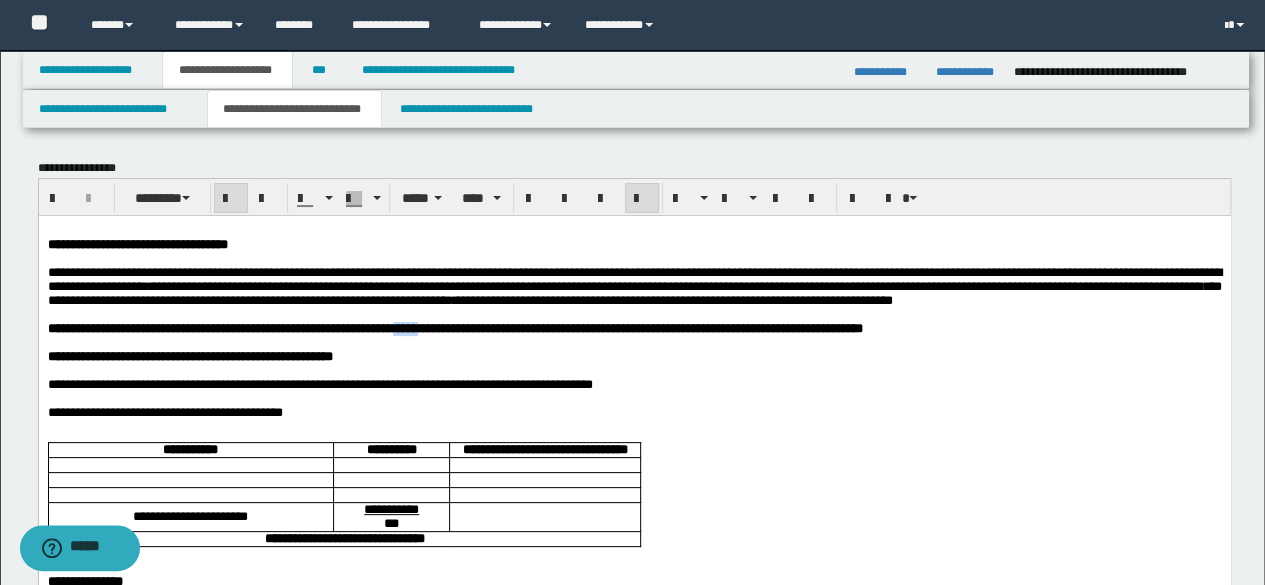 click on "**********" at bounding box center [454, 327] 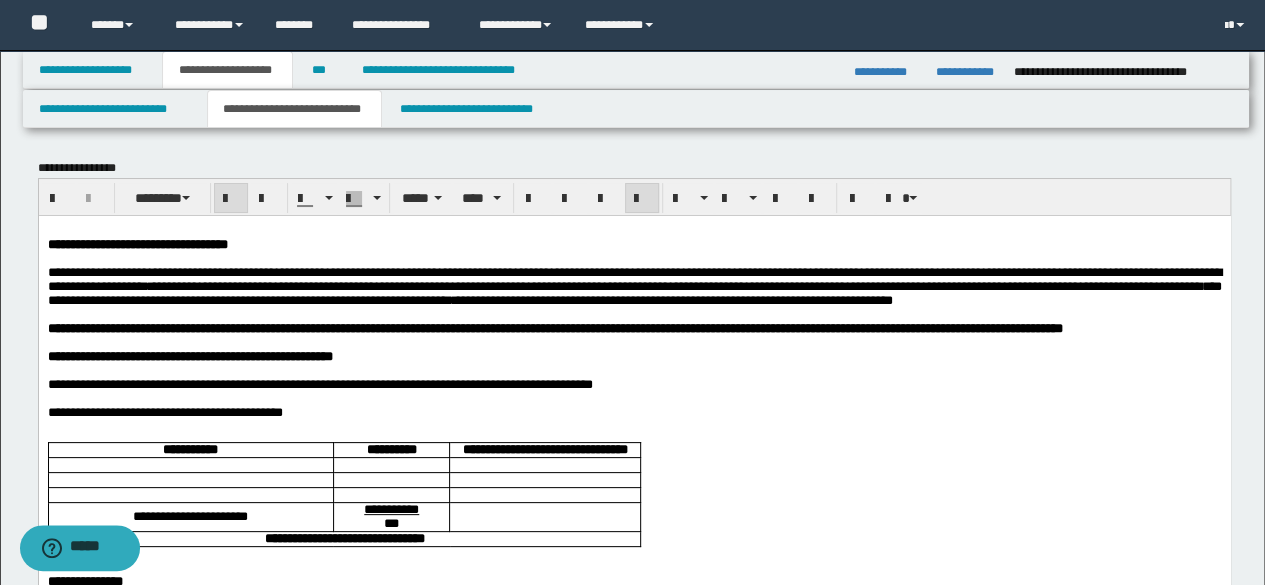 click on "**********" at bounding box center (319, 383) 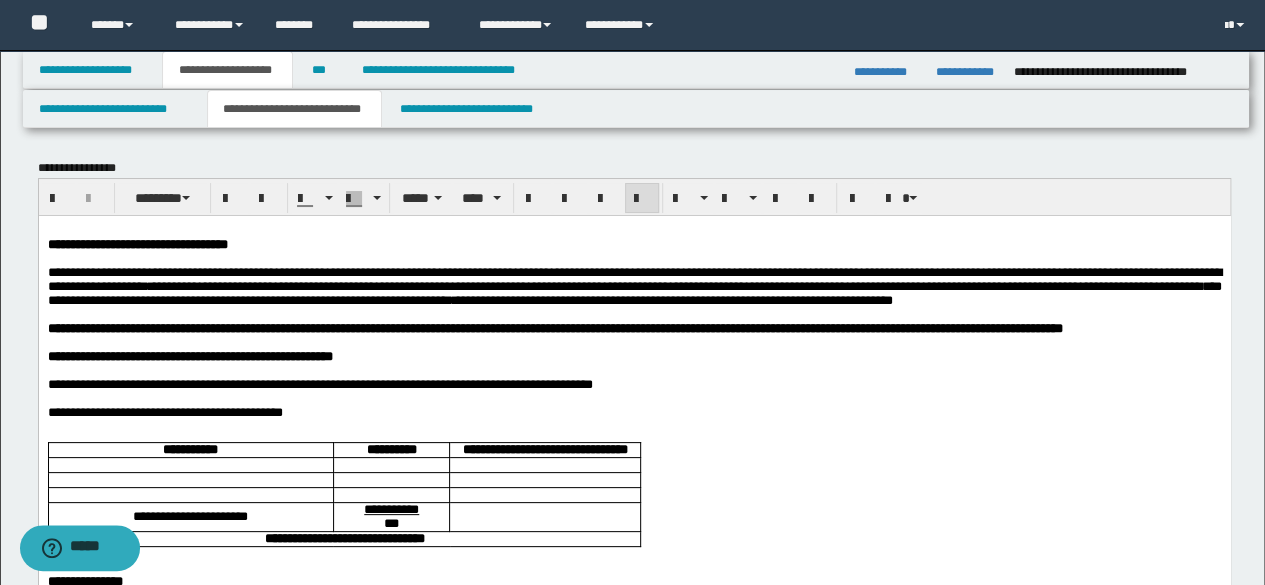 click at bounding box center (634, 370) 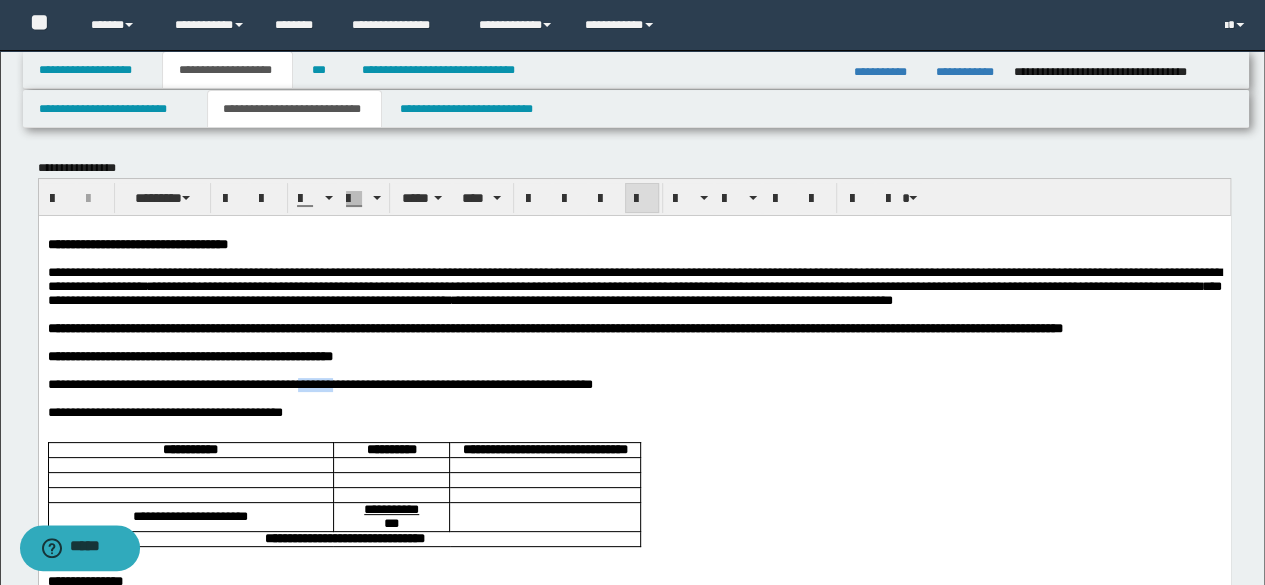 click on "**********" at bounding box center [319, 383] 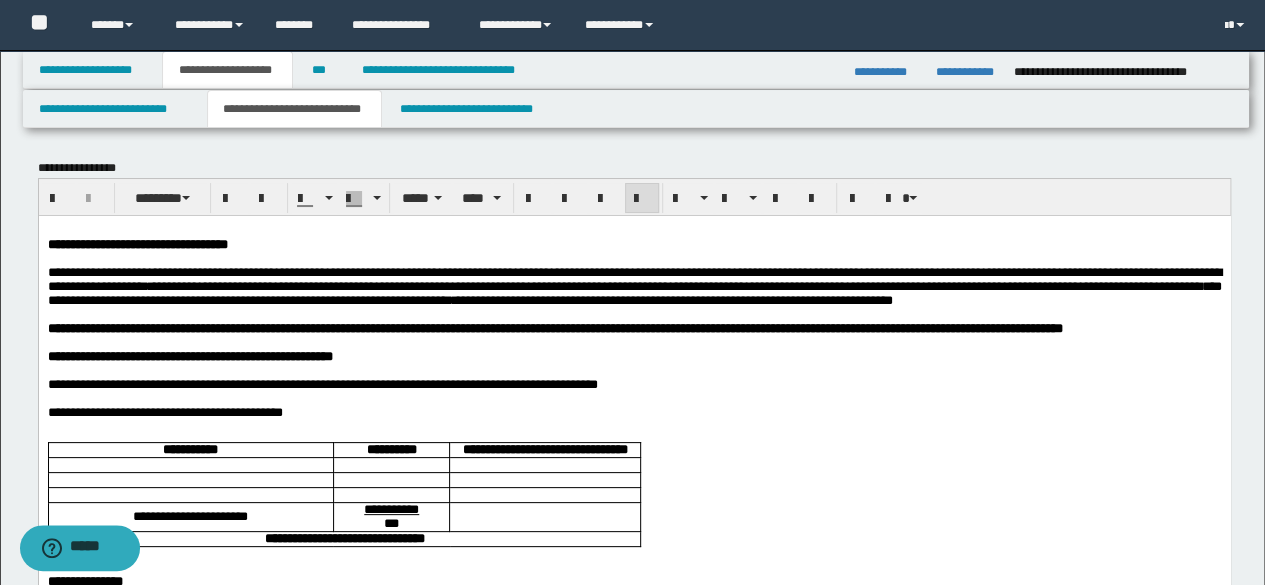 click on "**********" at bounding box center (322, 383) 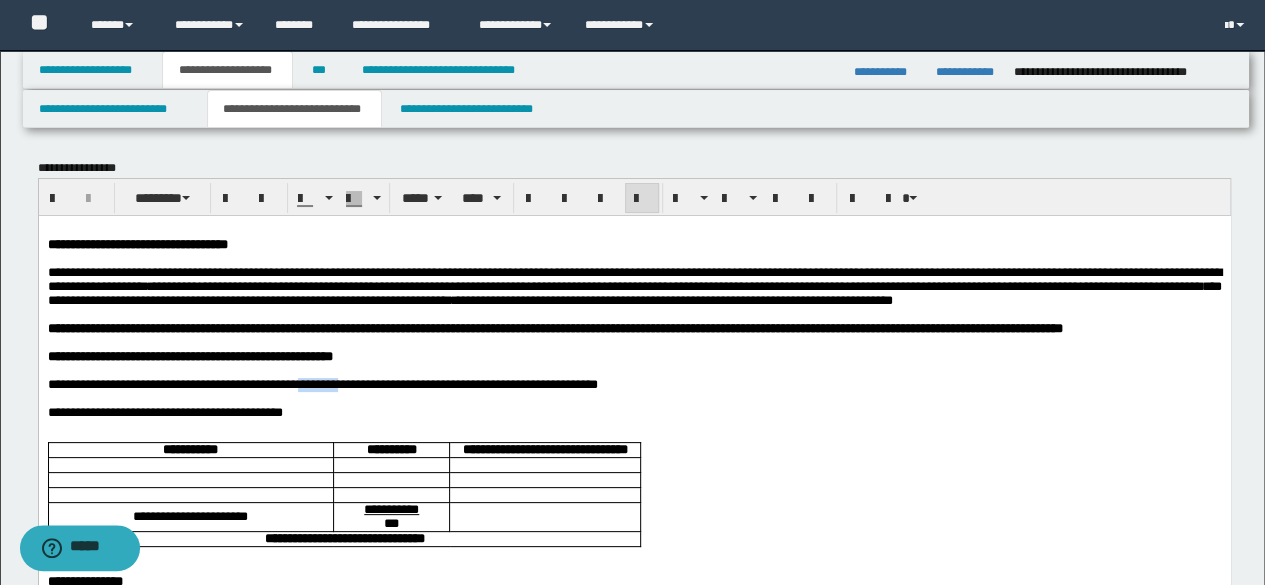 click on "**********" at bounding box center (322, 383) 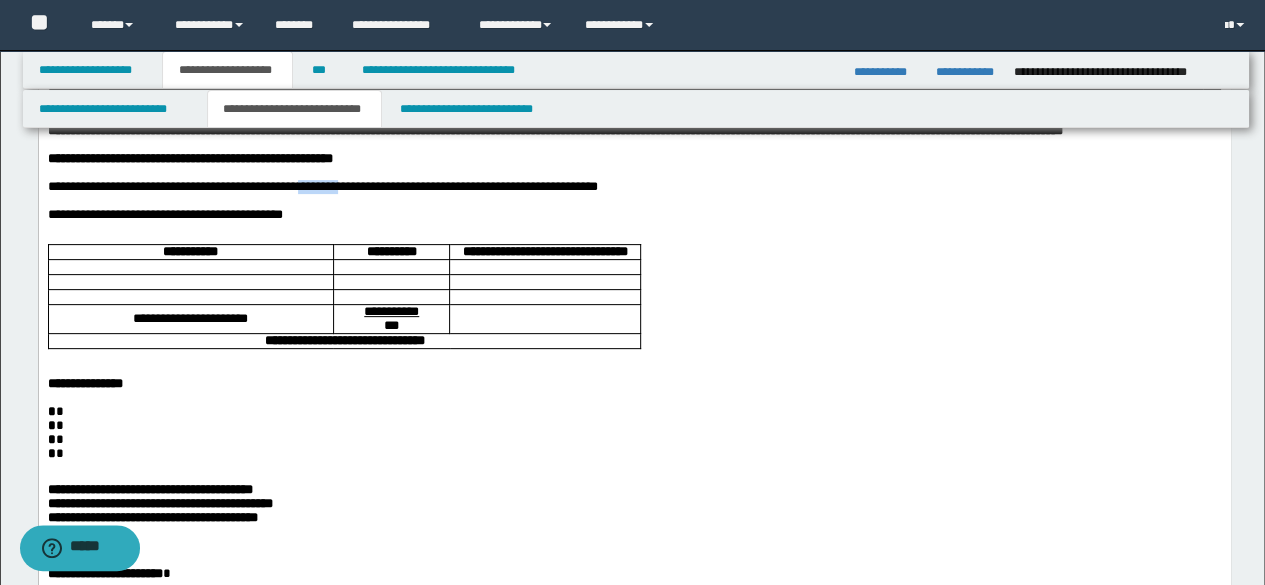 scroll, scrollTop: 400, scrollLeft: 0, axis: vertical 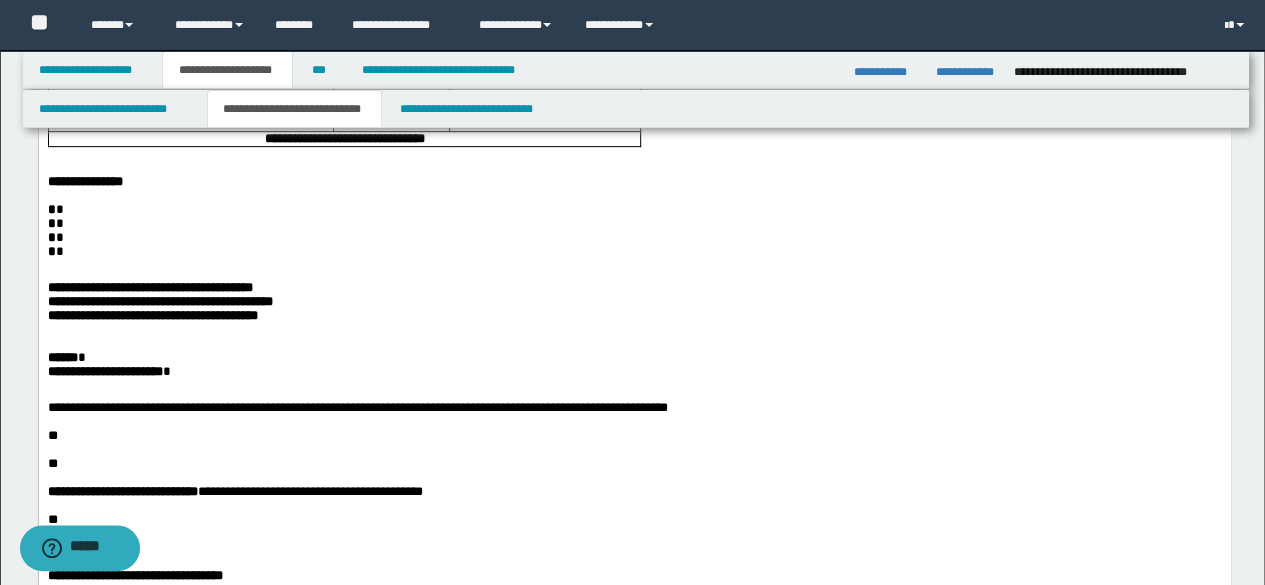 click on "**********" at bounding box center (357, 407) 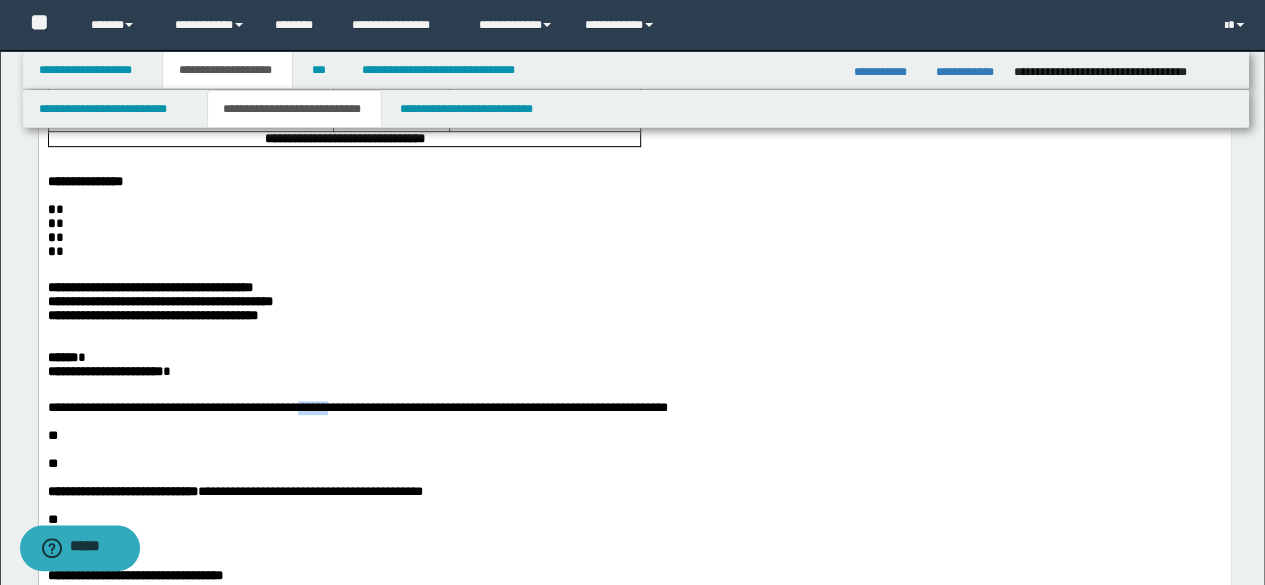 click on "**********" at bounding box center [357, 407] 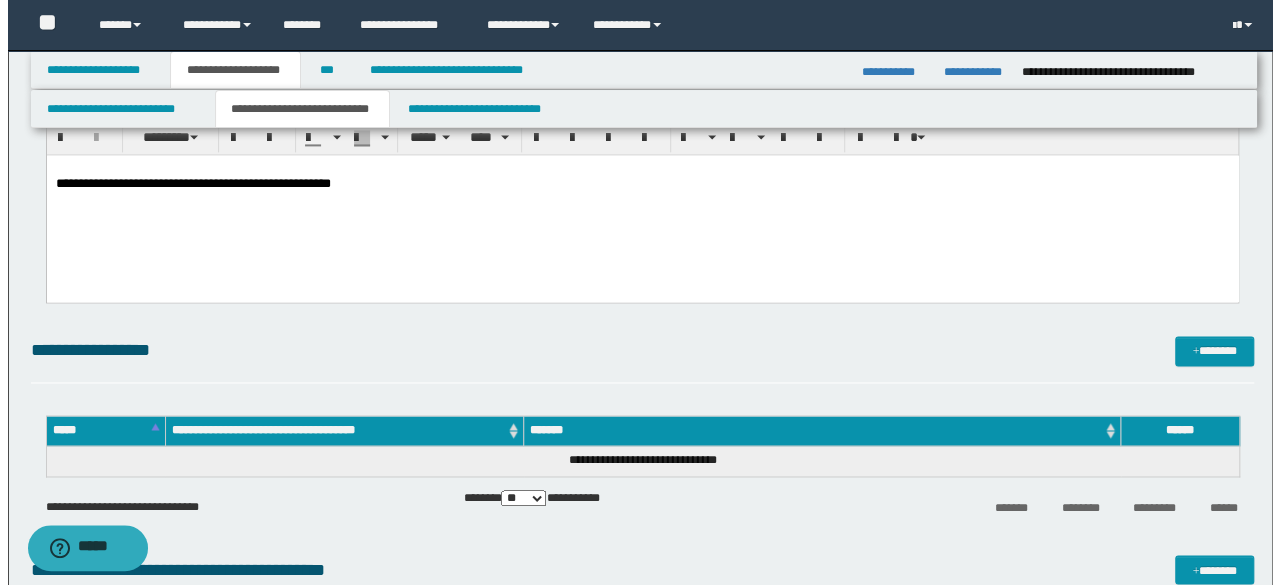 scroll, scrollTop: 1500, scrollLeft: 0, axis: vertical 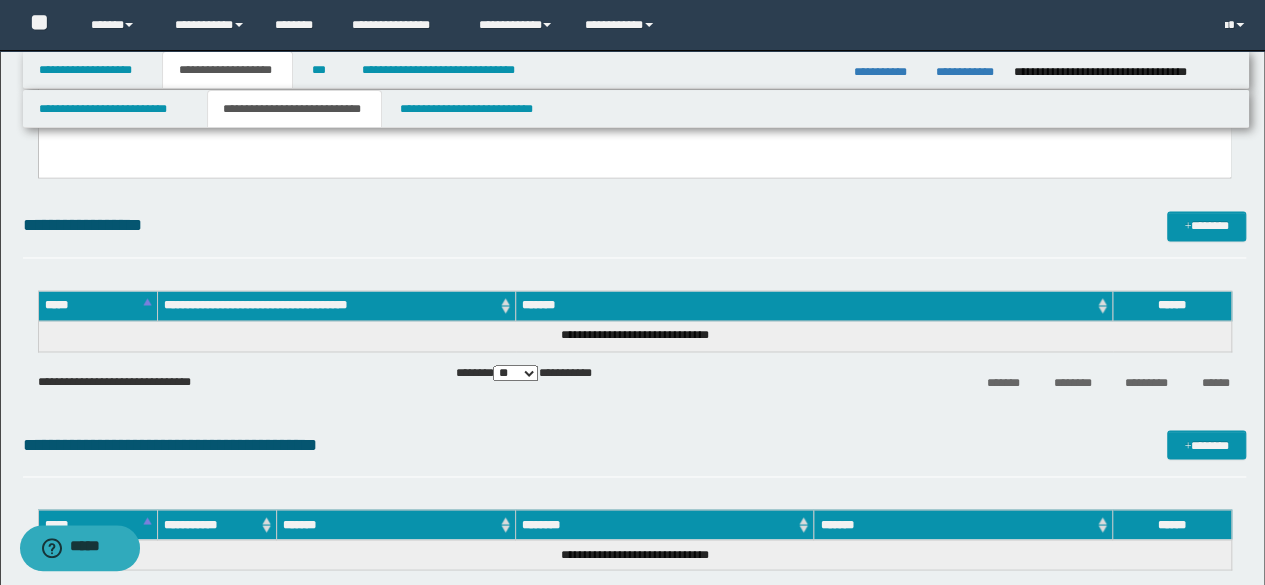 click on "**********" at bounding box center (635, 225) 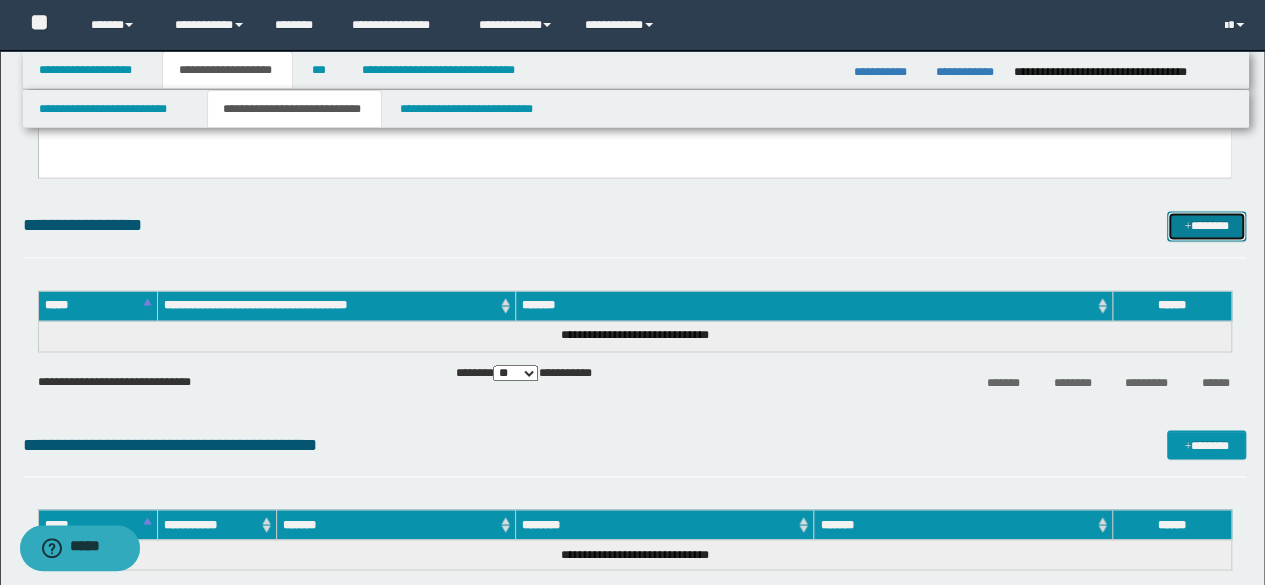 click at bounding box center [1187, 227] 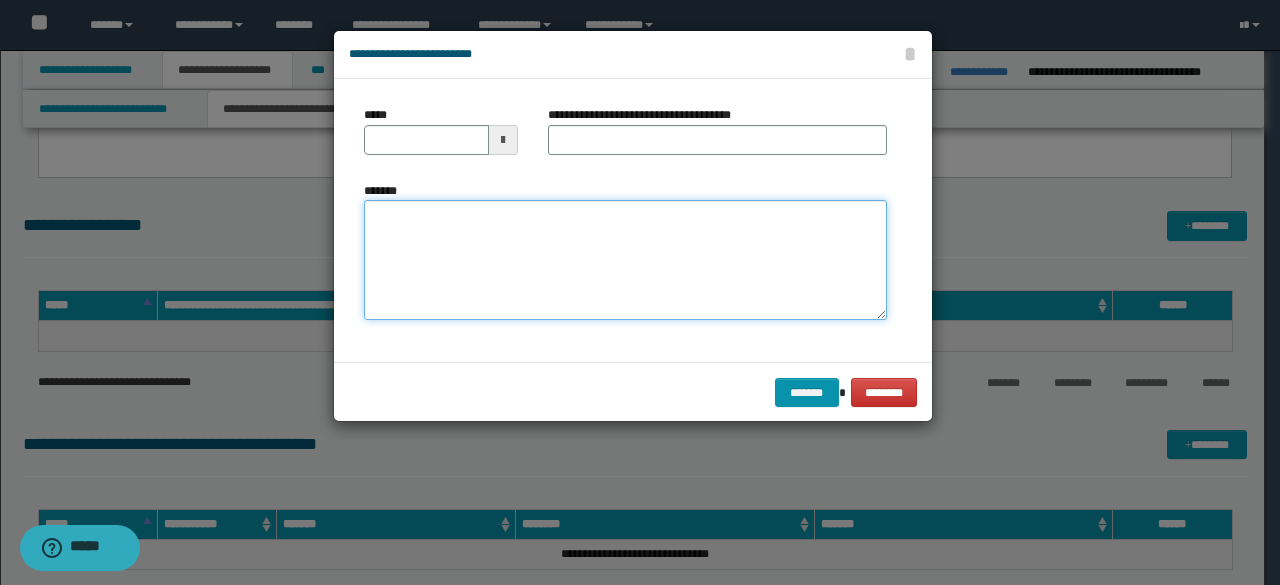 click on "*******" at bounding box center [625, 260] 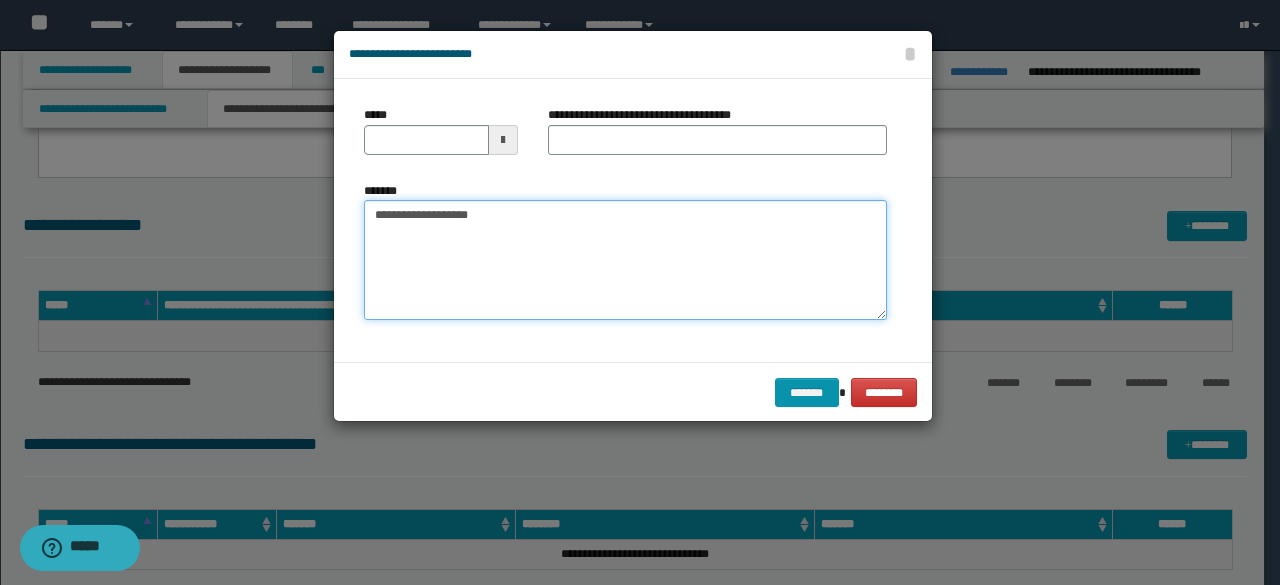 paste on "**********" 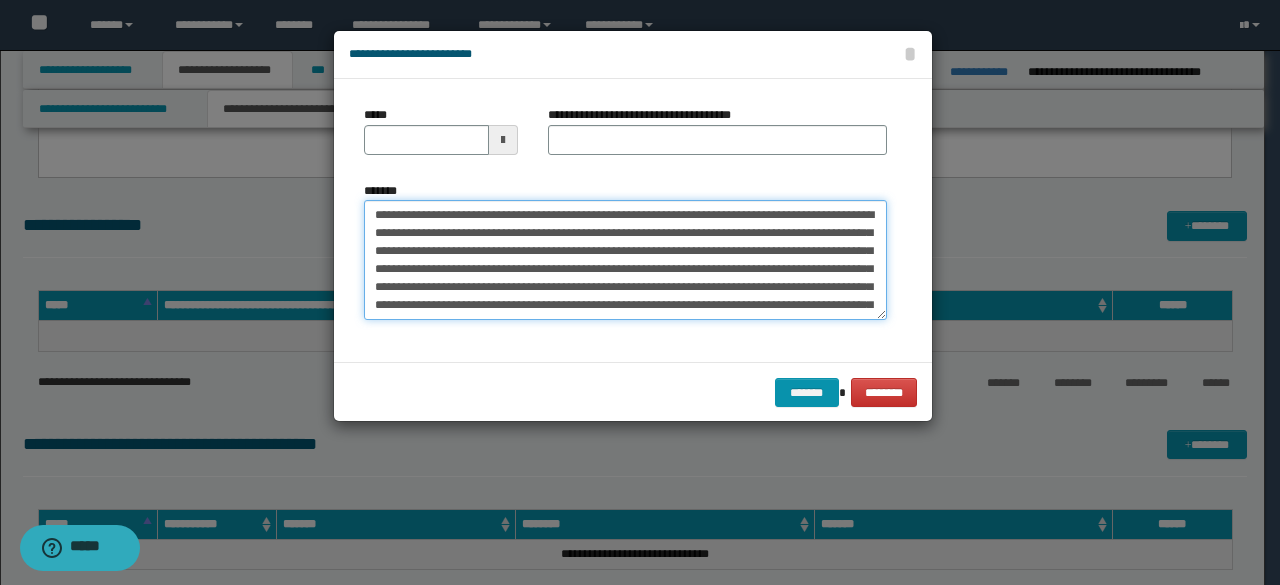 scroll, scrollTop: 588, scrollLeft: 0, axis: vertical 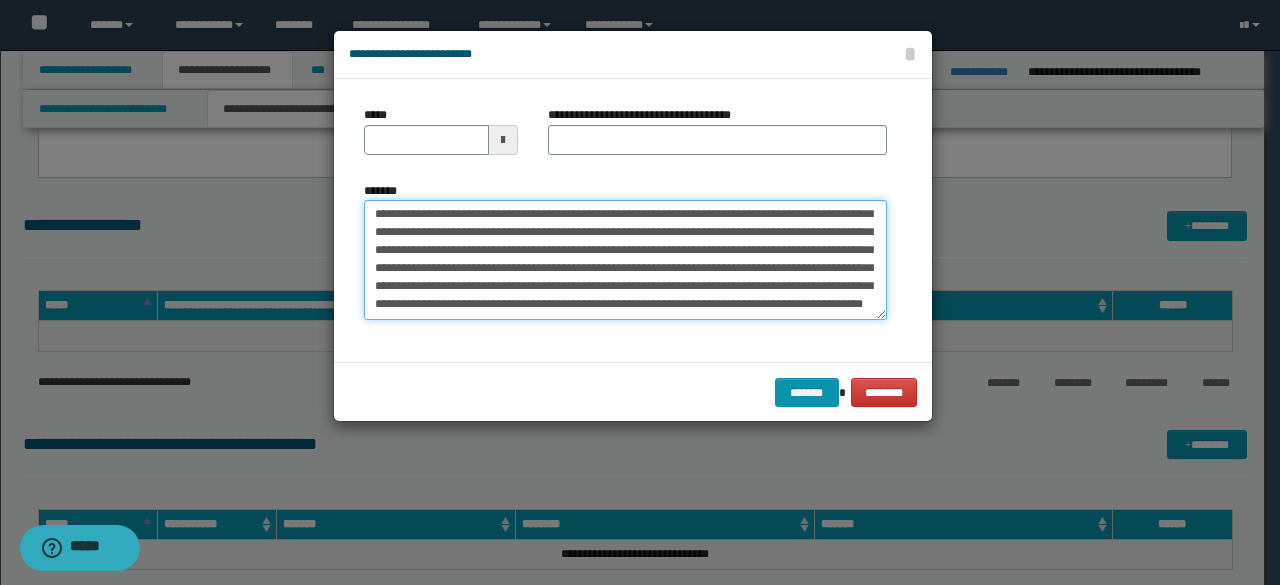 type on "**********" 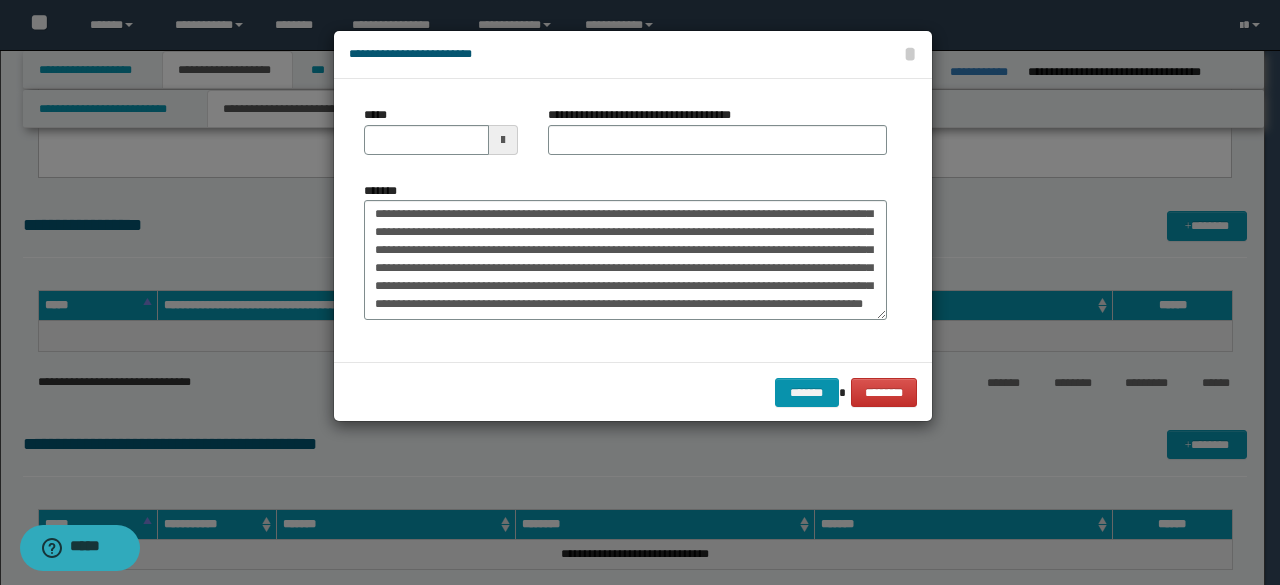 click on "**********" at bounding box center (647, 115) 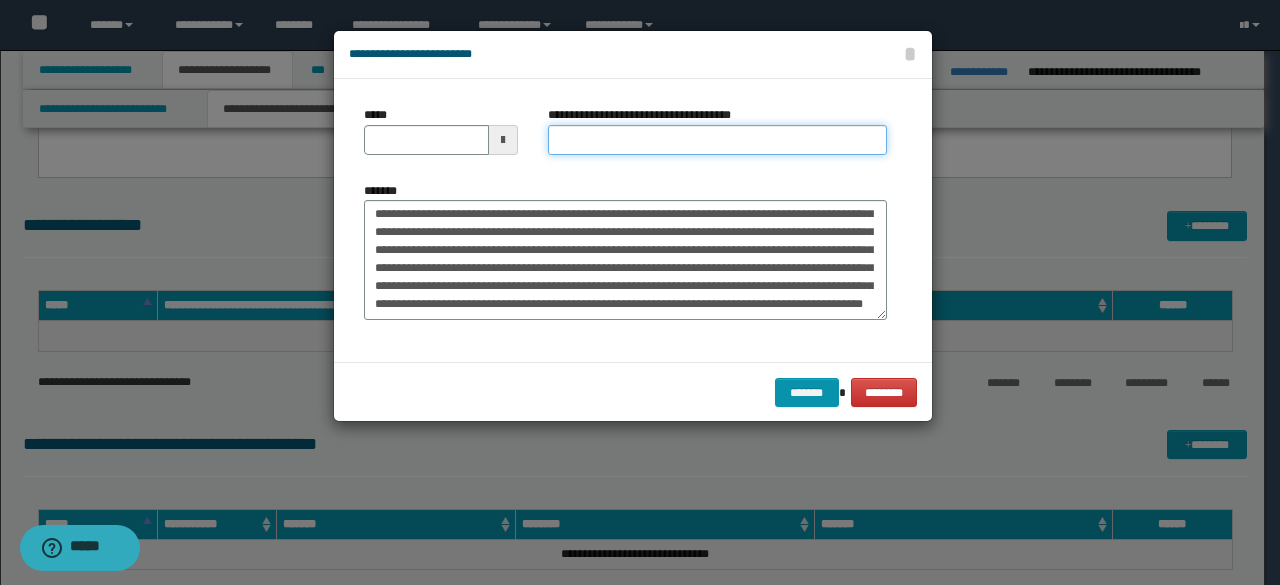 click on "**********" at bounding box center [717, 140] 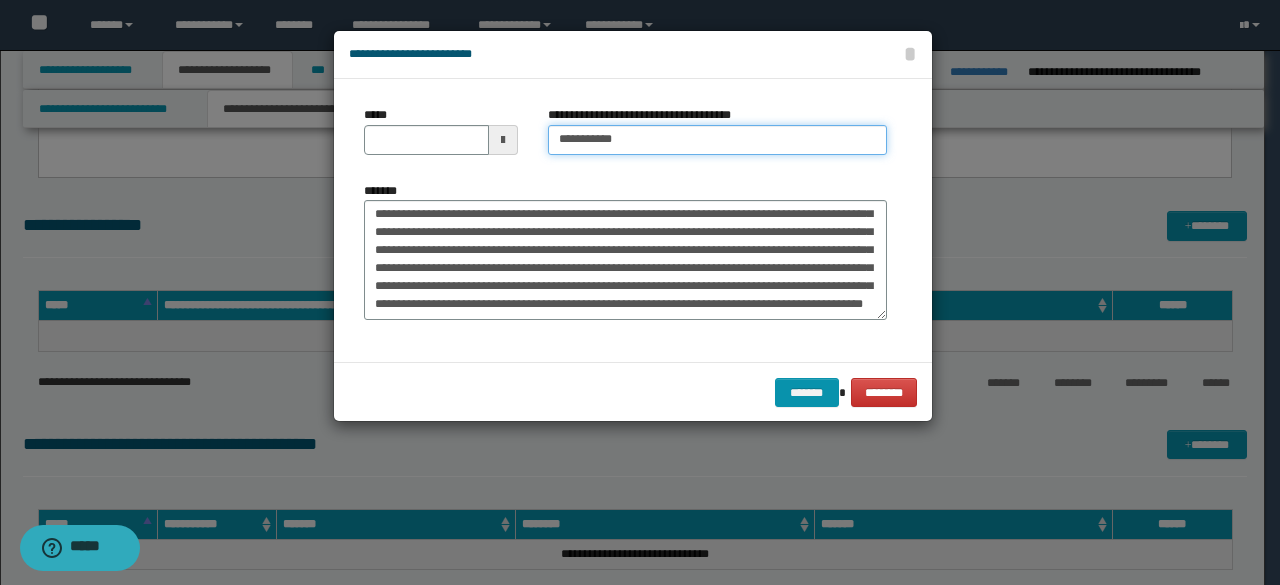 type on "**********" 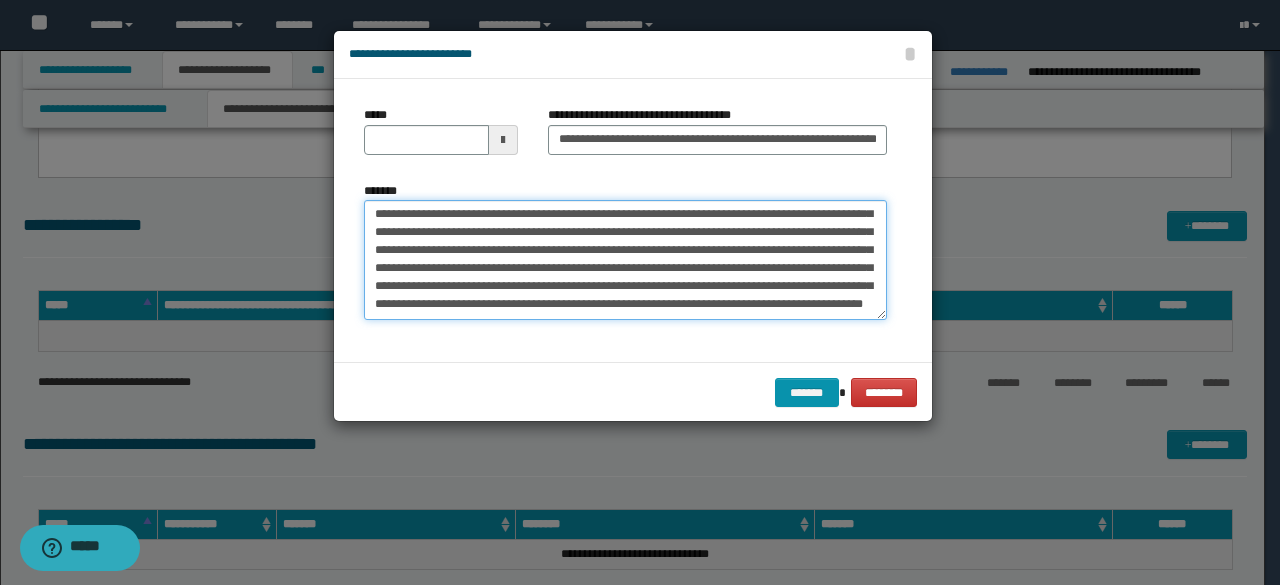 click on "*******" at bounding box center [625, 259] 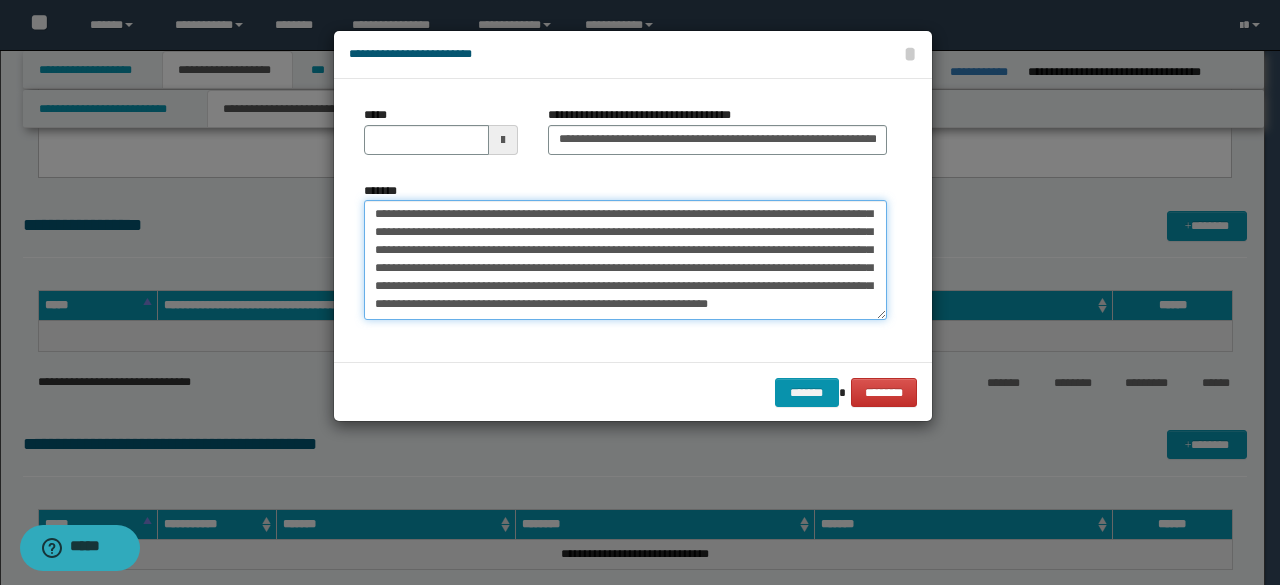 scroll, scrollTop: 612, scrollLeft: 0, axis: vertical 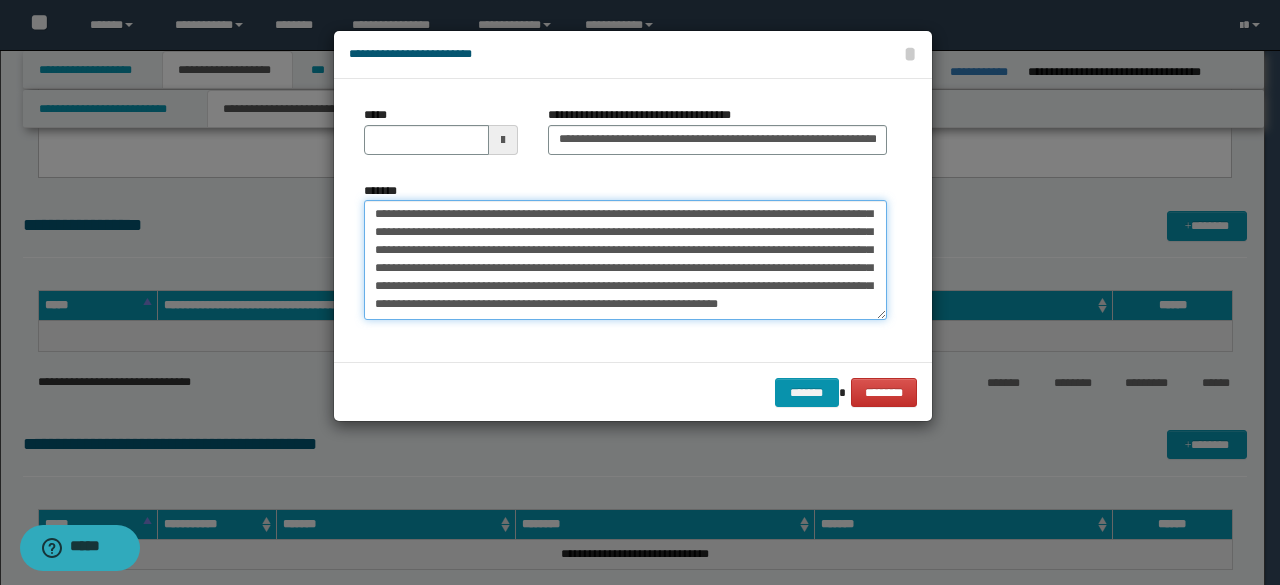 paste on "**********" 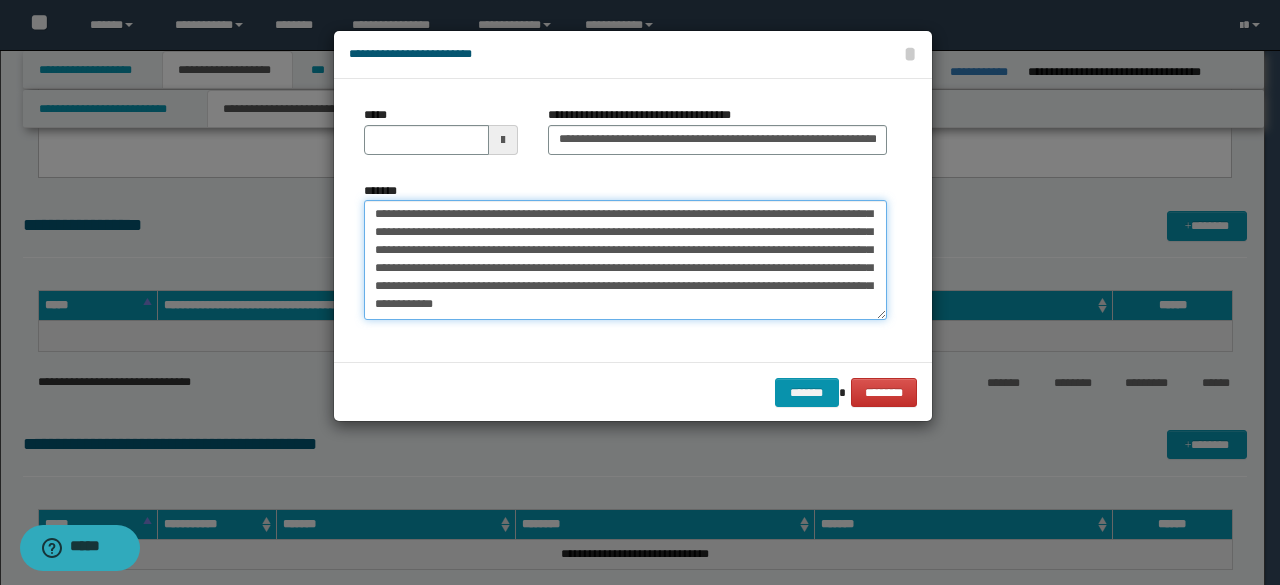 scroll, scrollTop: 642, scrollLeft: 0, axis: vertical 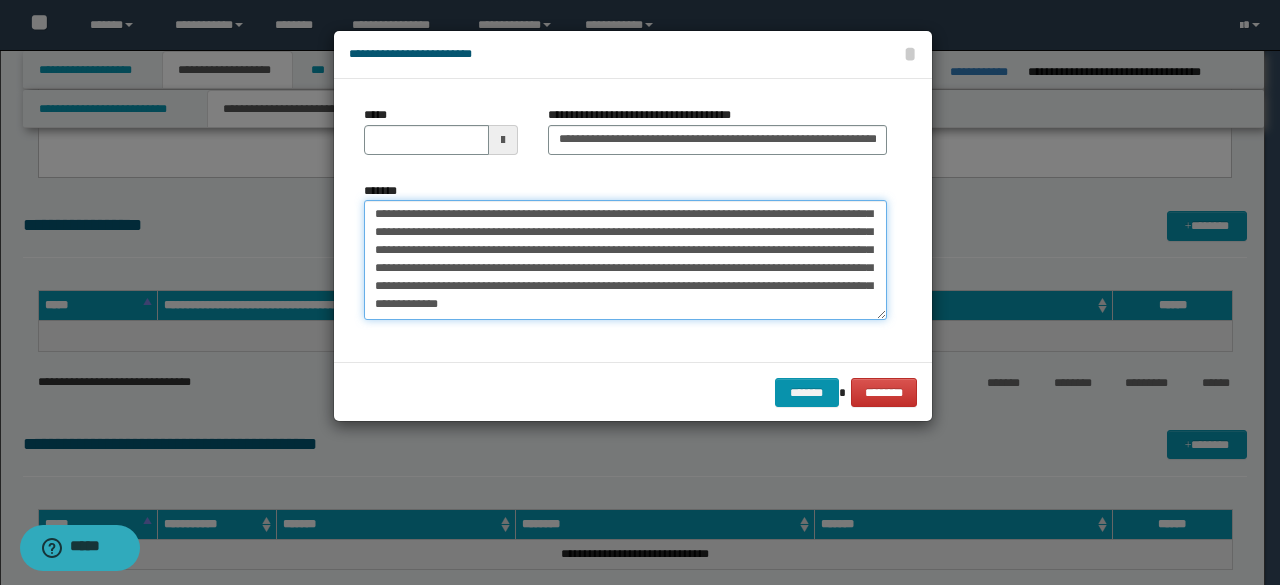 click on "*******" at bounding box center (625, 259) 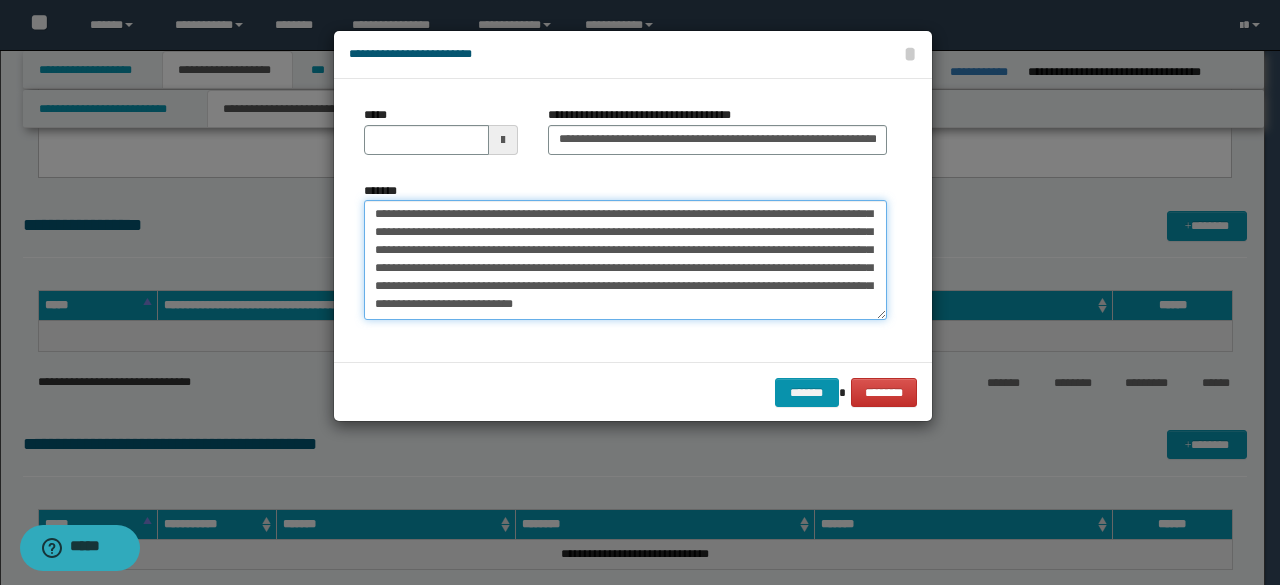 drag, startPoint x: 541, startPoint y: 313, endPoint x: 554, endPoint y: 305, distance: 15.264338 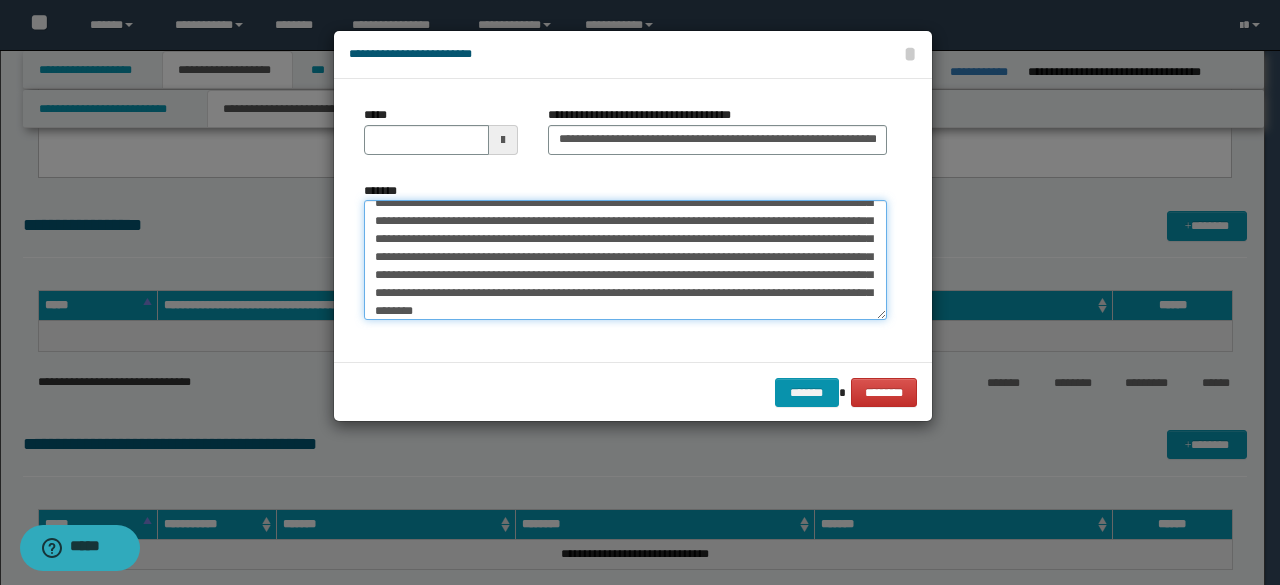 scroll, scrollTop: 732, scrollLeft: 0, axis: vertical 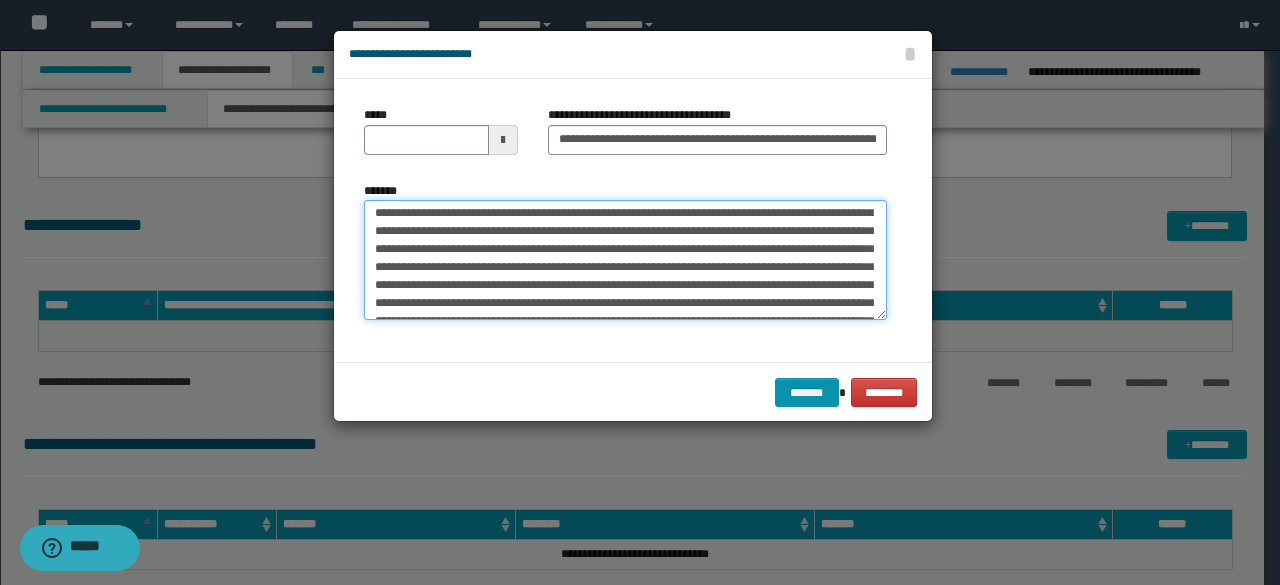 type on "**********" 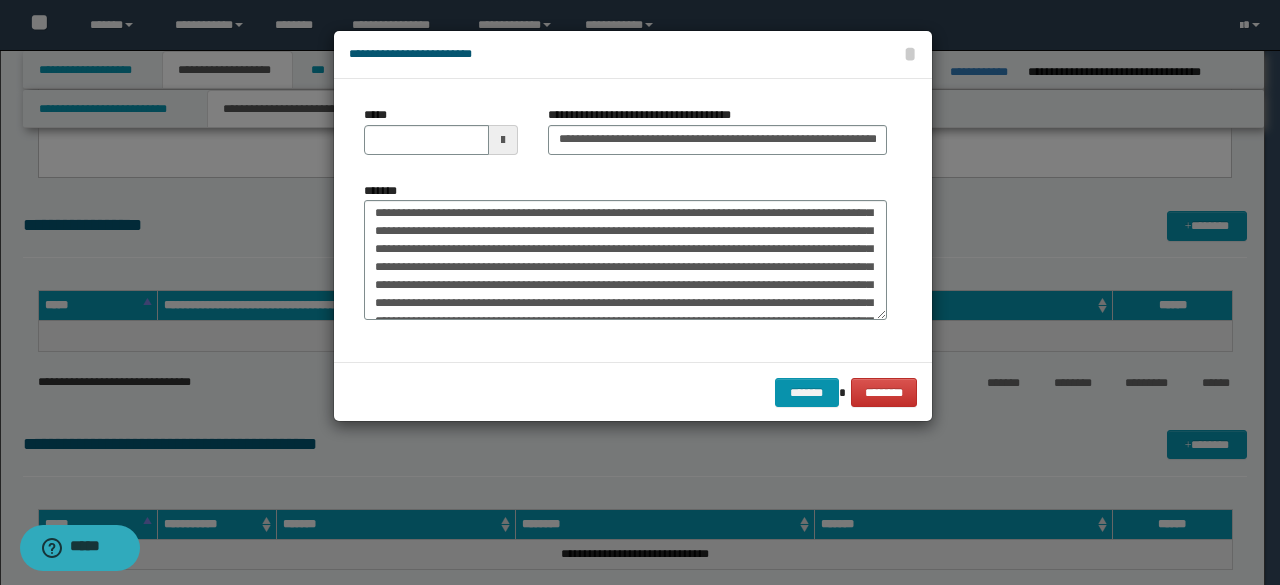scroll, scrollTop: 10, scrollLeft: 0, axis: vertical 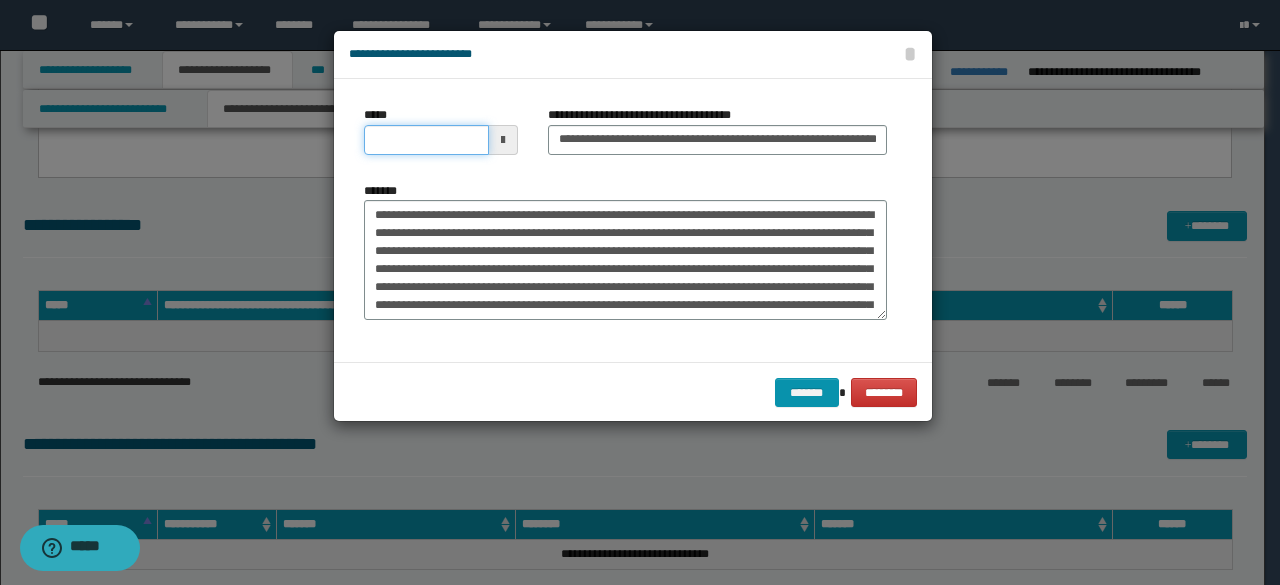 click on "*****" at bounding box center [426, 140] 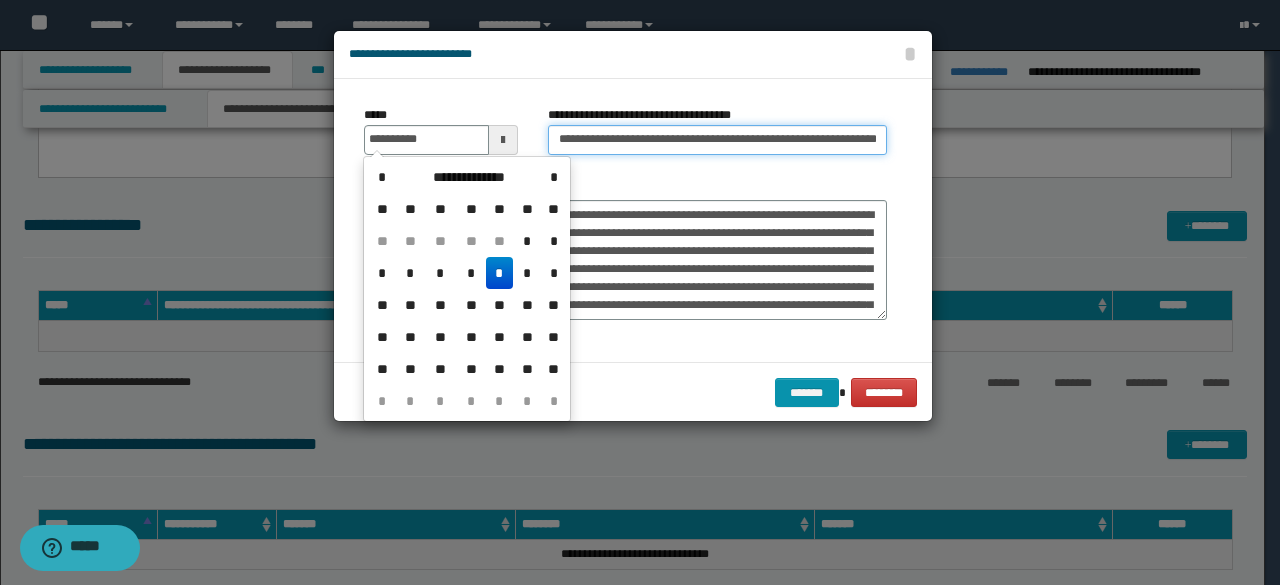type on "**********" 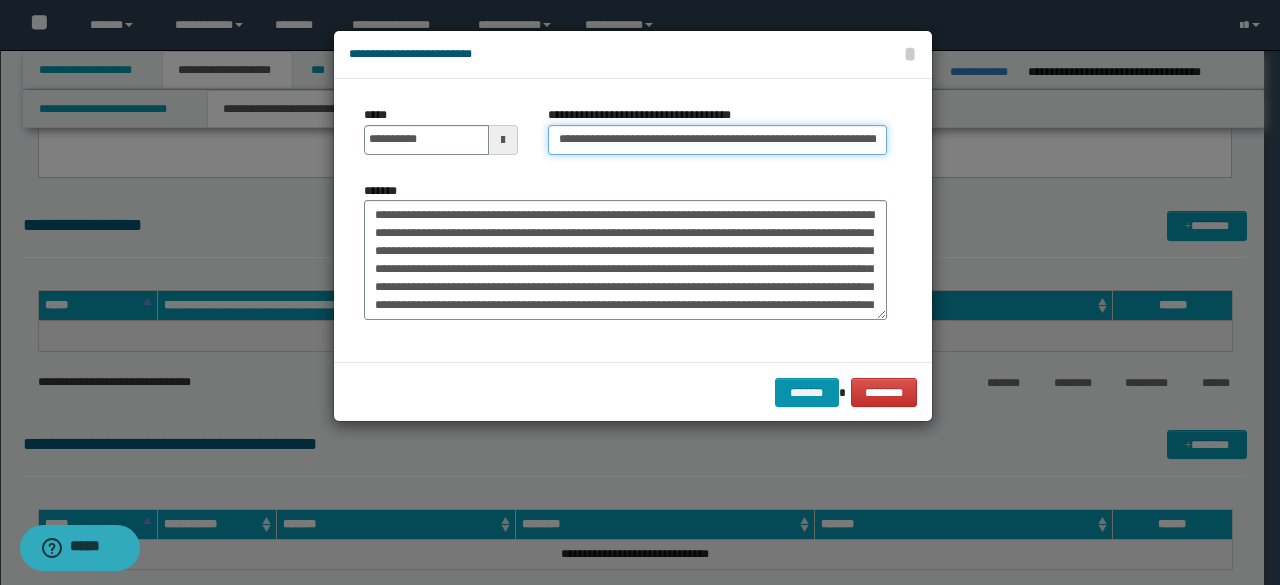 scroll, scrollTop: 0, scrollLeft: 36, axis: horizontal 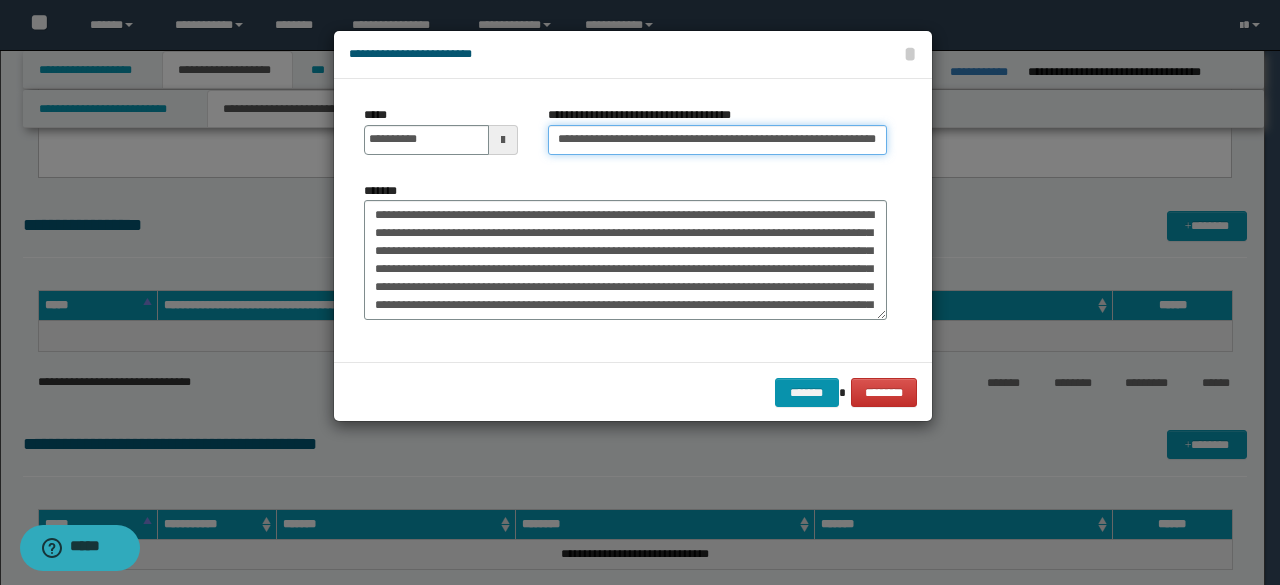 drag, startPoint x: 751, startPoint y: 141, endPoint x: 1279, endPoint y: 273, distance: 544.24994 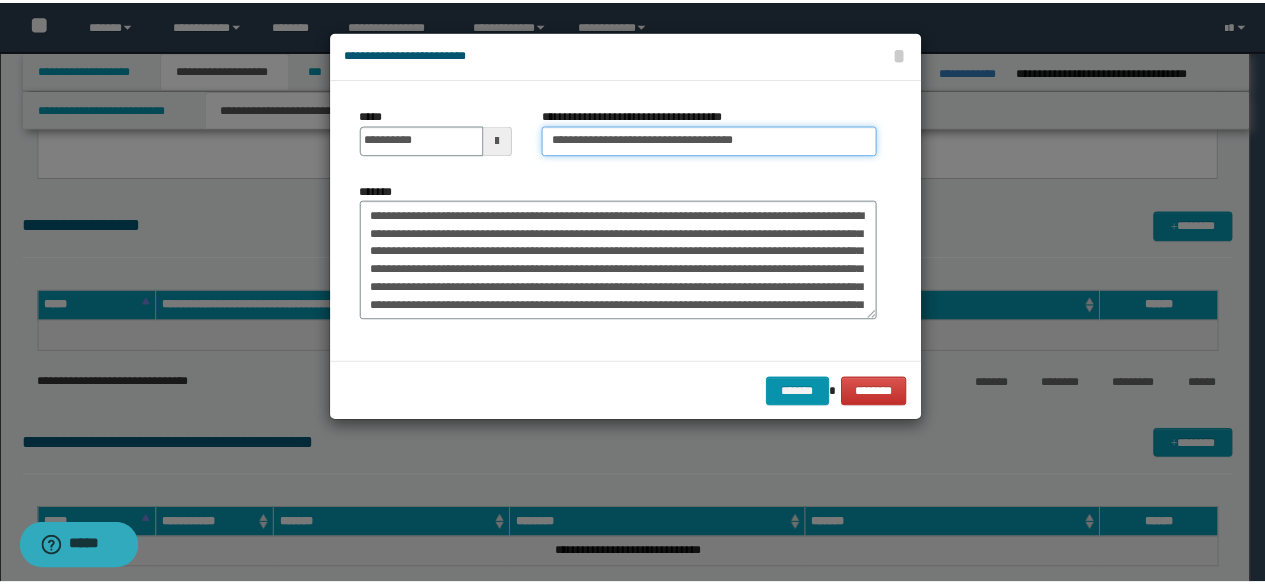 scroll, scrollTop: 0, scrollLeft: 0, axis: both 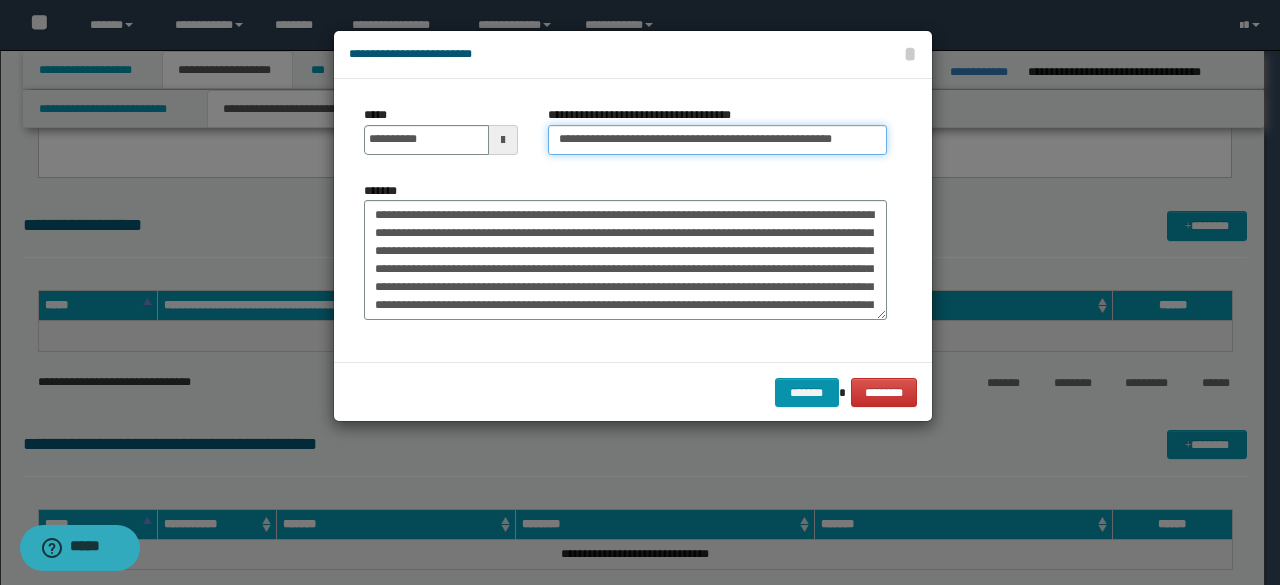 type on "**********" 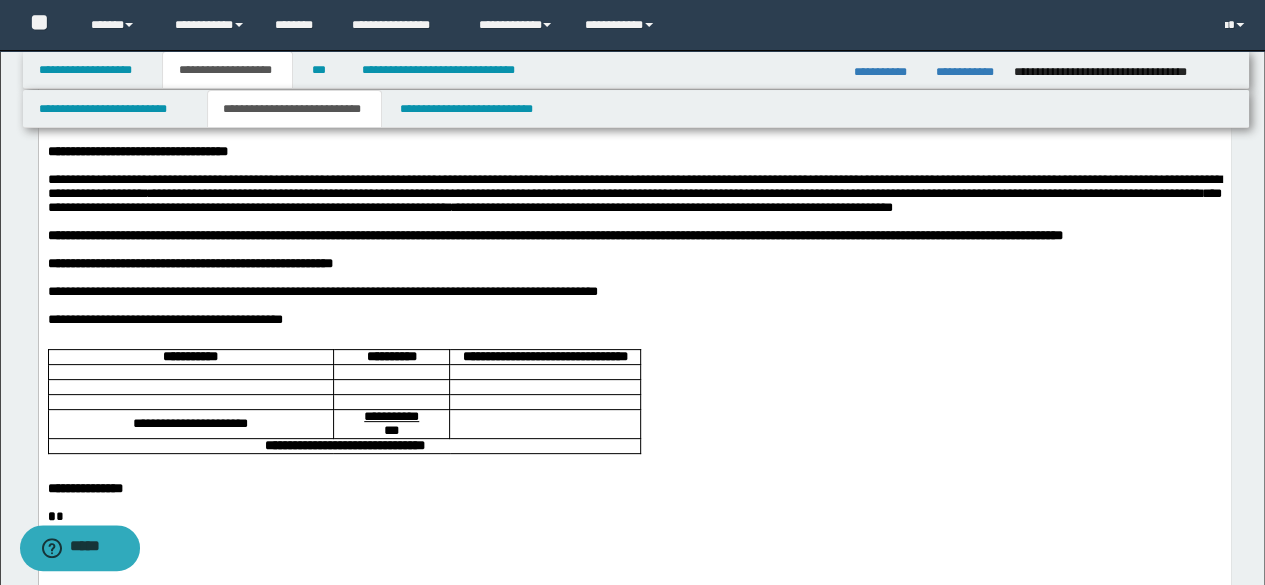 scroll, scrollTop: 0, scrollLeft: 0, axis: both 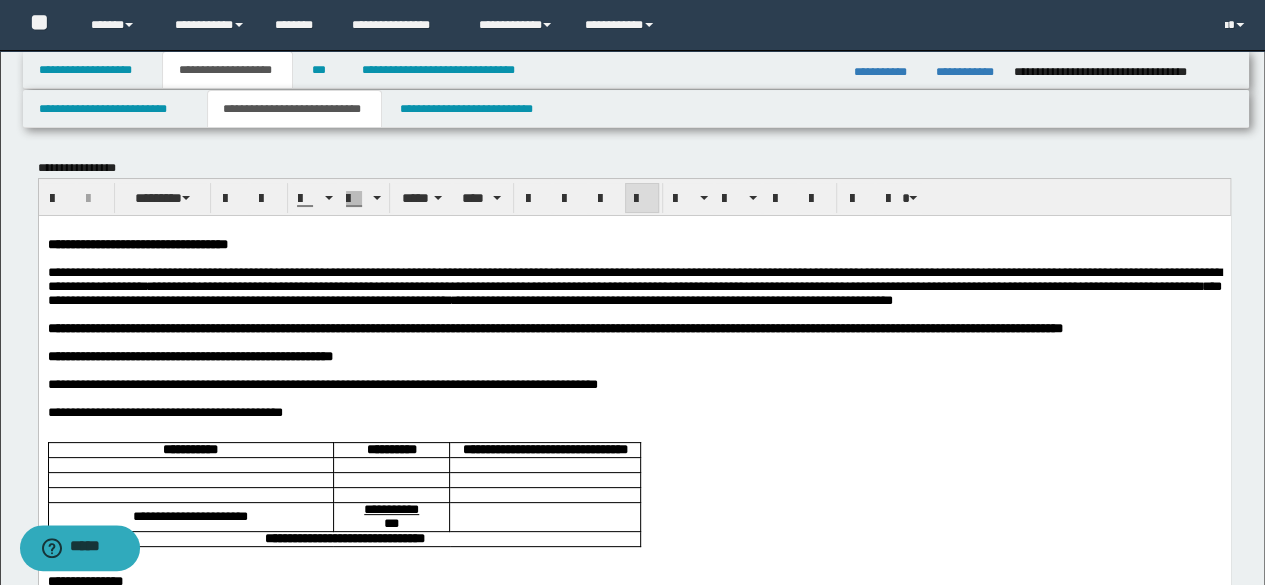 click on "**********" at bounding box center (322, 383) 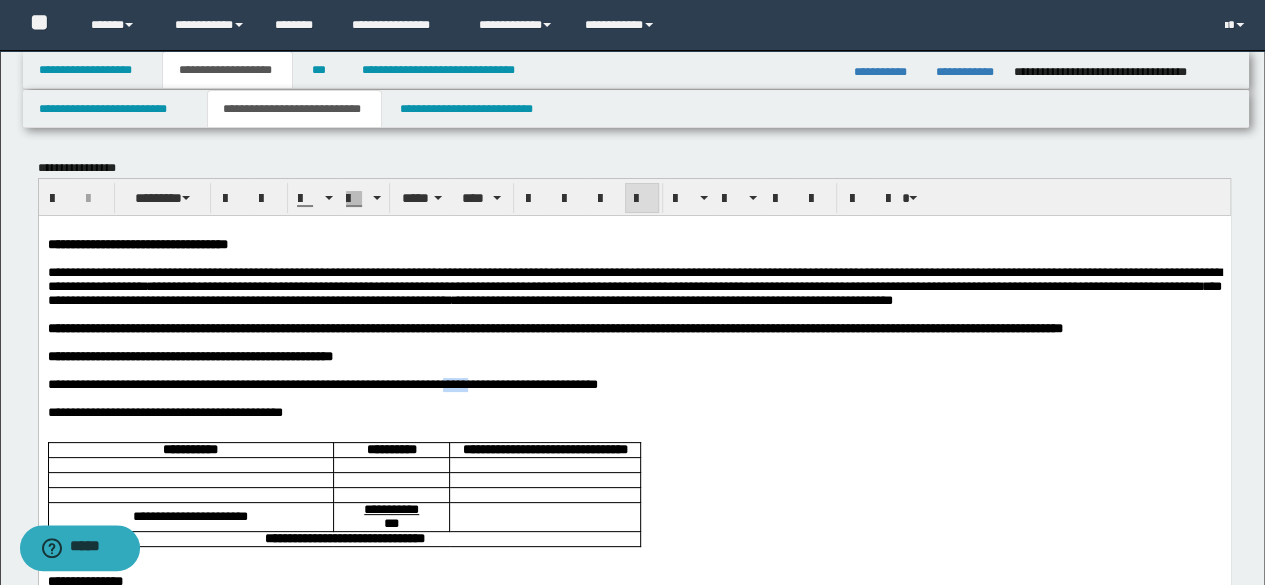 click on "**********" at bounding box center [322, 383] 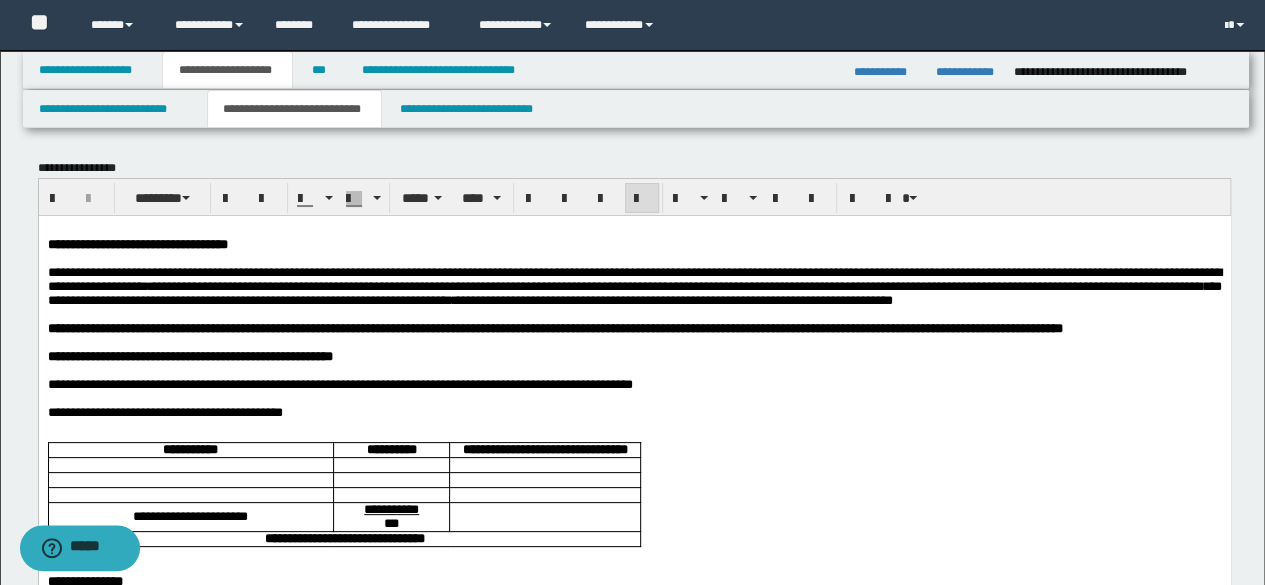 click on "**********" at bounding box center [339, 383] 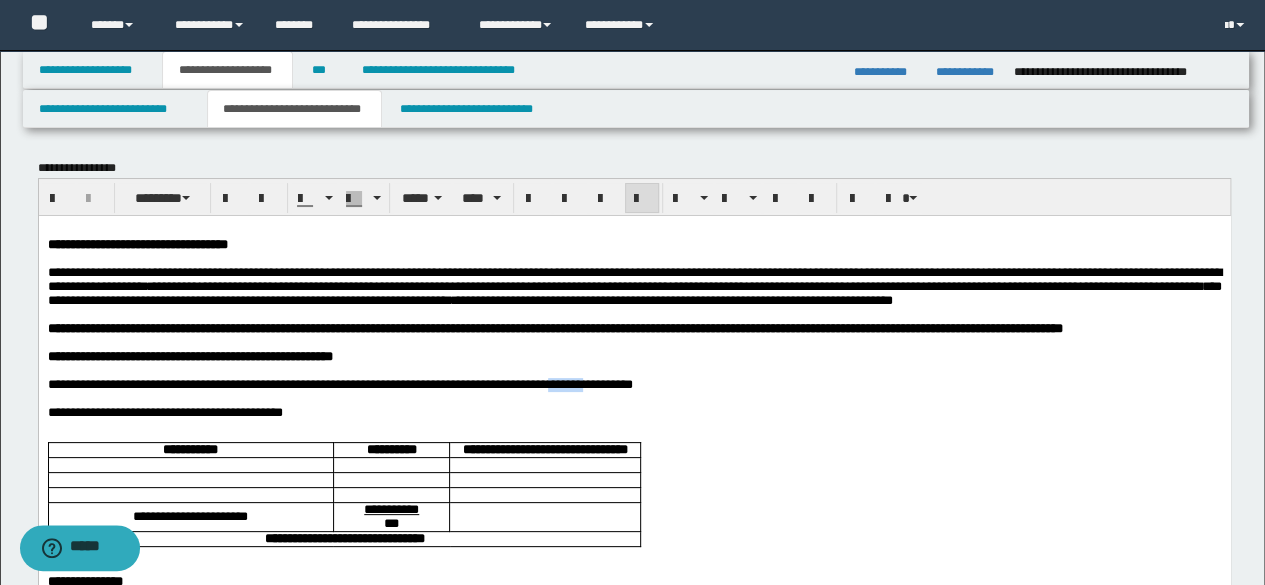 click on "**********" at bounding box center [339, 383] 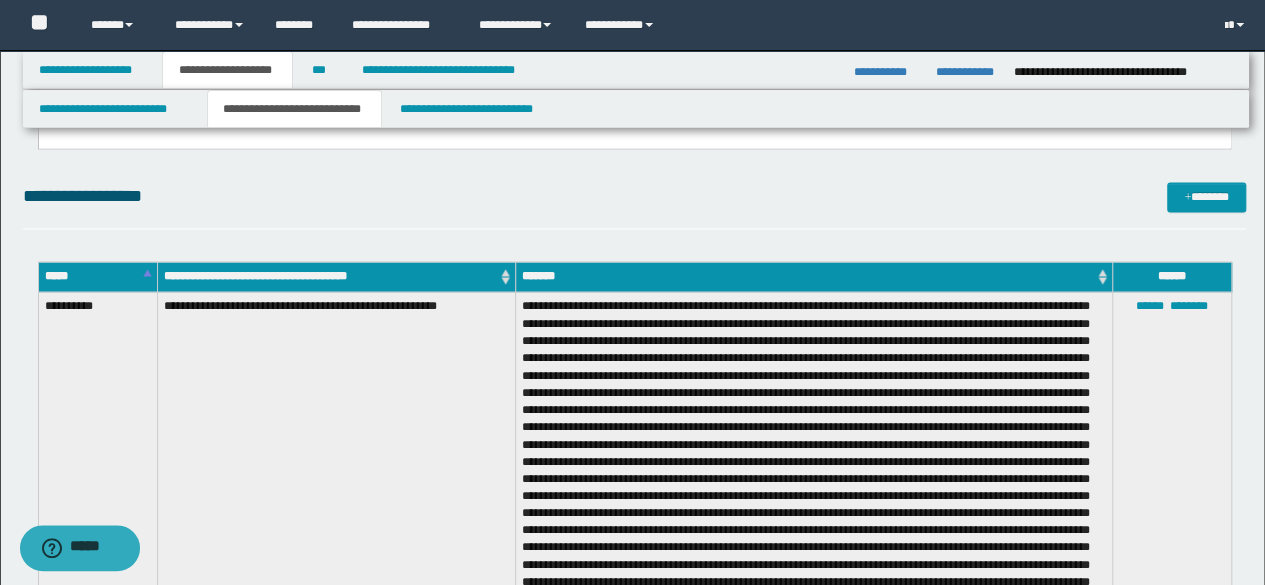 scroll, scrollTop: 1500, scrollLeft: 0, axis: vertical 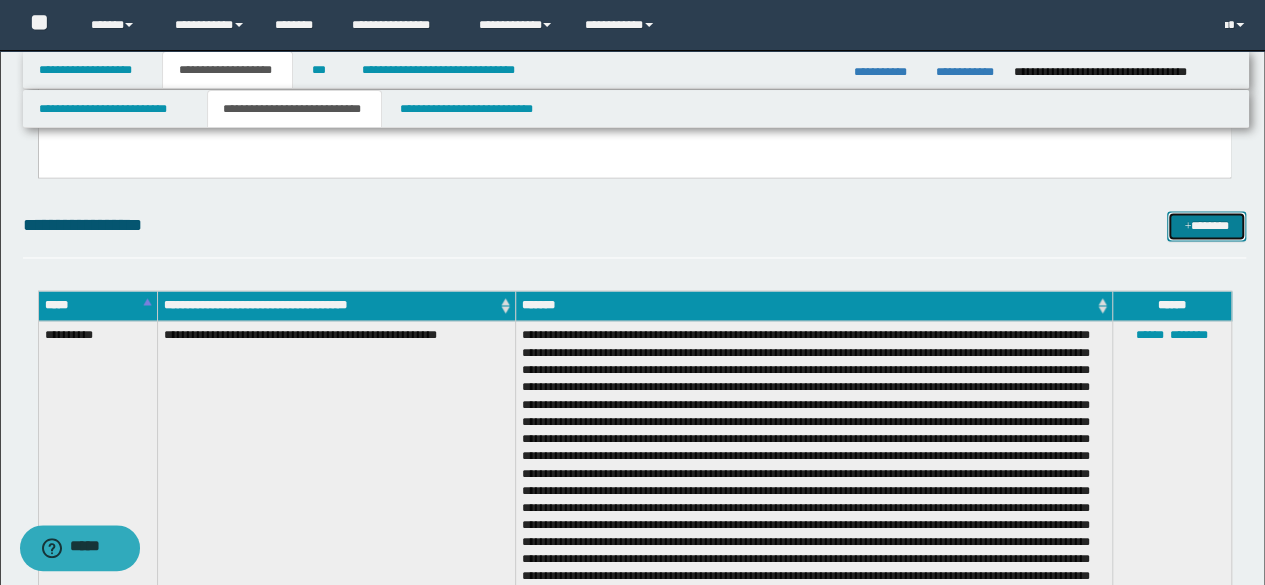 click on "*******" at bounding box center [1206, 225] 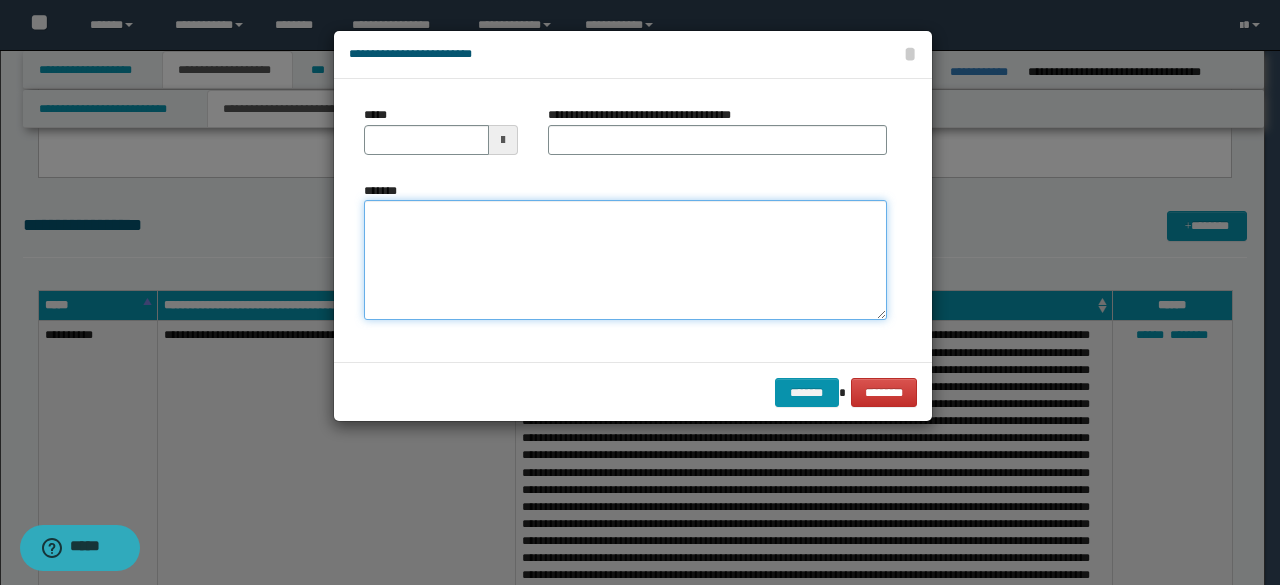 click on "*******" at bounding box center [625, 259] 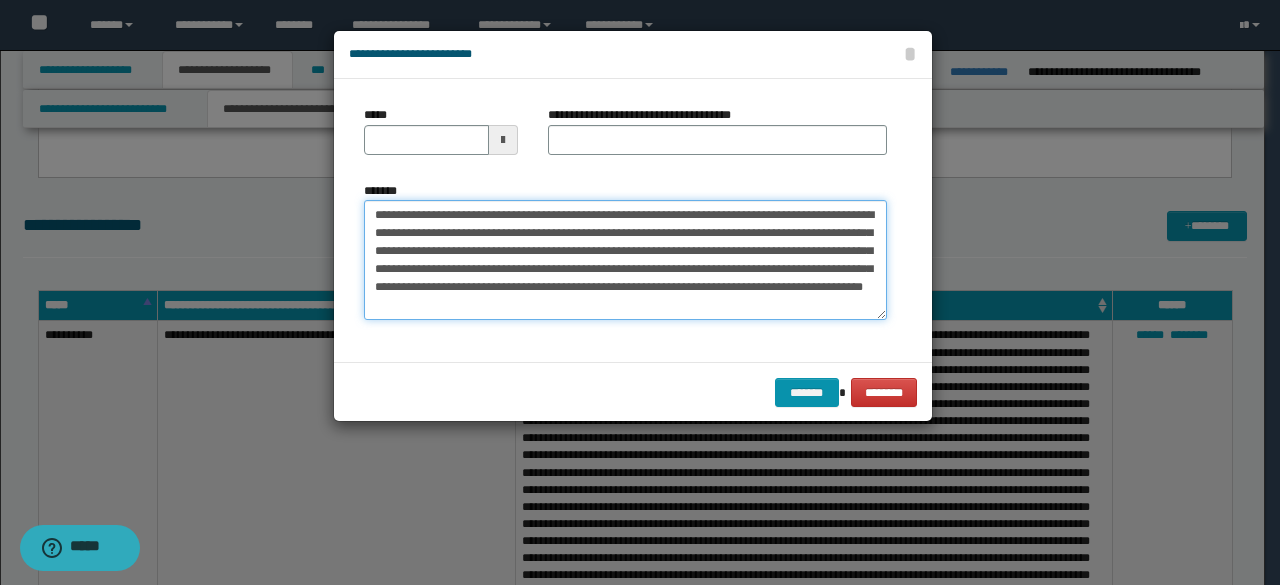type on "**********" 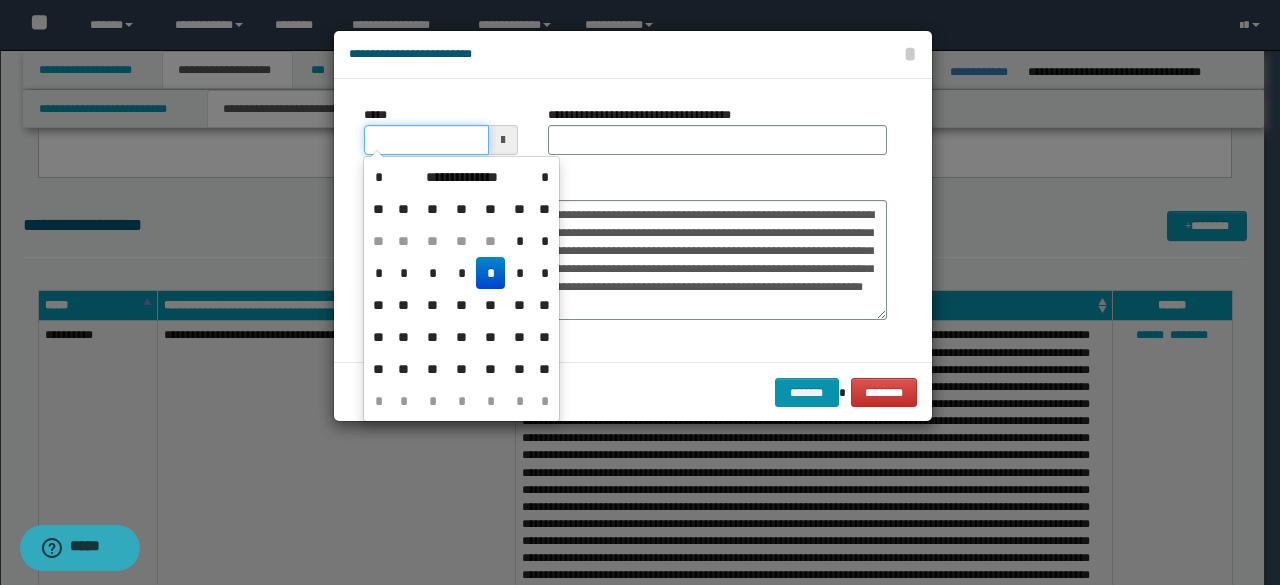 click on "*****" at bounding box center (426, 140) 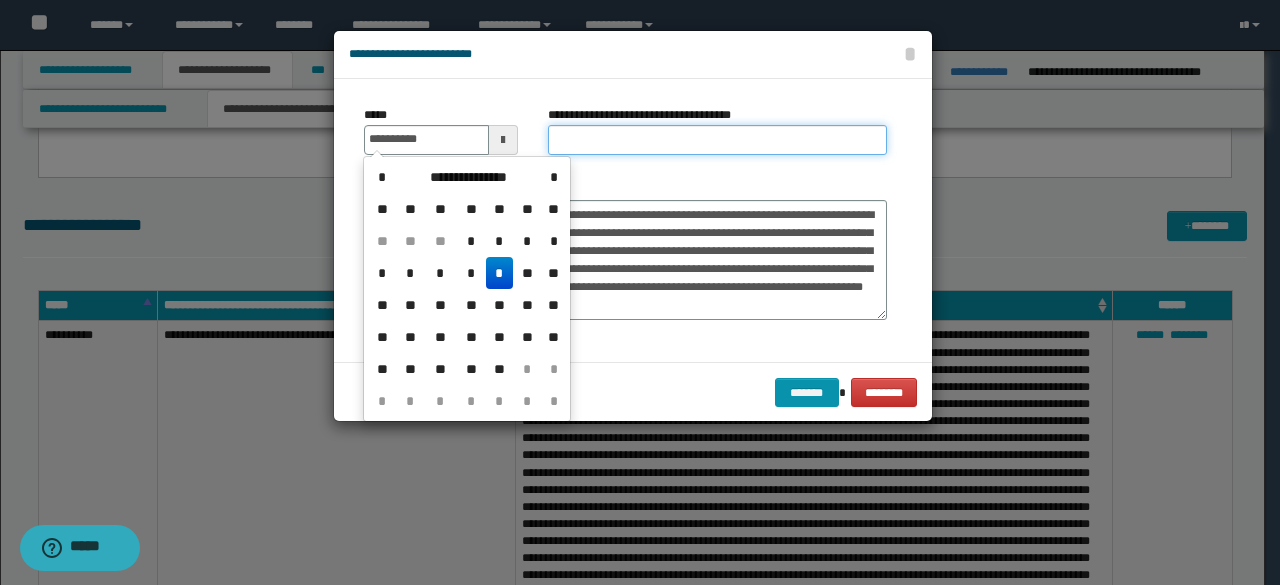 type on "**********" 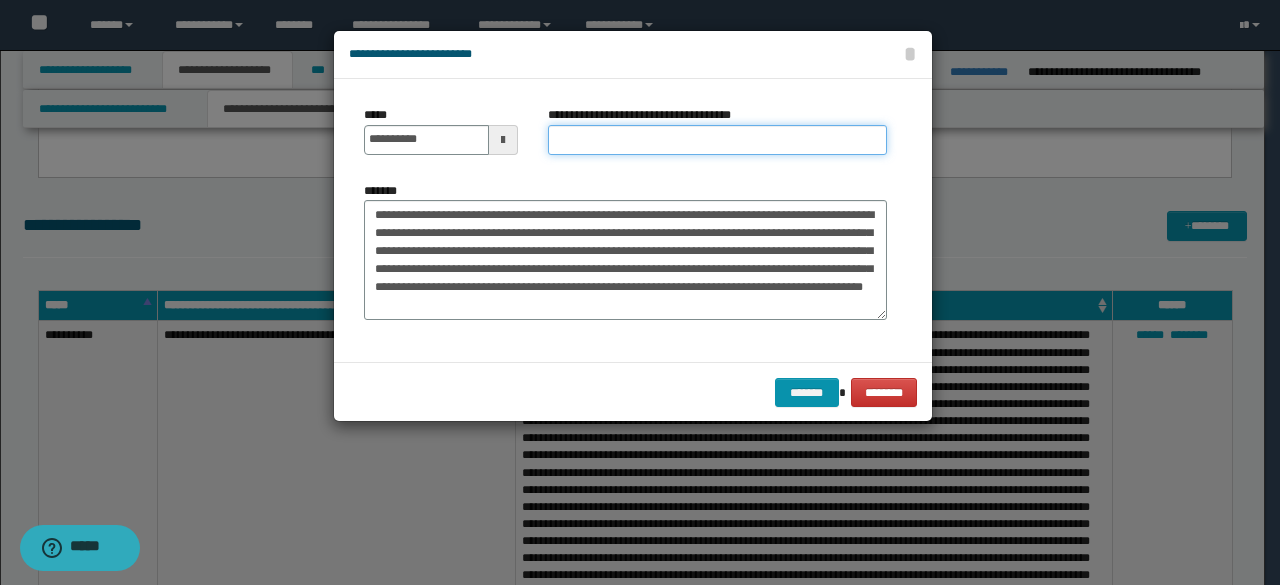type on "*****" 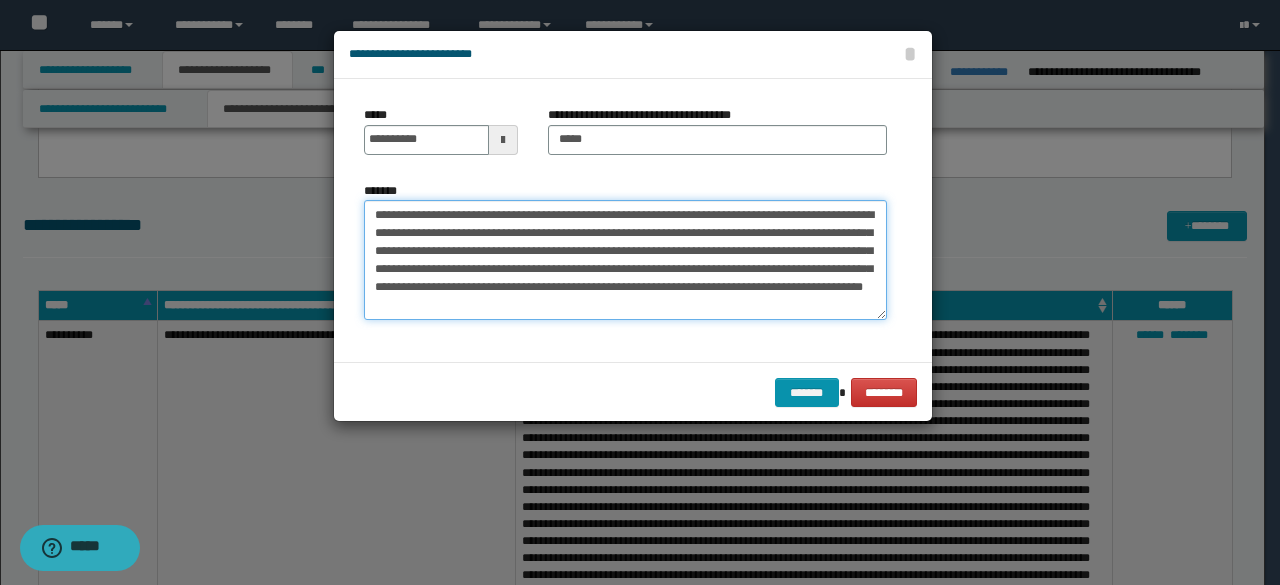 click on "**********" at bounding box center [625, 259] 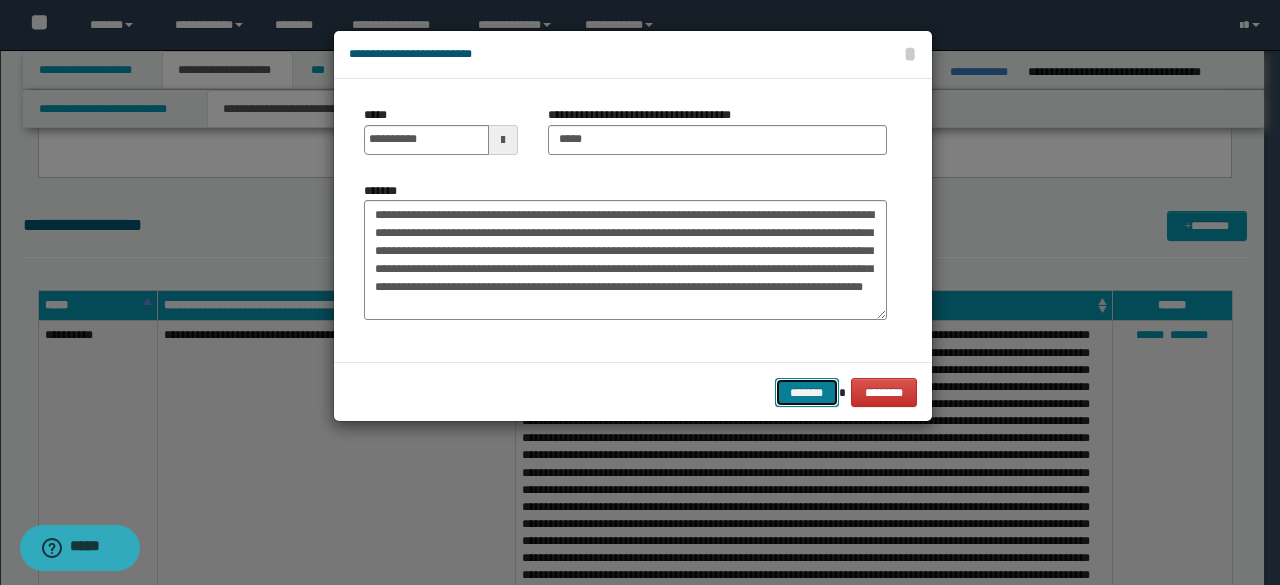 click on "*******" at bounding box center (807, 392) 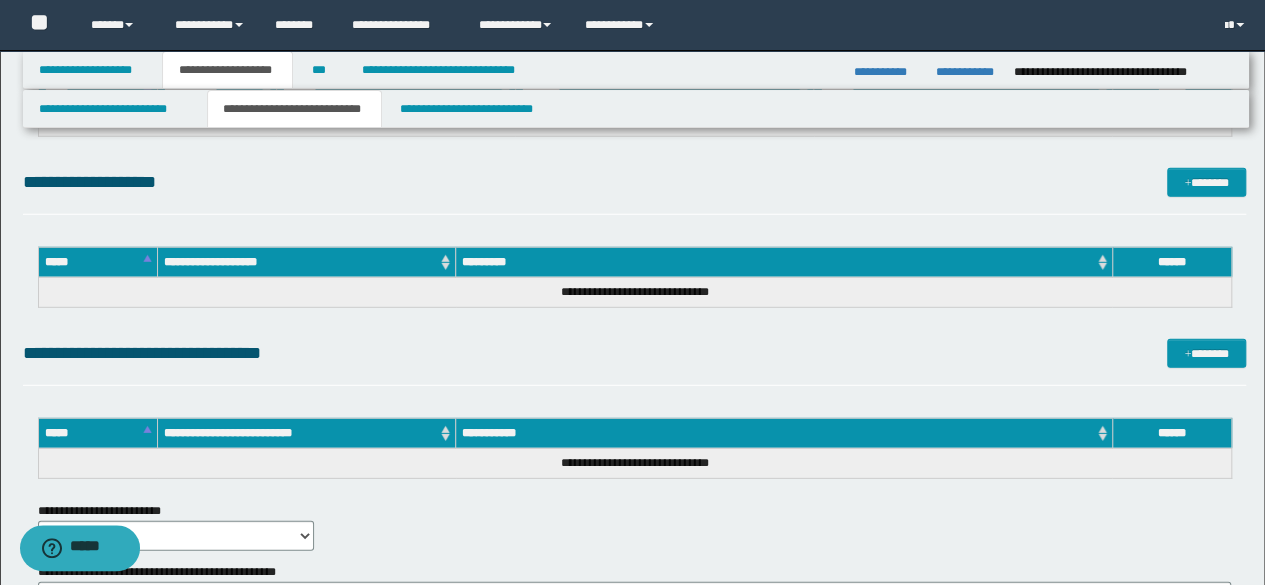 scroll, scrollTop: 2600, scrollLeft: 0, axis: vertical 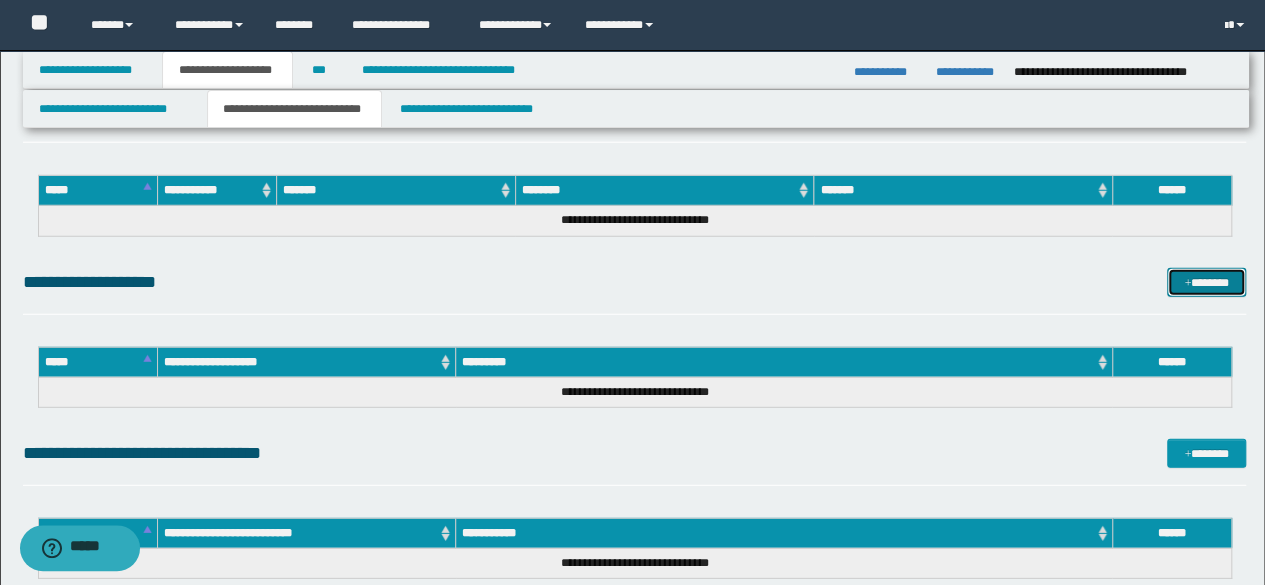 click on "*******" at bounding box center (1206, 282) 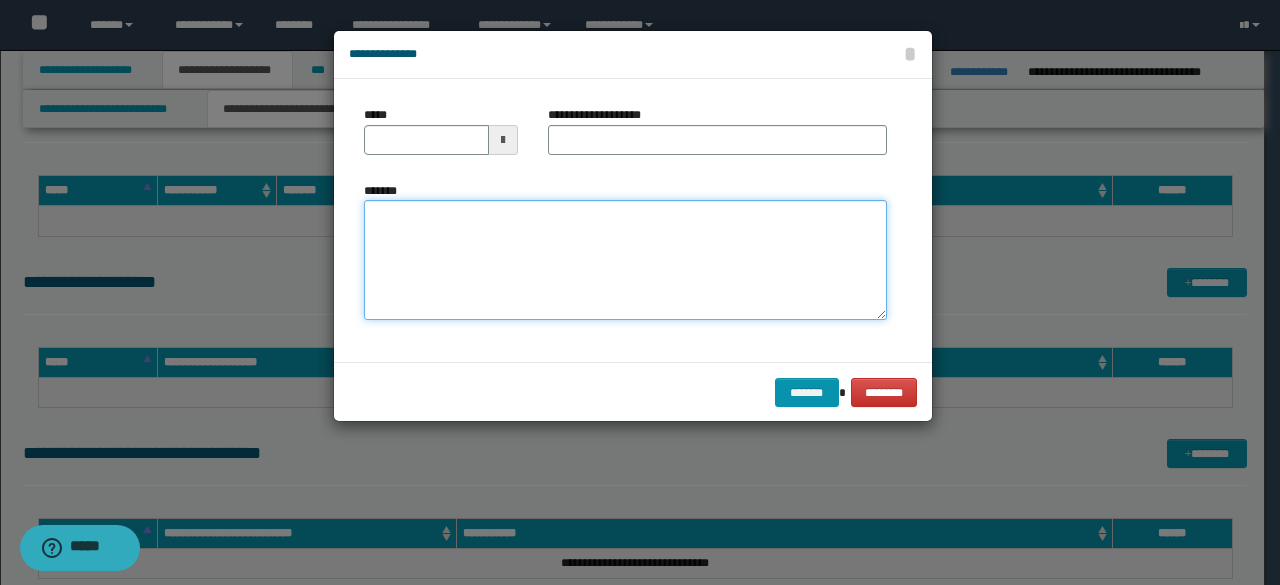 click on "*******" at bounding box center (625, 260) 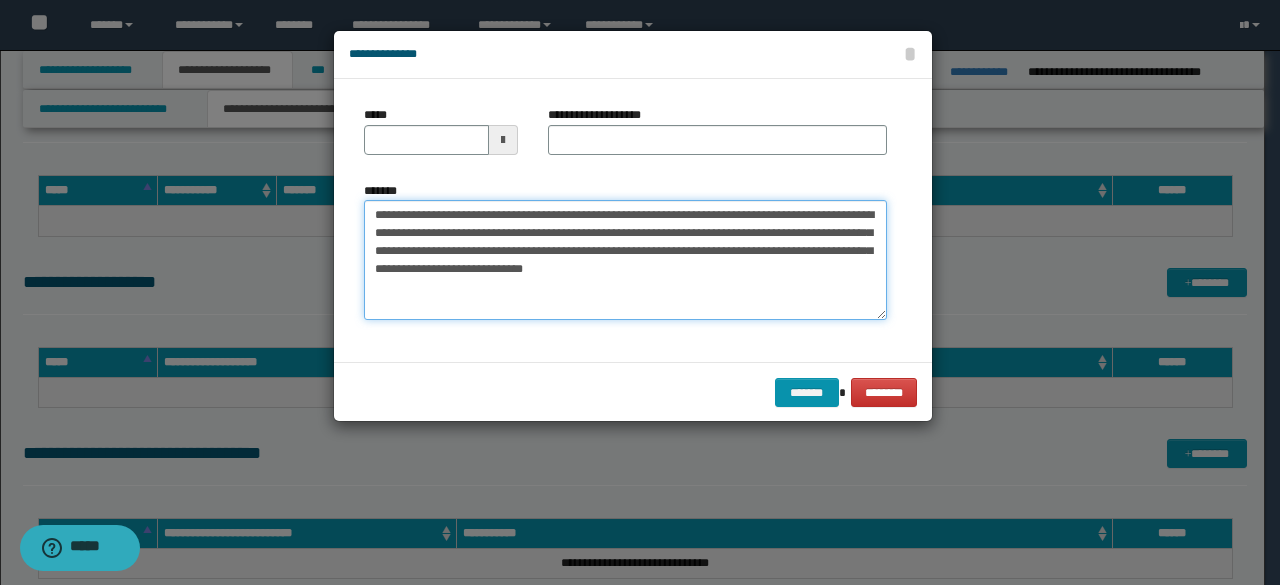 drag, startPoint x: 380, startPoint y: 215, endPoint x: 433, endPoint y: 569, distance: 357.94553 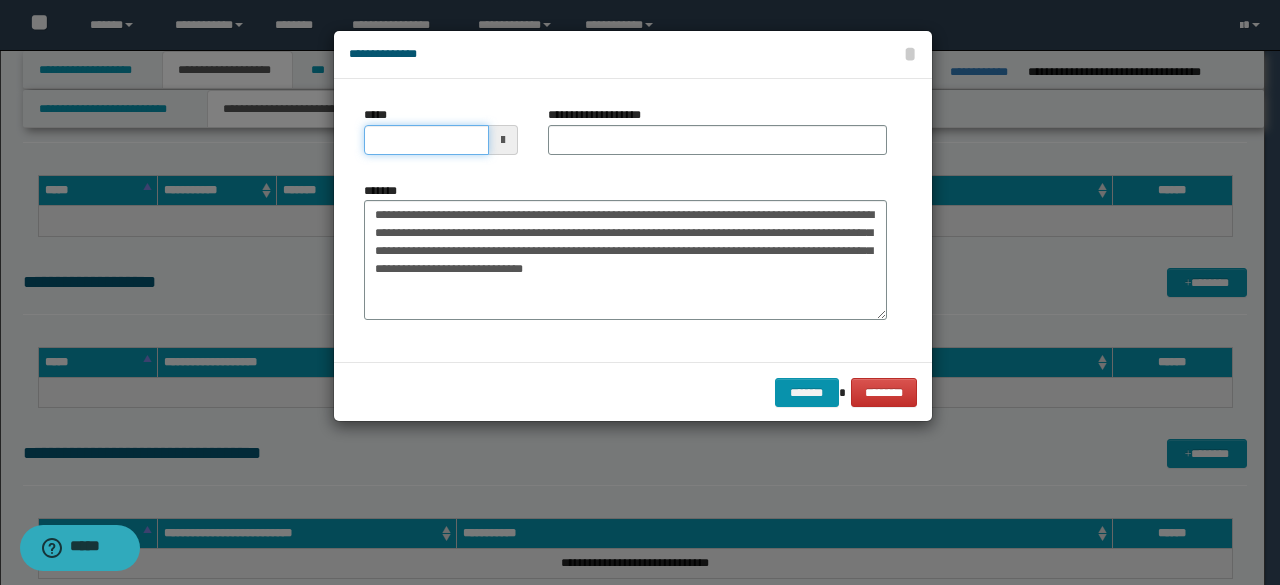 click on "*****" at bounding box center (426, 140) 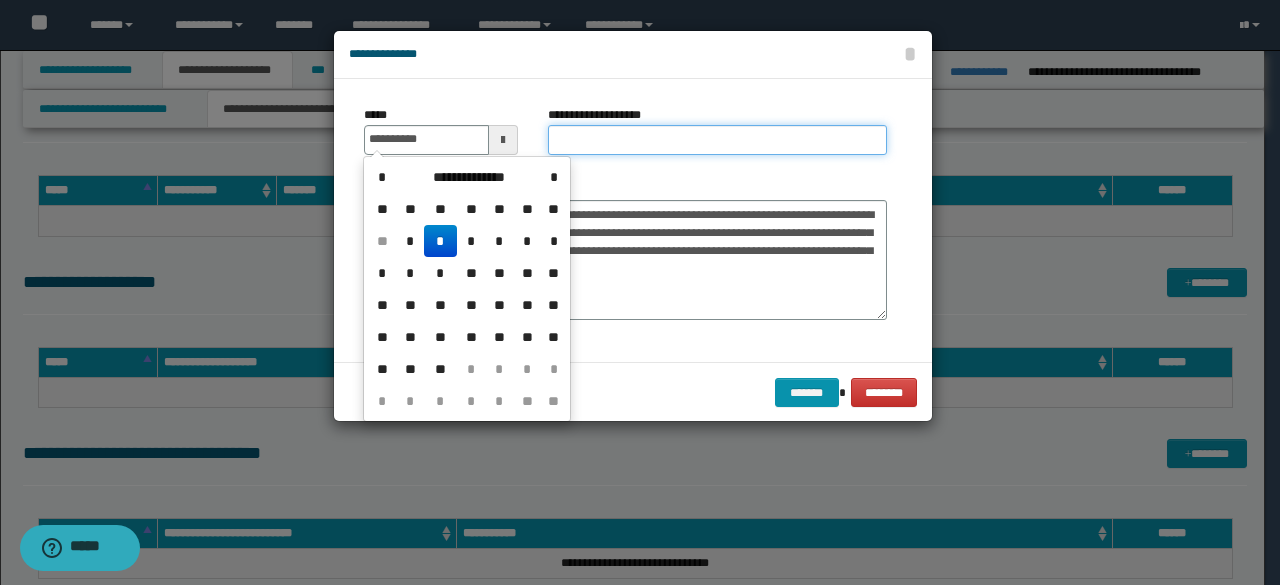 type on "**********" 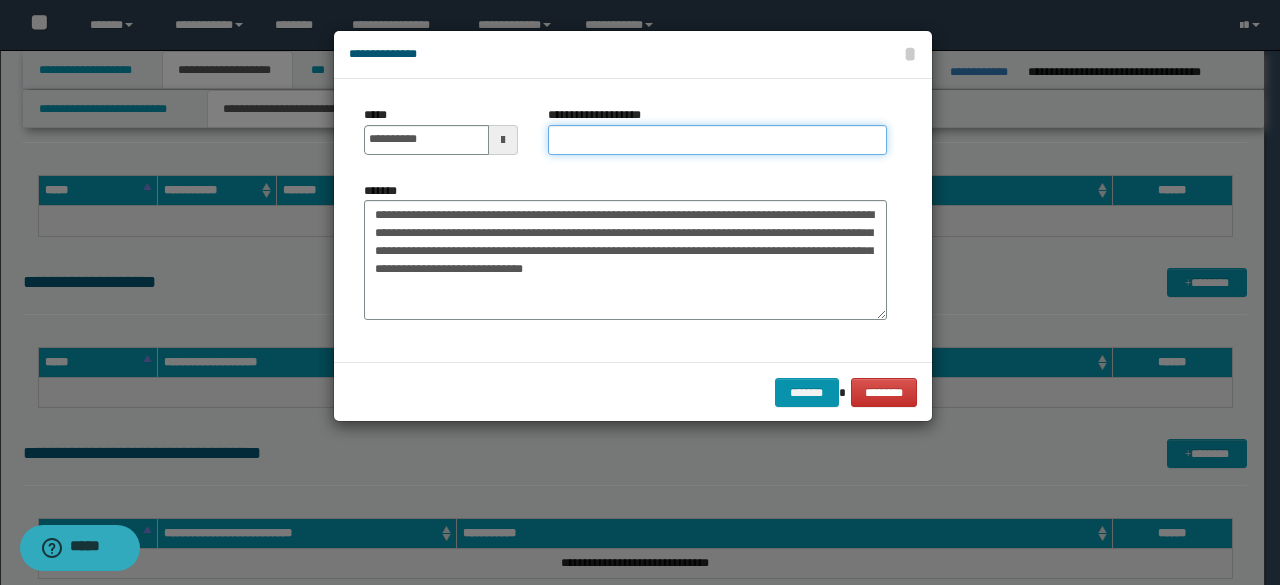 paste on "**********" 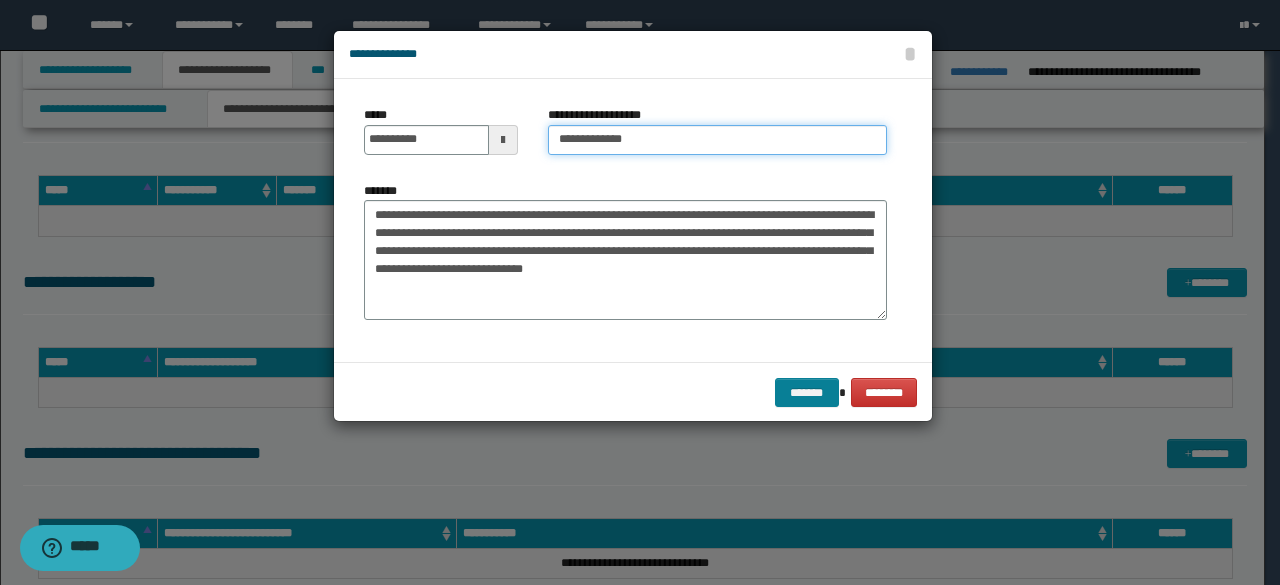type on "**********" 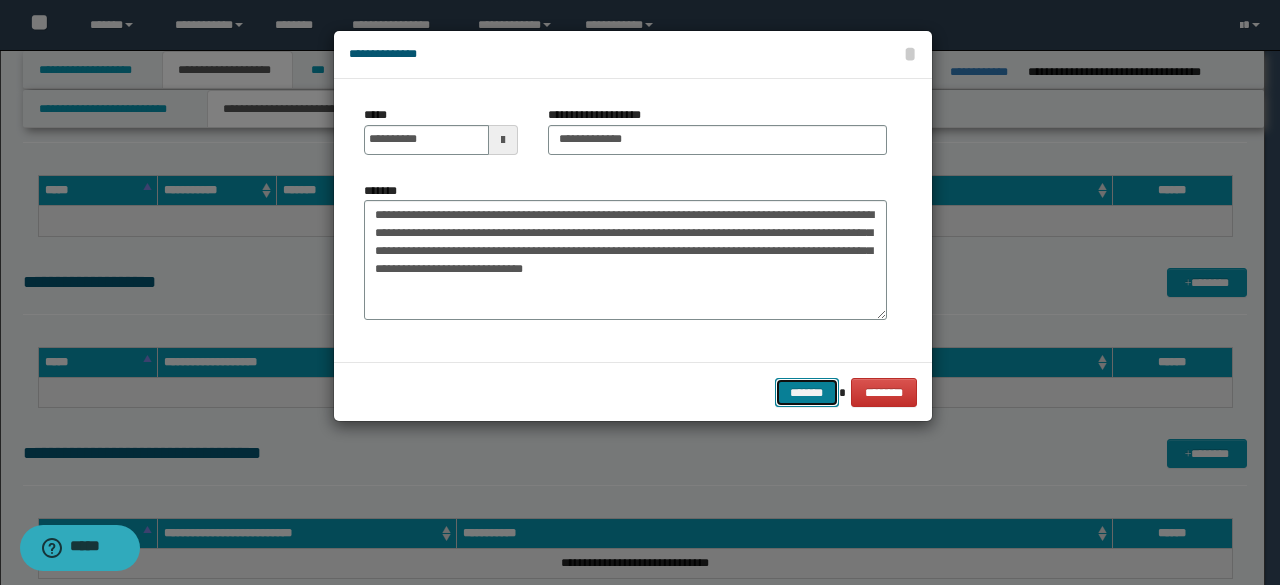 click on "*******" at bounding box center (807, 392) 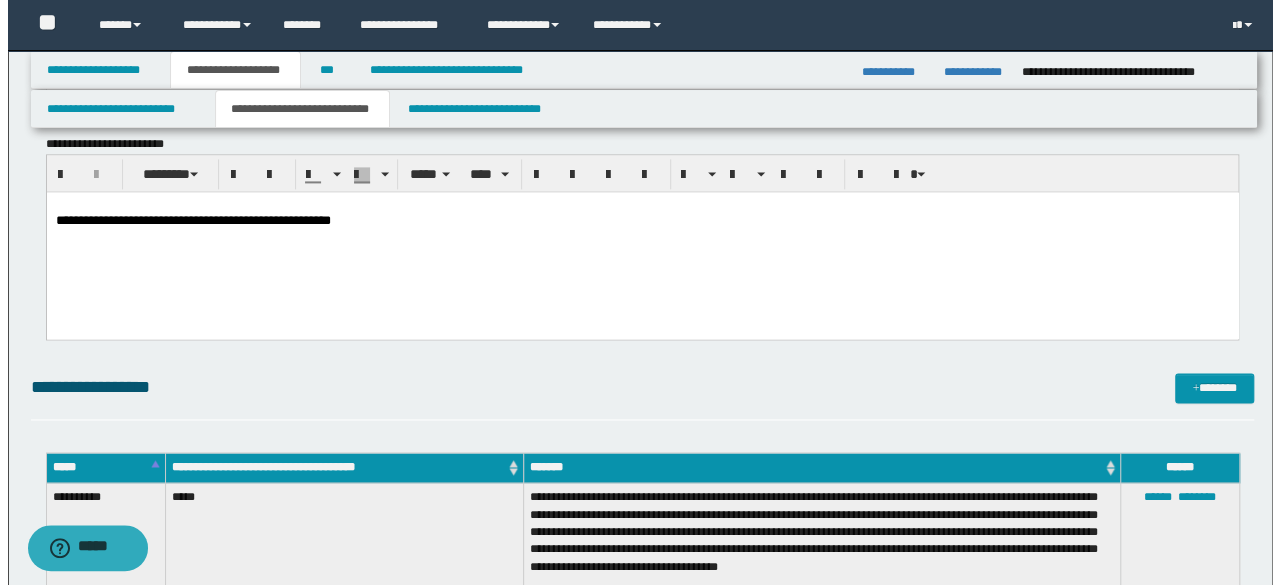 scroll, scrollTop: 1400, scrollLeft: 0, axis: vertical 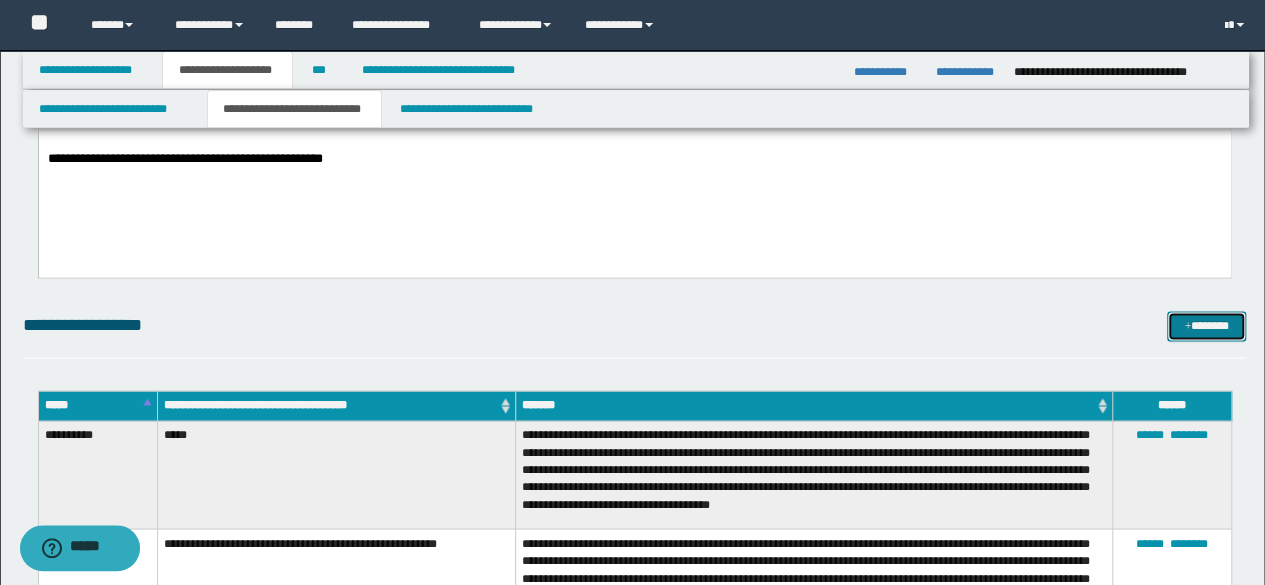 click on "*******" at bounding box center [1206, 325] 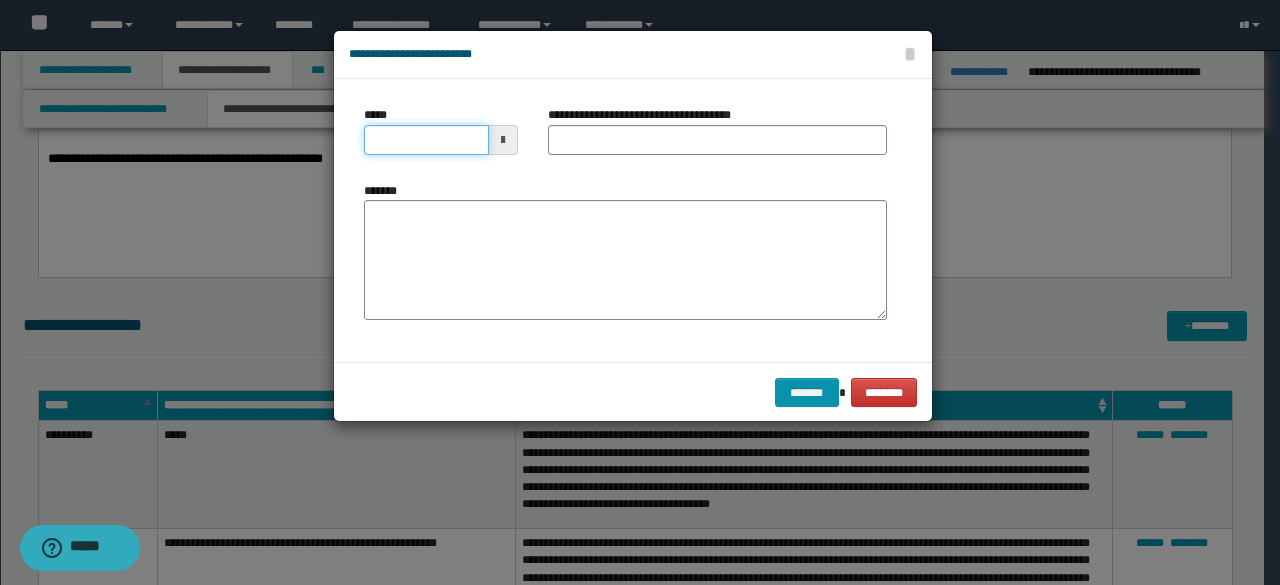 click on "*****" at bounding box center (426, 140) 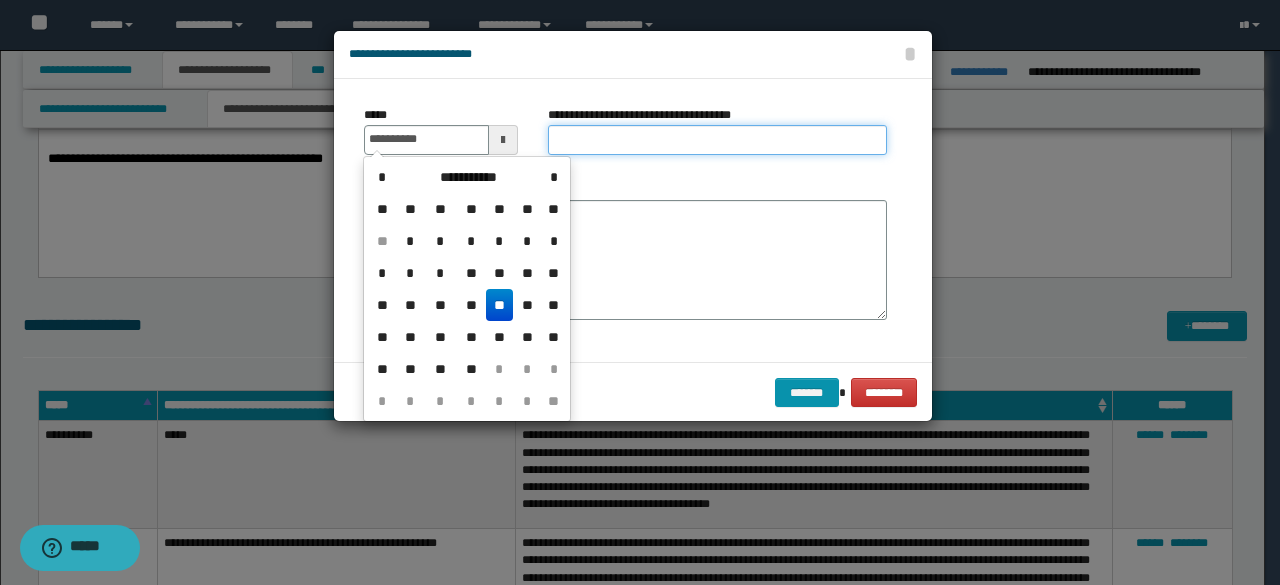 type on "**********" 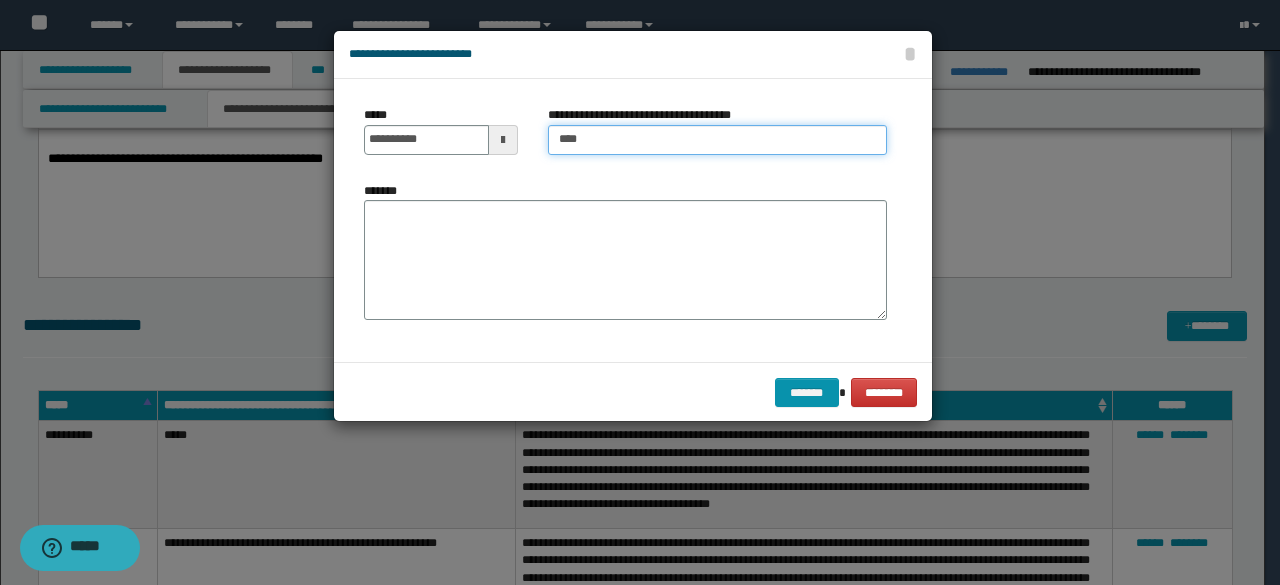 type on "**********" 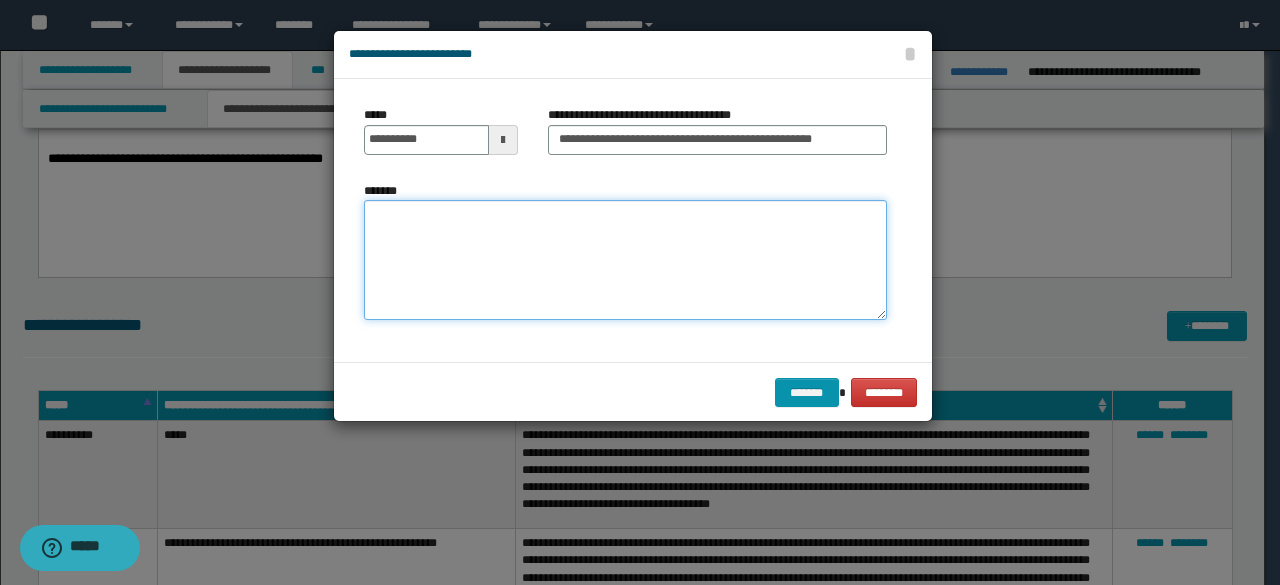 click on "*******" at bounding box center [625, 259] 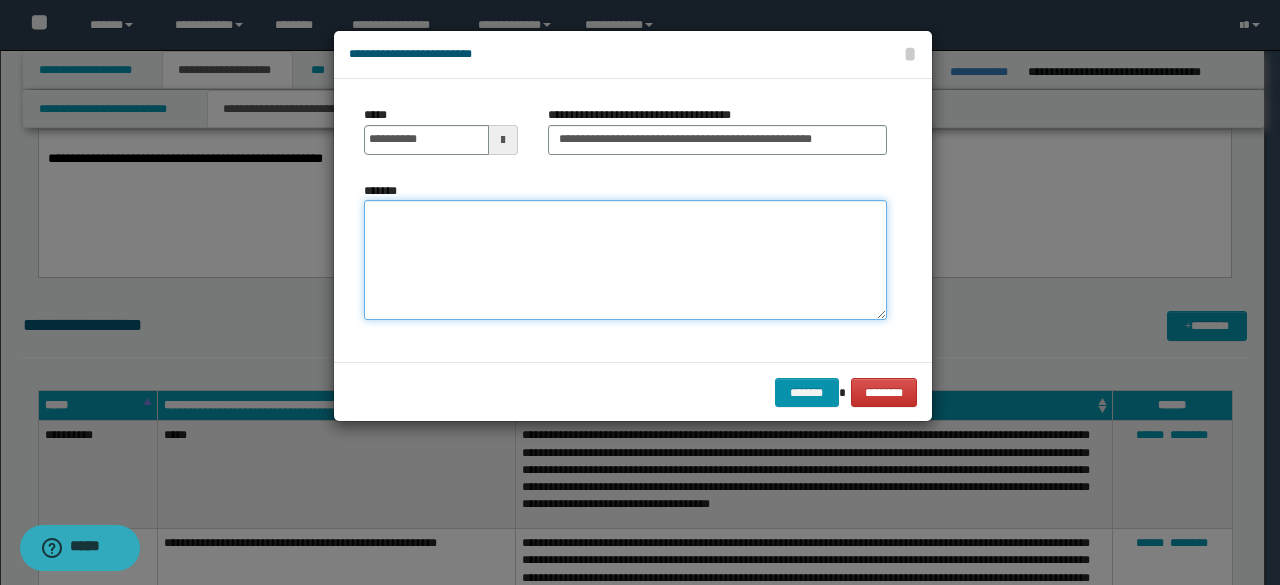 paste on "**********" 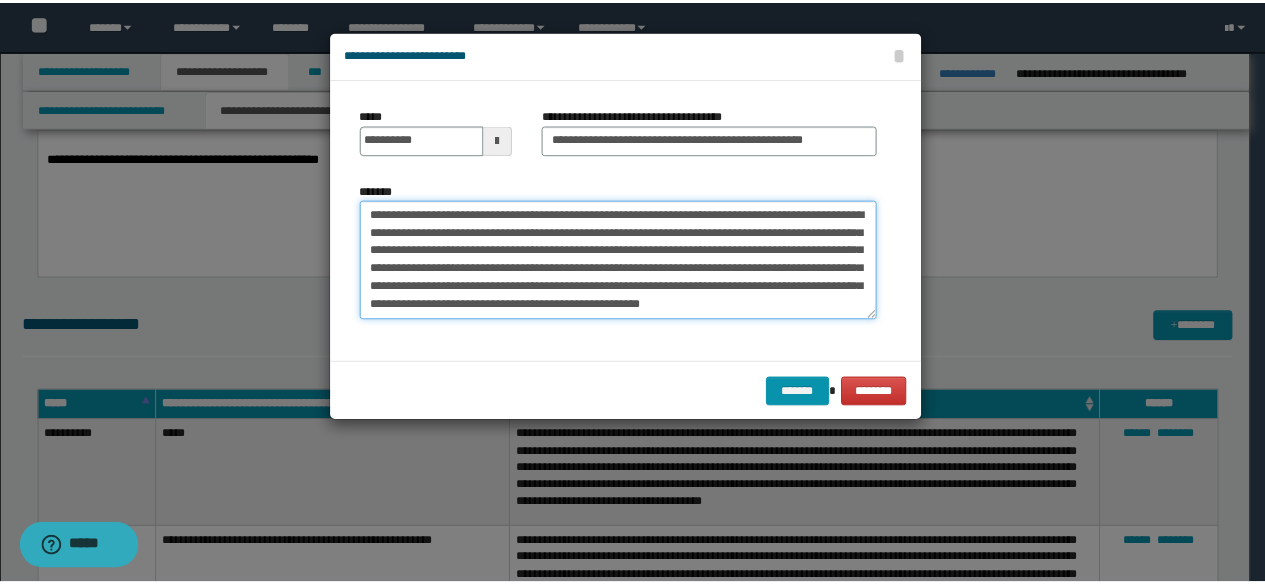 scroll, scrollTop: 0, scrollLeft: 0, axis: both 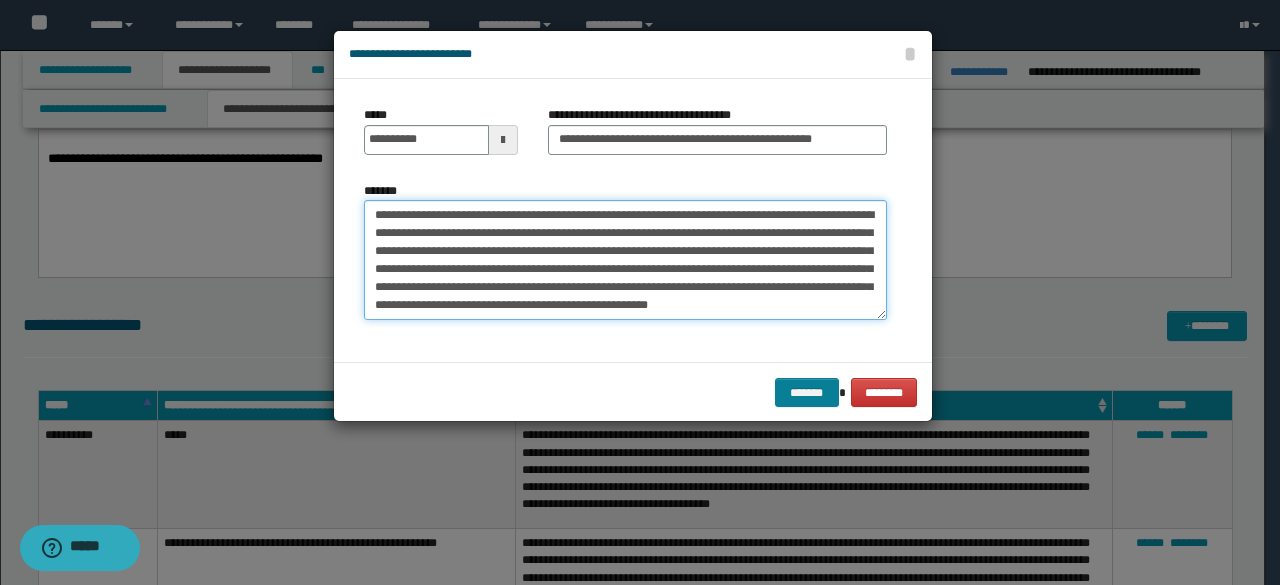 type on "**********" 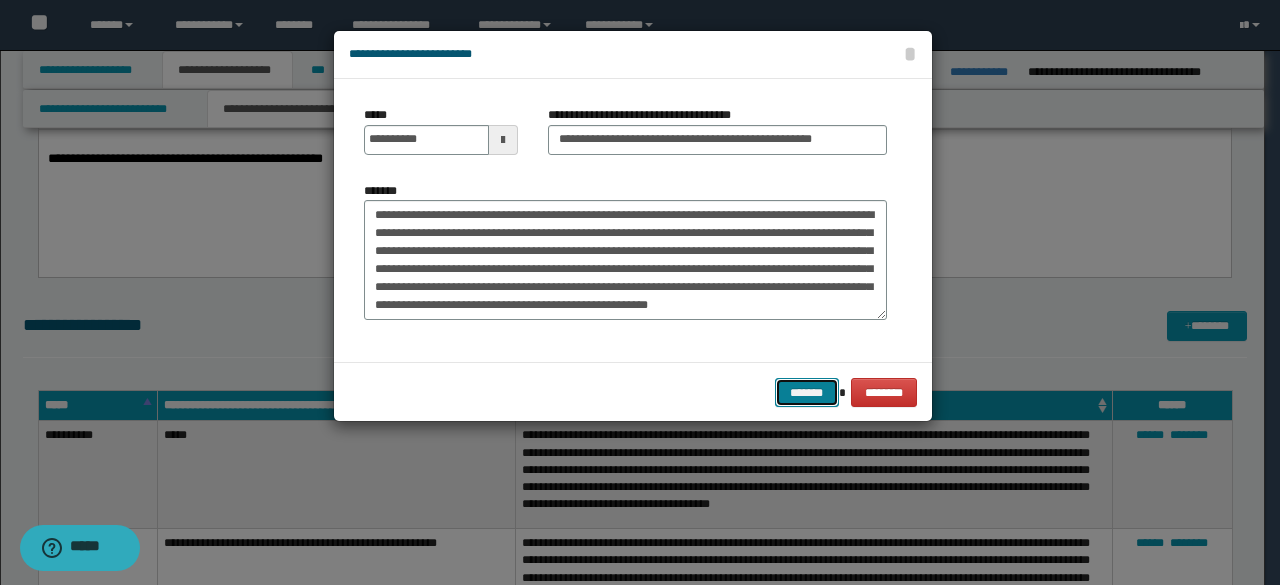 click on "*******" at bounding box center (807, 392) 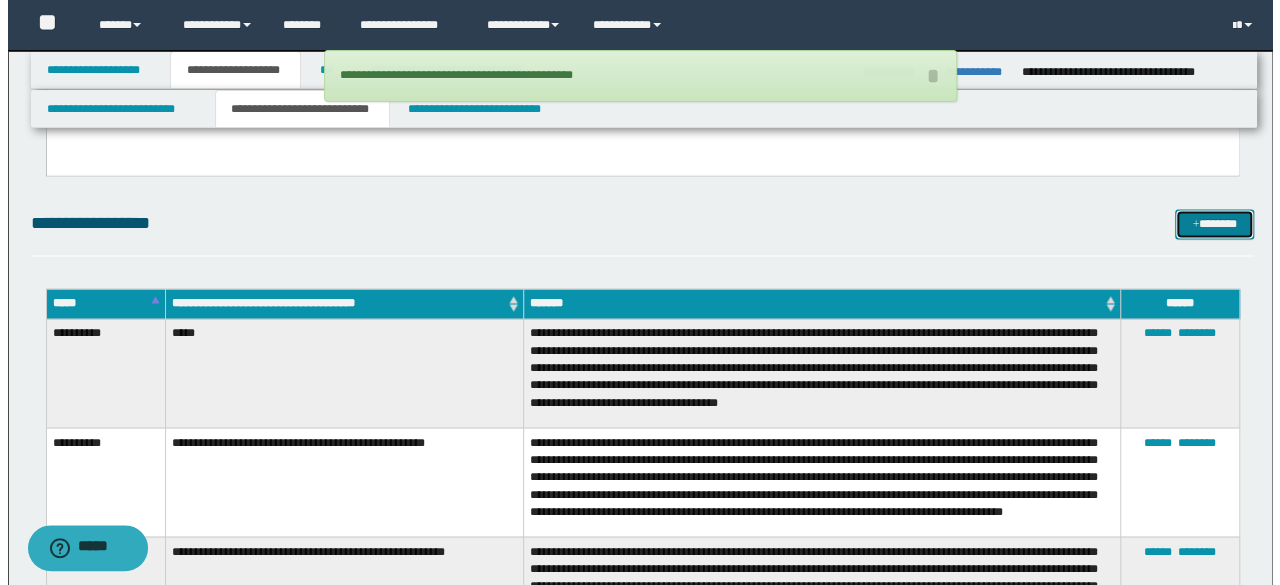 scroll, scrollTop: 1400, scrollLeft: 0, axis: vertical 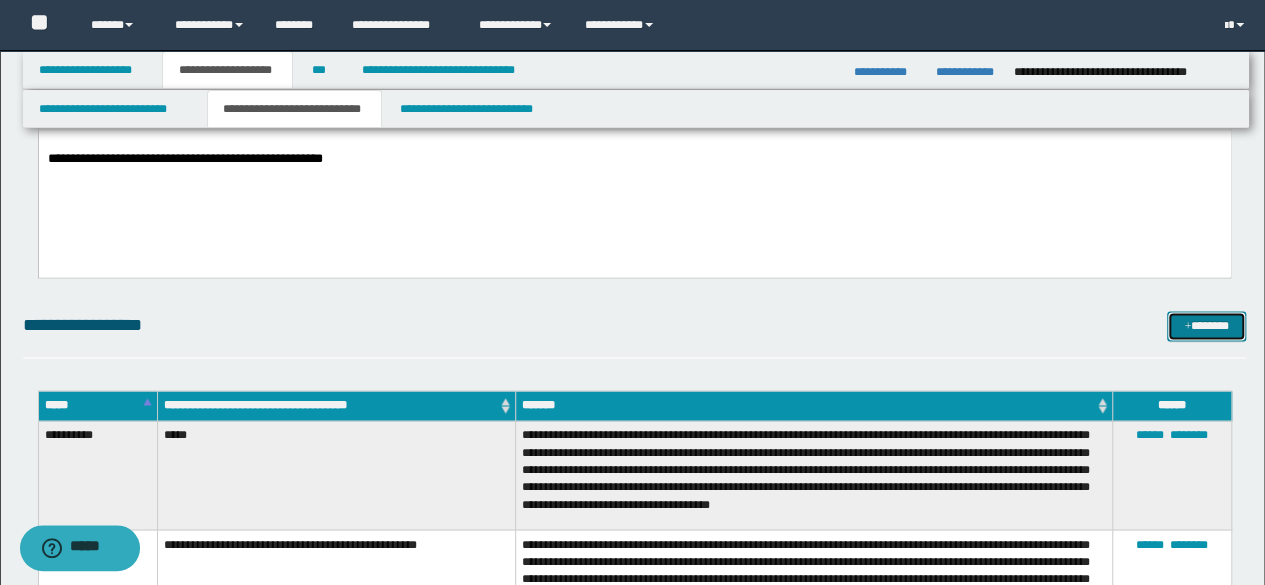 click on "*******" at bounding box center [1206, 325] 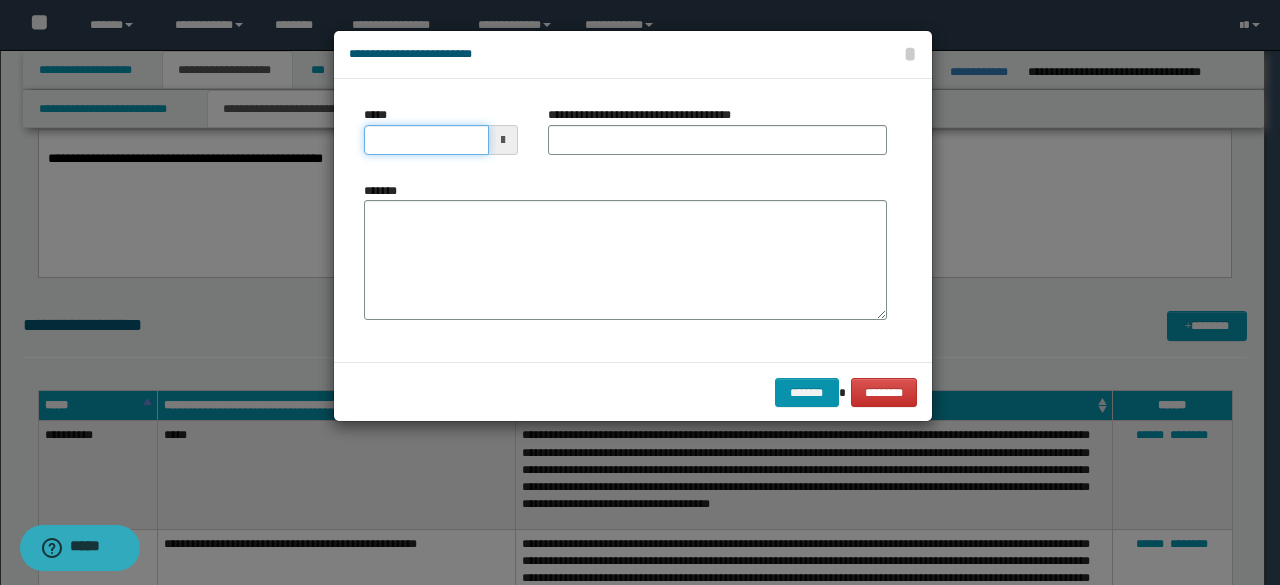 click on "*****" at bounding box center (426, 140) 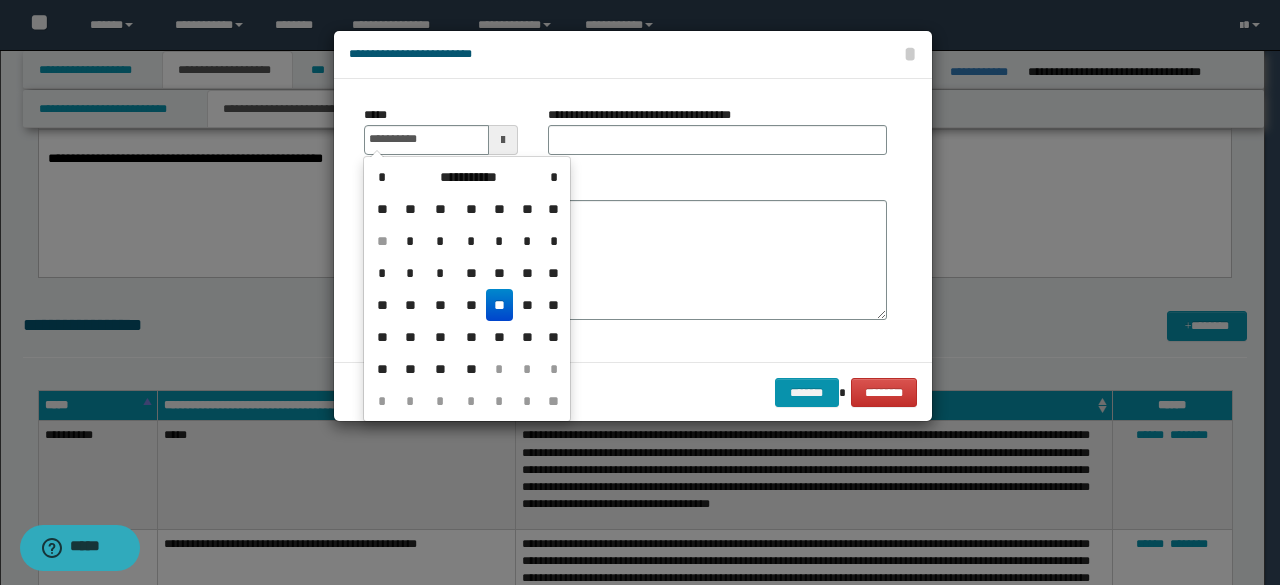 type on "**********" 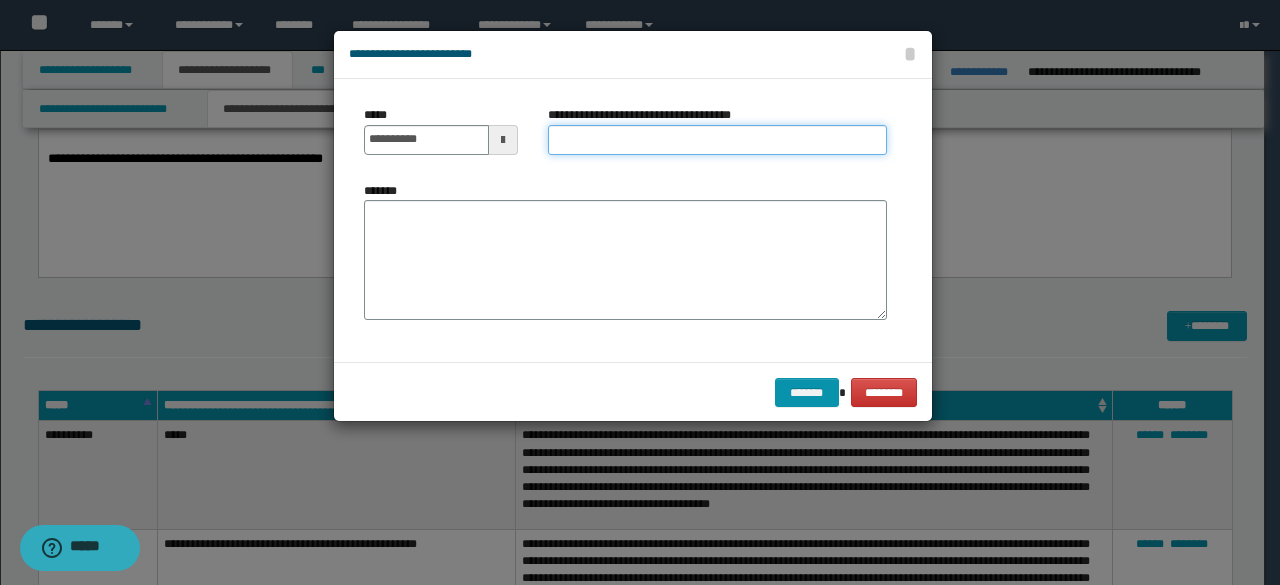 click on "**********" at bounding box center (717, 140) 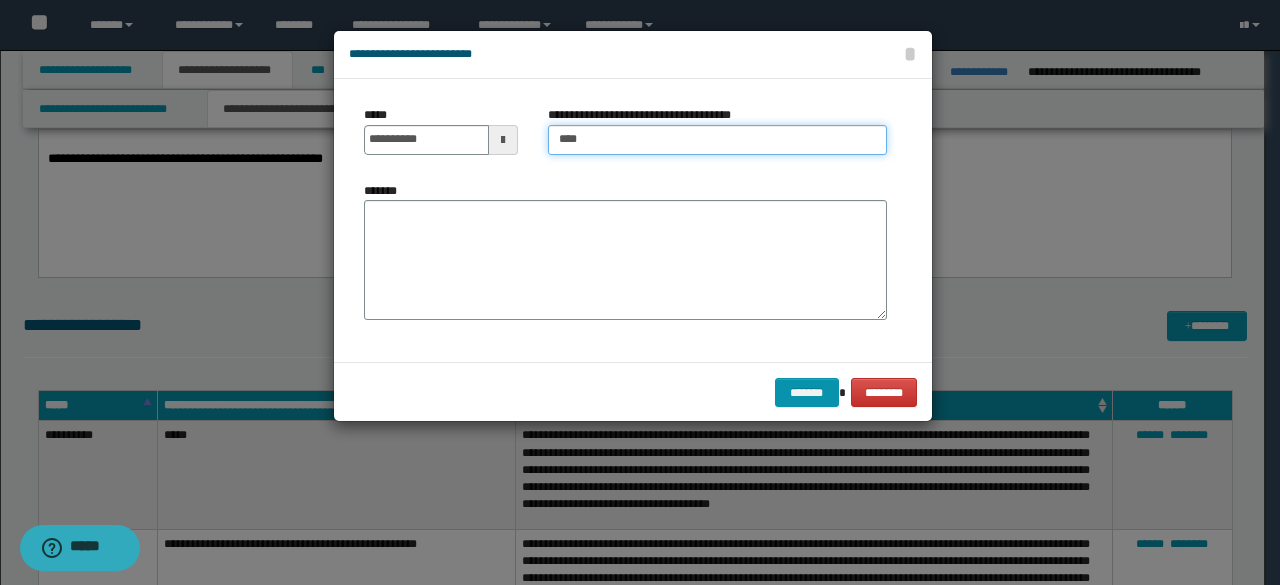 type on "**********" 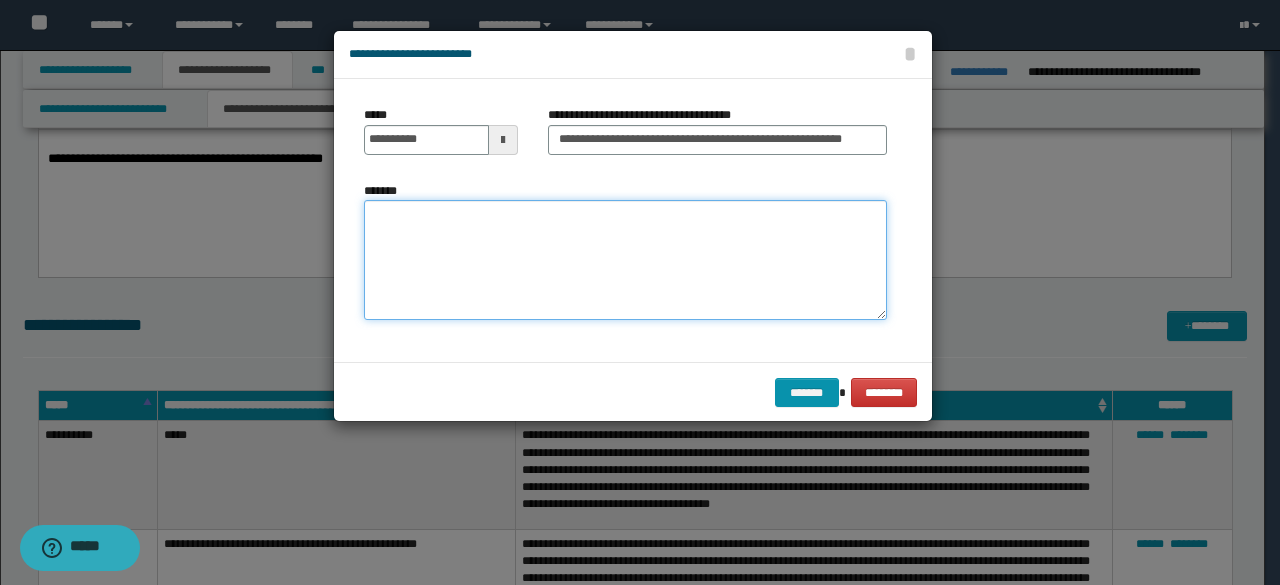 click on "*******" at bounding box center [625, 259] 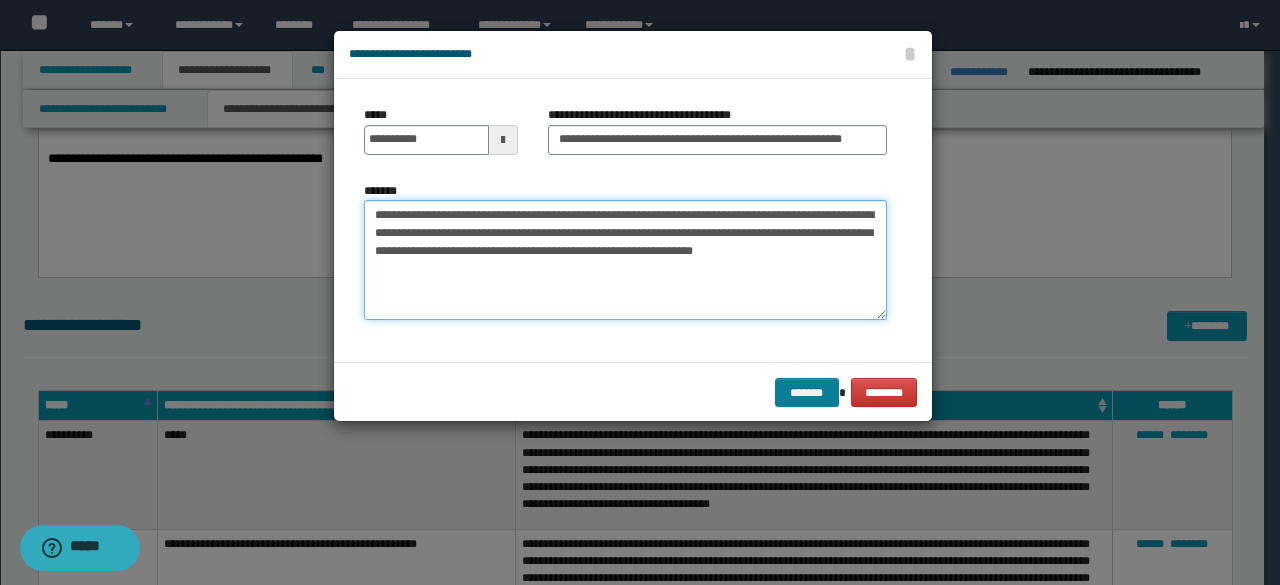 type on "**********" 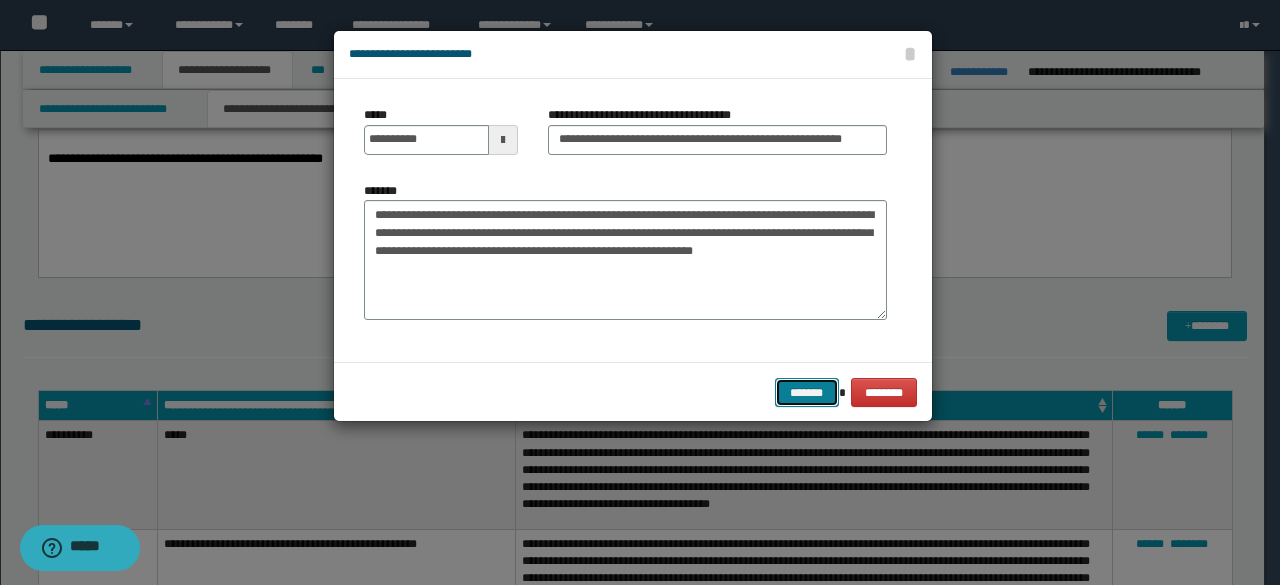 click on "*******" at bounding box center [807, 392] 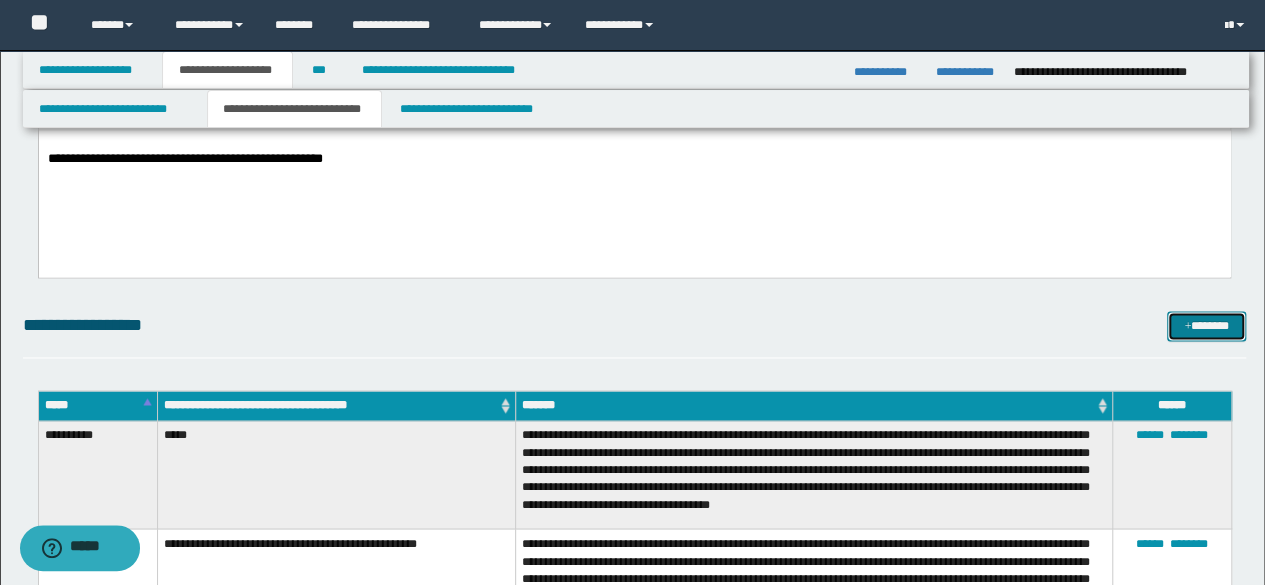 click on "*******" at bounding box center [1206, 325] 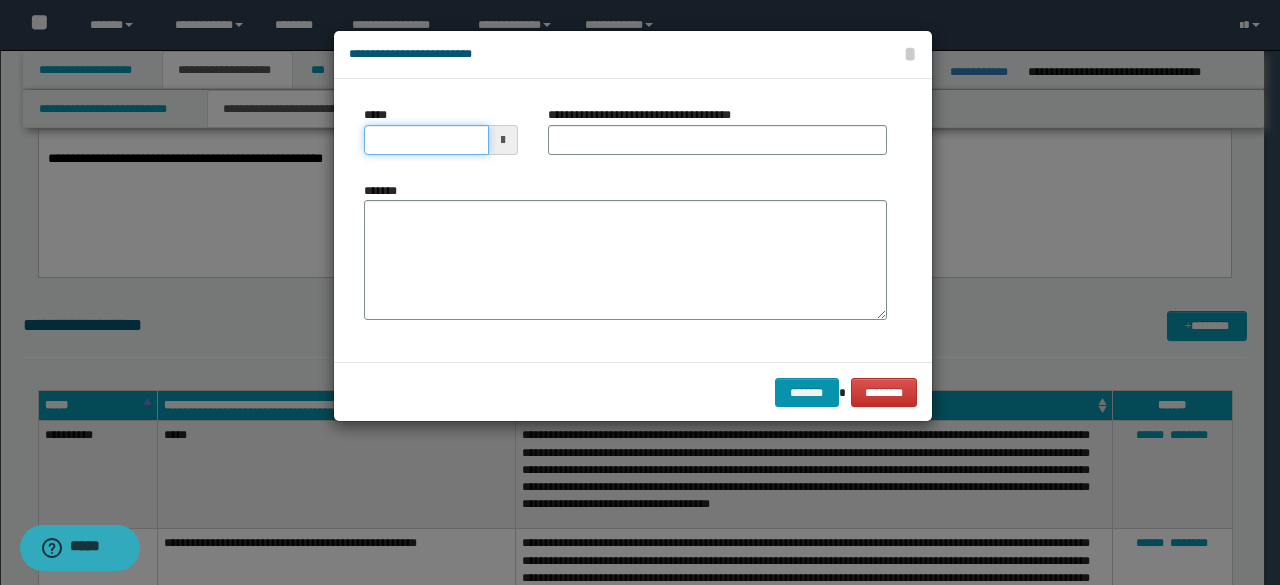 click on "*****" at bounding box center (426, 140) 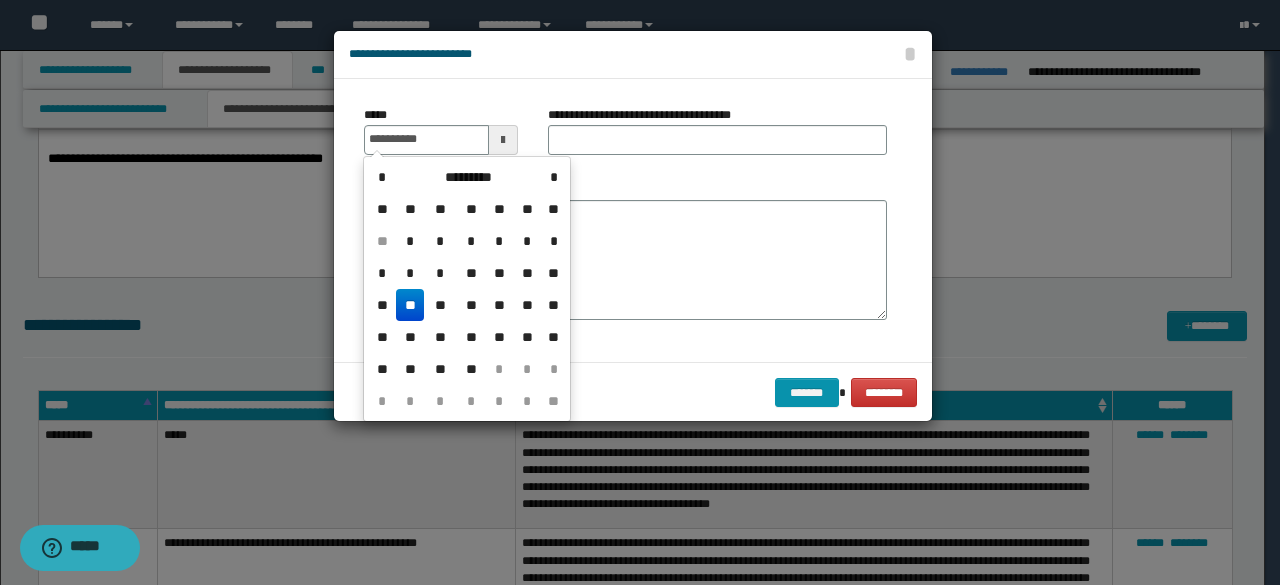 type on "**********" 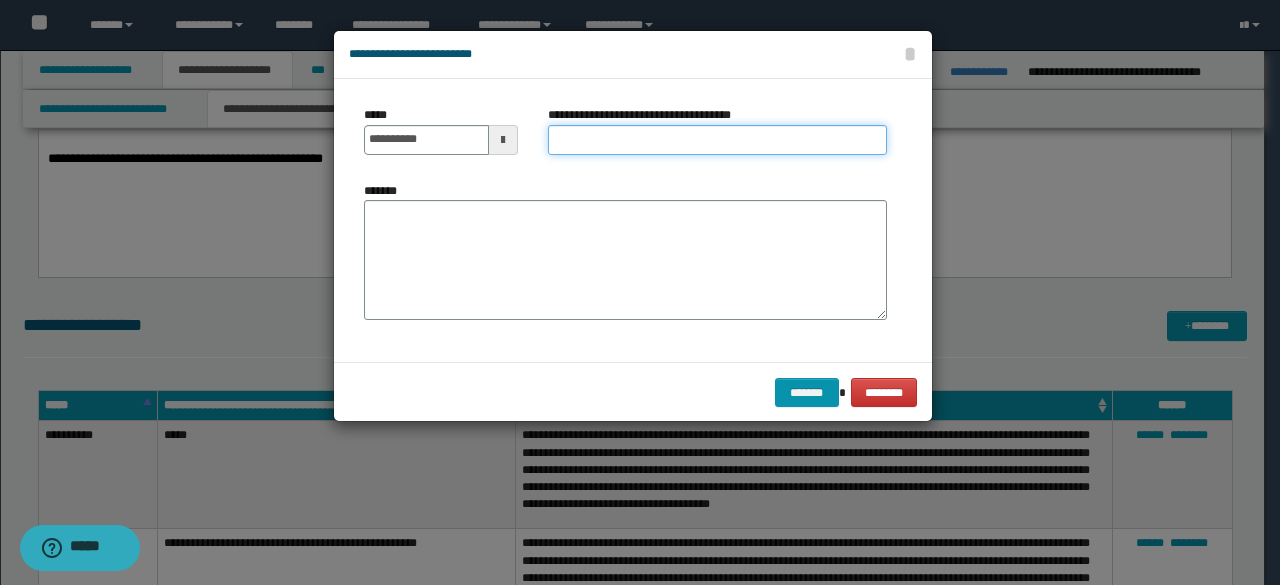 click on "**********" at bounding box center (717, 140) 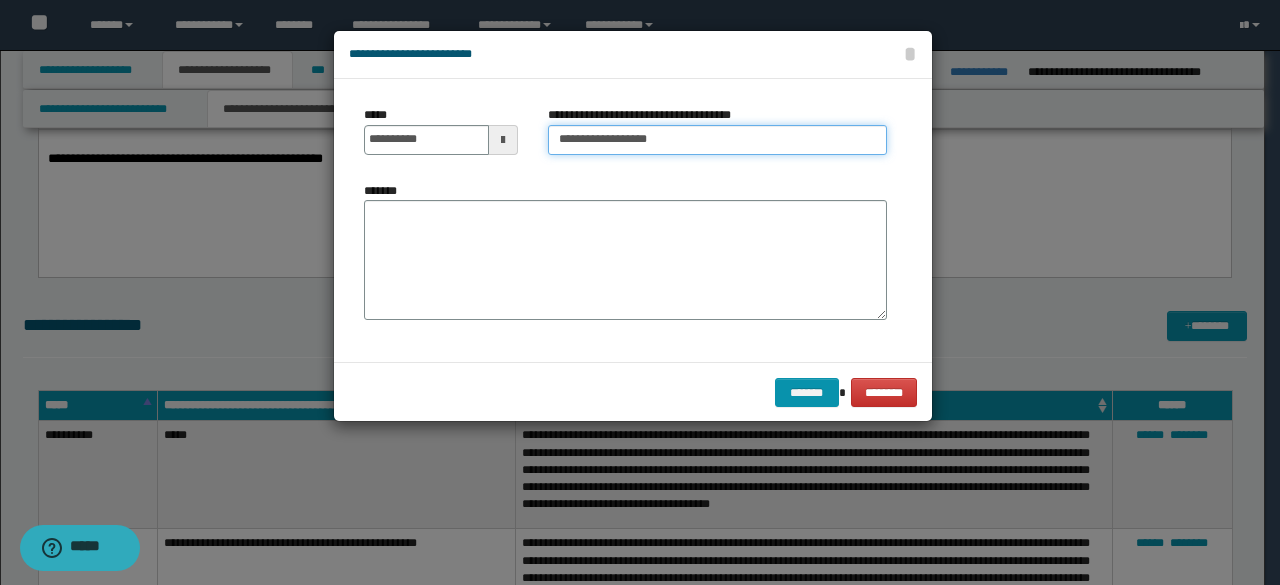 type on "**********" 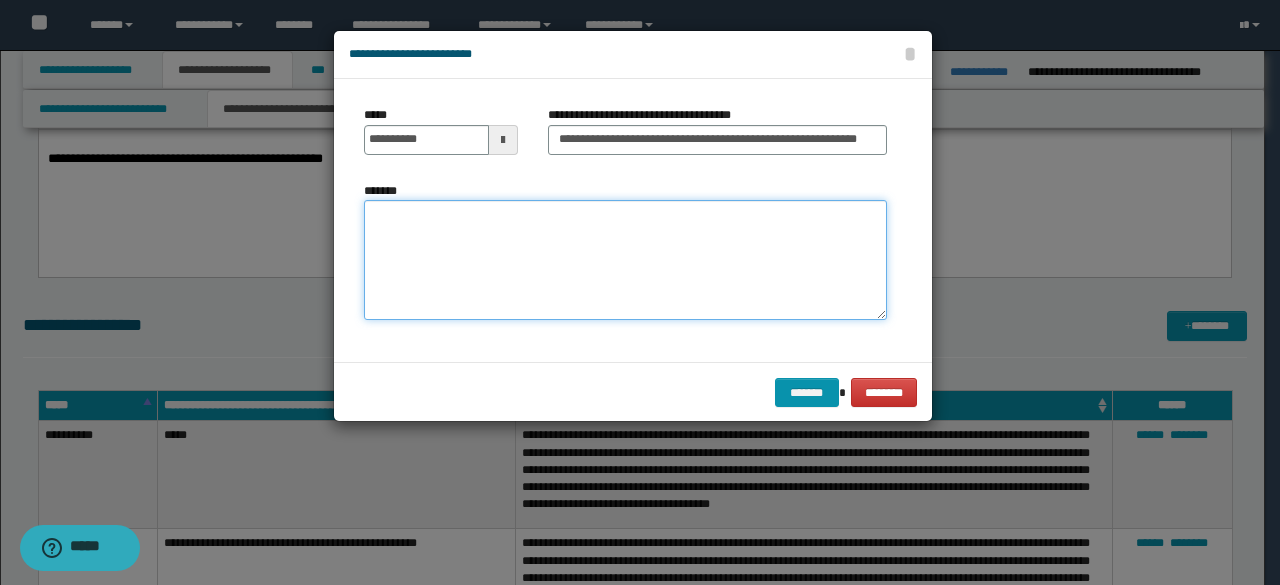 click on "*******" at bounding box center [625, 259] 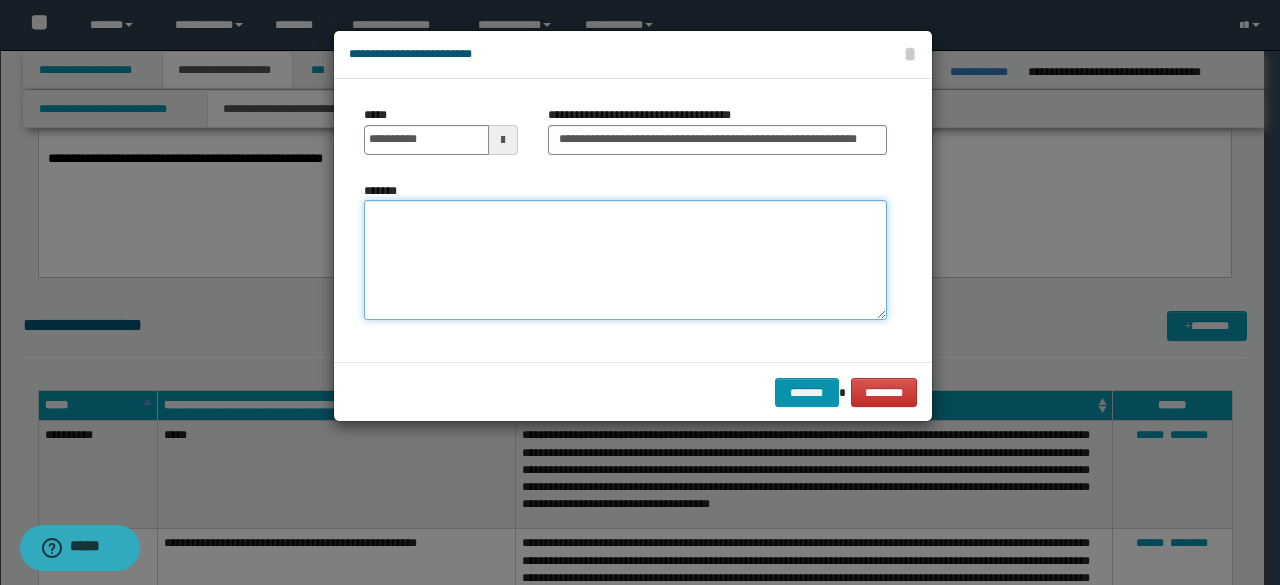 paste on "**********" 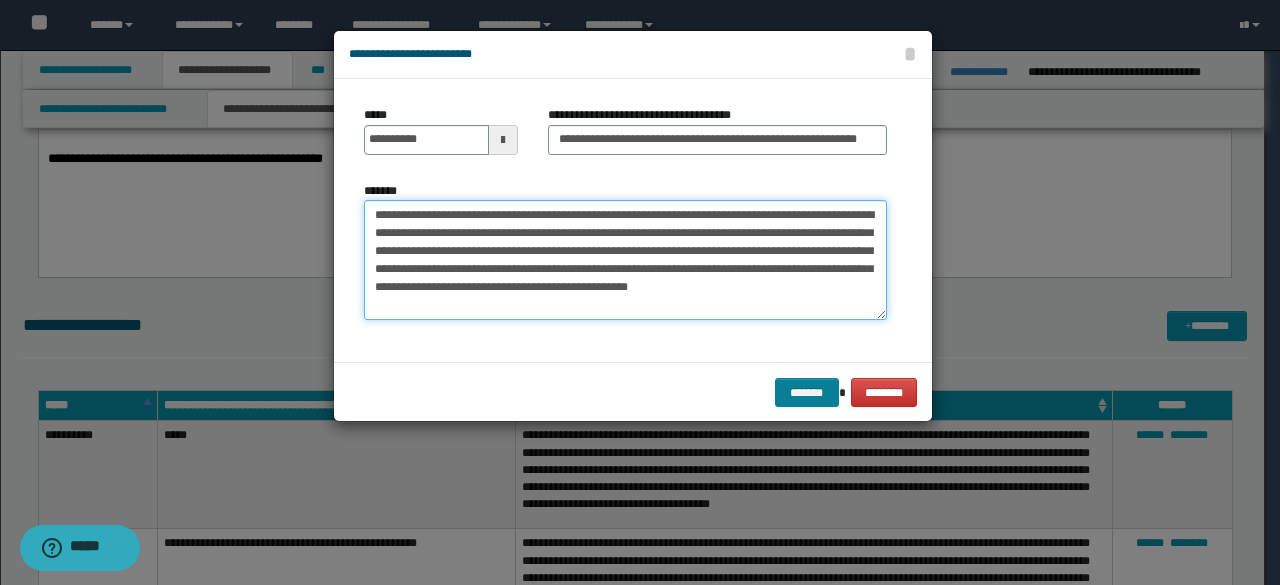 type on "**********" 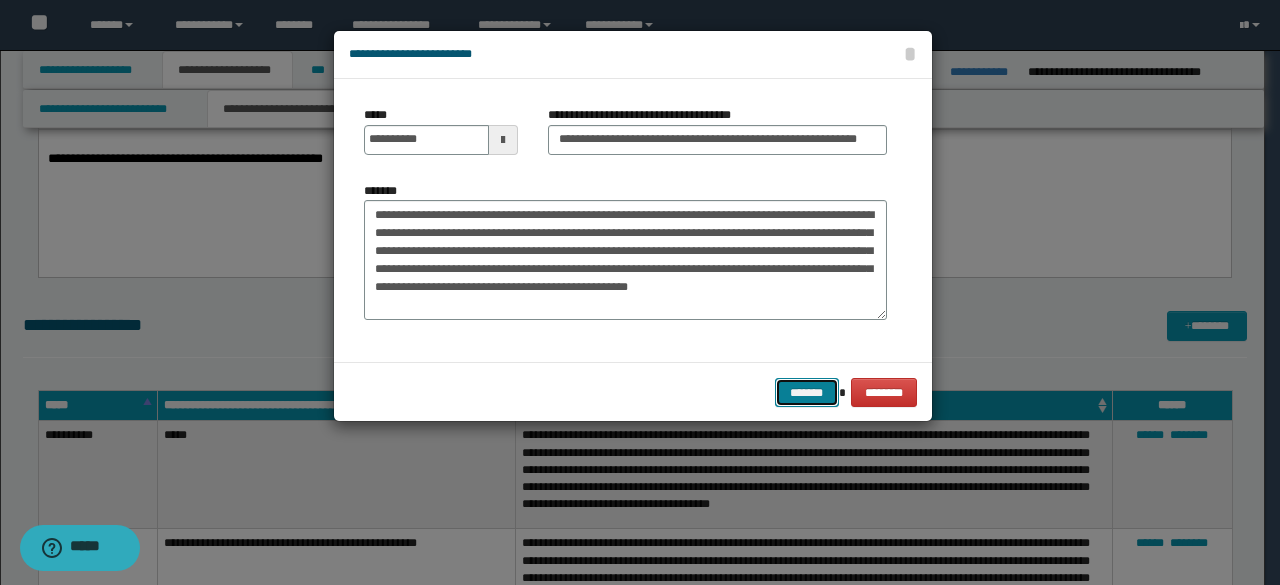 click on "*******" at bounding box center [807, 392] 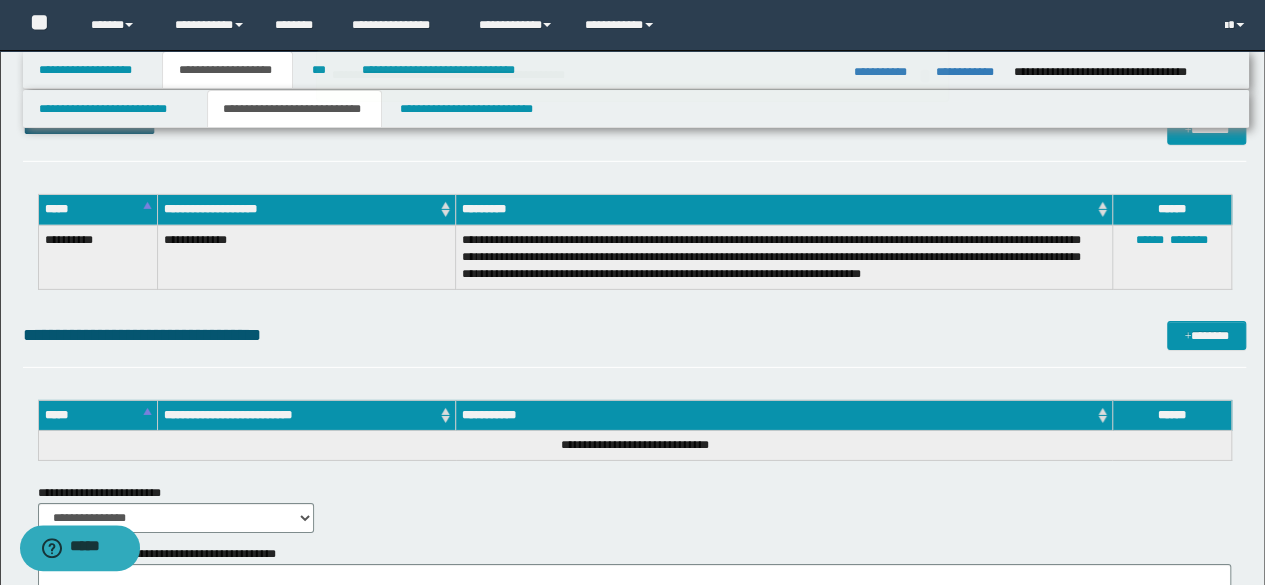 scroll, scrollTop: 3000, scrollLeft: 0, axis: vertical 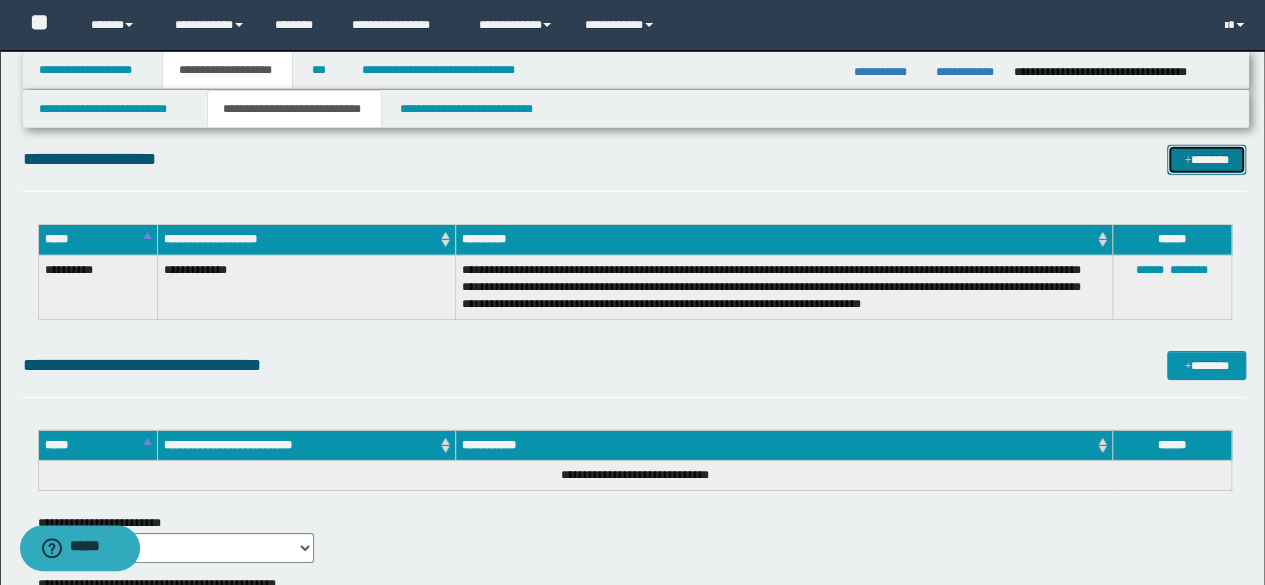 click on "*******" at bounding box center (1206, 159) 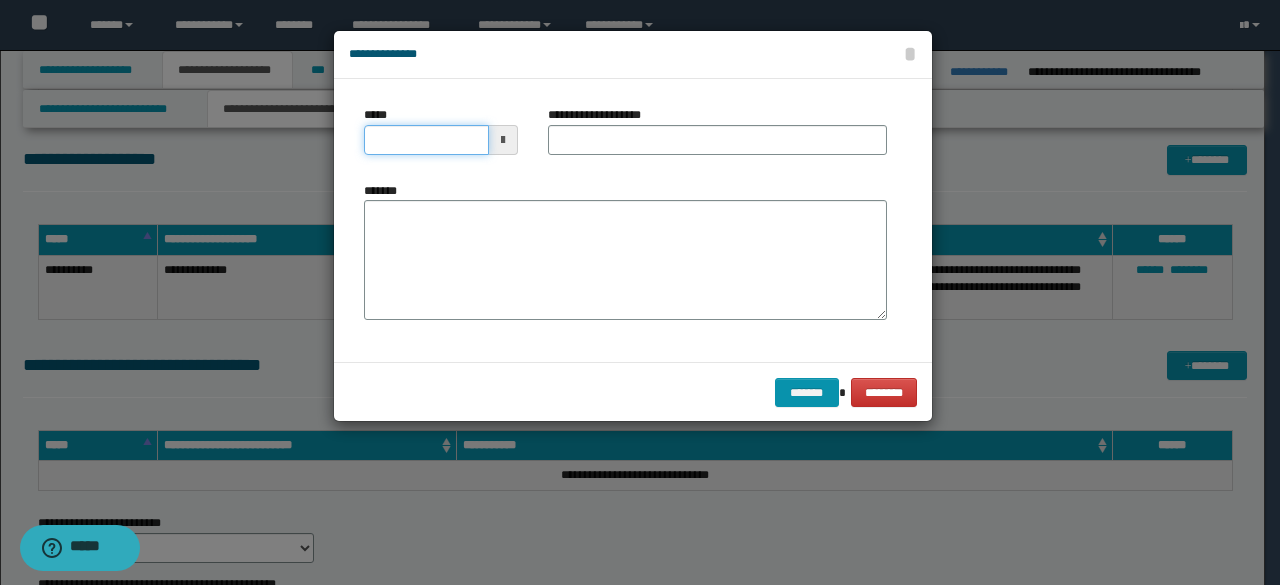 click on "*****" at bounding box center (426, 140) 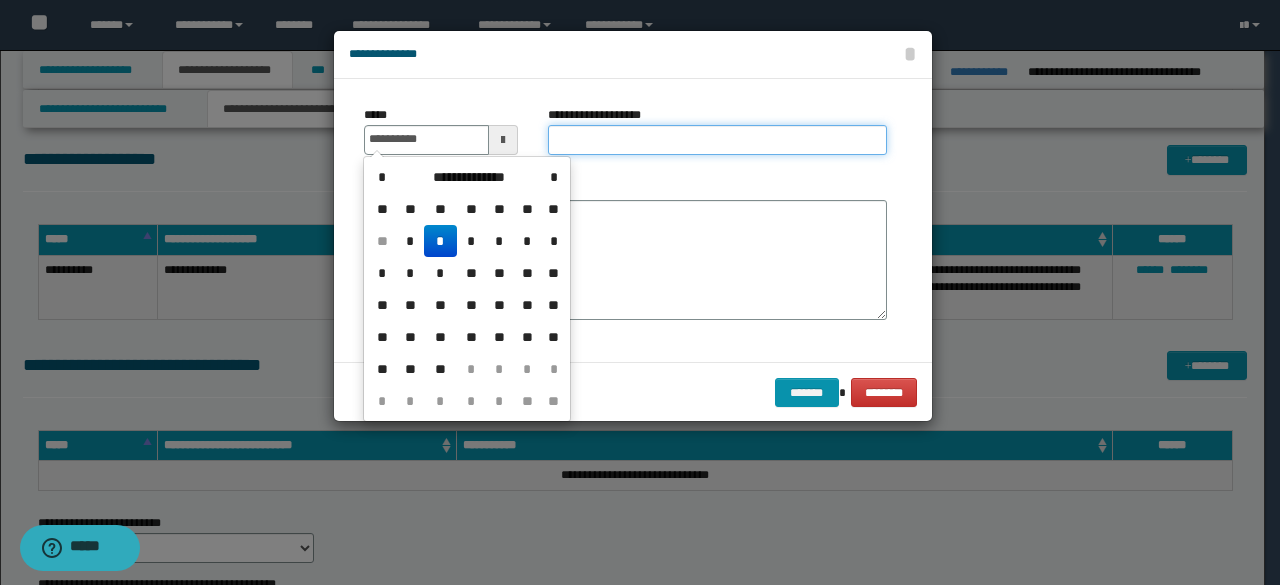 type on "**********" 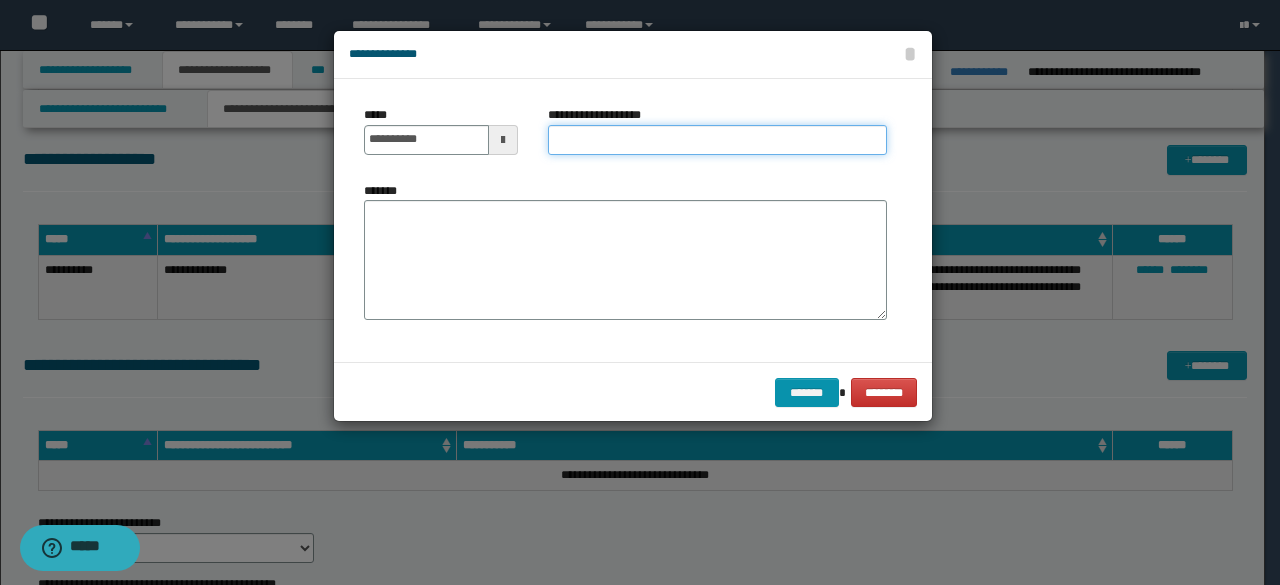 paste on "**********" 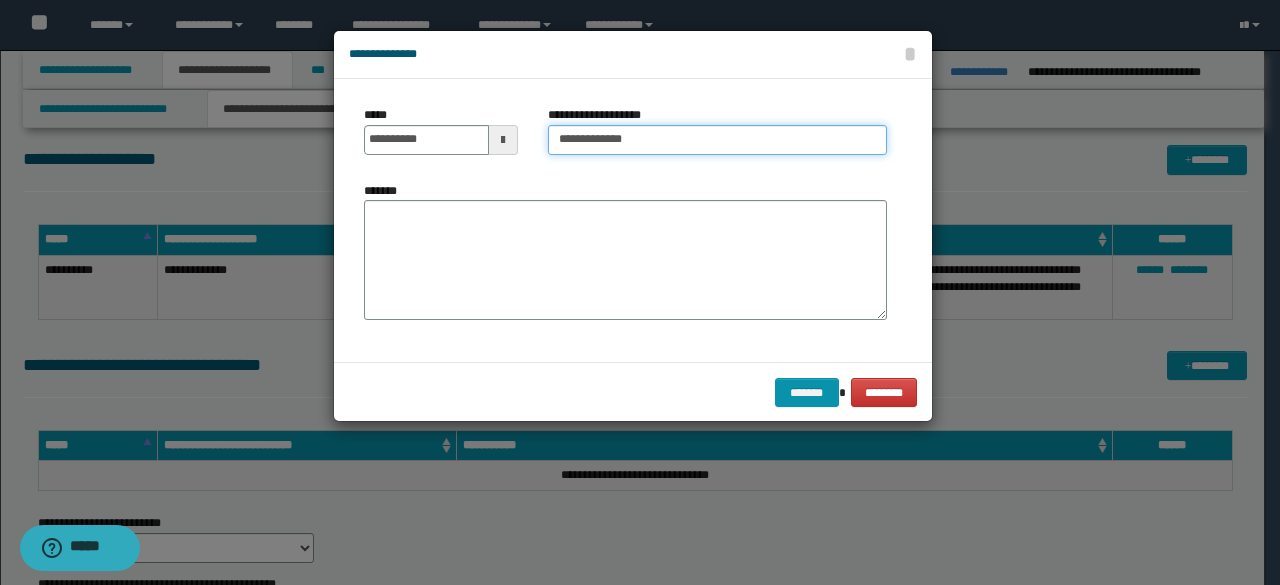 type on "**********" 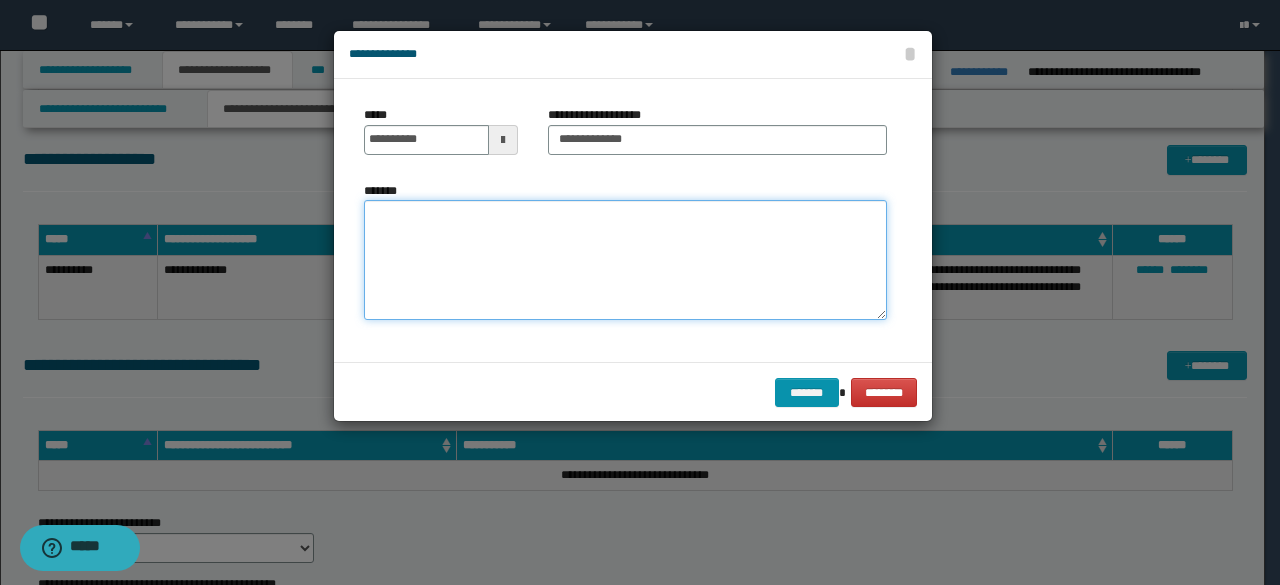 paste on "**********" 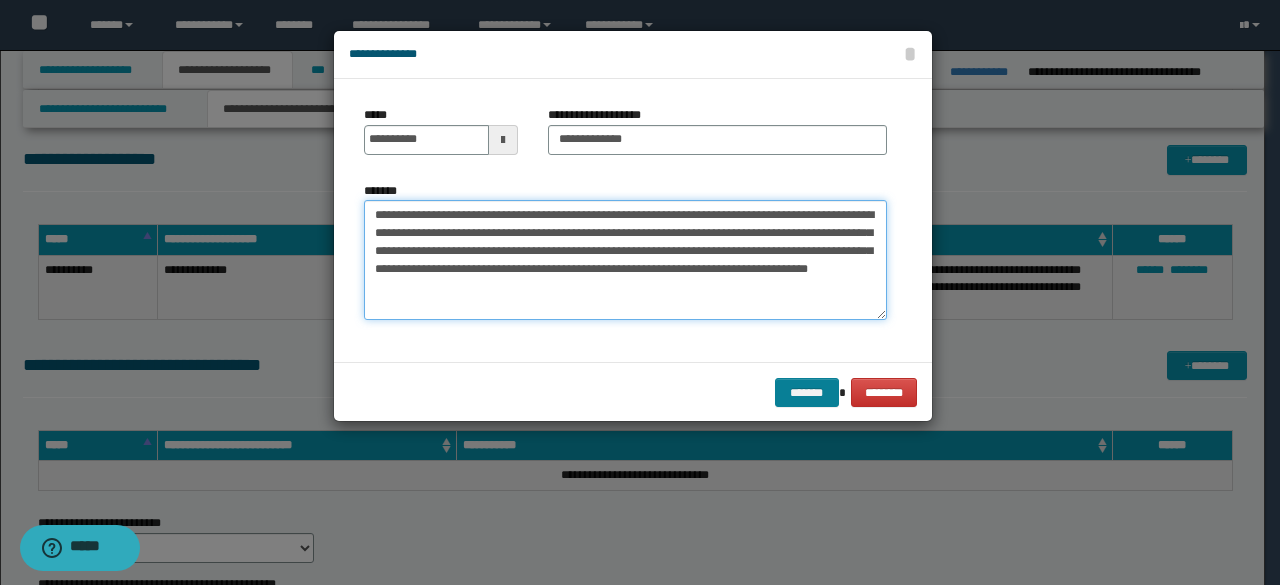 type on "**********" 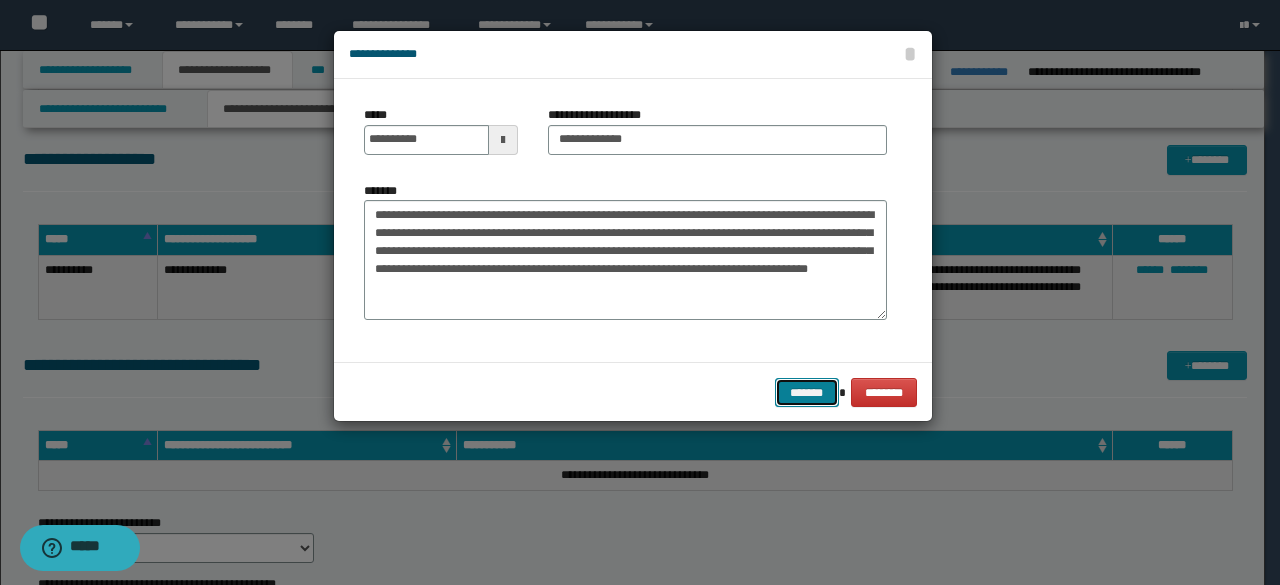 click on "*******" at bounding box center (807, 392) 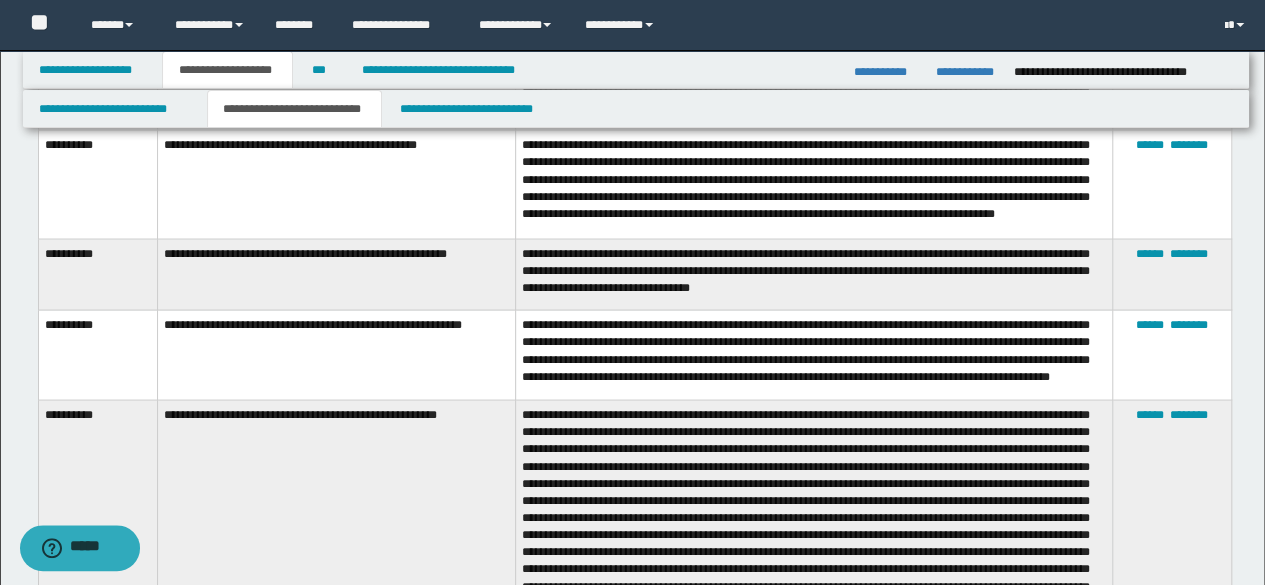 scroll, scrollTop: 1700, scrollLeft: 0, axis: vertical 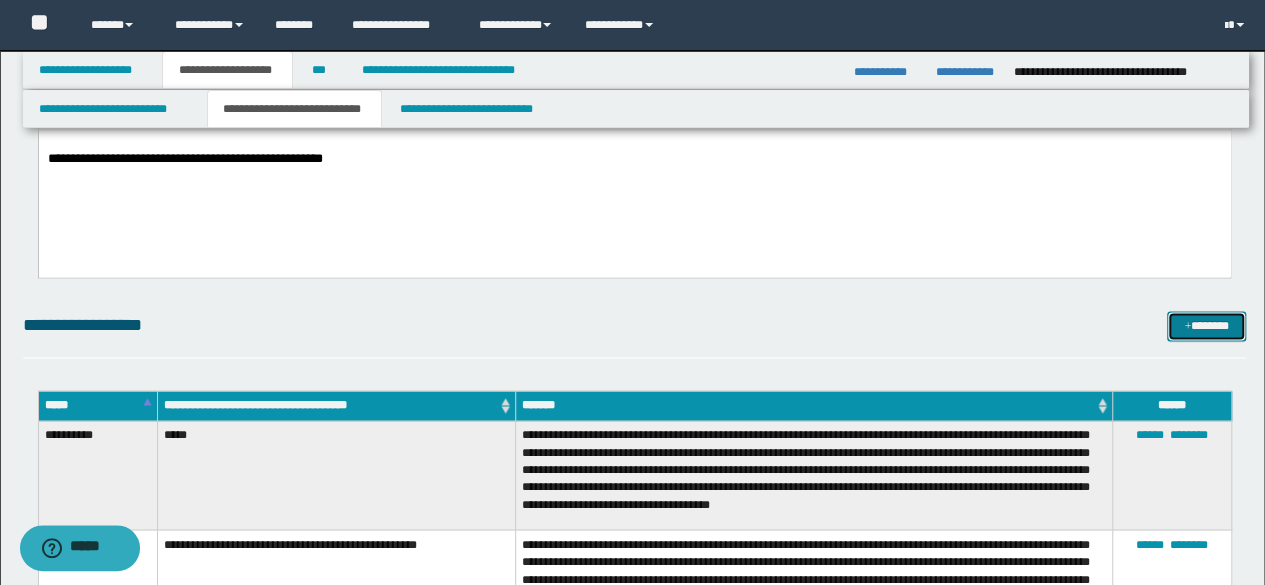 click on "*******" at bounding box center [1206, 325] 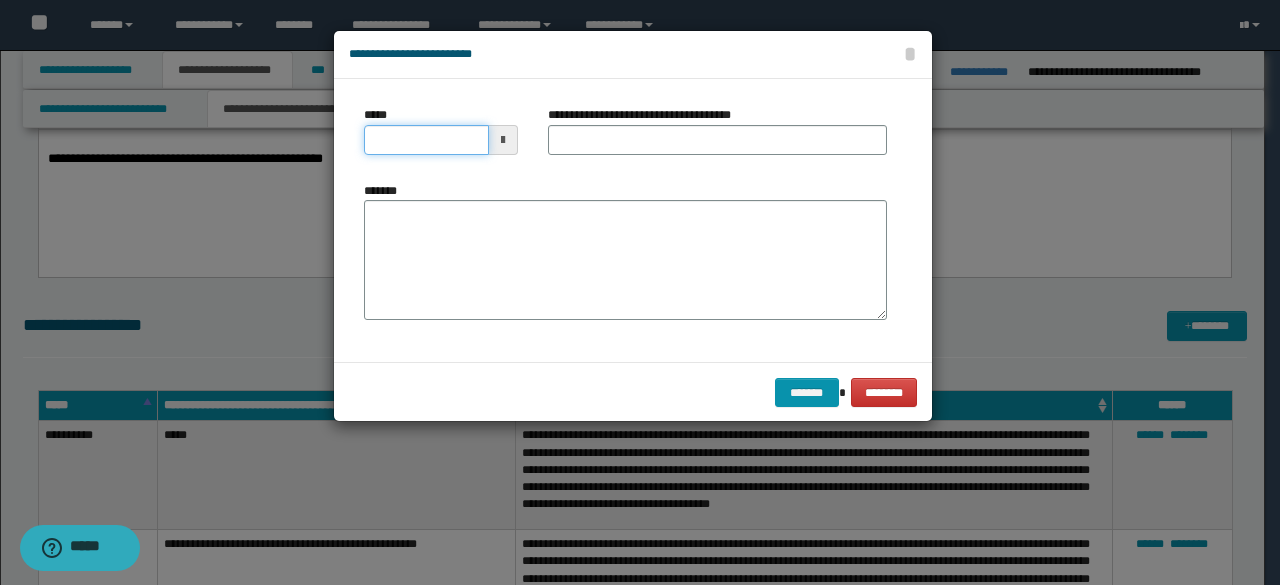 click on "*****" at bounding box center [426, 140] 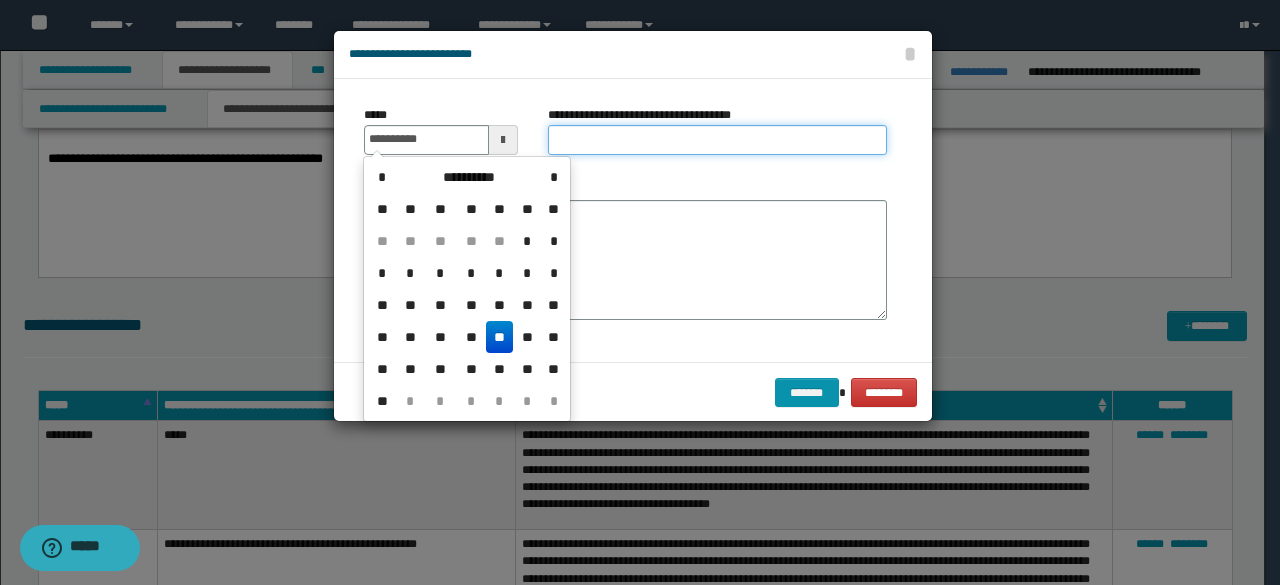type on "**********" 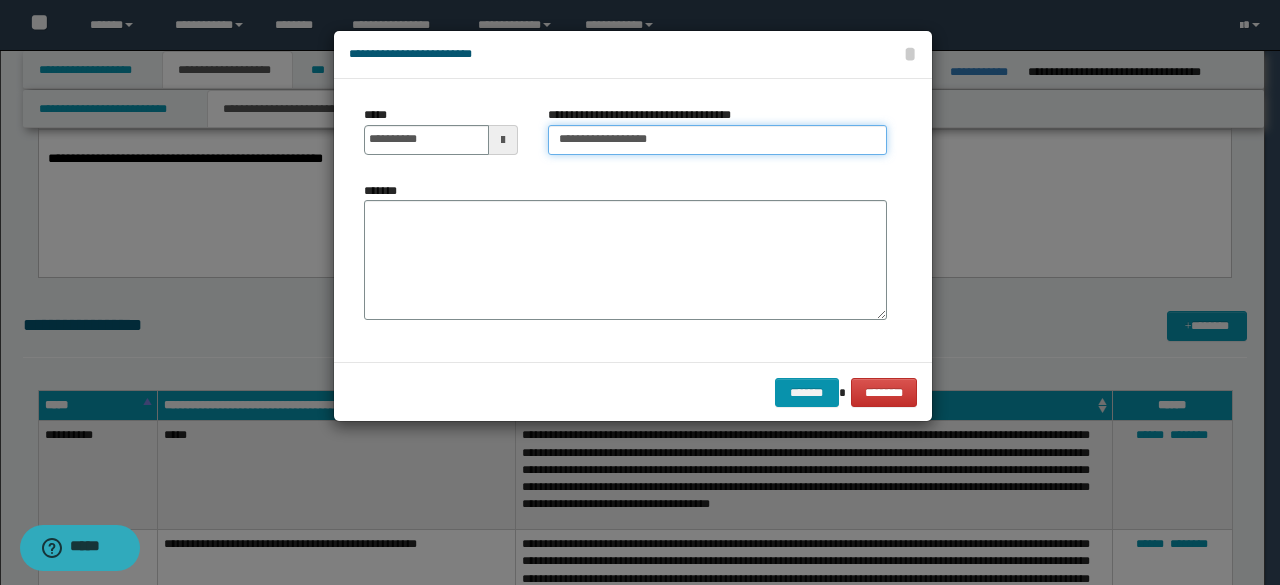 type on "**********" 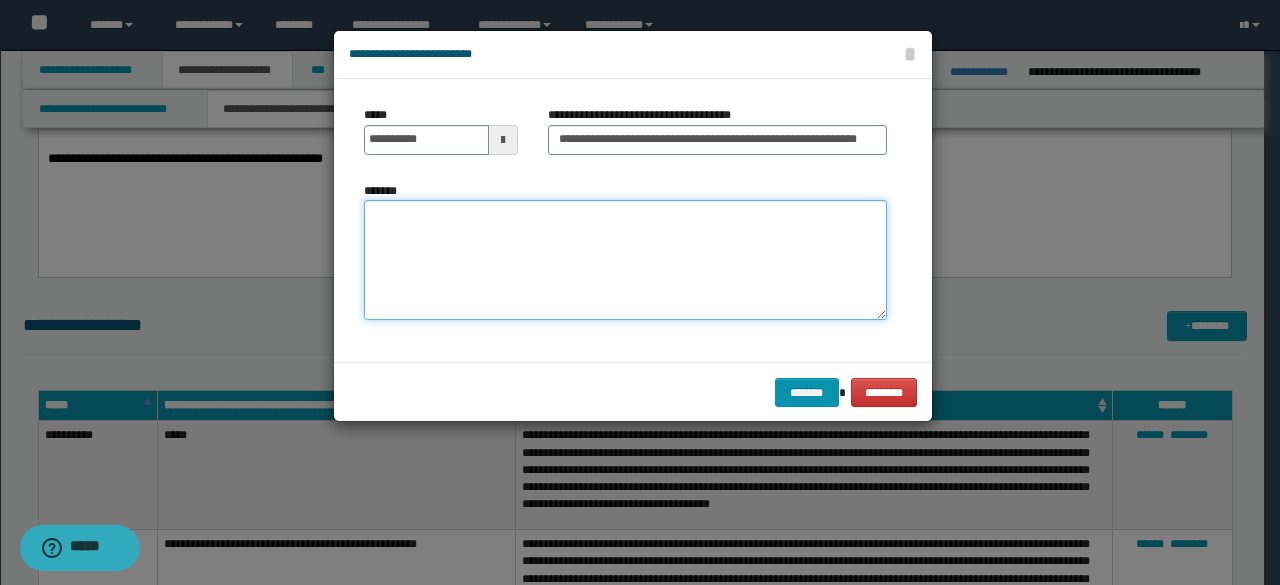 click on "*******" at bounding box center (625, 259) 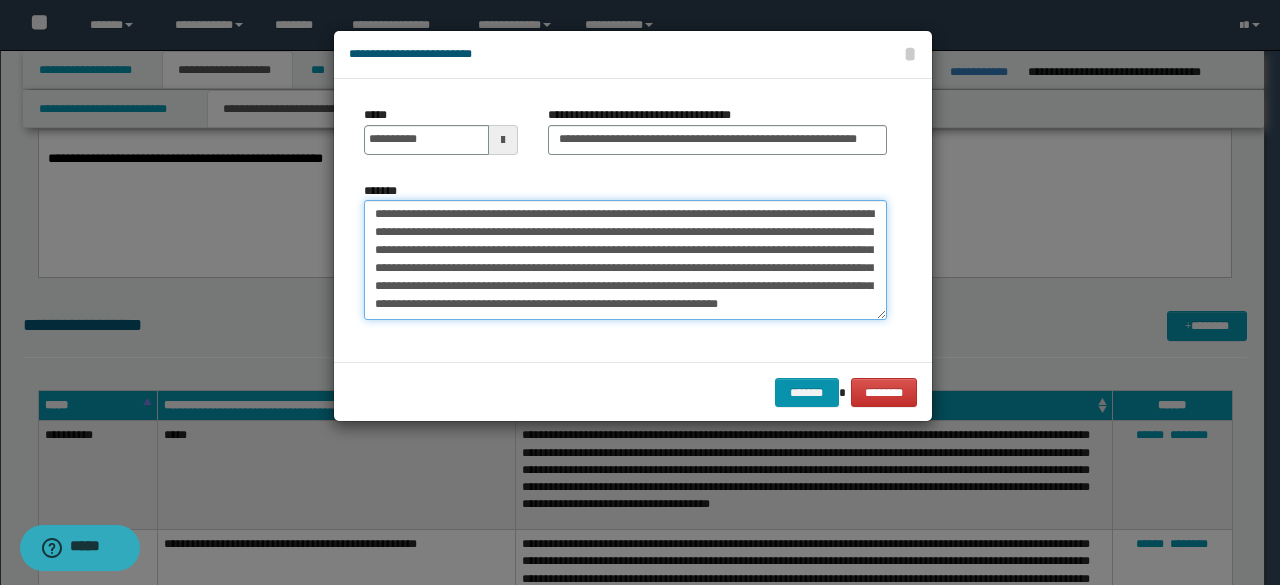 scroll, scrollTop: 18, scrollLeft: 0, axis: vertical 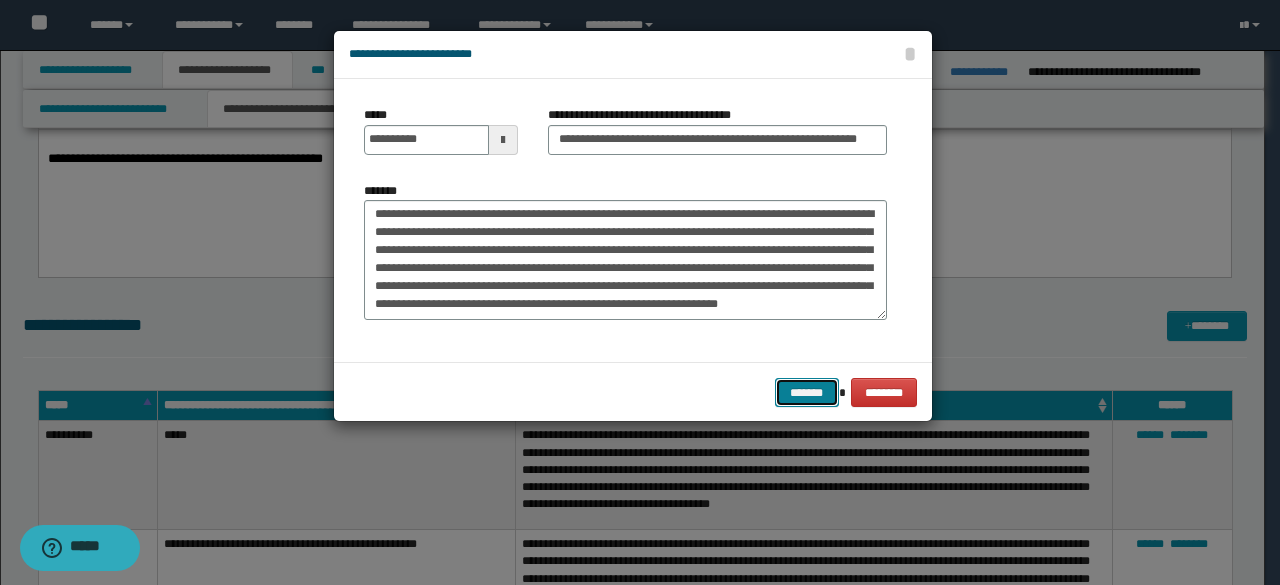 click on "*******" at bounding box center (807, 392) 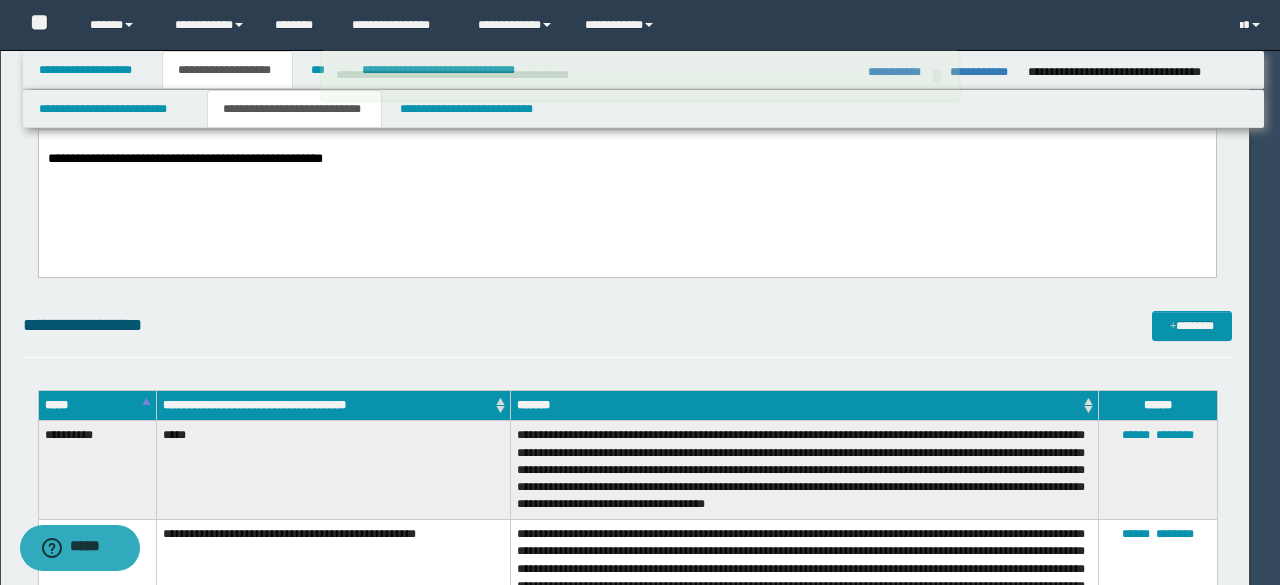 type 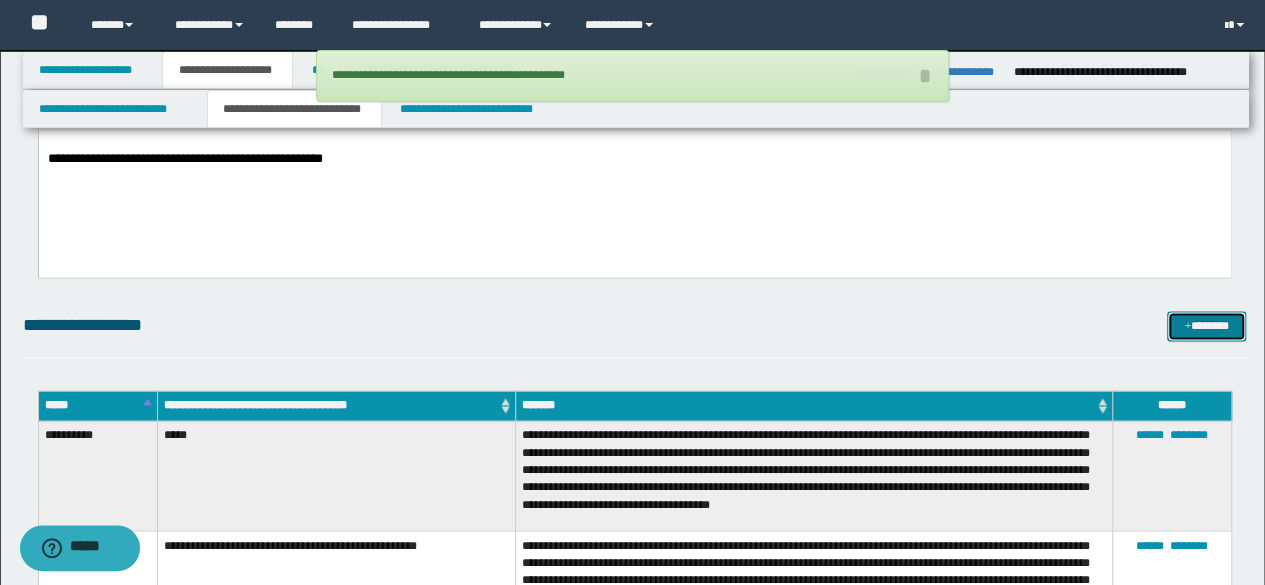click on "*******" at bounding box center (1206, 325) 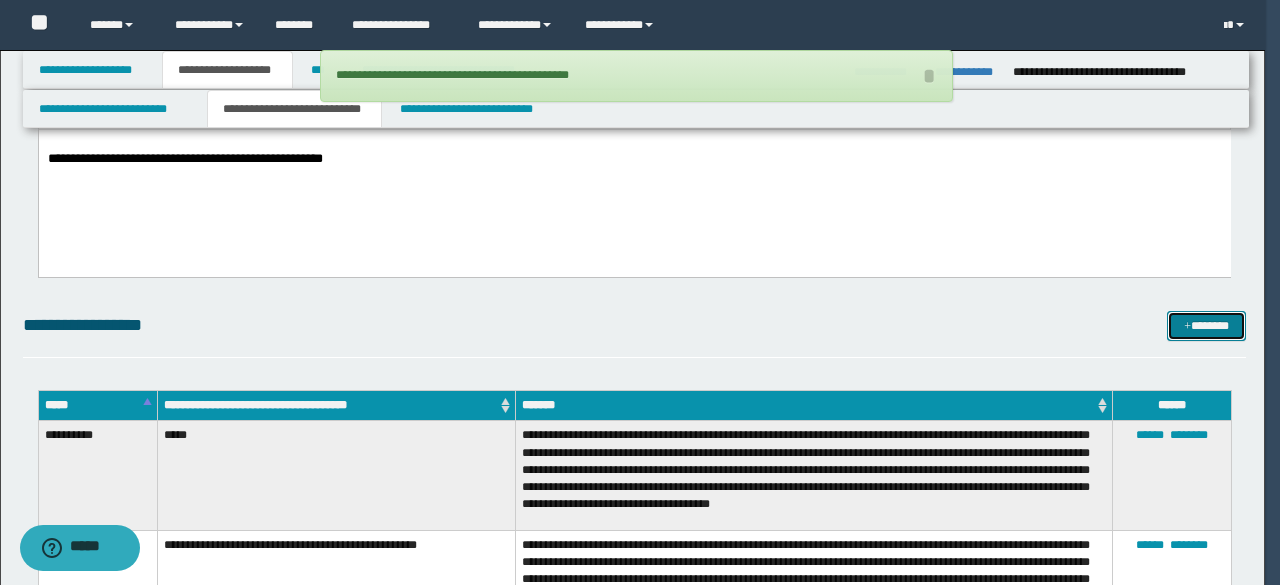scroll, scrollTop: 0, scrollLeft: 0, axis: both 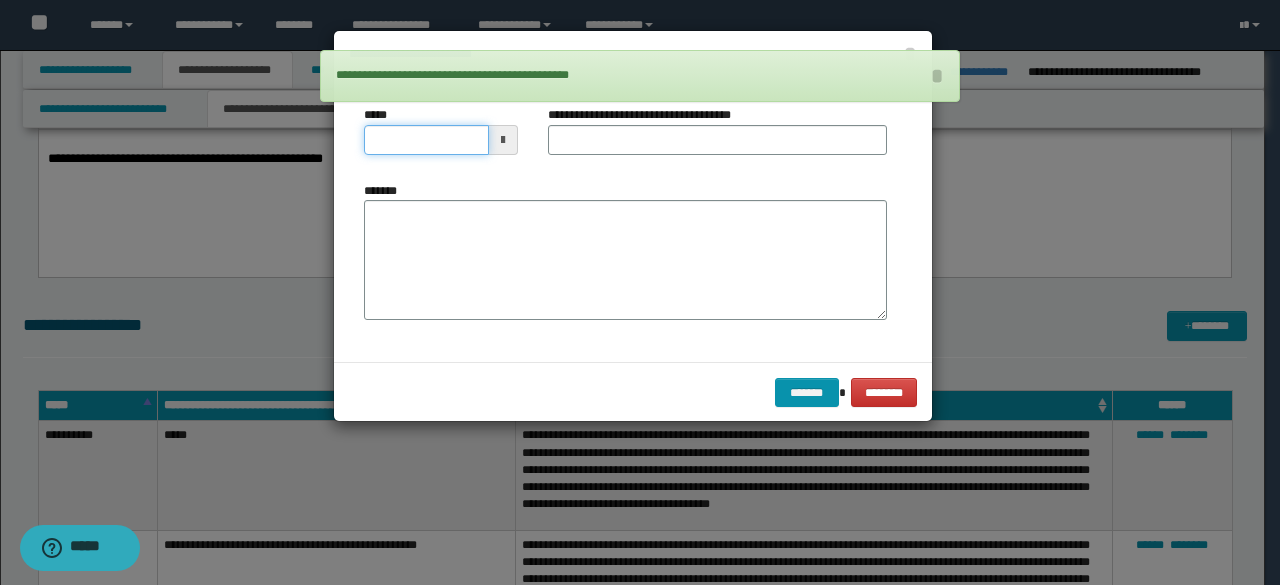 click on "*****" at bounding box center (426, 140) 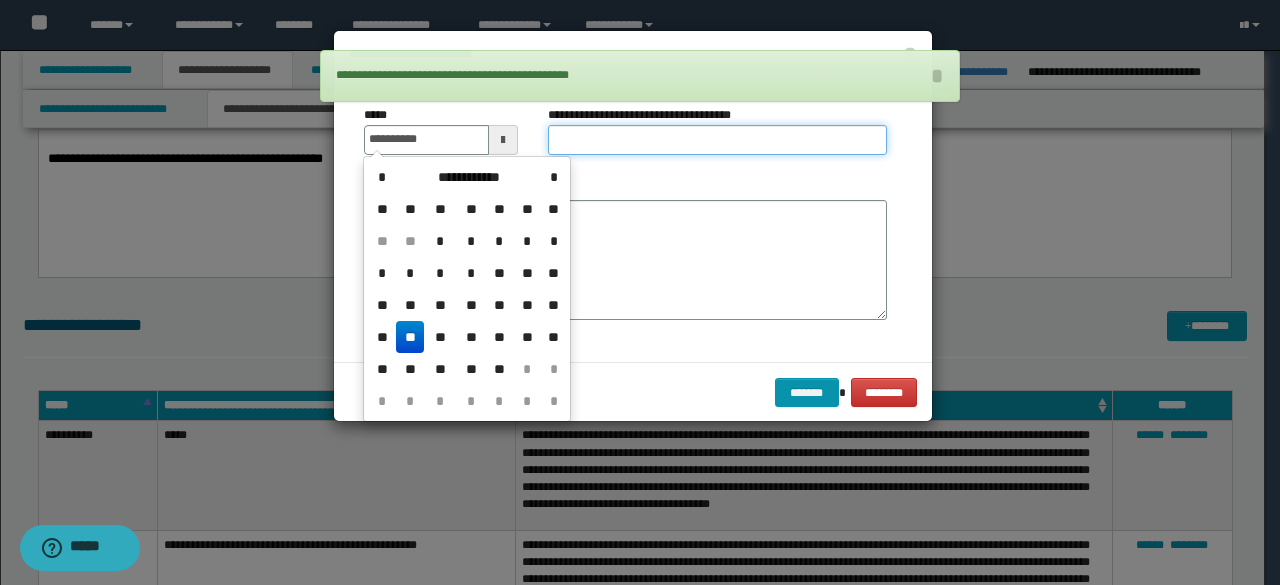 type on "**********" 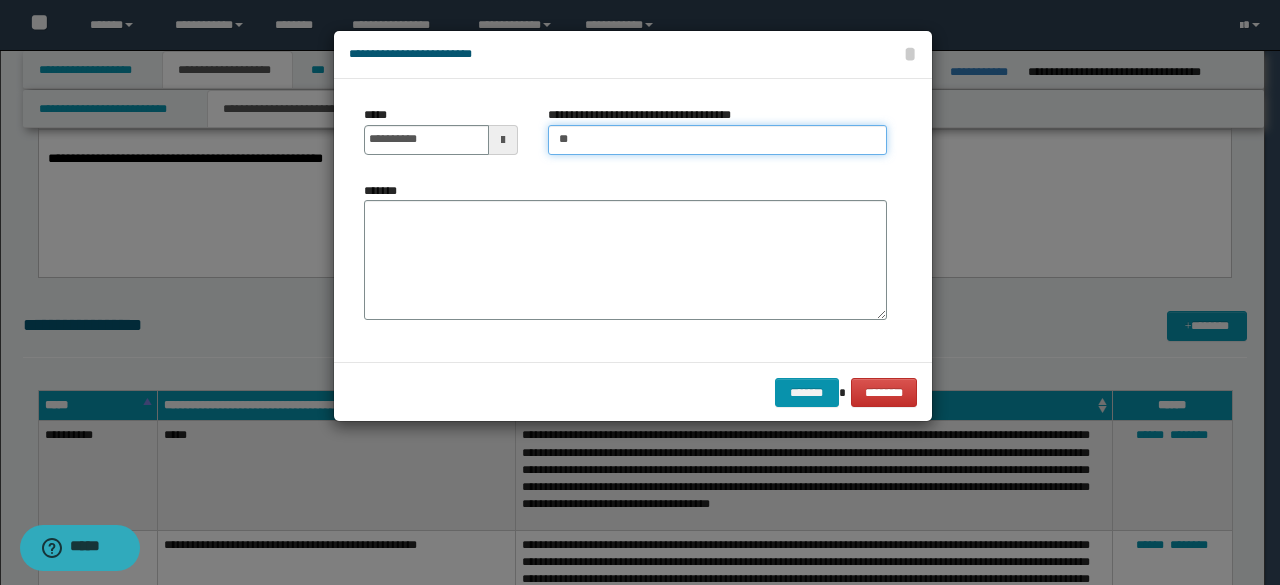 type on "*" 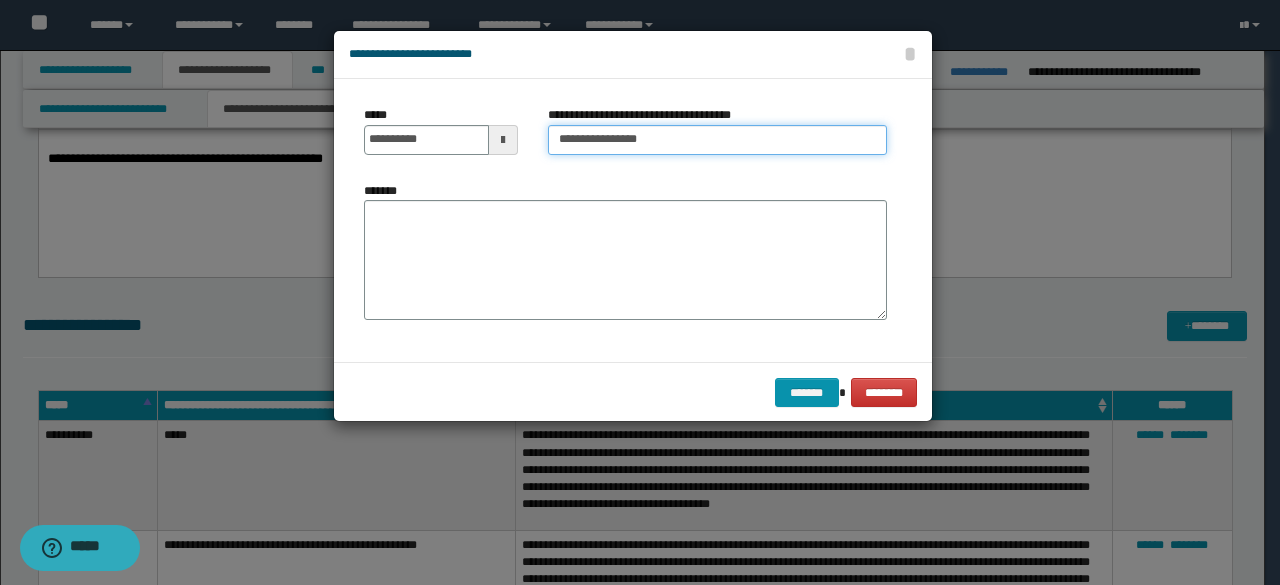 type on "**********" 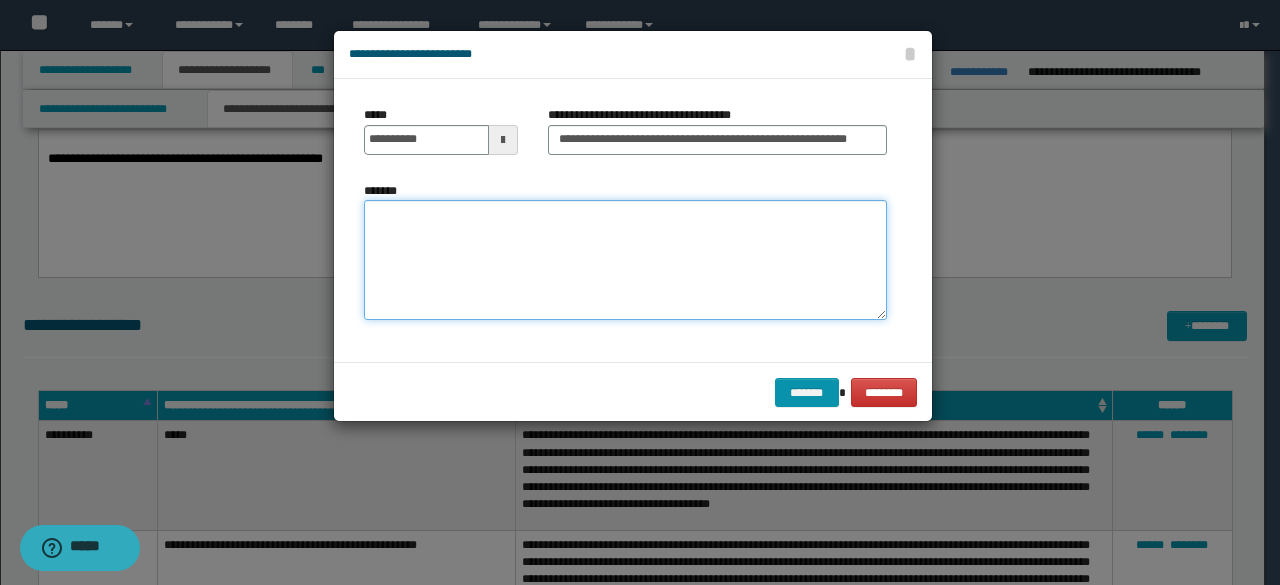 click on "*******" at bounding box center (625, 259) 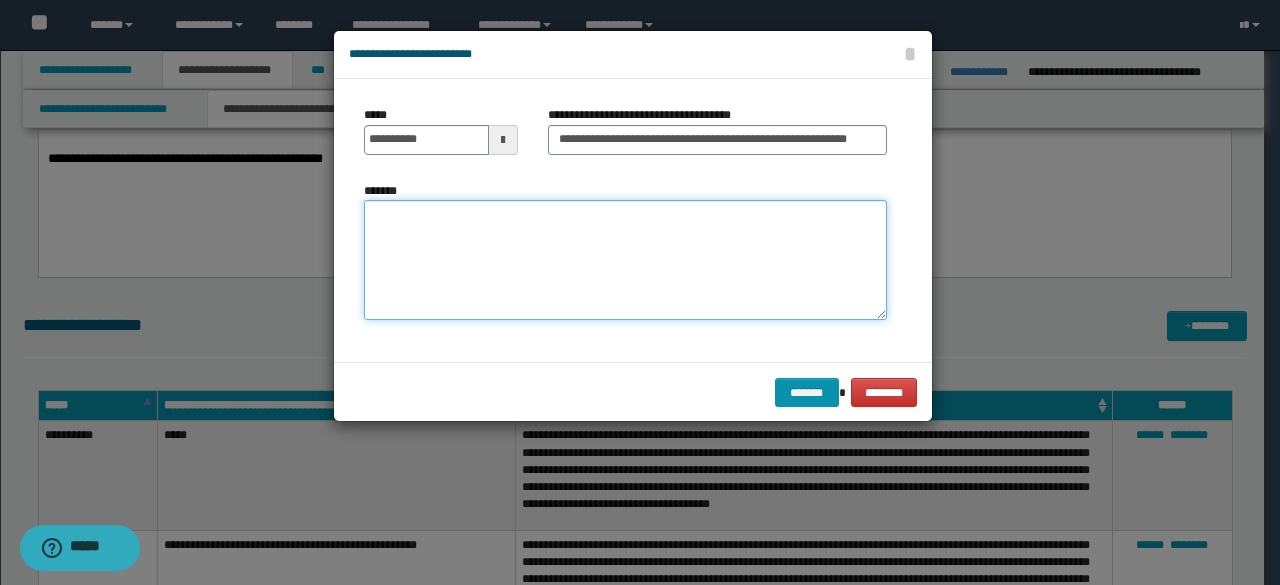 paste on "**********" 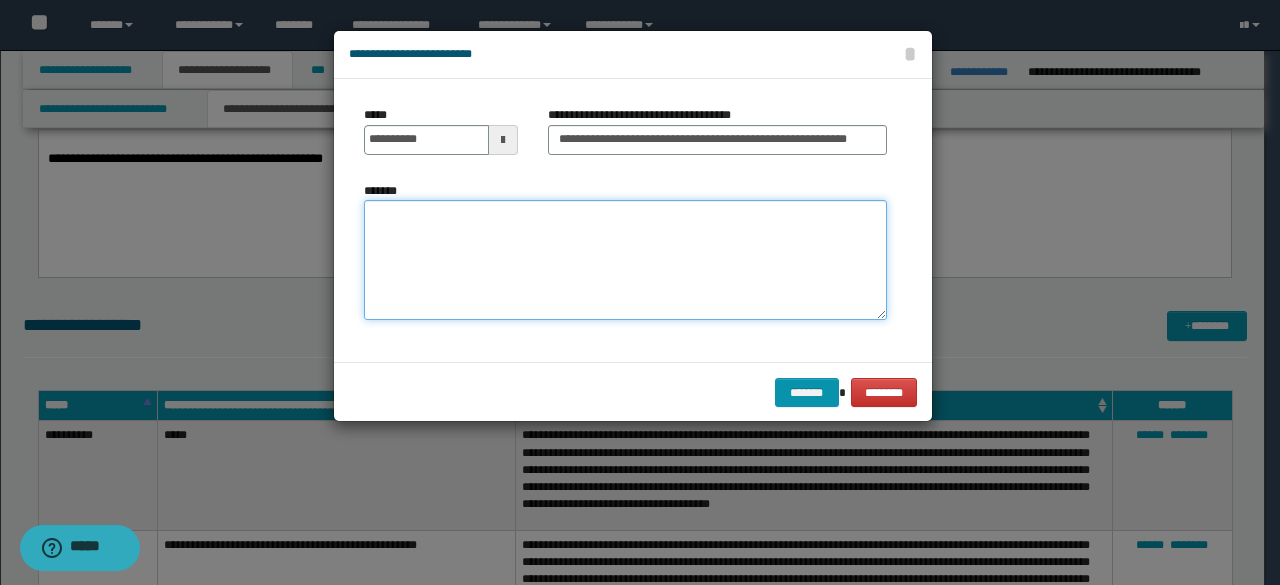 paste on "**********" 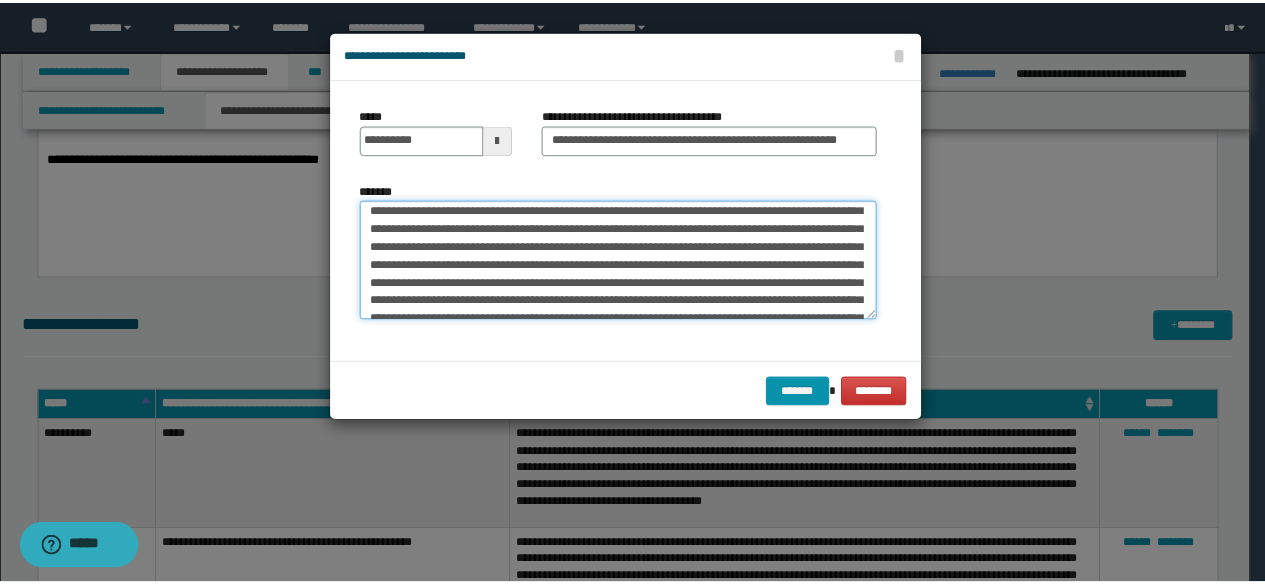 scroll, scrollTop: 0, scrollLeft: 0, axis: both 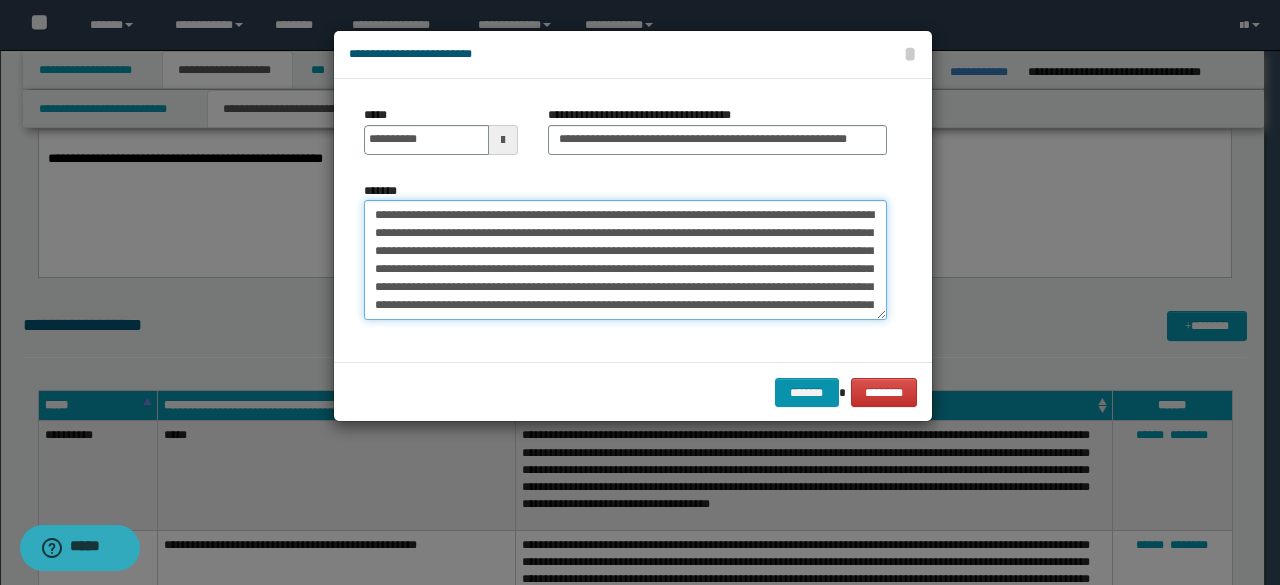 drag, startPoint x: 358, startPoint y: 214, endPoint x: 311, endPoint y: 213, distance: 47.010635 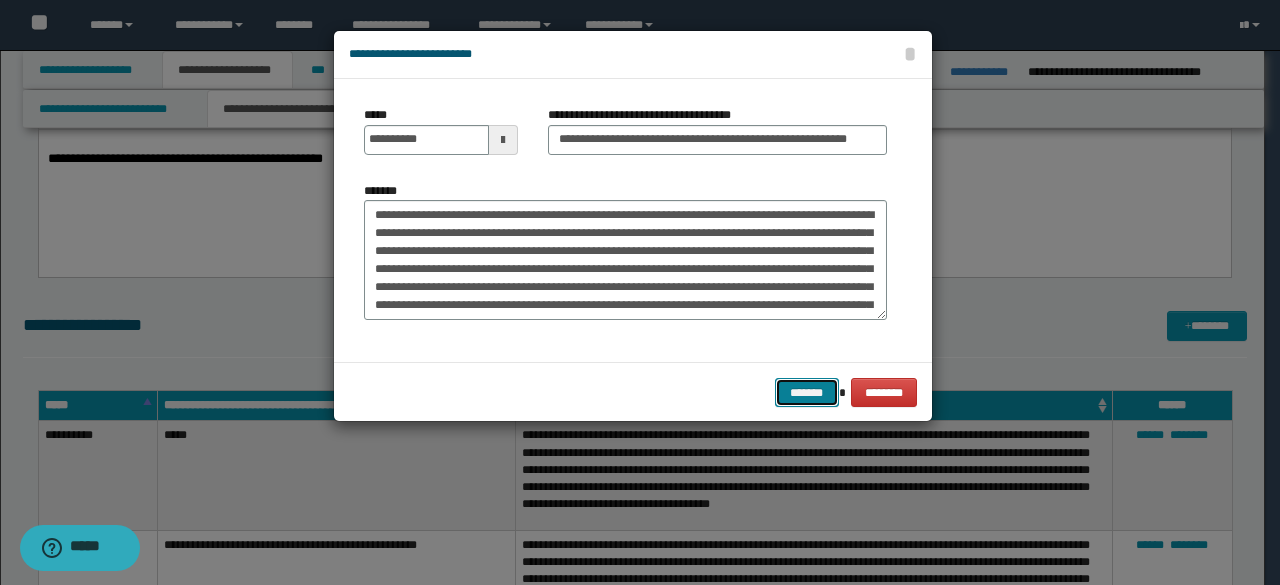 click on "*******" at bounding box center [807, 392] 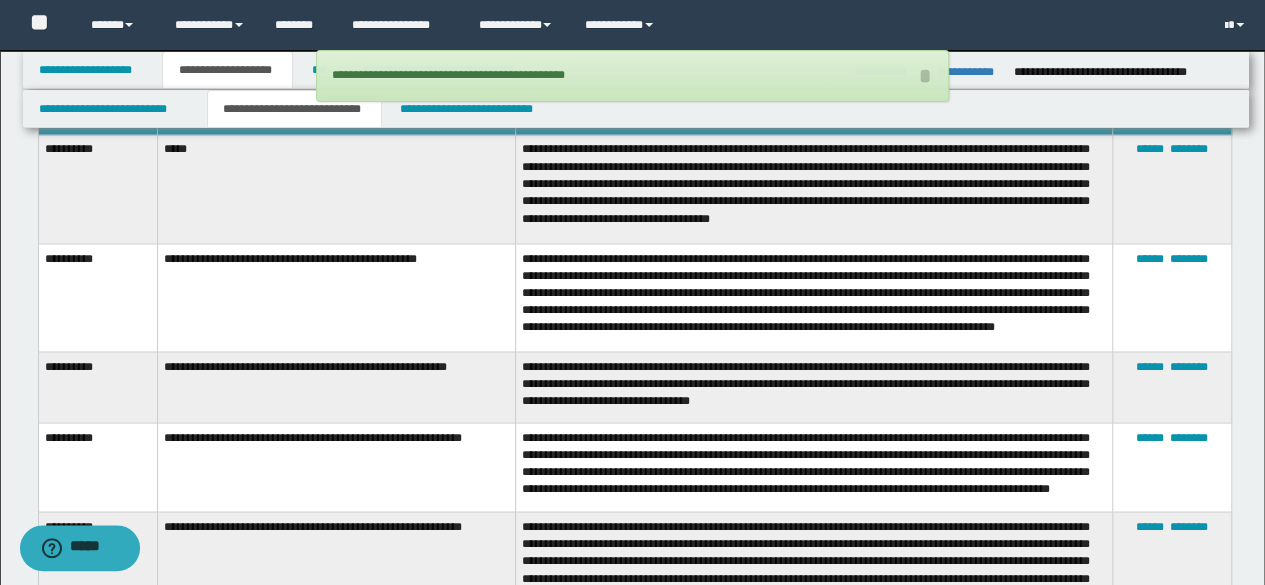 scroll, scrollTop: 1800, scrollLeft: 0, axis: vertical 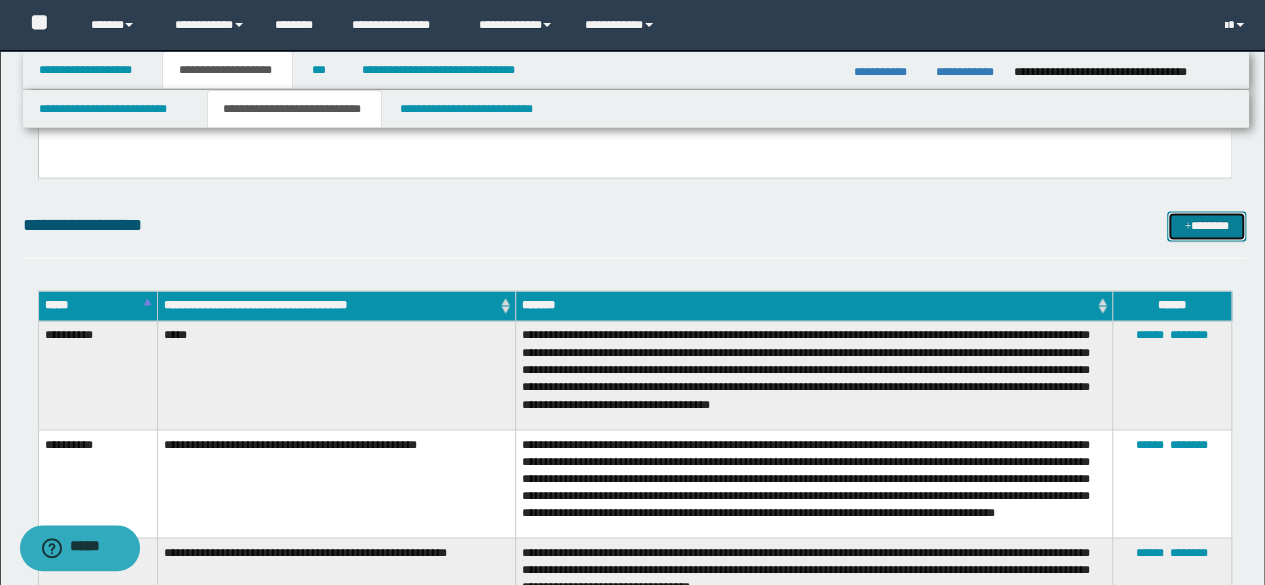 click on "*******" at bounding box center (1206, 225) 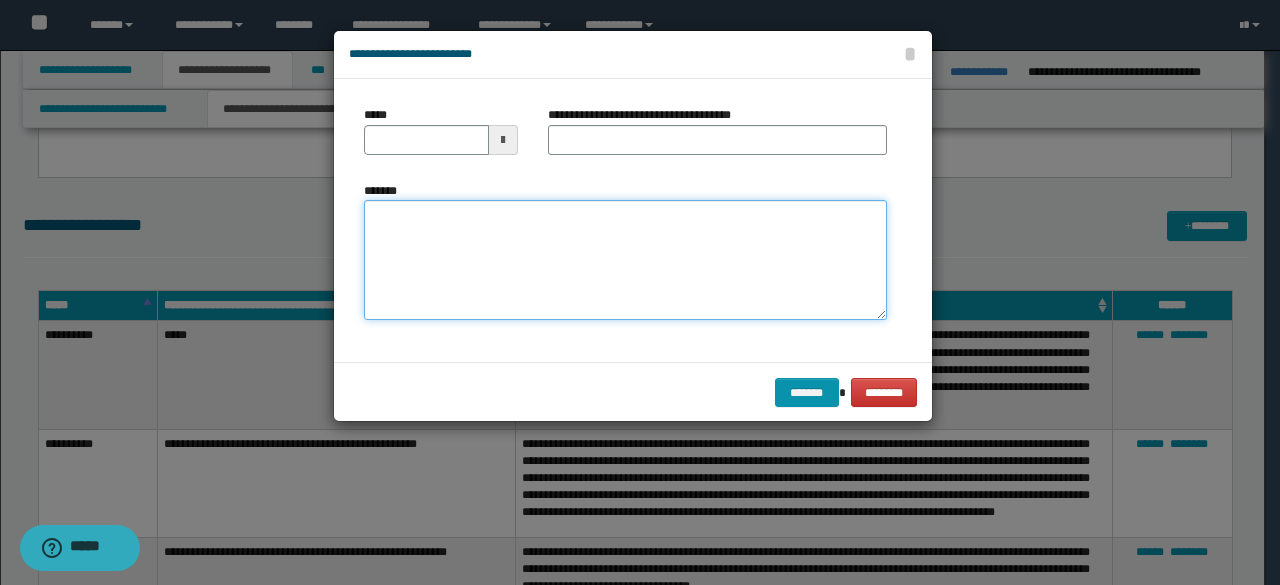 click on "*******" at bounding box center [625, 259] 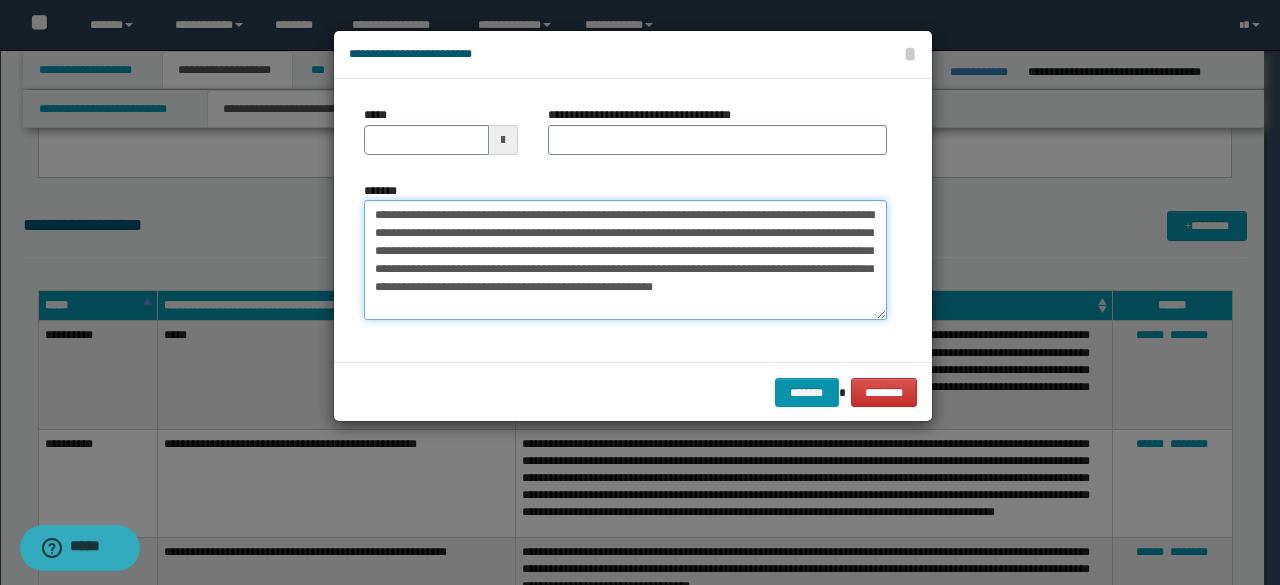drag, startPoint x: 377, startPoint y: 212, endPoint x: 195, endPoint y: 248, distance: 185.52628 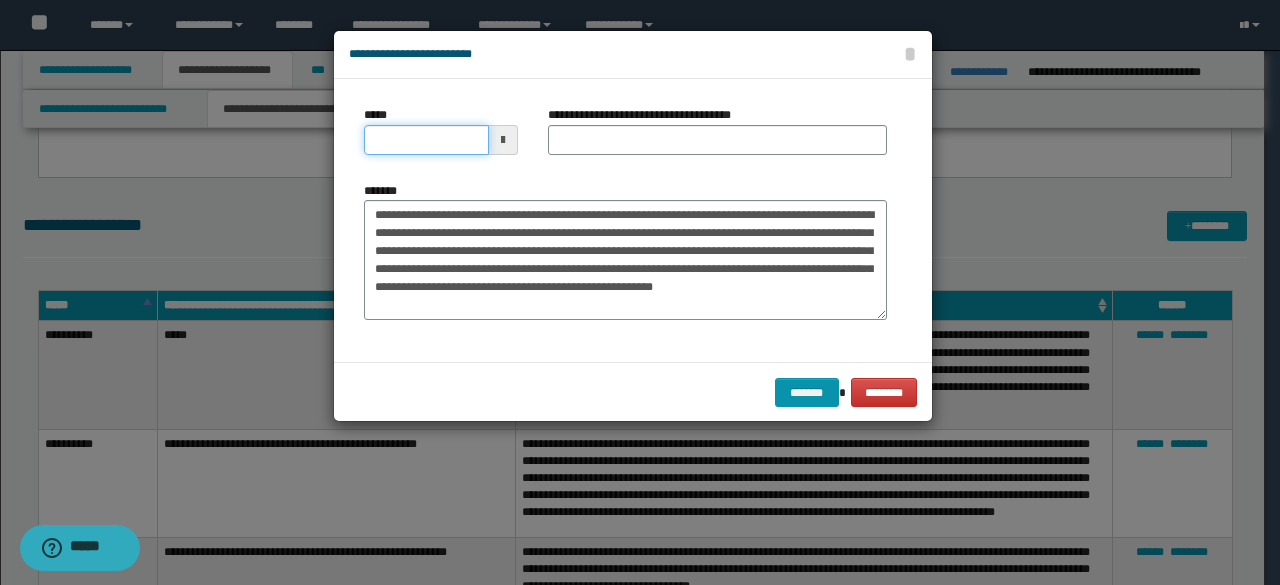 click on "*****" at bounding box center (426, 140) 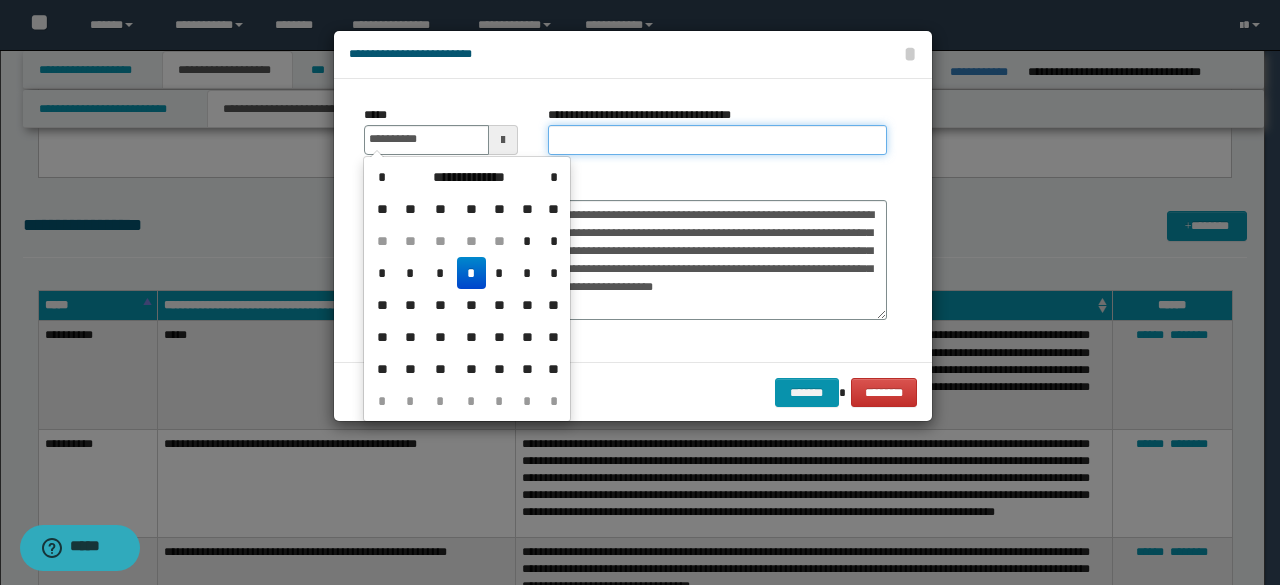 type on "**********" 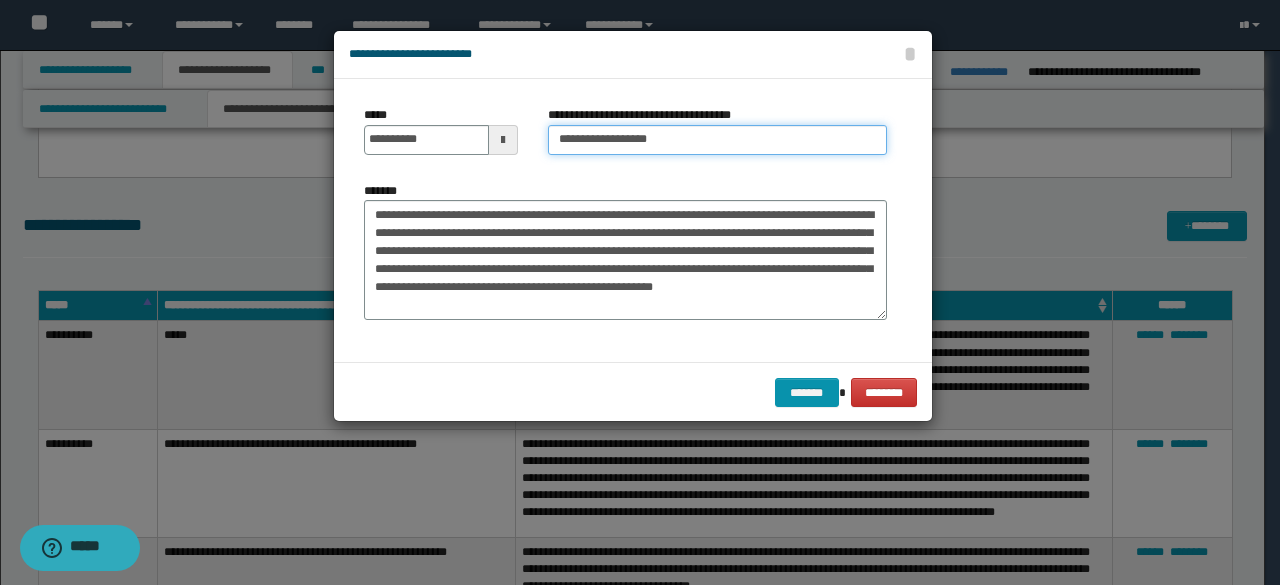 type on "**********" 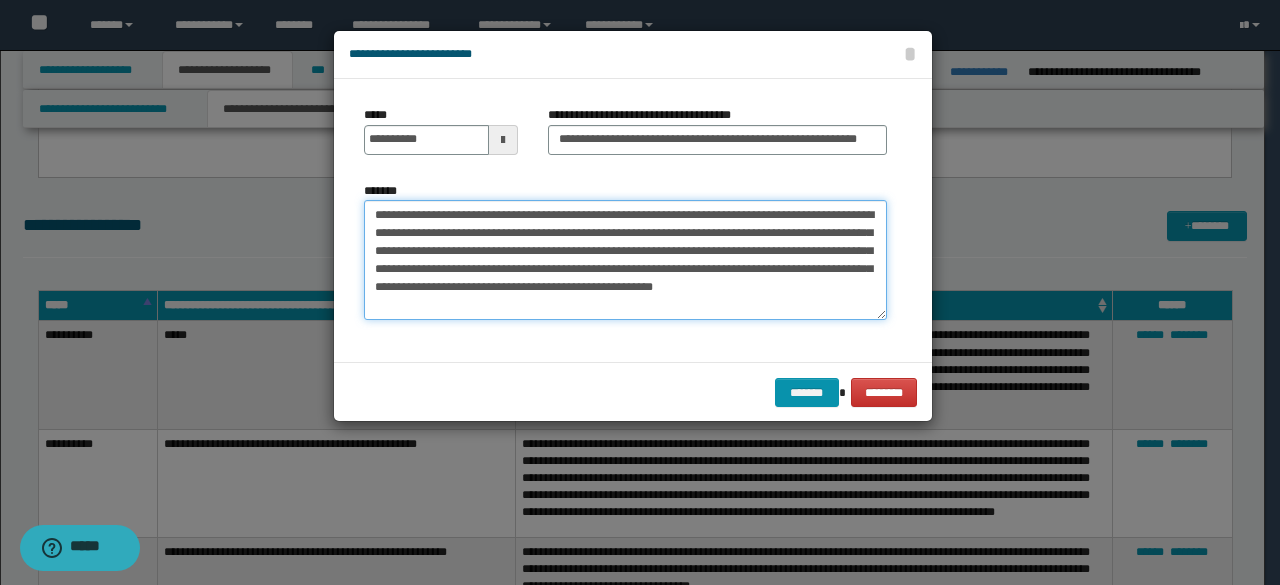 click on "**********" at bounding box center [625, 259] 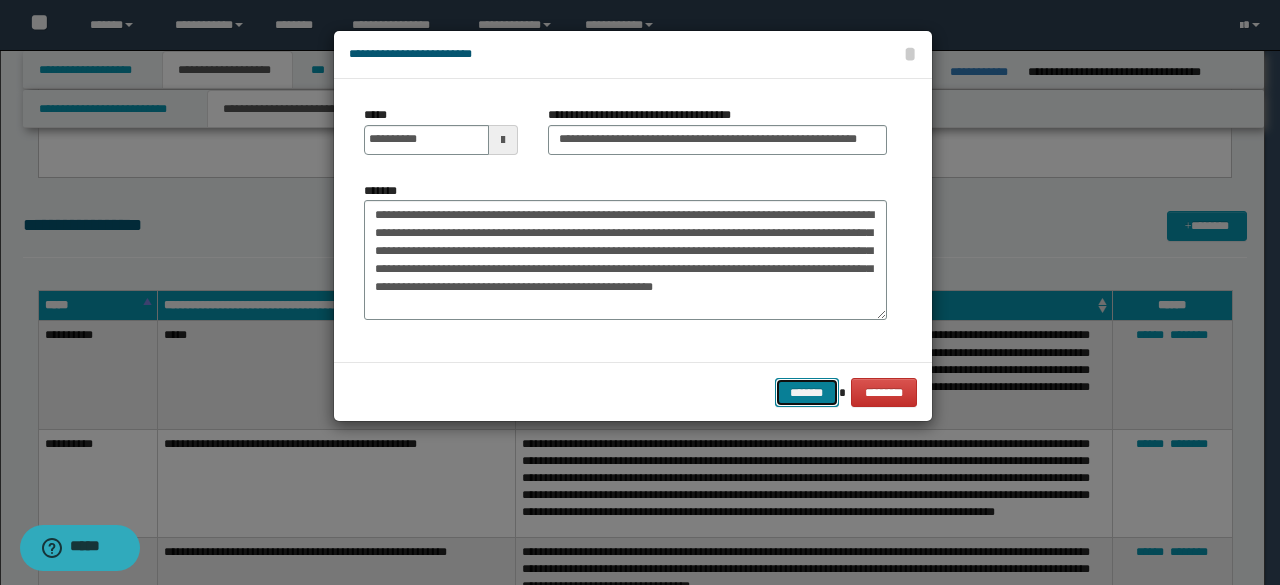 click on "*******" at bounding box center [807, 392] 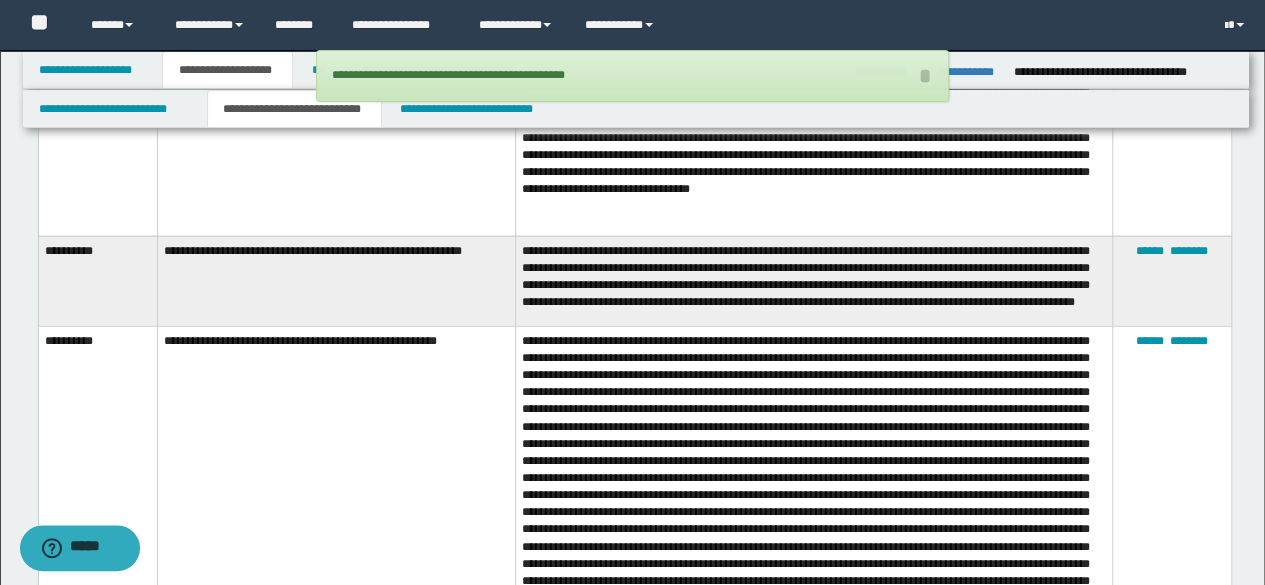 scroll, scrollTop: 2500, scrollLeft: 0, axis: vertical 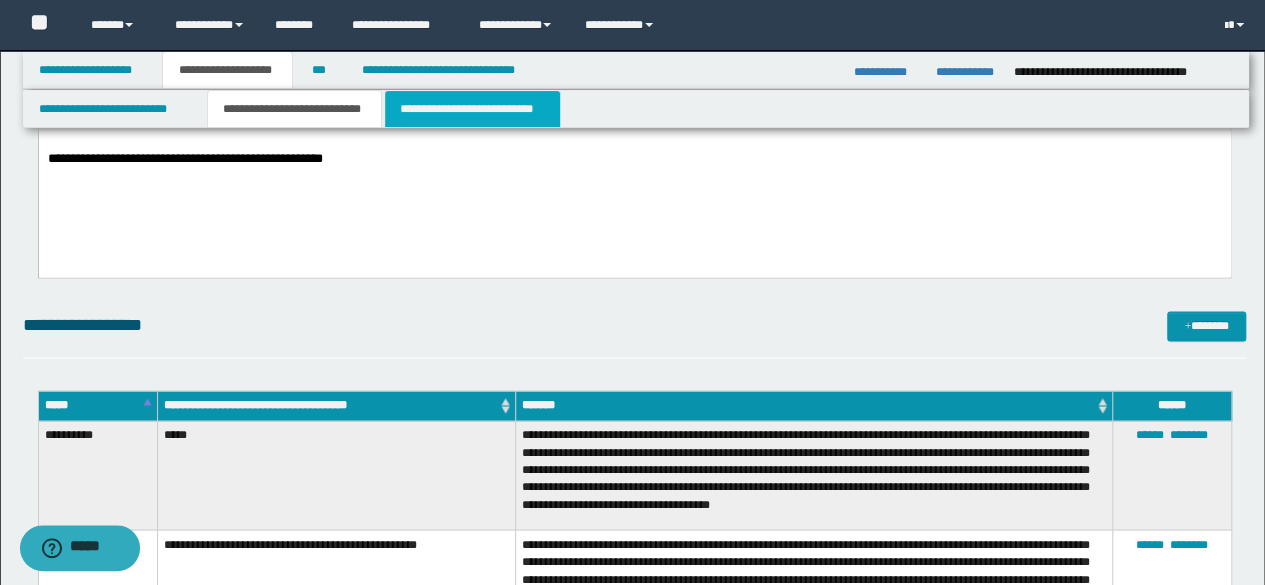 click on "**********" at bounding box center (472, 109) 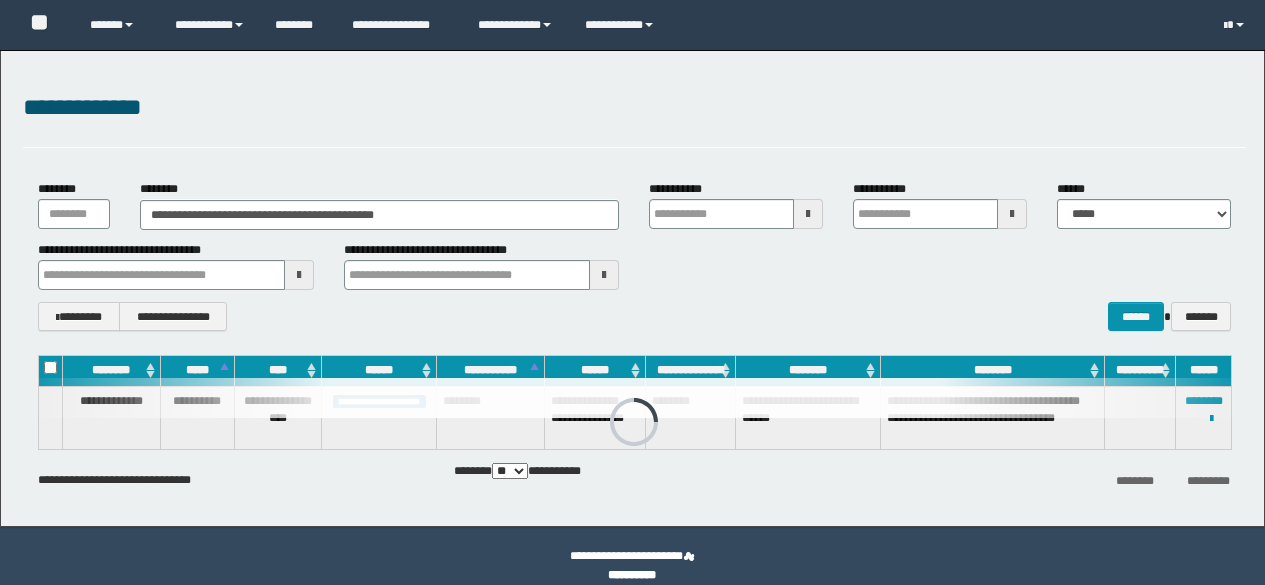 scroll, scrollTop: 2, scrollLeft: 0, axis: vertical 